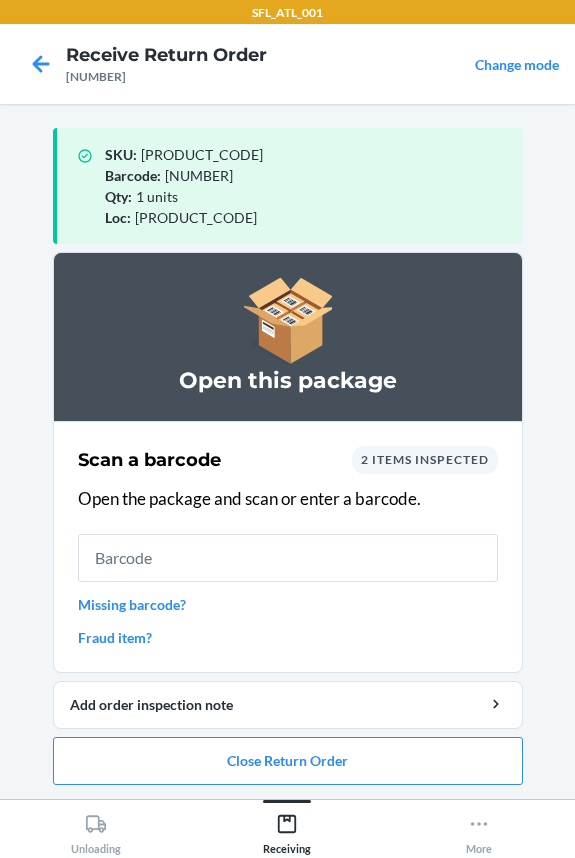 scroll, scrollTop: 0, scrollLeft: 0, axis: both 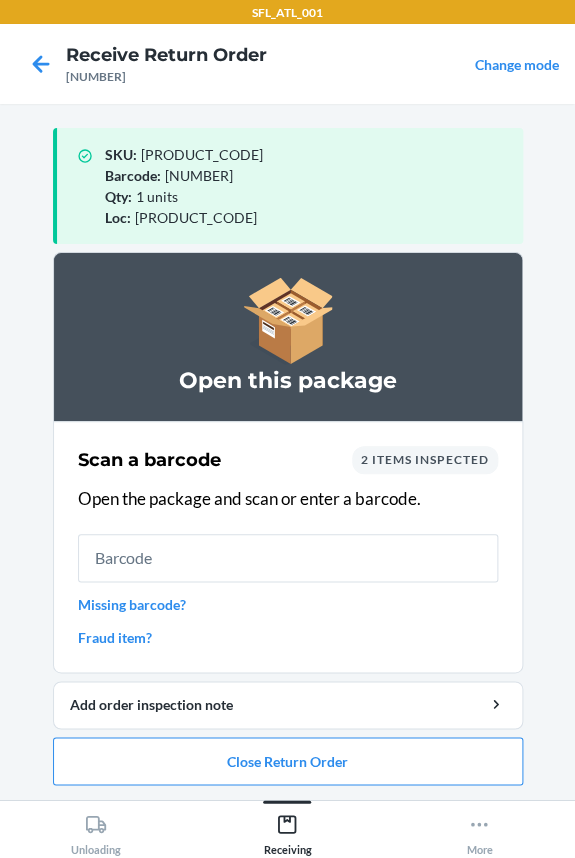 click at bounding box center [288, 558] 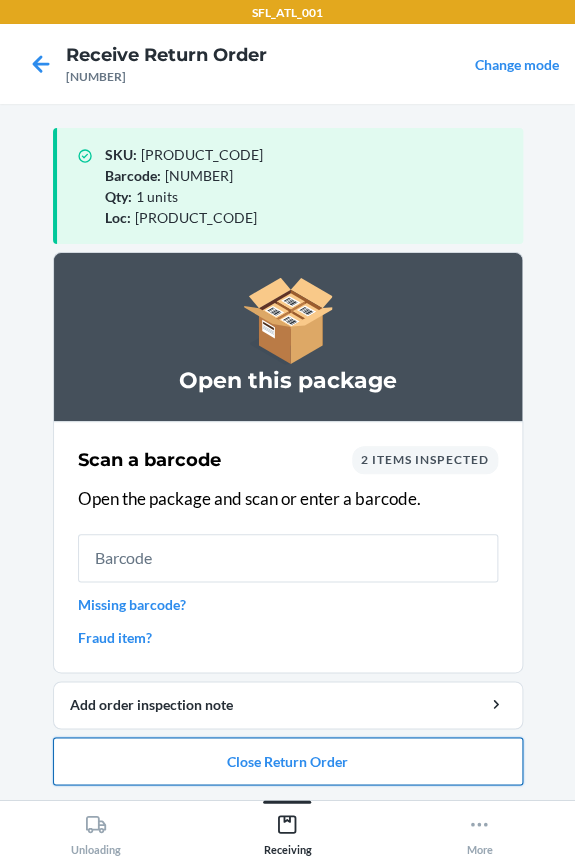 click on "Close Return Order" at bounding box center [288, 761] 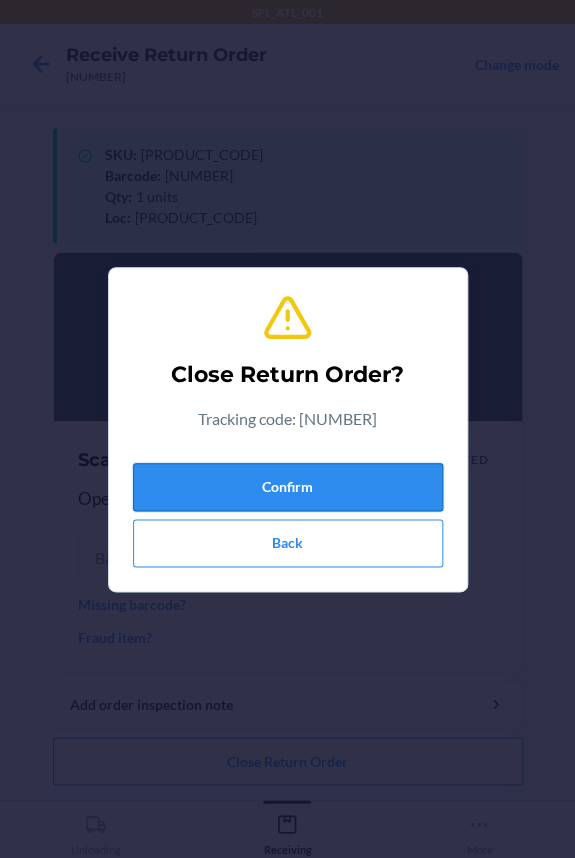 click on "Confirm" at bounding box center (288, 487) 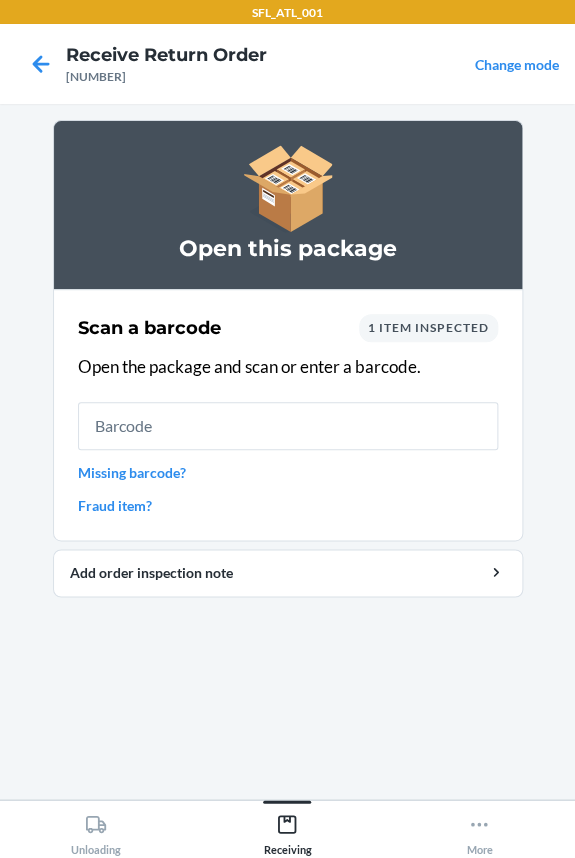 click at bounding box center [288, 426] 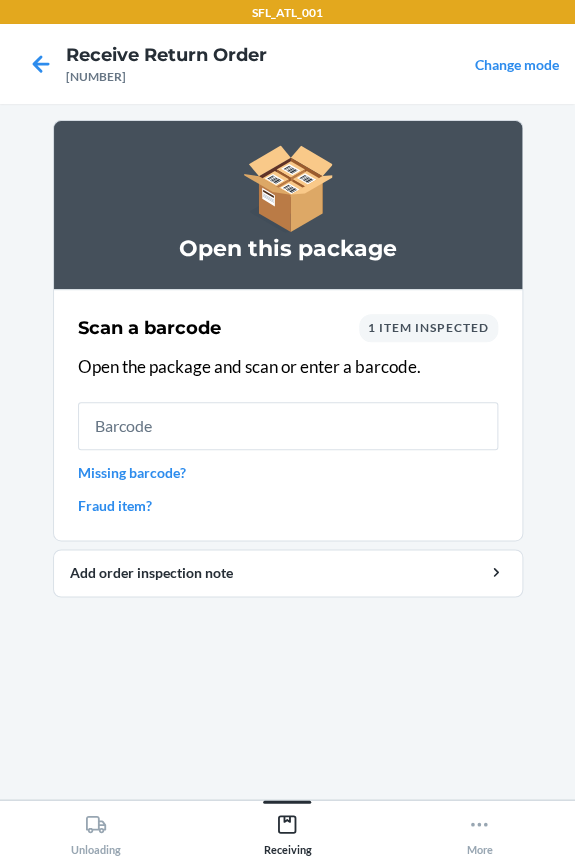 click at bounding box center (288, 426) 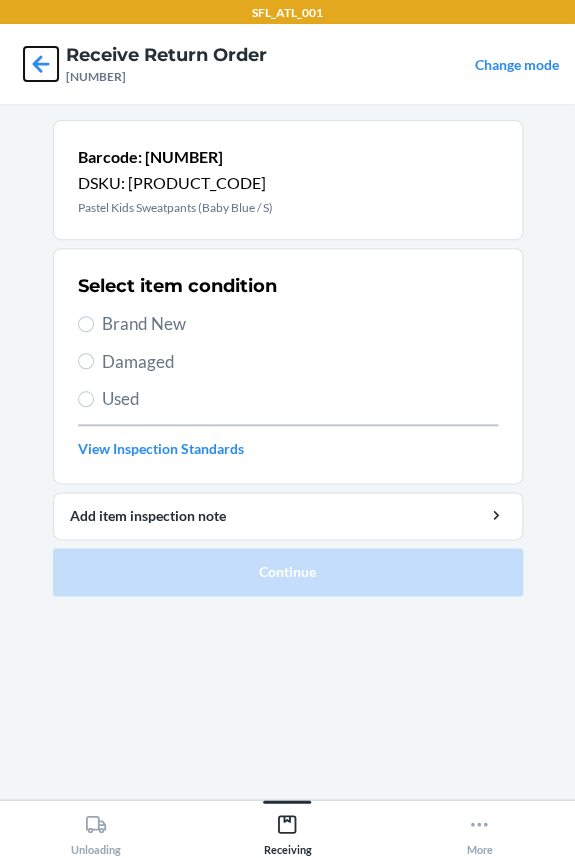 click 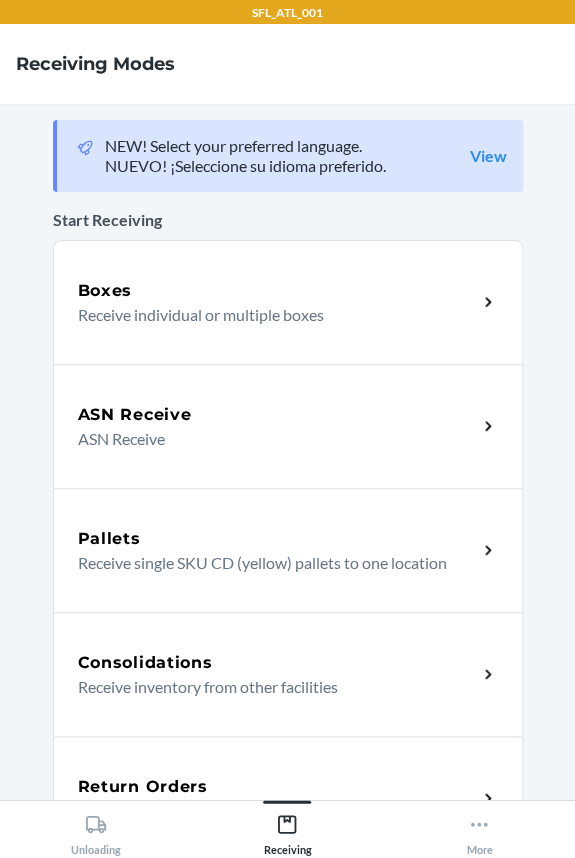 click on "Return Orders Receive return order package items" at bounding box center (288, 798) 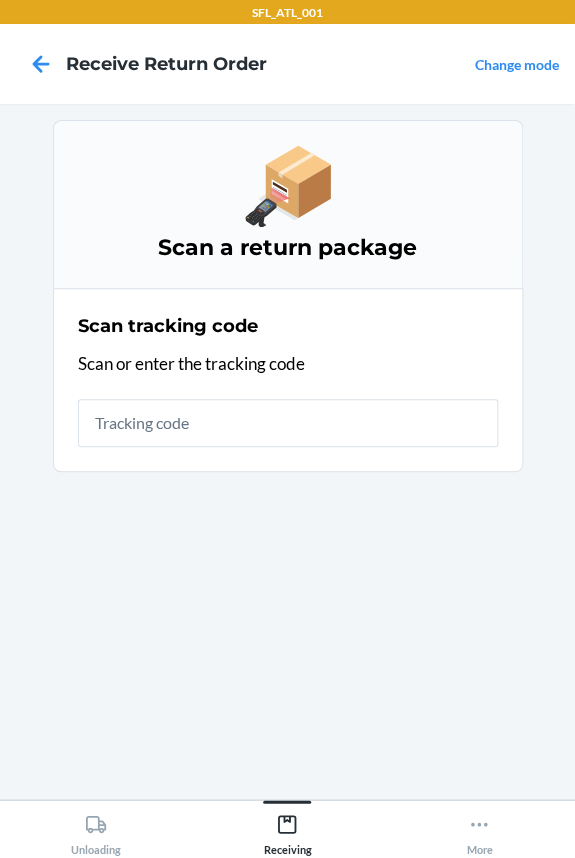 click at bounding box center [288, 423] 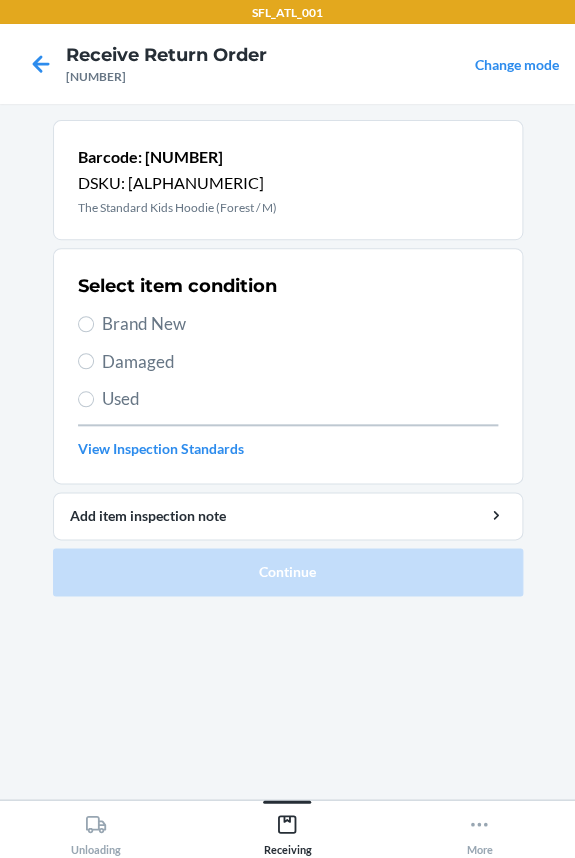 click on "Brand New" at bounding box center [300, 324] 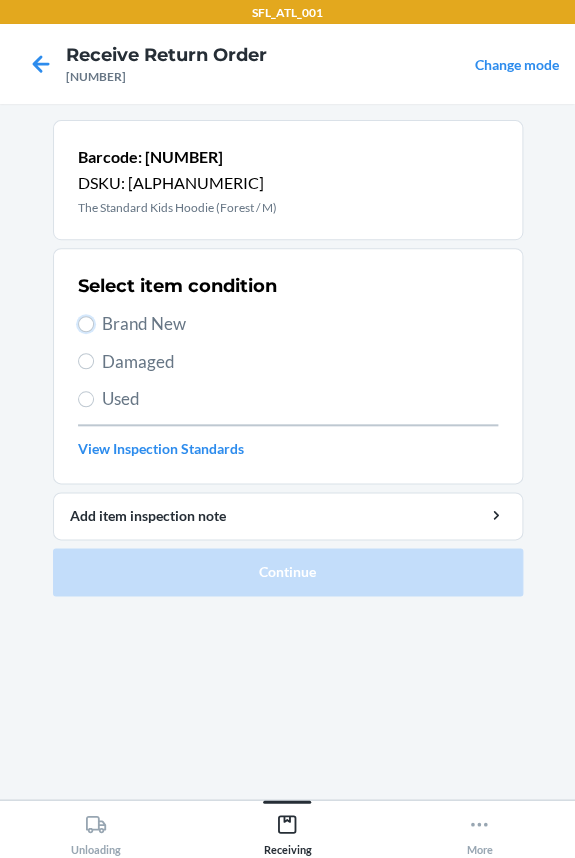 click on "Brand New" at bounding box center (86, 324) 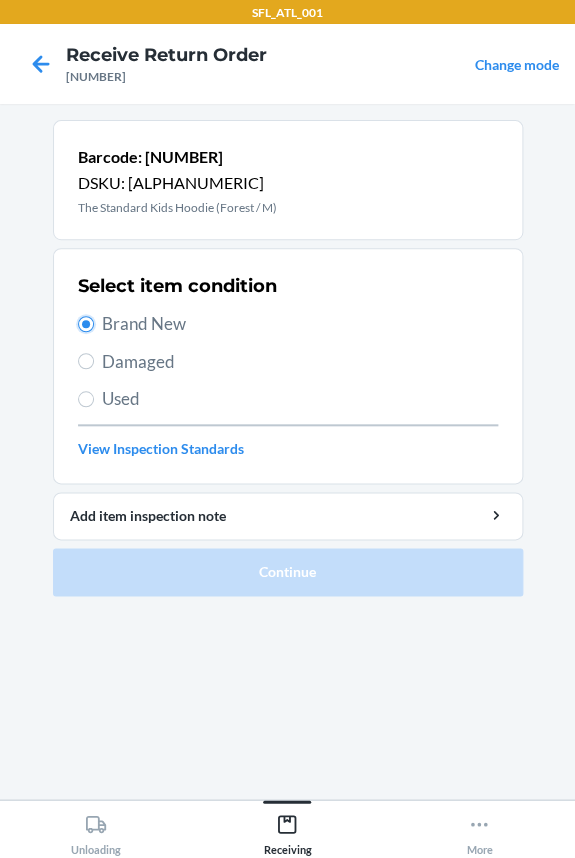 radio on "true" 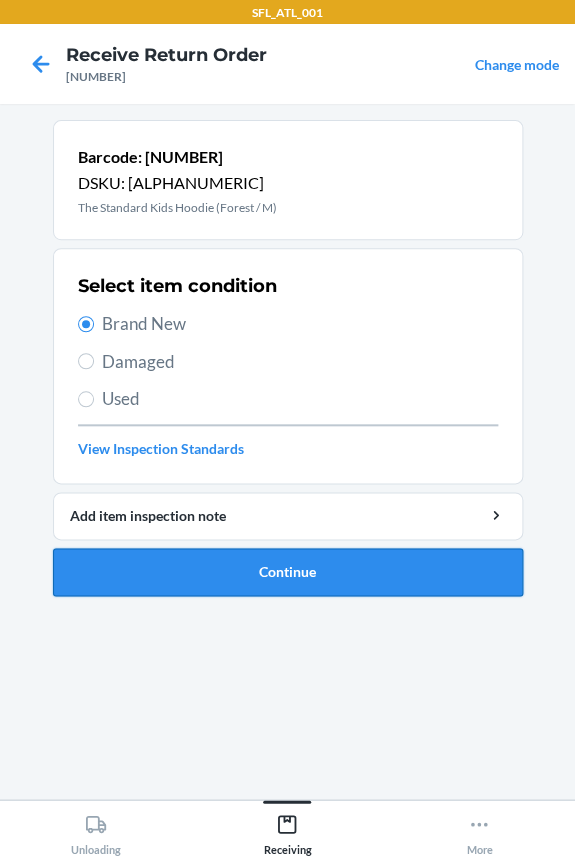 click on "Continue" at bounding box center [288, 572] 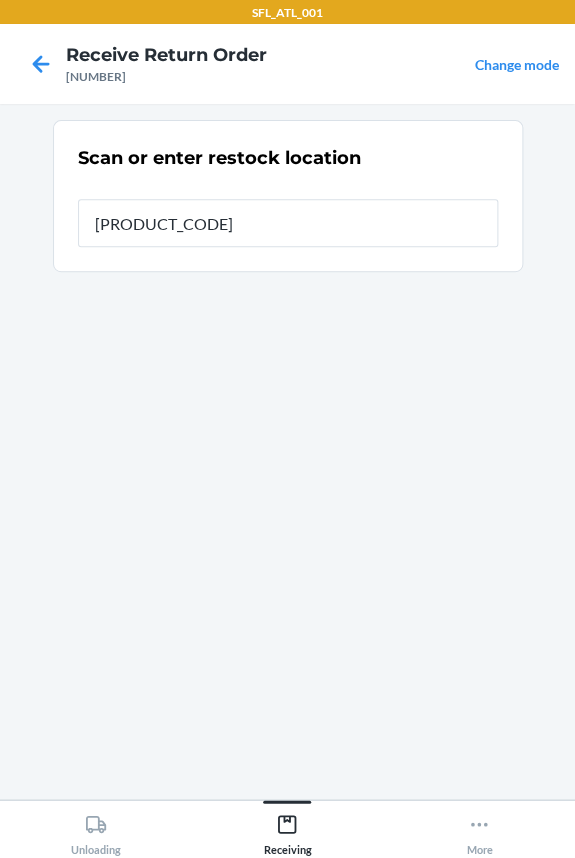type on "[PRODUCT_CODE]" 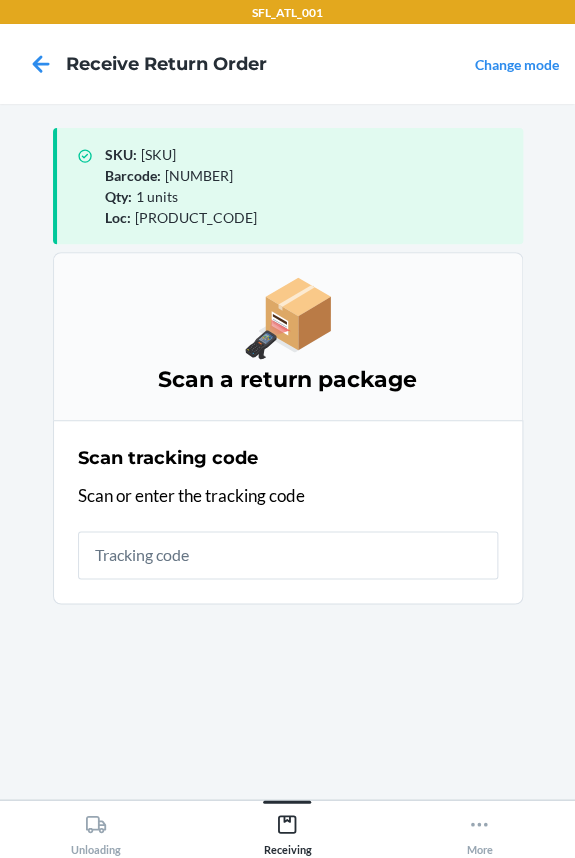click at bounding box center (288, 555) 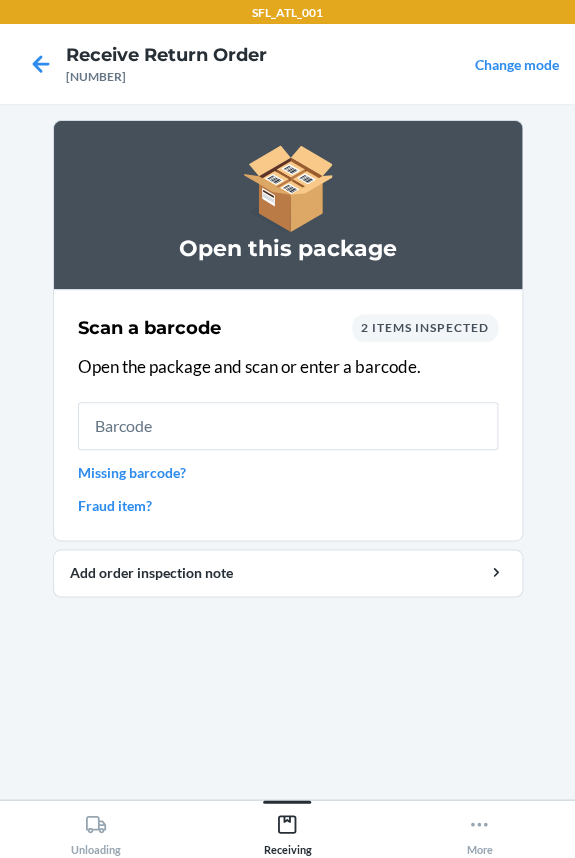 click on "2 items inspected" at bounding box center (425, 327) 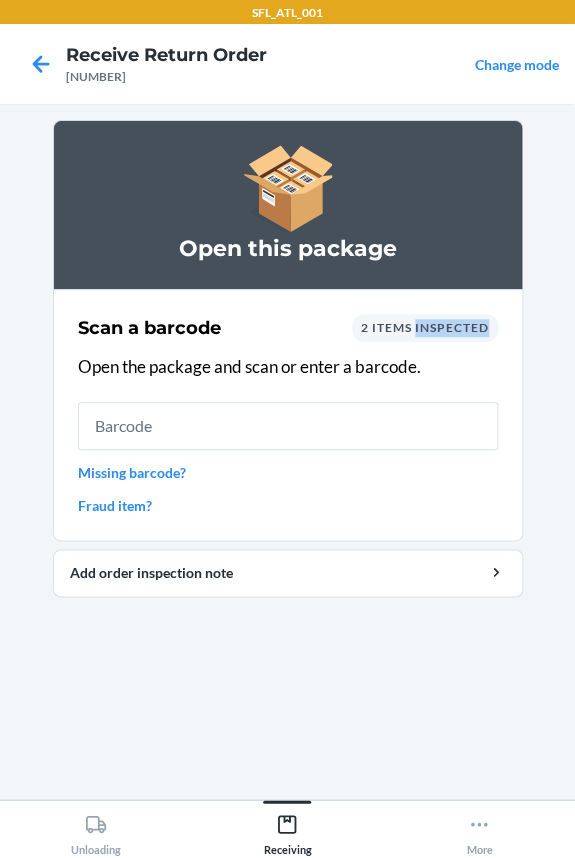 click on "2 items inspected" at bounding box center (425, 327) 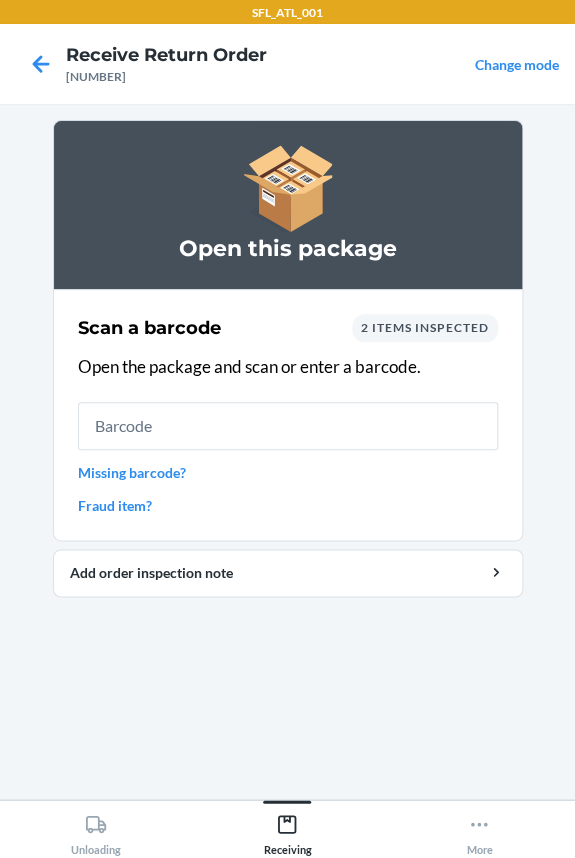 click on "Scan a barcode 2 items inspected" at bounding box center [288, 328] 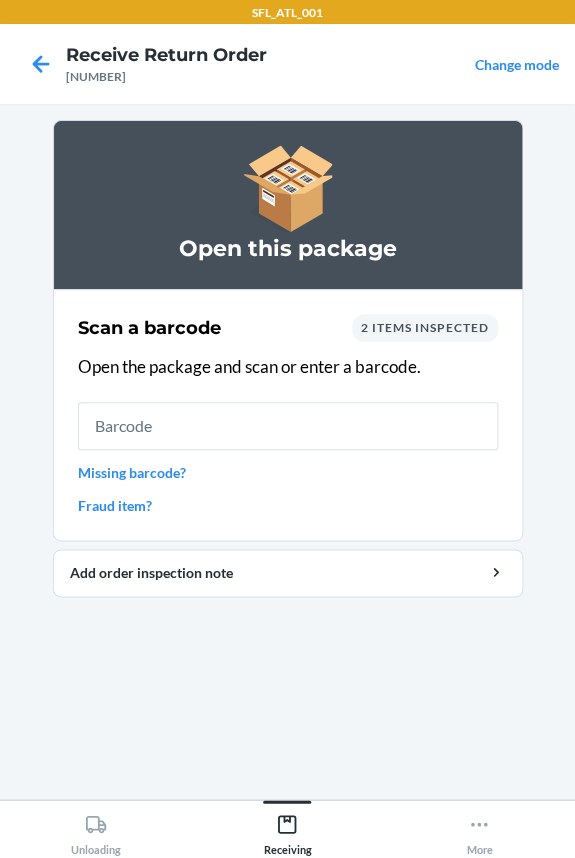 click on "Fraud item?" at bounding box center [288, 505] 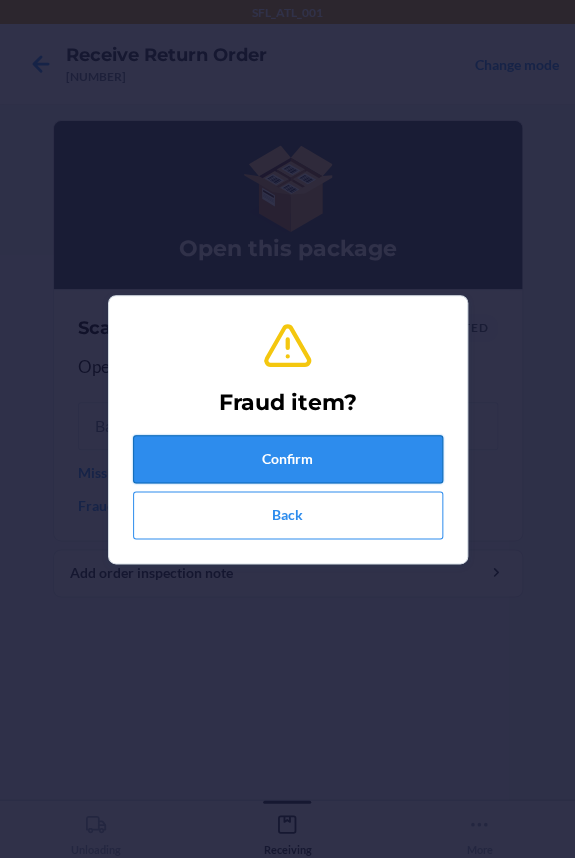 click on "Confirm" at bounding box center (288, 459) 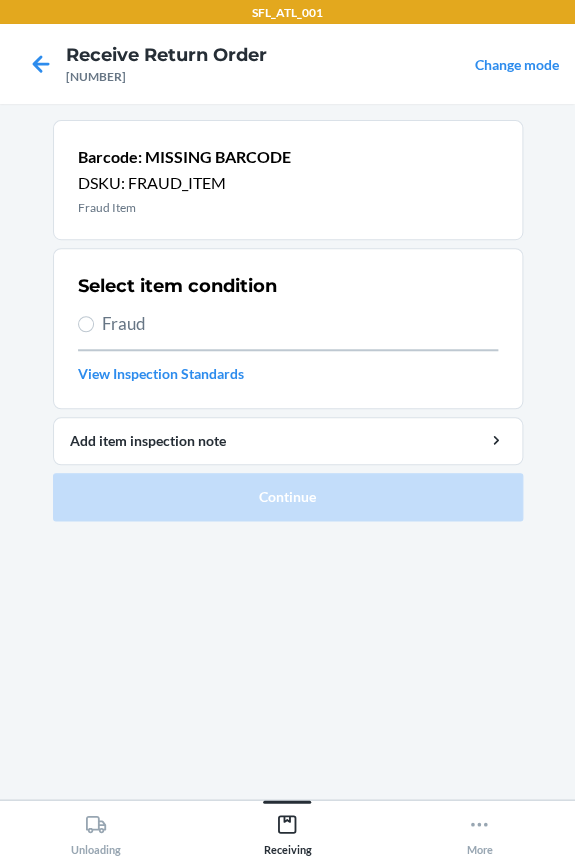 click on "Fraud" at bounding box center (288, 324) 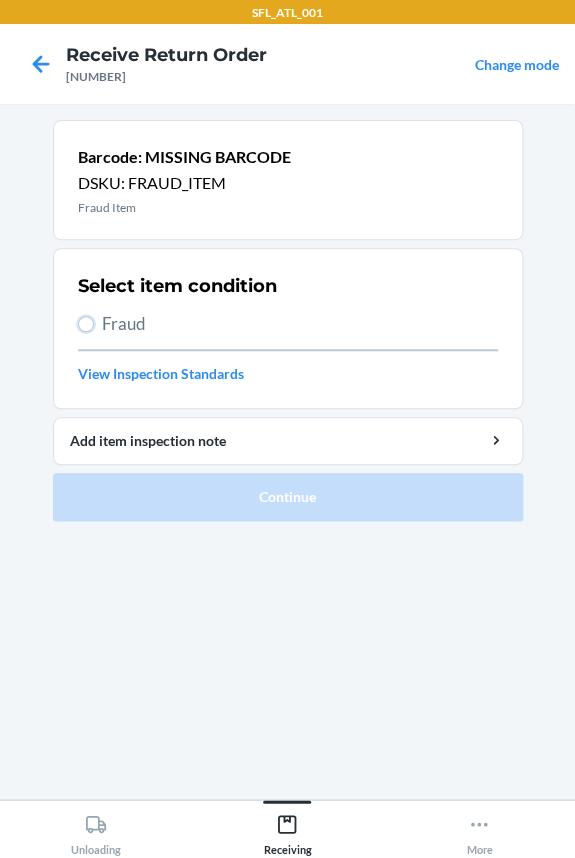 click on "Fraud" at bounding box center (86, 324) 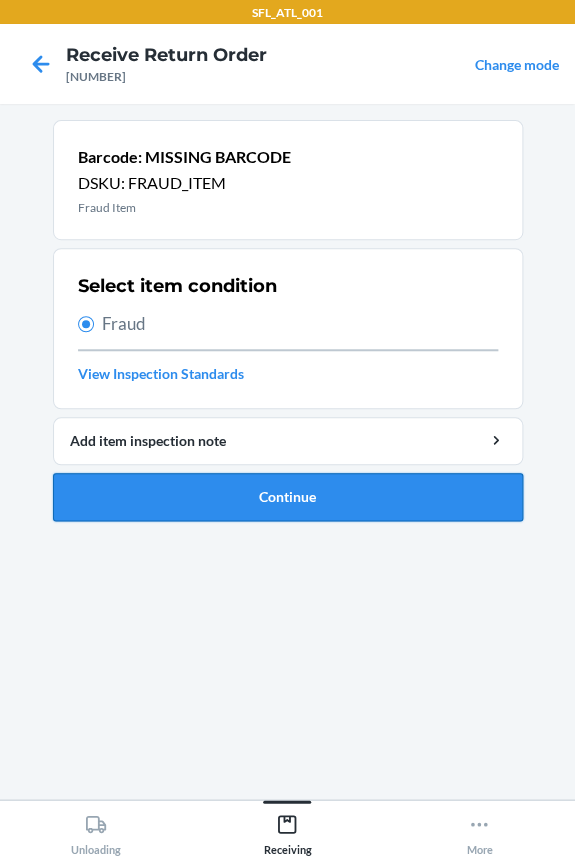 click on "Continue" at bounding box center [288, 497] 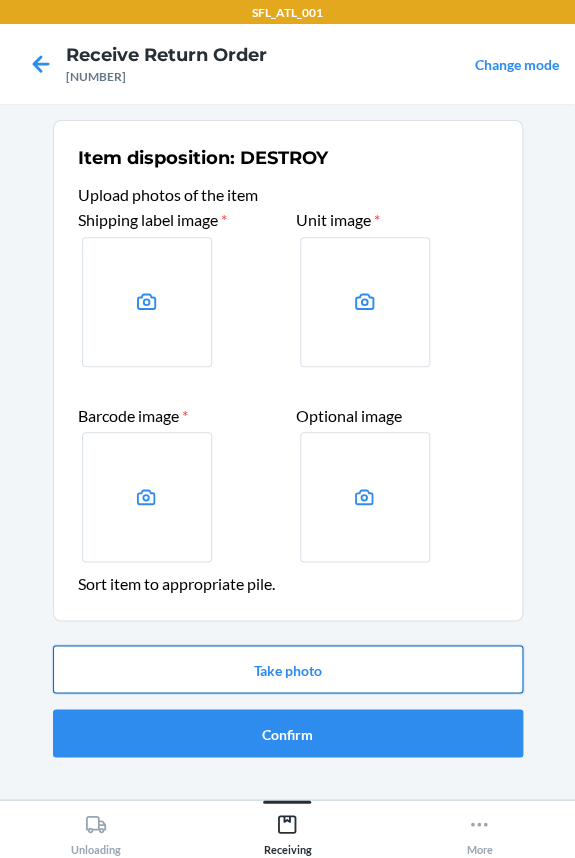 click on "Take photo" at bounding box center (288, 669) 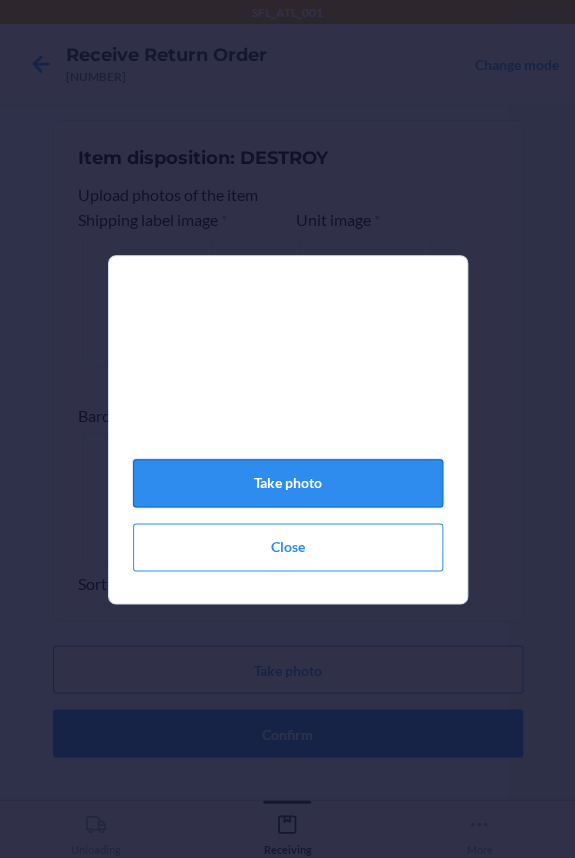 click on "Take photo" 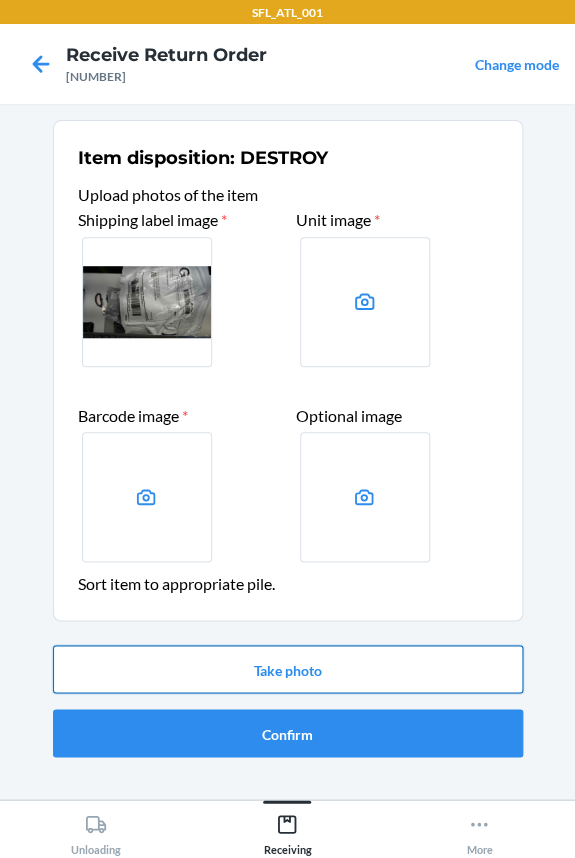 click on "Take photo" at bounding box center (288, 669) 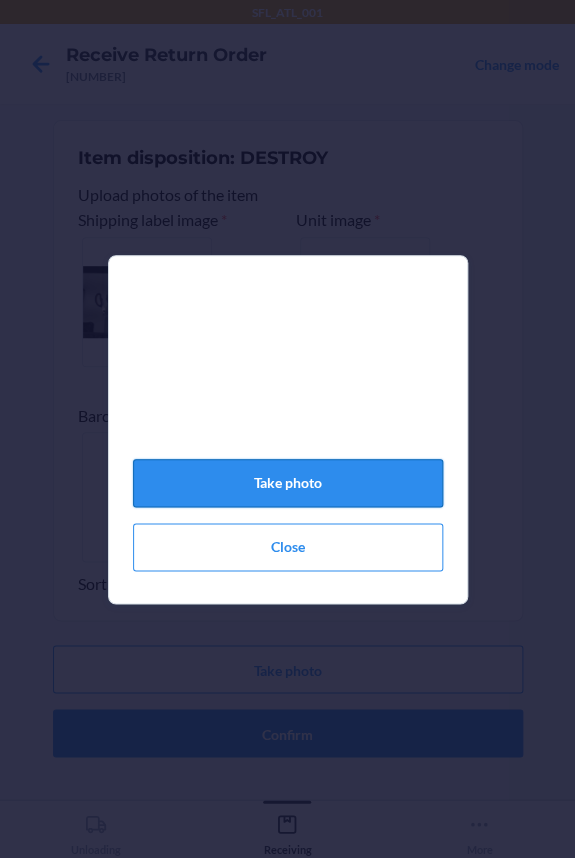 click on "Take photo" 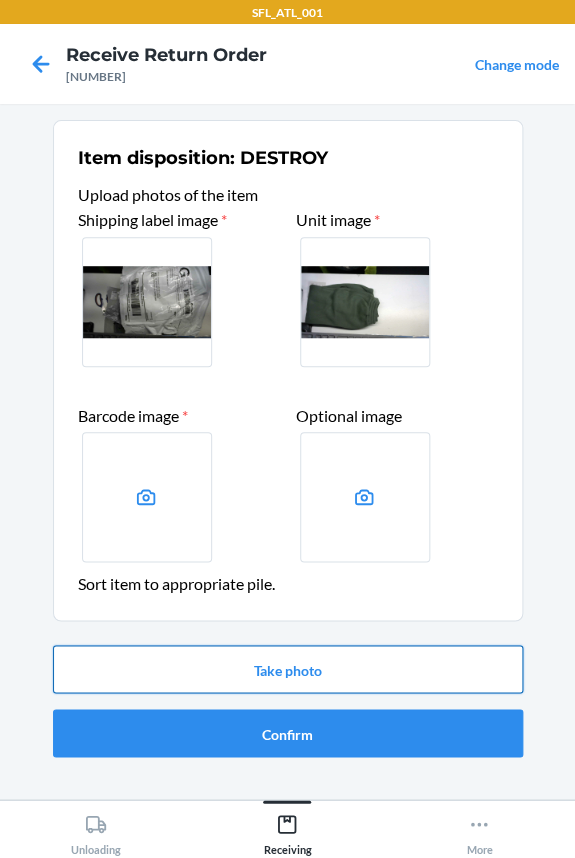 click on "Take photo" at bounding box center (288, 669) 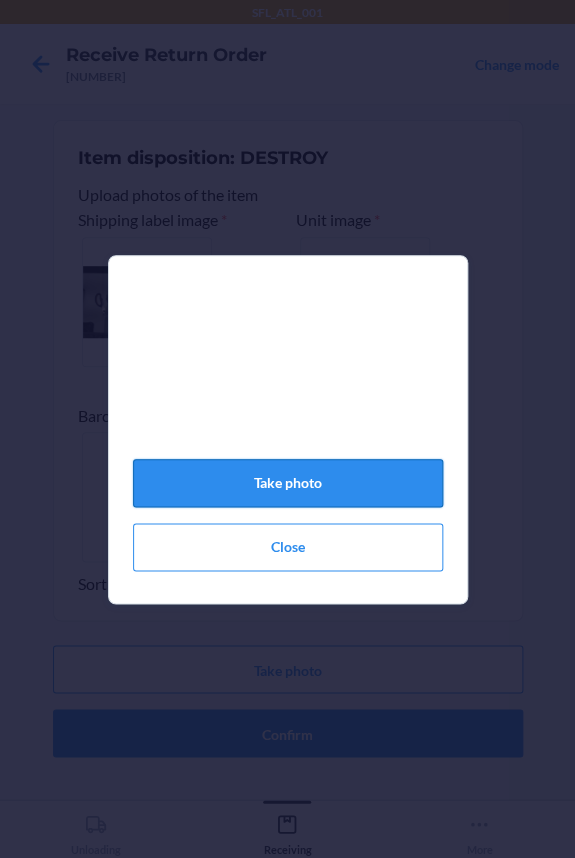 click on "Take photo" 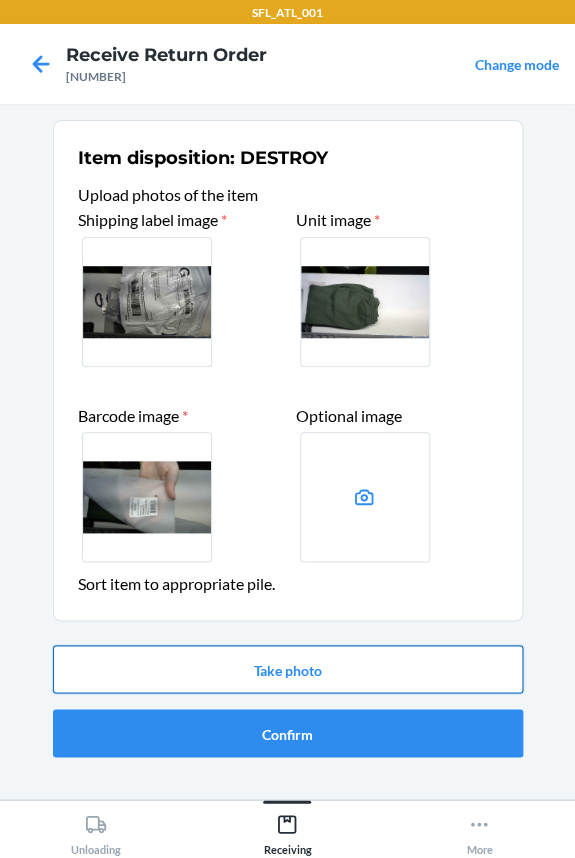 click on "Take photo" at bounding box center (288, 669) 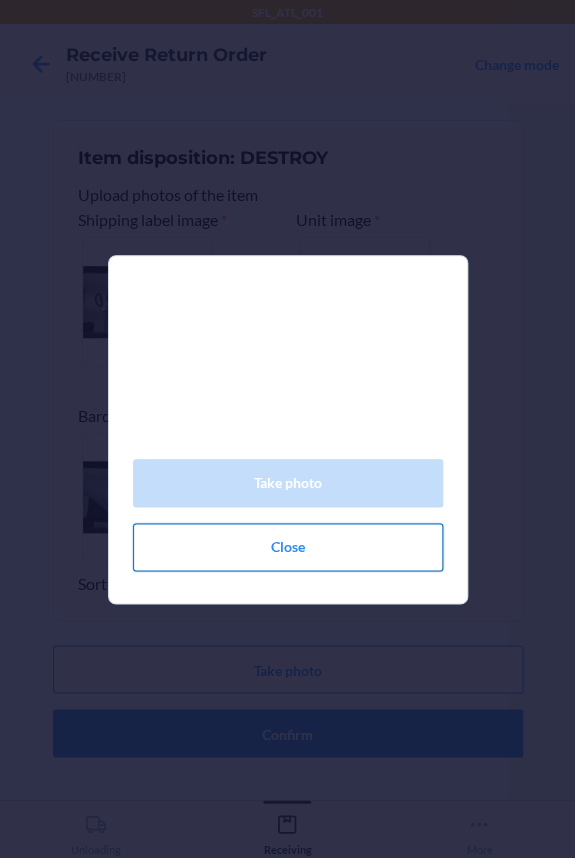 click on "Close" 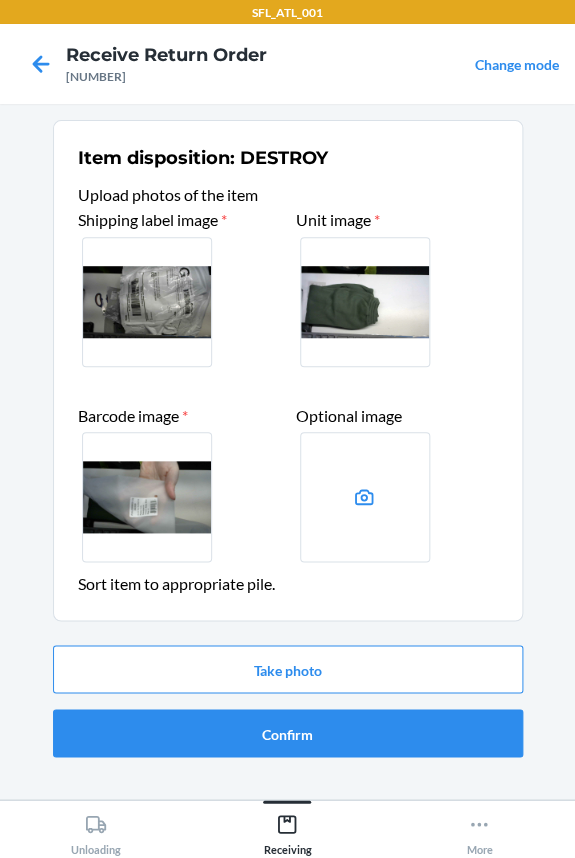 click on "Take photo Confirm" at bounding box center (288, 701) 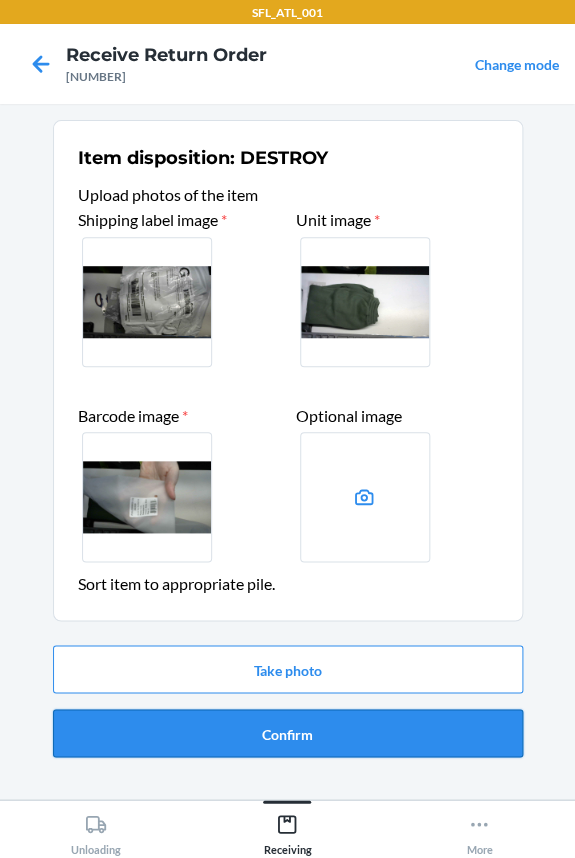 click on "Confirm" at bounding box center [288, 733] 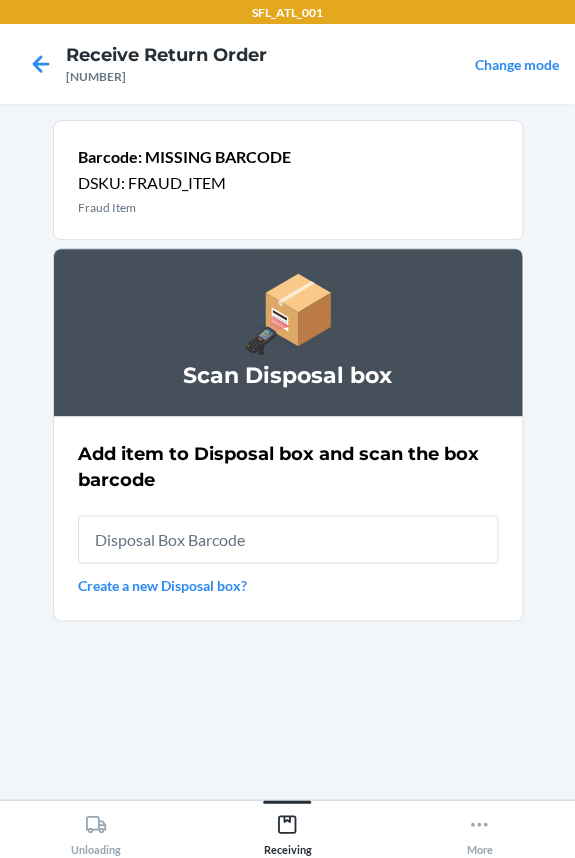 type on "[ALPHANUMERIC]" 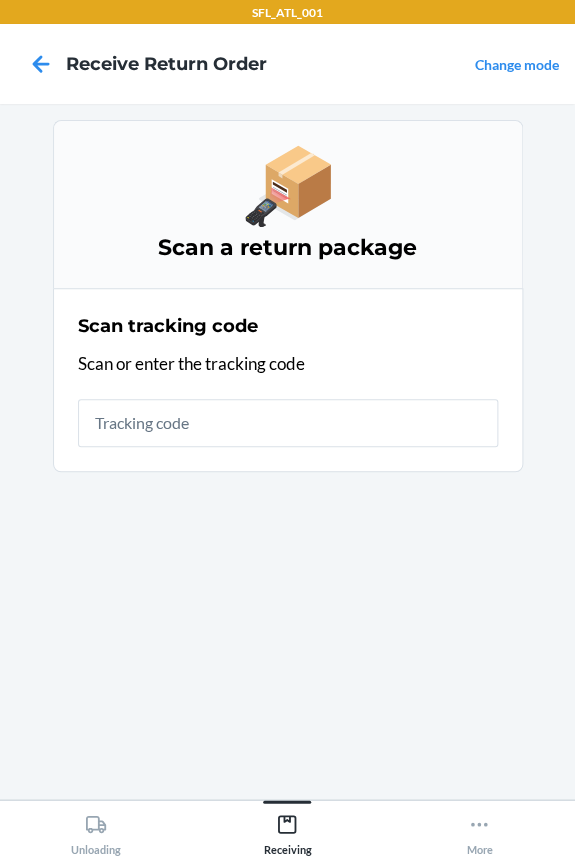 click at bounding box center [288, 423] 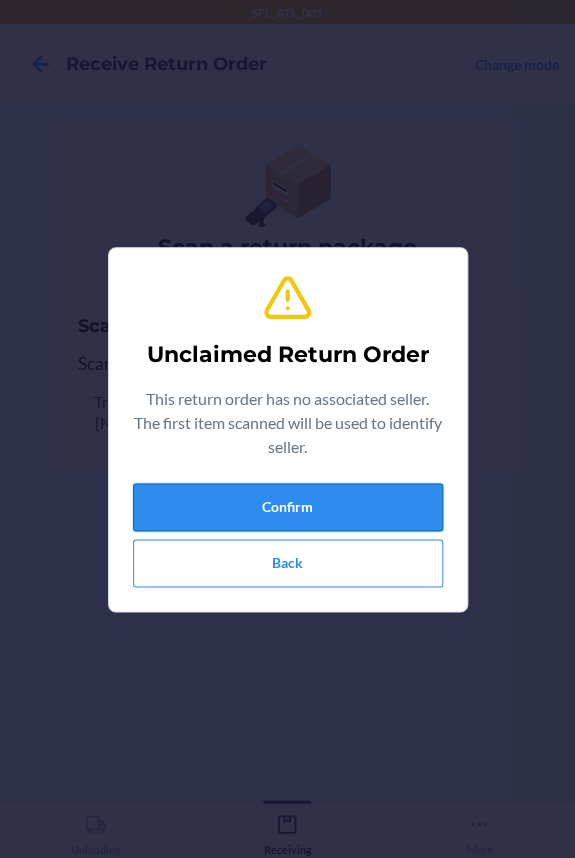 click on "Confirm" at bounding box center [288, 507] 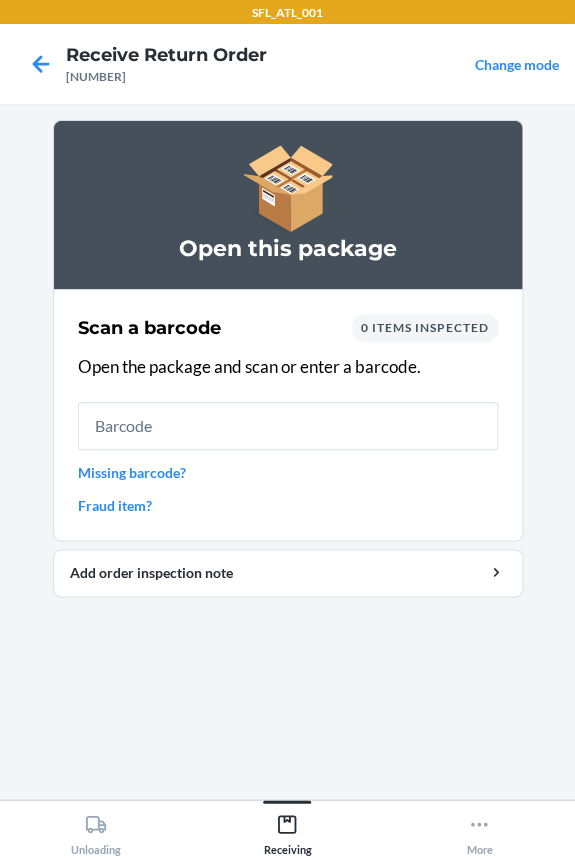 click at bounding box center [288, 426] 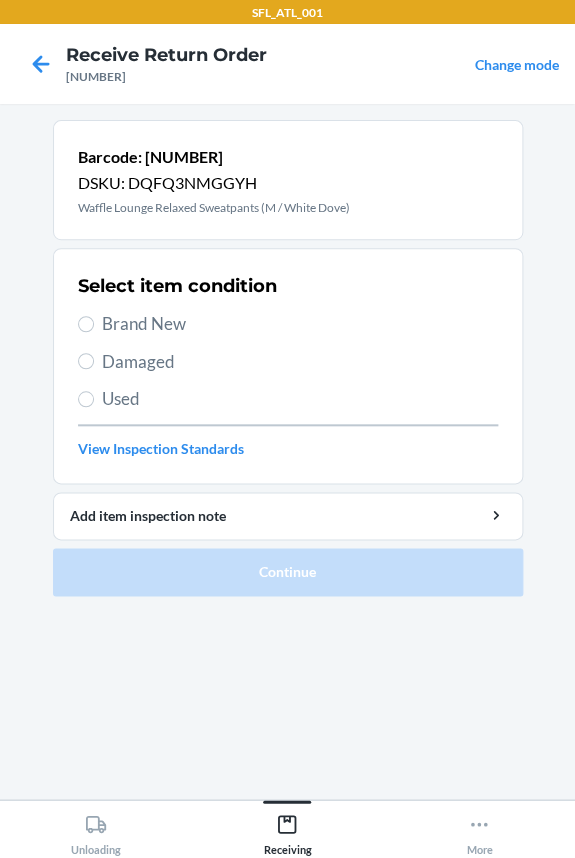 click on "Brand New" at bounding box center (300, 324) 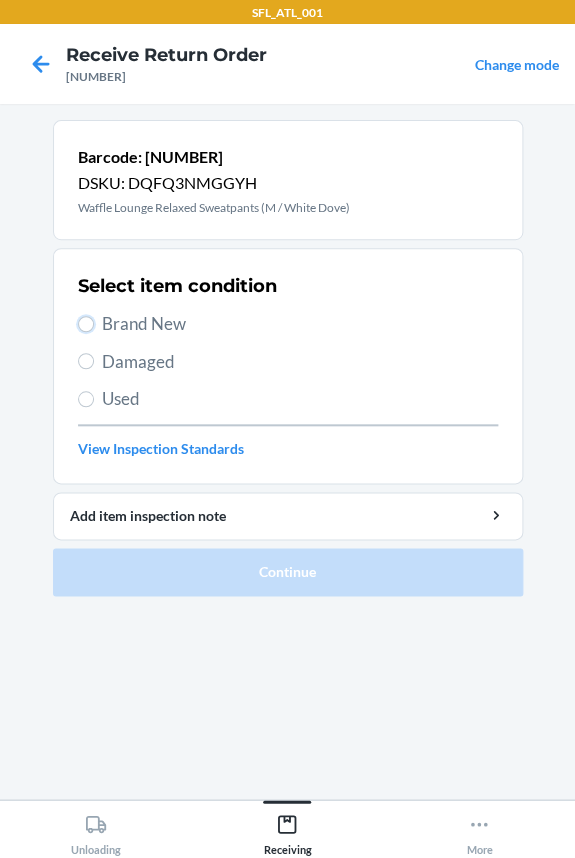 click on "Brand New" at bounding box center (86, 324) 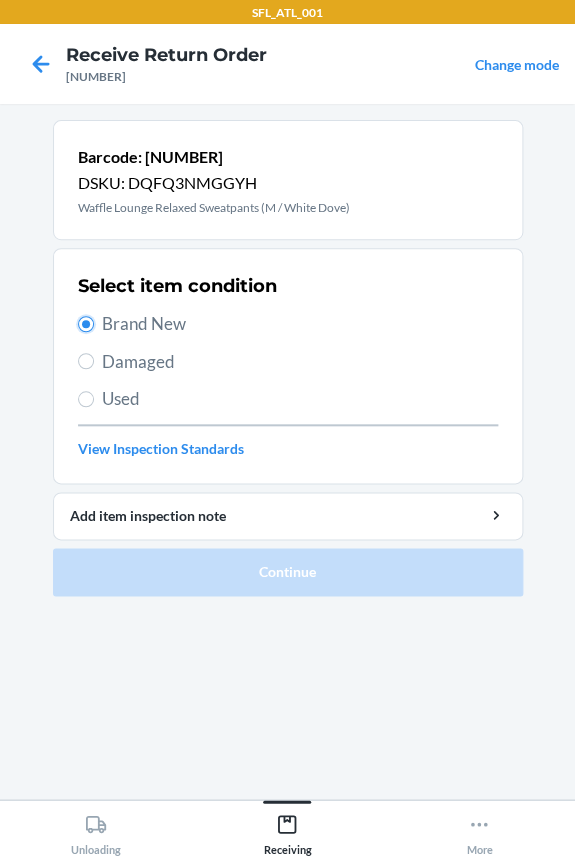 radio on "true" 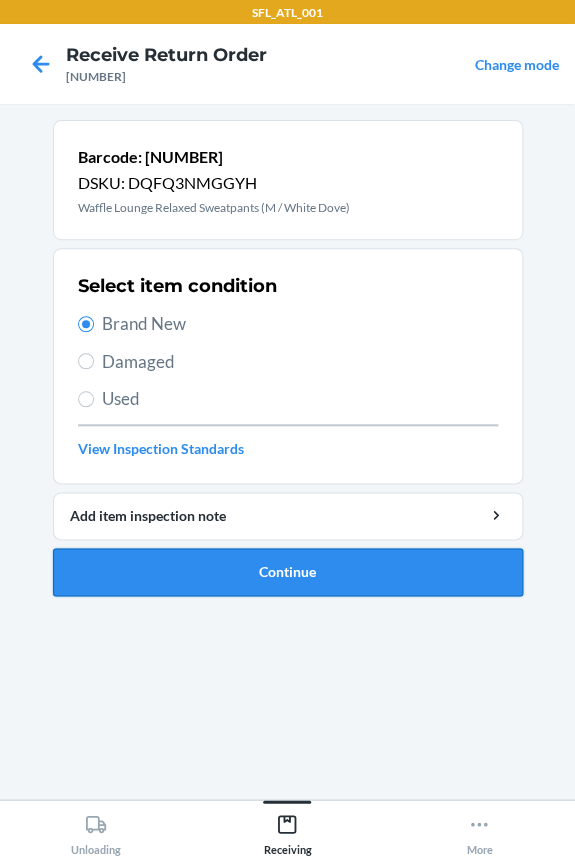 click on "Continue" at bounding box center [288, 572] 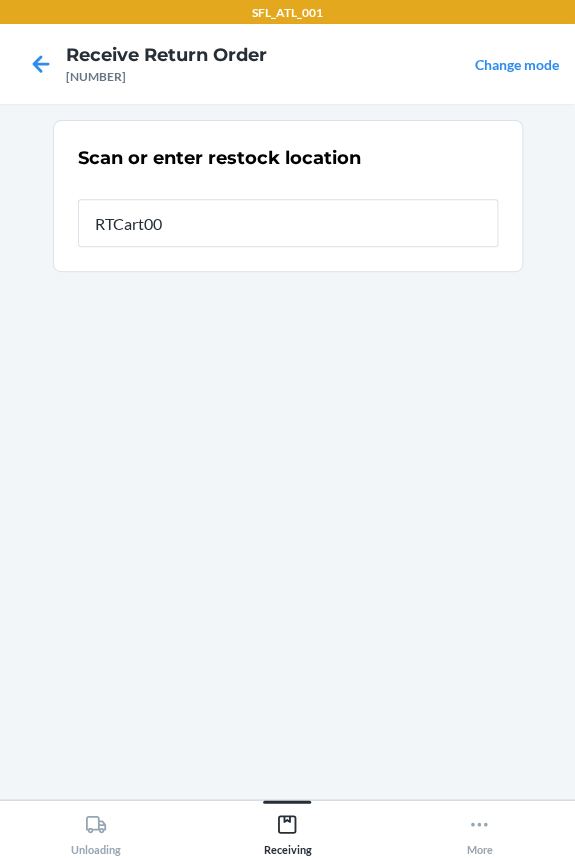 type on "[PRODUCT_CODE]" 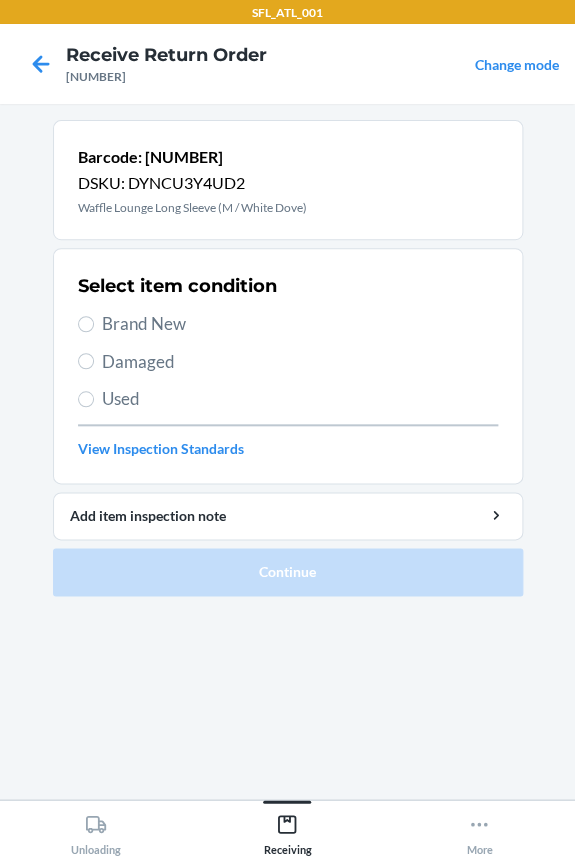 click on "Brand New" at bounding box center [300, 324] 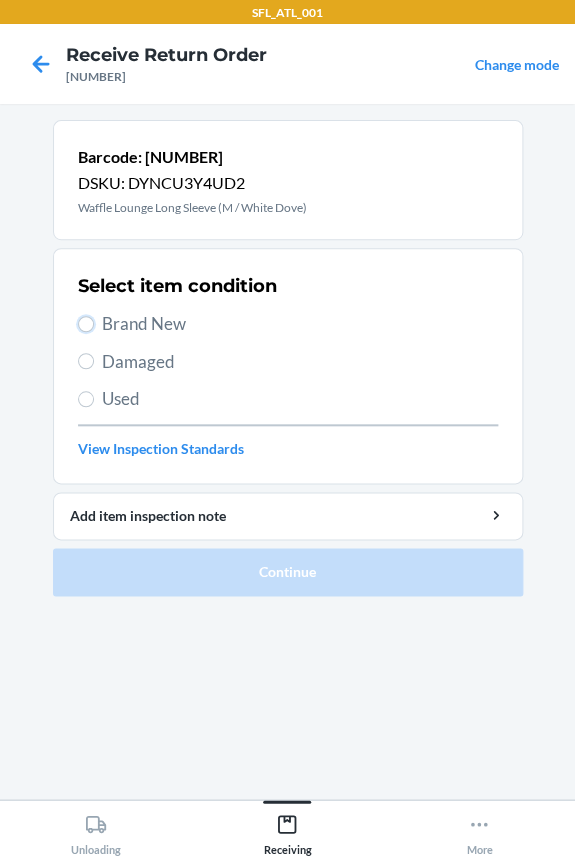 click on "Brand New" at bounding box center (86, 324) 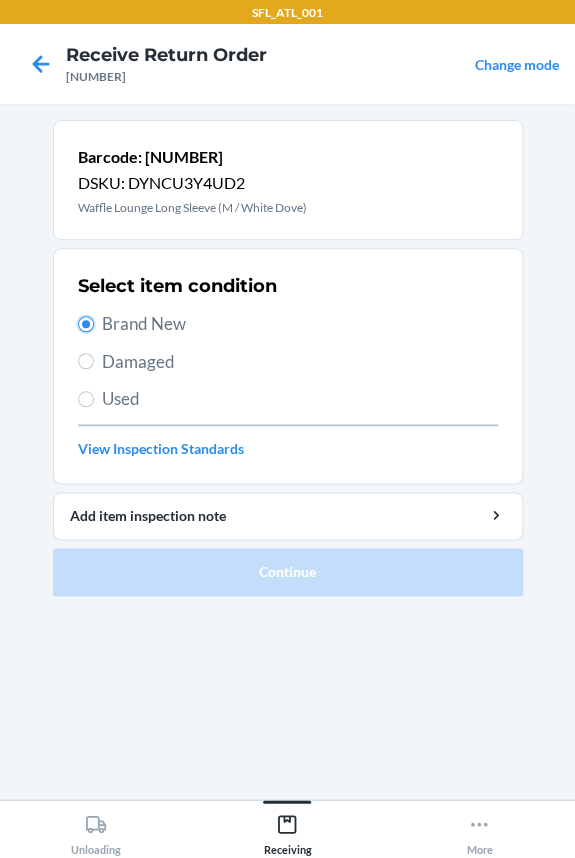 radio on "true" 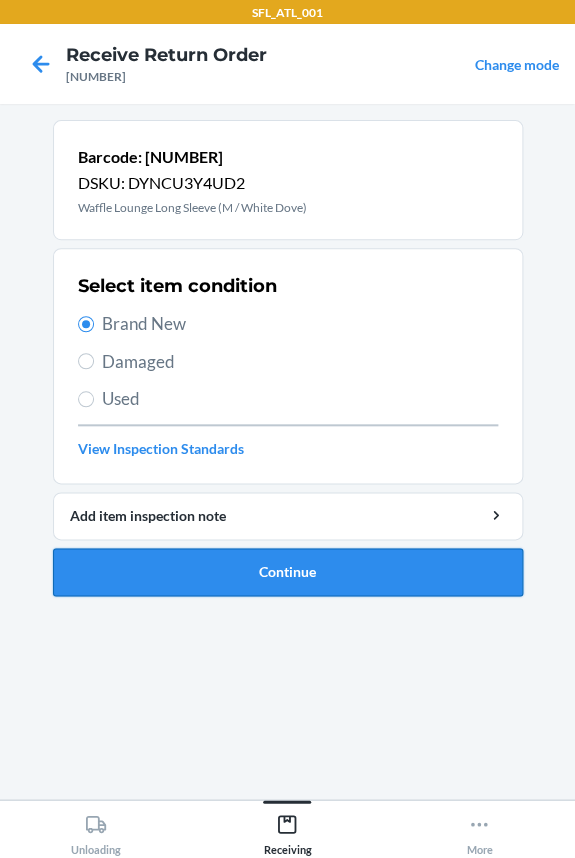 click on "Continue" at bounding box center (288, 572) 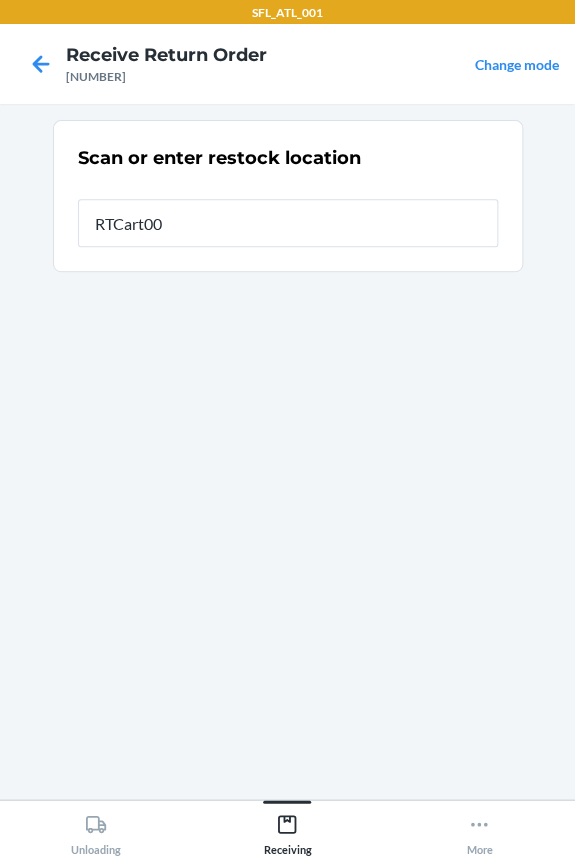 type on "[PRODUCT_CODE]" 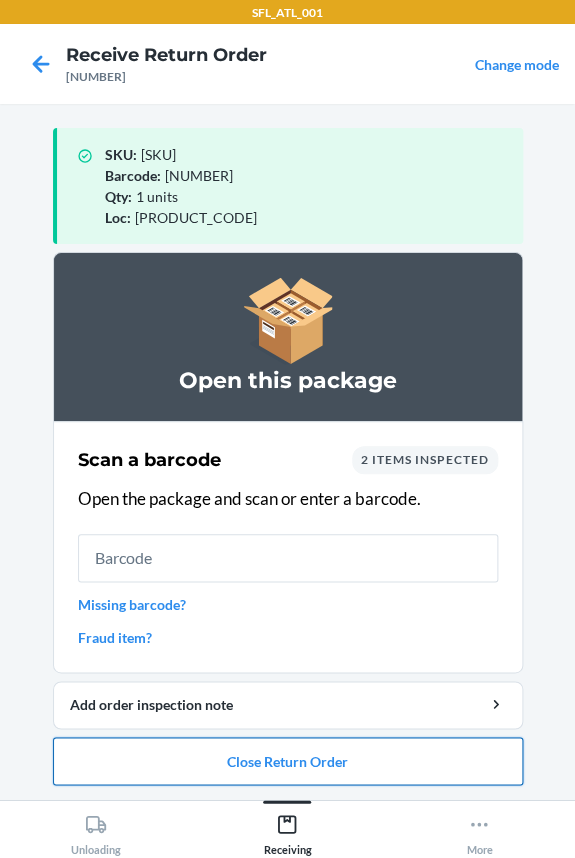 click on "Close Return Order" at bounding box center [288, 761] 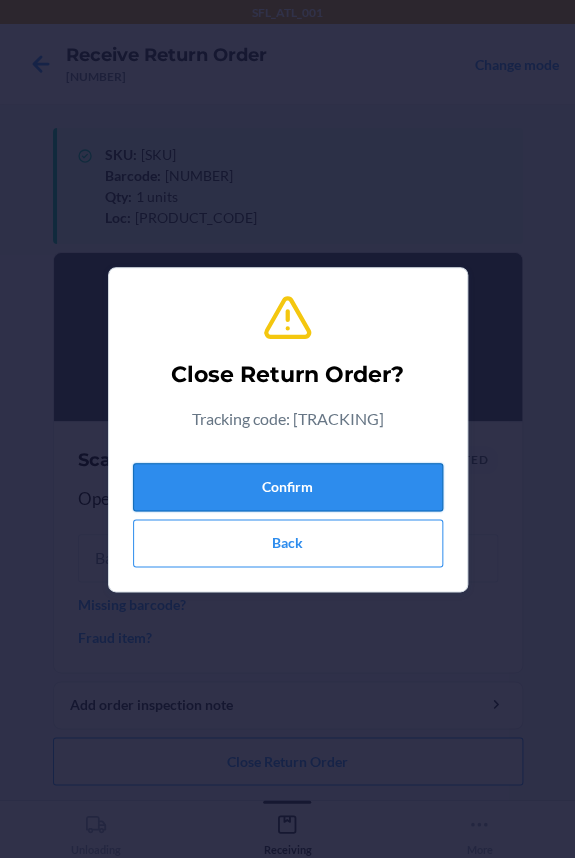 click on "Confirm" at bounding box center (288, 487) 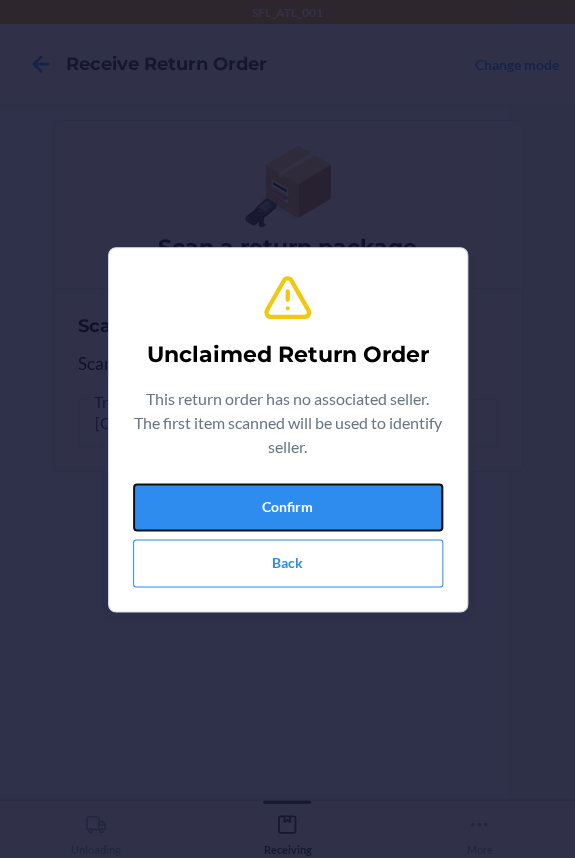 click on "Confirm" at bounding box center [288, 507] 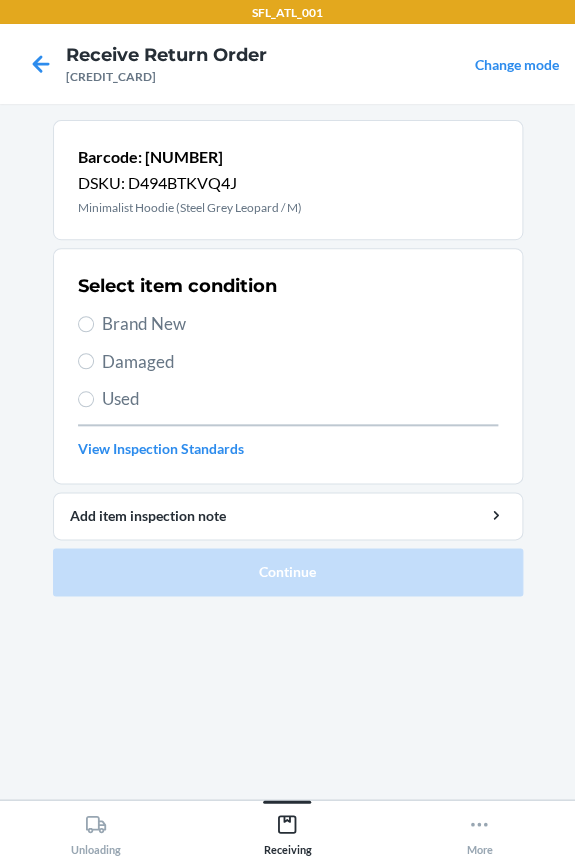 click on "Brand New" at bounding box center (300, 324) 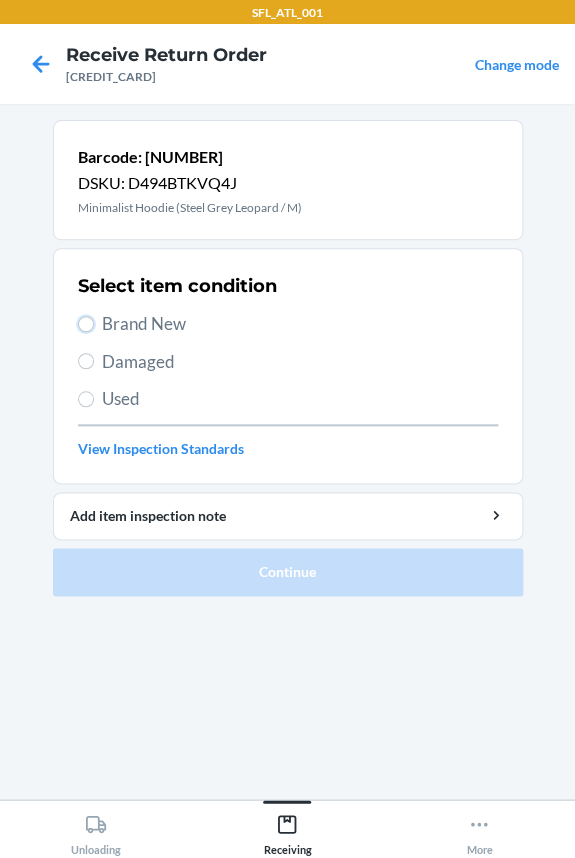click on "Brand New" at bounding box center [86, 324] 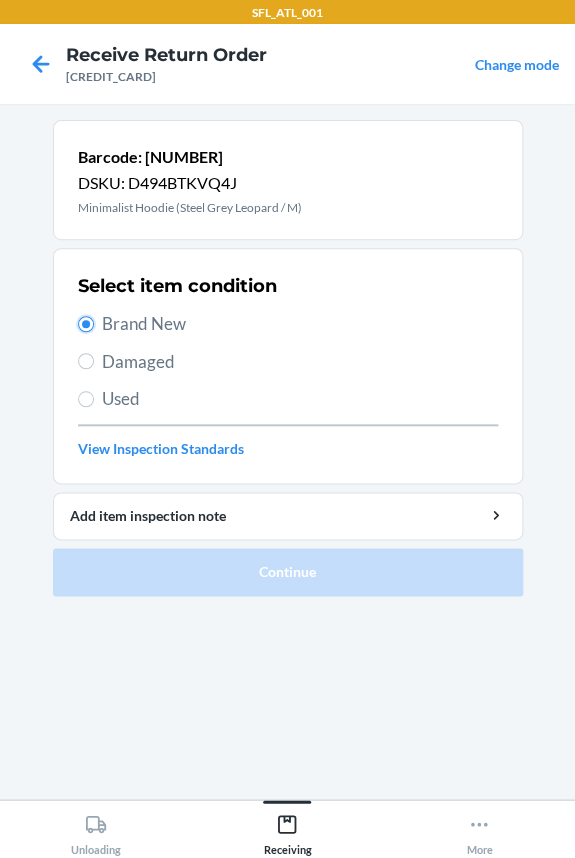 radio on "true" 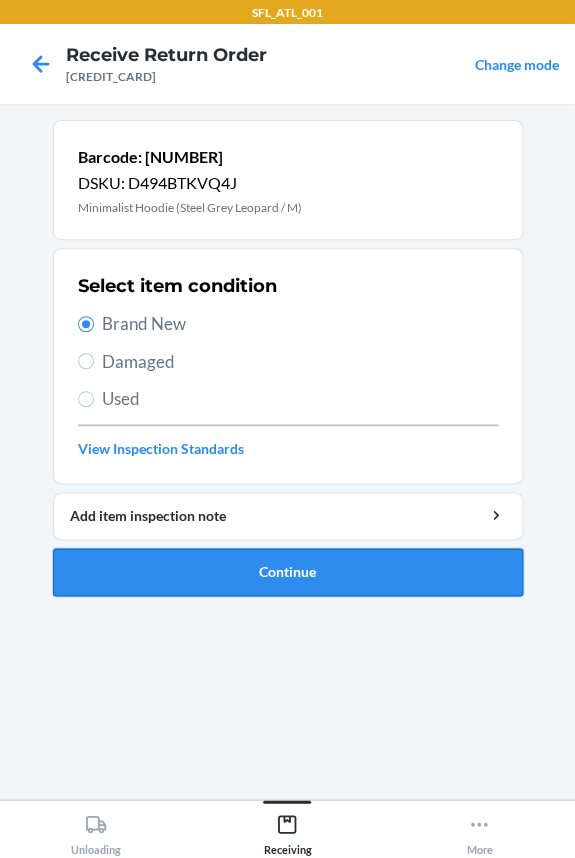 click on "Continue" at bounding box center [288, 572] 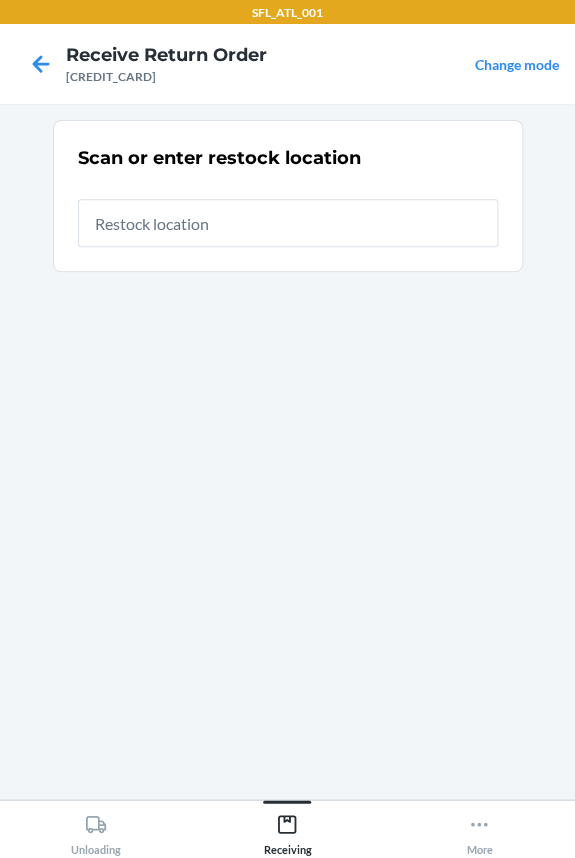 click at bounding box center [288, 223] 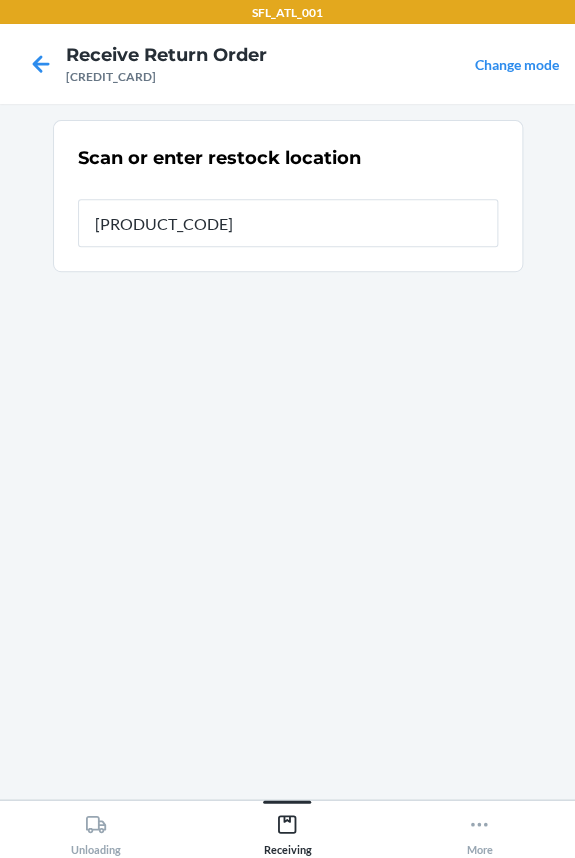 type on "[PRODUCT_CODE]" 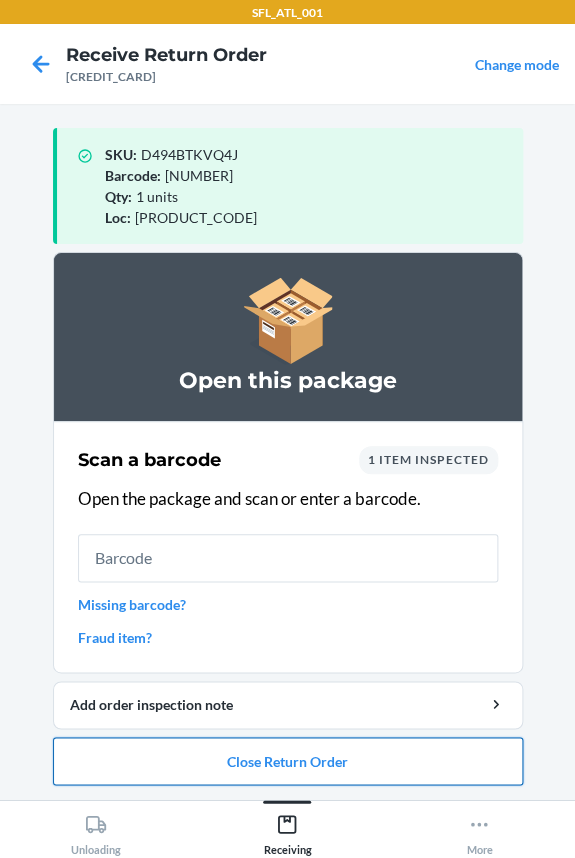 click on "Close Return Order" at bounding box center (288, 761) 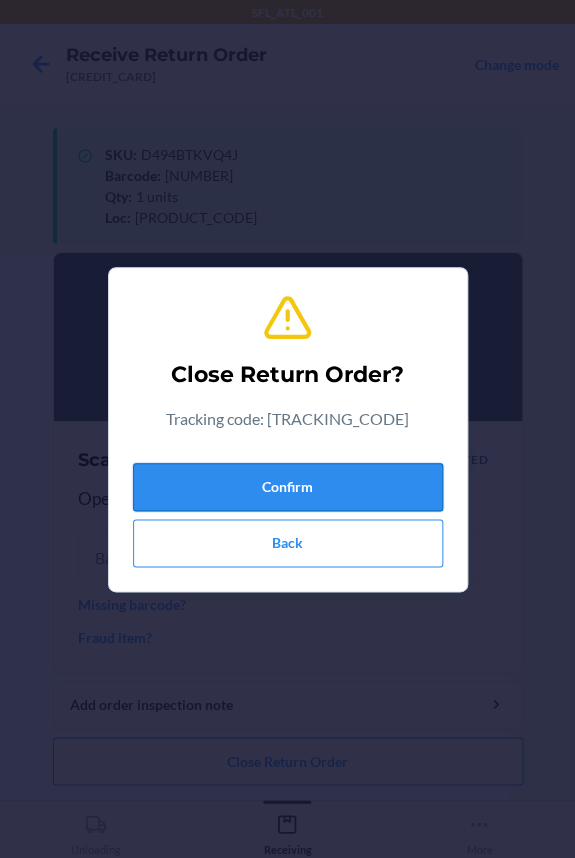 click on "Confirm" at bounding box center [288, 487] 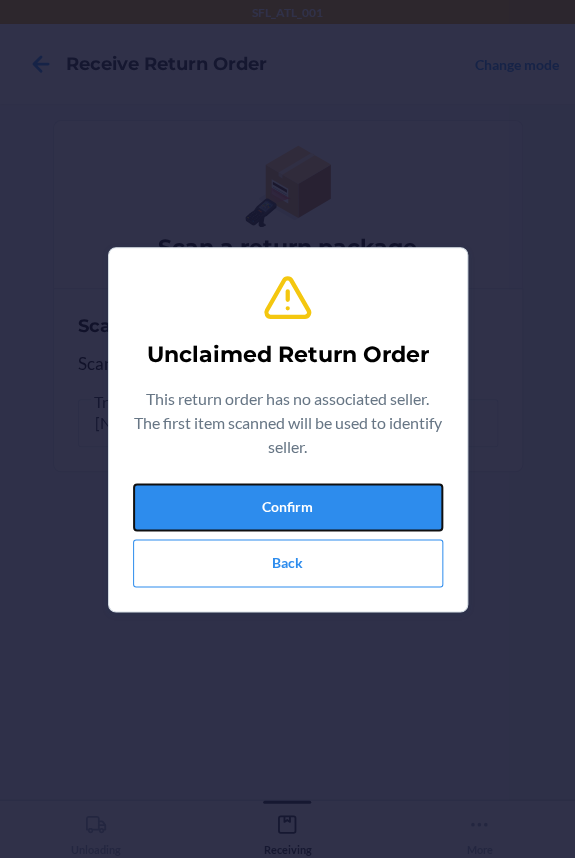 click on "Confirm" at bounding box center (288, 507) 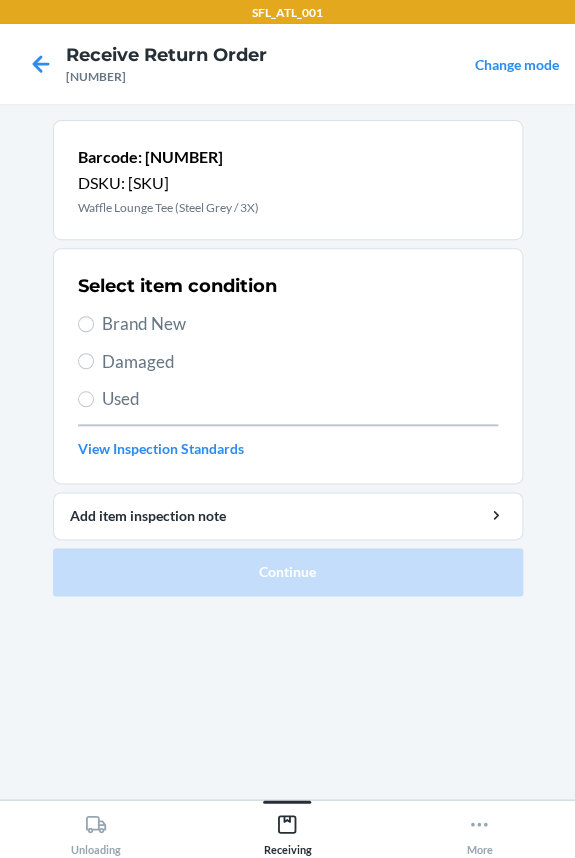click on "Brand New" at bounding box center [300, 324] 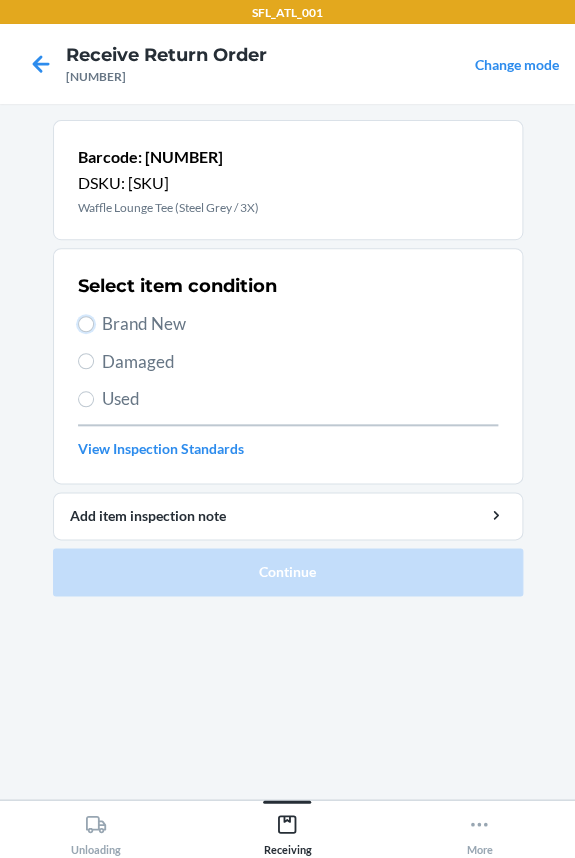 click on "Brand New" at bounding box center [86, 324] 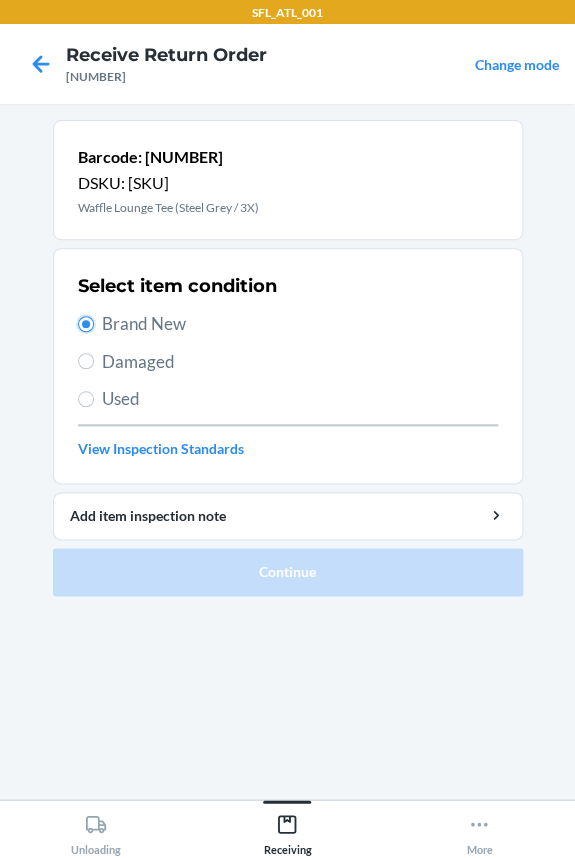 radio on "true" 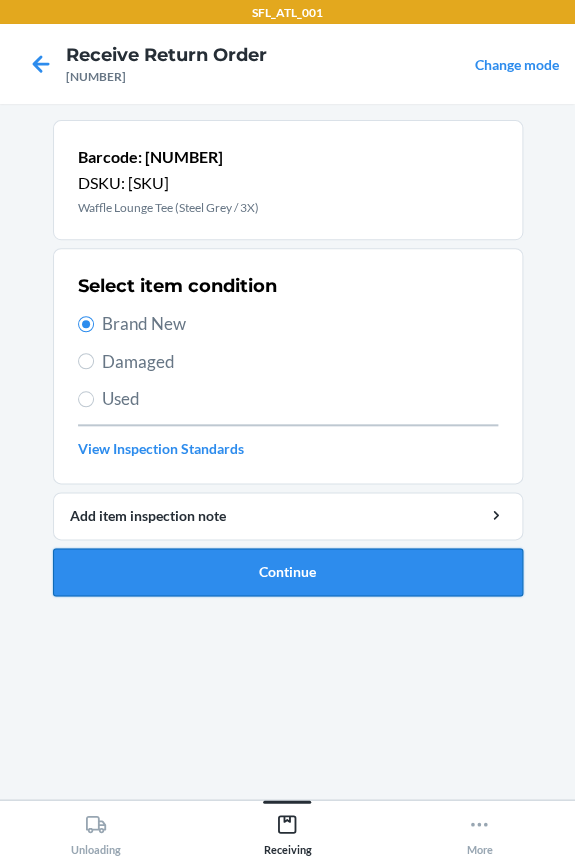 click on "Continue" at bounding box center (288, 572) 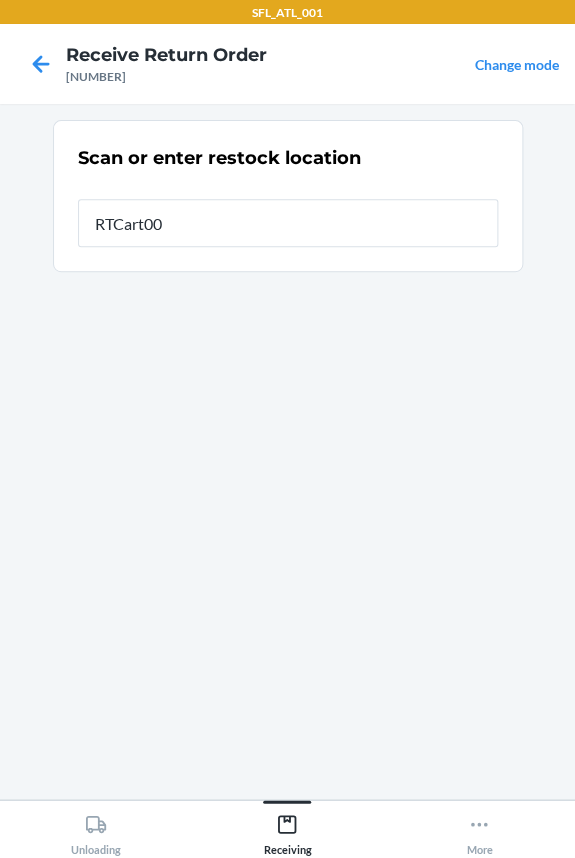 type on "[PRODUCT_CODE]" 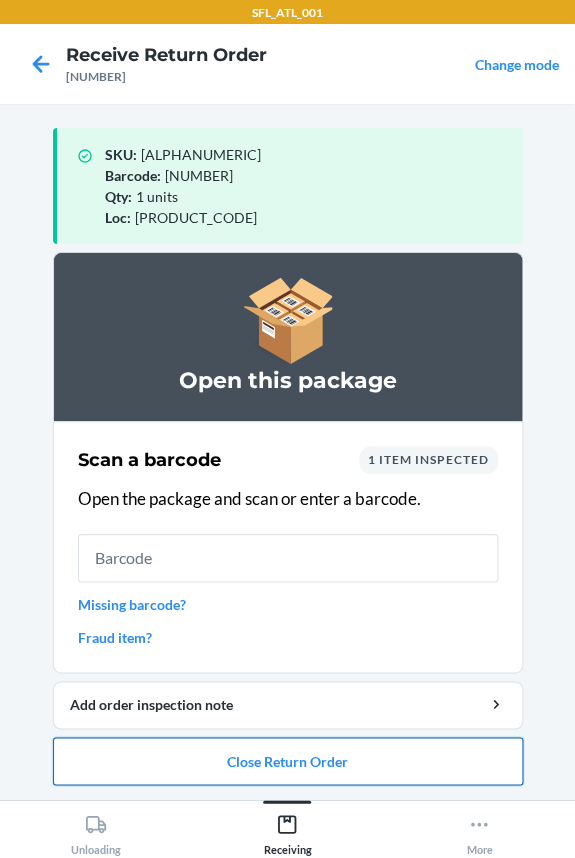 click on "Close Return Order" at bounding box center (288, 761) 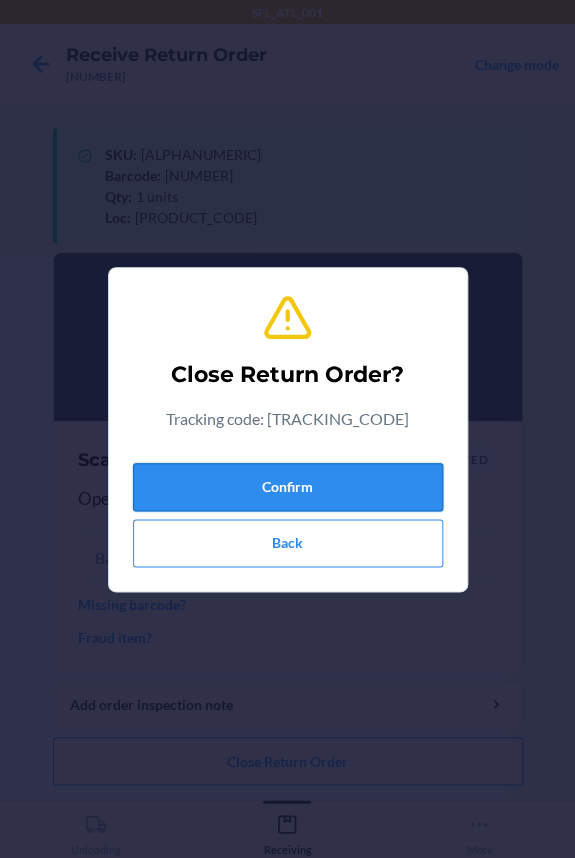 click on "Confirm" at bounding box center (288, 487) 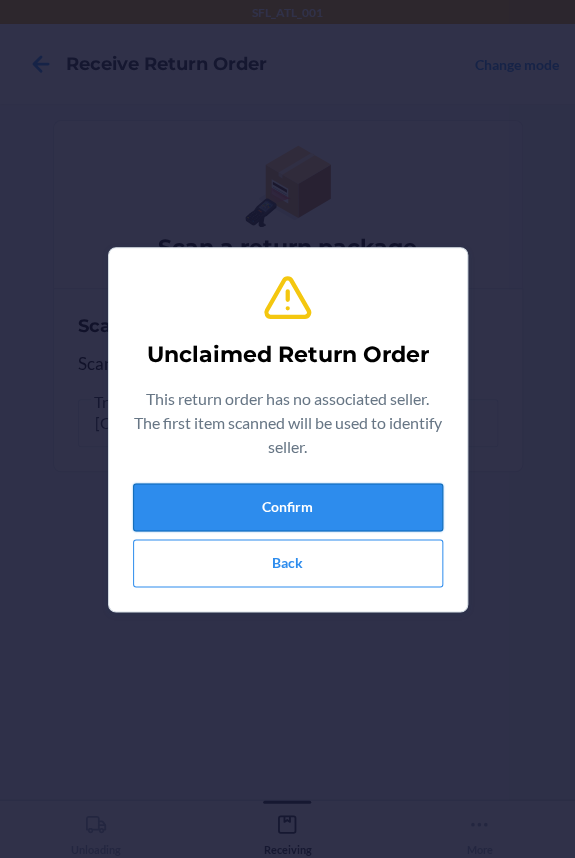 click on "Confirm" at bounding box center (288, 507) 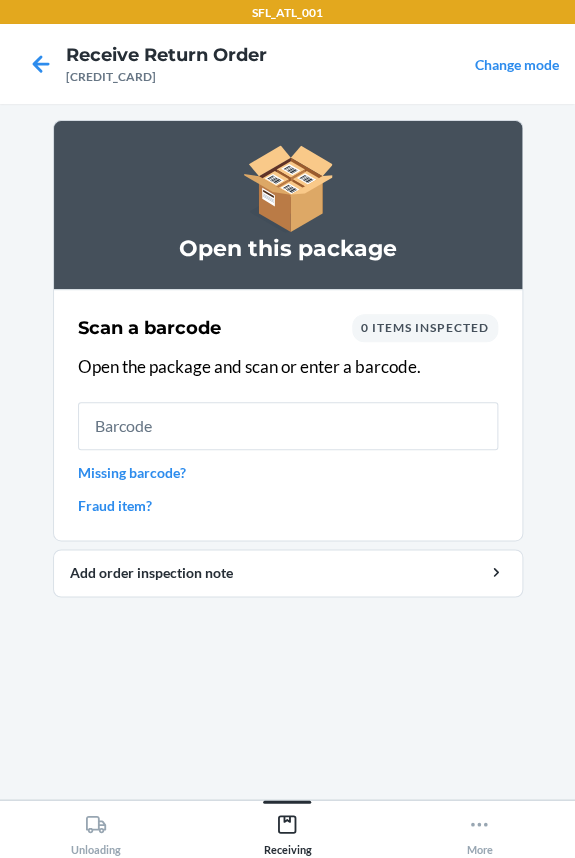click at bounding box center [288, 426] 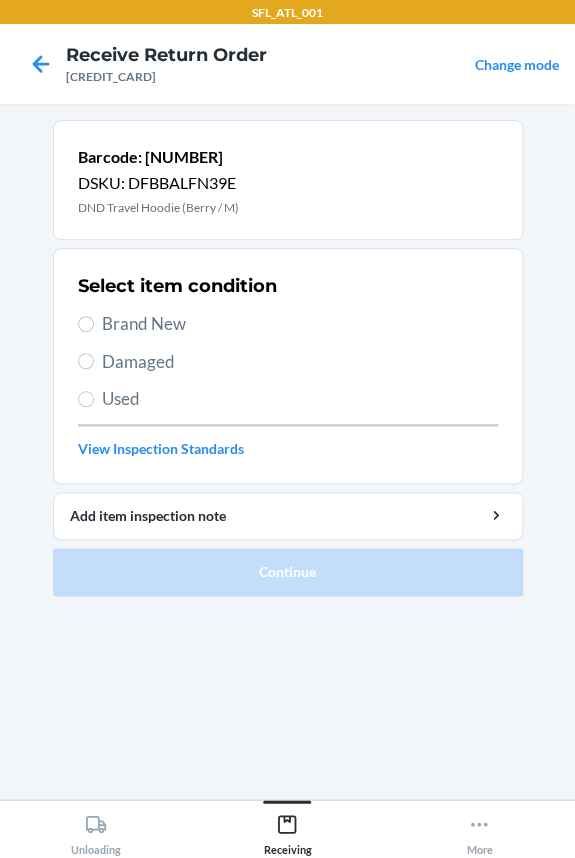 click on "Brand New" at bounding box center (300, 324) 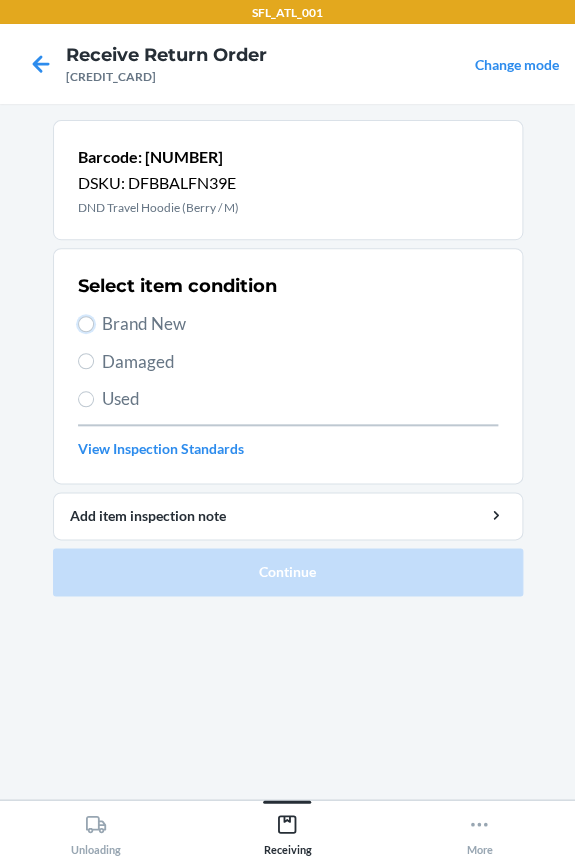 click on "Brand New" at bounding box center [86, 324] 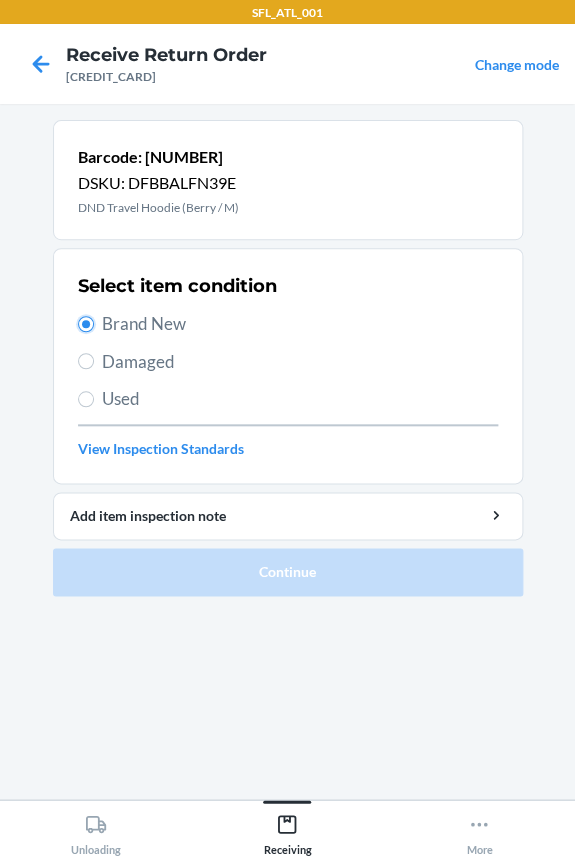 radio on "true" 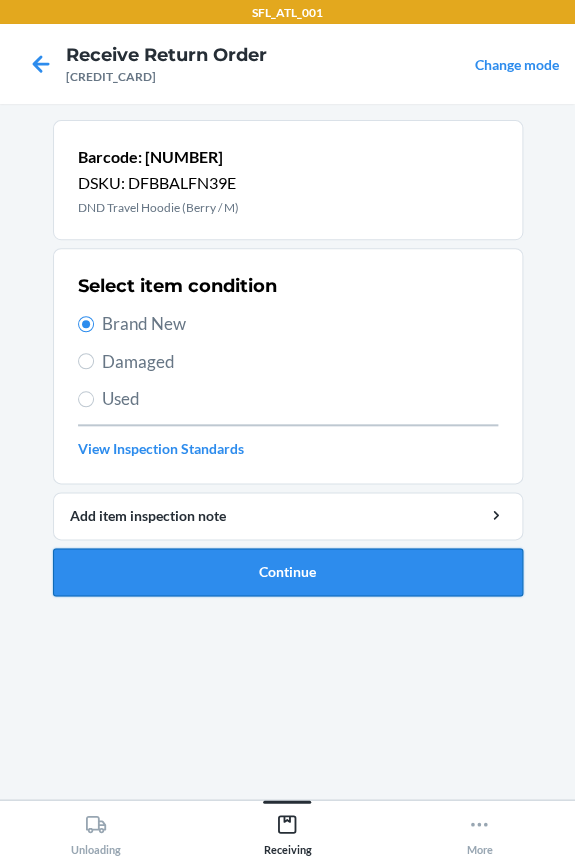 click on "Continue" at bounding box center [288, 572] 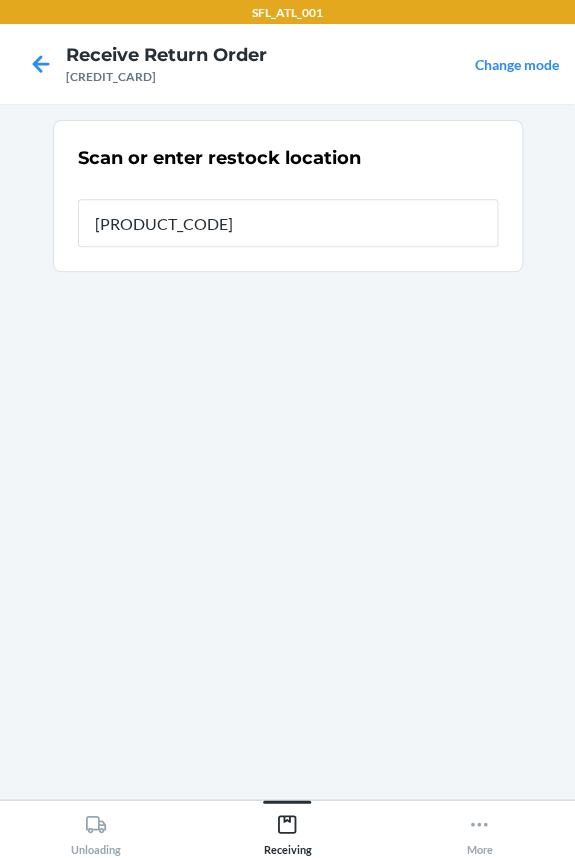 type on "[PRODUCT_CODE]" 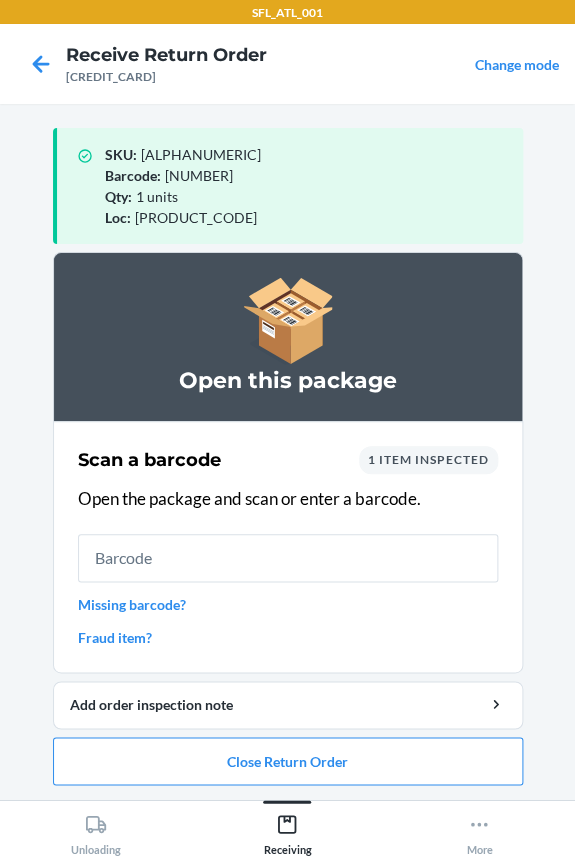 click at bounding box center (288, 558) 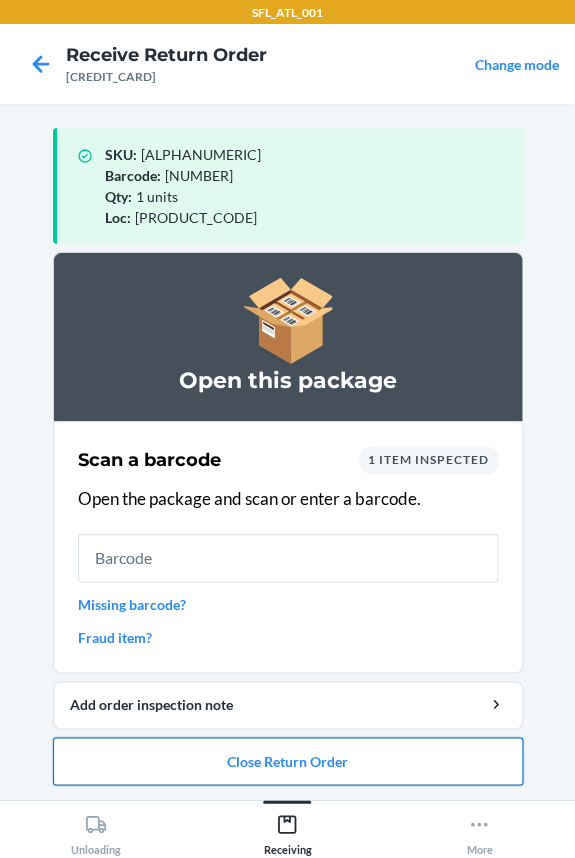 click on "Close Return Order" at bounding box center (288, 761) 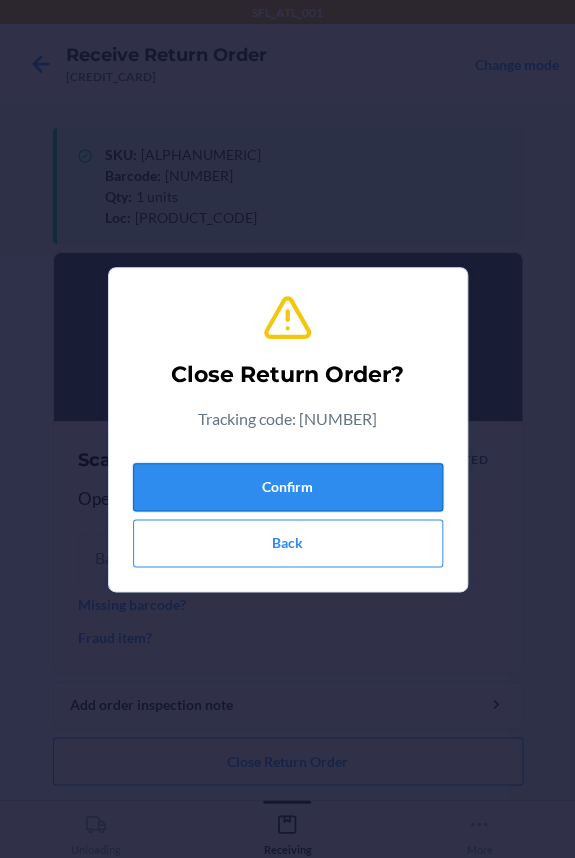 click on "Confirm" at bounding box center (288, 487) 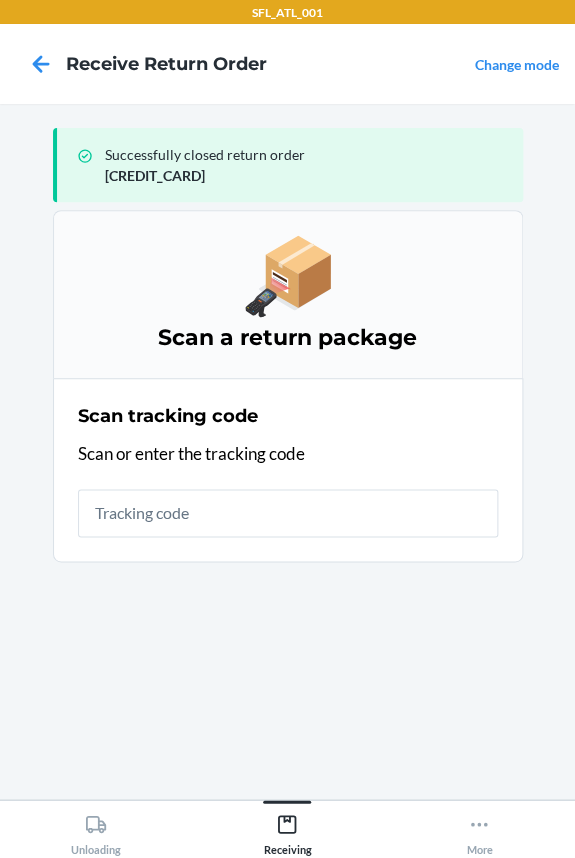 click at bounding box center (288, 513) 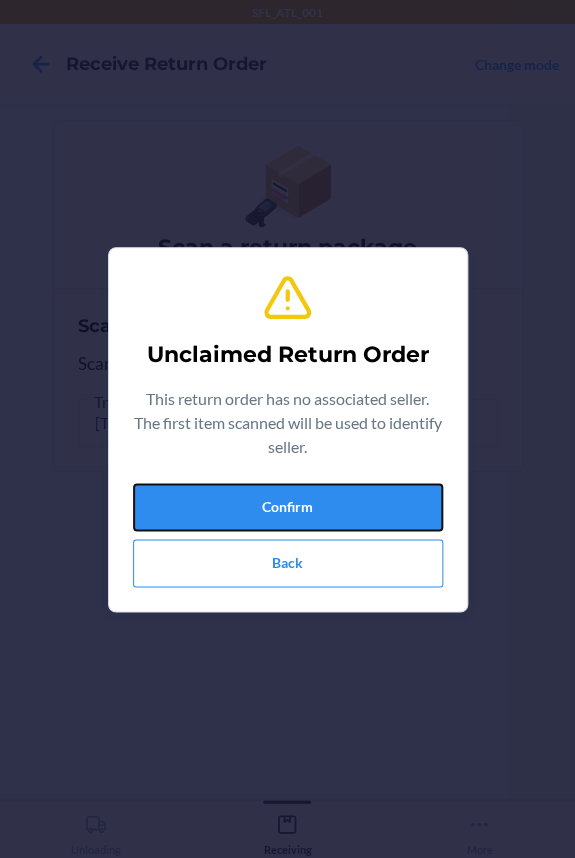 click on "Confirm" at bounding box center (288, 507) 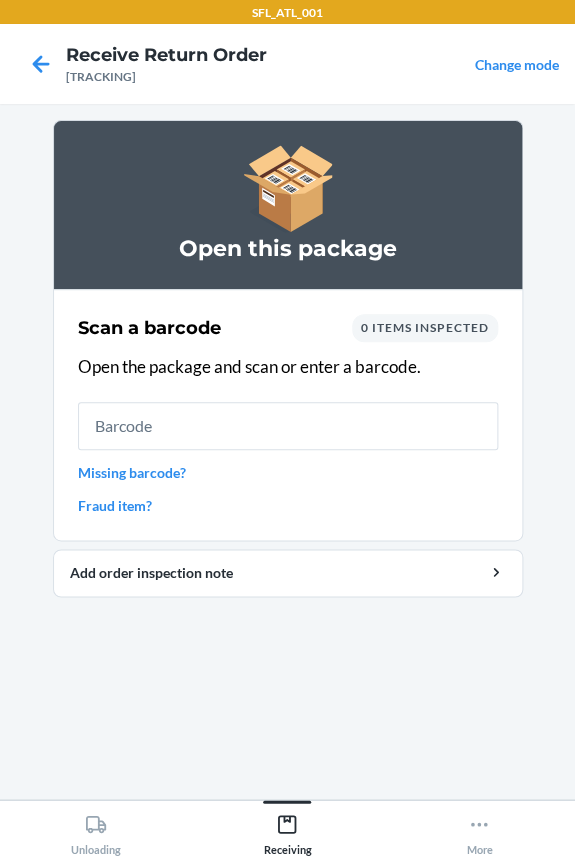 click at bounding box center (288, 426) 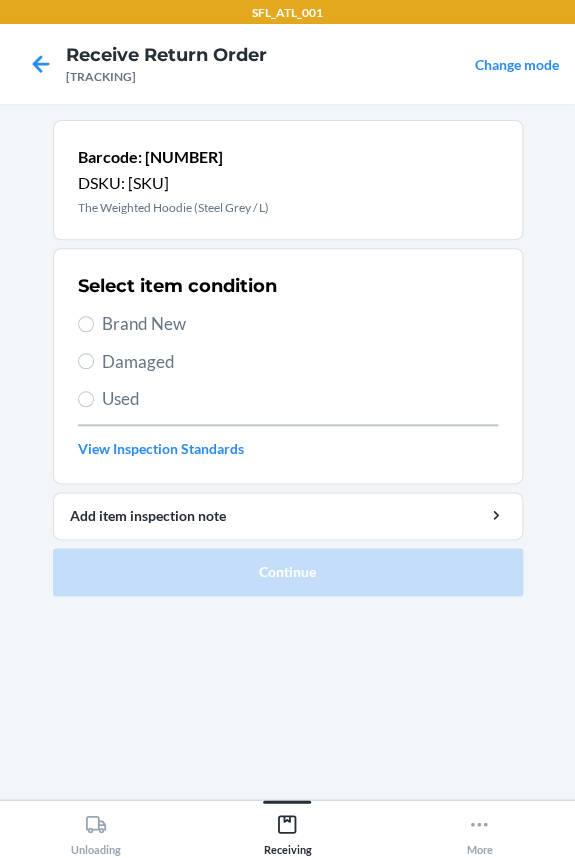 click on "Brand New" at bounding box center [300, 324] 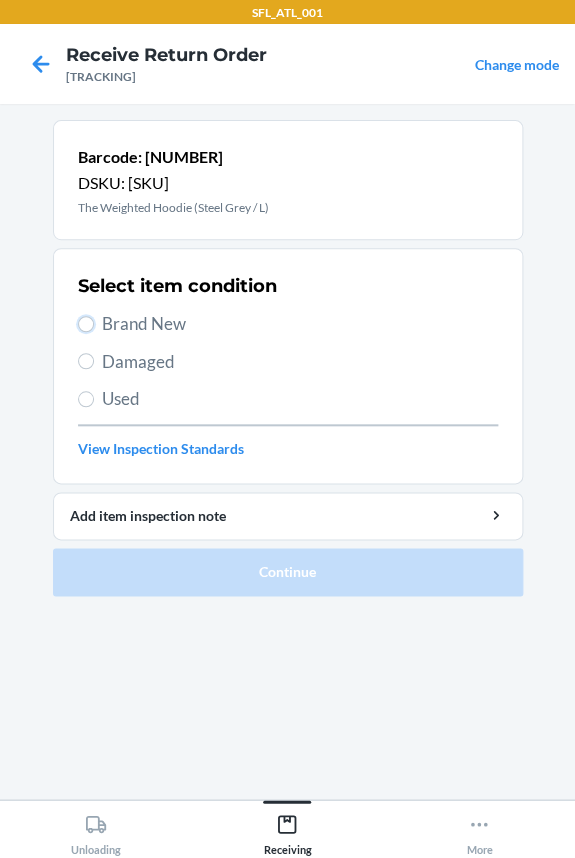 click on "Brand New" at bounding box center (86, 324) 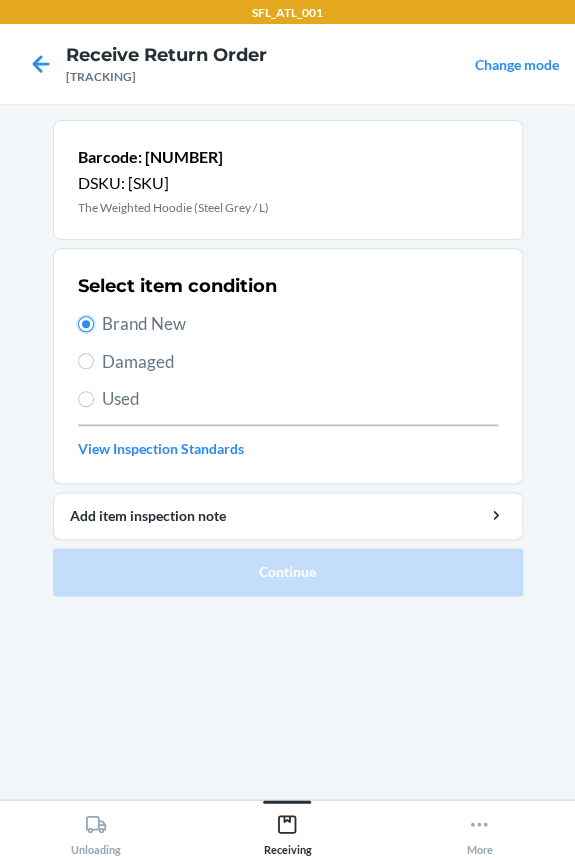 radio on "true" 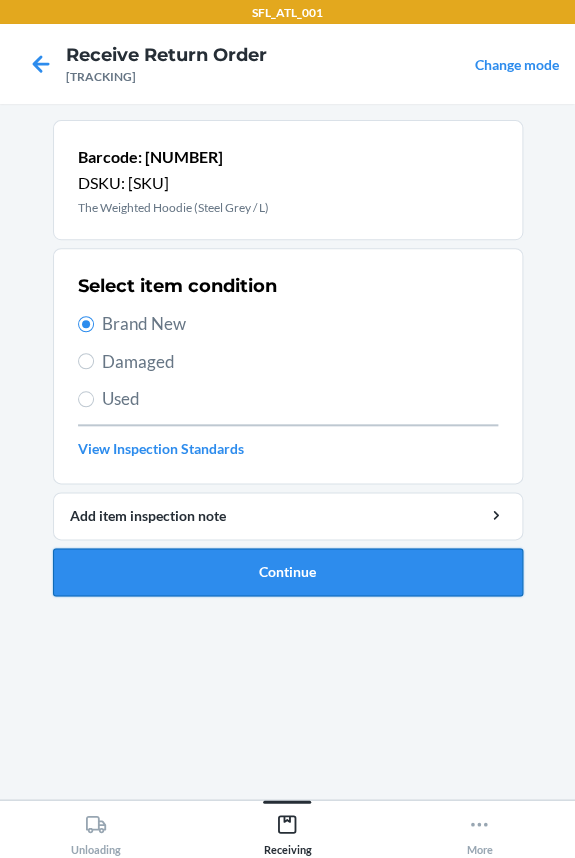 click on "Continue" at bounding box center (288, 572) 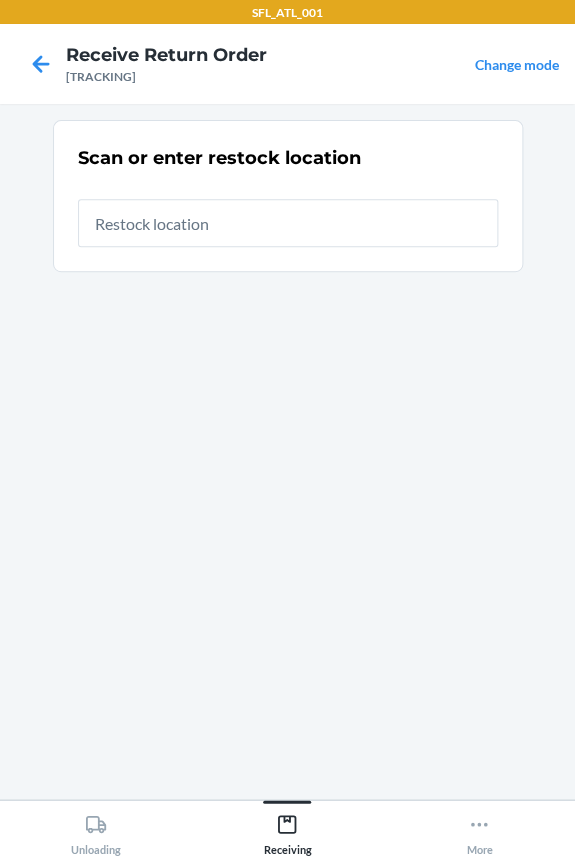 click at bounding box center [288, 223] 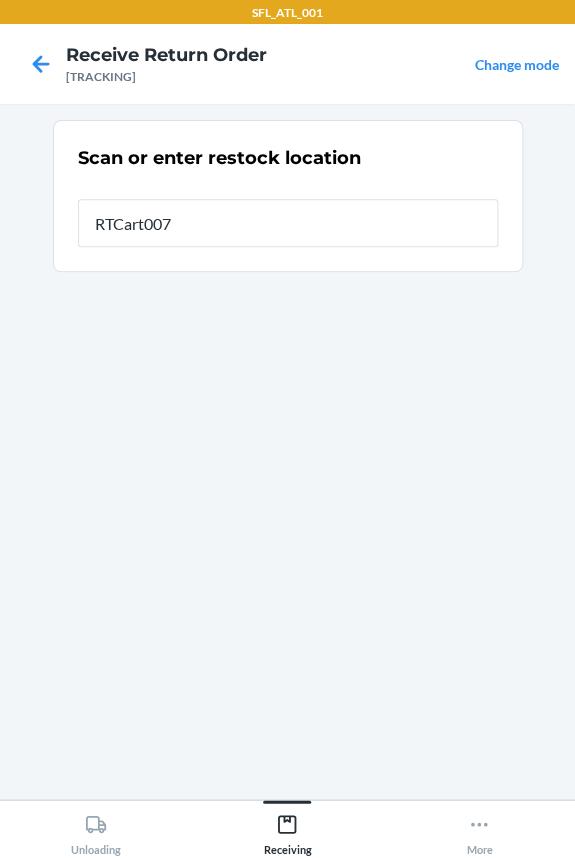 type on "RTCart007" 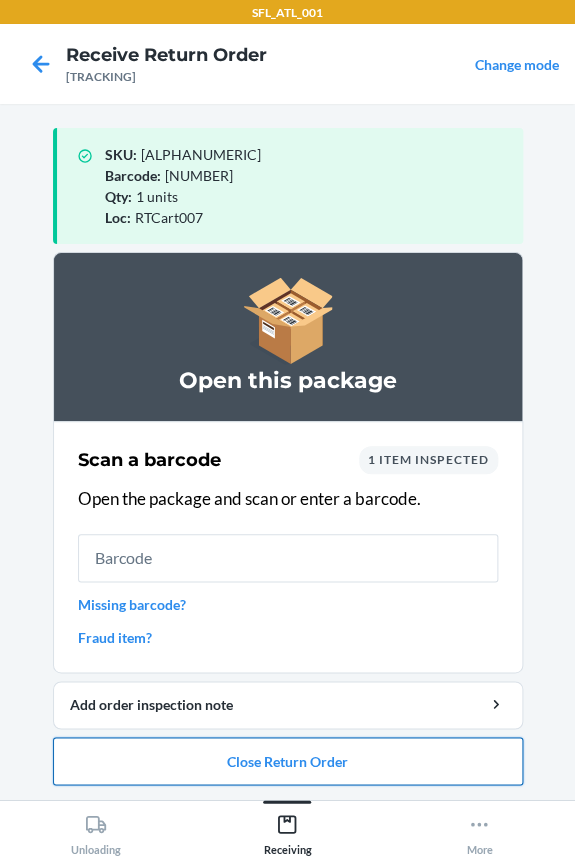 click on "Close Return Order" at bounding box center [288, 761] 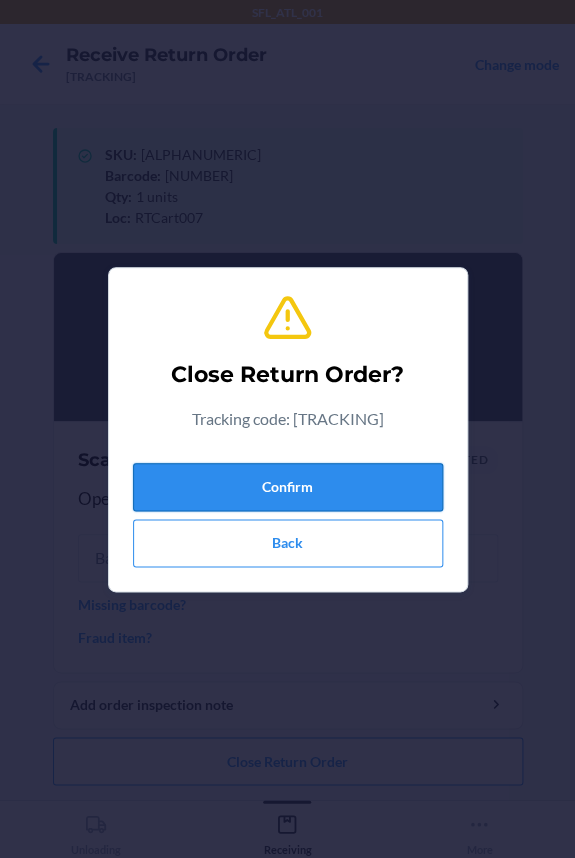 click on "Confirm" at bounding box center [288, 487] 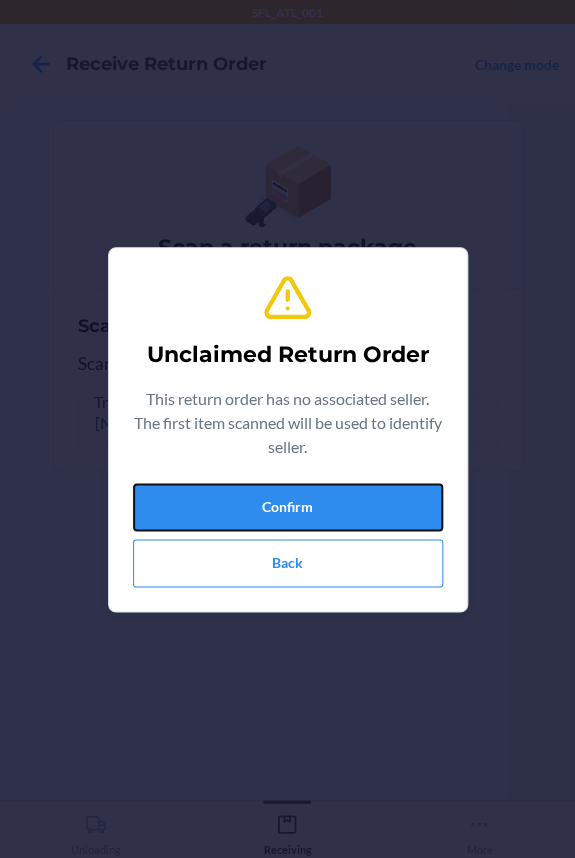 click on "Confirm" at bounding box center (288, 507) 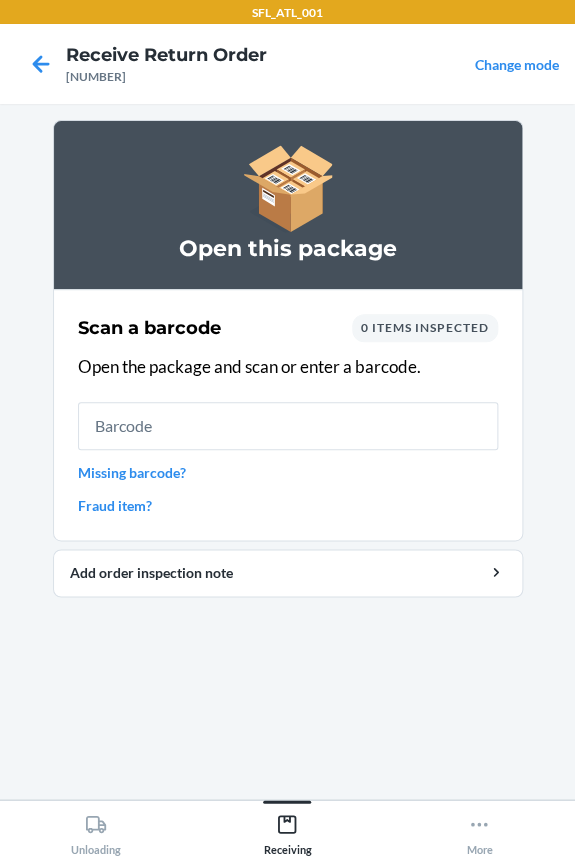 click at bounding box center [288, 426] 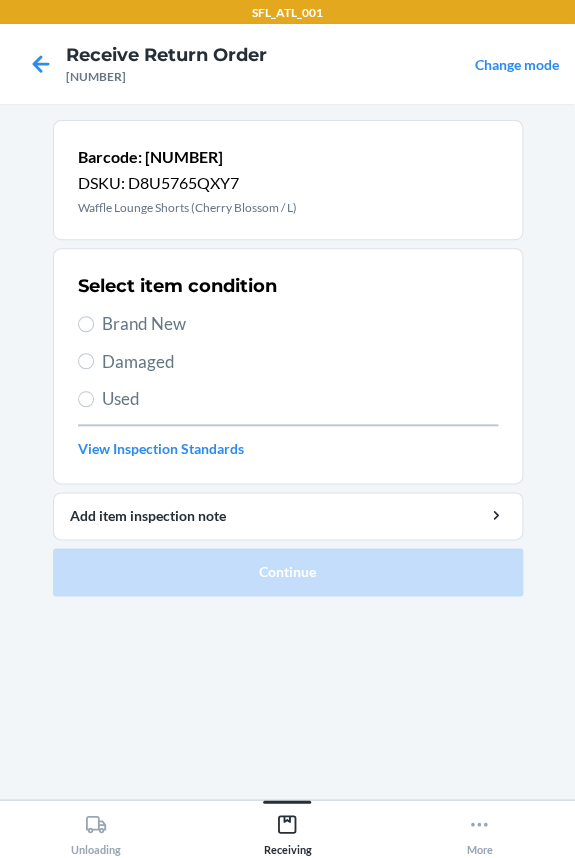 click on "Brand New" at bounding box center (300, 324) 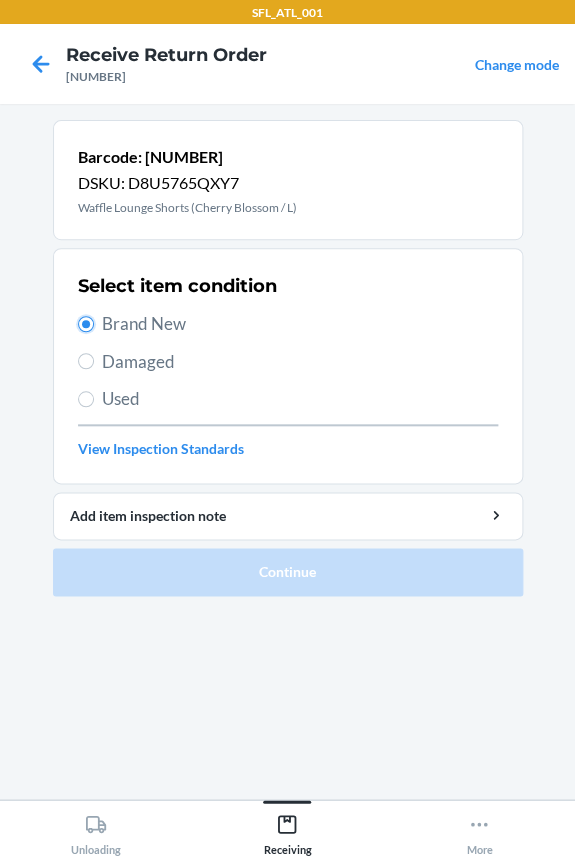 radio on "true" 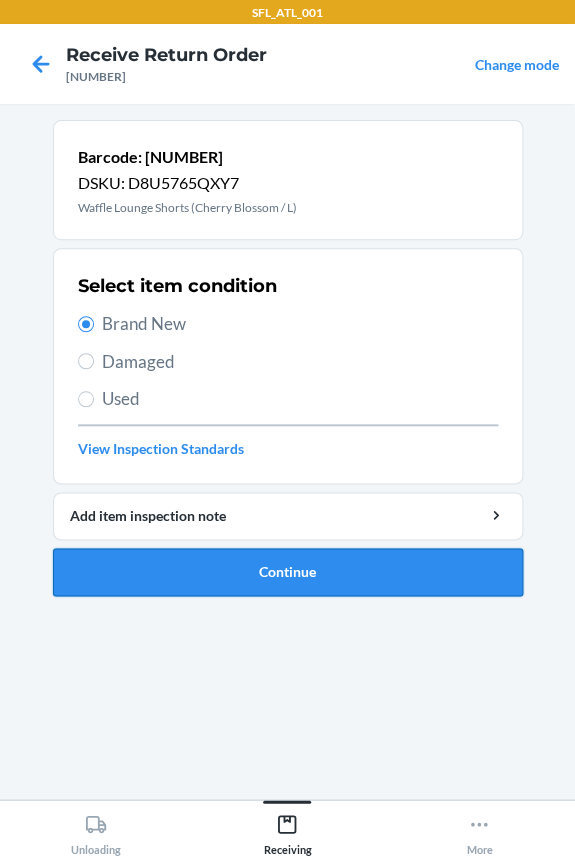 click on "Continue" at bounding box center (288, 572) 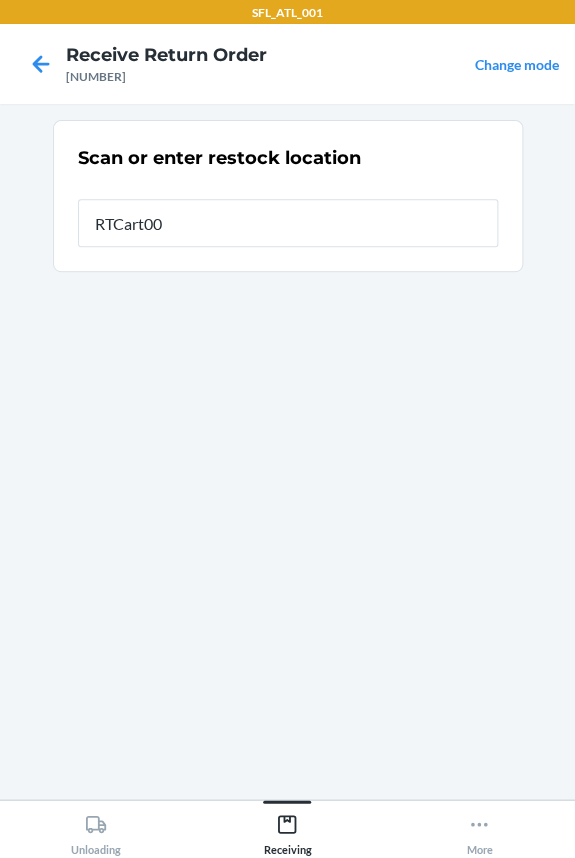 type on "[PRODUCT_CODE]" 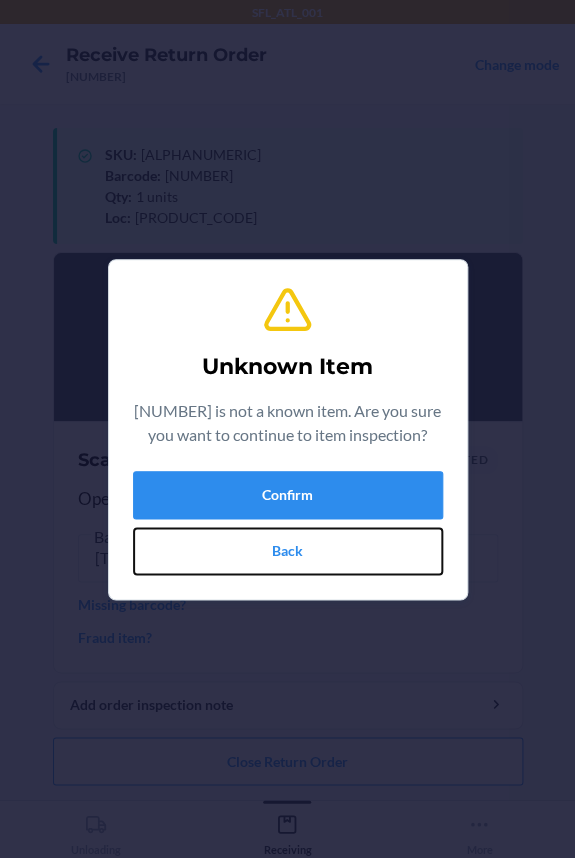 click on "Back" at bounding box center [288, 551] 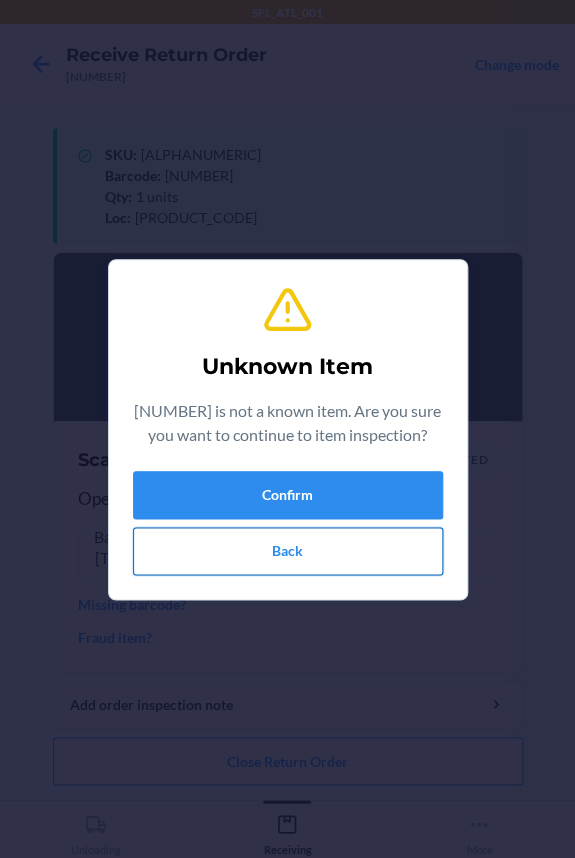 type 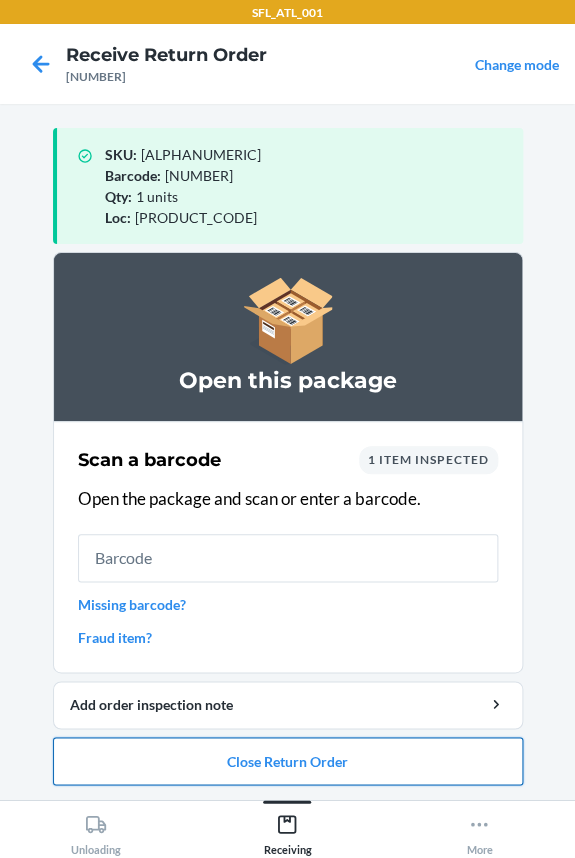 click on "Close Return Order" at bounding box center [288, 761] 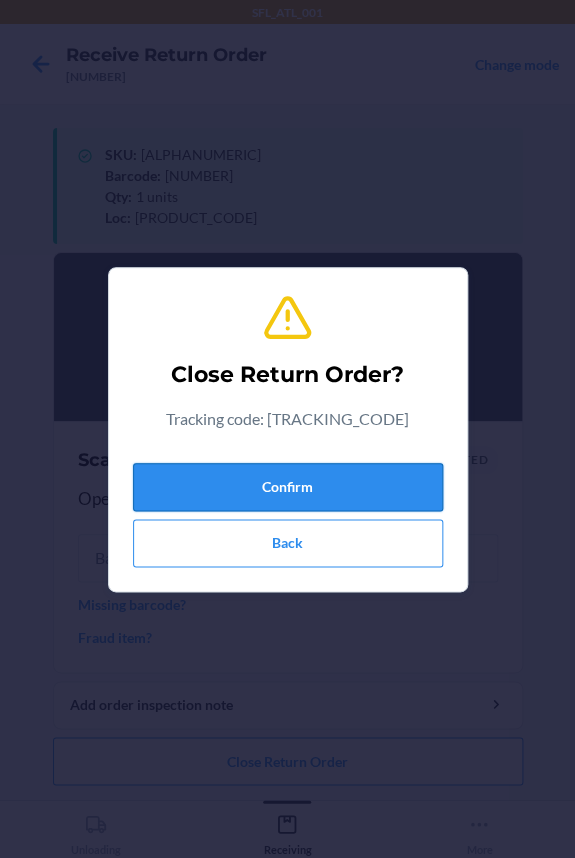click on "Confirm" at bounding box center (288, 487) 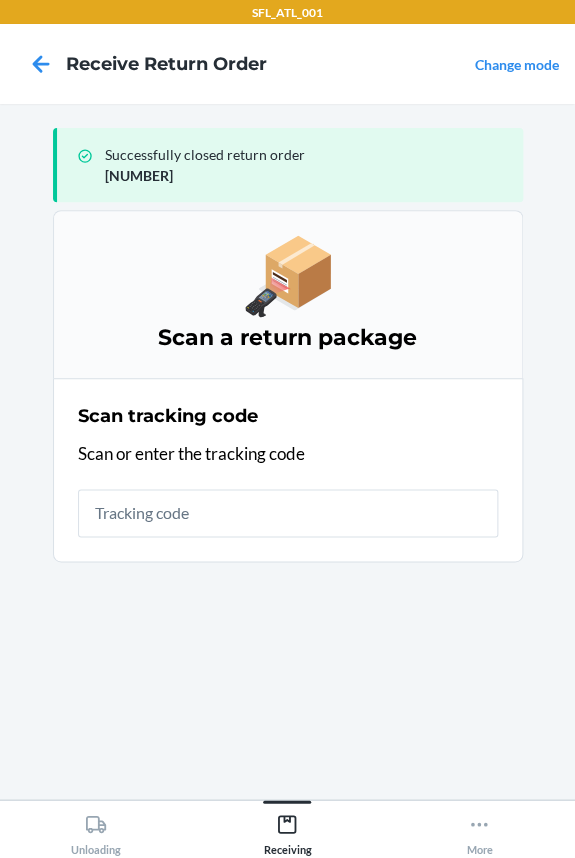 click at bounding box center (288, 513) 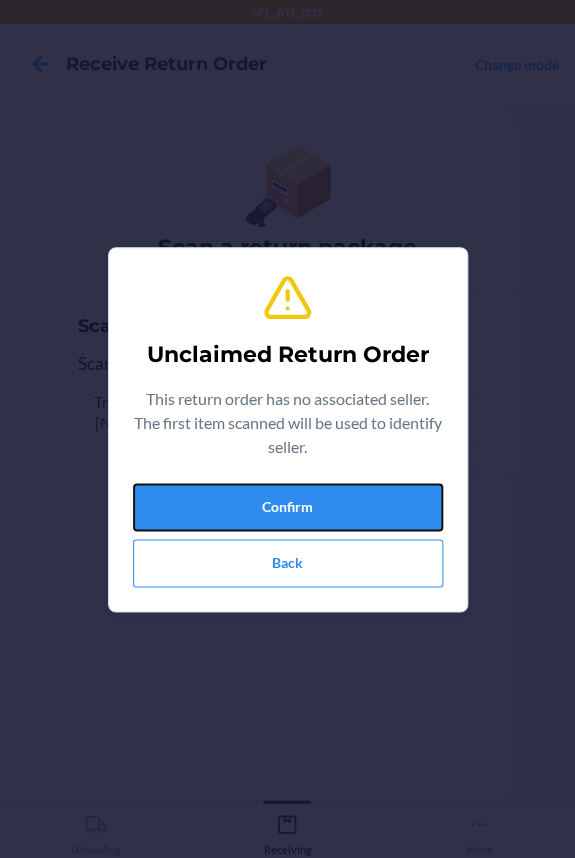 click on "Confirm" at bounding box center (288, 507) 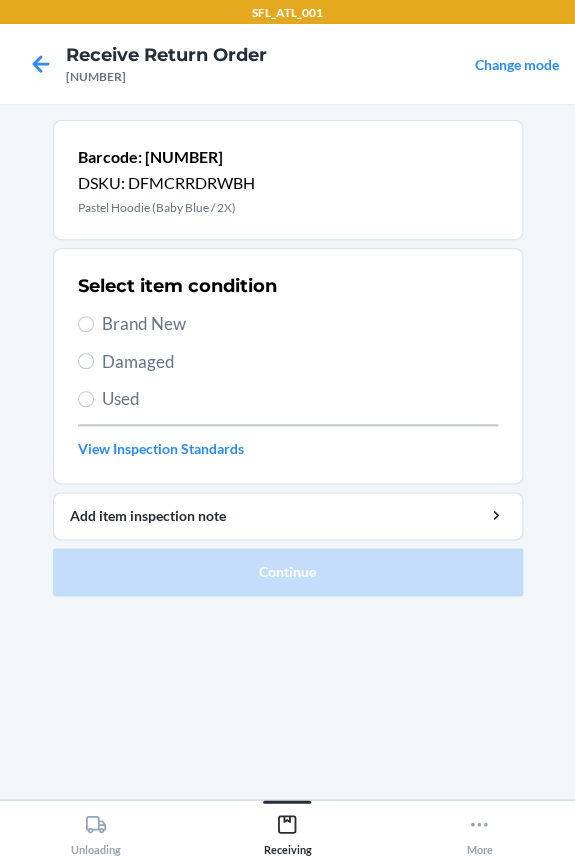 click on "Brand New" at bounding box center [300, 324] 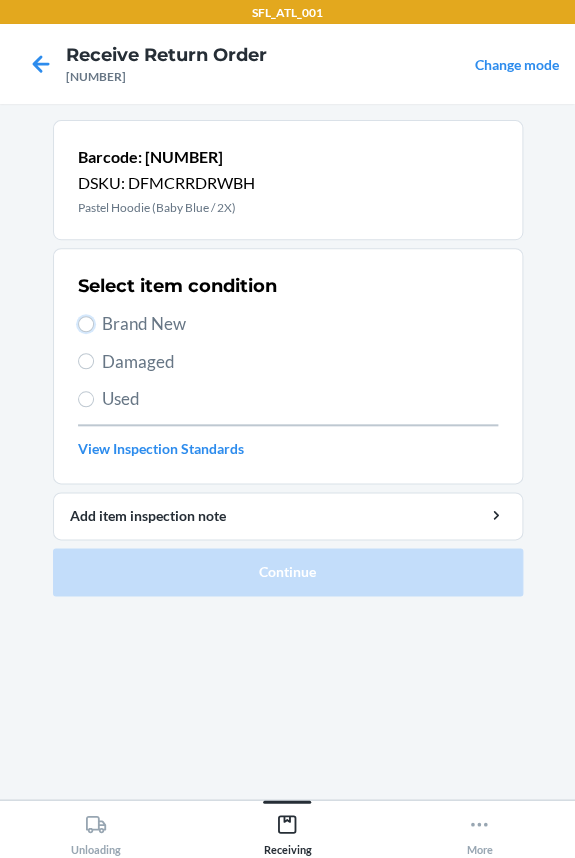click on "Brand New" at bounding box center [86, 324] 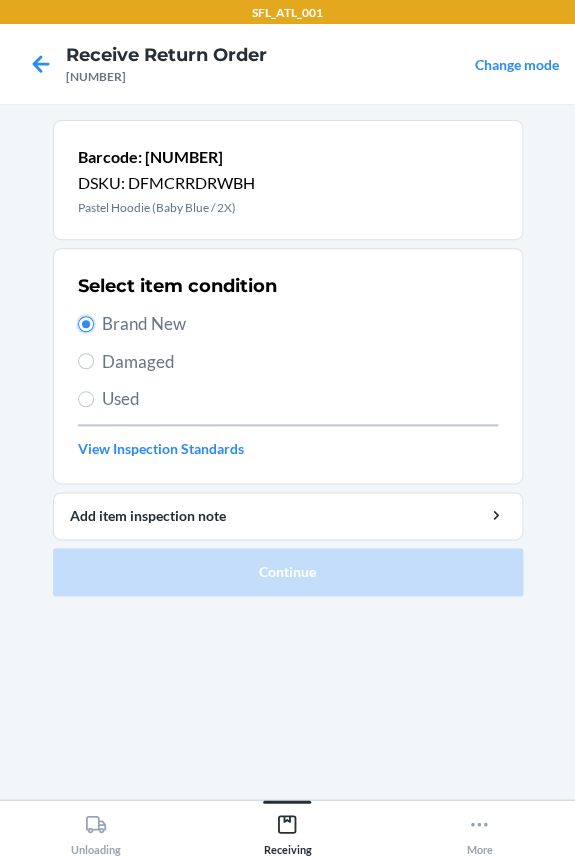 radio on "true" 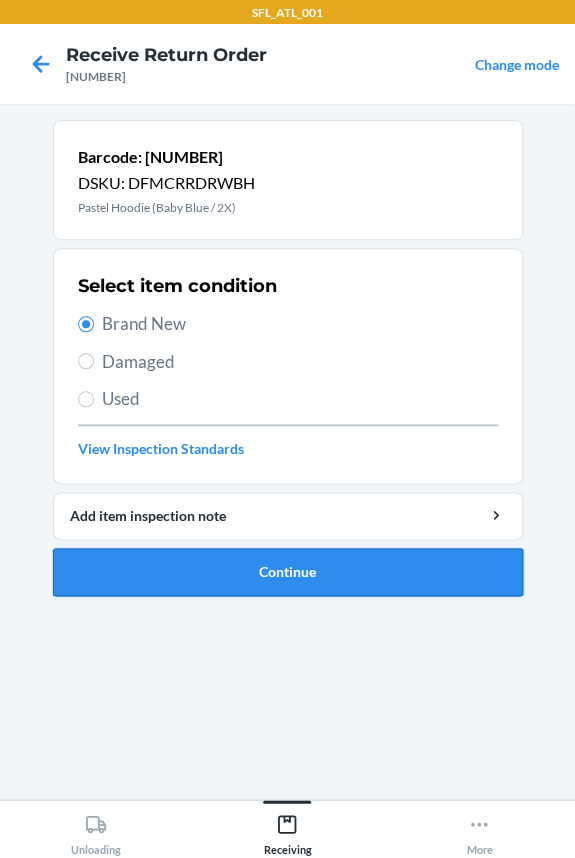 click on "Continue" at bounding box center [288, 572] 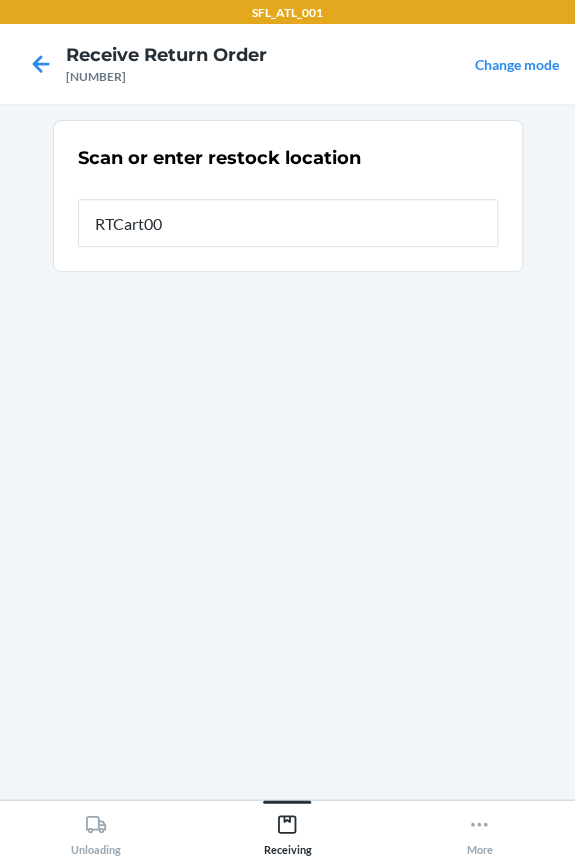 type on "[PRODUCT_CODE]" 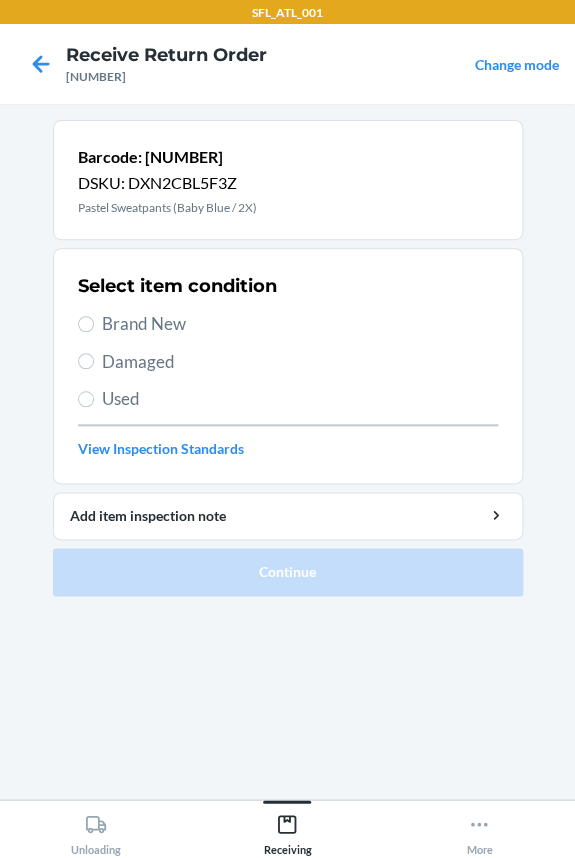 click on "Brand New" at bounding box center (300, 324) 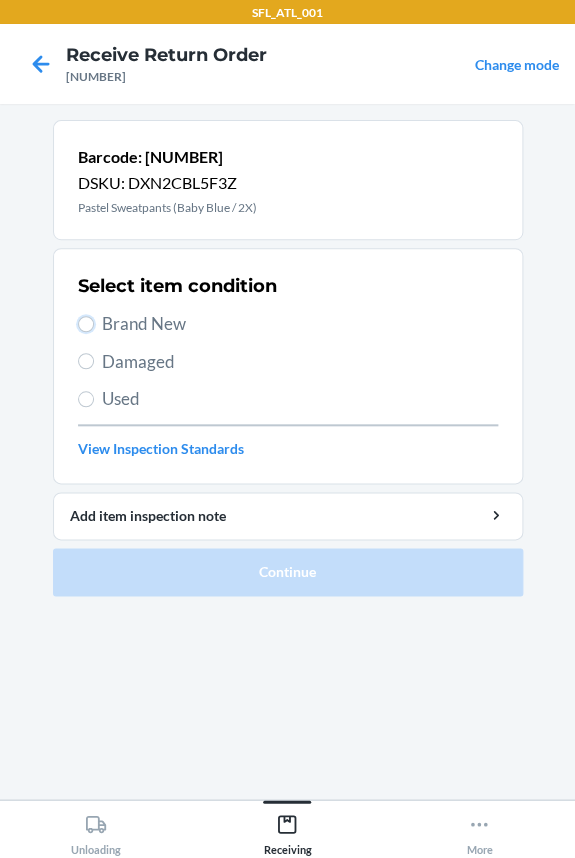 click on "Brand New" at bounding box center (86, 324) 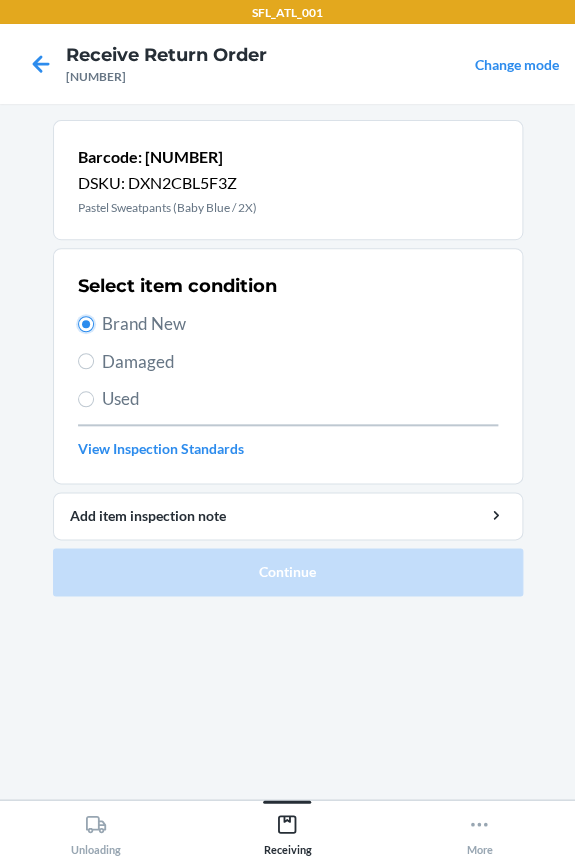 radio on "true" 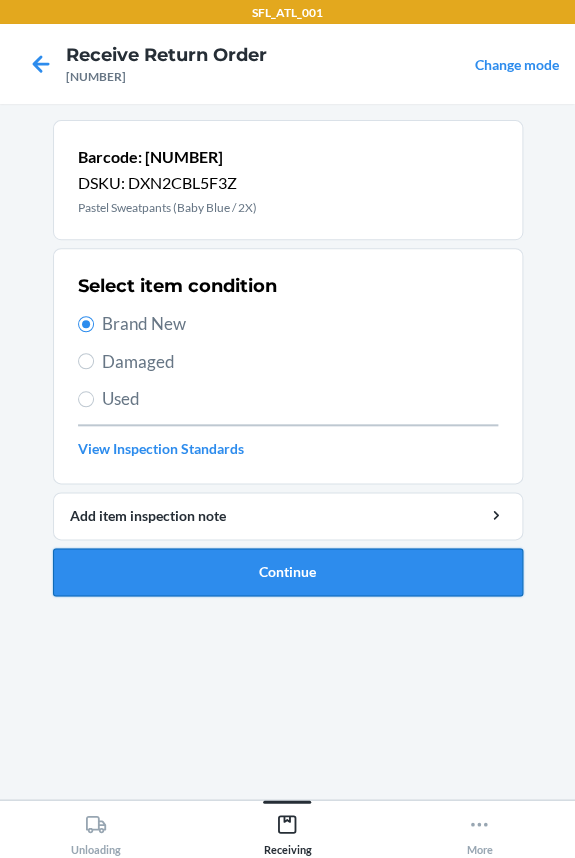 click on "Continue" at bounding box center [288, 572] 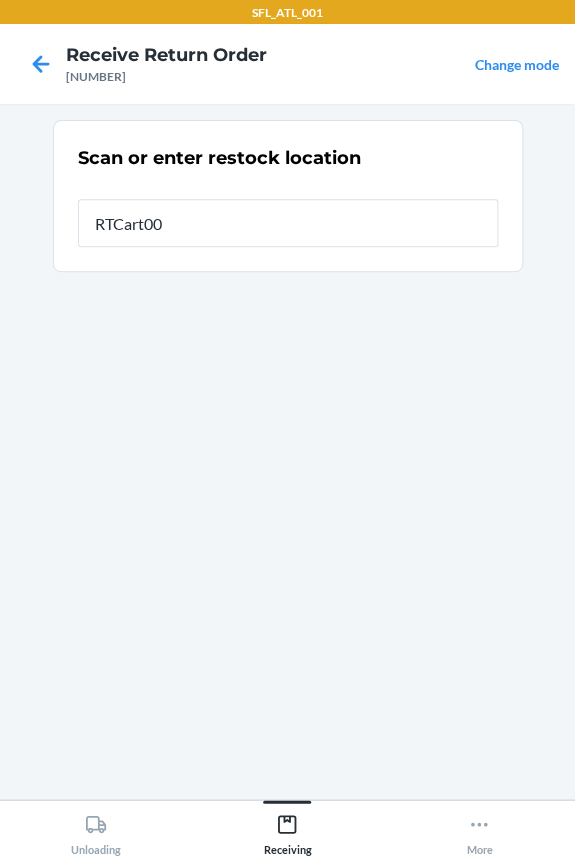 type on "[PRODUCT_CODE]" 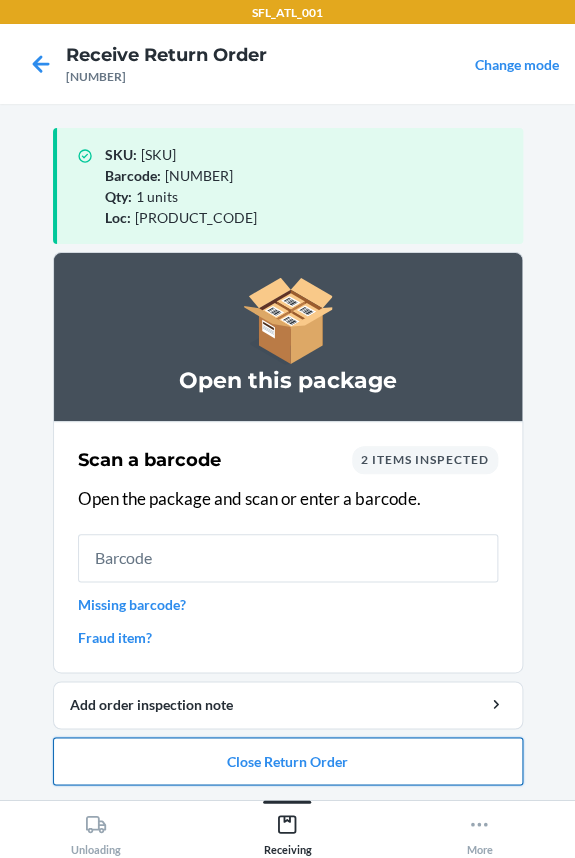 click on "Close Return Order" at bounding box center (288, 761) 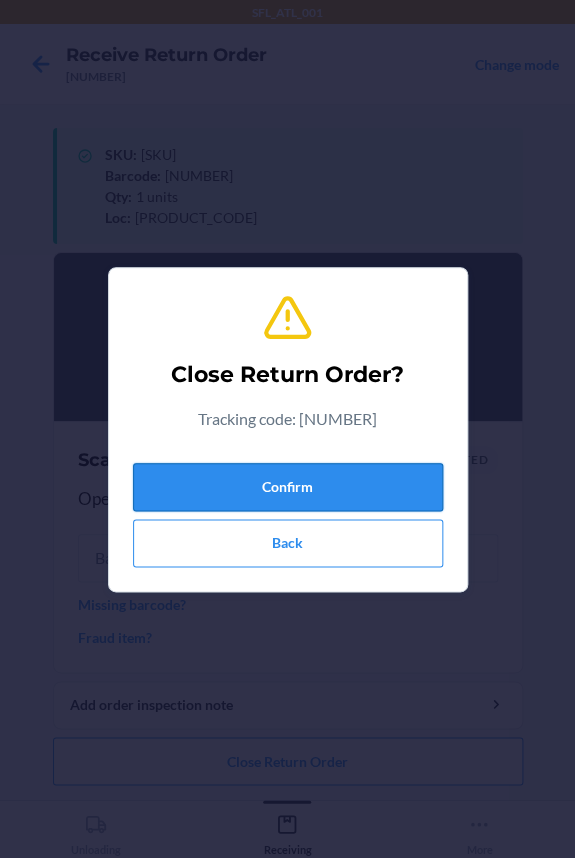 click on "Confirm" at bounding box center (288, 487) 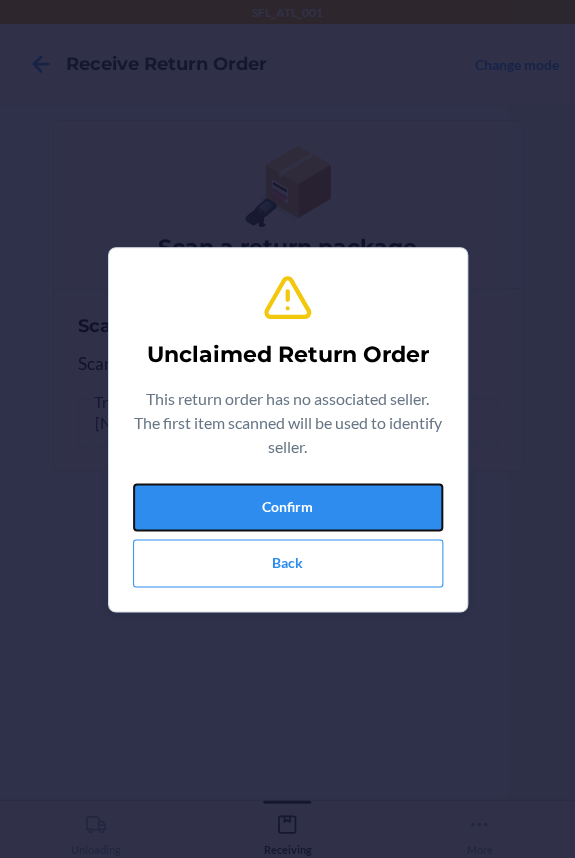 click on "Confirm" at bounding box center (288, 507) 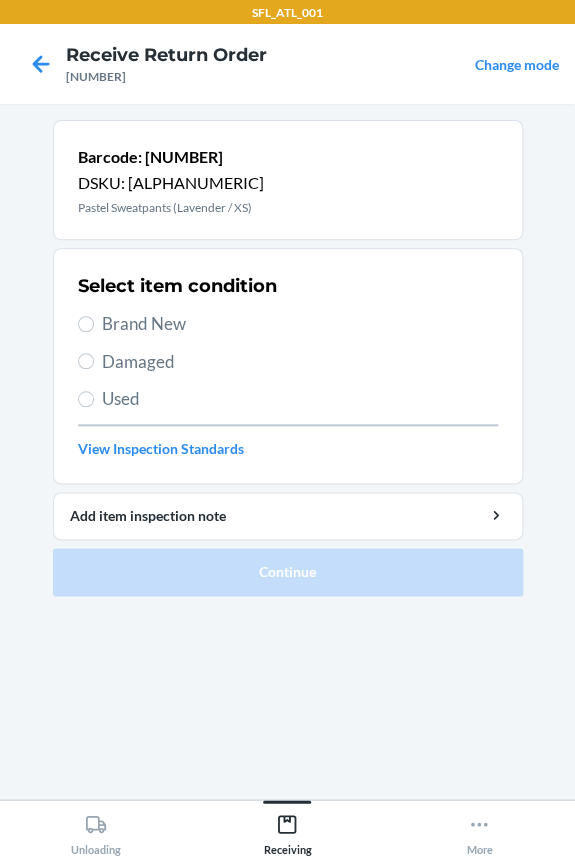 click on "Brand New" at bounding box center [300, 324] 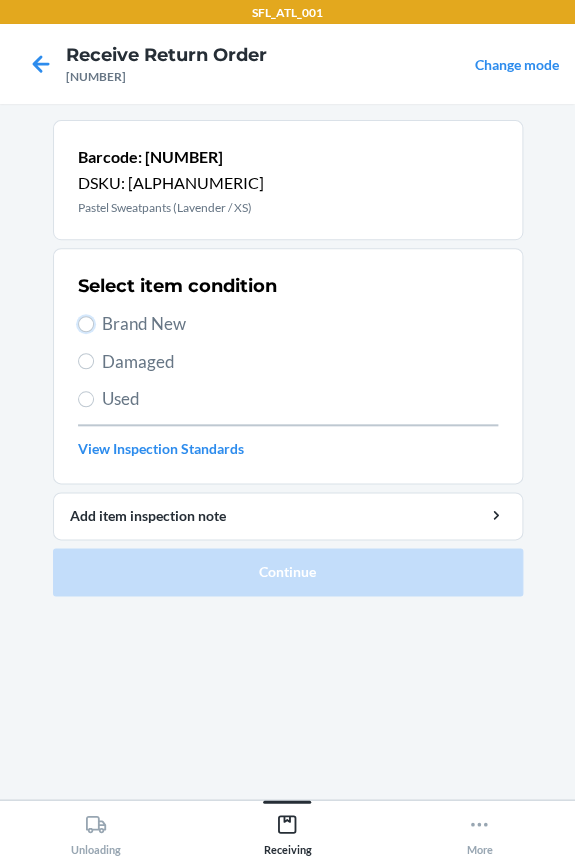 click on "Brand New" at bounding box center [86, 324] 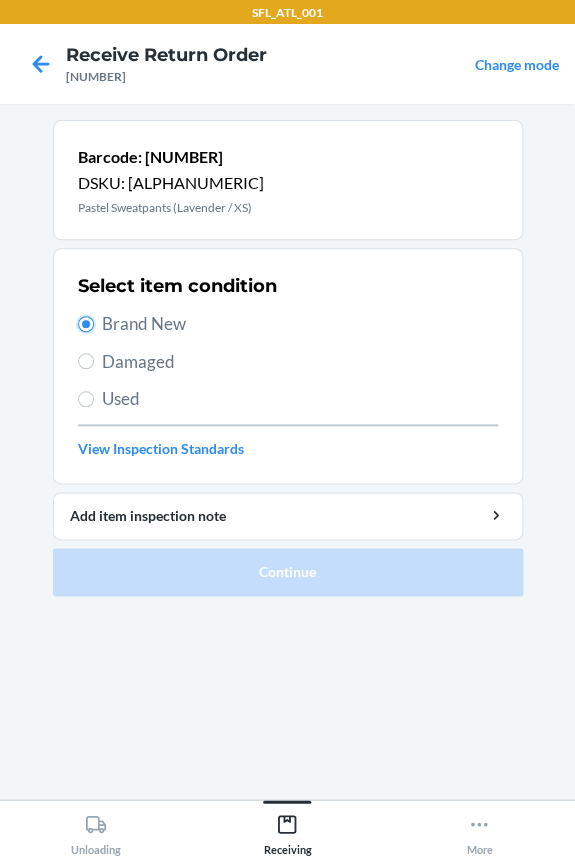 radio on "true" 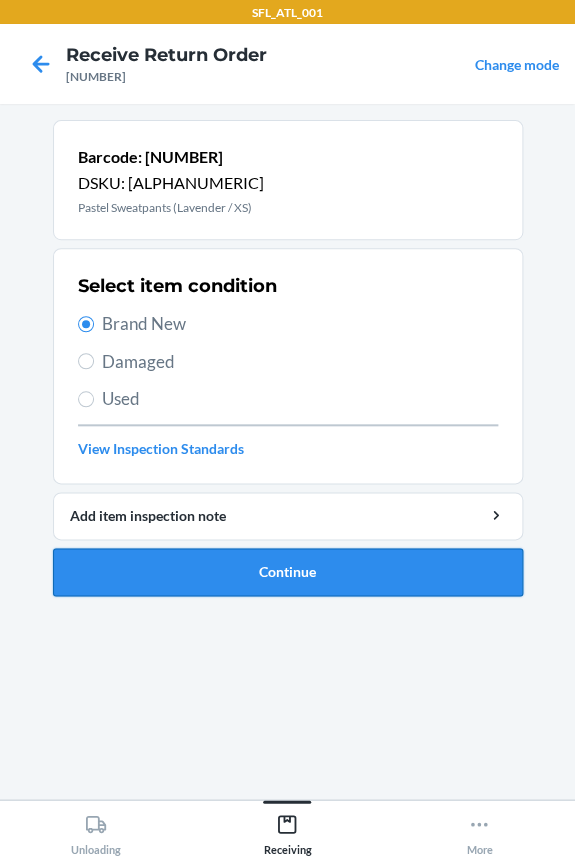 click on "Continue" at bounding box center [288, 572] 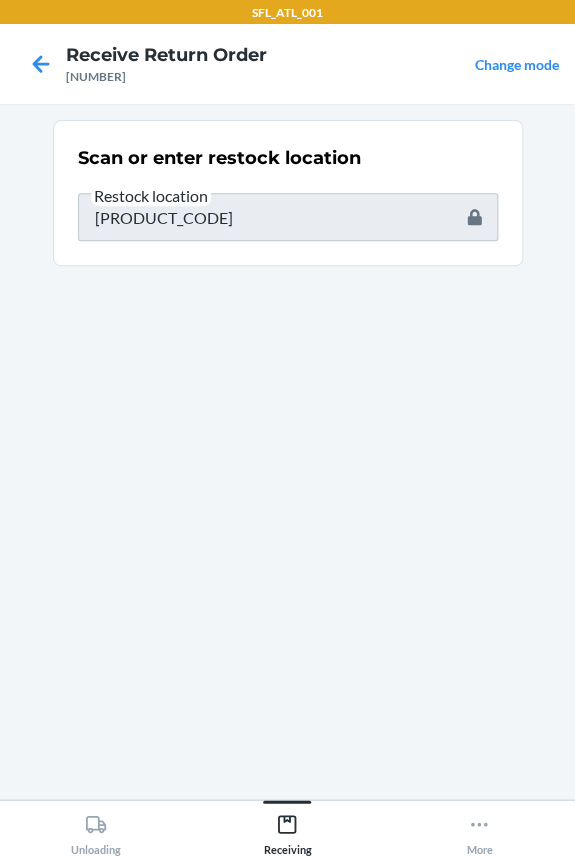 type on "[TRACKING]" 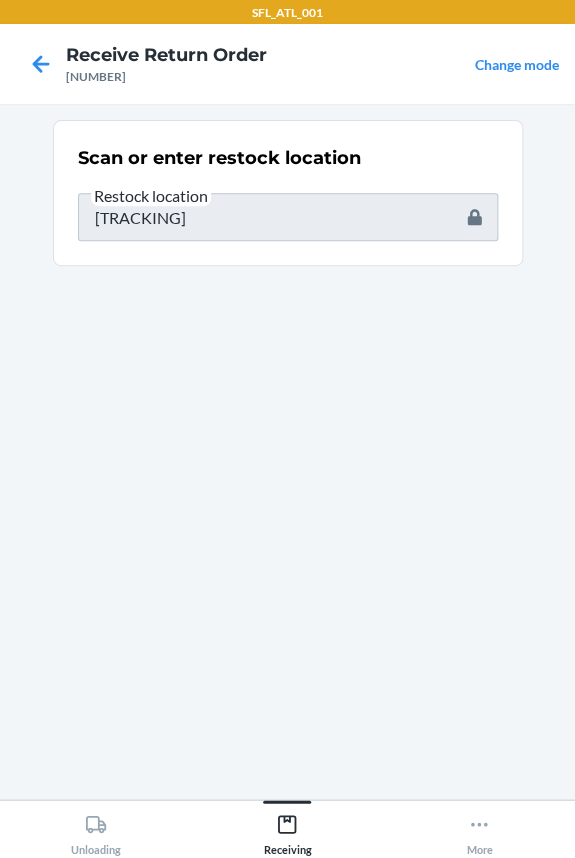 click on "Scan or enter restock location Restock location [NUMBER]" at bounding box center (288, 201) 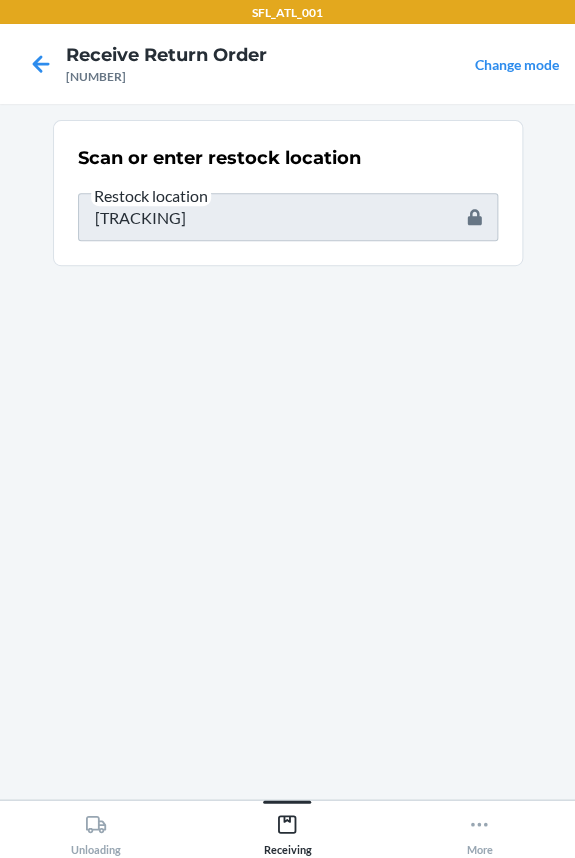 click on "Scan or enter restock location Restock location [NUMBER]" at bounding box center (287, 451) 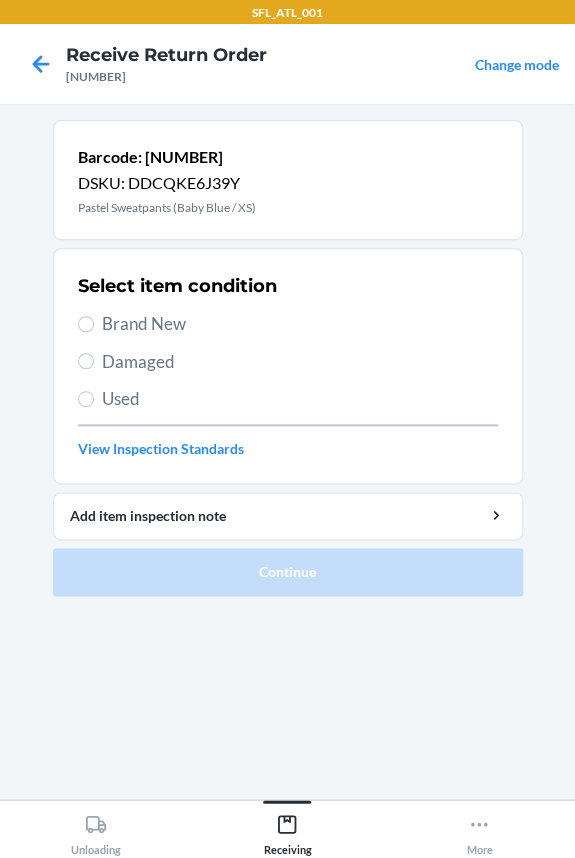 click on "Brand New" at bounding box center (300, 324) 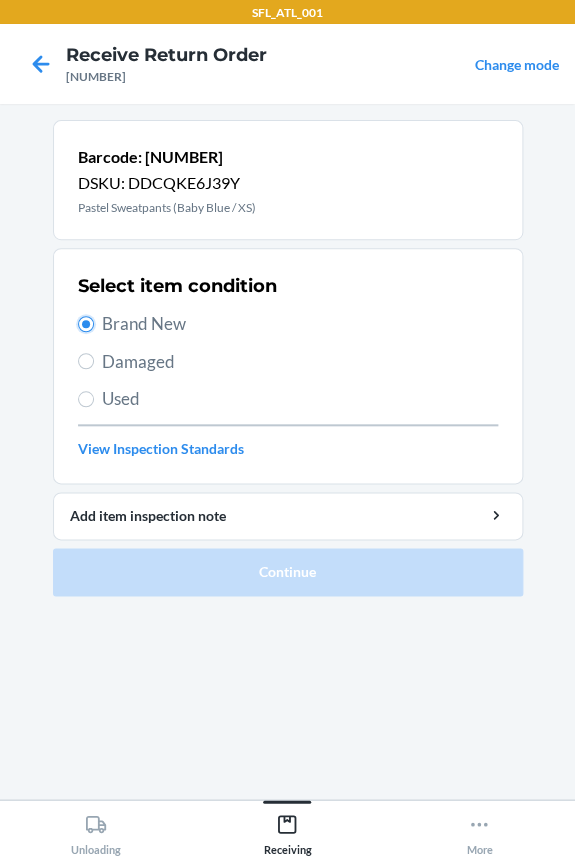 radio on "true" 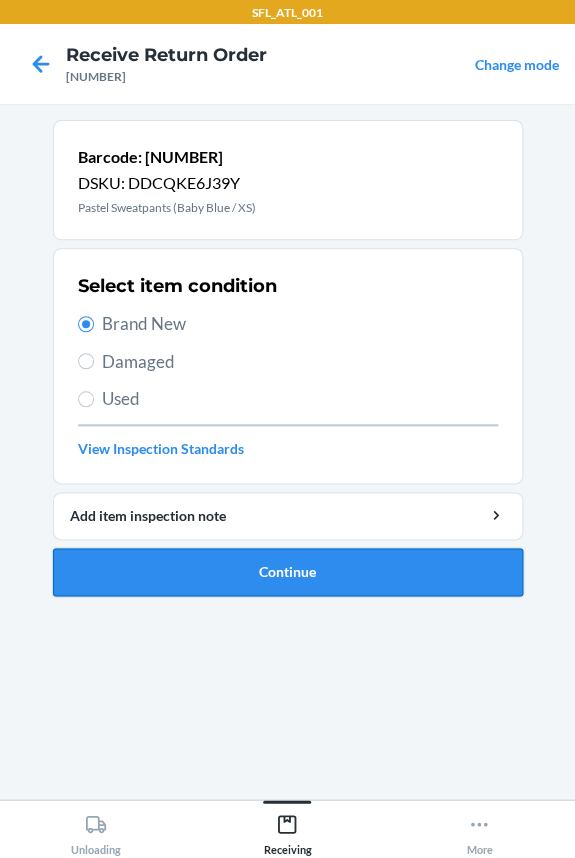 click on "Continue" at bounding box center [288, 572] 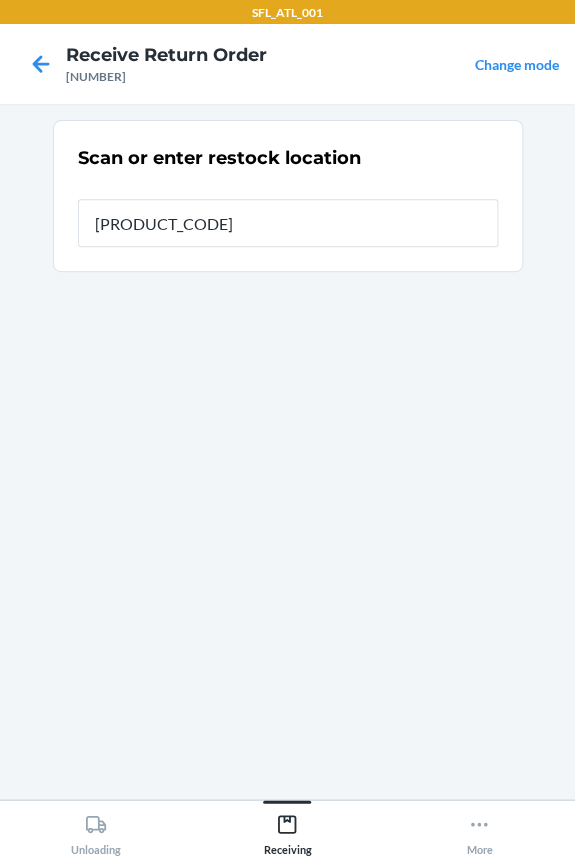 type on "[PRODUCT_CODE]" 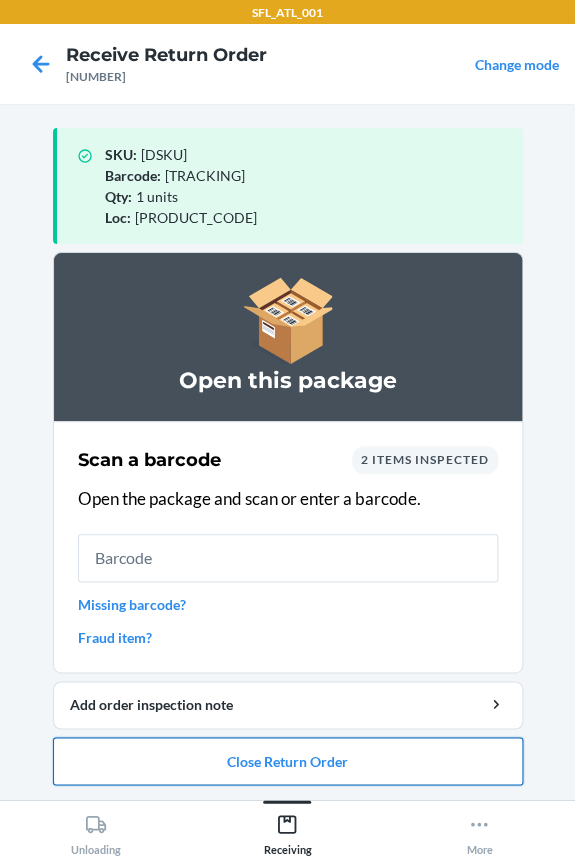 click on "Close Return Order" at bounding box center [288, 761] 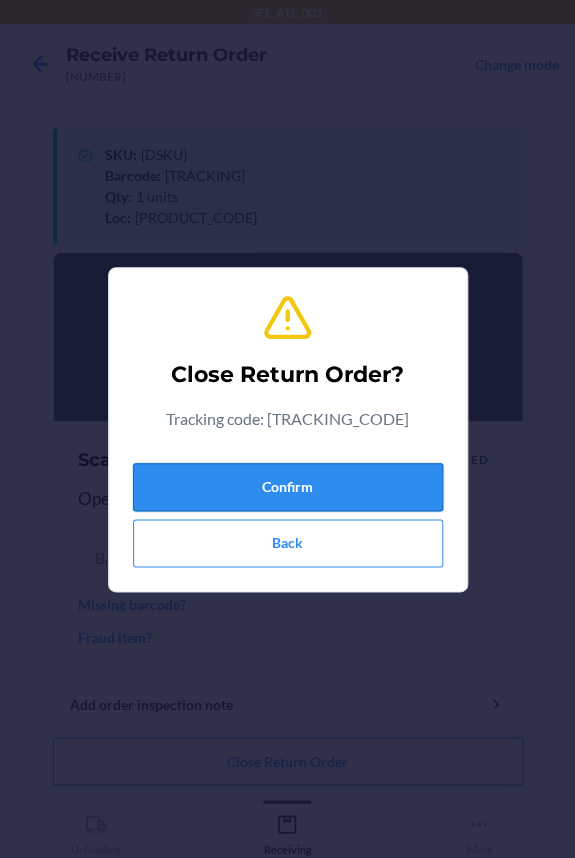 click on "Confirm" at bounding box center [288, 487] 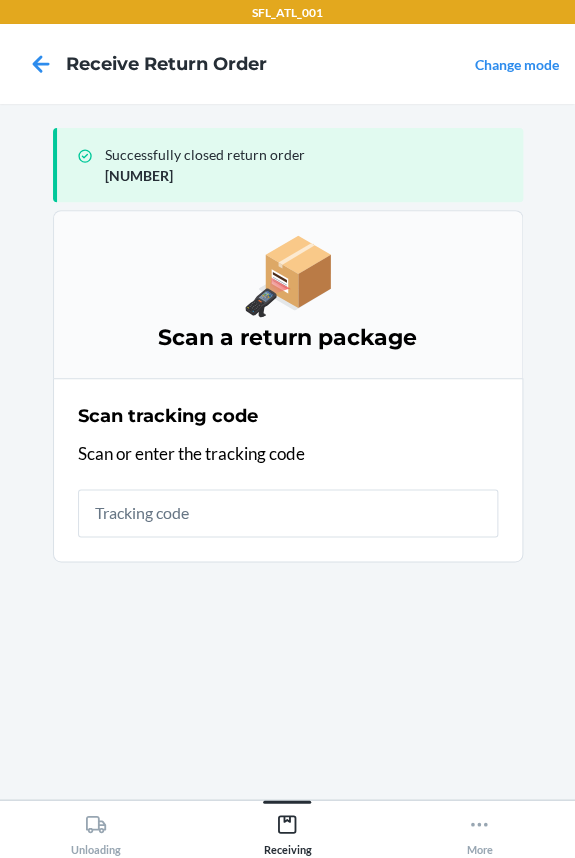 click at bounding box center [288, 513] 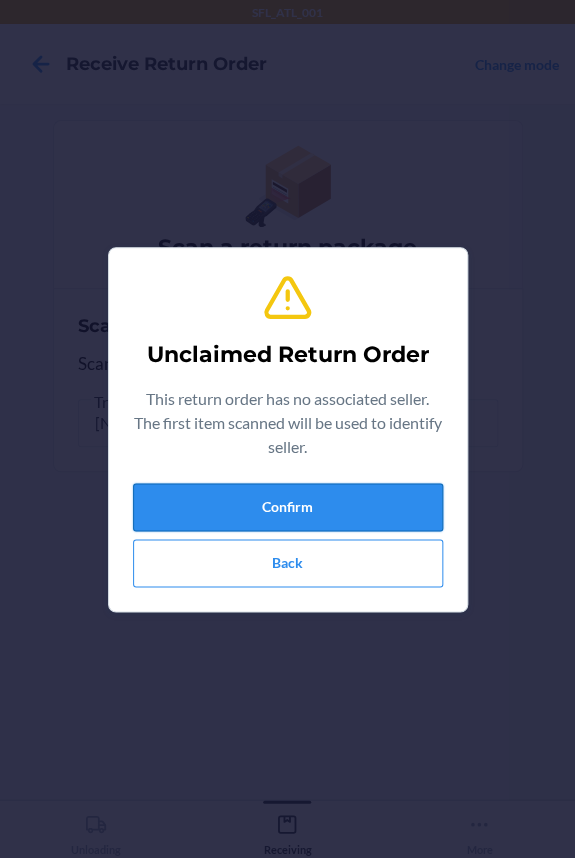 click on "Confirm" at bounding box center [288, 507] 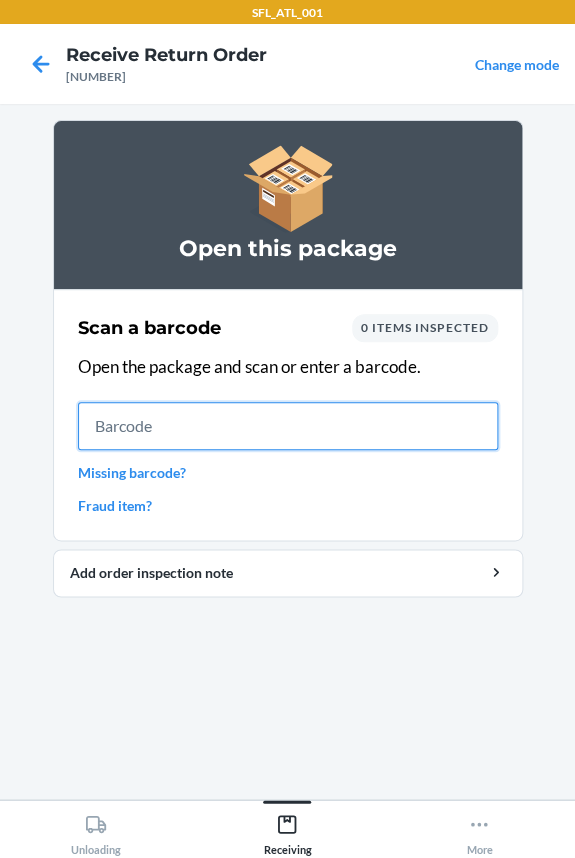 click at bounding box center [288, 426] 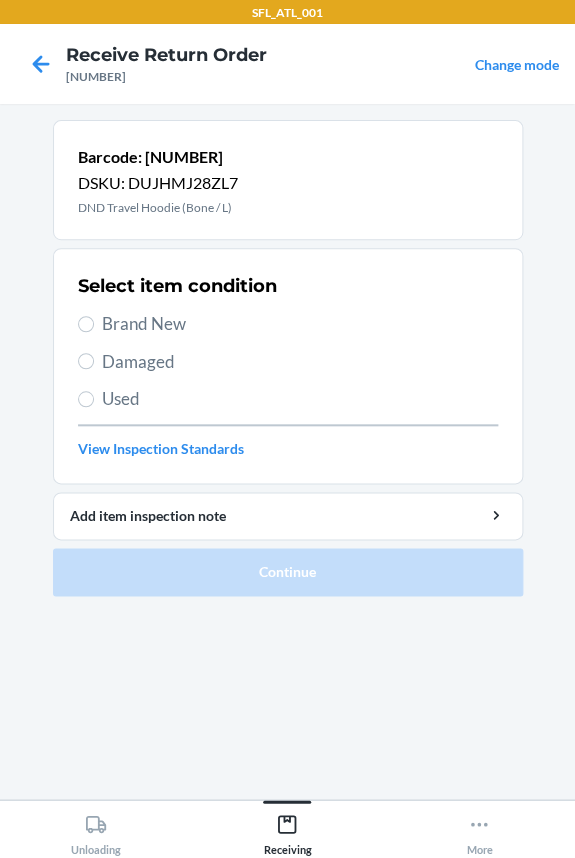 click on "Brand New" at bounding box center [288, 324] 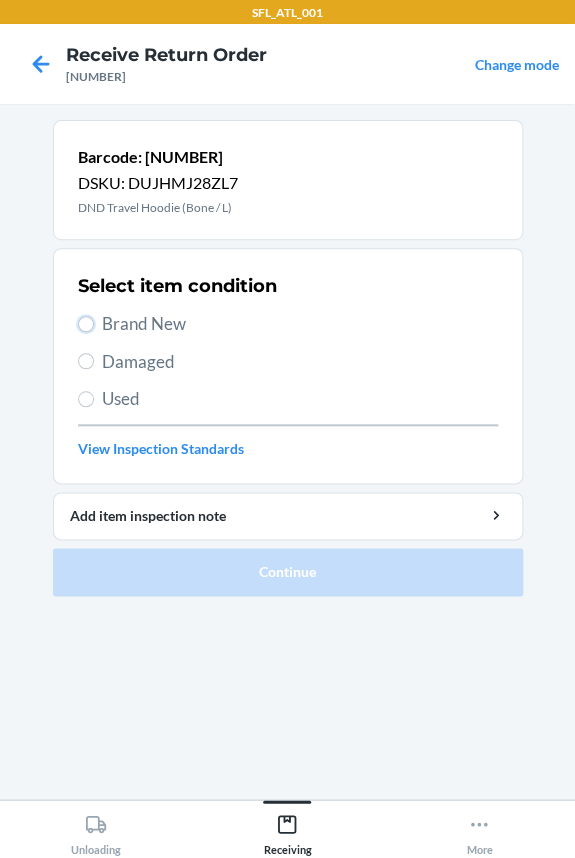 click on "Brand New" at bounding box center (86, 324) 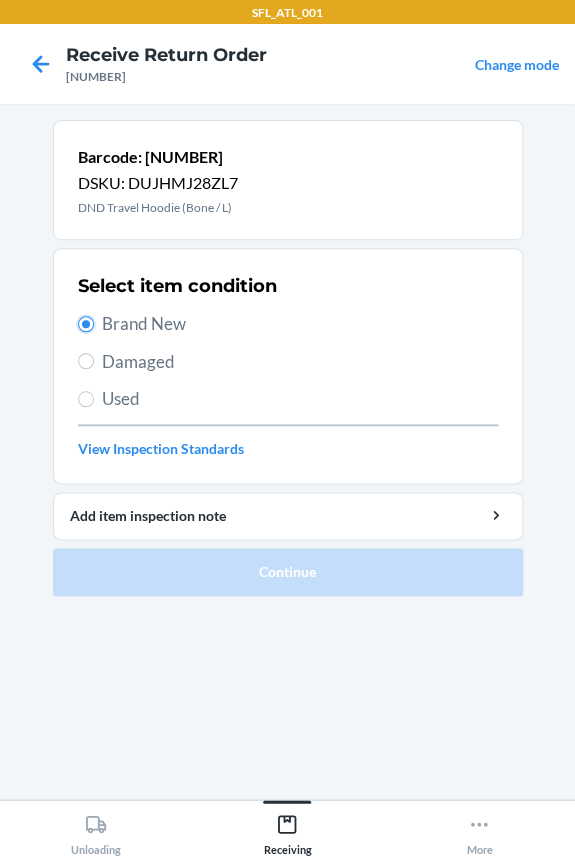 radio on "true" 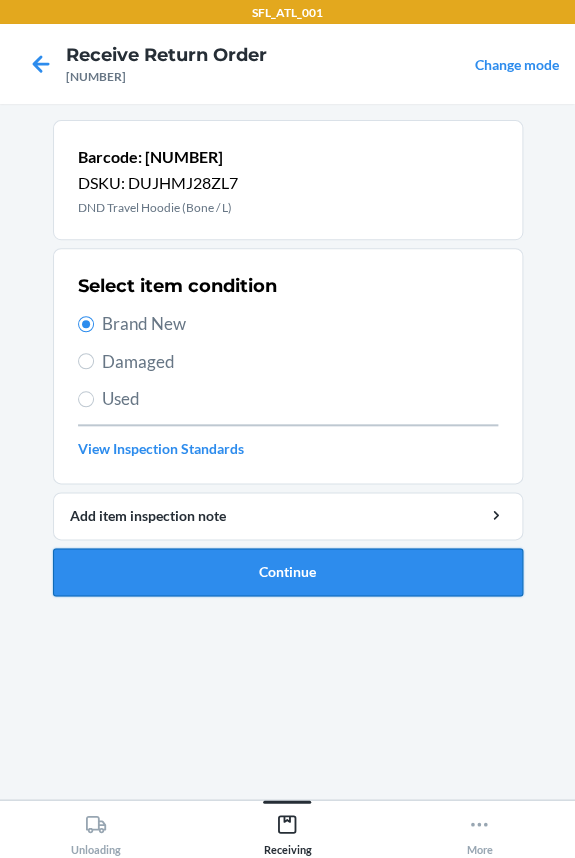 click on "Continue" at bounding box center (288, 572) 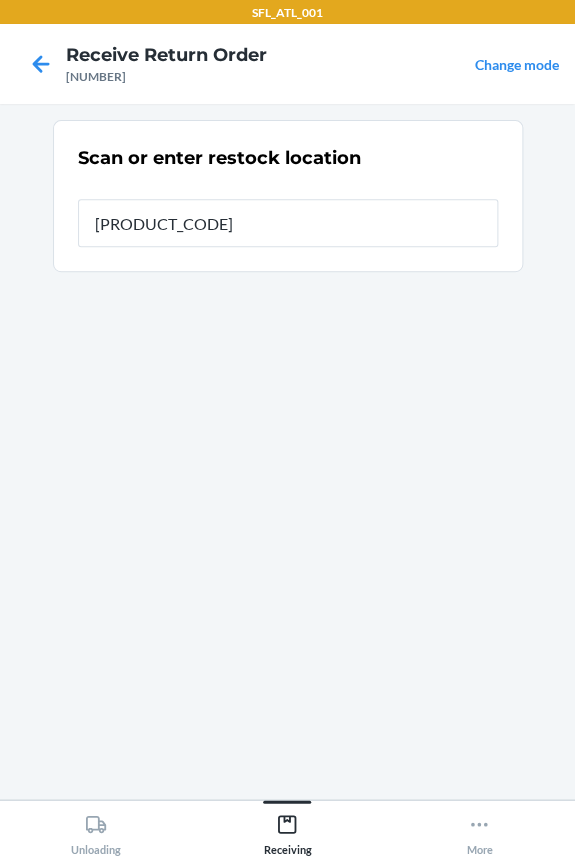 type on "[PRODUCT_CODE]" 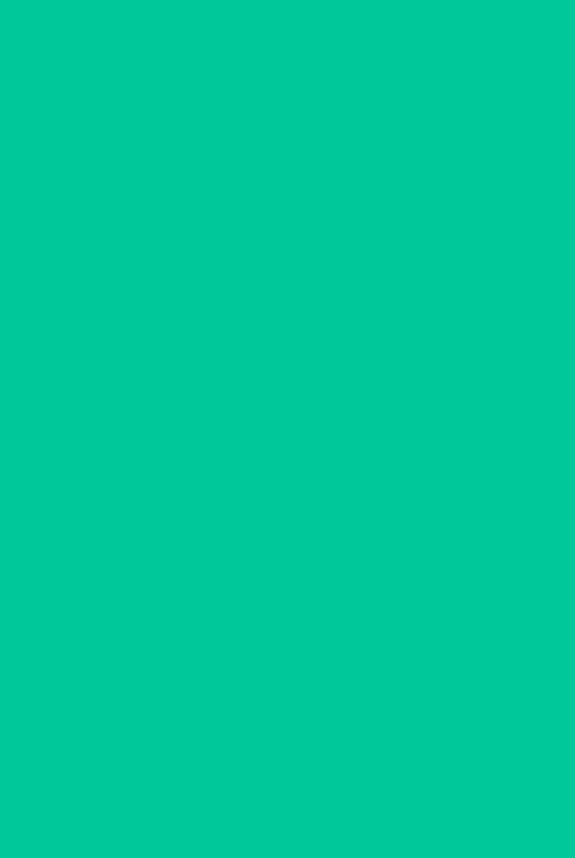 type 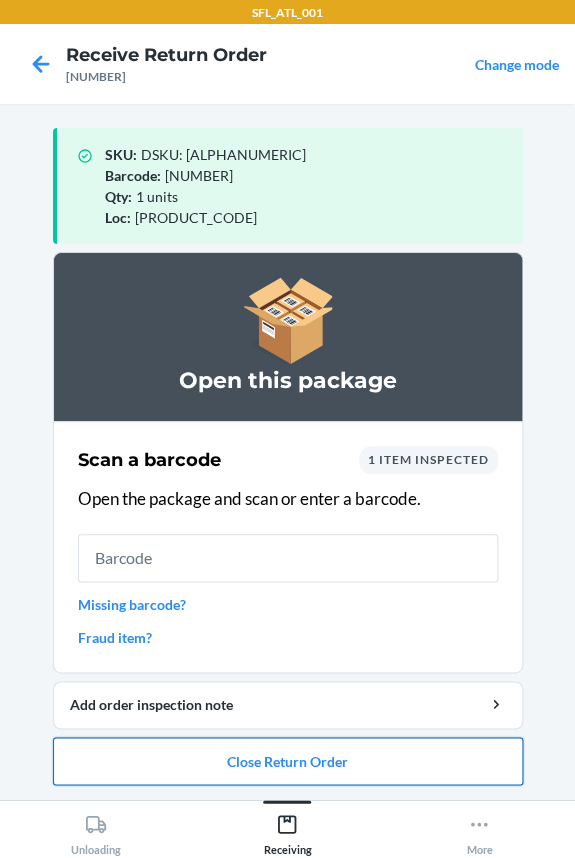 click on "Close Return Order" at bounding box center [288, 761] 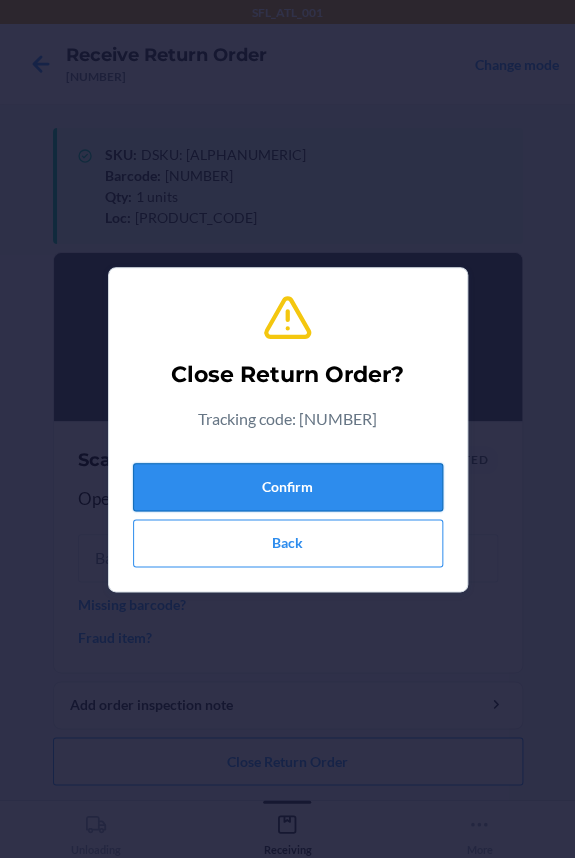 click on "Confirm" at bounding box center (288, 487) 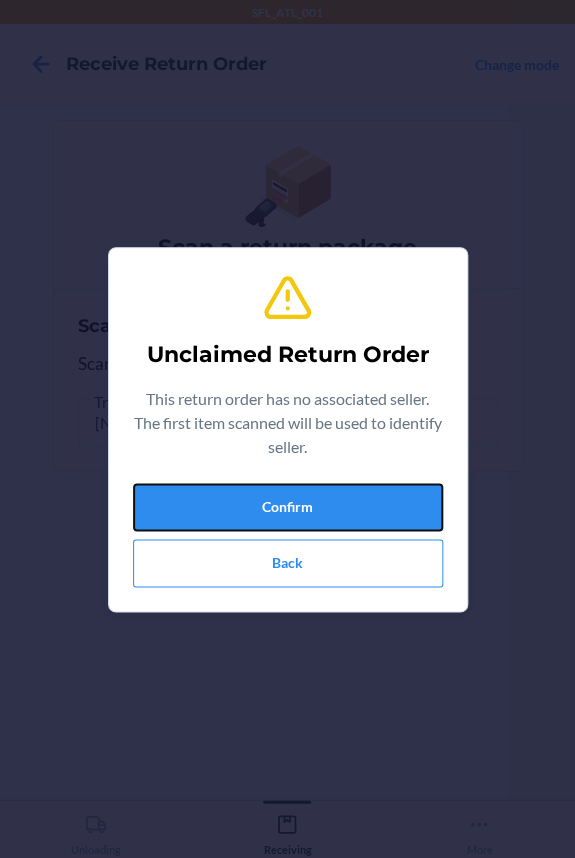 click on "Confirm" at bounding box center (288, 507) 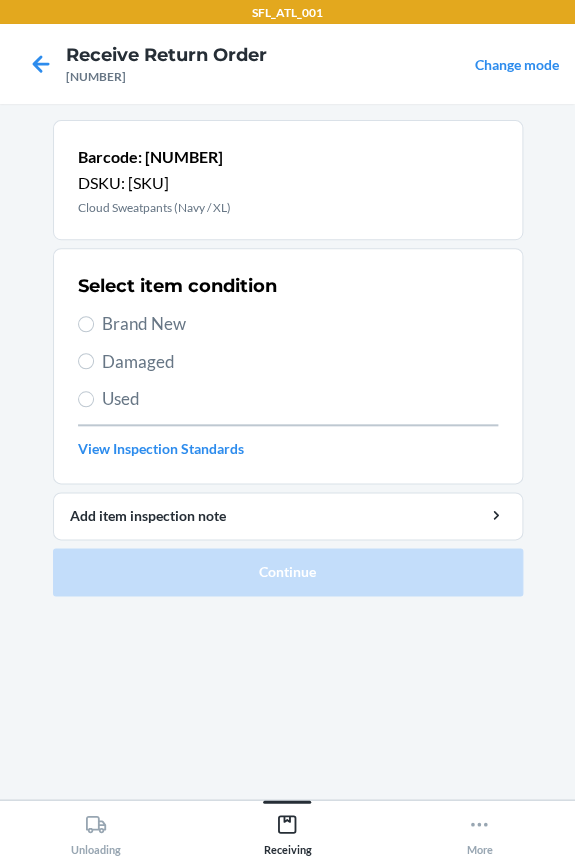 click on "Brand New" at bounding box center [288, 324] 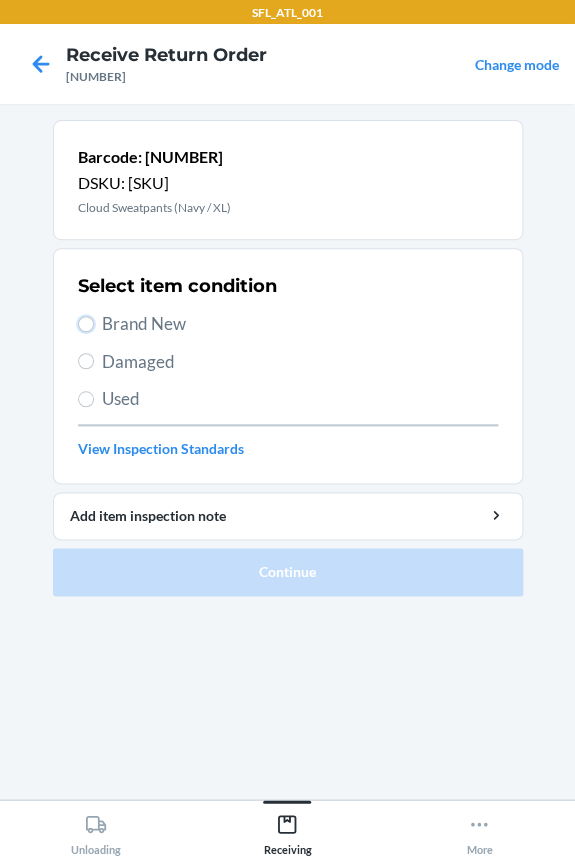 click on "Brand New" at bounding box center (86, 324) 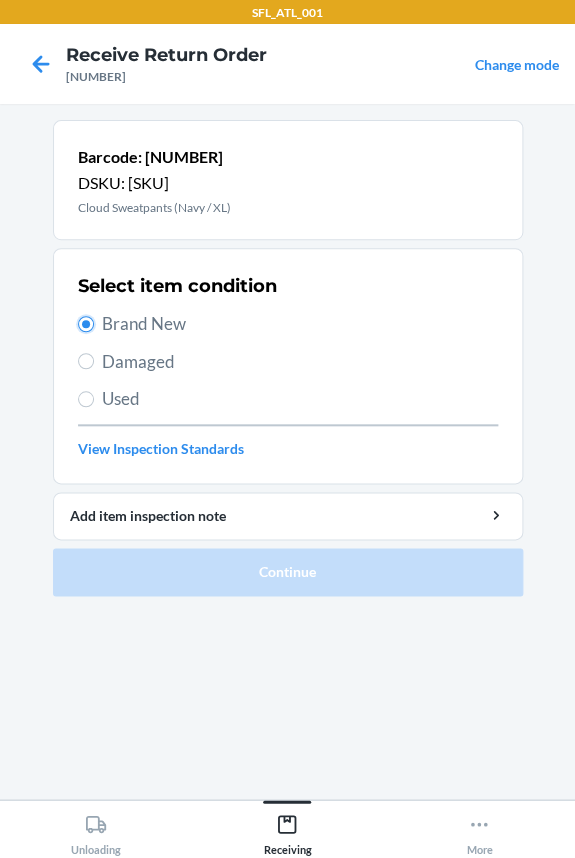 radio on "true" 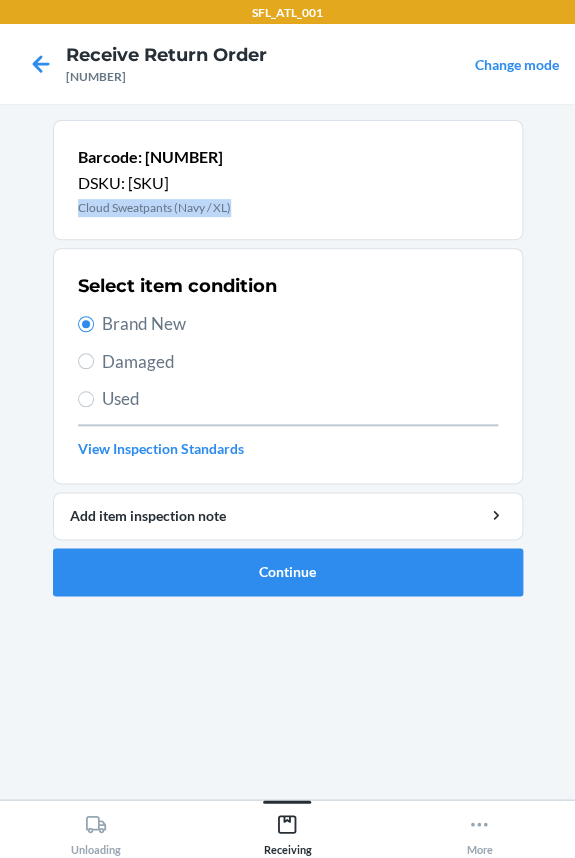 drag, startPoint x: 80, startPoint y: 205, endPoint x: 246, endPoint y: 198, distance: 166.14752 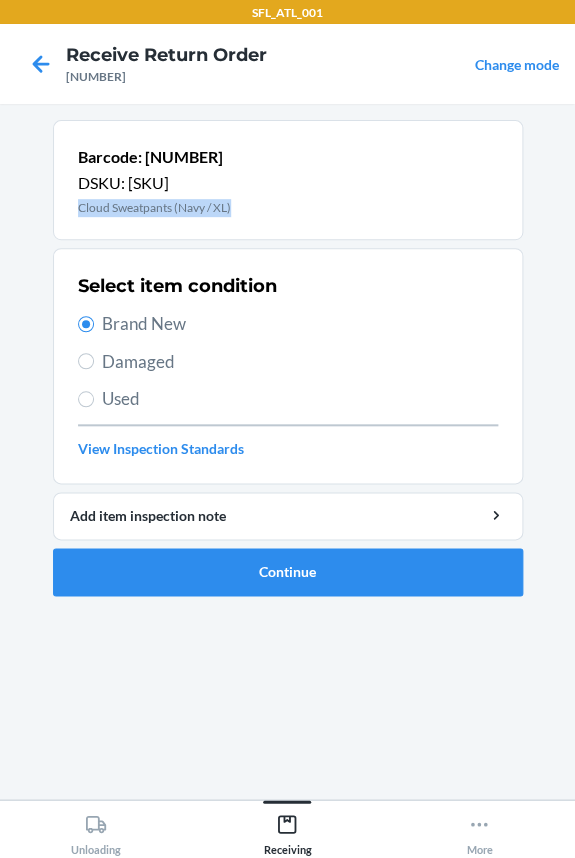 click on "Cloud Sweatpants (Navy / XL)" at bounding box center [154, 208] 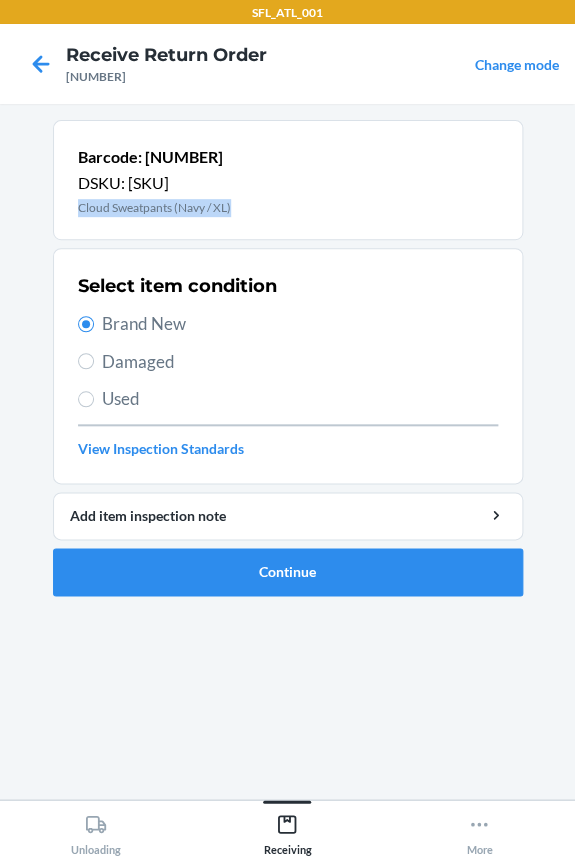 copy on "Cloud Sweatpants (Navy / XL)" 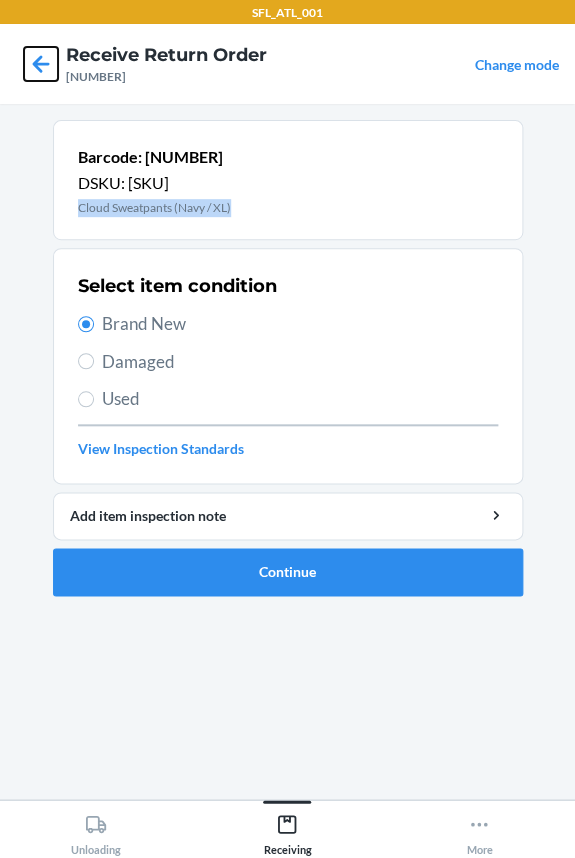 click 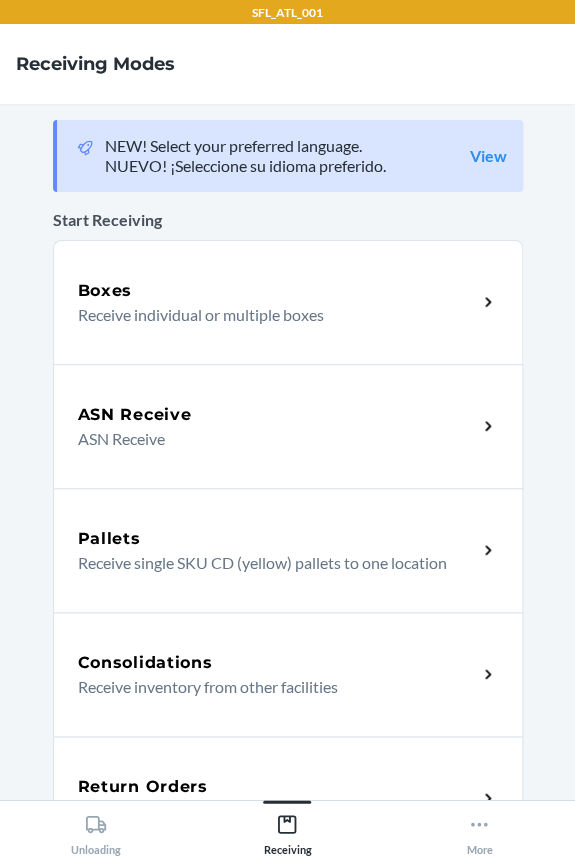 click on "Return Orders Receive return order package items" at bounding box center (288, 798) 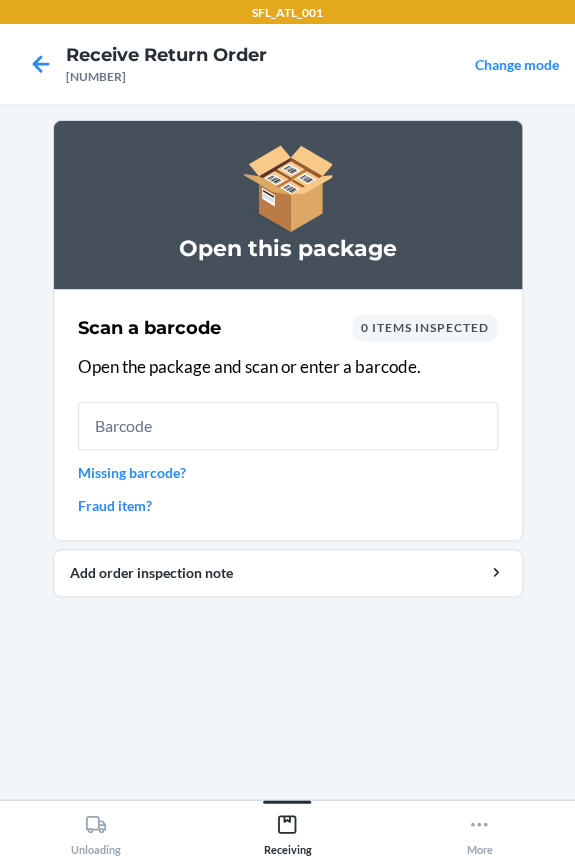 click on "Missing barcode?" at bounding box center [288, 472] 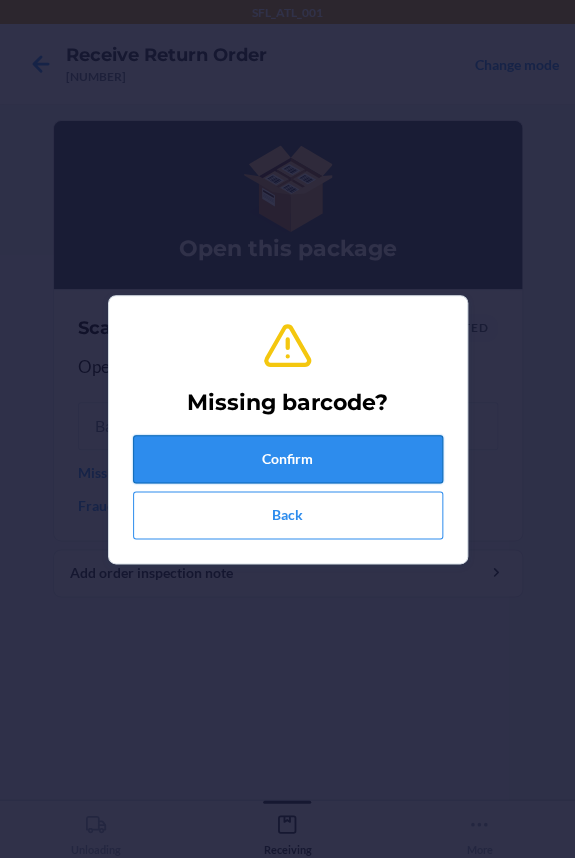 click on "Confirm" at bounding box center [288, 459] 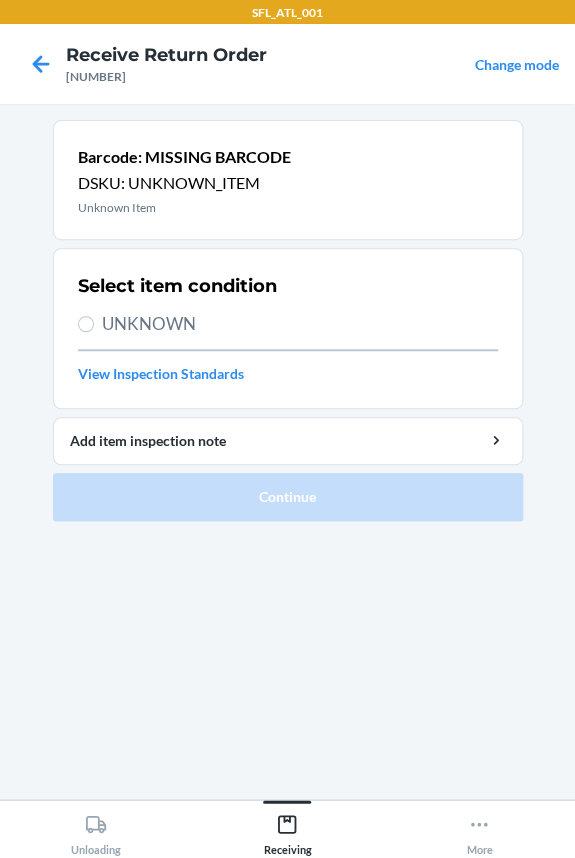 click on "UNKNOWN" at bounding box center [300, 324] 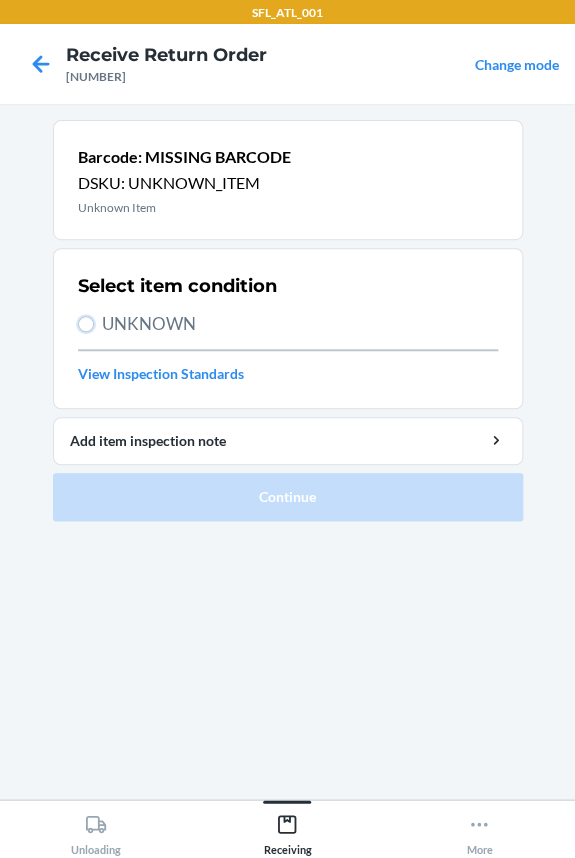click on "UNKNOWN" at bounding box center (86, 324) 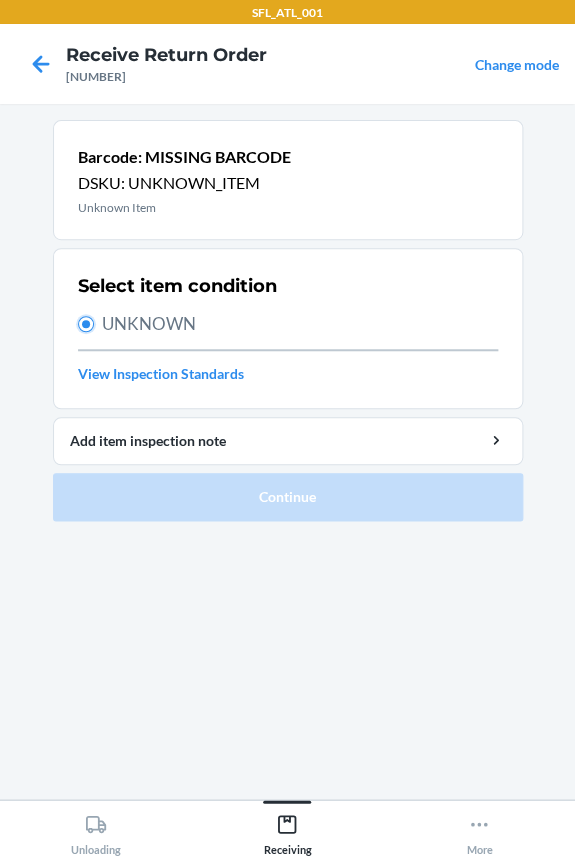 radio on "true" 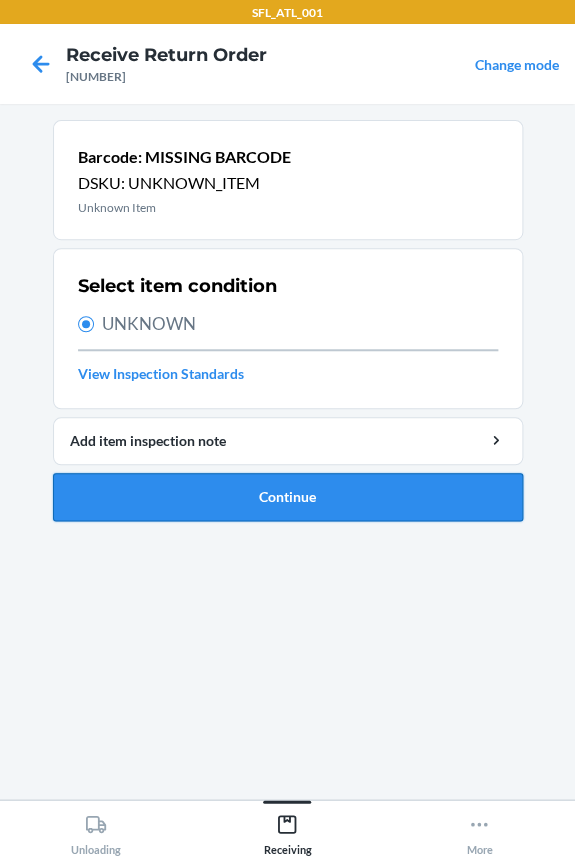 click on "Continue" at bounding box center [288, 497] 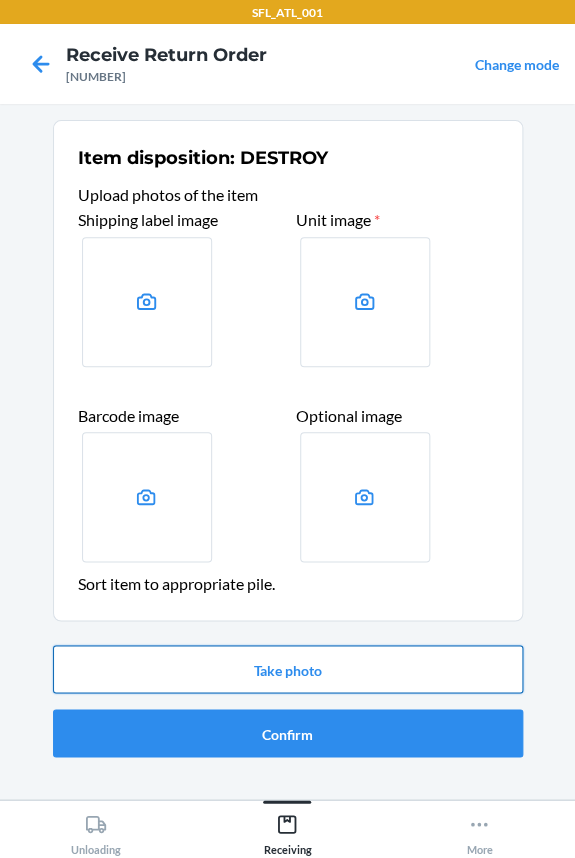 click on "Take photo" at bounding box center (288, 669) 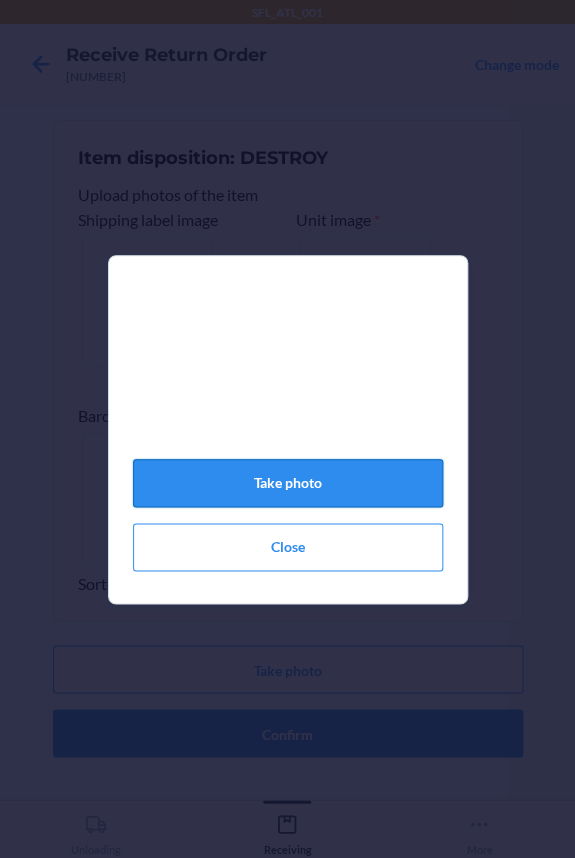 click on "Take photo" 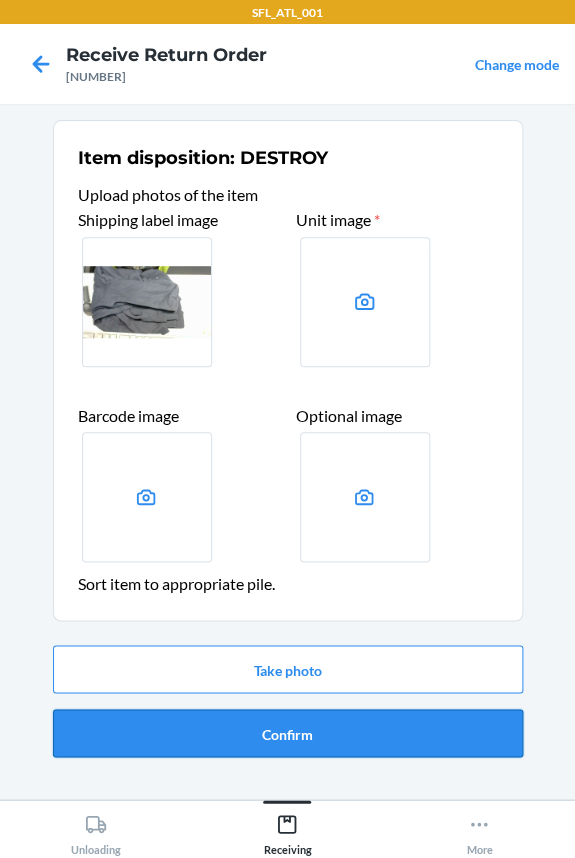 click on "Confirm" at bounding box center [288, 733] 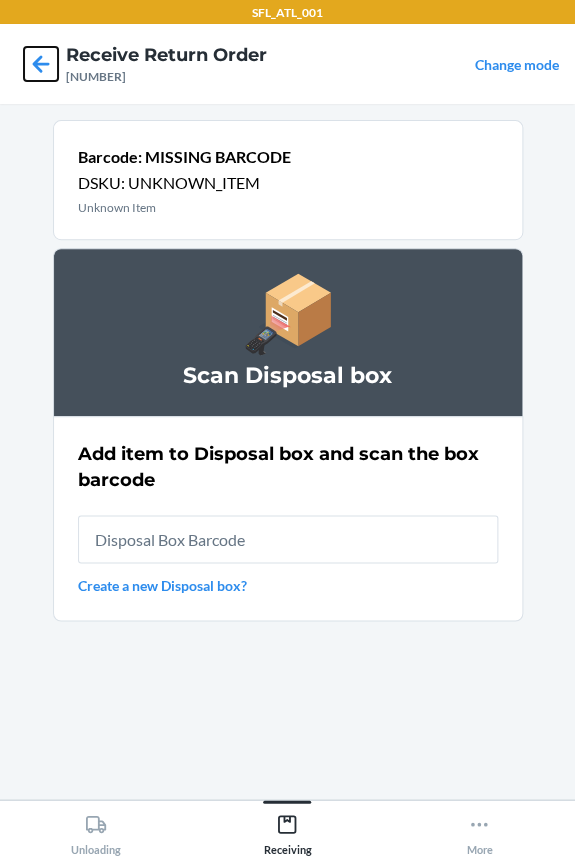 click 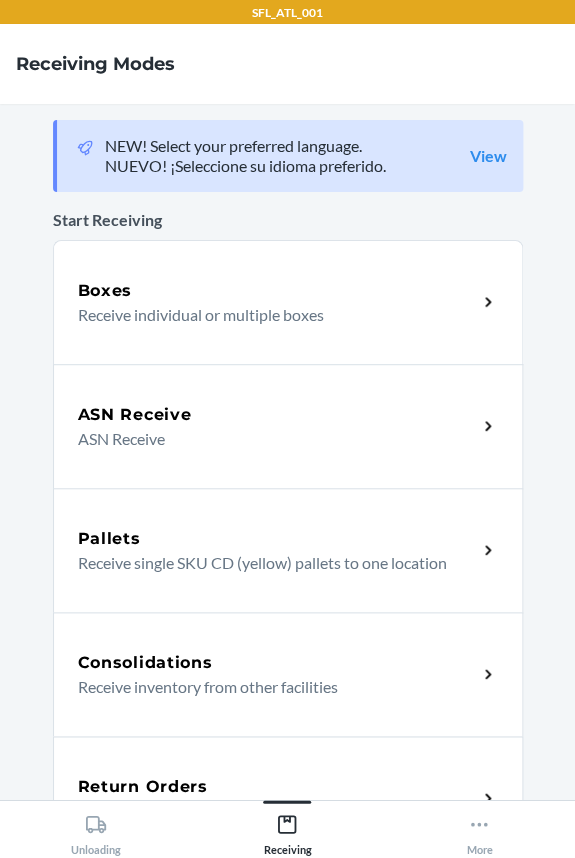 click on "Return Orders" at bounding box center (143, 786) 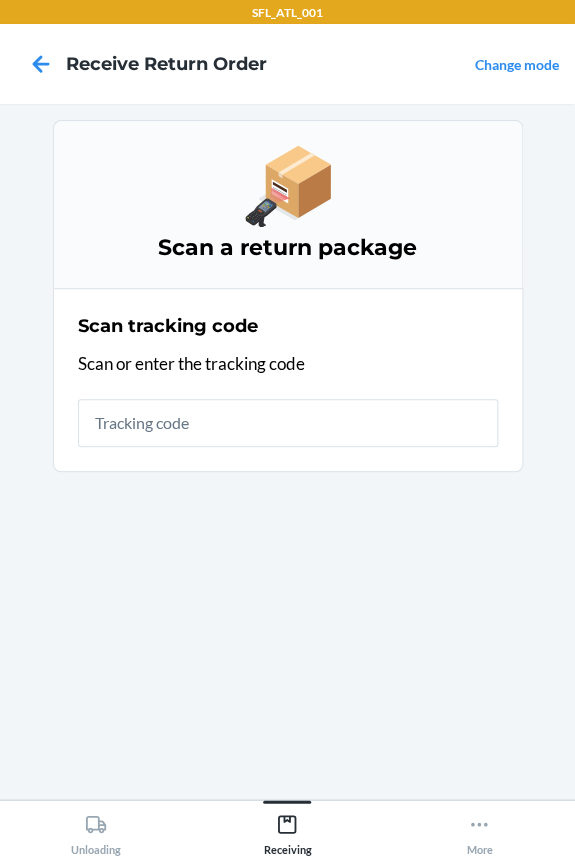click at bounding box center [288, 423] 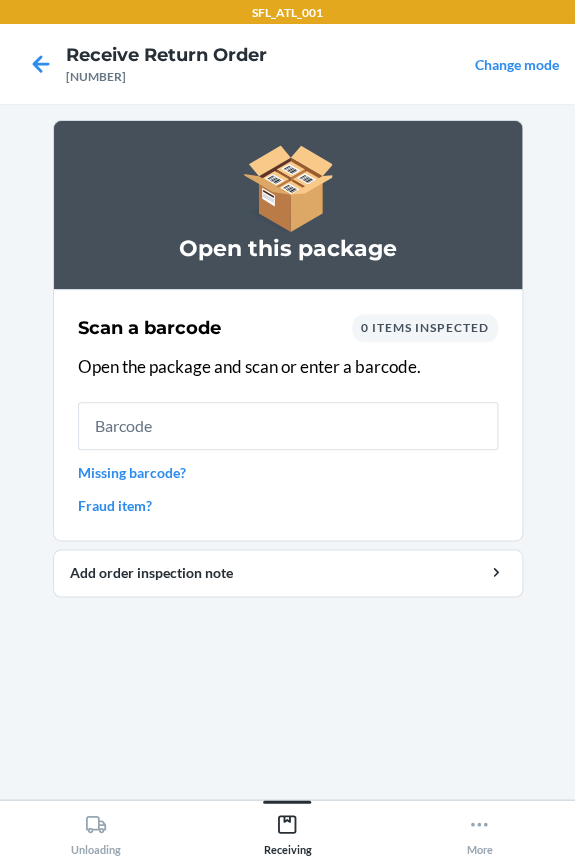 click on "Missing barcode?" at bounding box center [288, 472] 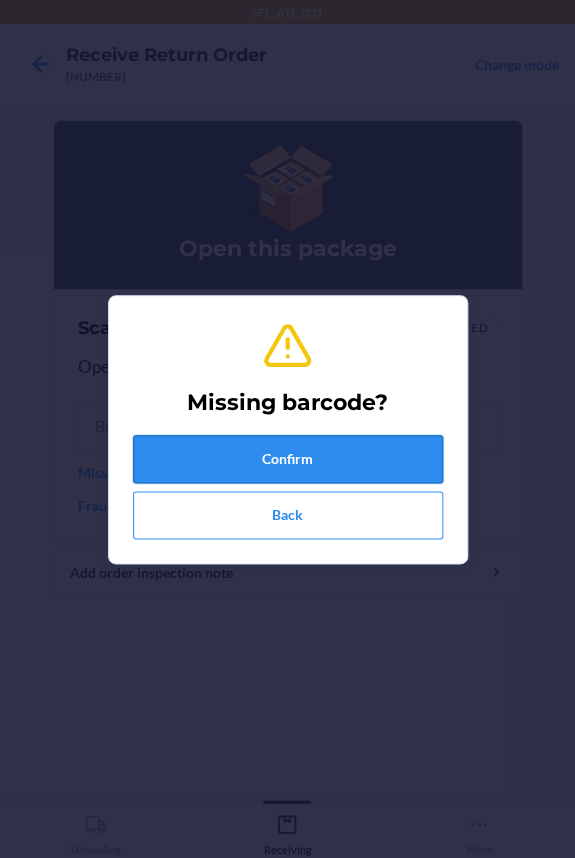 click on "Confirm" at bounding box center [288, 459] 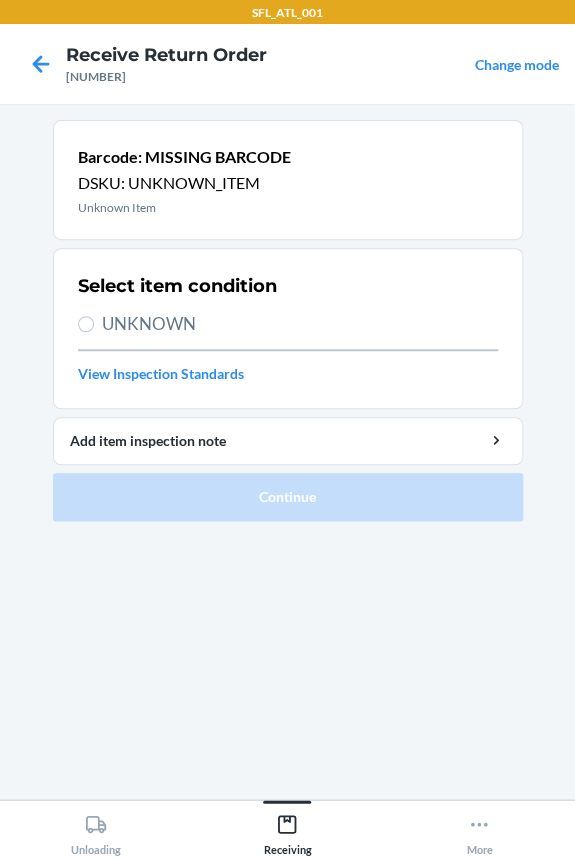 click on "UNKNOWN" at bounding box center (300, 324) 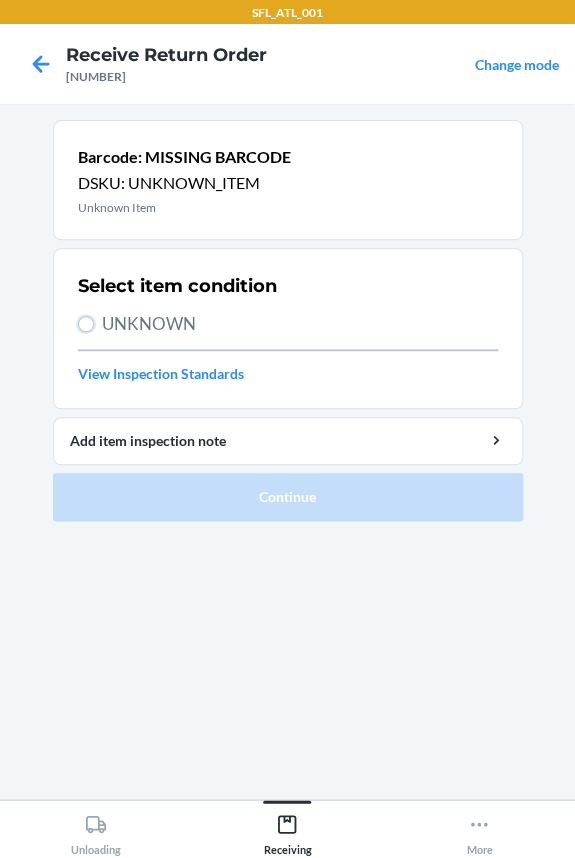click on "UNKNOWN" at bounding box center [86, 324] 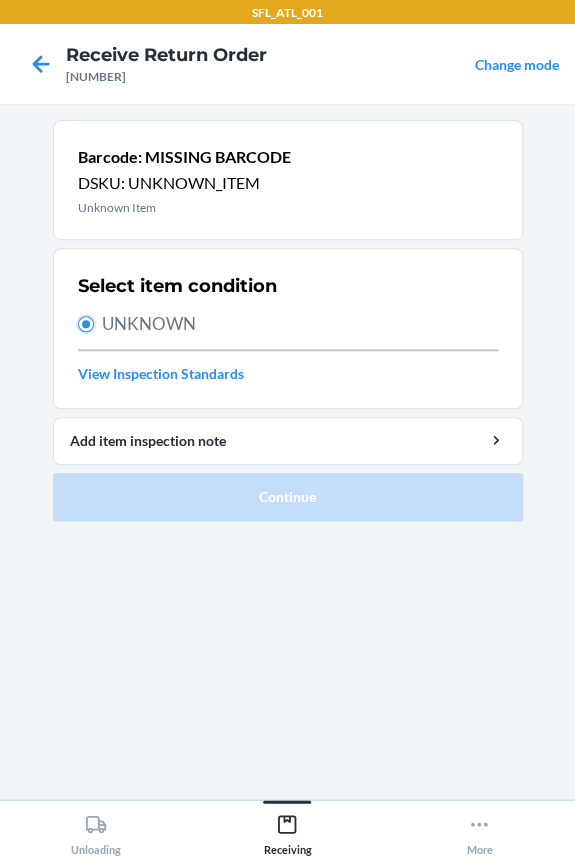 radio on "true" 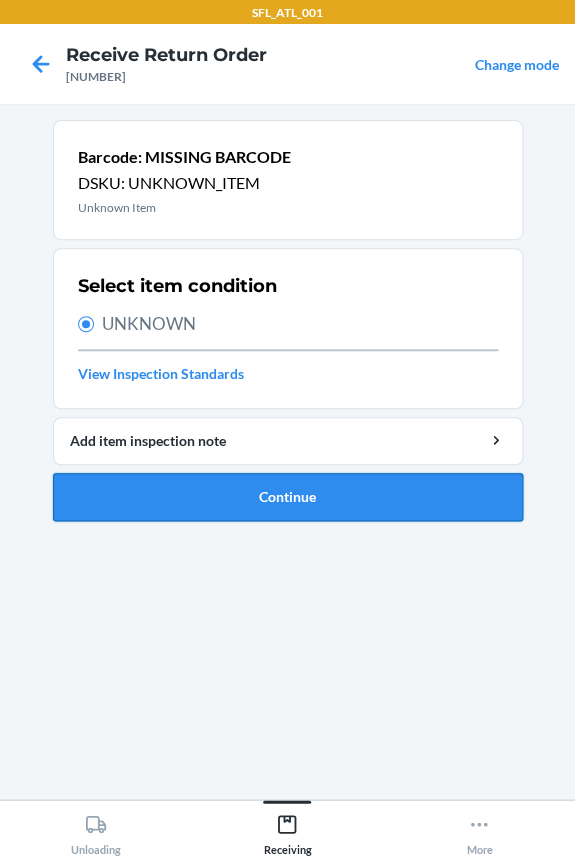 click on "Continue" at bounding box center [288, 497] 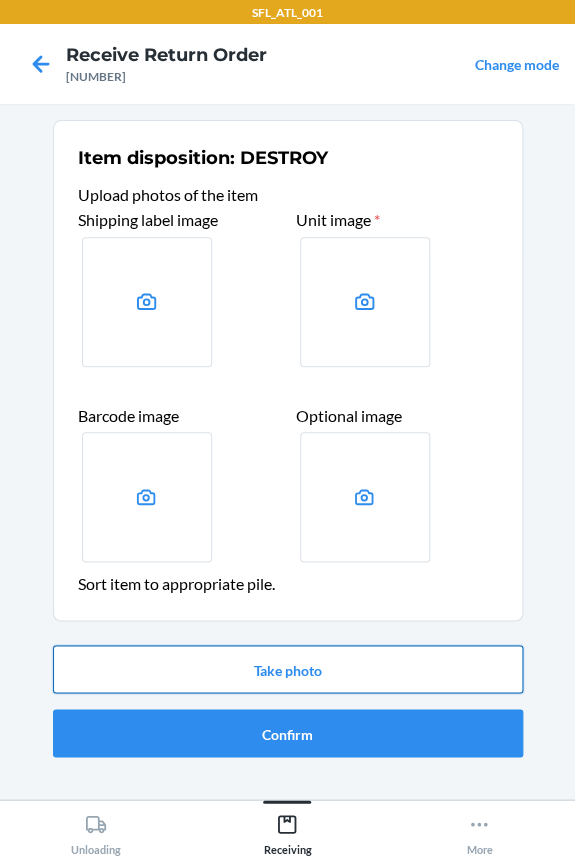 click on "Take photo" at bounding box center (288, 669) 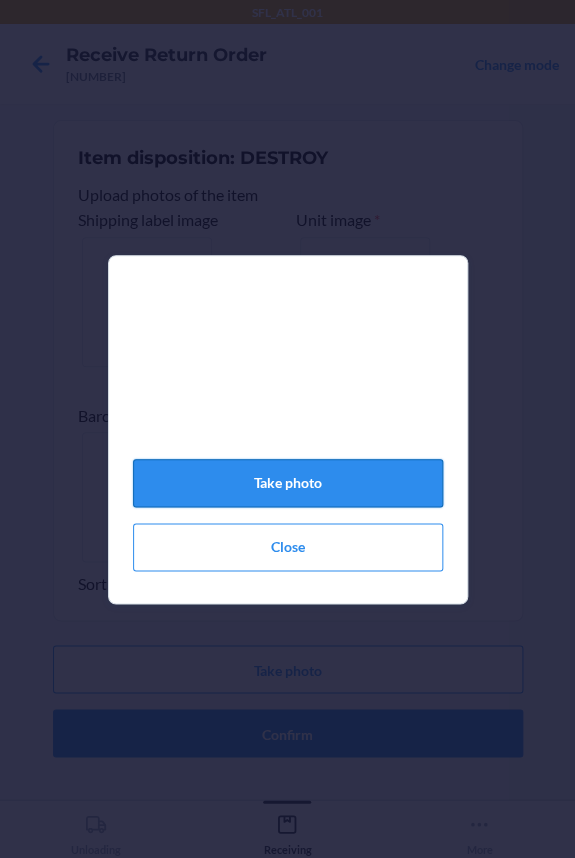 click on "Take photo" 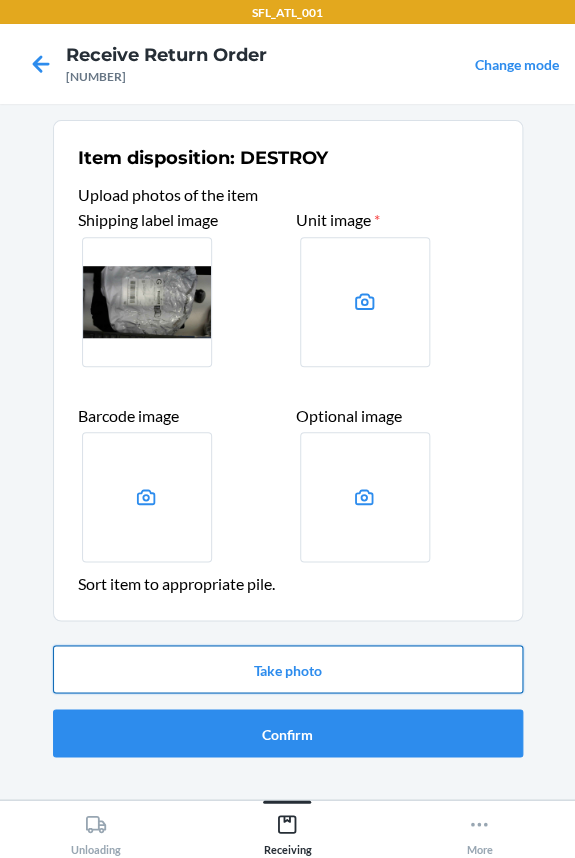click on "Take photo" at bounding box center (288, 669) 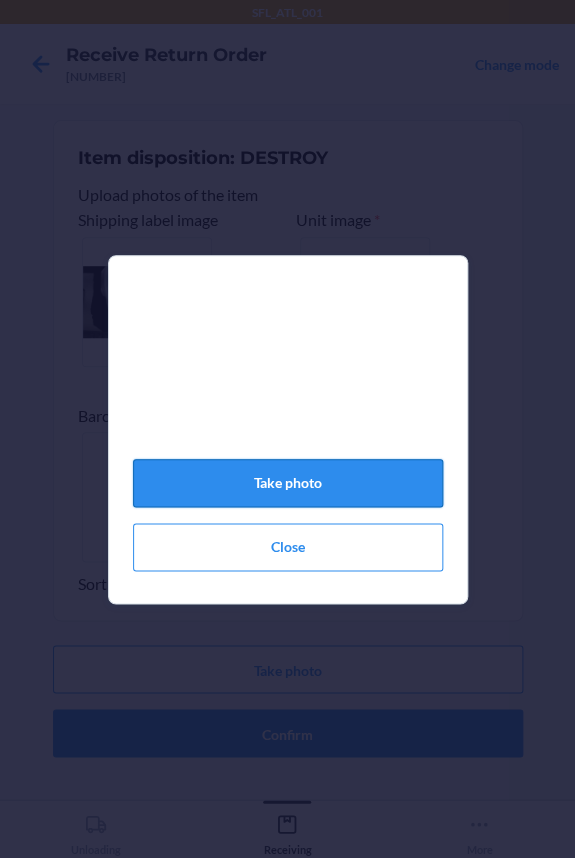 click on "Take photo" 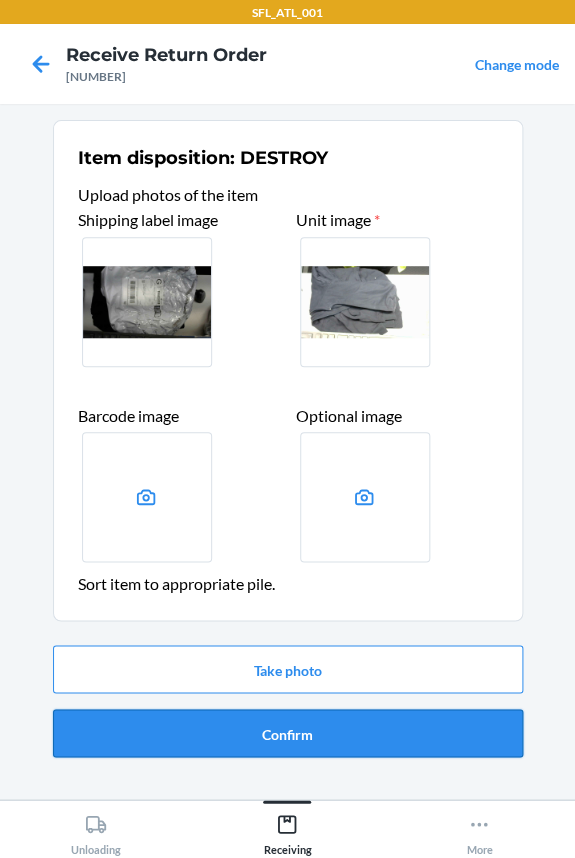 click on "Confirm" at bounding box center (288, 733) 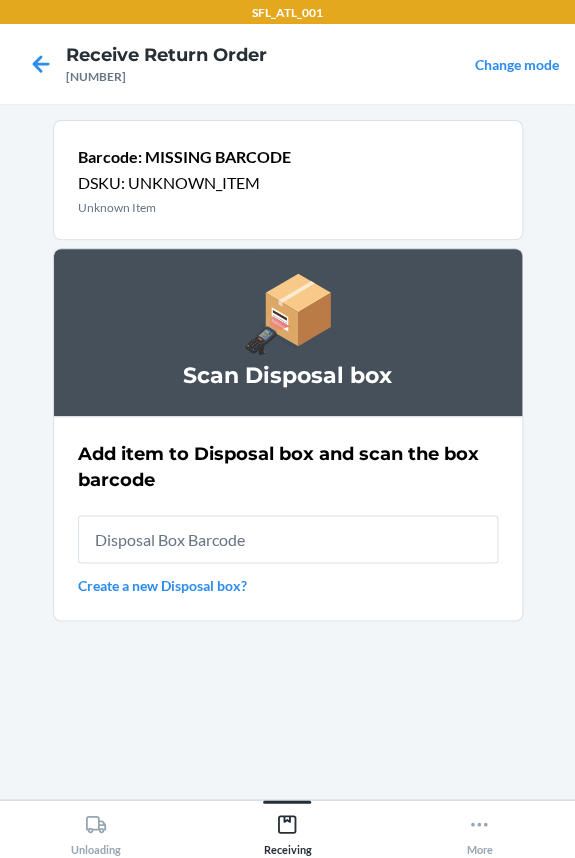 type on "Cloud Sweatpants (Navy / XL)" 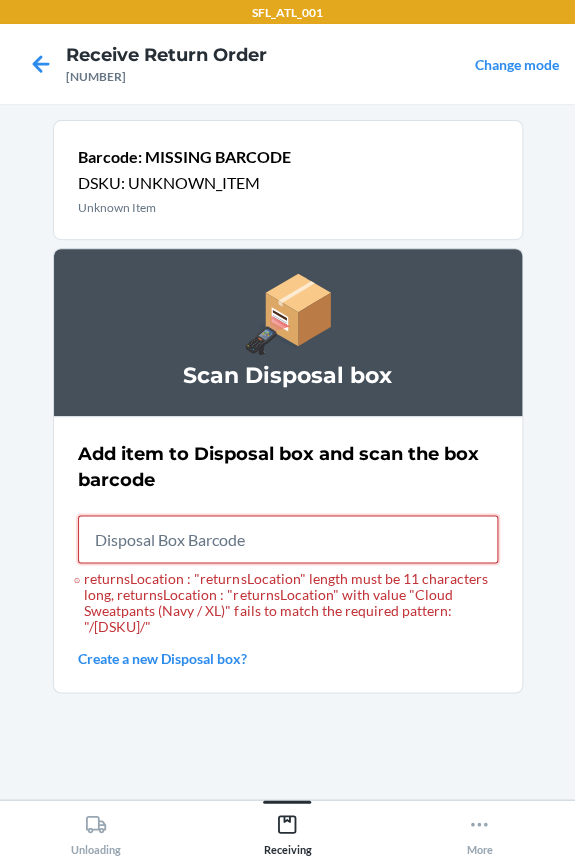 click on "returnsLocation : "returnsLocation" length must be 11 characters long, returnsLocation : "returnsLocation" with value "Cloud Sweatpants (Navy / XL)" fails to match the required pattern: "/[DSKU]/"" at bounding box center (288, 539) 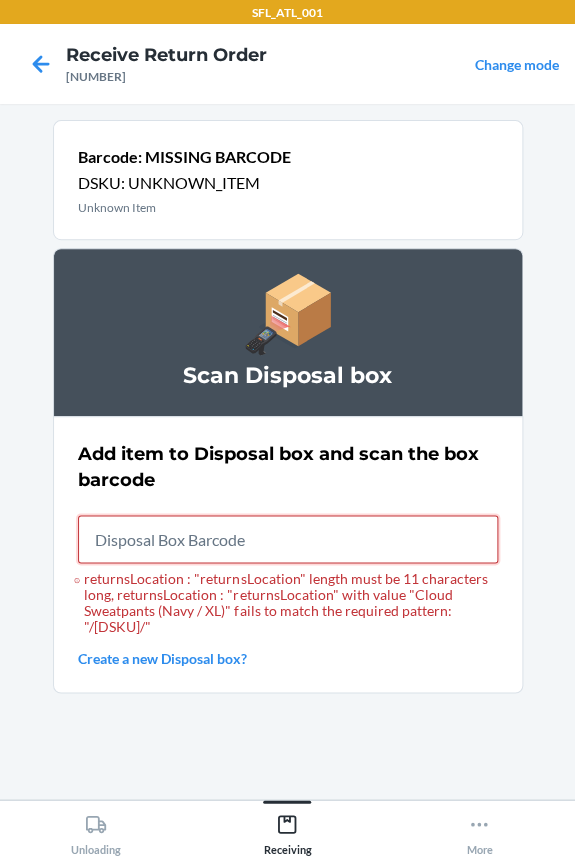 paste on "[ALPHANUMERIC]" 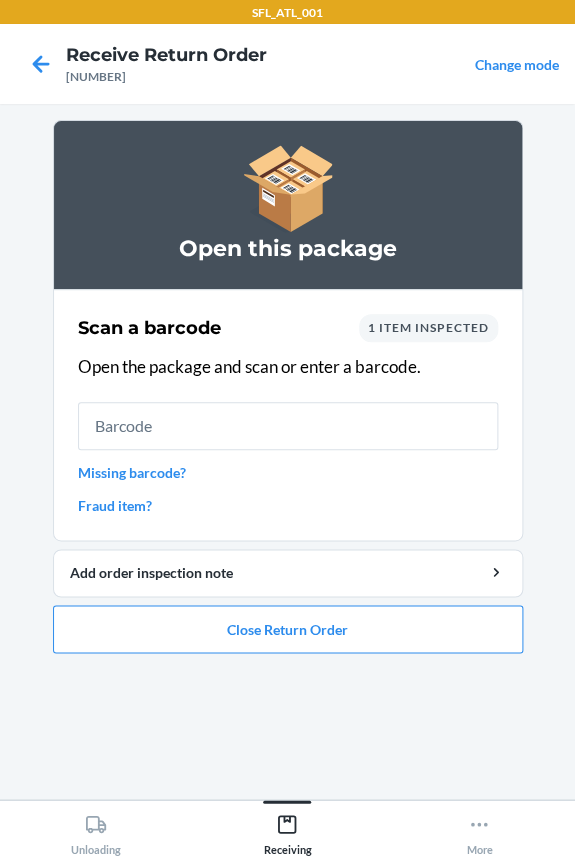 click at bounding box center [288, 426] 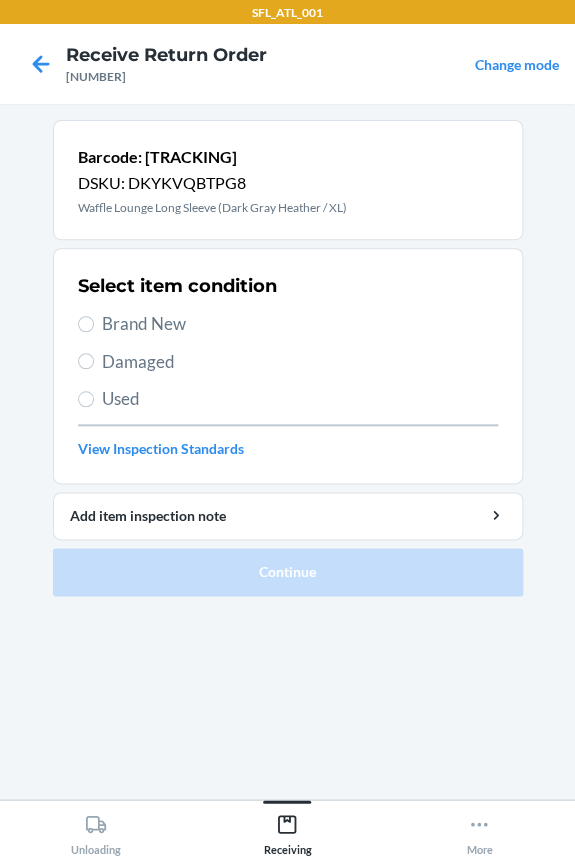 click on "Brand New" at bounding box center (300, 324) 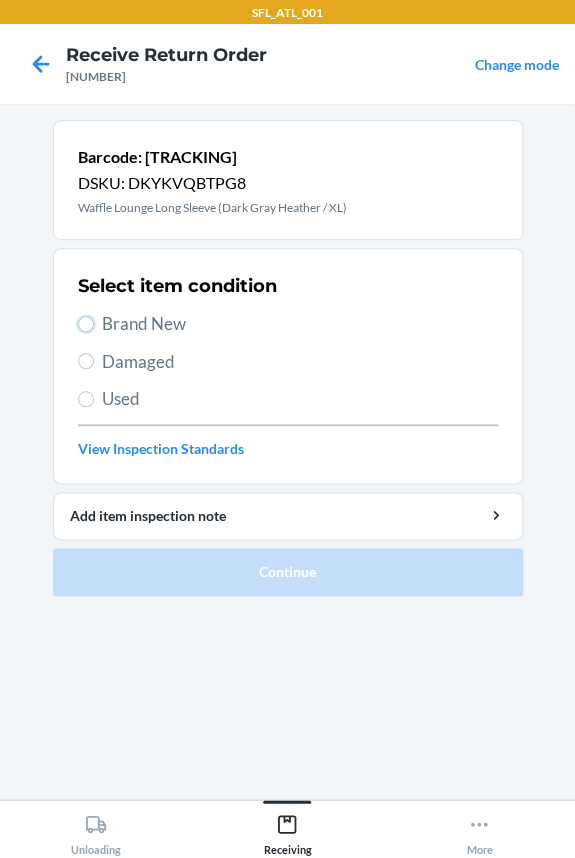 click on "Brand New" at bounding box center [86, 324] 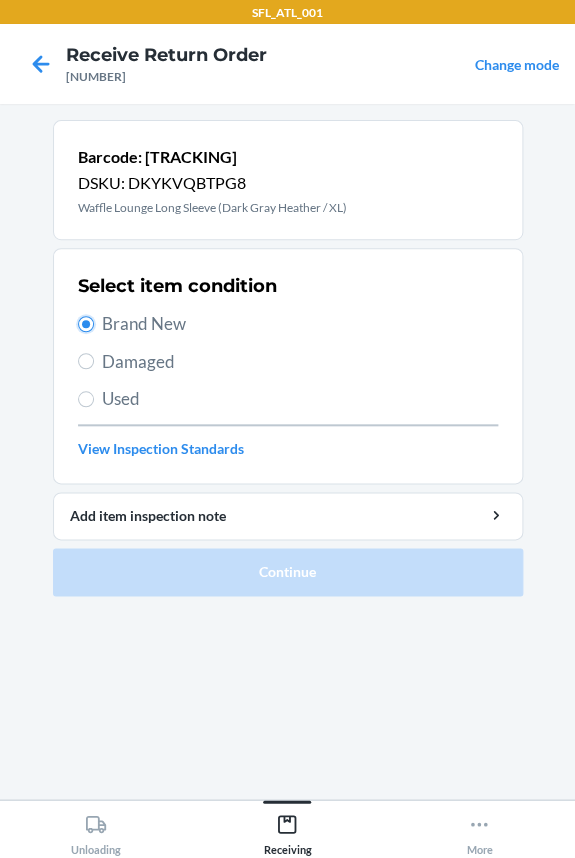radio on "true" 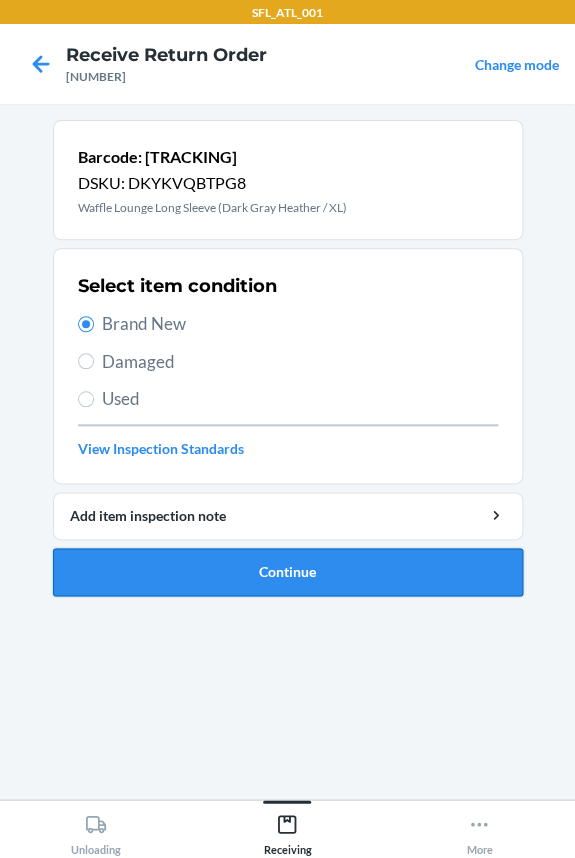 click on "Continue" at bounding box center [288, 572] 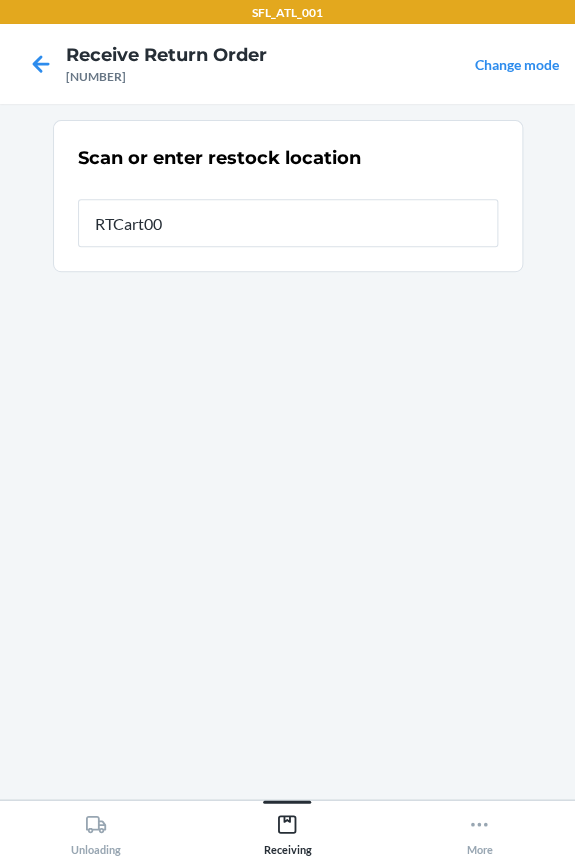 type on "[PRODUCT_CODE]" 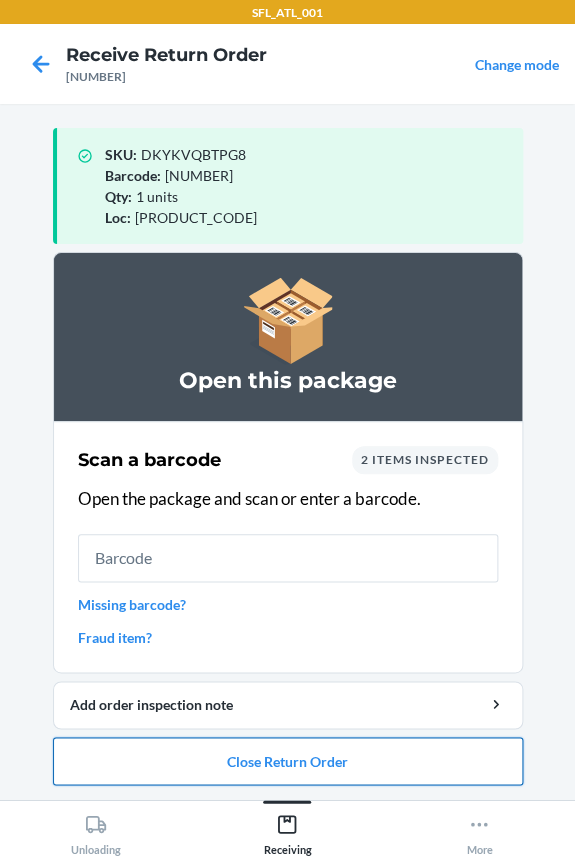 click on "Close Return Order" at bounding box center (288, 761) 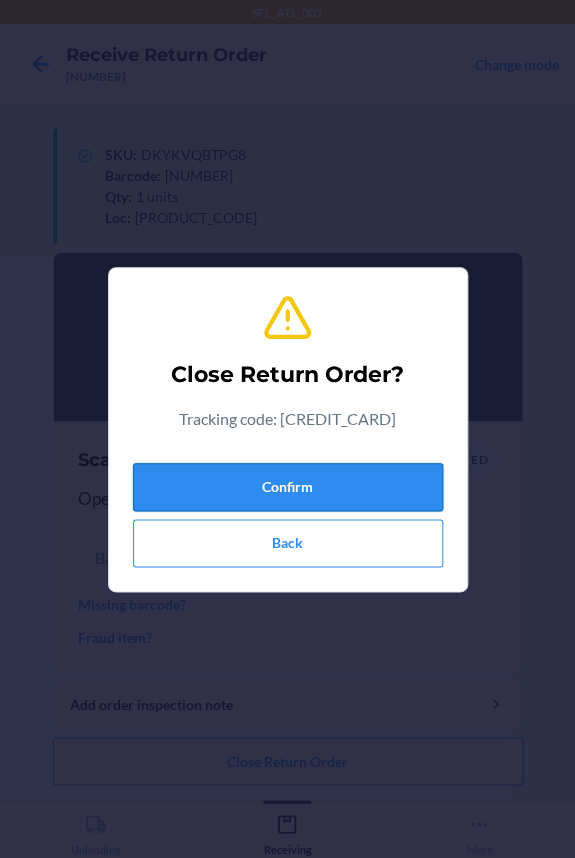 click on "Confirm" at bounding box center (288, 487) 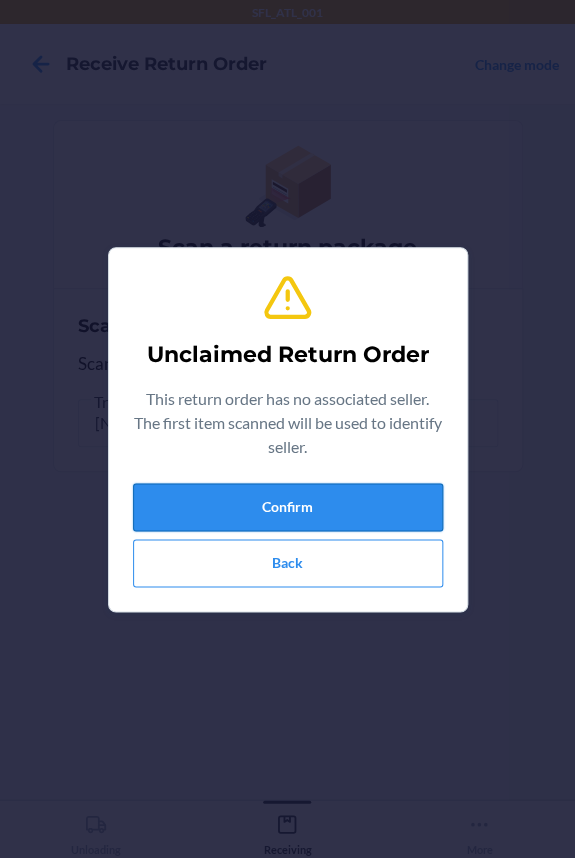 click on "Confirm" at bounding box center (288, 507) 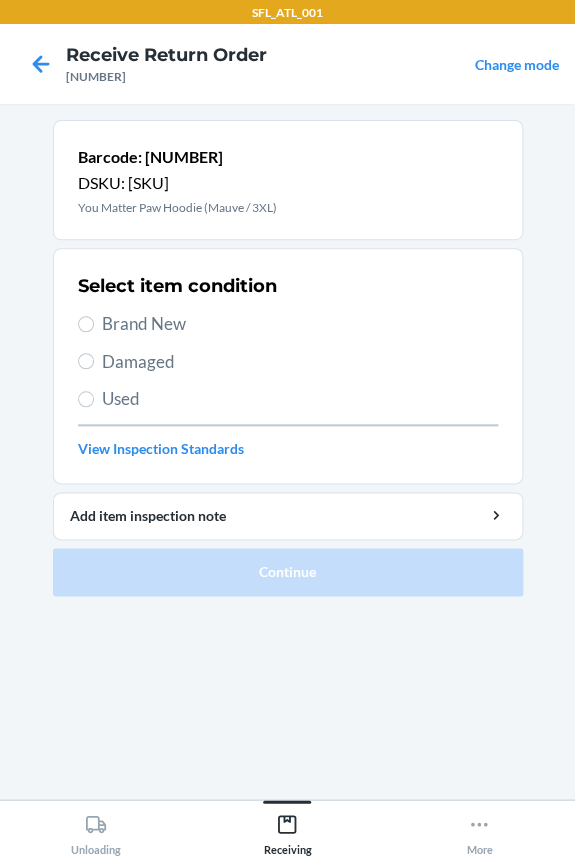 click on "Brand New" at bounding box center [300, 324] 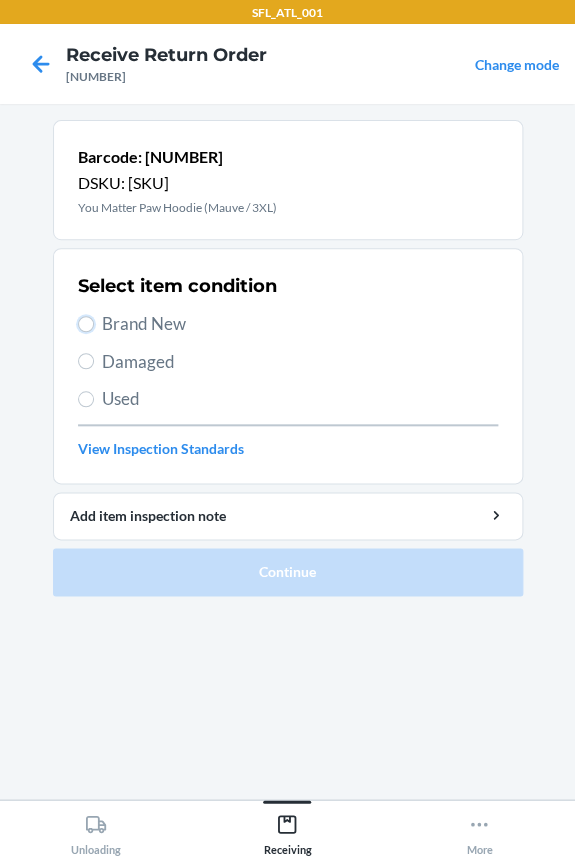 click on "Brand New" at bounding box center (86, 324) 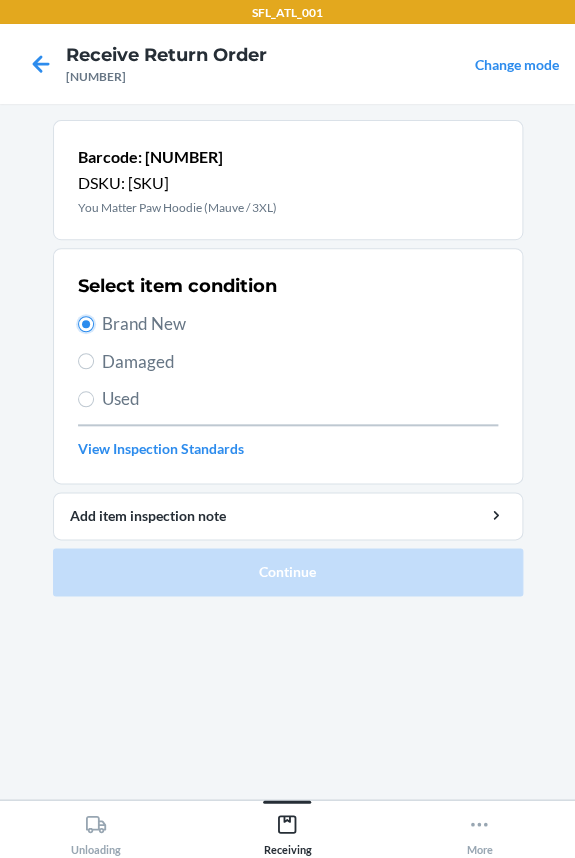 radio on "true" 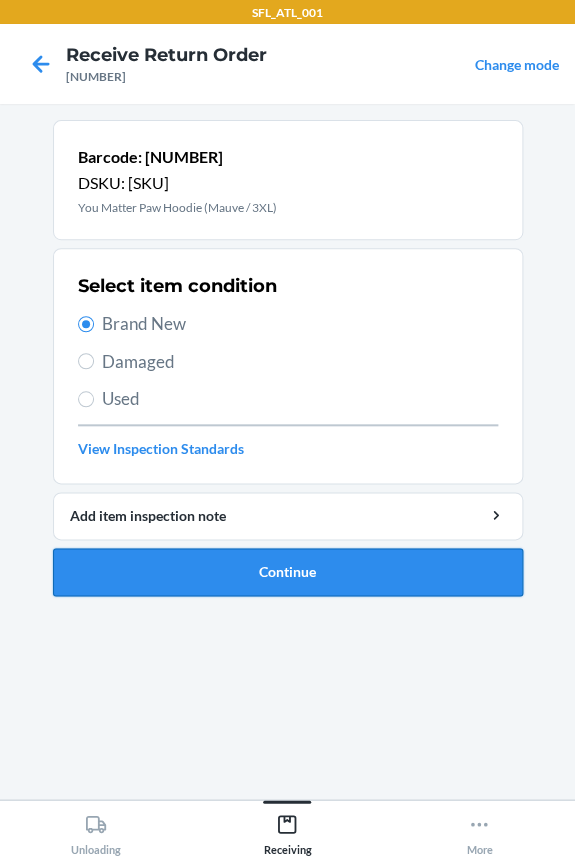 click on "Continue" at bounding box center (288, 572) 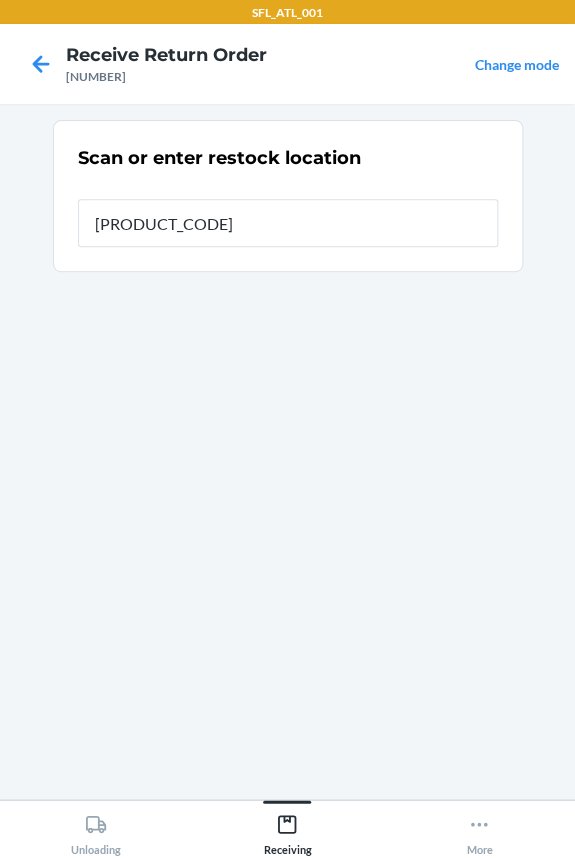 type on "[PRODUCT_CODE]" 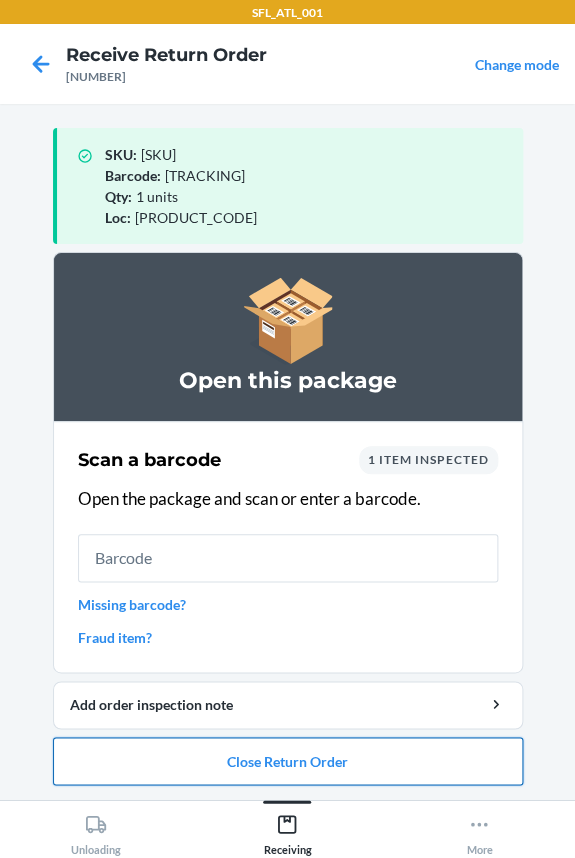 click on "Close Return Order" at bounding box center (288, 761) 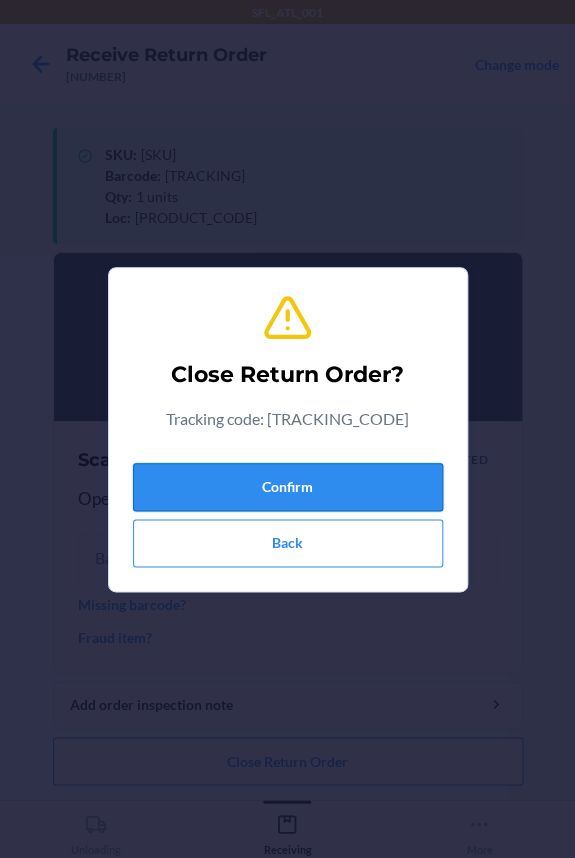 click on "Confirm" at bounding box center (288, 487) 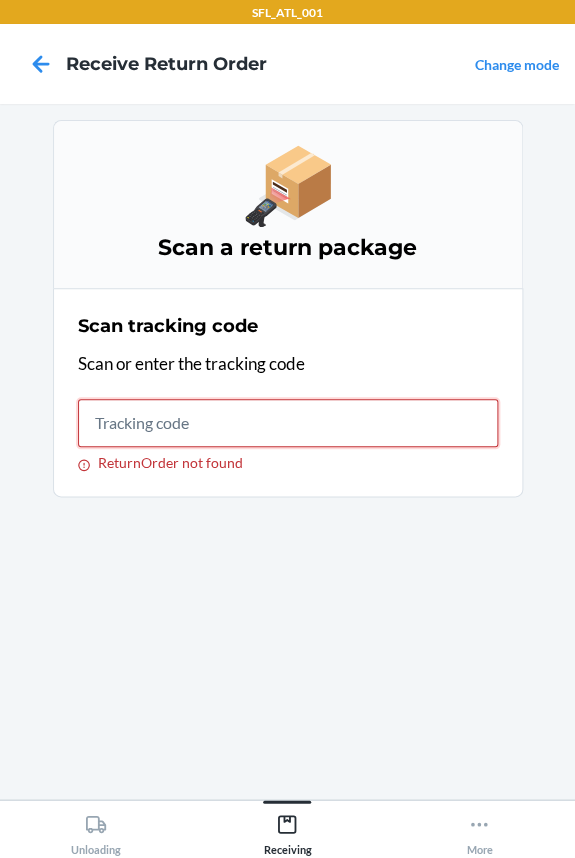 click on "ReturnOrder not found" at bounding box center [288, 423] 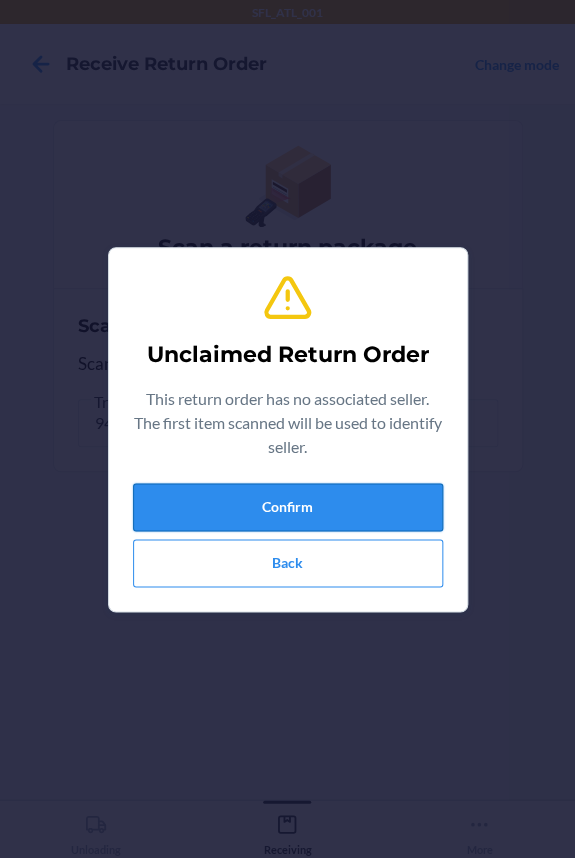 click on "Confirm" at bounding box center (288, 507) 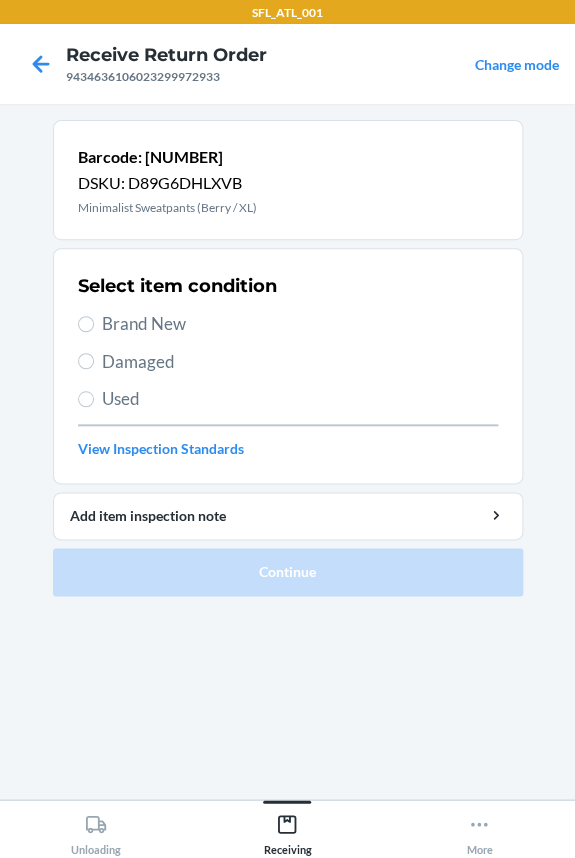 click on "Brand New" at bounding box center [300, 324] 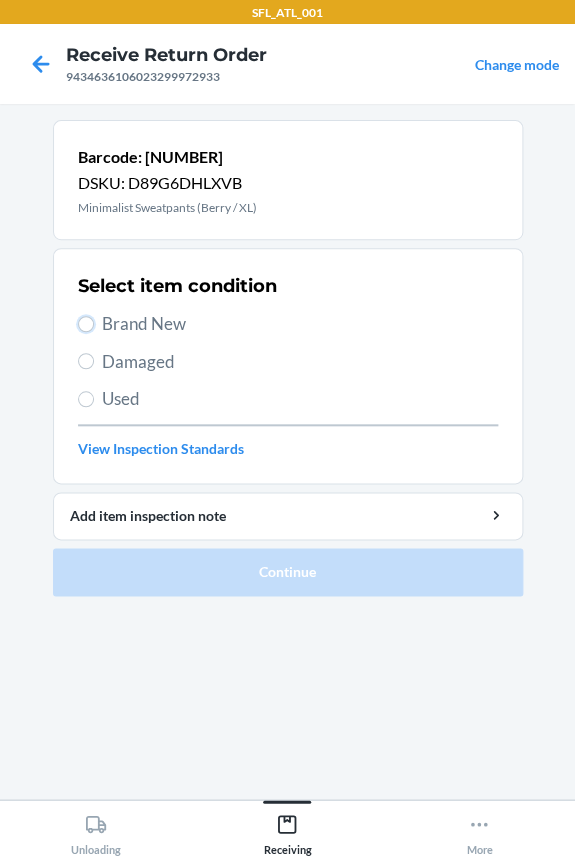 click on "Brand New" at bounding box center [86, 324] 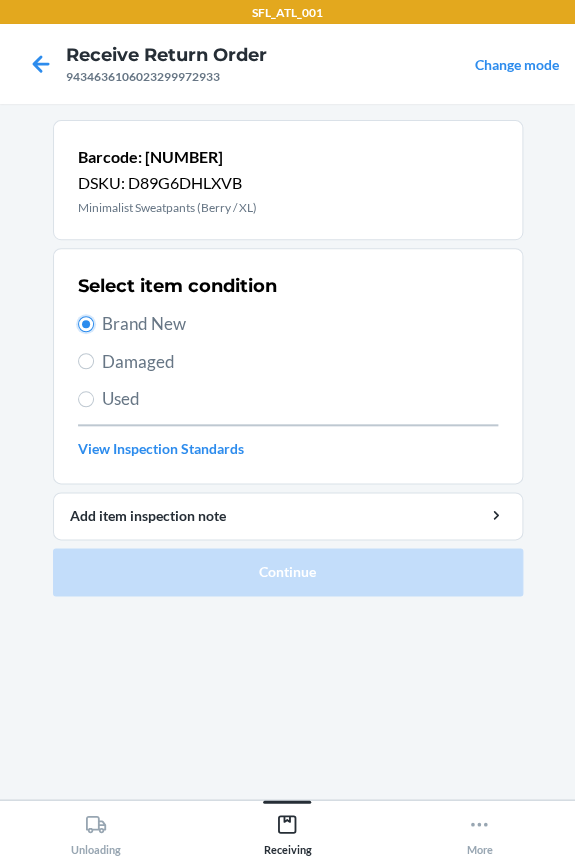 radio on "true" 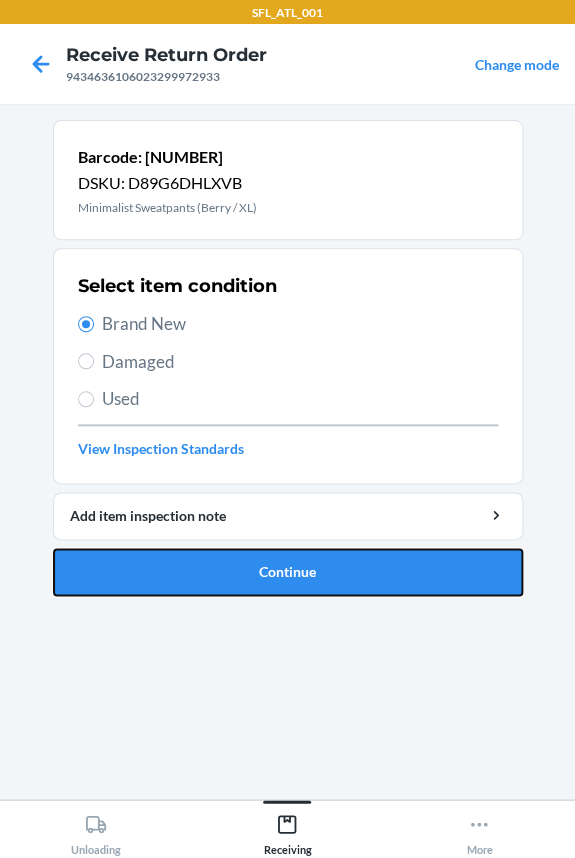 drag, startPoint x: 170, startPoint y: 569, endPoint x: 159, endPoint y: 564, distance: 12.083046 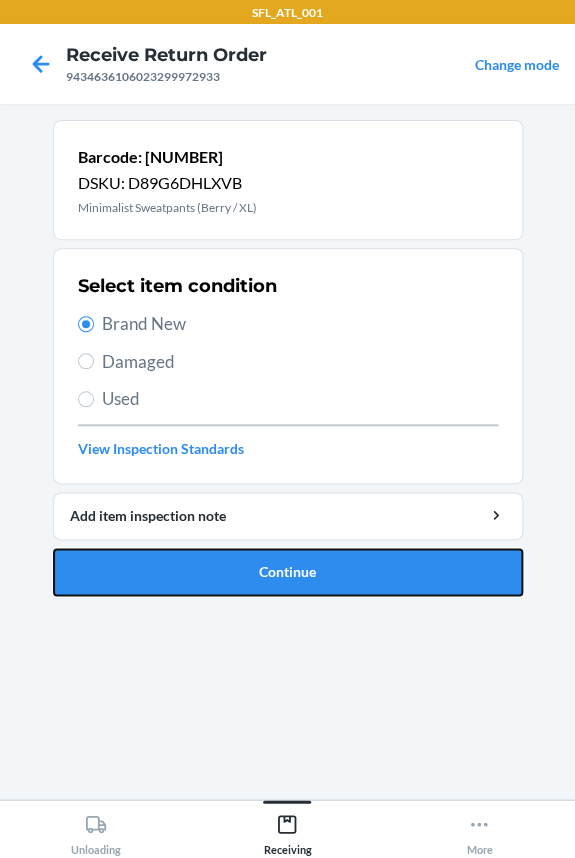 click on "Continue" at bounding box center [288, 572] 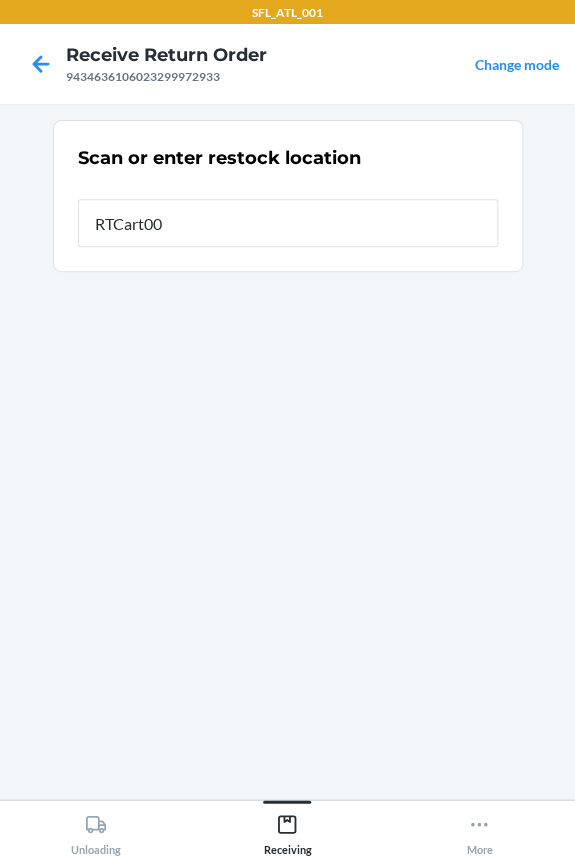 type on "[PRODUCT_CODE]" 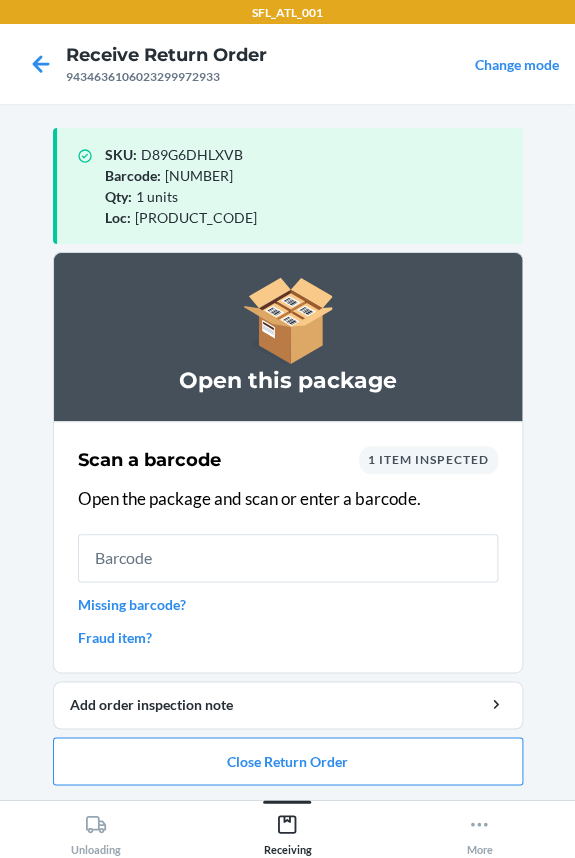 click at bounding box center (288, 558) 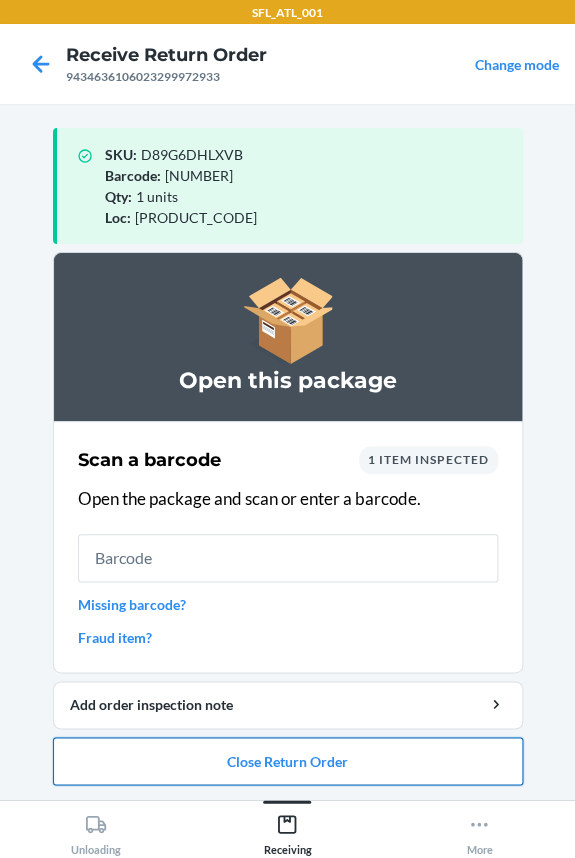click on "Close Return Order" at bounding box center [288, 761] 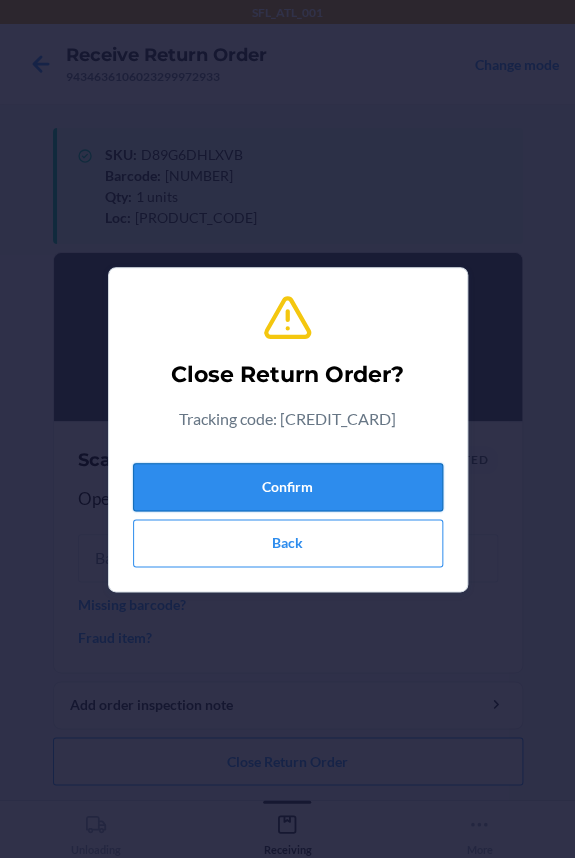 click on "Confirm" at bounding box center (288, 487) 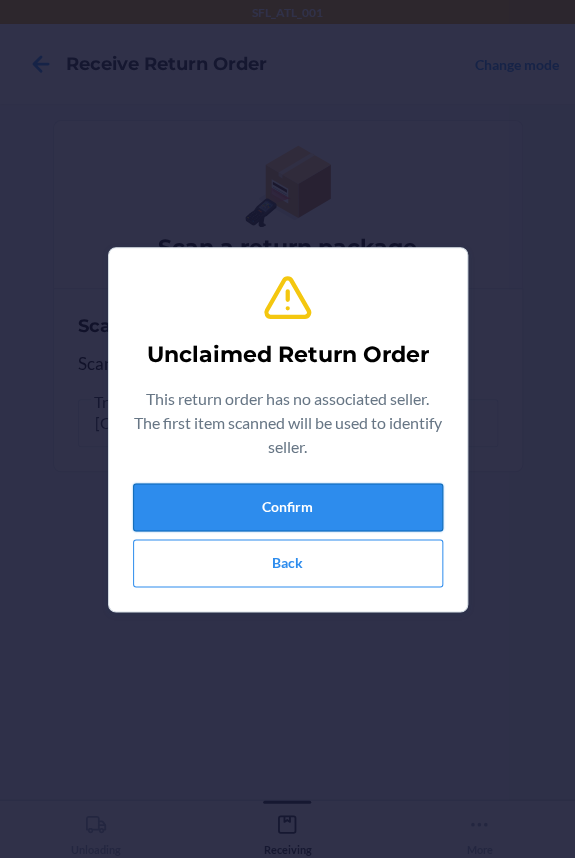 click on "Confirm" at bounding box center [288, 507] 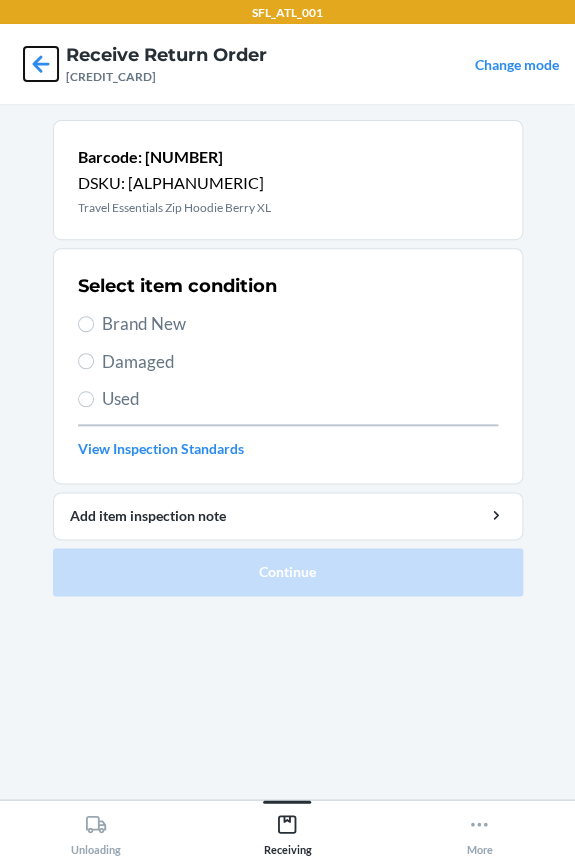 click 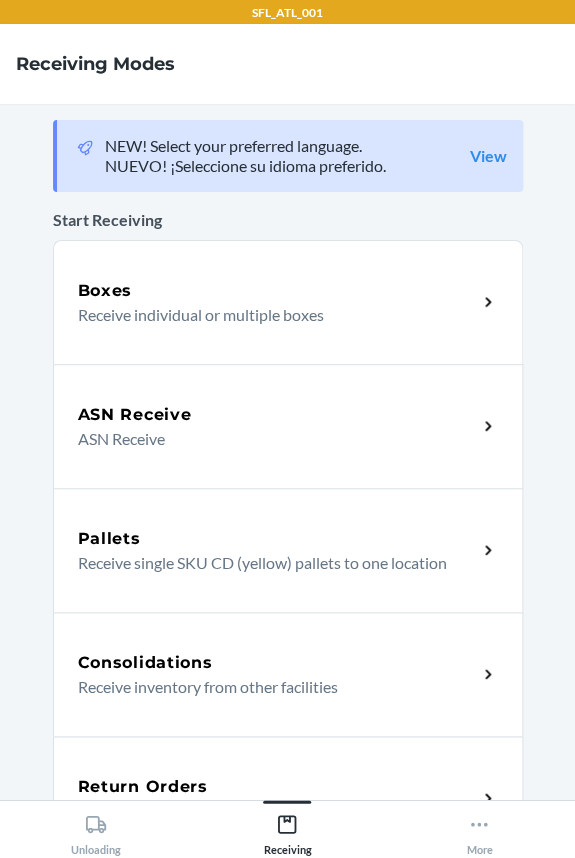 click on "Return Orders Receive return order package items" at bounding box center (288, 798) 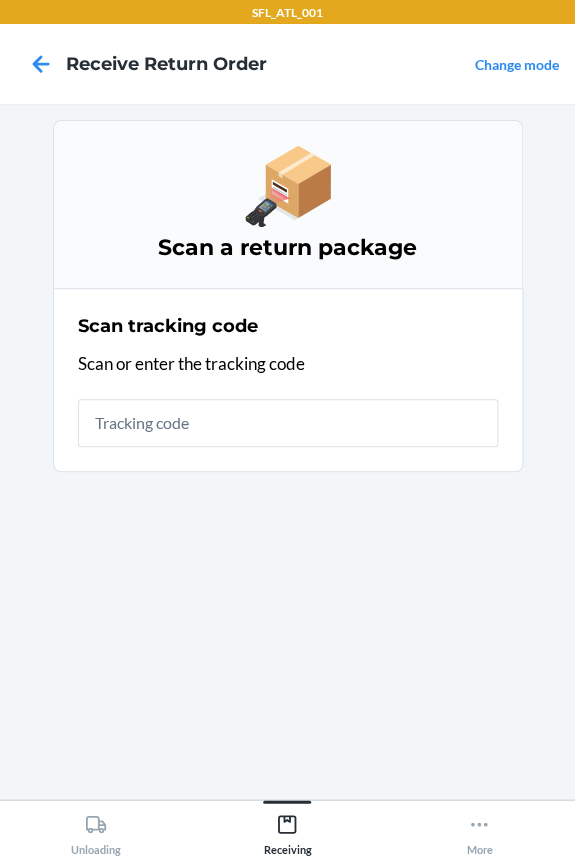 click at bounding box center (288, 423) 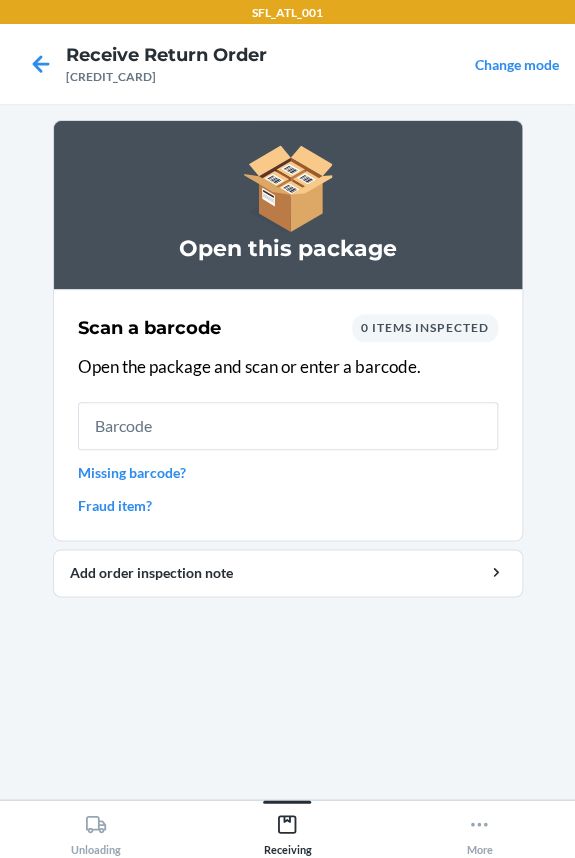 click on "Fraud item?" at bounding box center [288, 505] 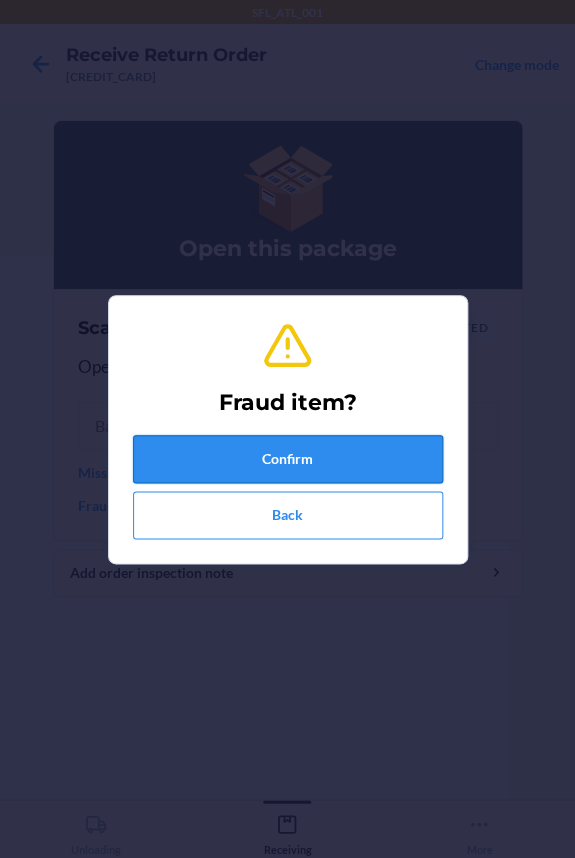 click on "Confirm" at bounding box center (288, 459) 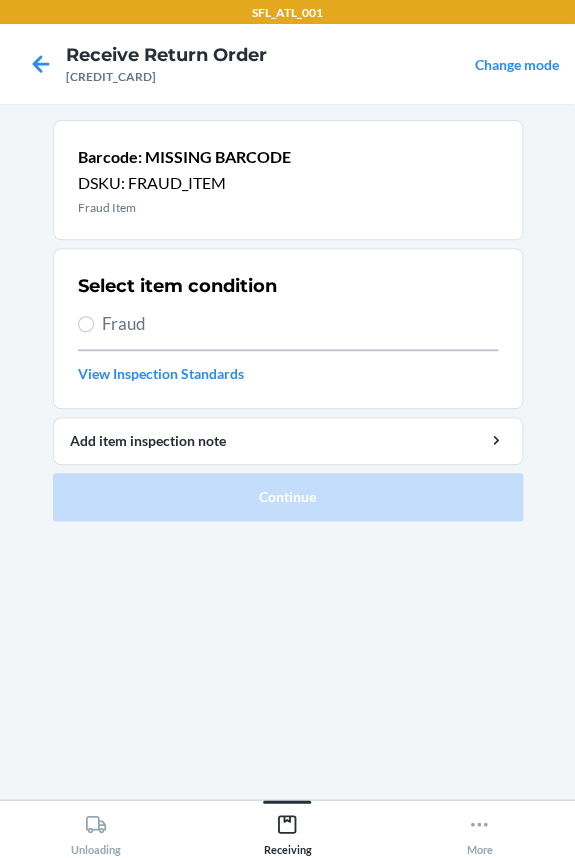 click on "Fraud" at bounding box center [300, 324] 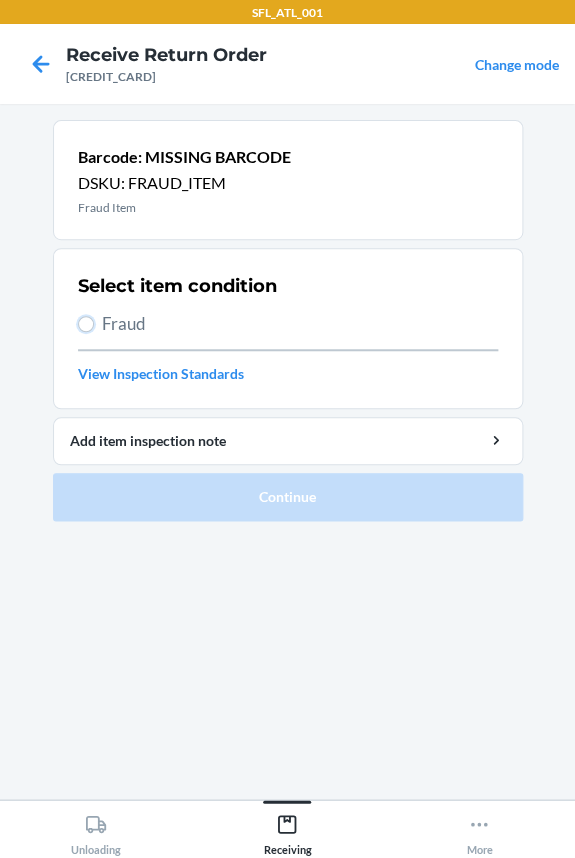 click on "Fraud" at bounding box center (86, 324) 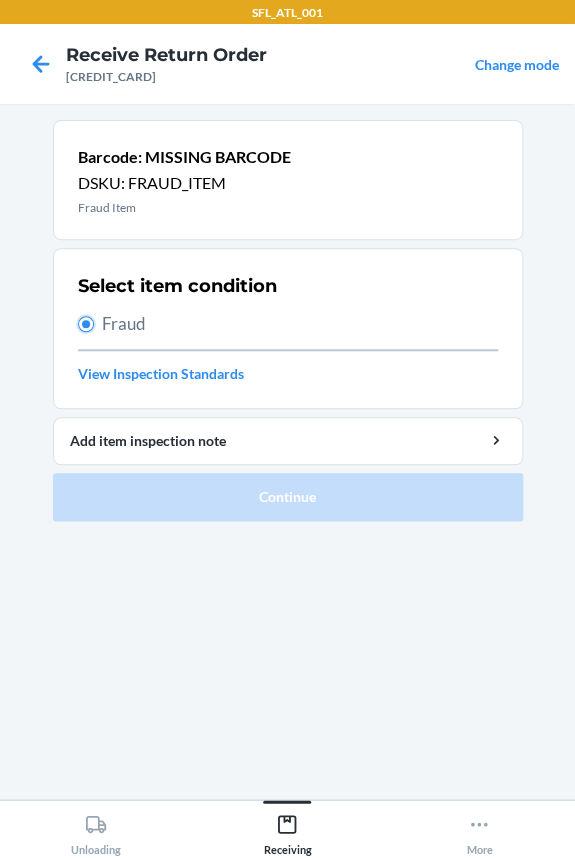 radio on "true" 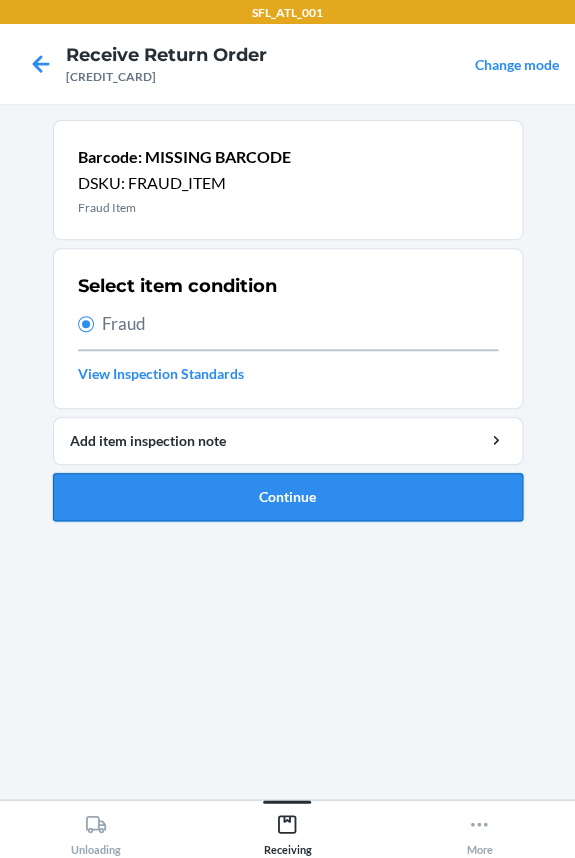 click on "Continue" at bounding box center (288, 497) 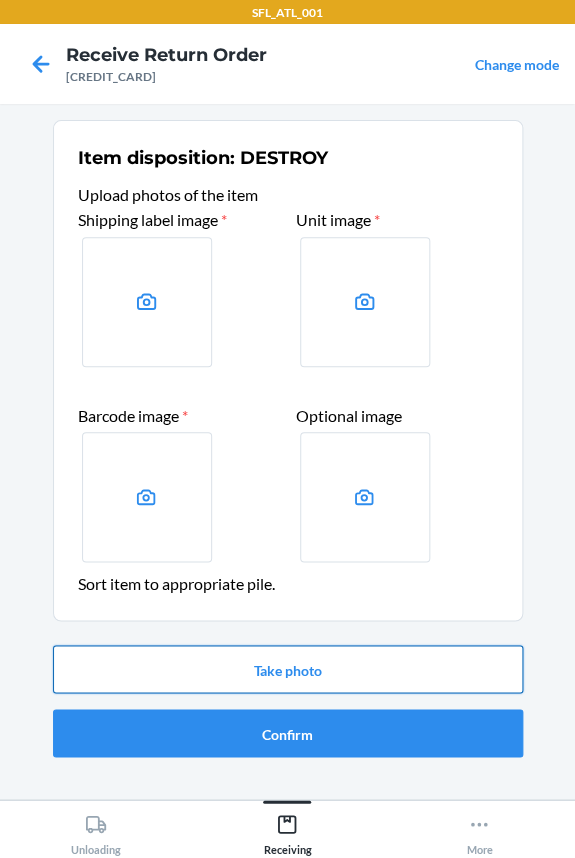 click on "Take photo" at bounding box center [288, 669] 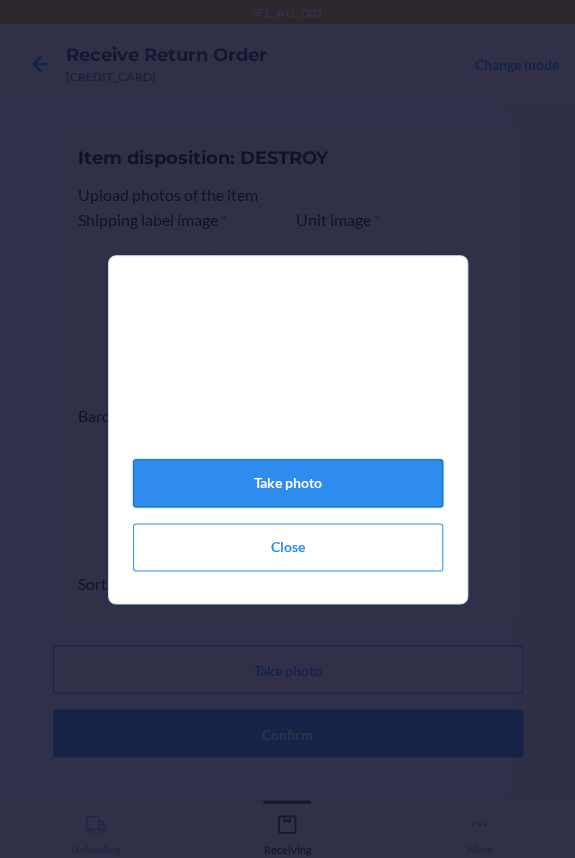 click on "Take photo" 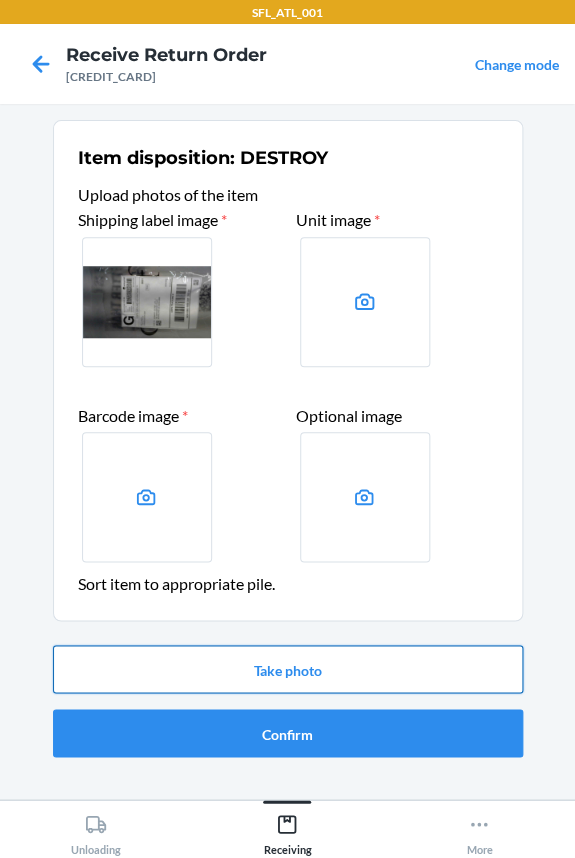 click on "Take photo" at bounding box center [288, 669] 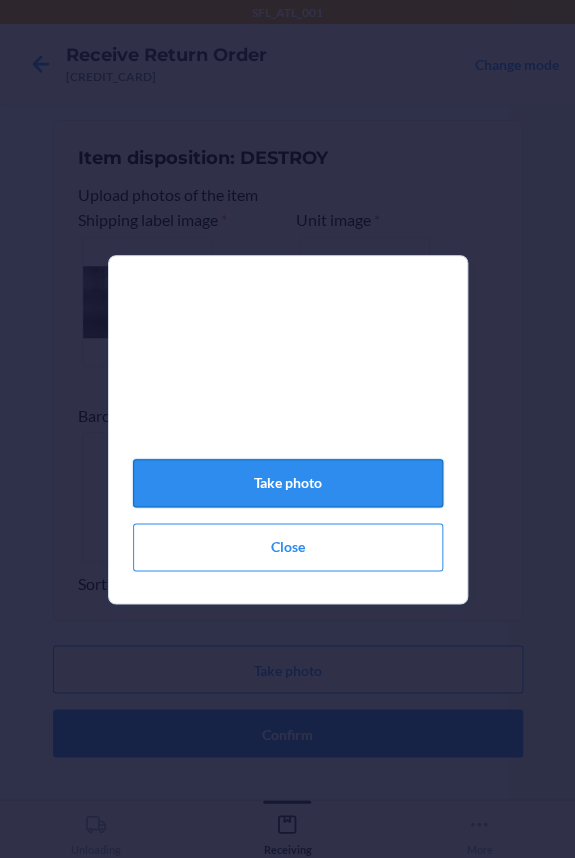 click on "Take photo" 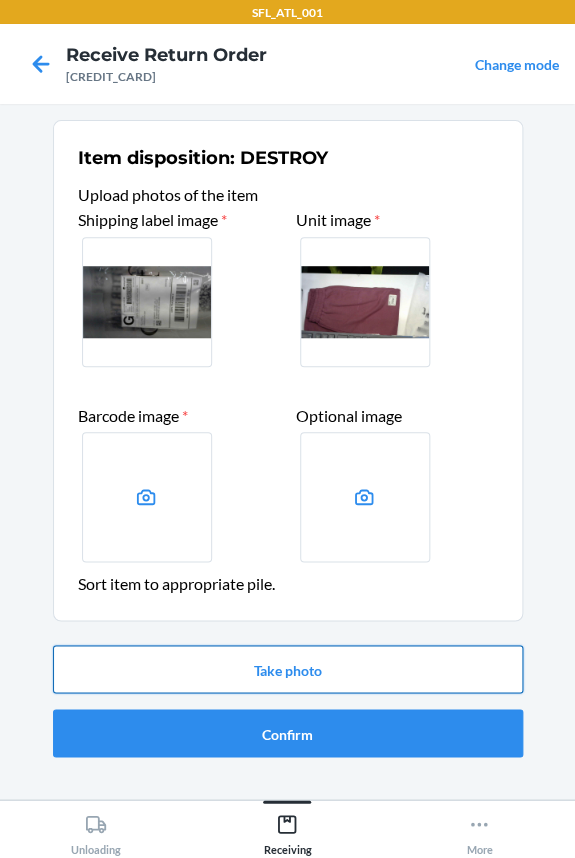 click on "Take photo" at bounding box center [288, 669] 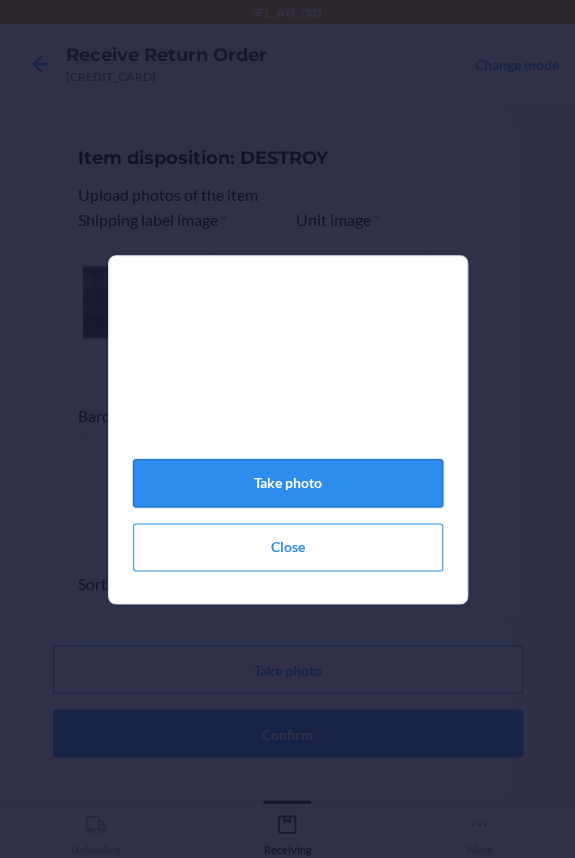 click on "Take photo" 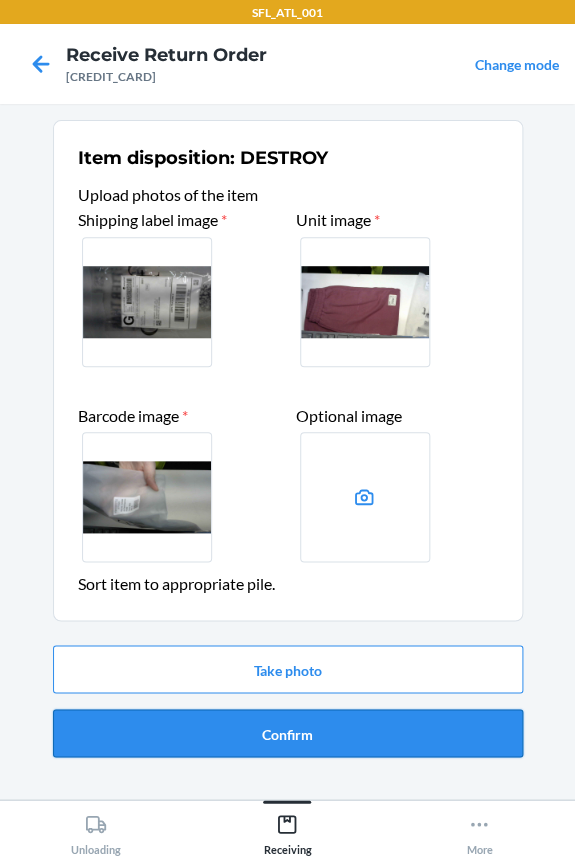 click on "Confirm" at bounding box center [288, 733] 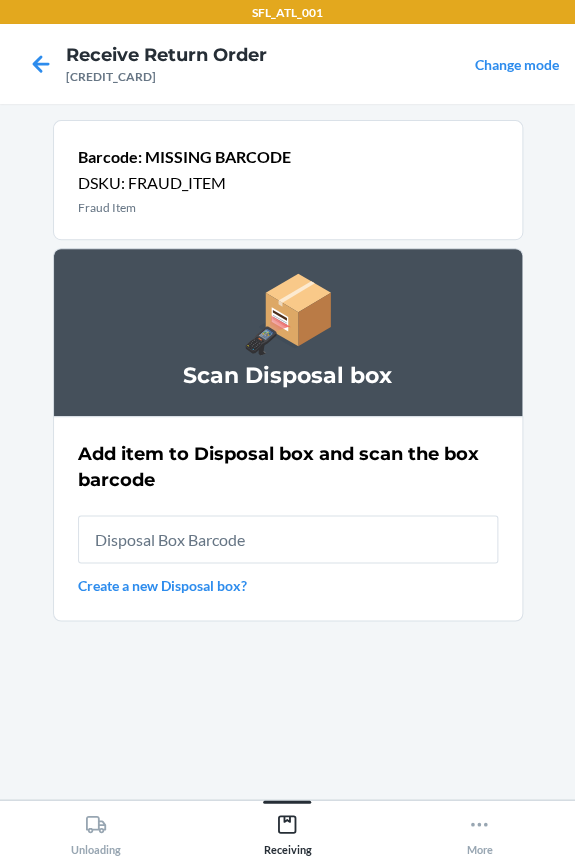 type on "[ALPHANUMERIC]" 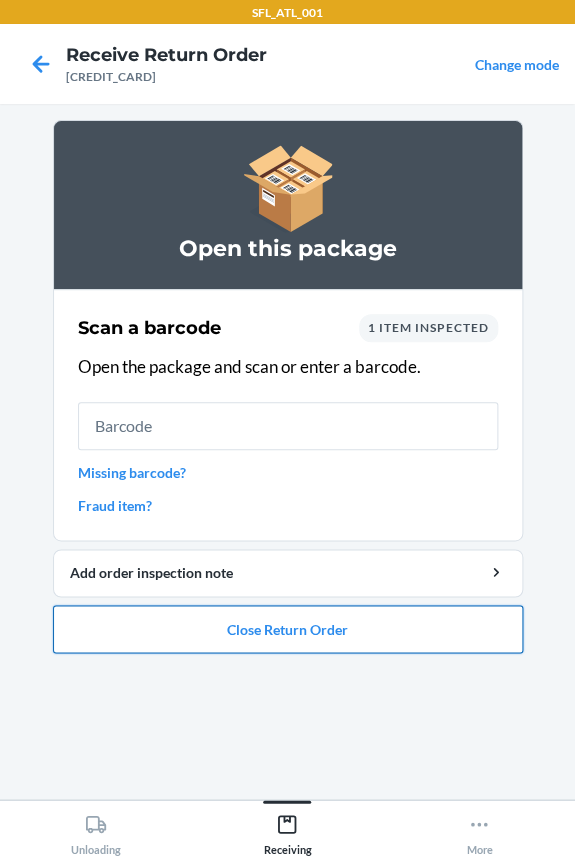 click on "Close Return Order" at bounding box center [288, 629] 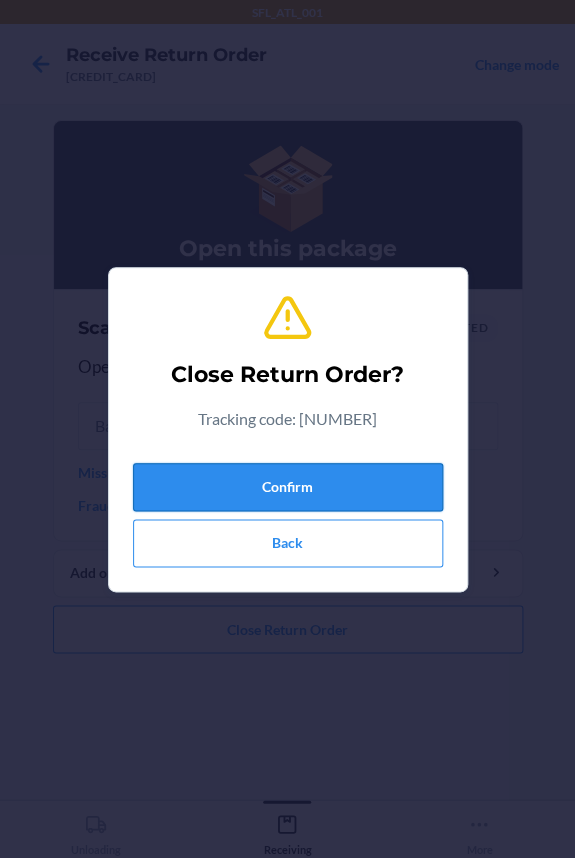 click on "Confirm" at bounding box center [288, 487] 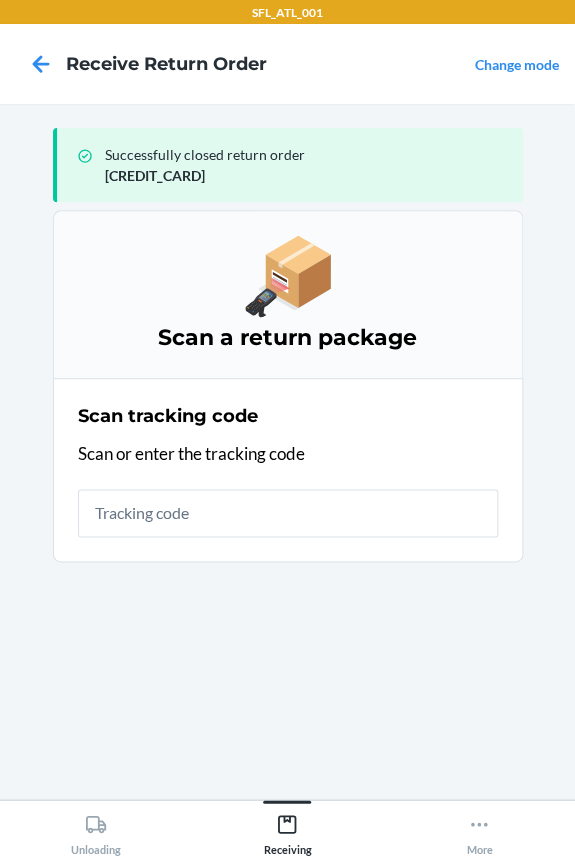 click at bounding box center [288, 513] 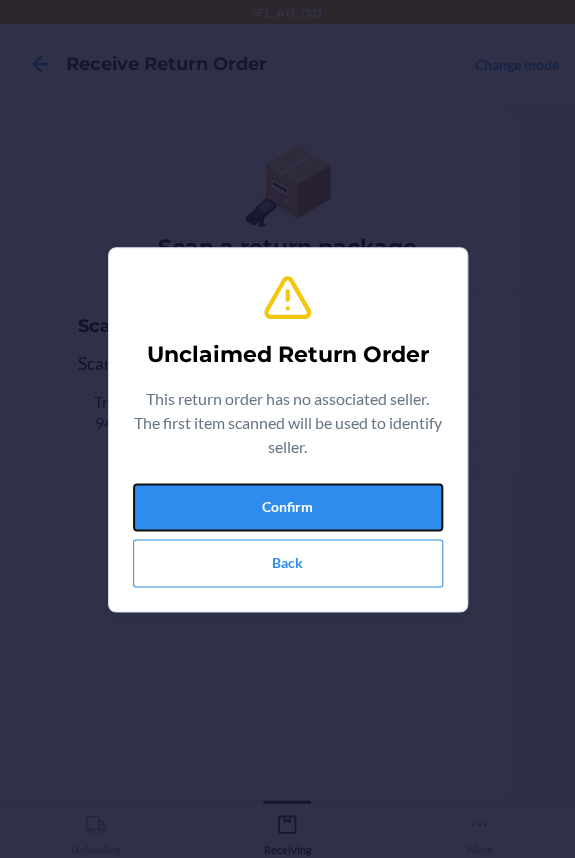 click on "Confirm" at bounding box center (288, 507) 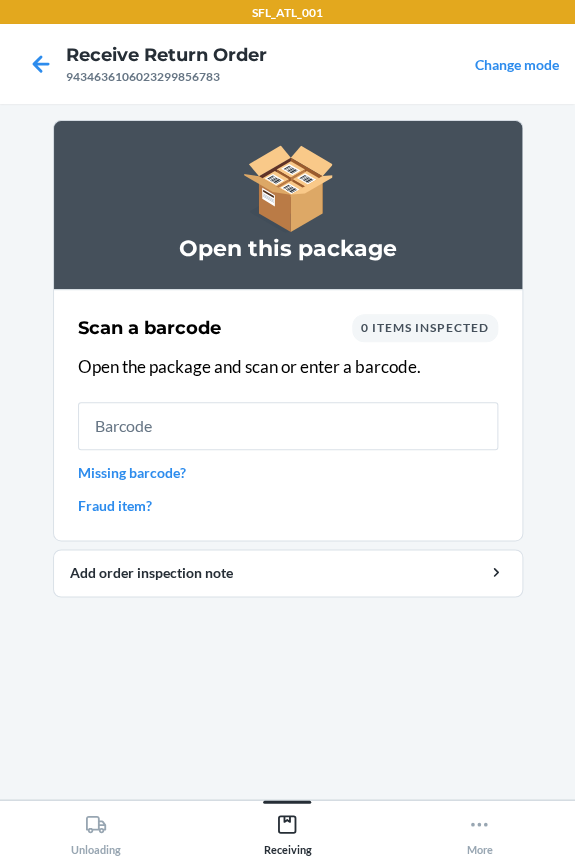 click at bounding box center [288, 426] 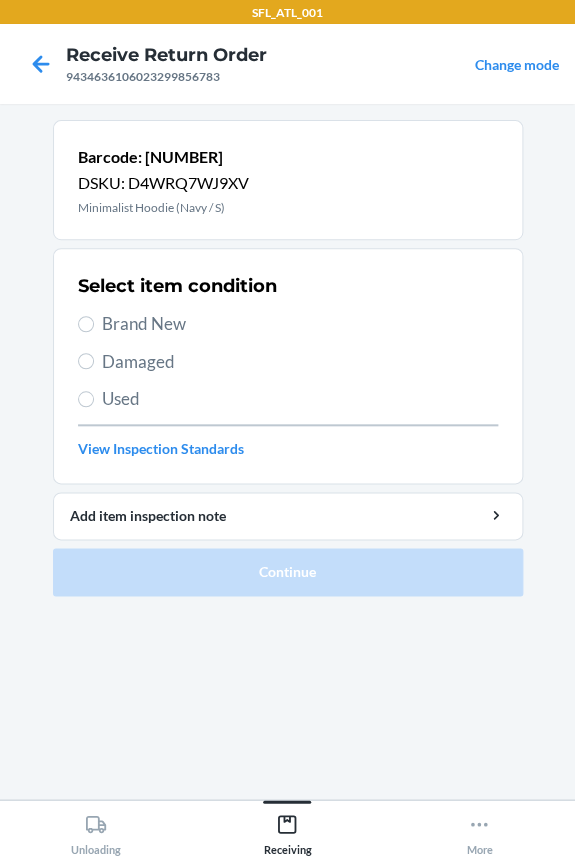 click on "Brand New" at bounding box center (300, 324) 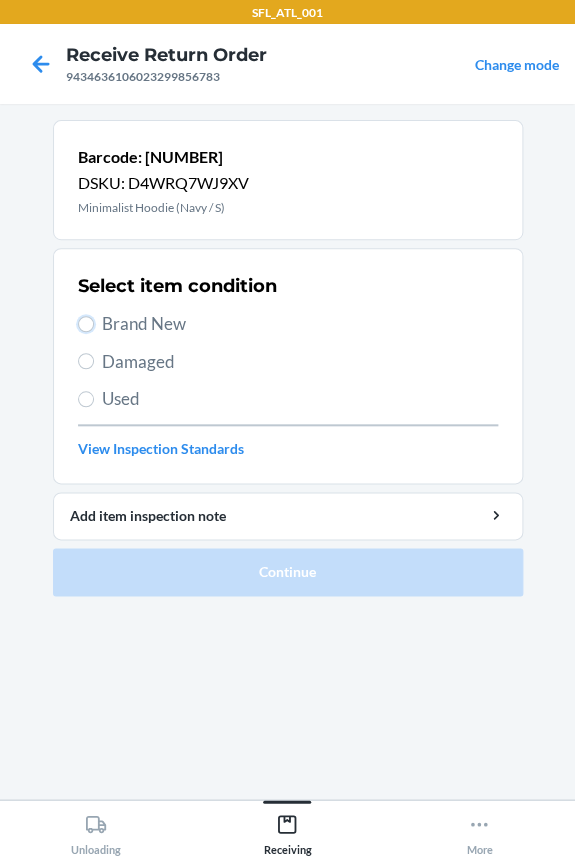 click on "Brand New" at bounding box center [86, 324] 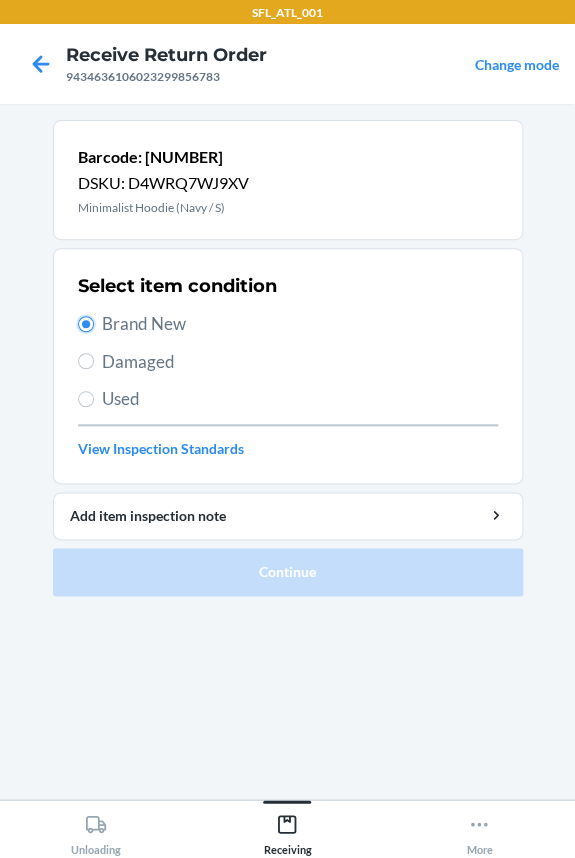 radio on "true" 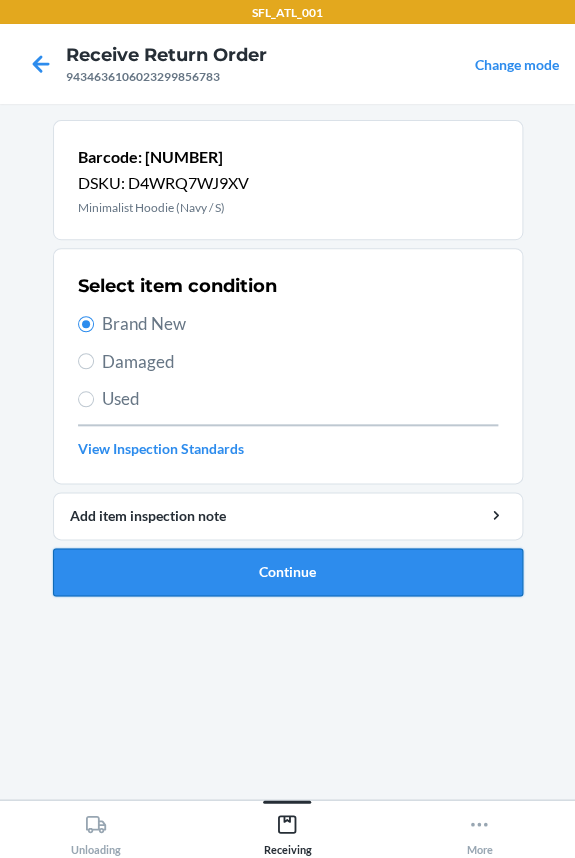 click on "Continue" at bounding box center [288, 572] 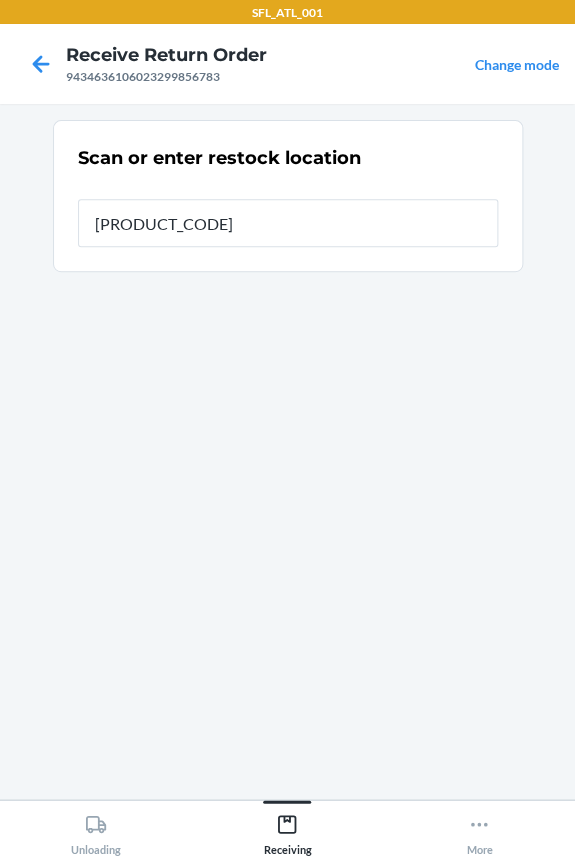 type on "[PRODUCT_CODE]" 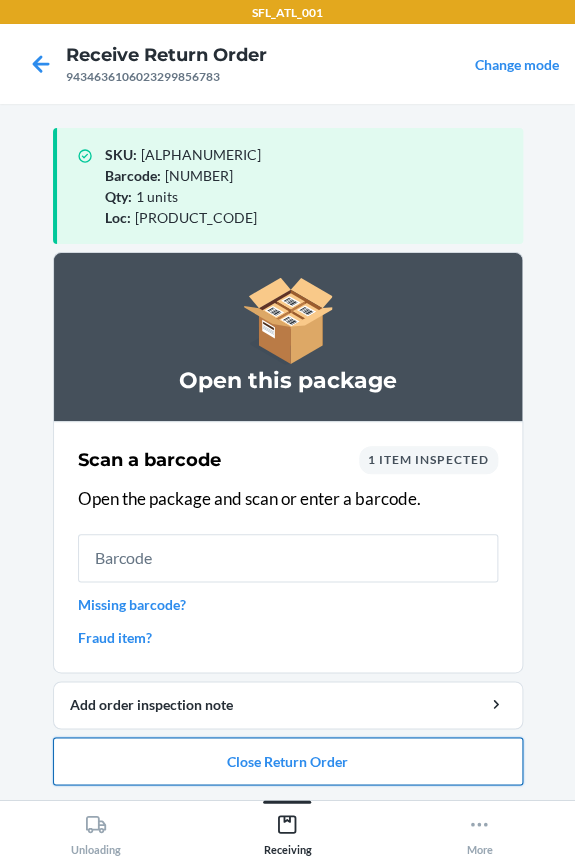 click on "Close Return Order" at bounding box center (288, 761) 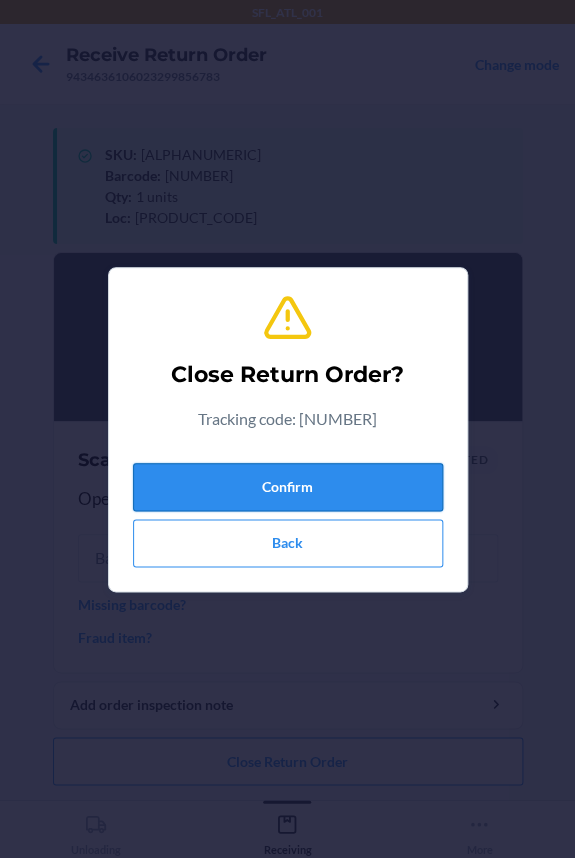 click on "Confirm" at bounding box center (288, 487) 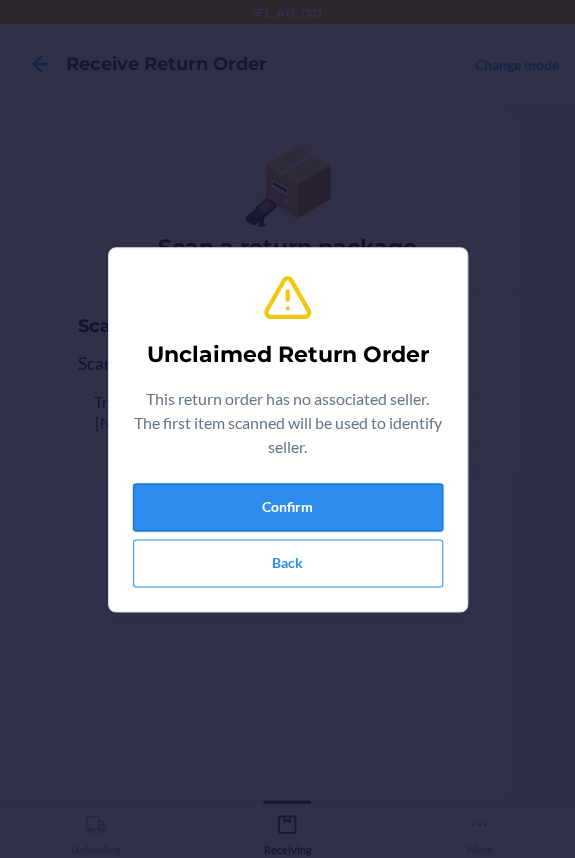 click on "Confirm" at bounding box center (288, 507) 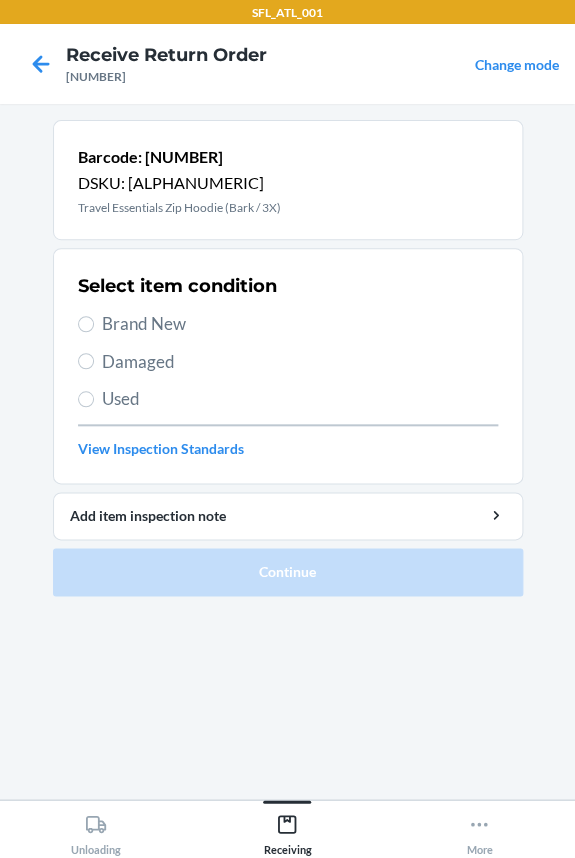 click on "Select item condition Brand New Damaged Used View Inspection Standards" at bounding box center [288, 366] 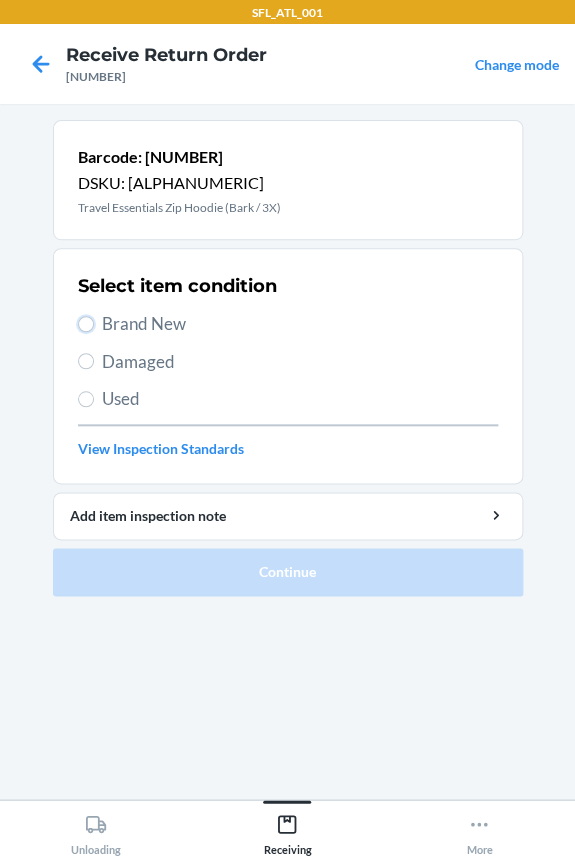 click on "Brand New" at bounding box center [86, 324] 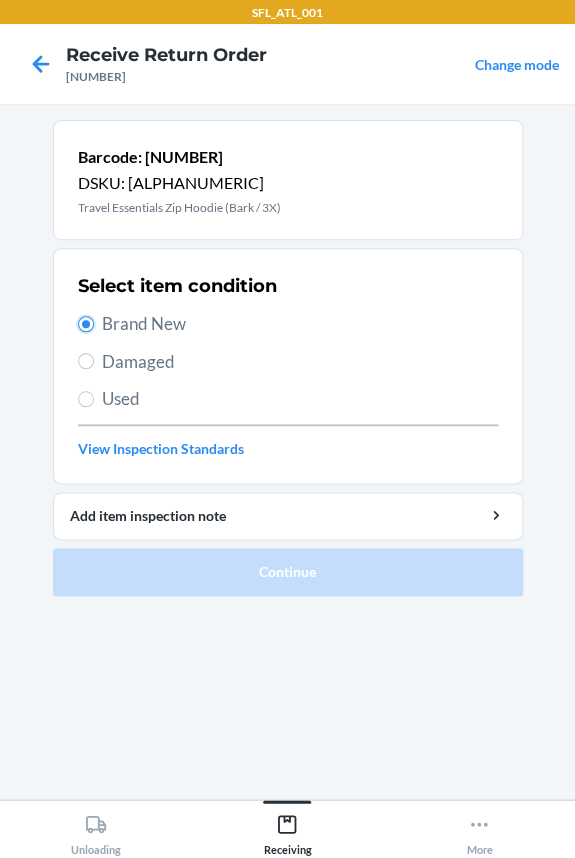 radio on "true" 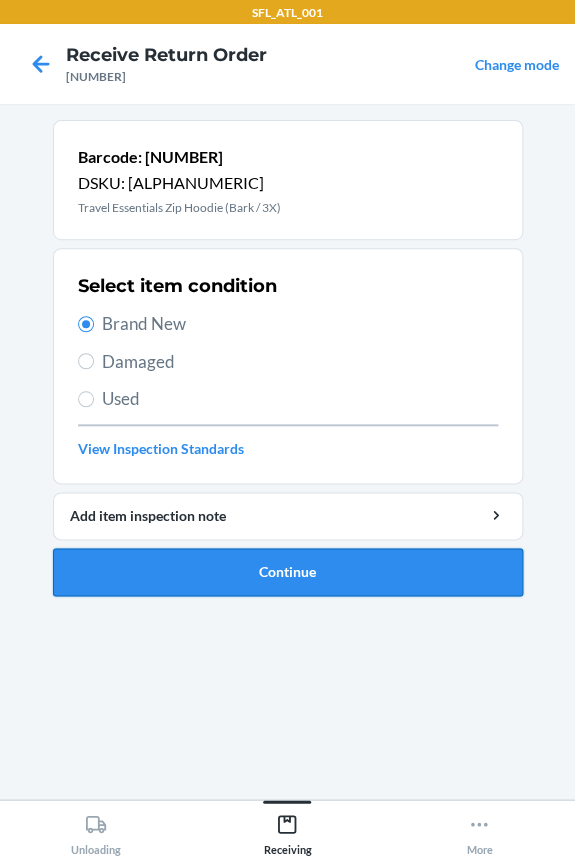 click on "Continue" at bounding box center [288, 572] 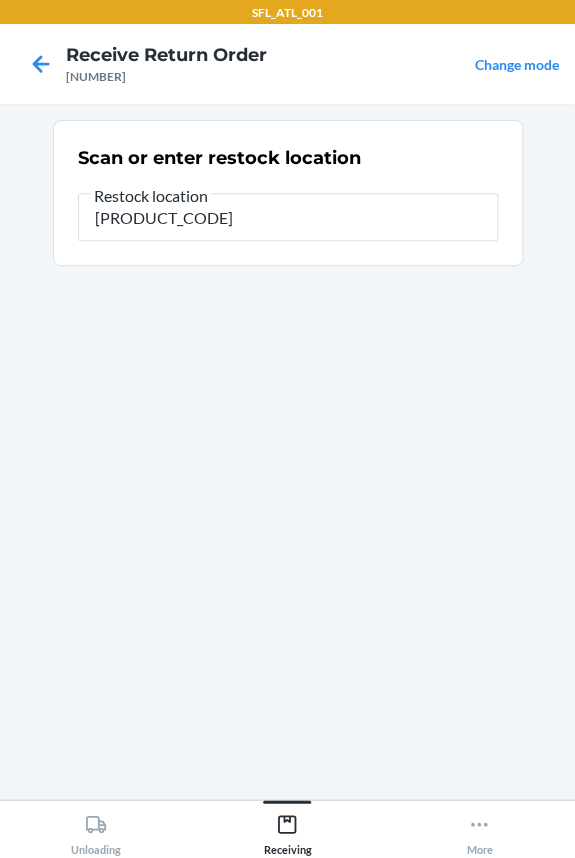 type on "[PRODUCT_CODE]" 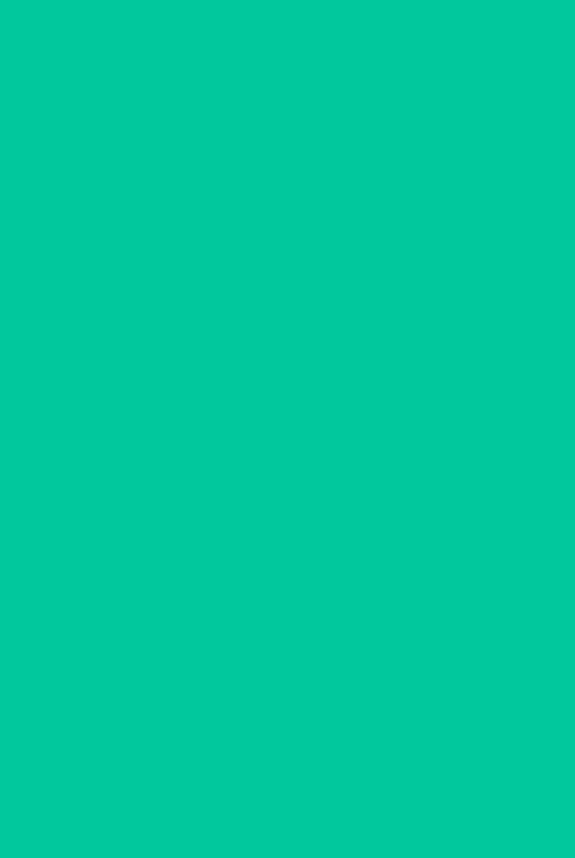 type 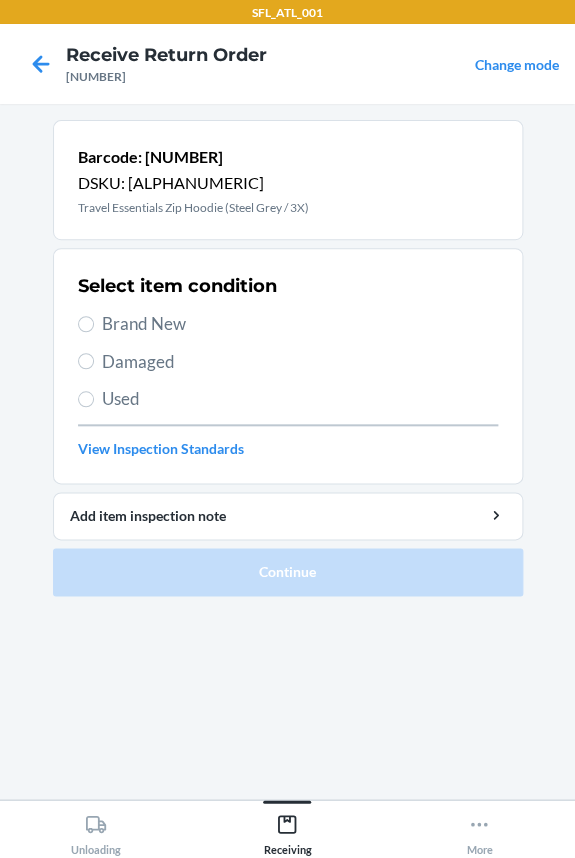 click on "Brand New" at bounding box center (300, 324) 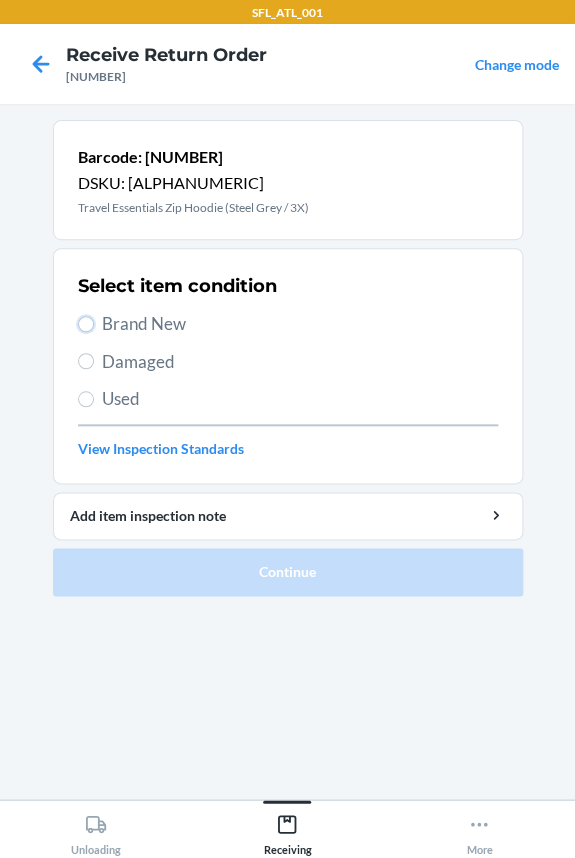 click on "Brand New" at bounding box center [86, 324] 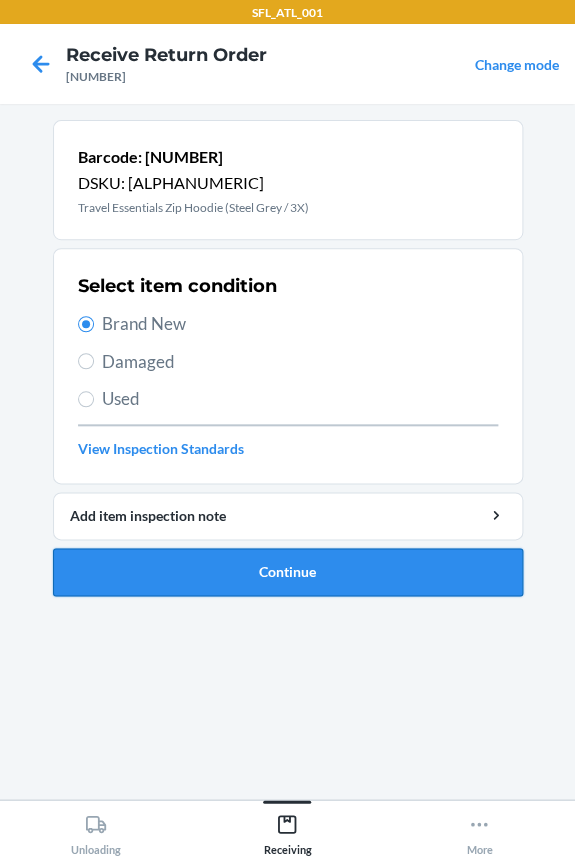 click on "Continue" at bounding box center [288, 572] 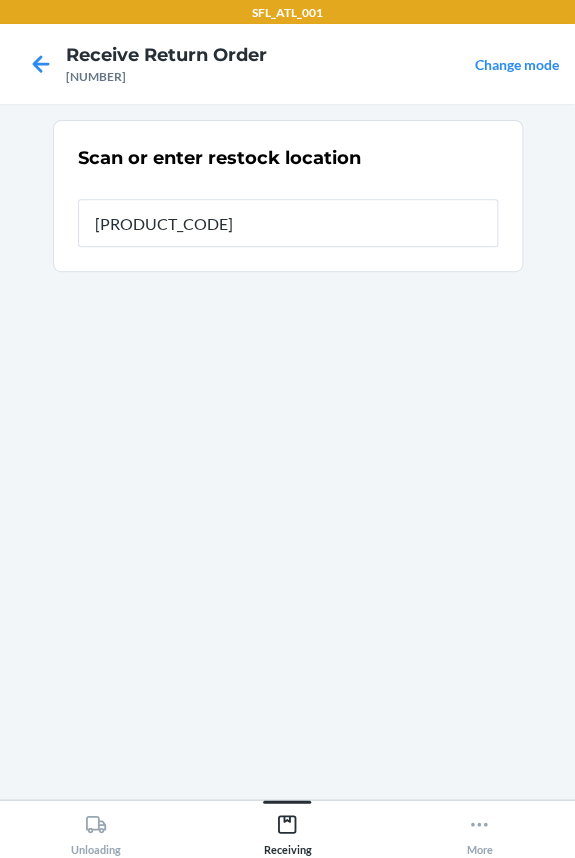 type on "[PRODUCT_CODE]" 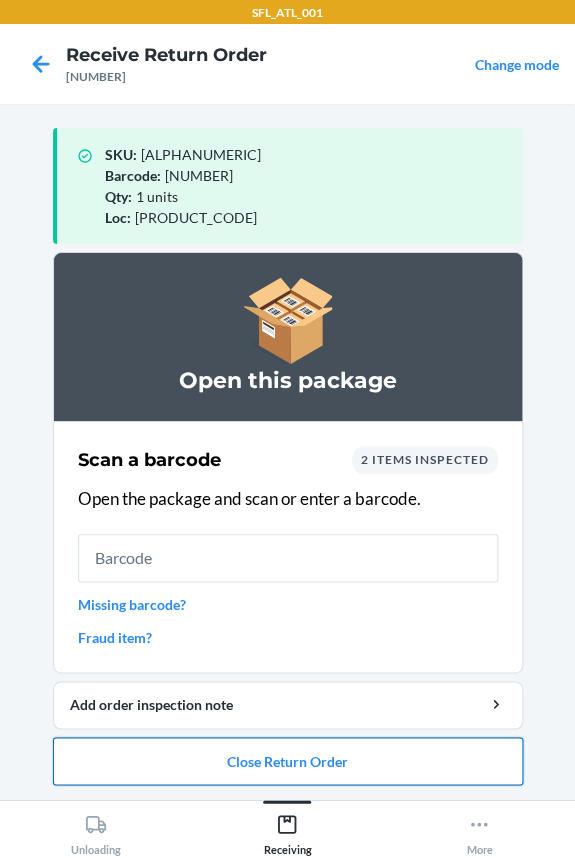 click on "Close Return Order" at bounding box center (288, 761) 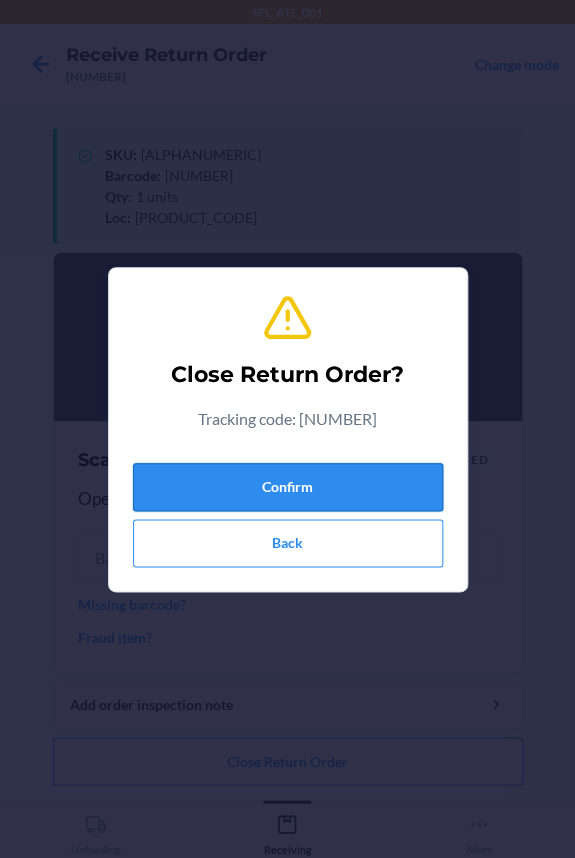 click on "Confirm" at bounding box center (288, 487) 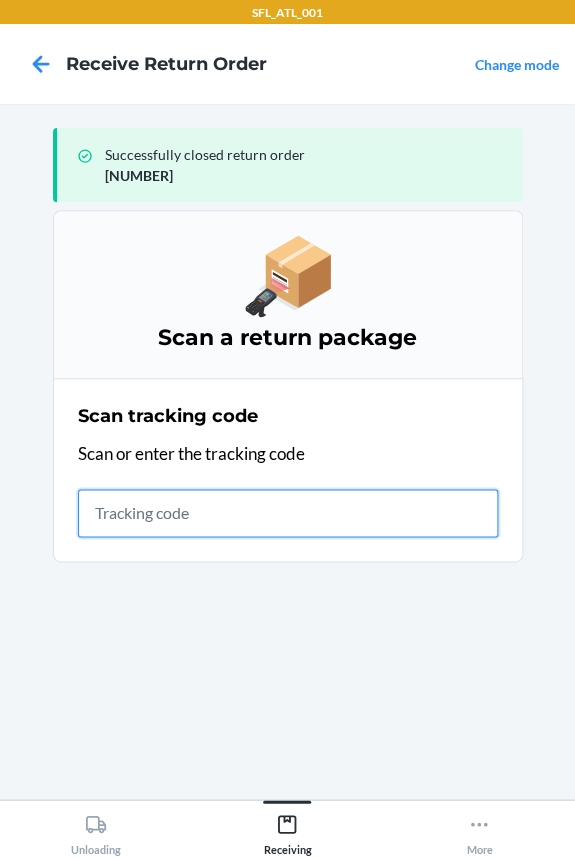 click at bounding box center [288, 513] 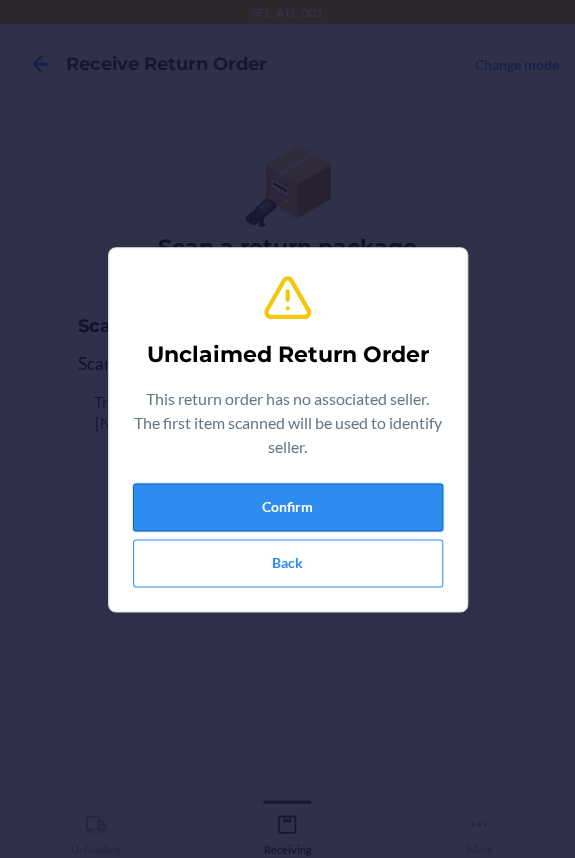 click on "Confirm" at bounding box center [288, 507] 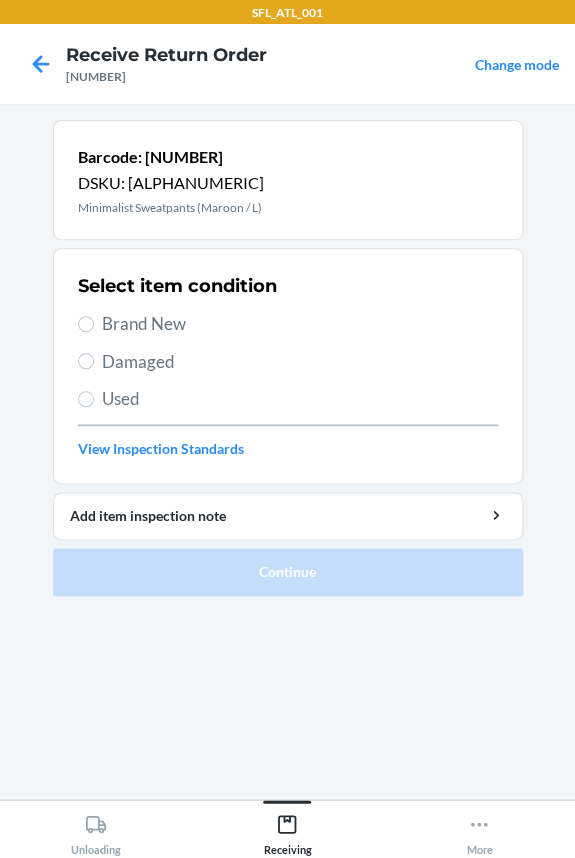 click on "Brand New" at bounding box center (300, 324) 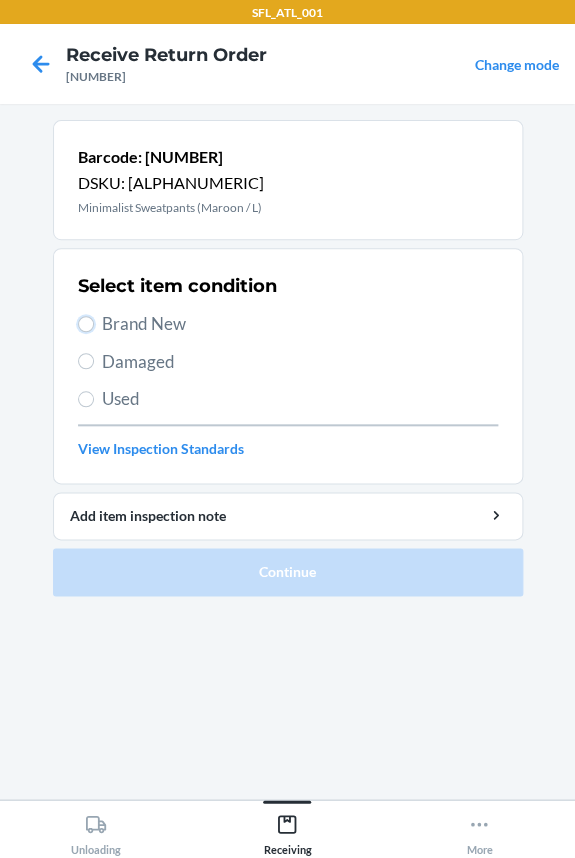 click on "Brand New" at bounding box center [86, 324] 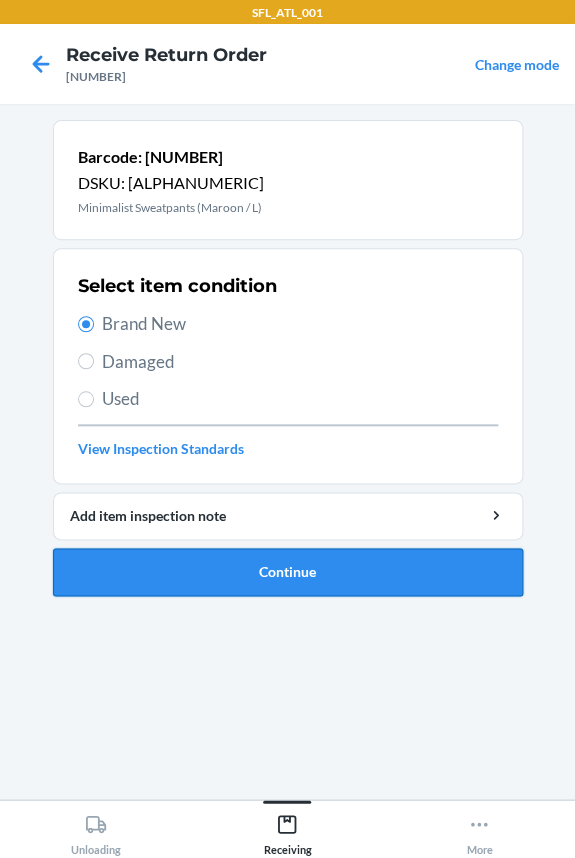 click on "Continue" at bounding box center [288, 572] 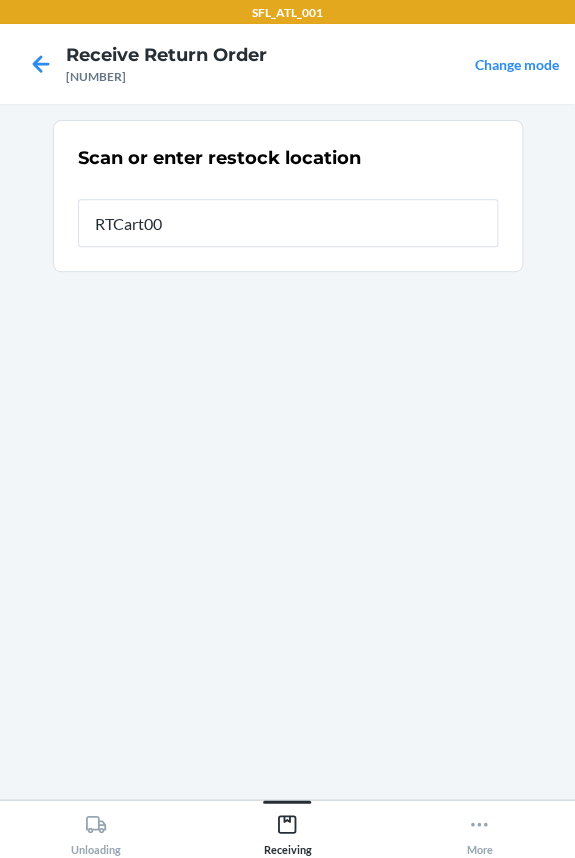 type on "[PRODUCT_CODE]" 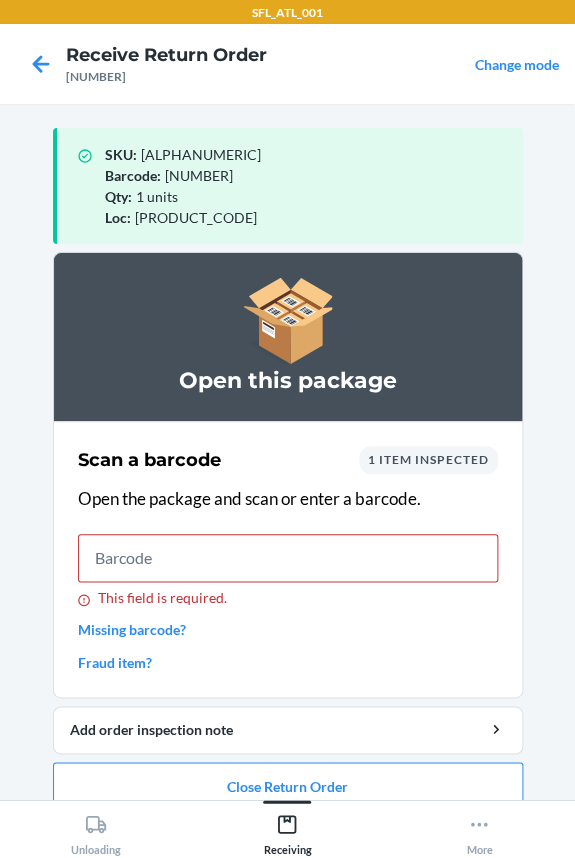 click on "This field is required." at bounding box center (288, 558) 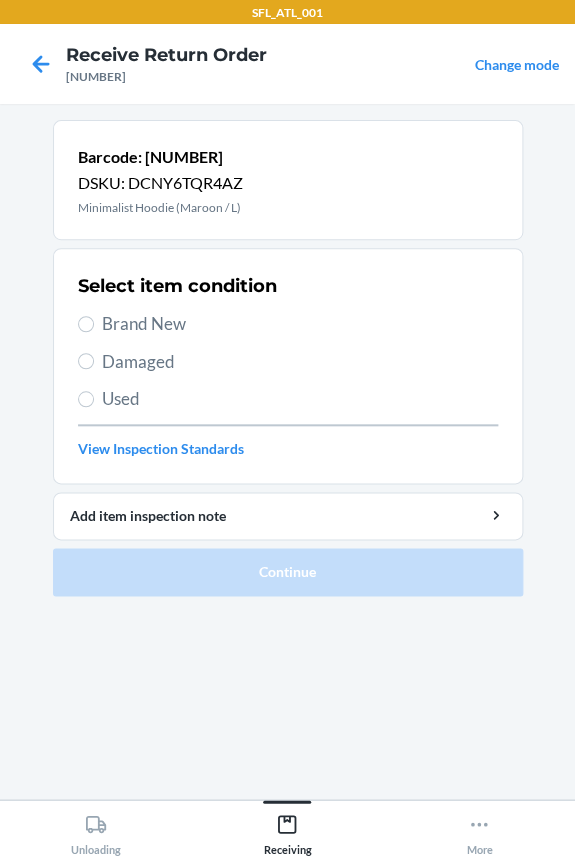 click on "Brand New" at bounding box center [300, 324] 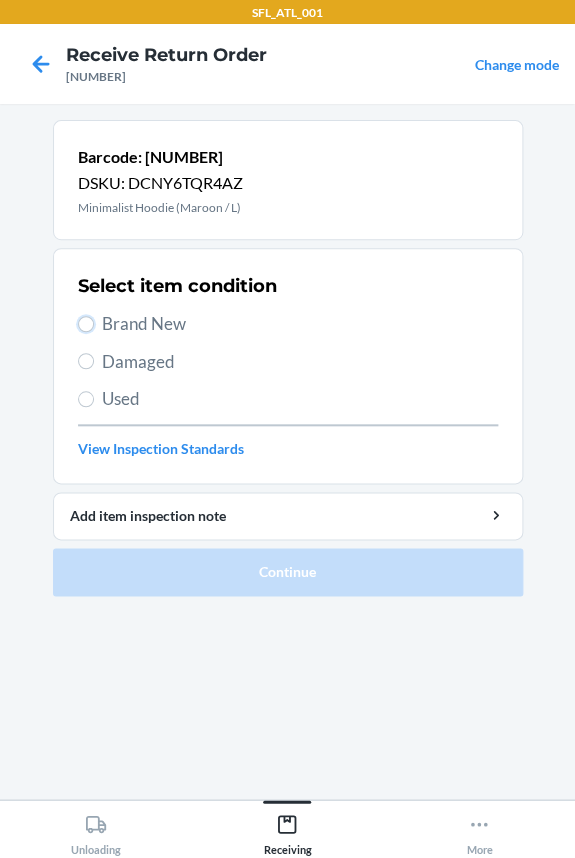 click on "Brand New" at bounding box center (86, 324) 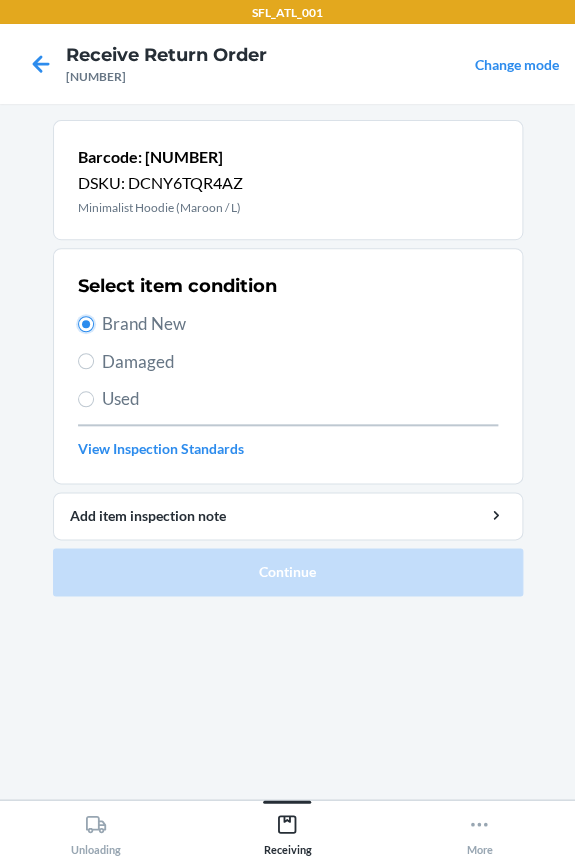 radio on "true" 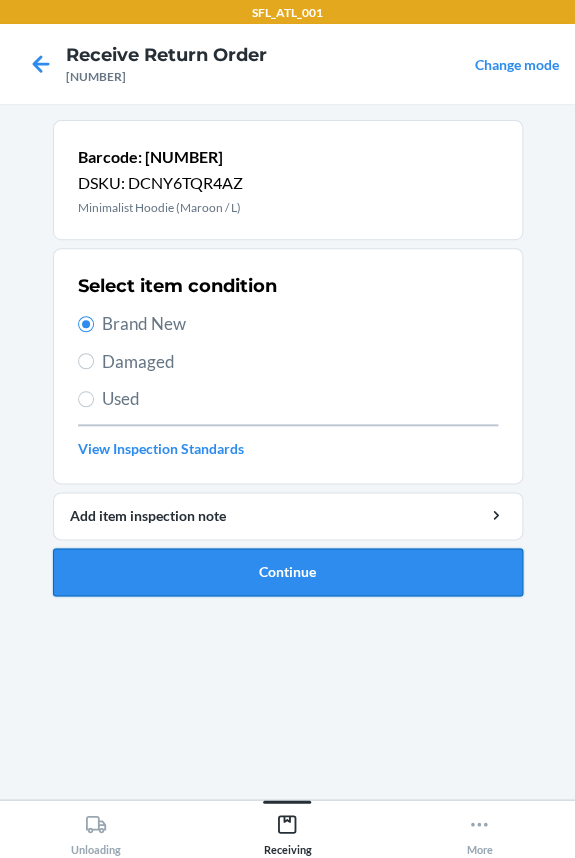 click on "Continue" at bounding box center [288, 572] 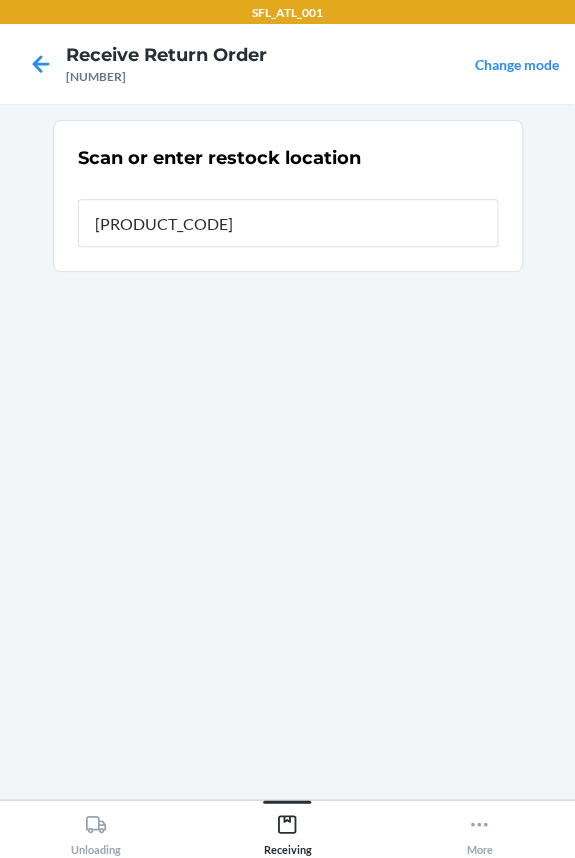 type on "[PRODUCT_CODE]" 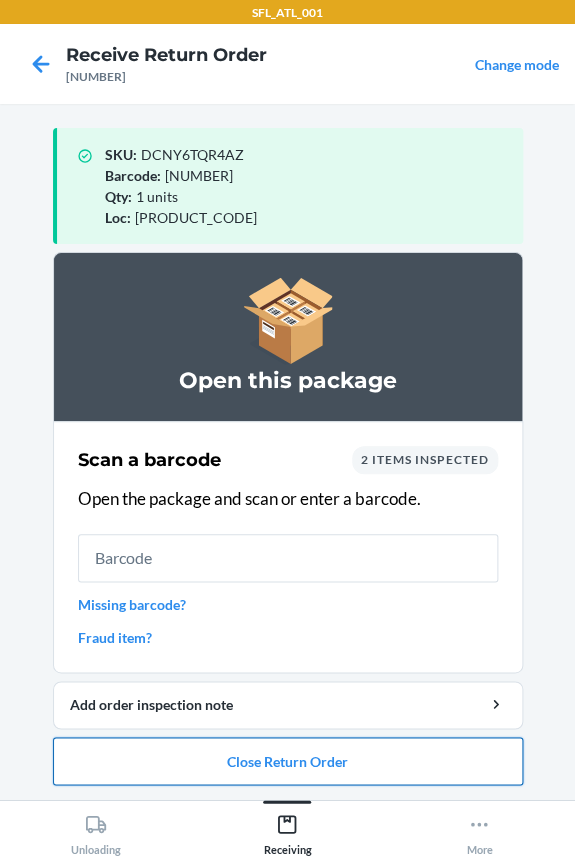 click on "Close Return Order" at bounding box center (288, 761) 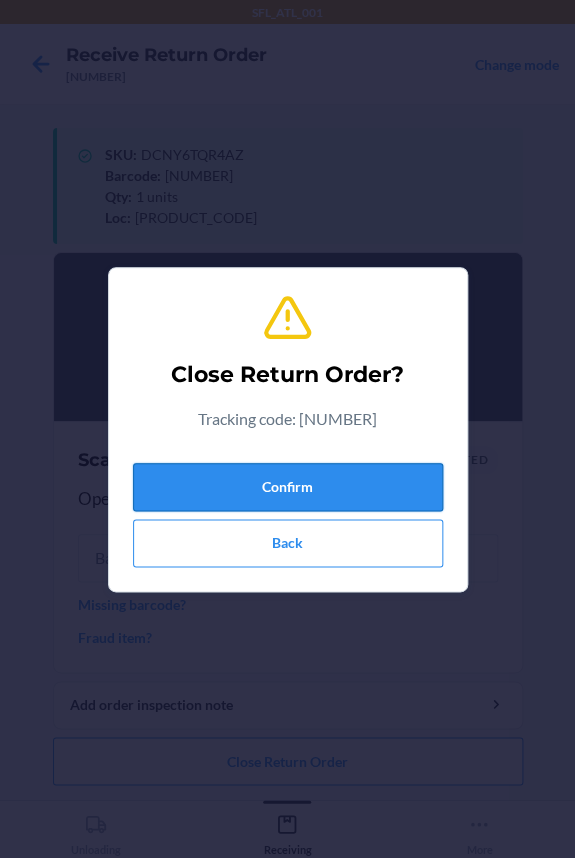 click on "Confirm" at bounding box center (288, 487) 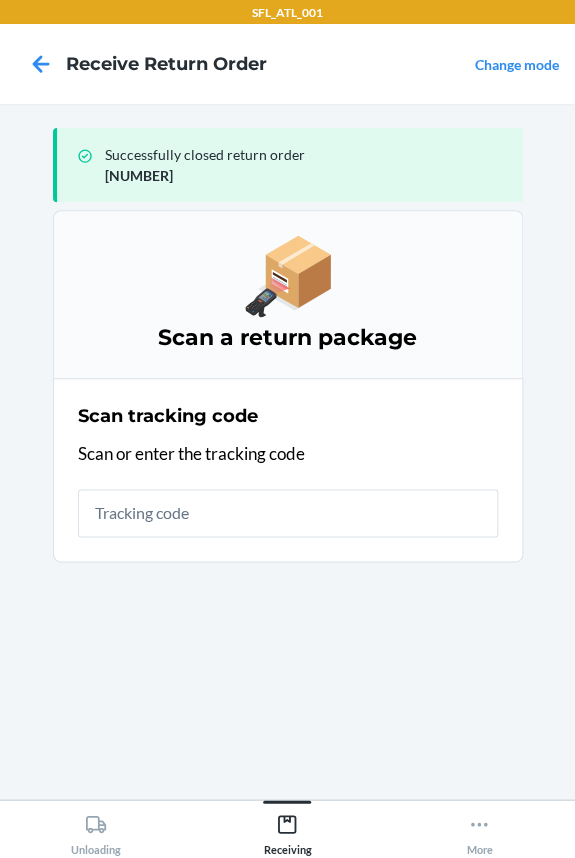 click at bounding box center [288, 513] 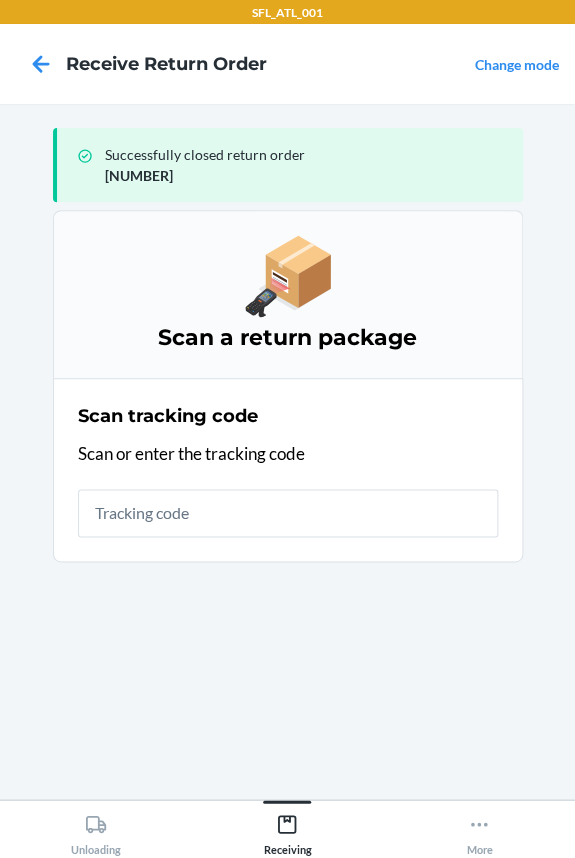 click at bounding box center (288, 513) 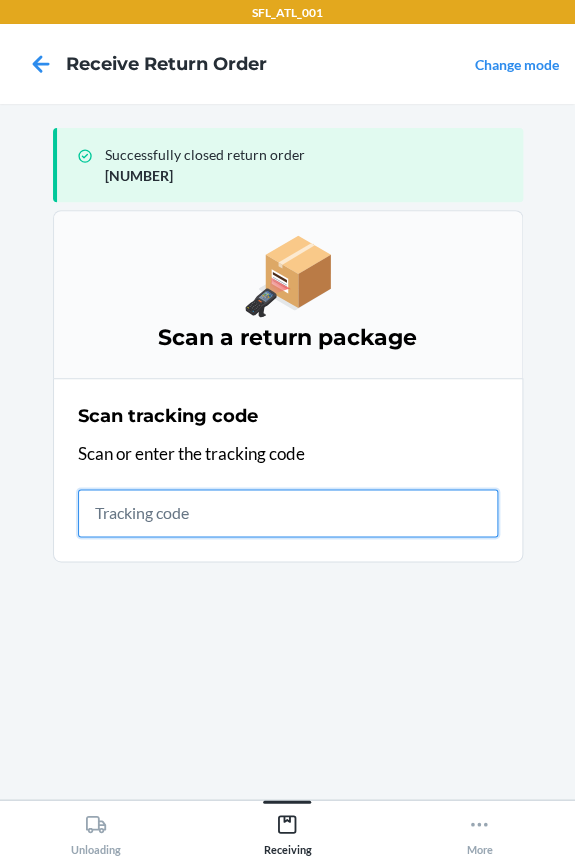click at bounding box center (288, 513) 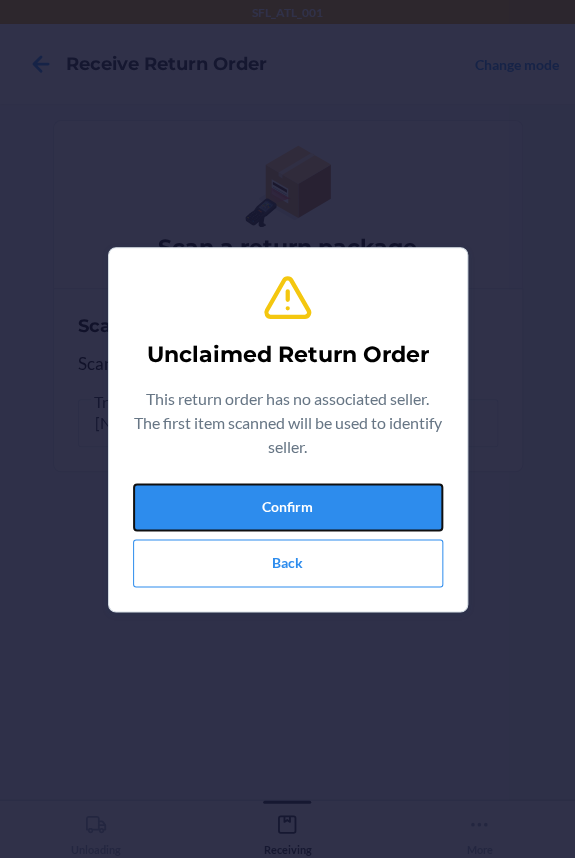 click on "Confirm" at bounding box center (288, 507) 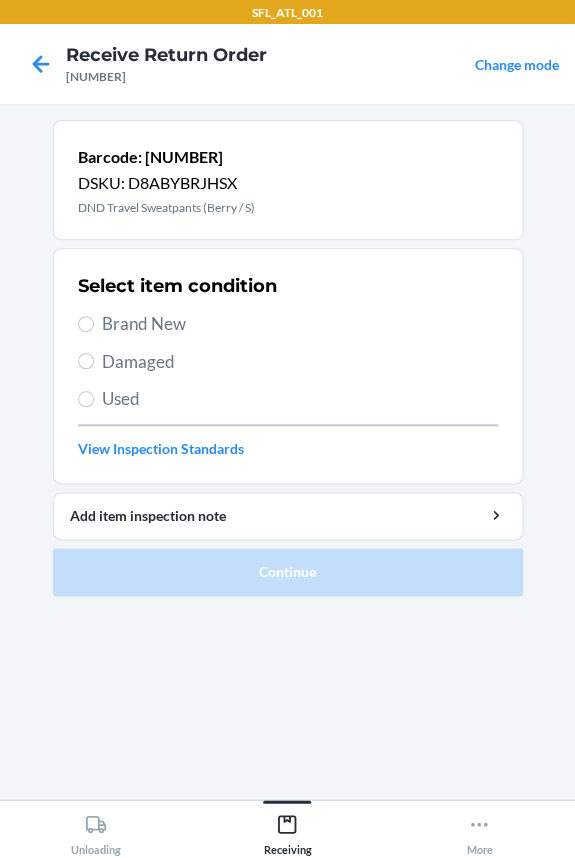 click on "Brand New" at bounding box center (300, 324) 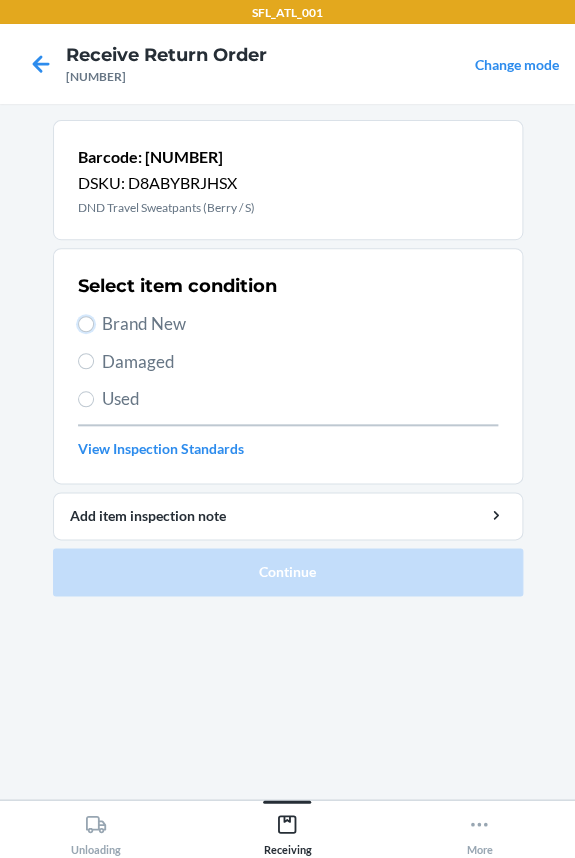 click on "Brand New" at bounding box center (86, 324) 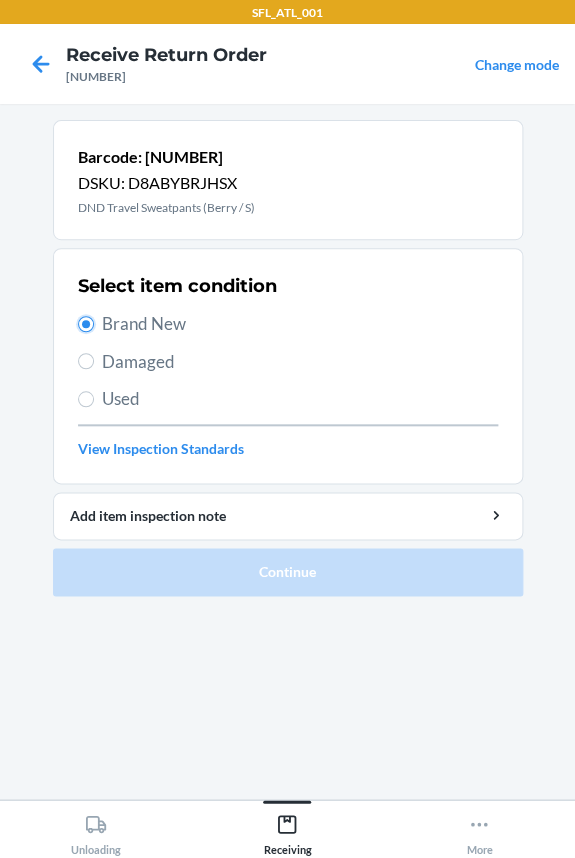 radio on "true" 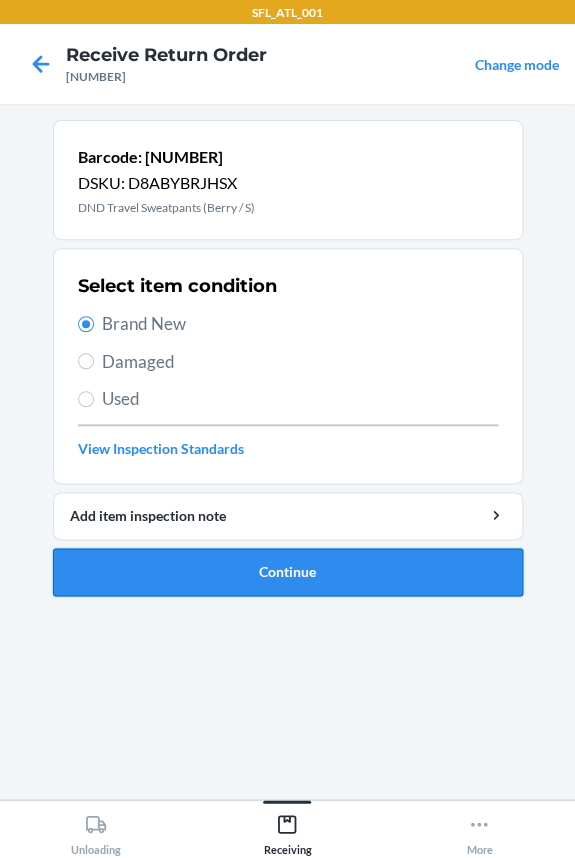 click on "Continue" at bounding box center [288, 572] 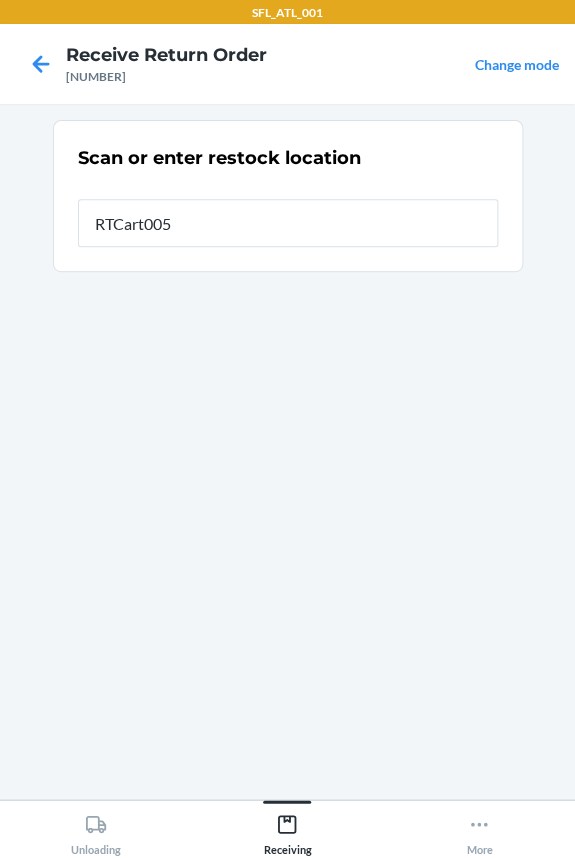type on "RTCart005" 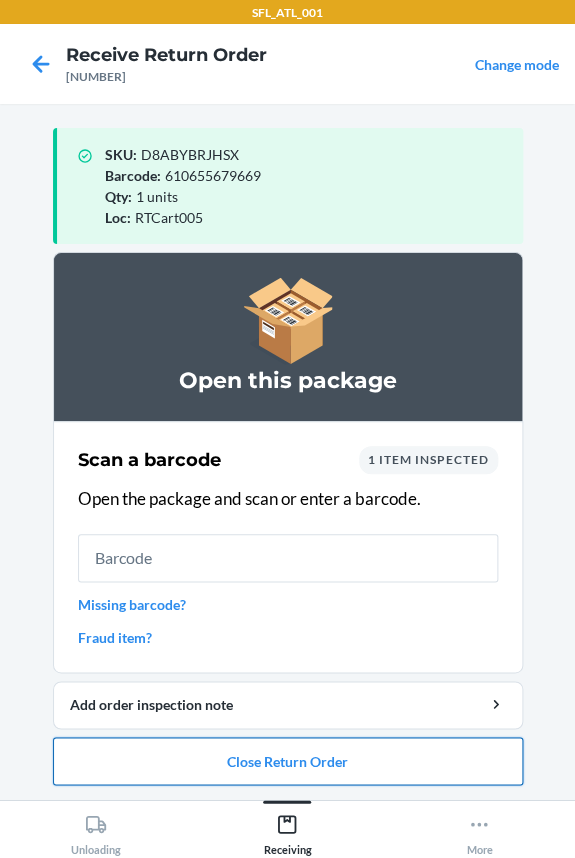 drag, startPoint x: 140, startPoint y: 760, endPoint x: 150, endPoint y: 740, distance: 22.36068 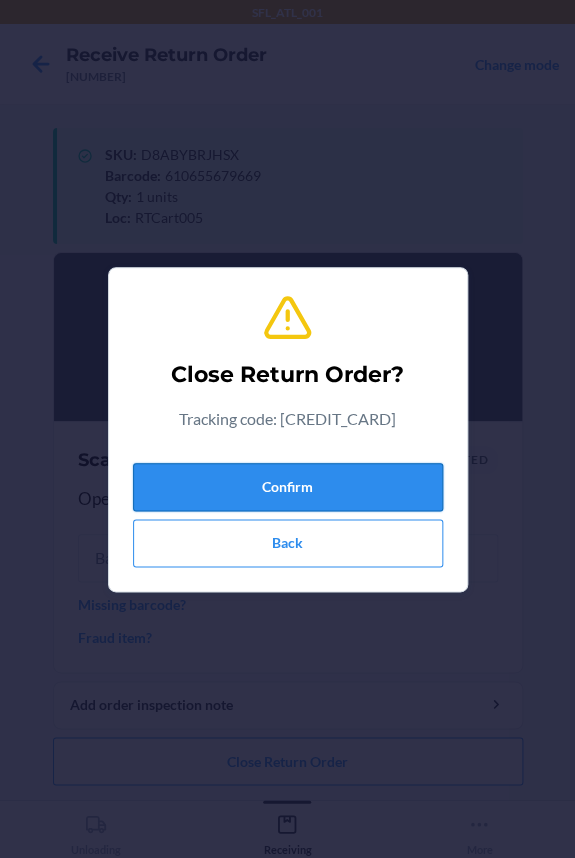 click on "Confirm" at bounding box center (288, 487) 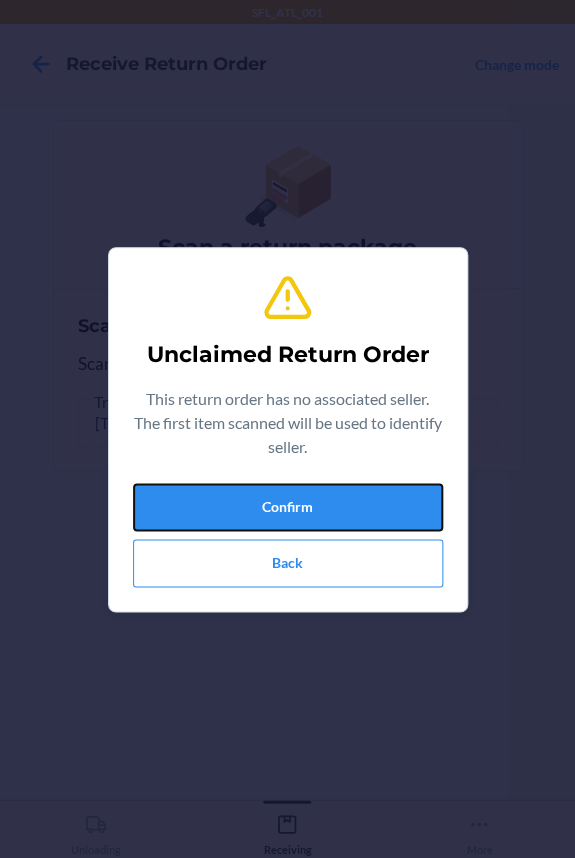 click on "Confirm" at bounding box center (288, 507) 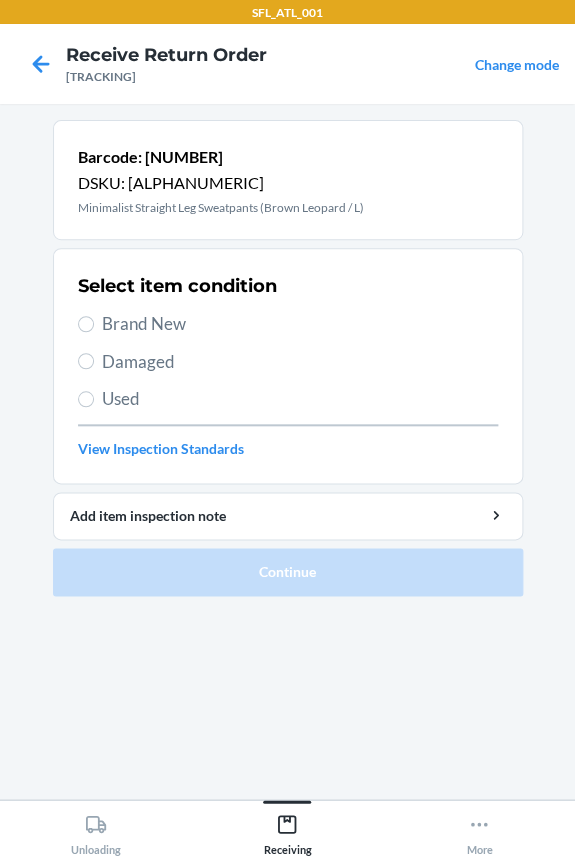 click on "Brand New" at bounding box center [300, 324] 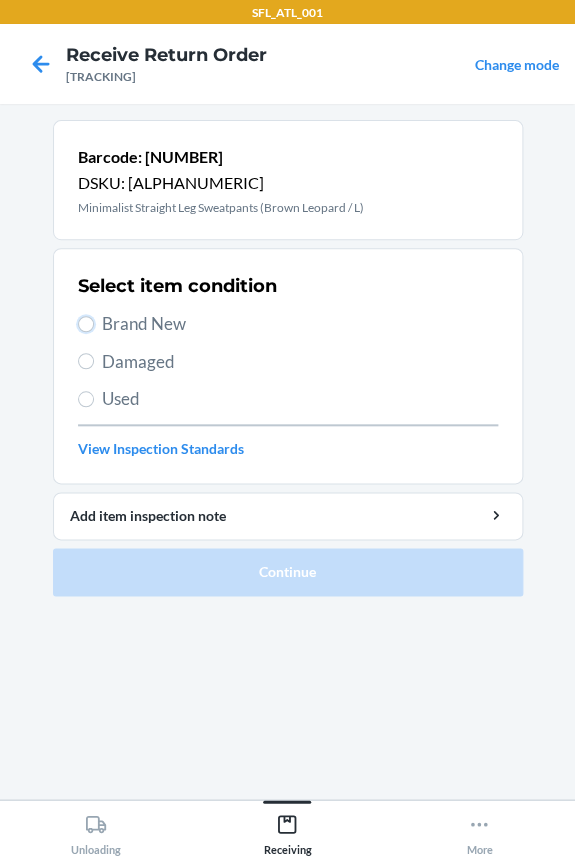 click on "Brand New" at bounding box center (86, 324) 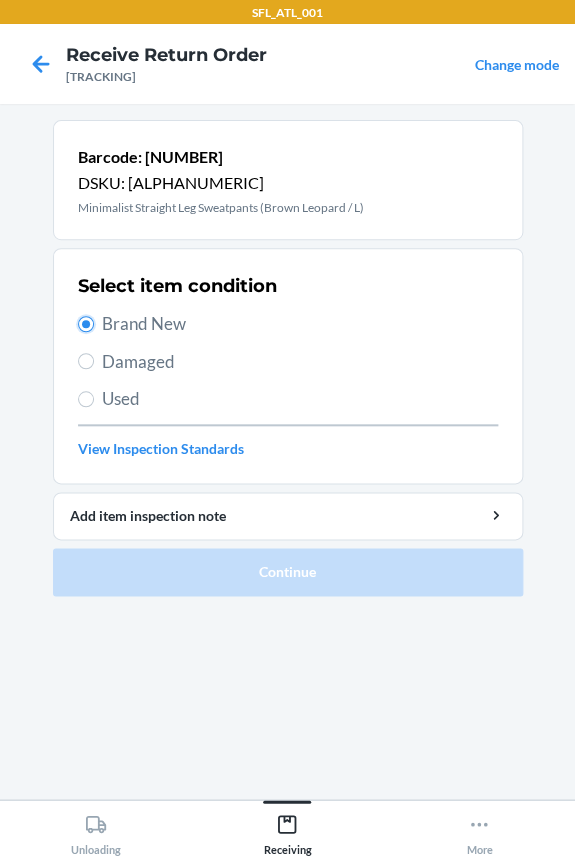radio on "true" 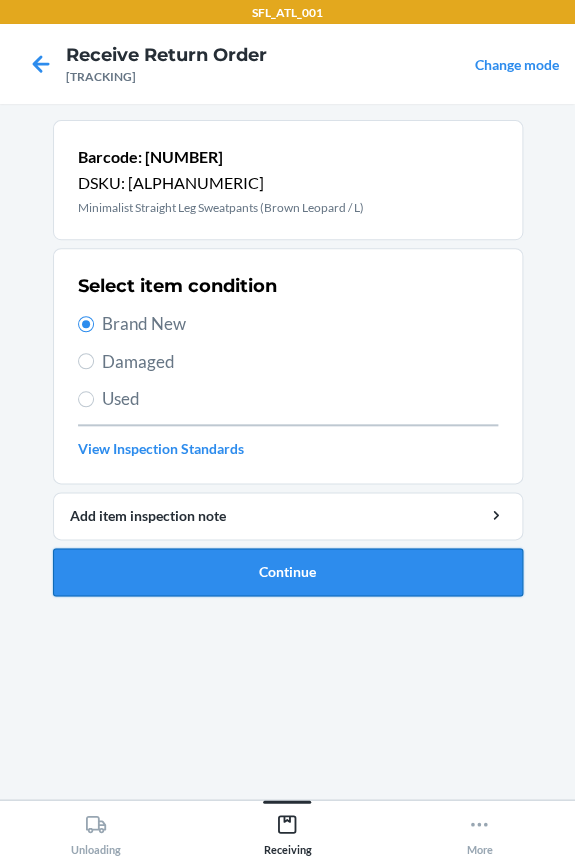 click on "Continue" at bounding box center (288, 572) 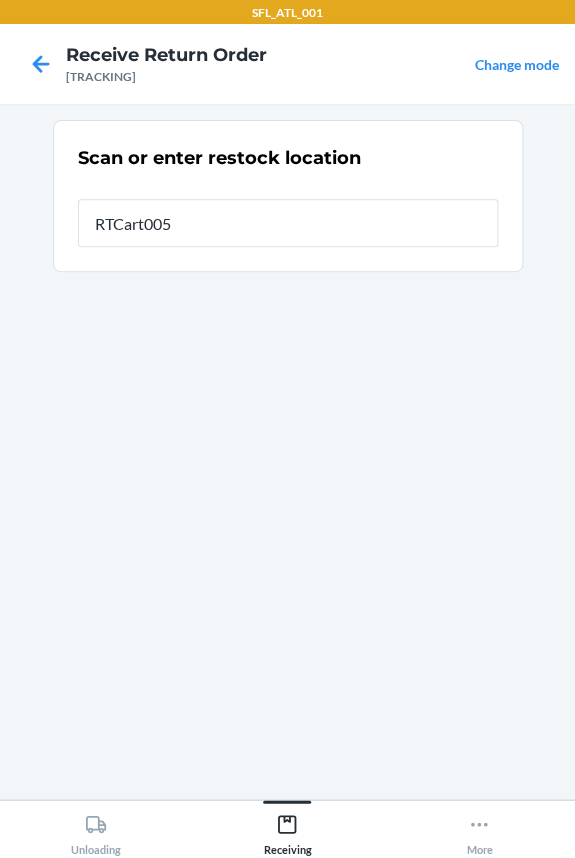 type on "RTCart005" 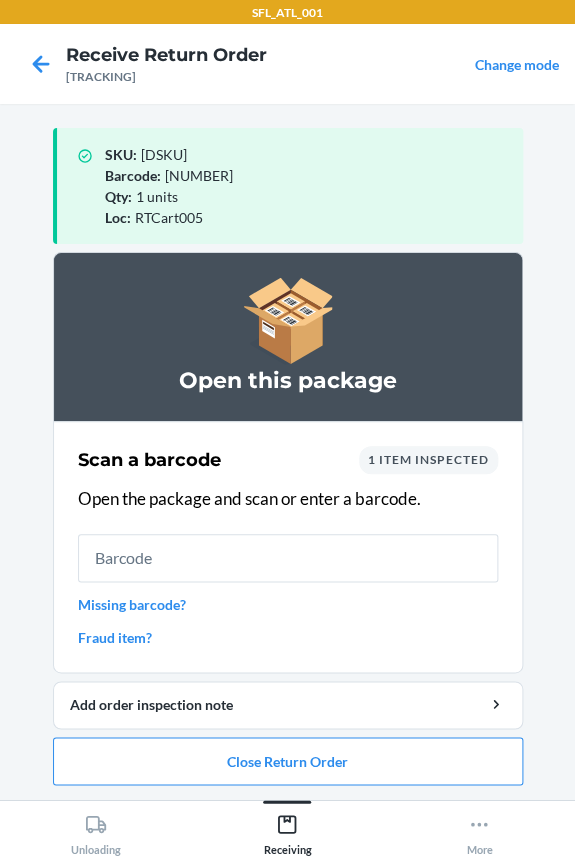 click at bounding box center (288, 558) 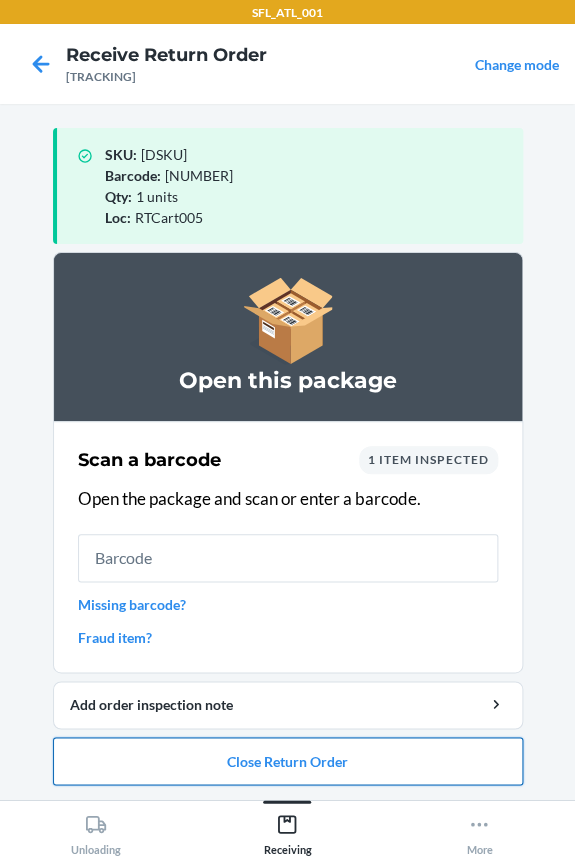 click on "Close Return Order" at bounding box center [288, 761] 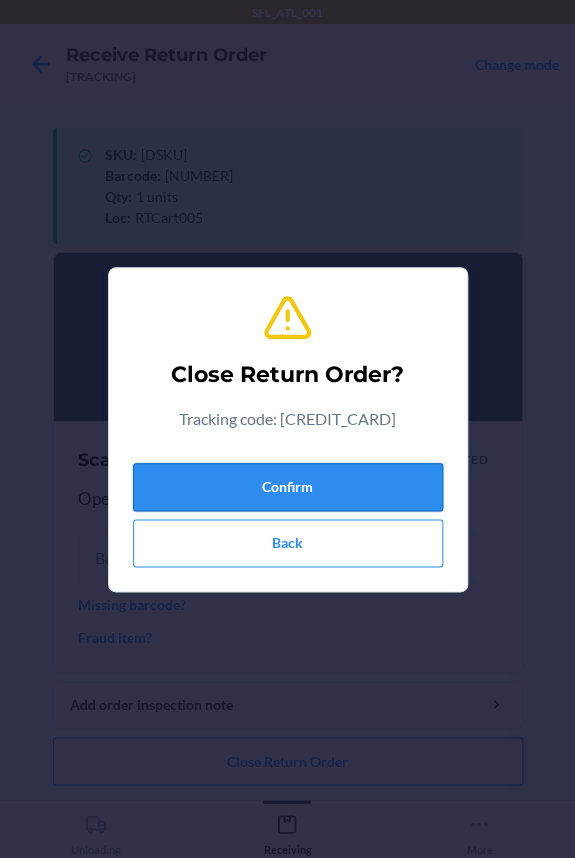 click on "Confirm" at bounding box center (288, 487) 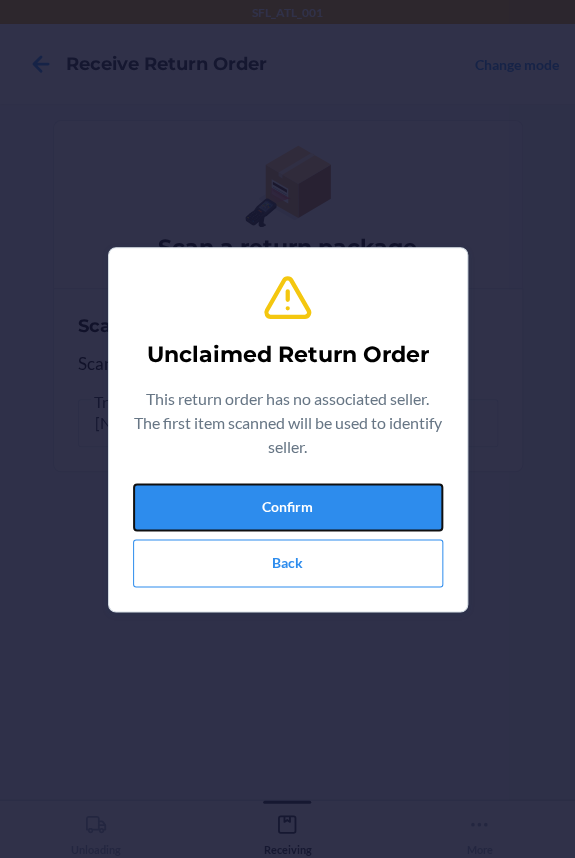 click on "Confirm" at bounding box center [288, 507] 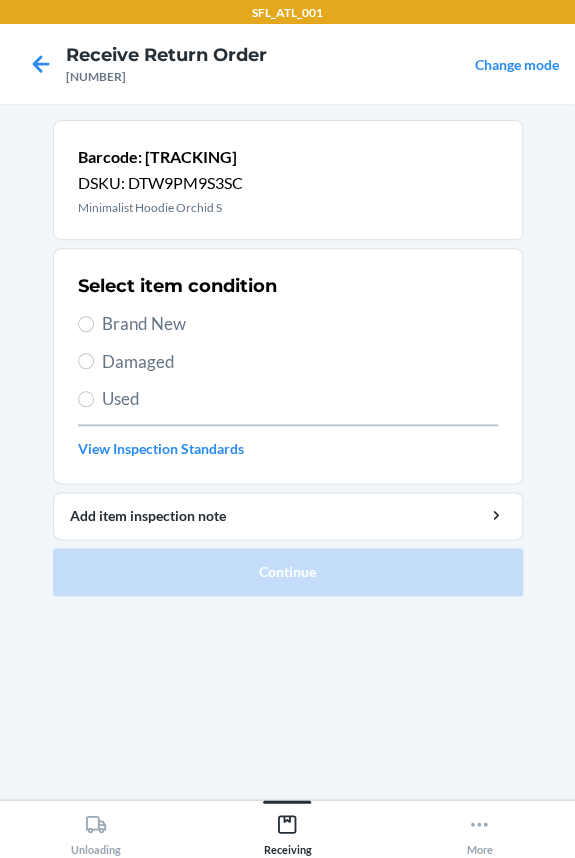 click on "Brand New" at bounding box center (300, 324) 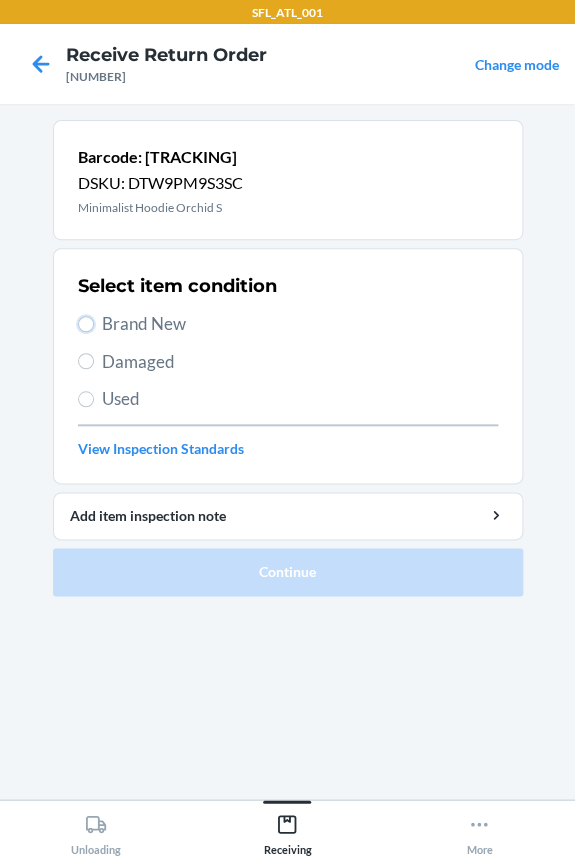 click on "Brand New" at bounding box center [86, 324] 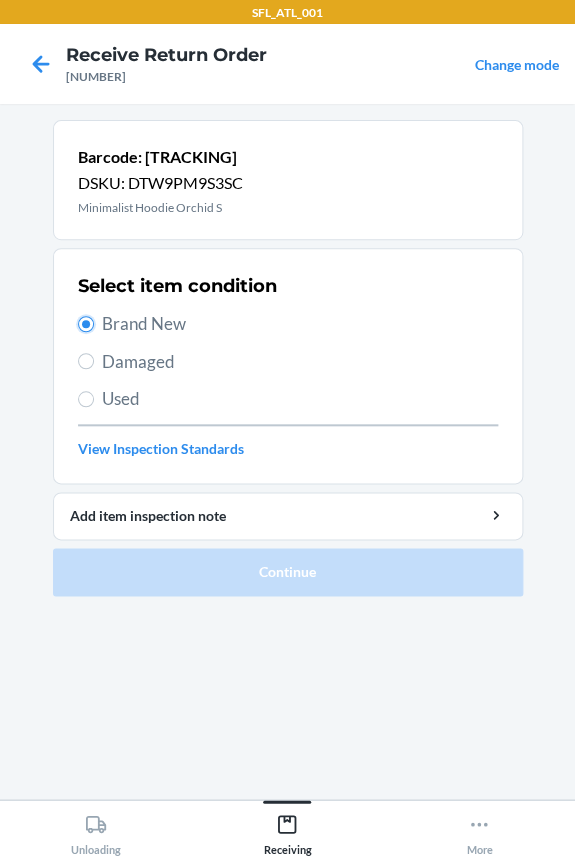 radio on "true" 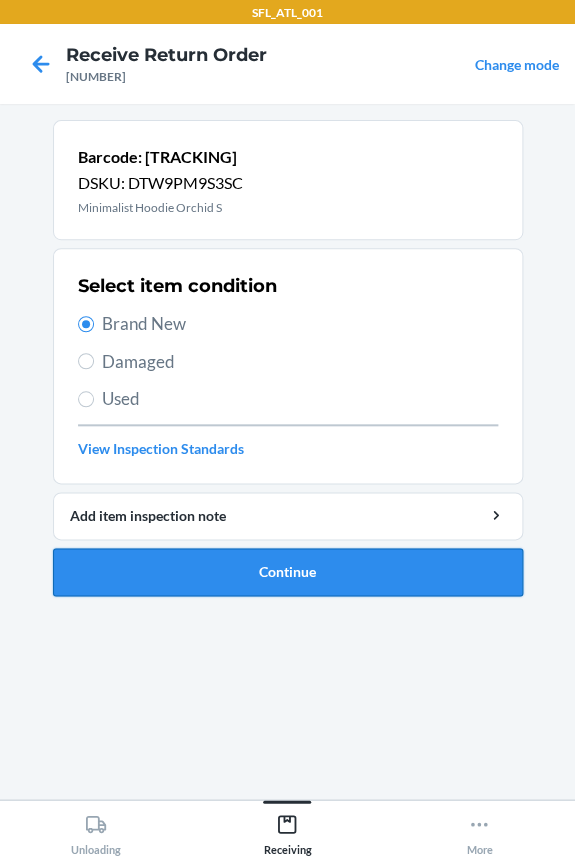 click on "Continue" at bounding box center [288, 572] 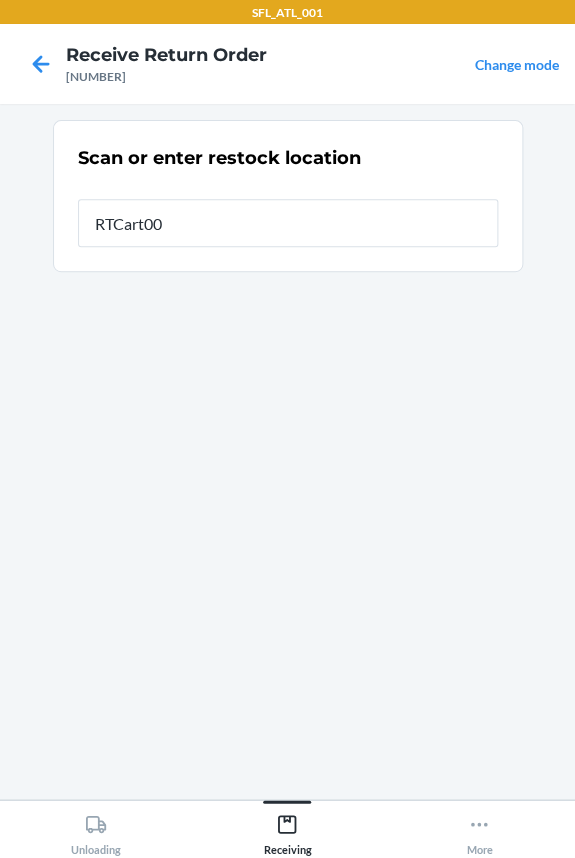 type on "RTCart005" 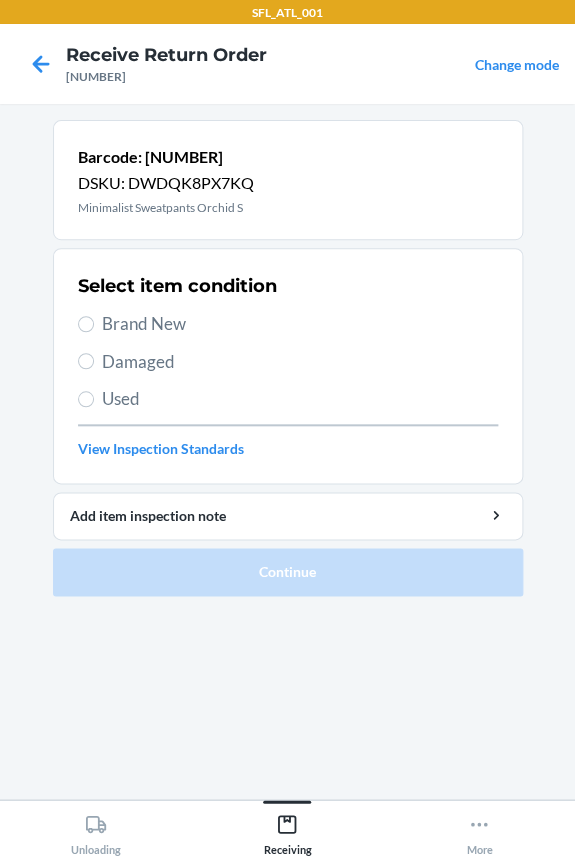 click on "Brand New" at bounding box center [300, 324] 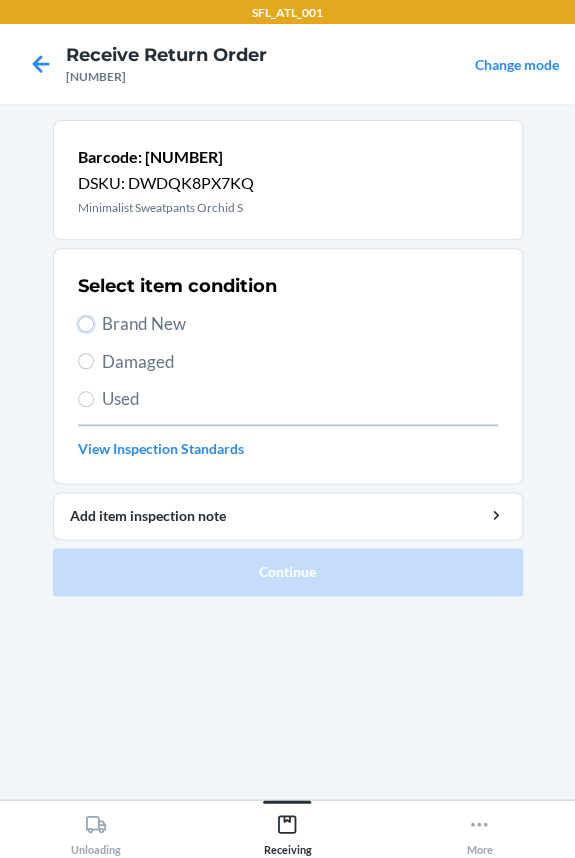 click on "Brand New" at bounding box center (86, 324) 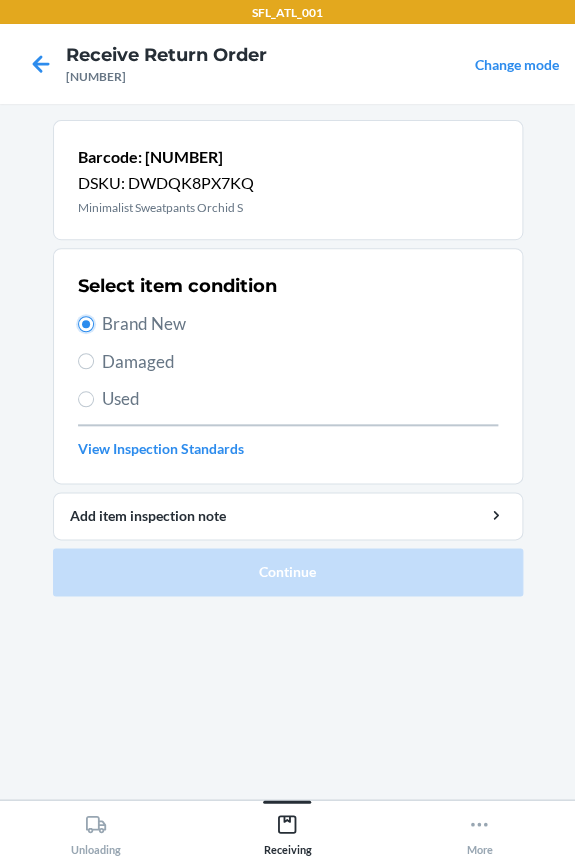 radio on "true" 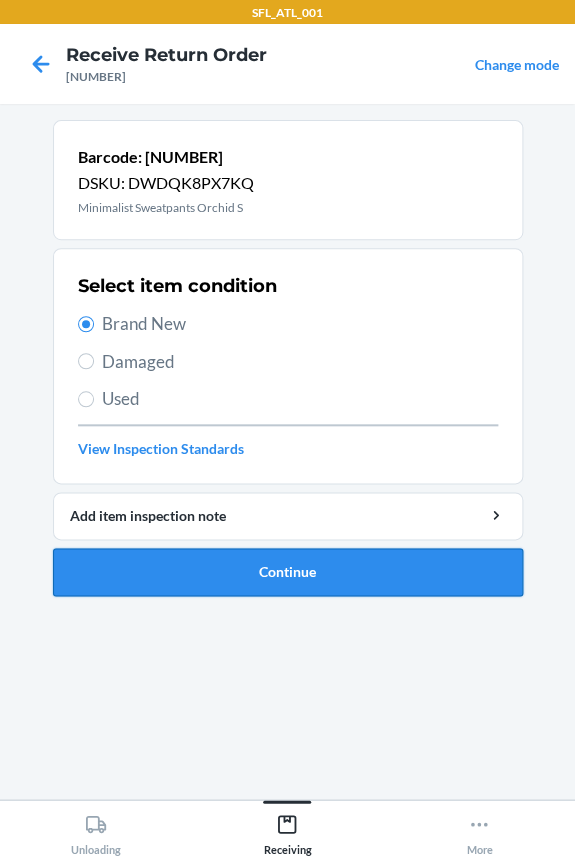 click on "Continue" at bounding box center (288, 572) 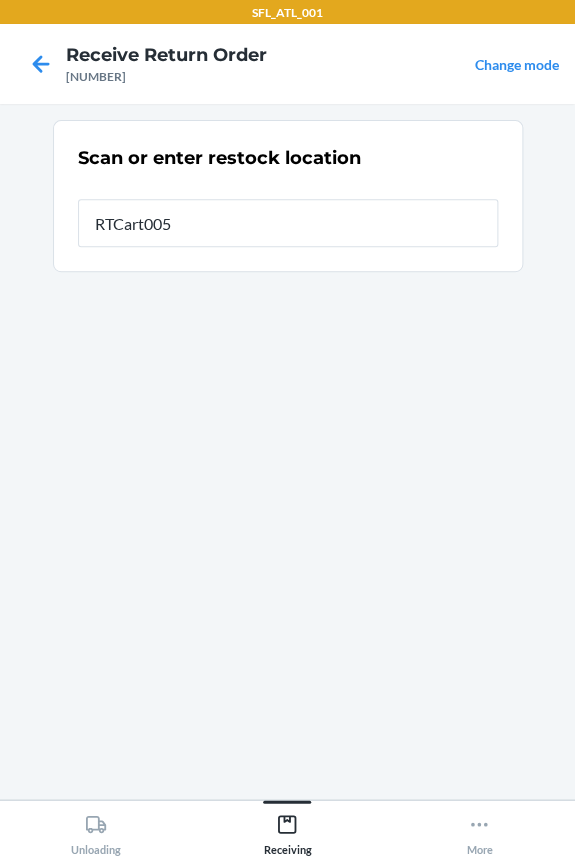type on "RTCart005" 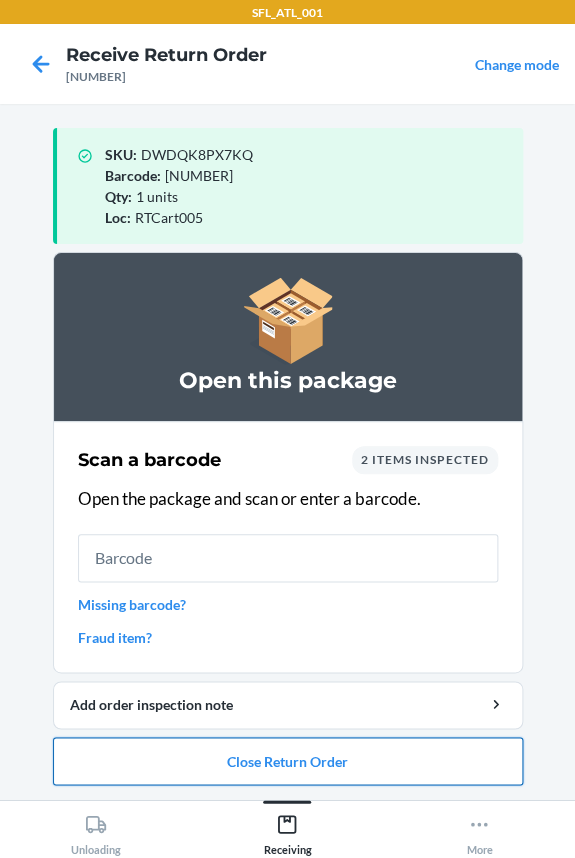 click on "Close Return Order" at bounding box center (288, 761) 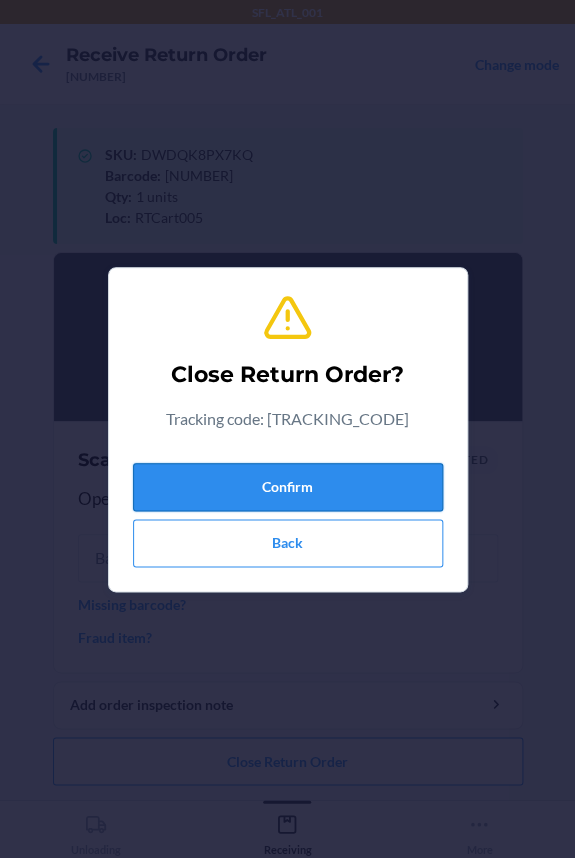 click on "Confirm" at bounding box center [288, 487] 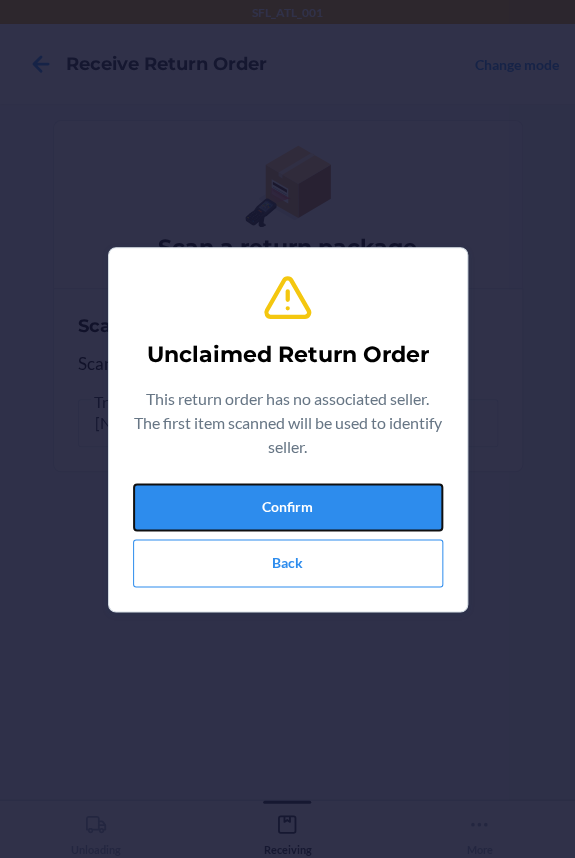 click on "Confirm" at bounding box center (288, 507) 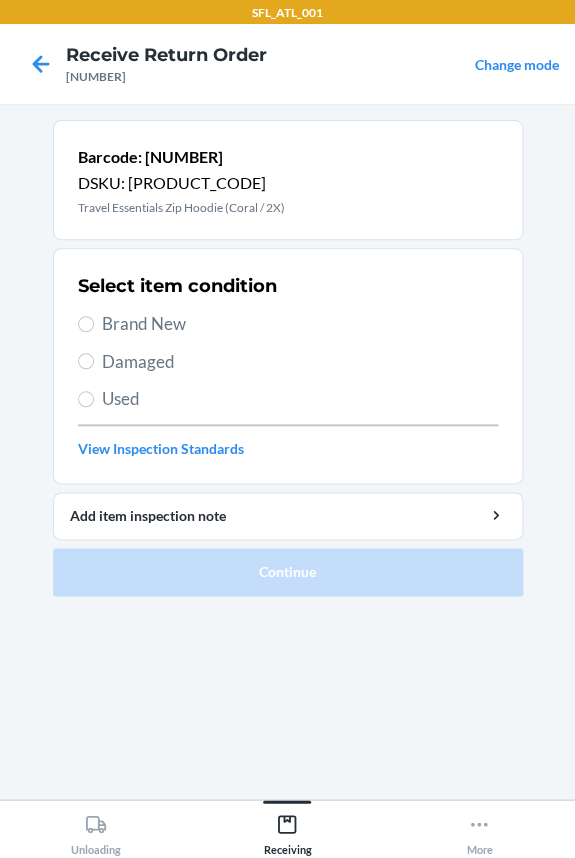 click on "Brand New" at bounding box center [300, 324] 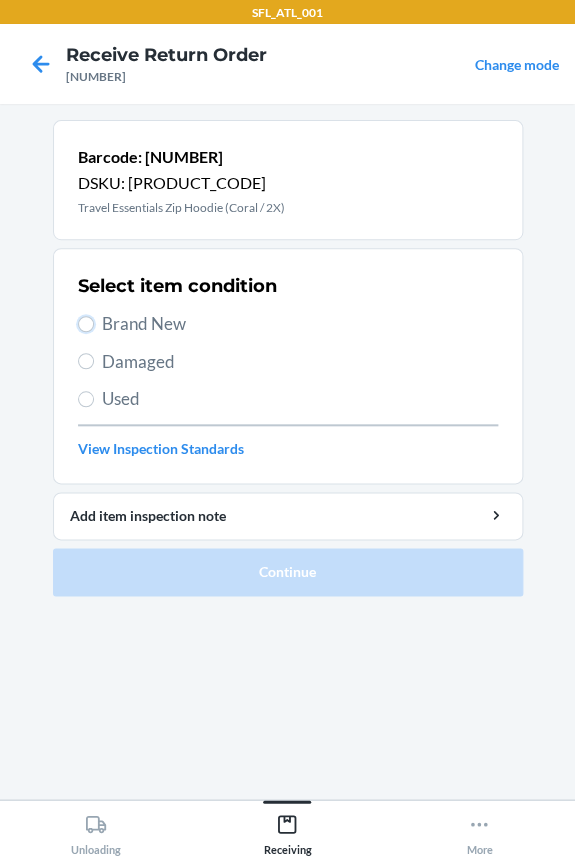 click on "Brand New" at bounding box center [86, 324] 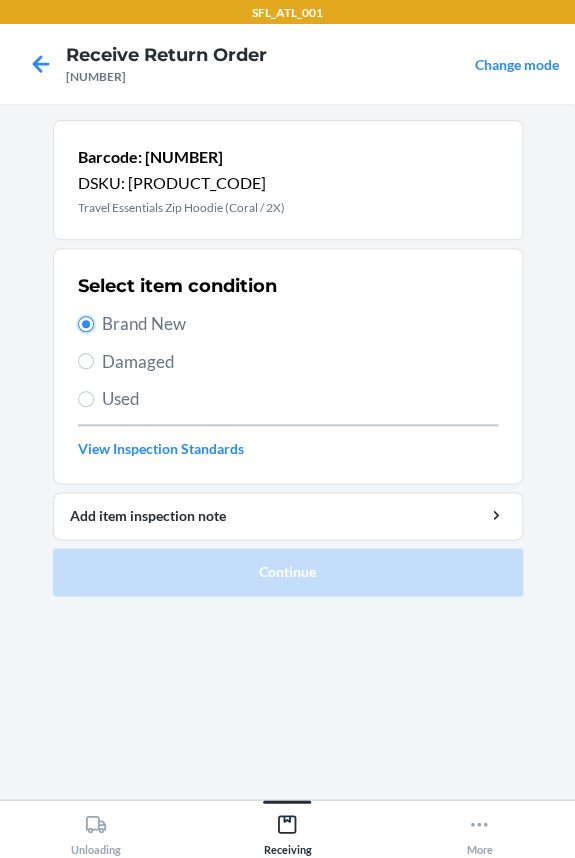 radio on "true" 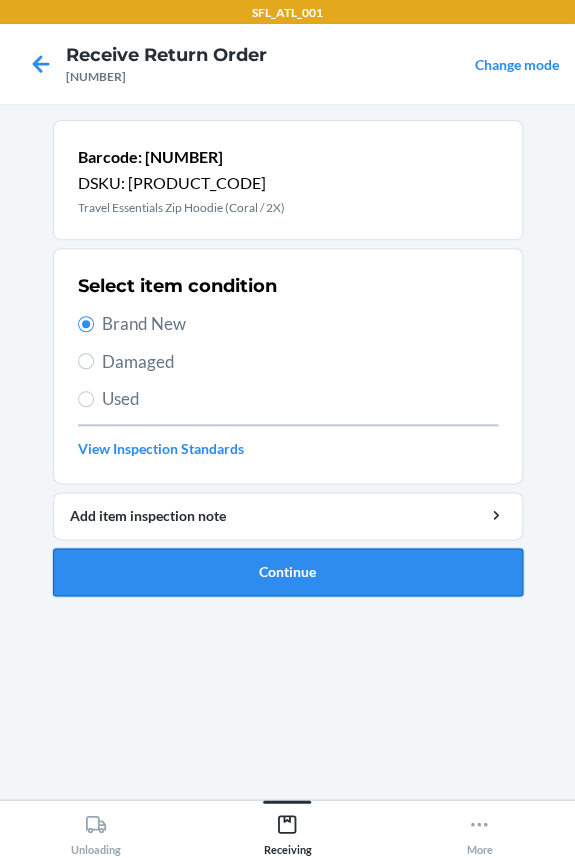 click on "Continue" at bounding box center [288, 572] 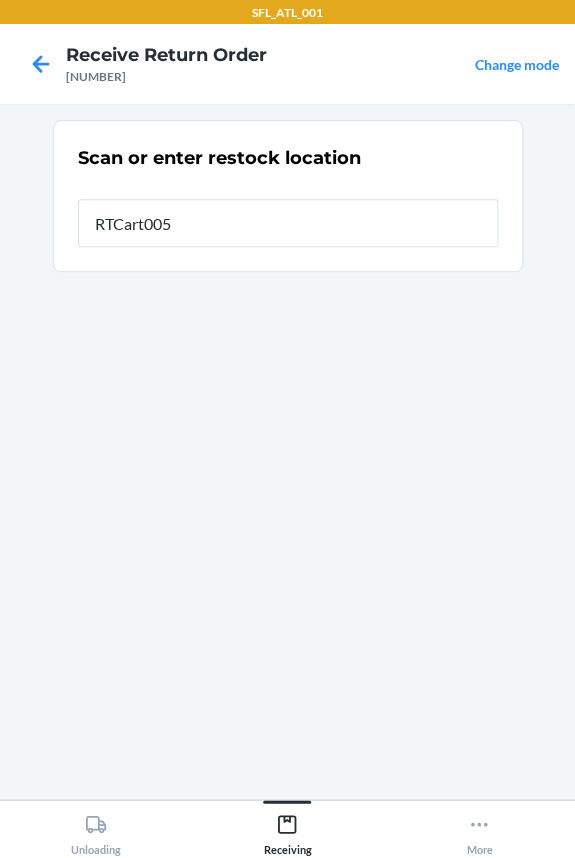 type on "RTCart005" 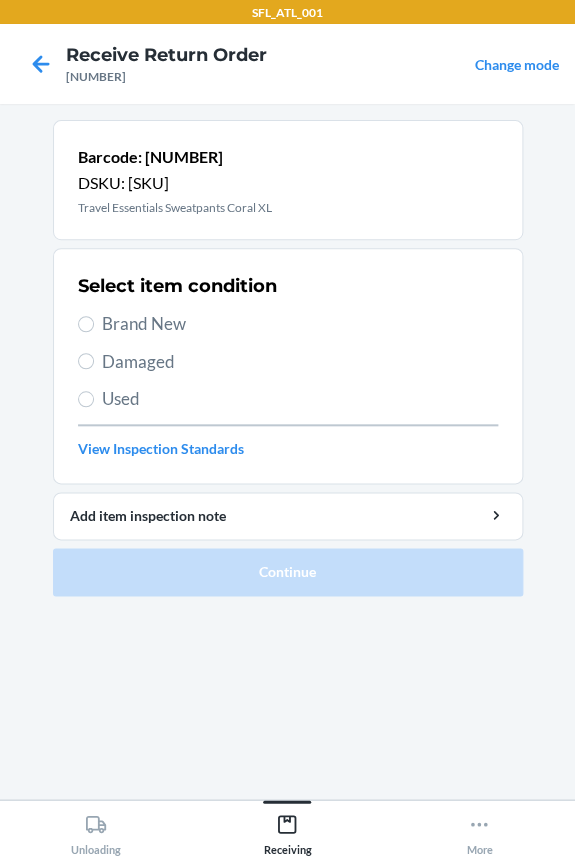 click on "Brand New" at bounding box center (300, 324) 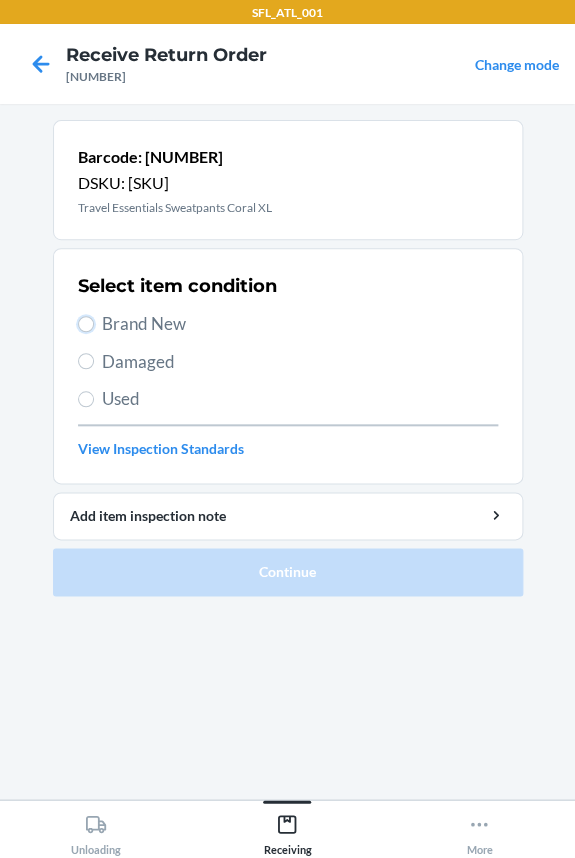 click on "Brand New" at bounding box center [86, 324] 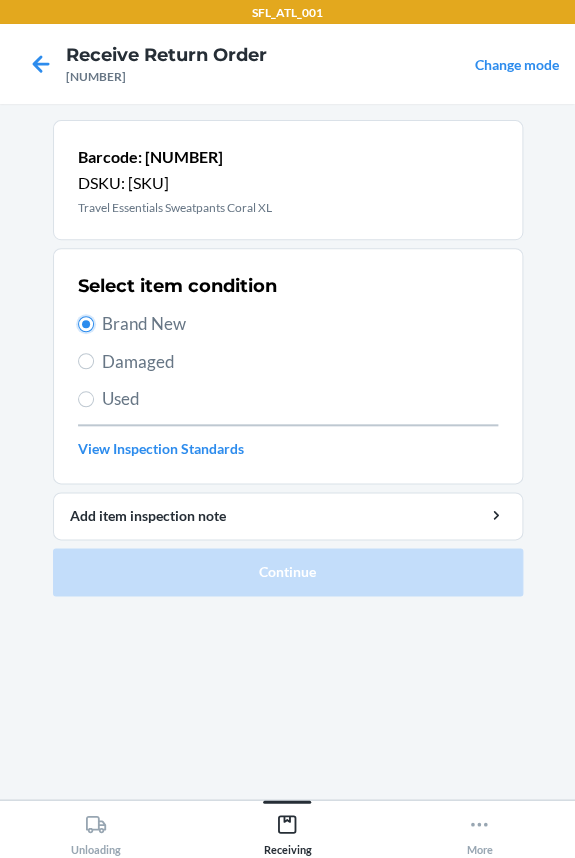 radio on "true" 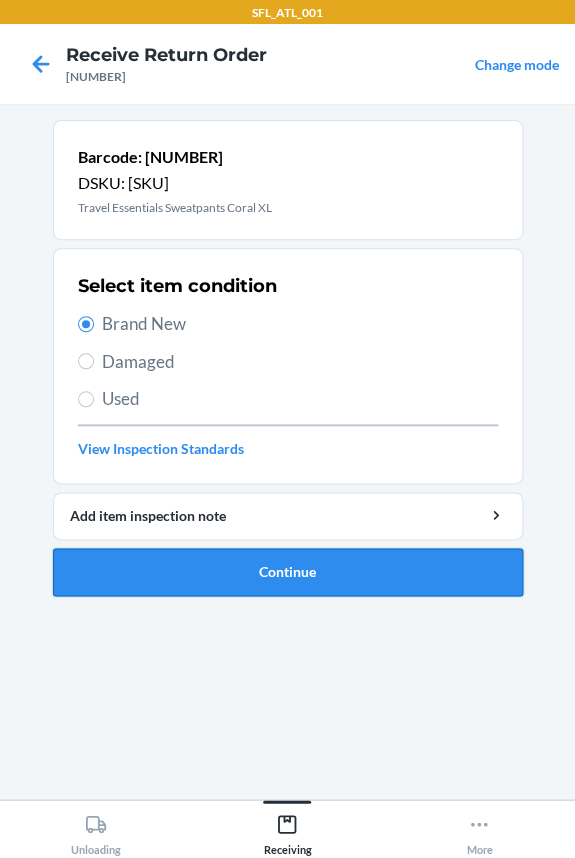 click on "Continue" at bounding box center [288, 572] 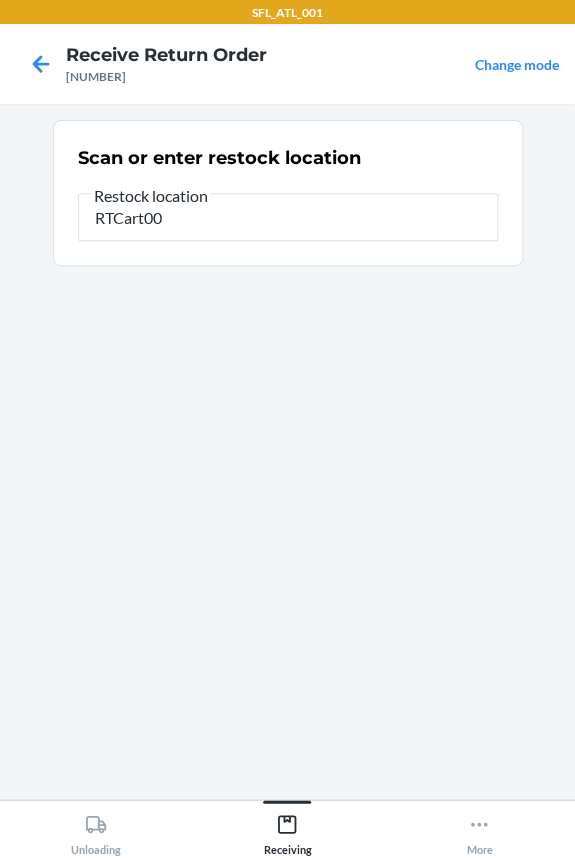 type on "RTCart005" 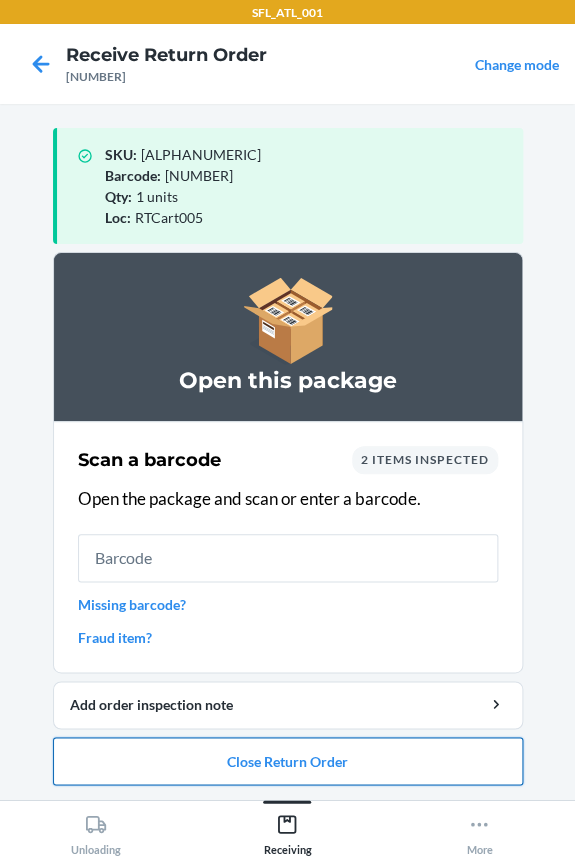 click on "Close Return Order" at bounding box center [288, 761] 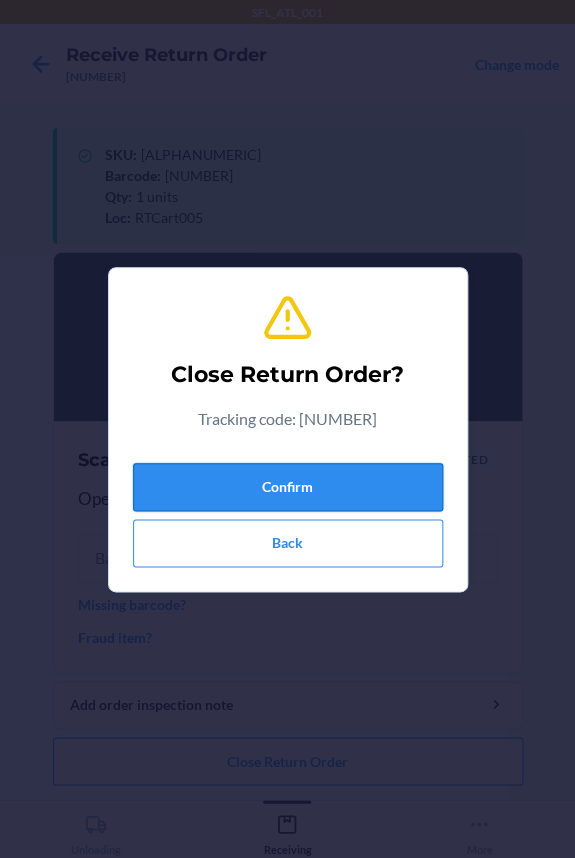 click on "Confirm" at bounding box center [288, 487] 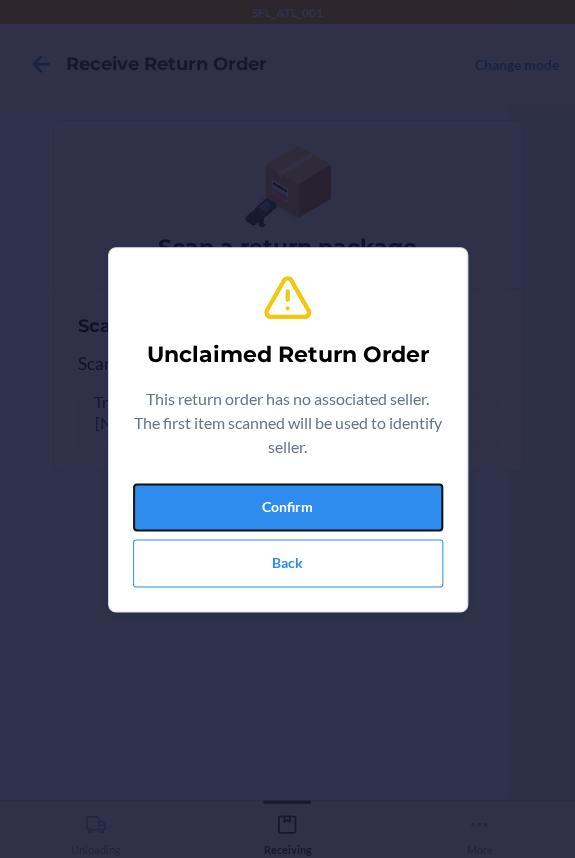 click on "Confirm" at bounding box center (288, 507) 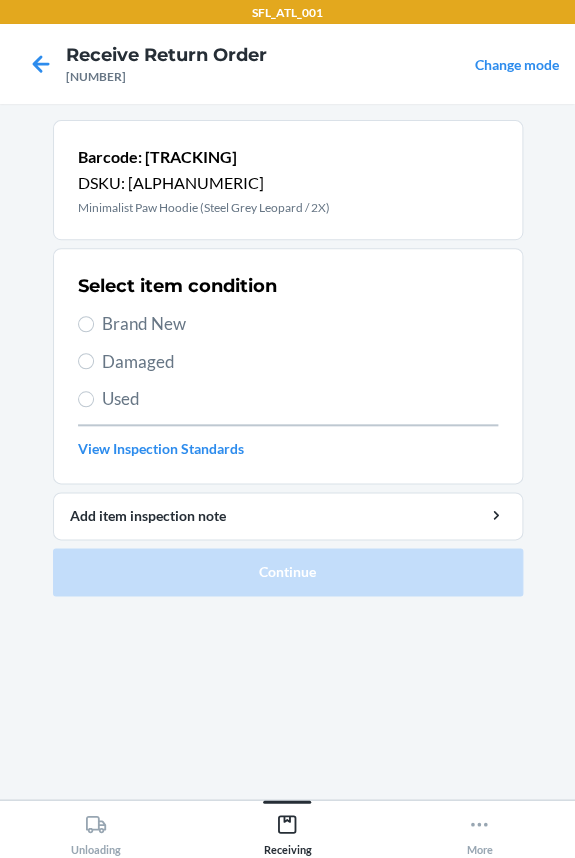 click on "Brand New" at bounding box center [300, 324] 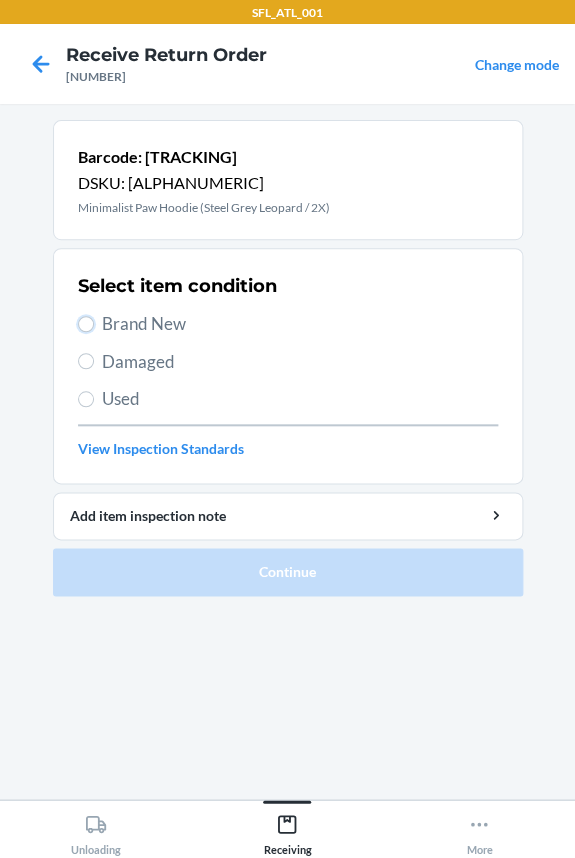click on "Brand New" at bounding box center [86, 324] 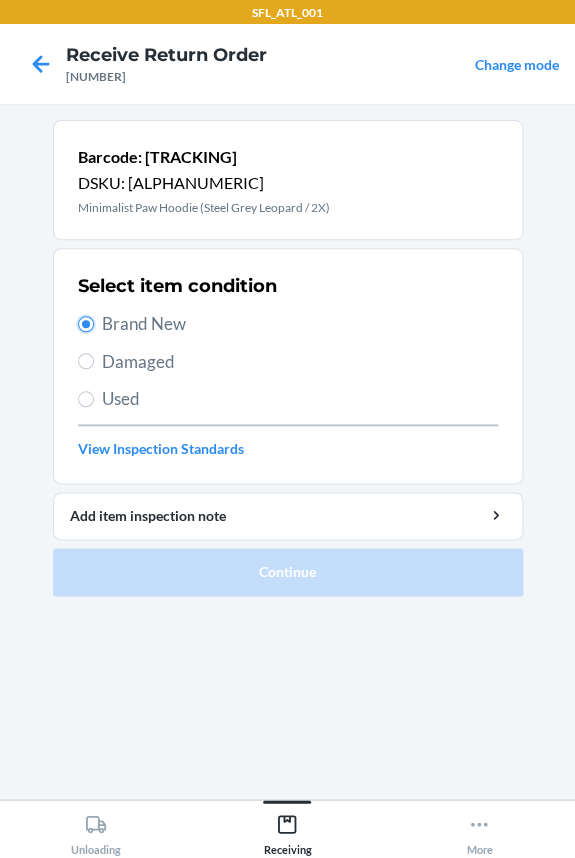 radio on "true" 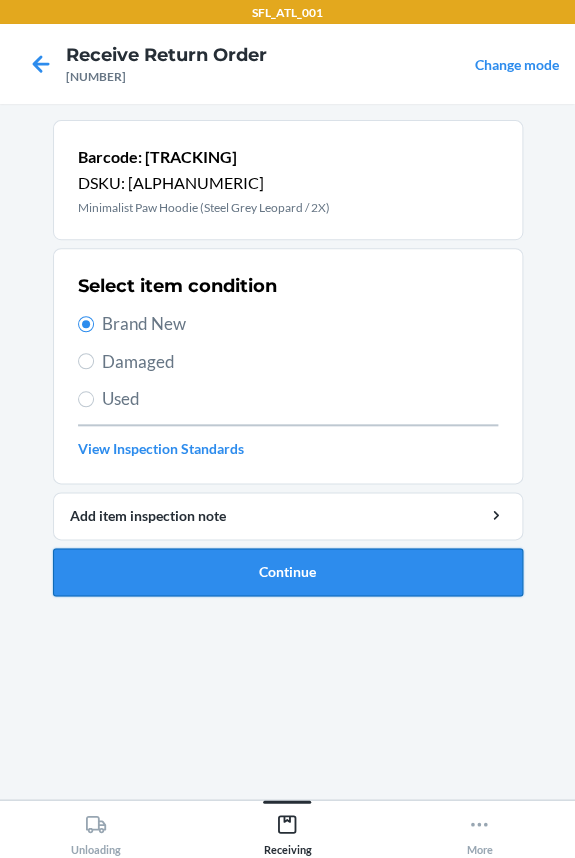 click on "Continue" at bounding box center [288, 572] 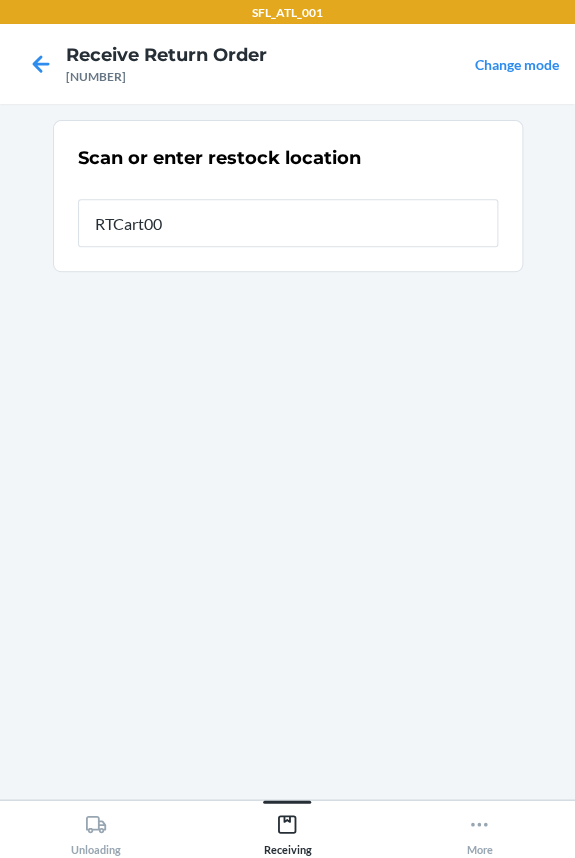 type on "RTCart005" 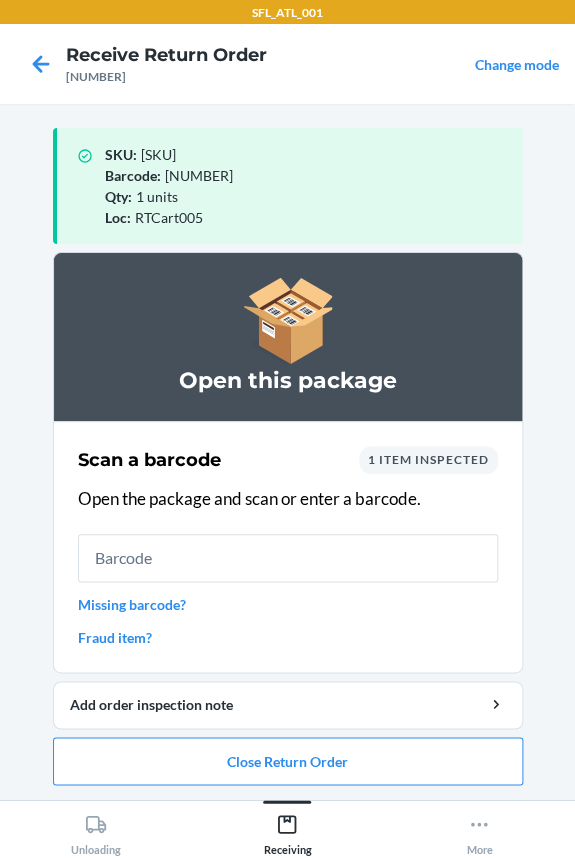 click at bounding box center (288, 558) 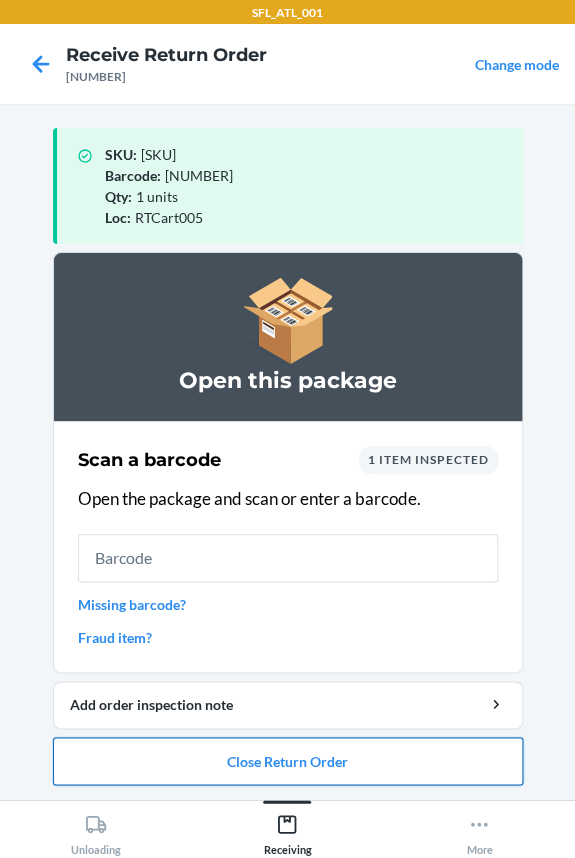 click on "Close Return Order" at bounding box center (288, 761) 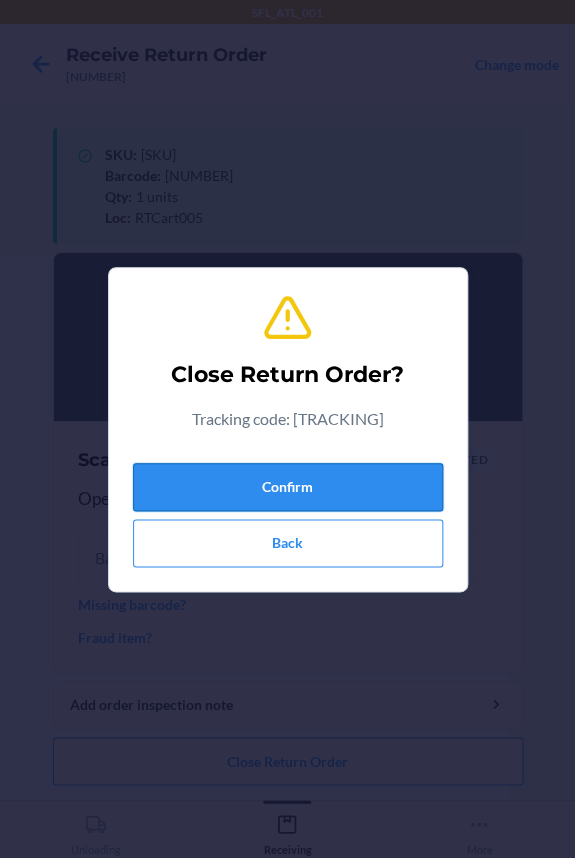 click on "Confirm" at bounding box center (288, 487) 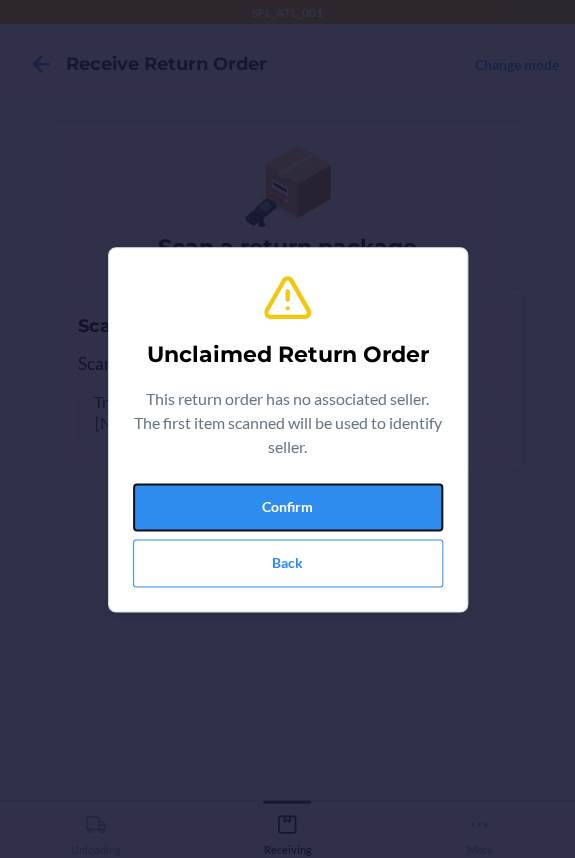 click on "Confirm" at bounding box center (288, 507) 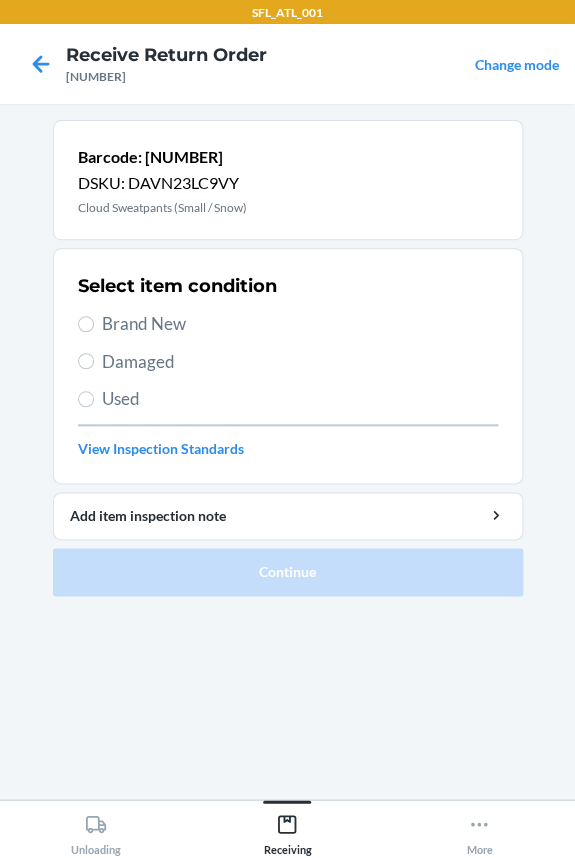 click on "Brand New" at bounding box center [300, 324] 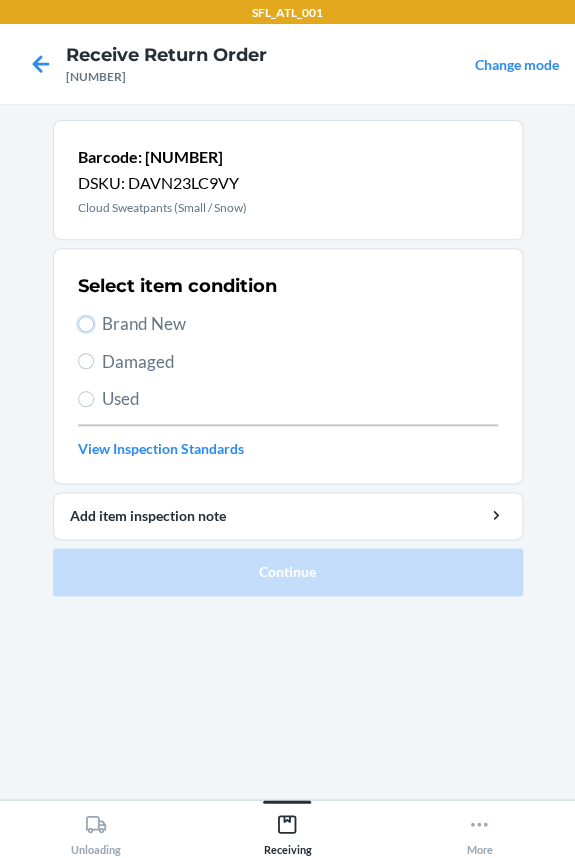 click on "Brand New" at bounding box center [86, 324] 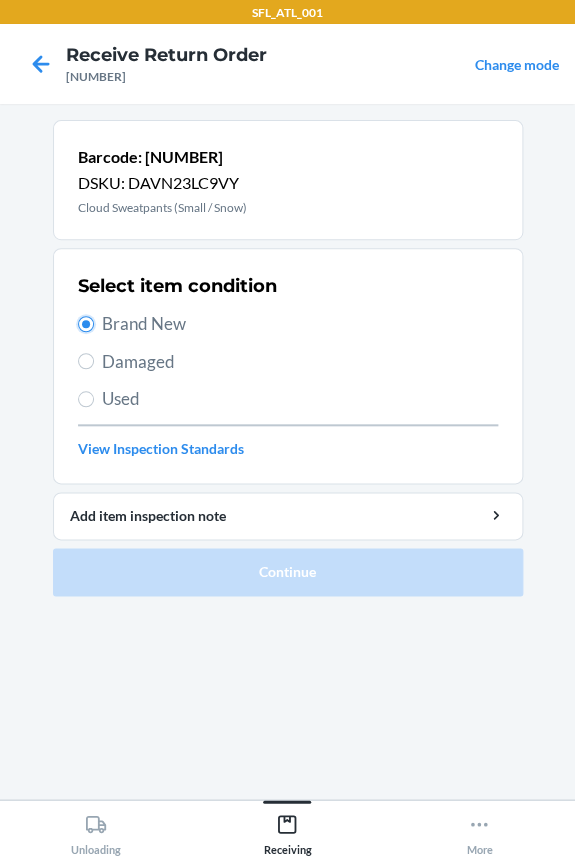 radio on "true" 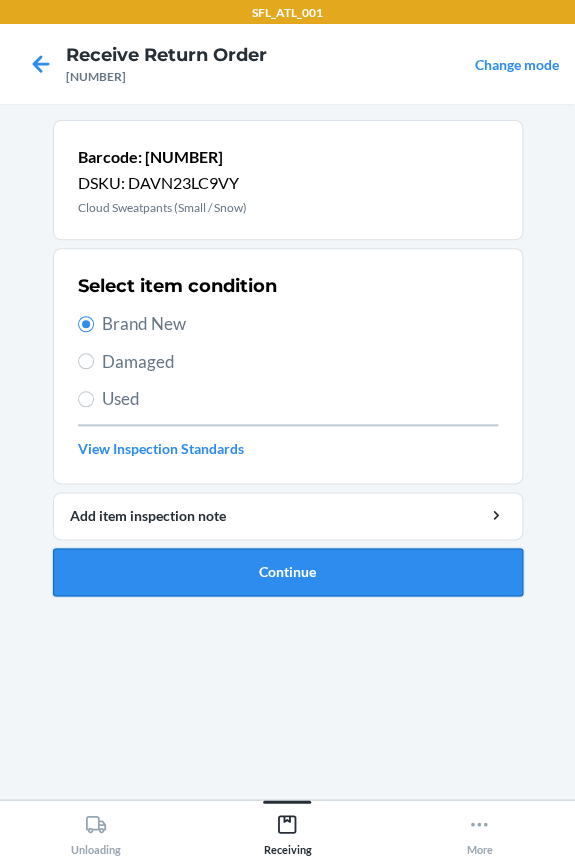 click on "Continue" at bounding box center (288, 572) 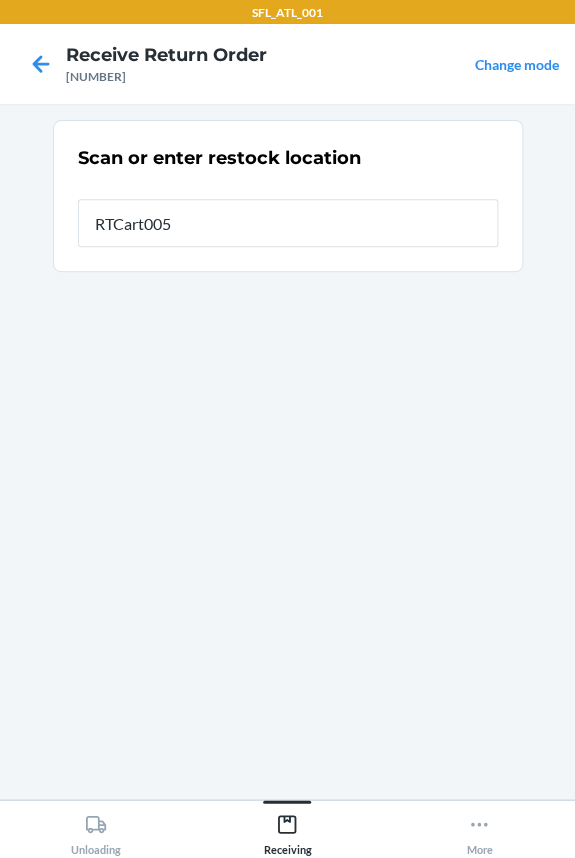 type on "RTCart005" 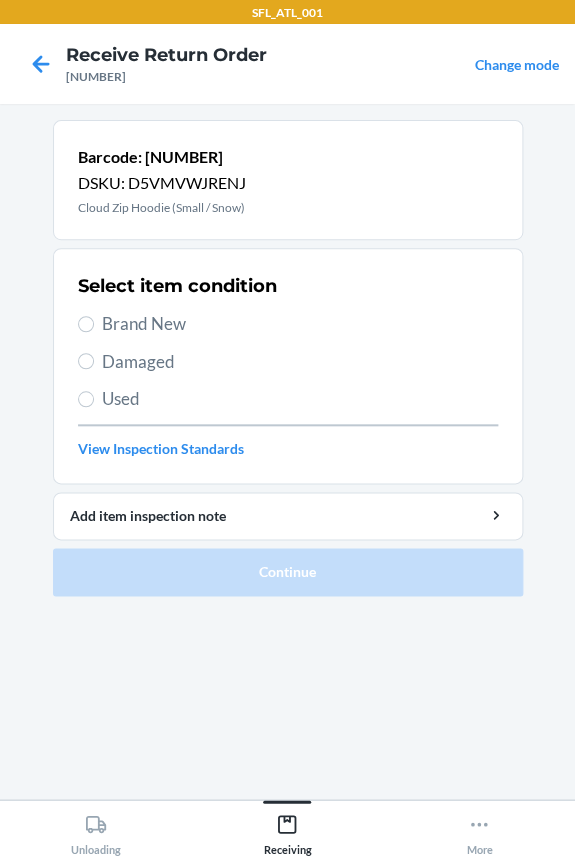 click on "Brand New" at bounding box center (300, 324) 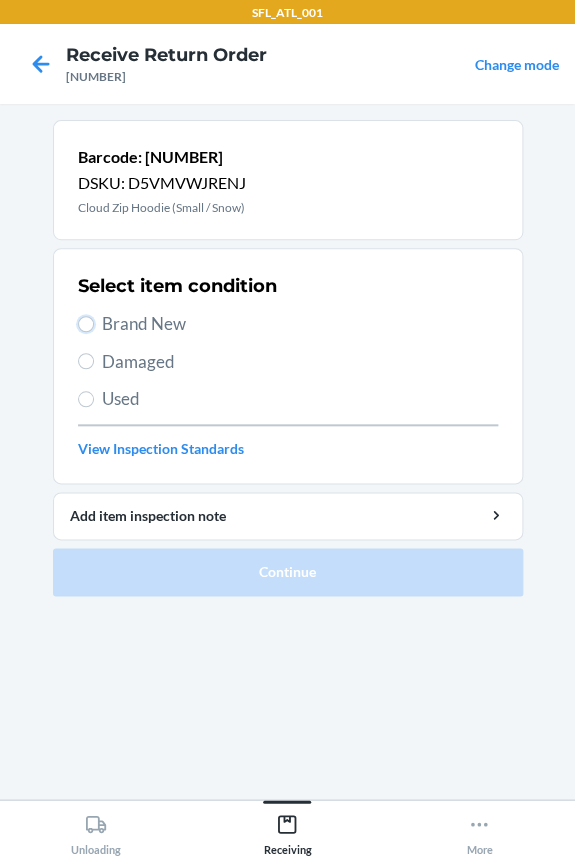 click on "Brand New" at bounding box center [86, 324] 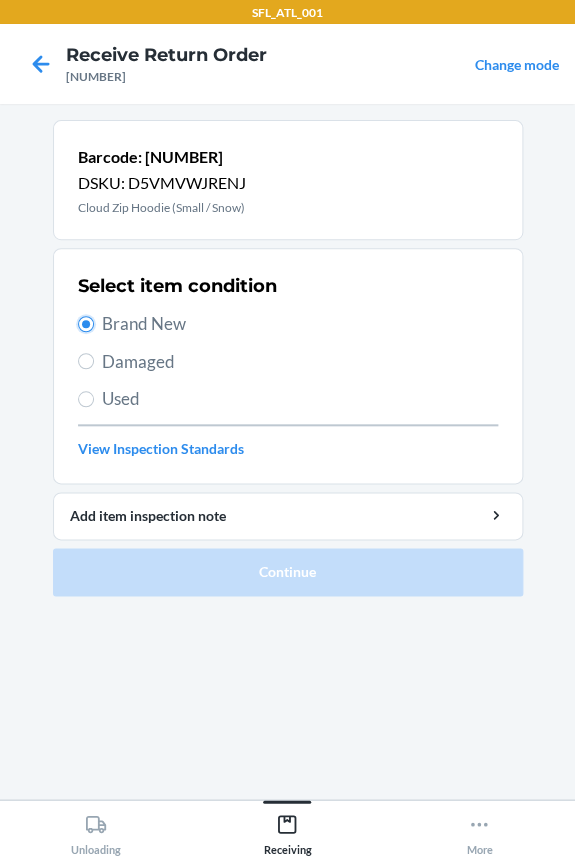 radio on "true" 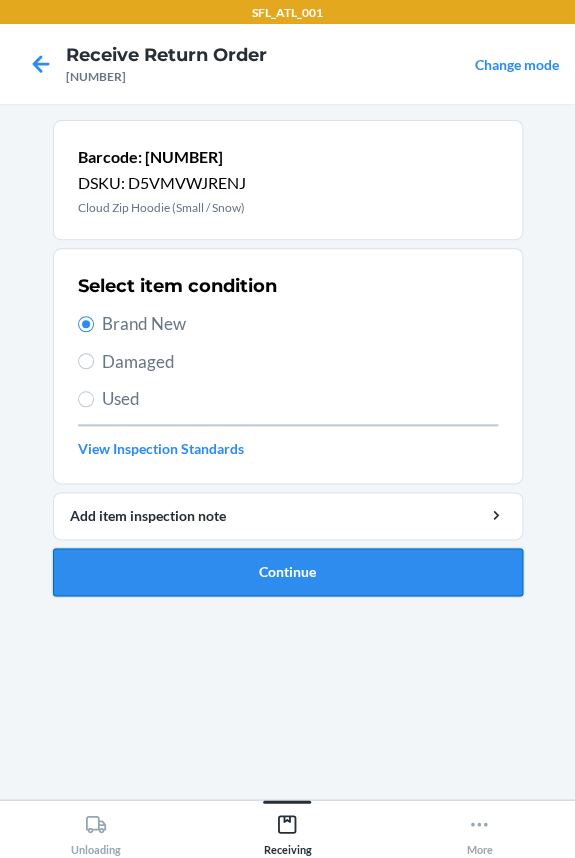 click on "Continue" at bounding box center [288, 572] 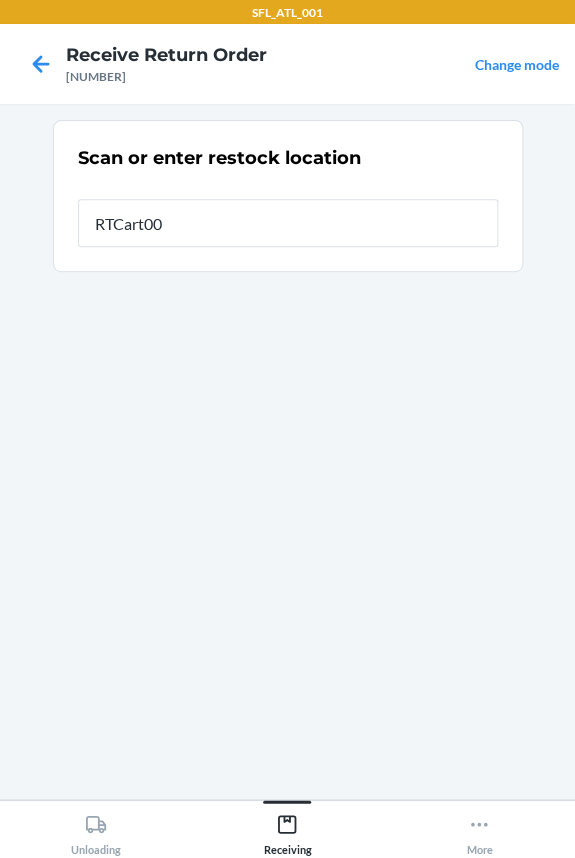 type on "RTCart005" 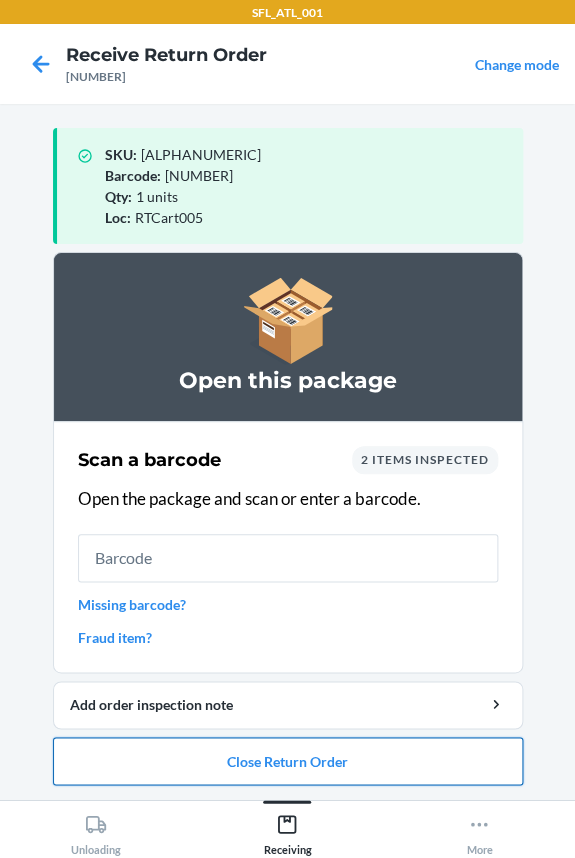 click on "Close Return Order" at bounding box center (288, 761) 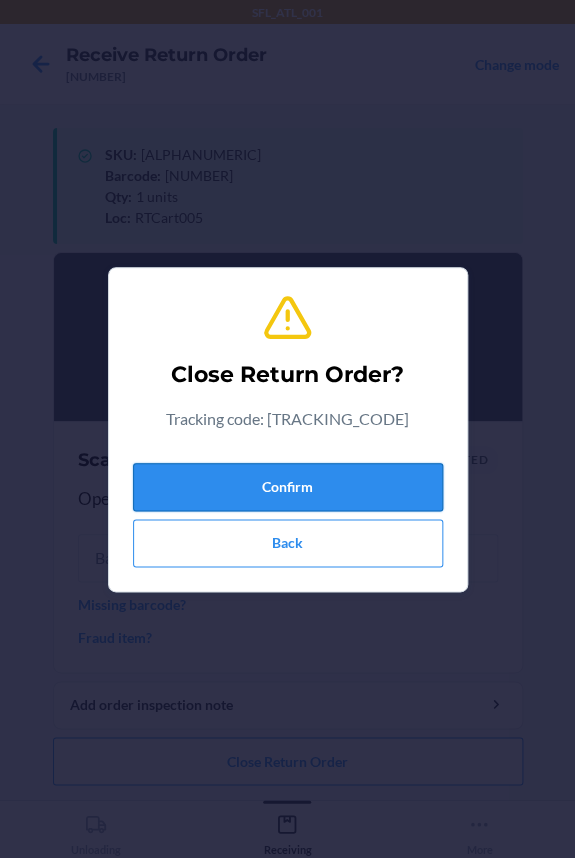 click on "Confirm" at bounding box center [288, 487] 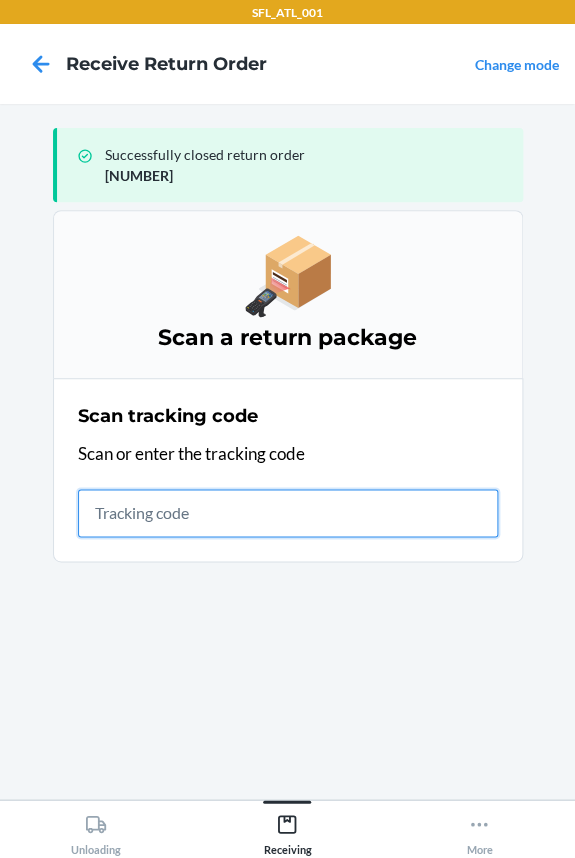 click at bounding box center [288, 513] 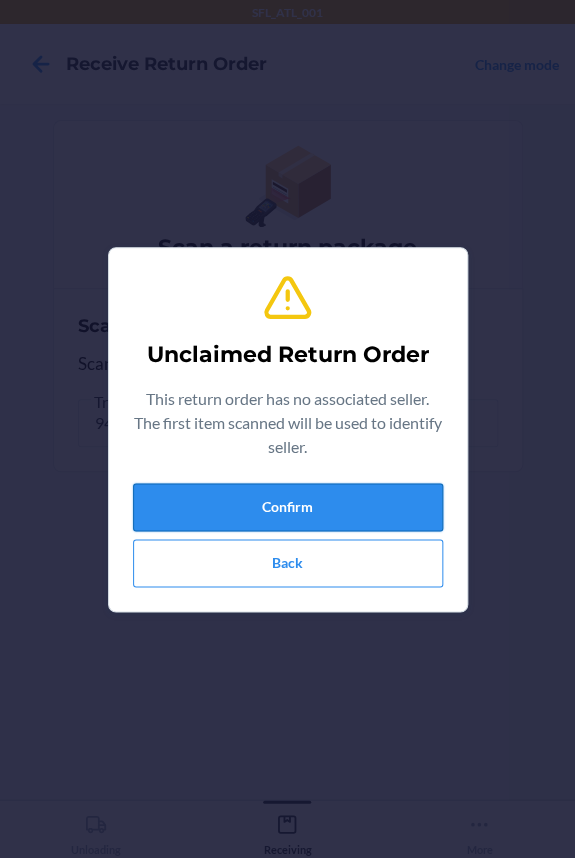 click on "Confirm" at bounding box center [288, 507] 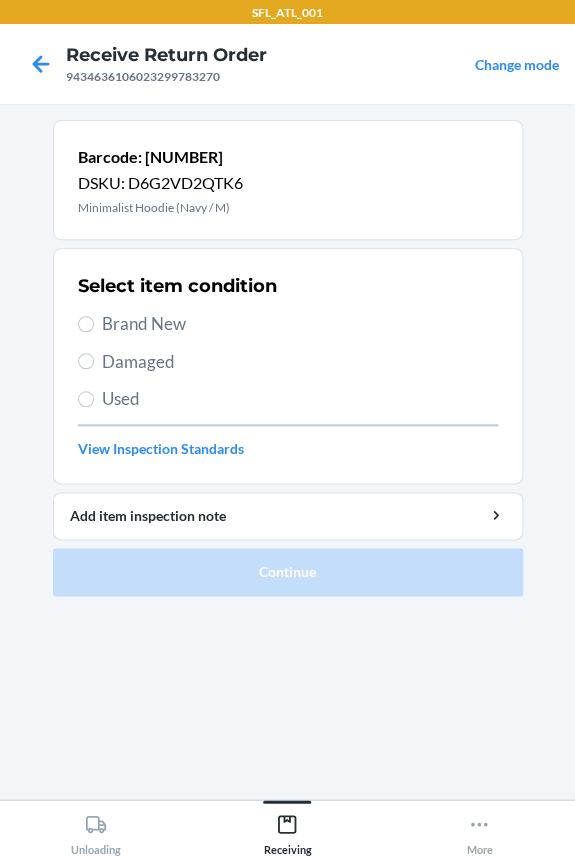 click on "Select item condition Brand New Damaged Used View Inspection Standards" at bounding box center [288, 366] 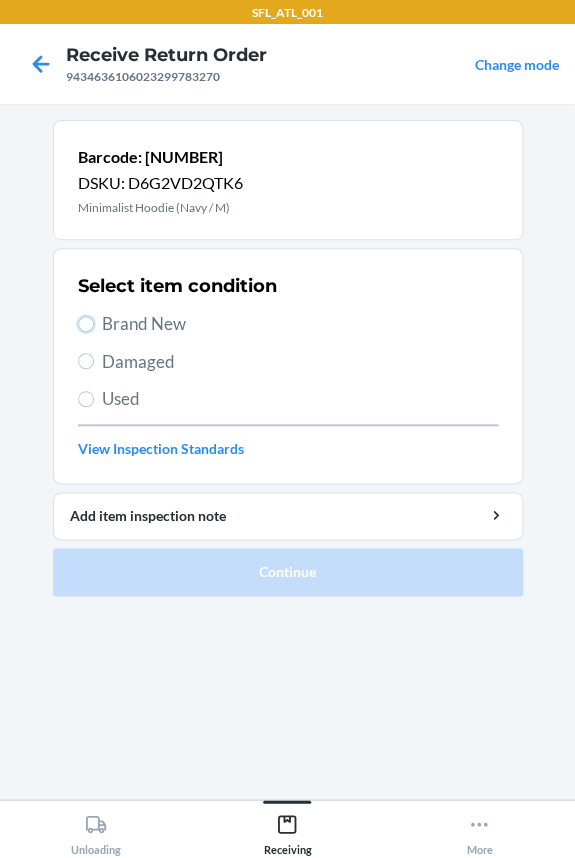 click on "Brand New" at bounding box center [86, 324] 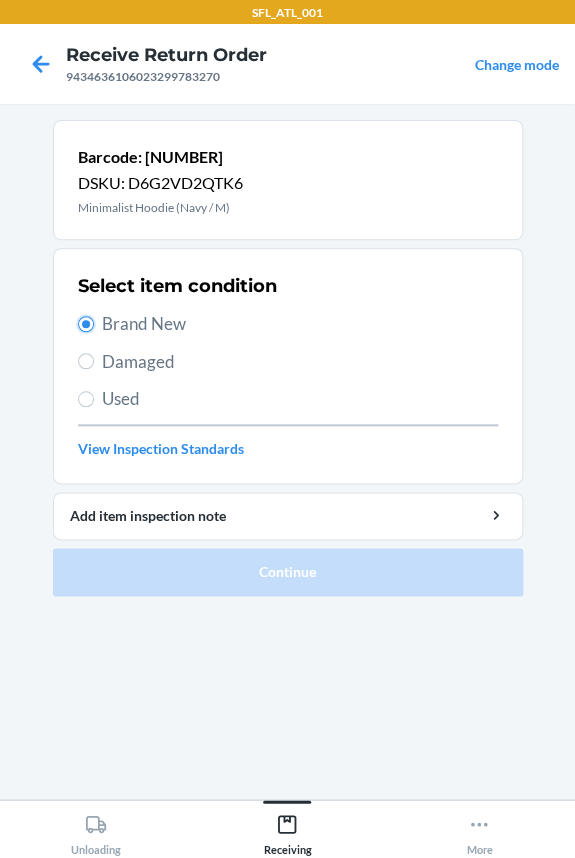 radio on "true" 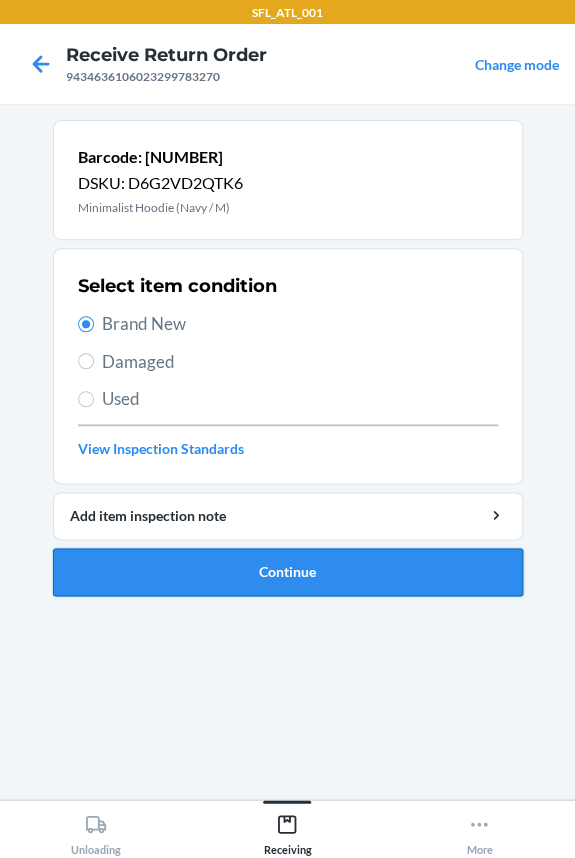 click on "Continue" at bounding box center (288, 572) 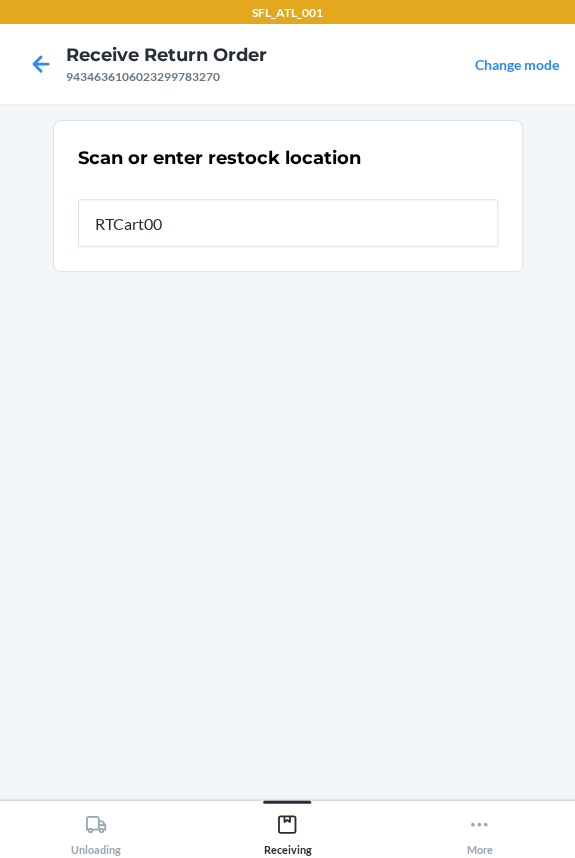 type on "RTCart005" 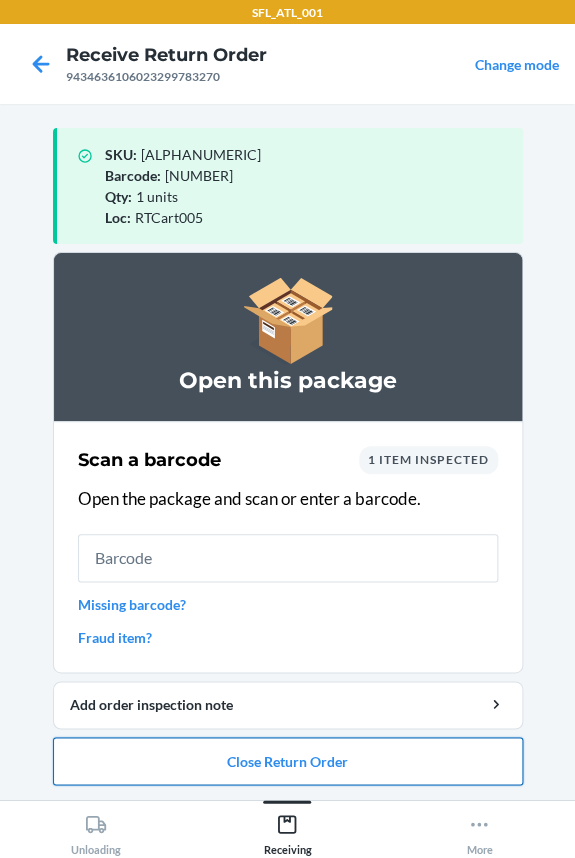 click on "Close Return Order" at bounding box center [288, 761] 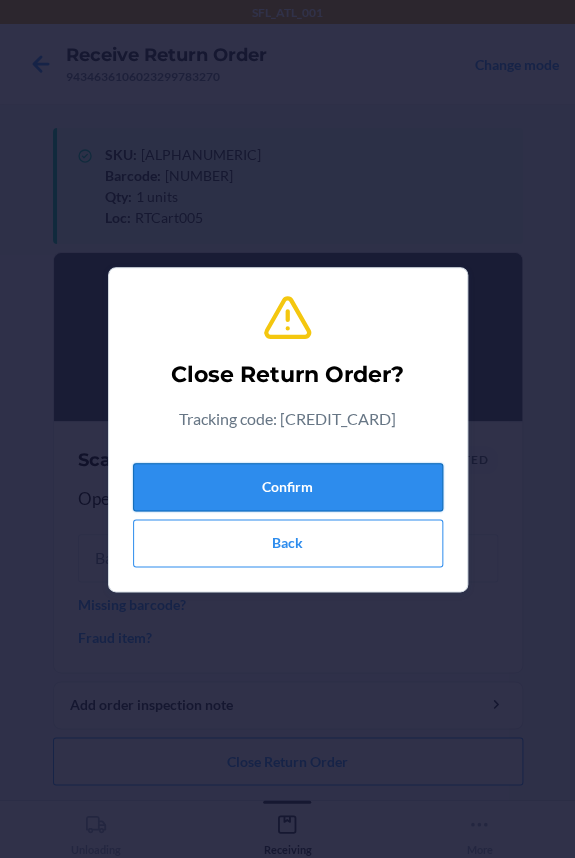 click on "Confirm" at bounding box center [288, 487] 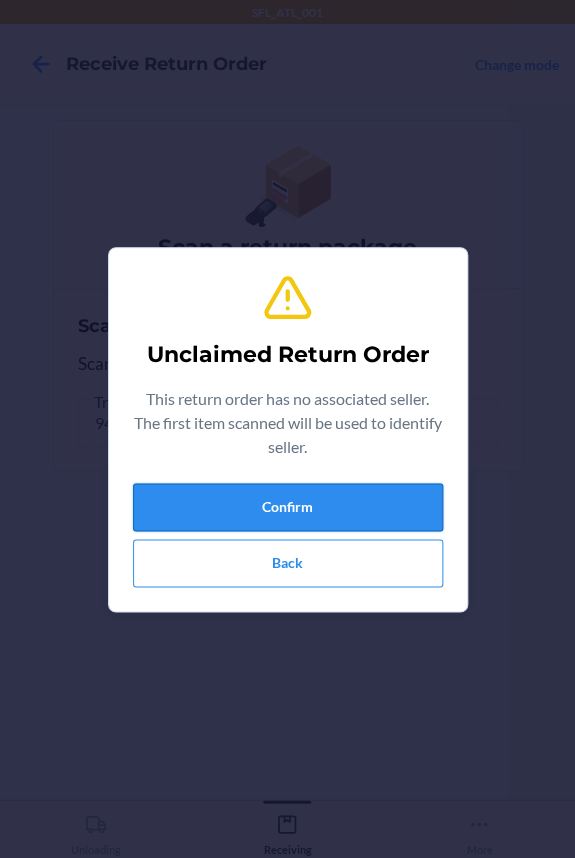 click on "Confirm" at bounding box center [288, 507] 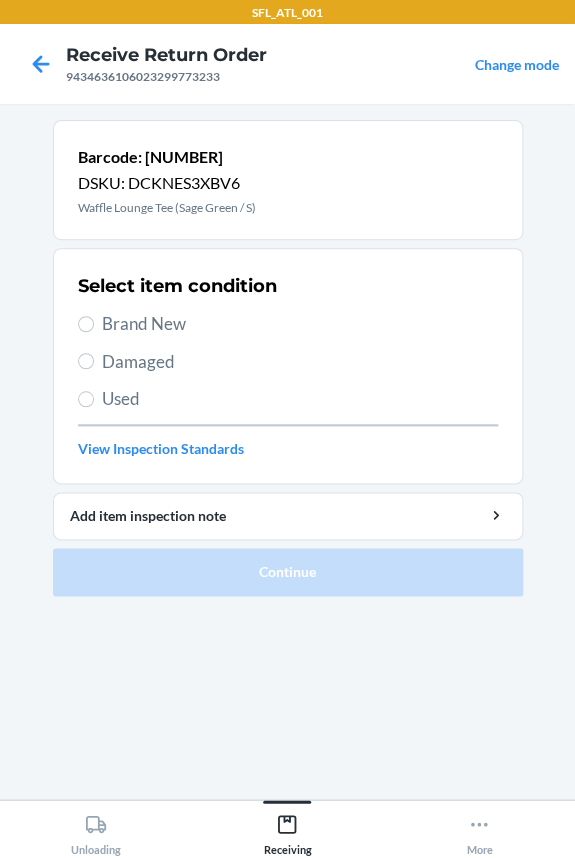 click on "Brand New" at bounding box center [300, 324] 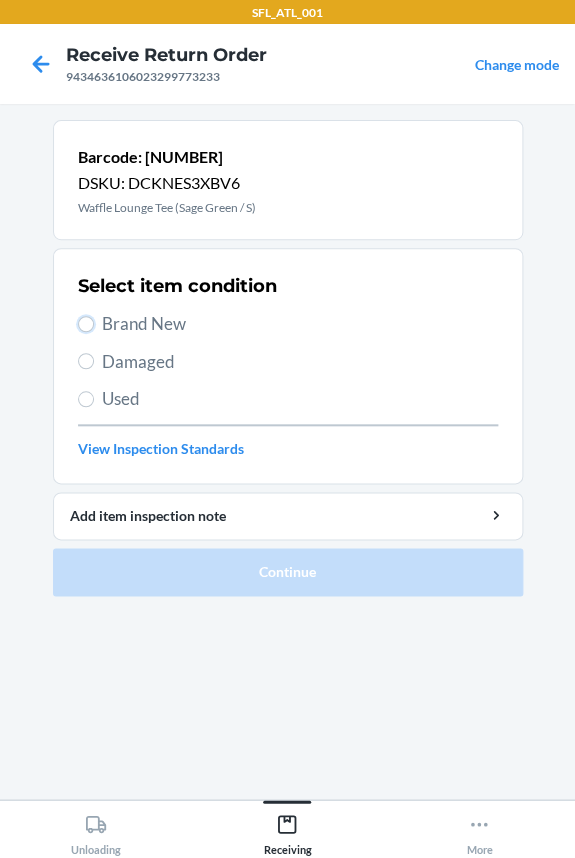 click on "Brand New" at bounding box center (86, 324) 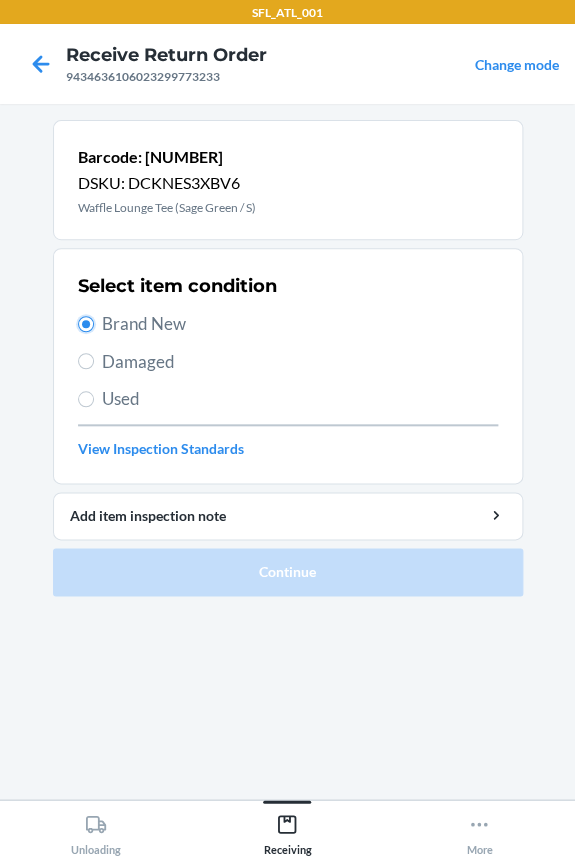 radio on "true" 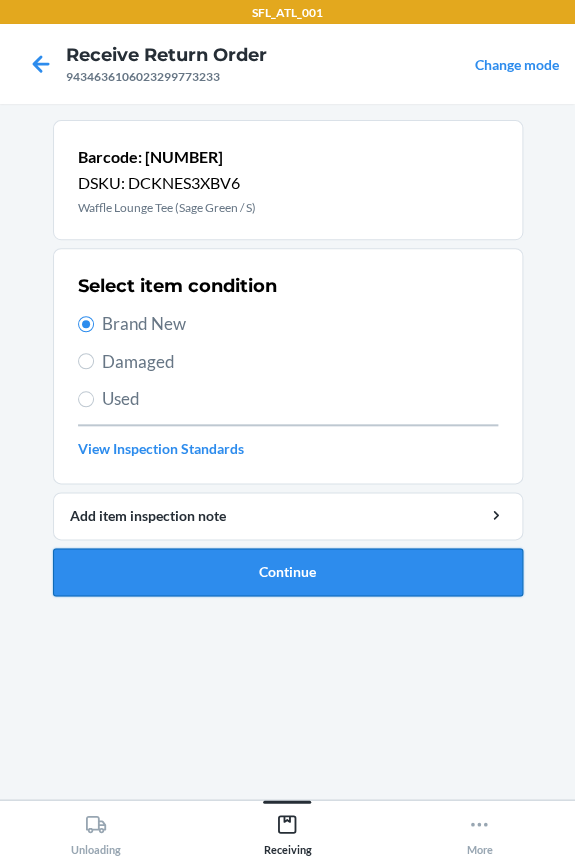 click on "Continue" at bounding box center (288, 572) 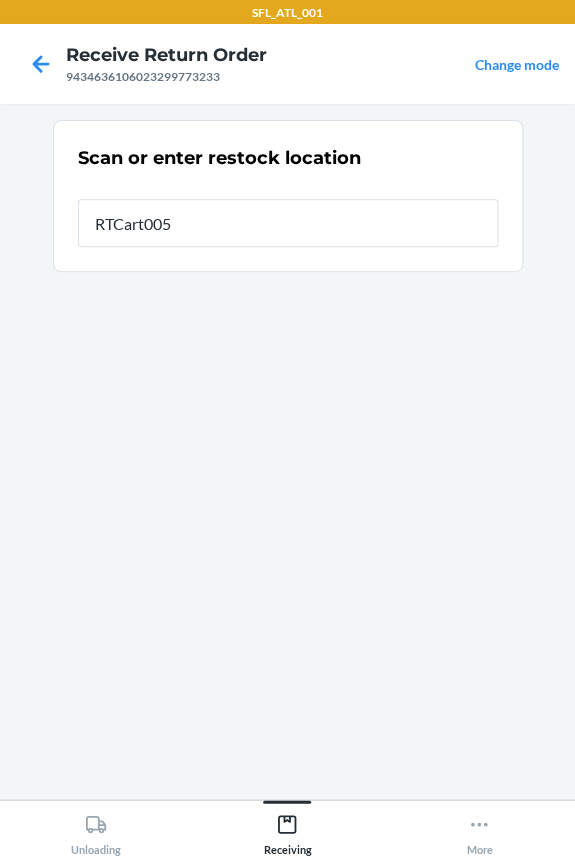 type on "RTCart005" 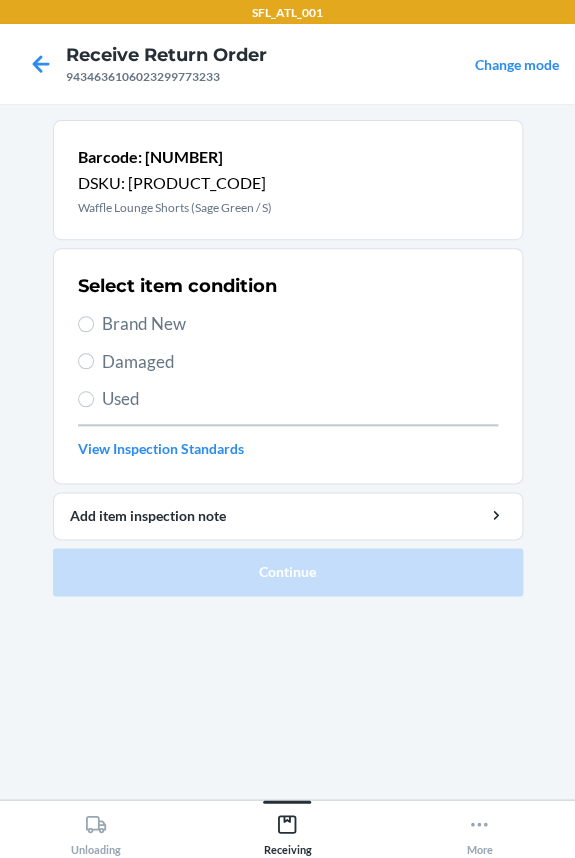click on "Brand New" at bounding box center (300, 324) 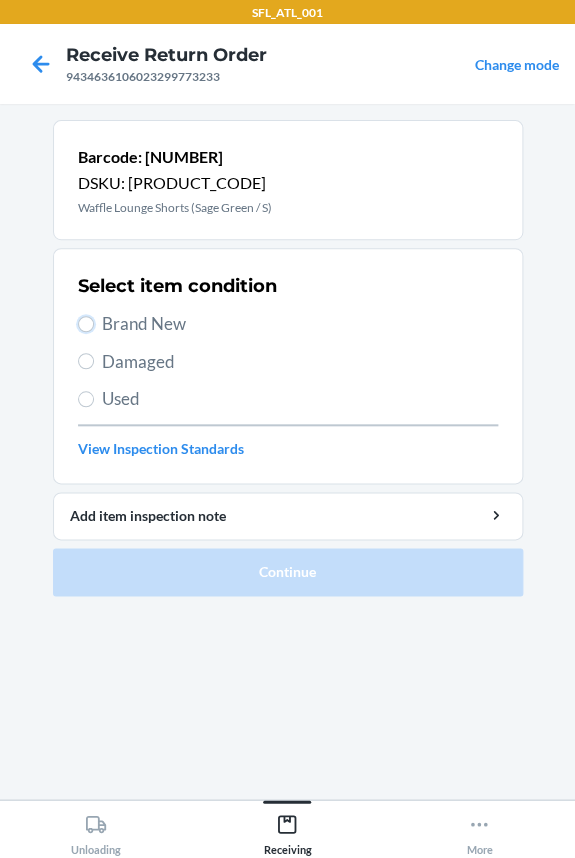 click on "Brand New" at bounding box center (86, 324) 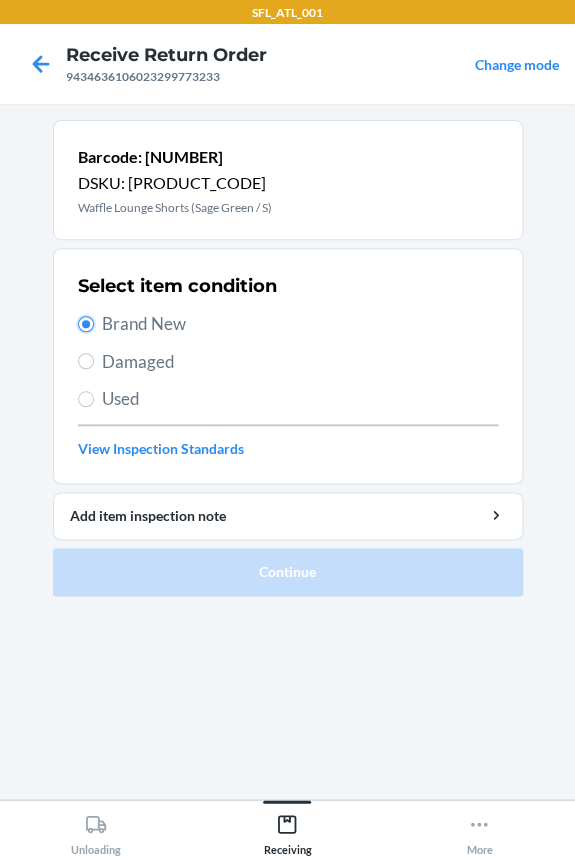 radio on "true" 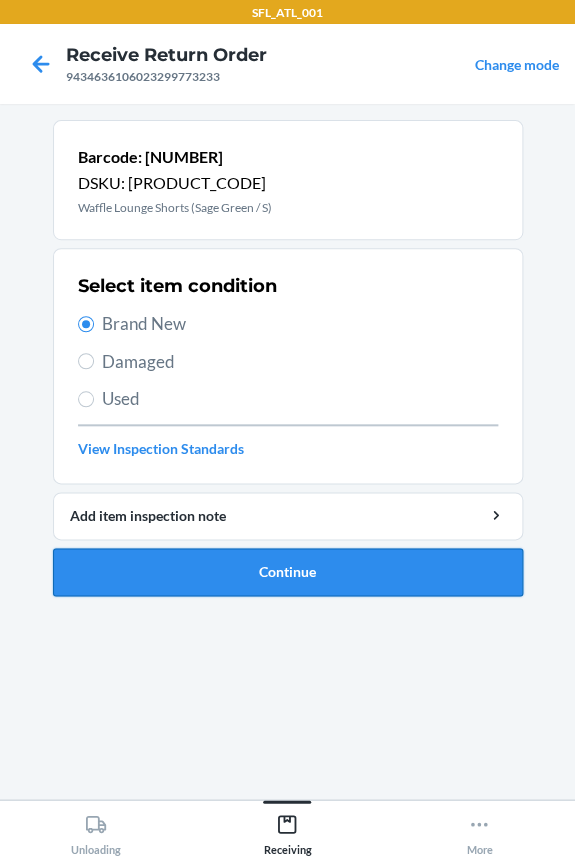 click on "Continue" at bounding box center [288, 572] 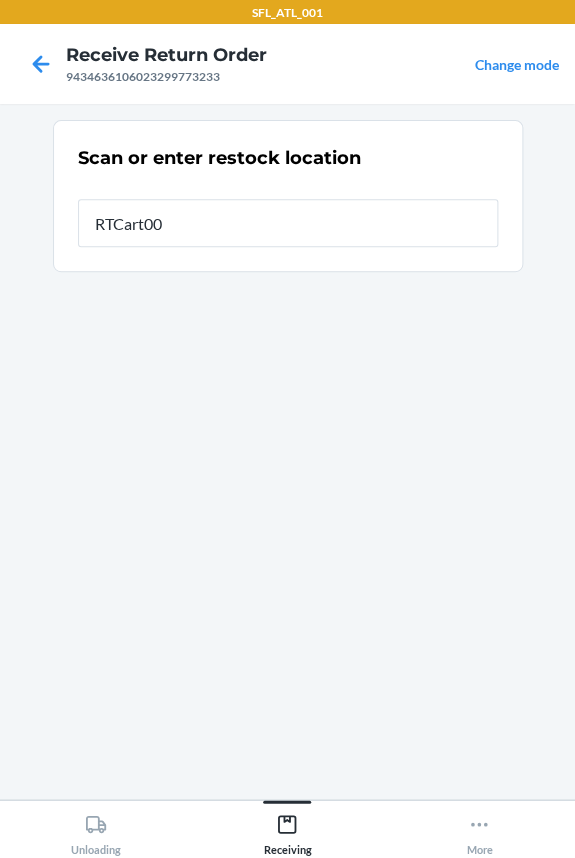 type on "RTCart005" 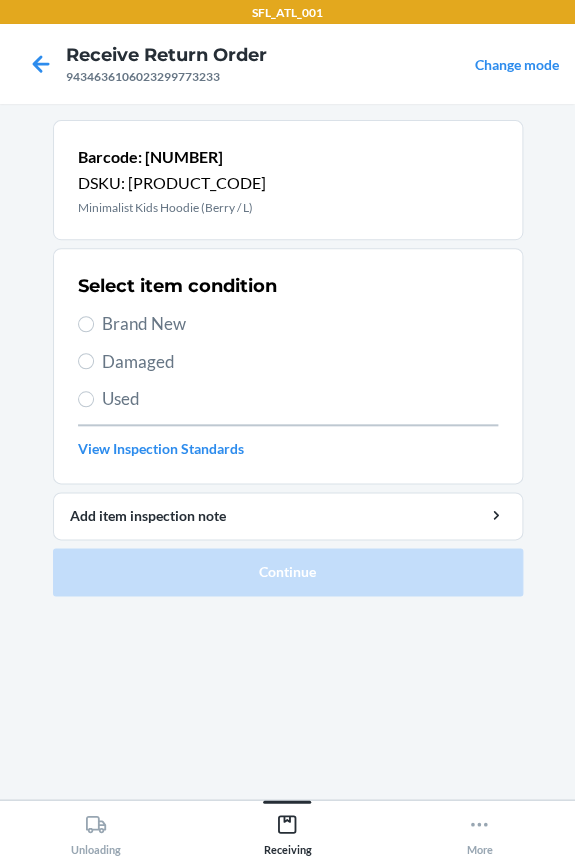 click on "Brand New" at bounding box center [300, 324] 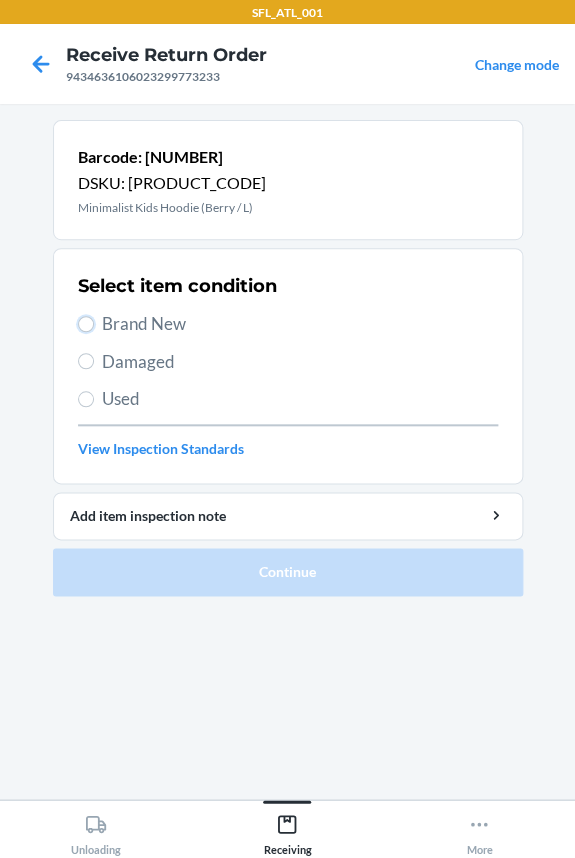 click on "Brand New" at bounding box center (86, 324) 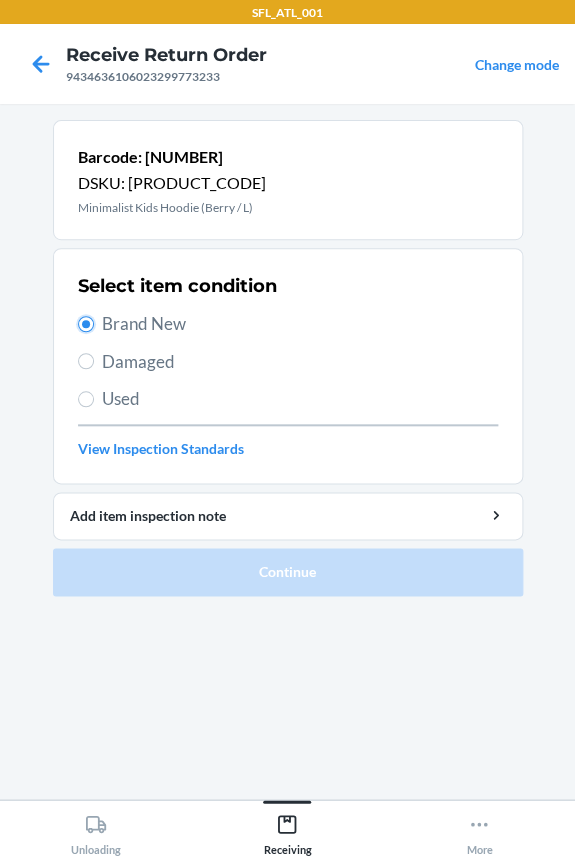 radio on "true" 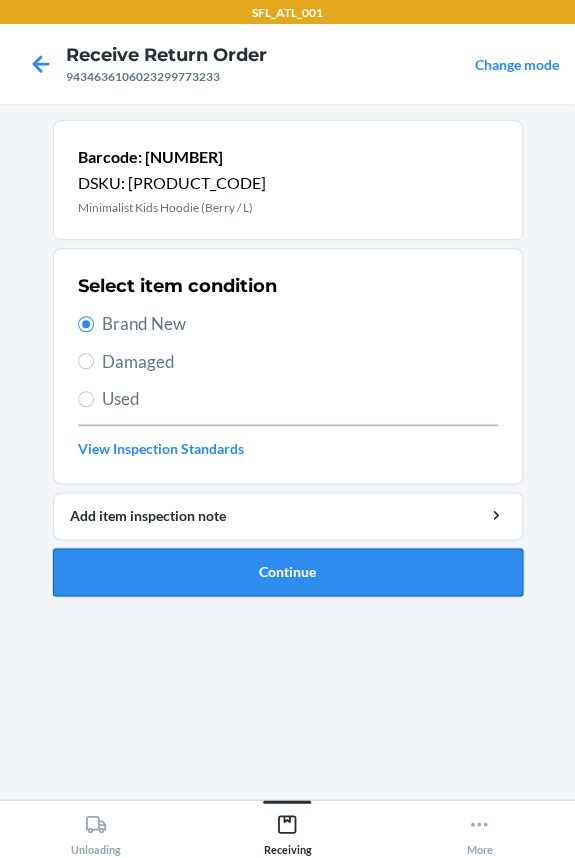 click on "Continue" at bounding box center (288, 572) 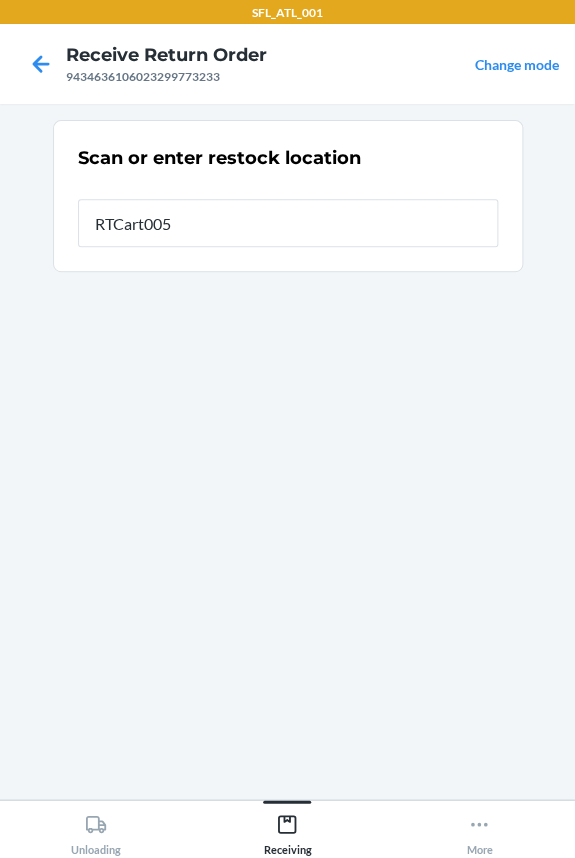type on "RTCart005" 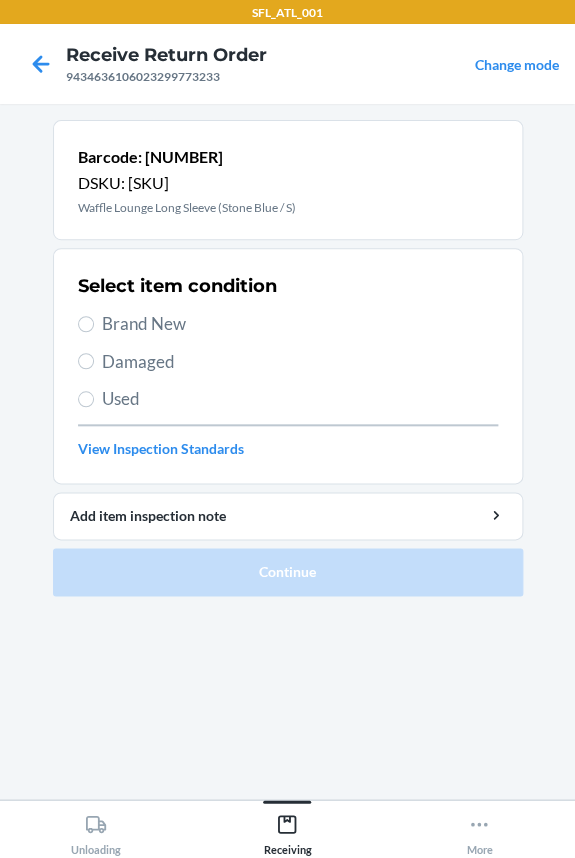 click on "Brand New" at bounding box center [300, 324] 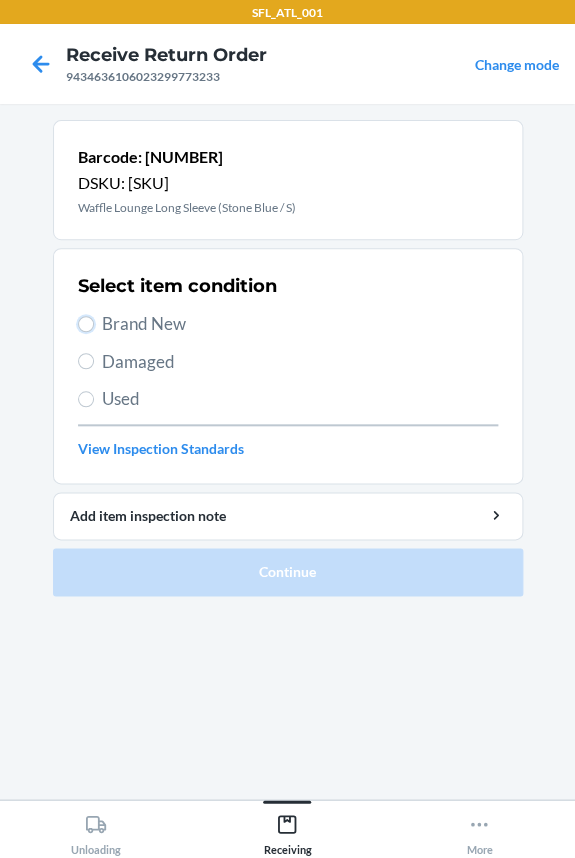 click on "Brand New" at bounding box center (86, 324) 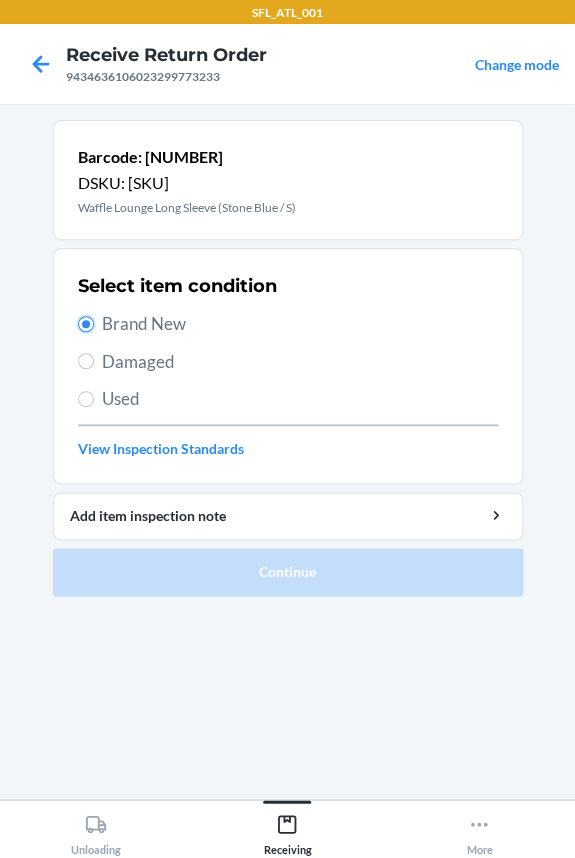 radio on "true" 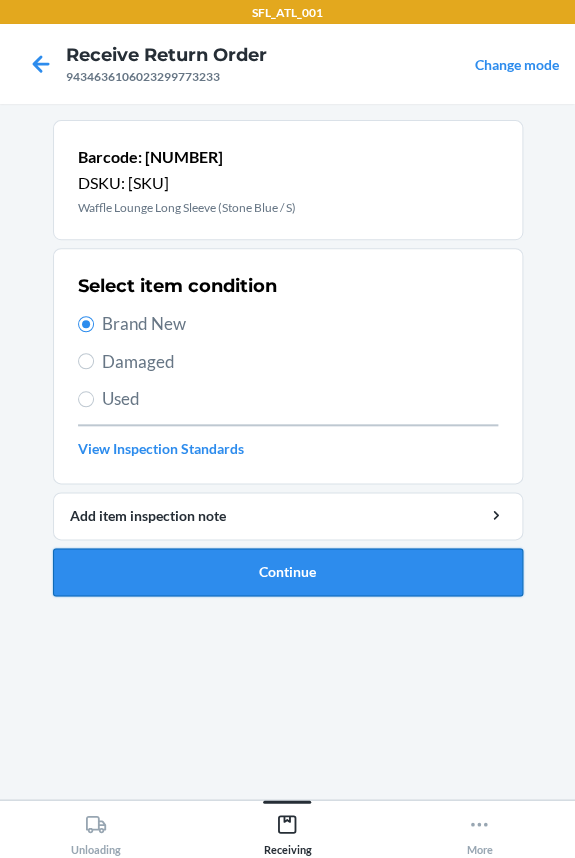 click on "Continue" at bounding box center (288, 572) 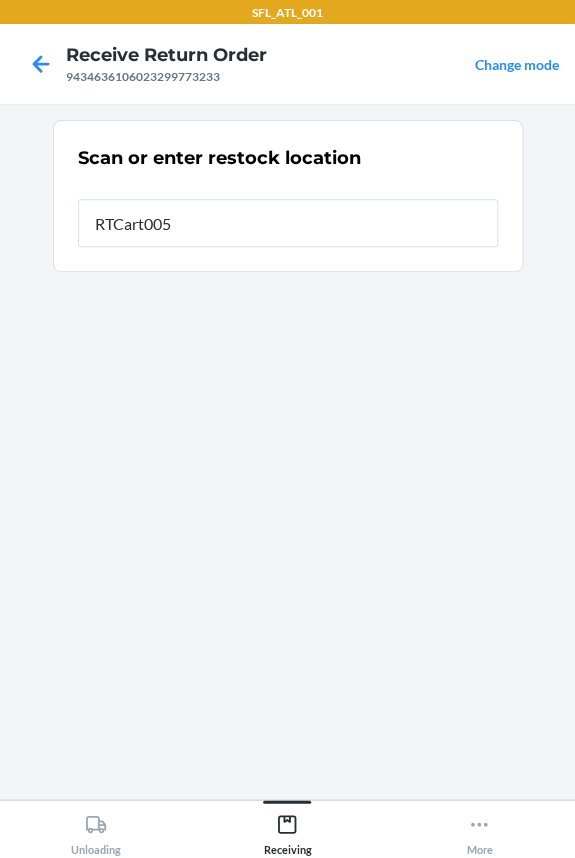 type on "RTCart005" 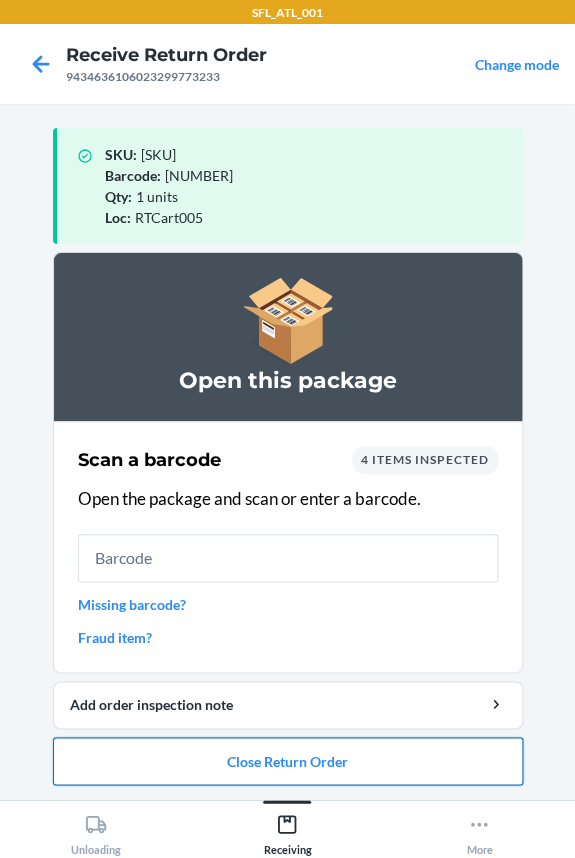 click on "Close Return Order" at bounding box center (288, 761) 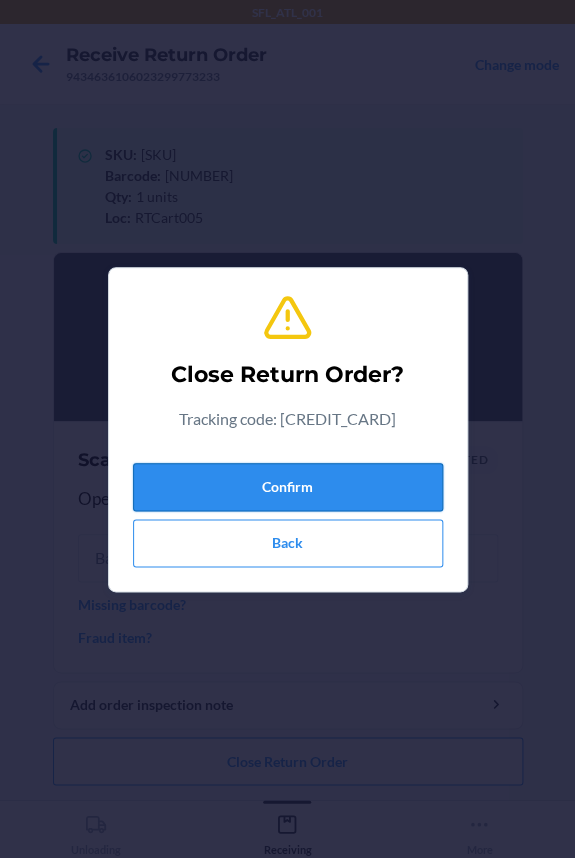 click on "Confirm" at bounding box center (288, 487) 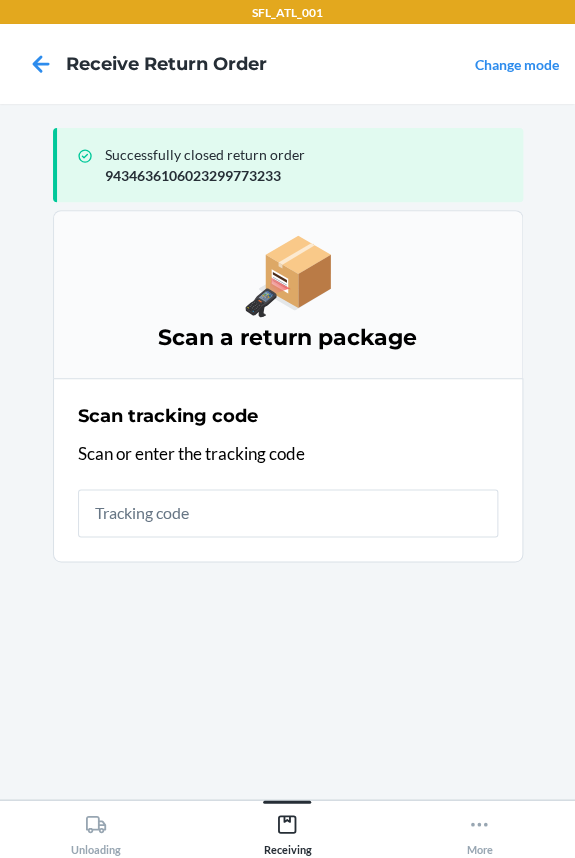 click at bounding box center [288, 513] 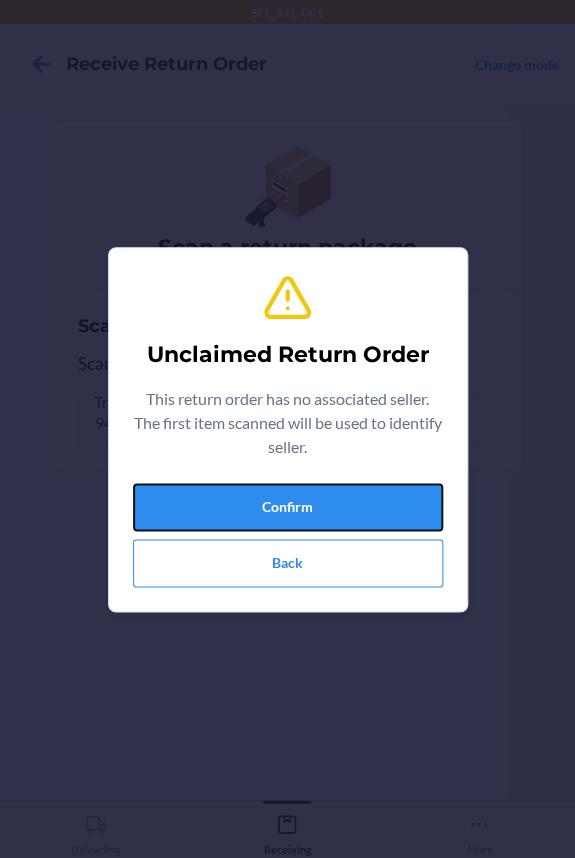 click on "Confirm" at bounding box center [288, 507] 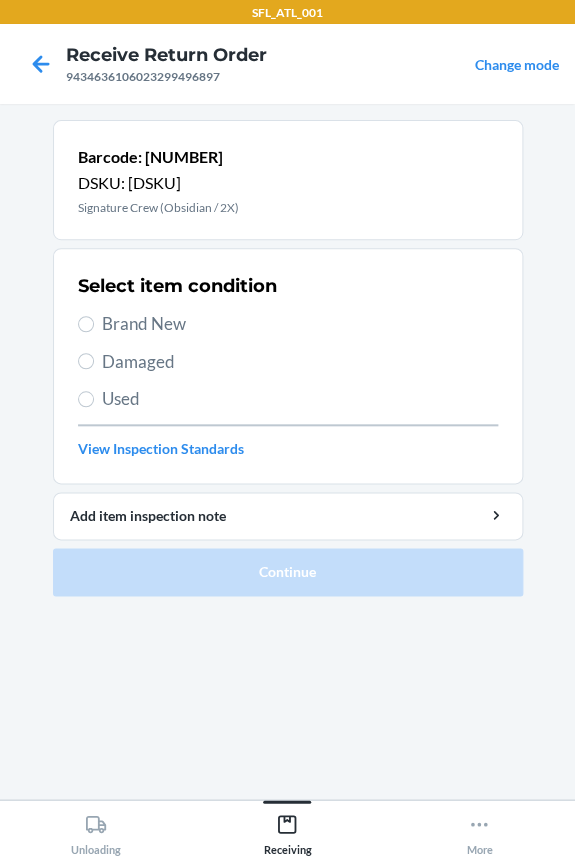 click on "Brand New" at bounding box center [300, 324] 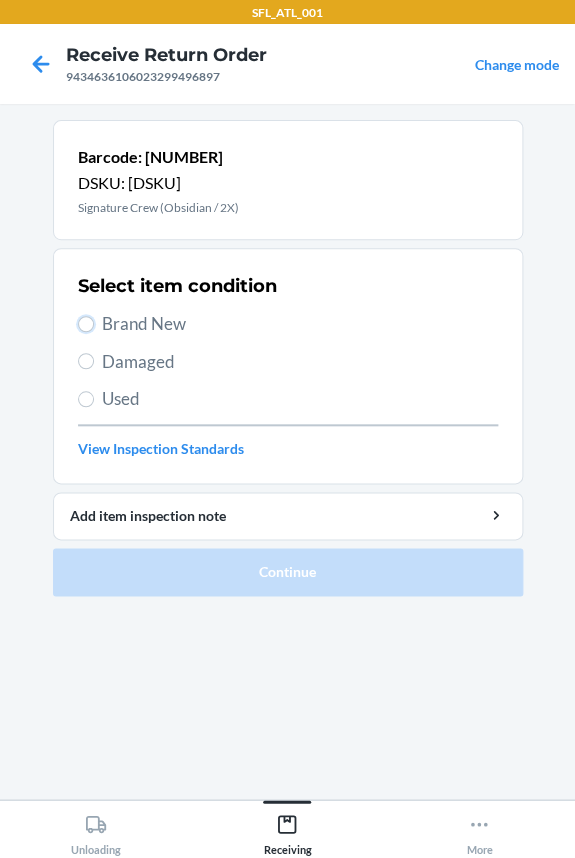 click on "Brand New" at bounding box center [86, 324] 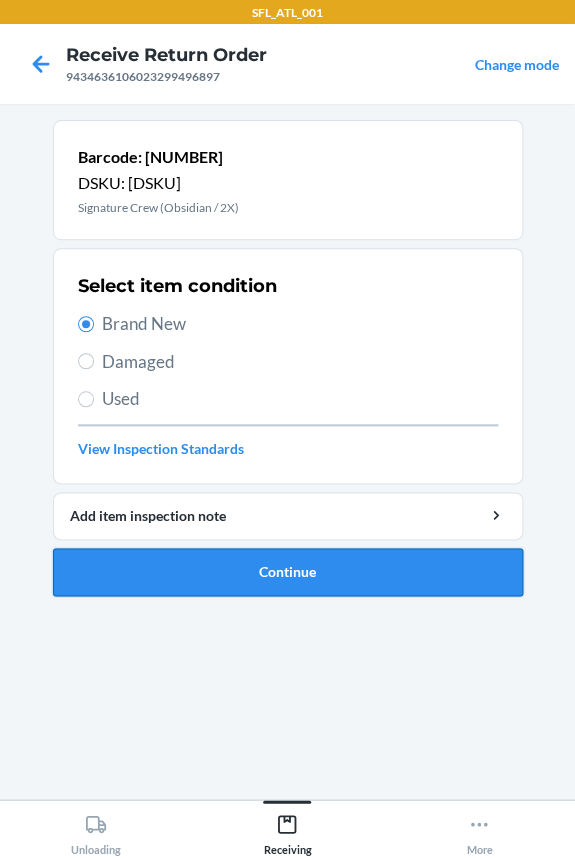 click on "Continue" at bounding box center (288, 572) 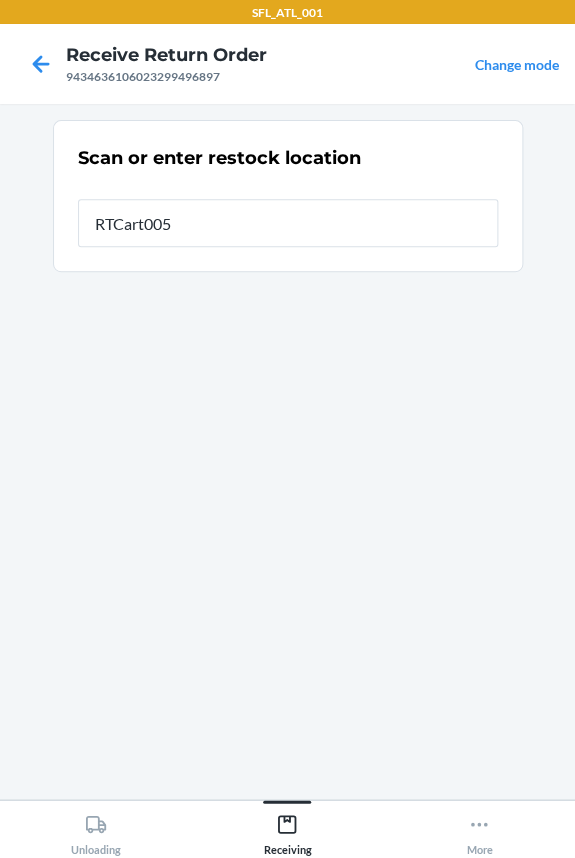 type on "RTCart005" 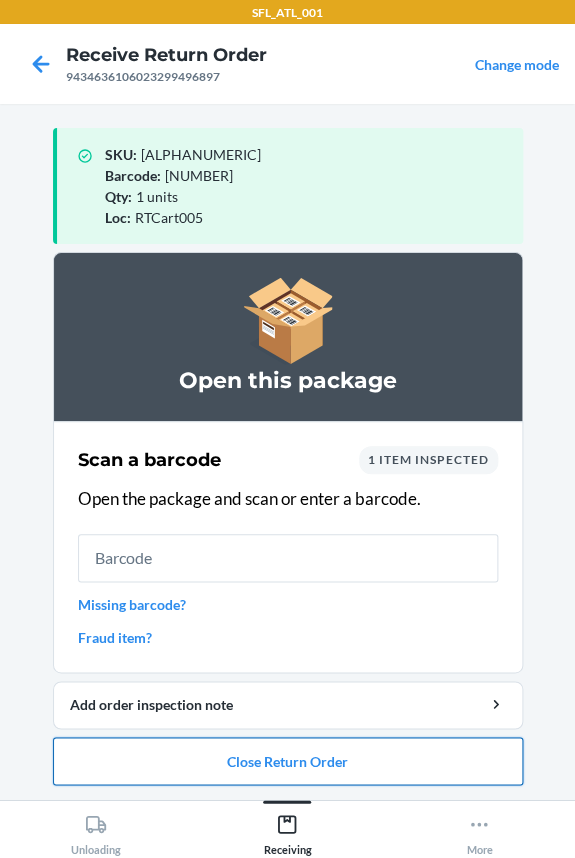 click on "Close Return Order" at bounding box center (288, 761) 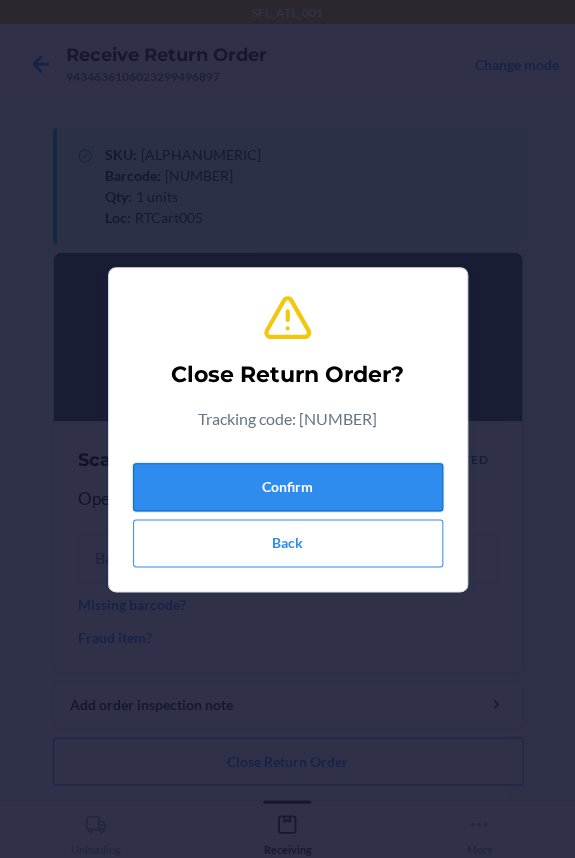 click on "Confirm" at bounding box center [288, 487] 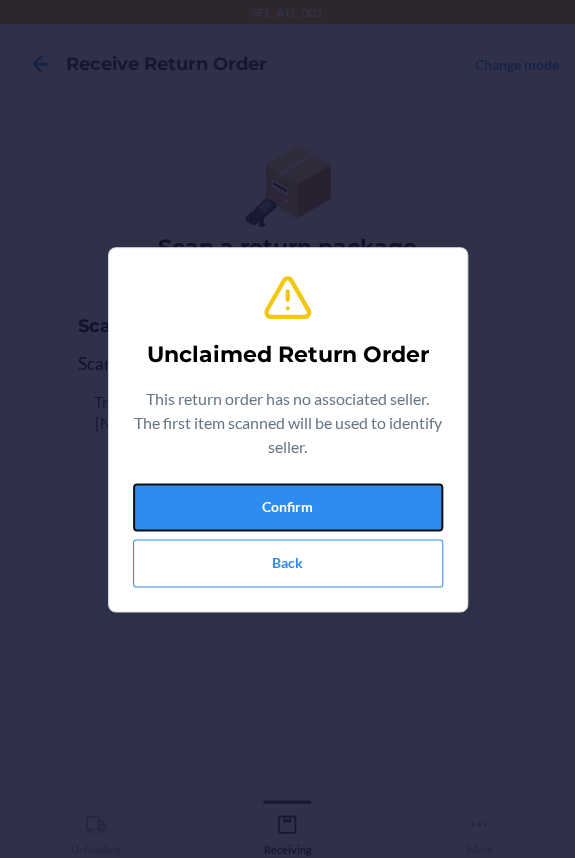 click on "Confirm" at bounding box center (288, 507) 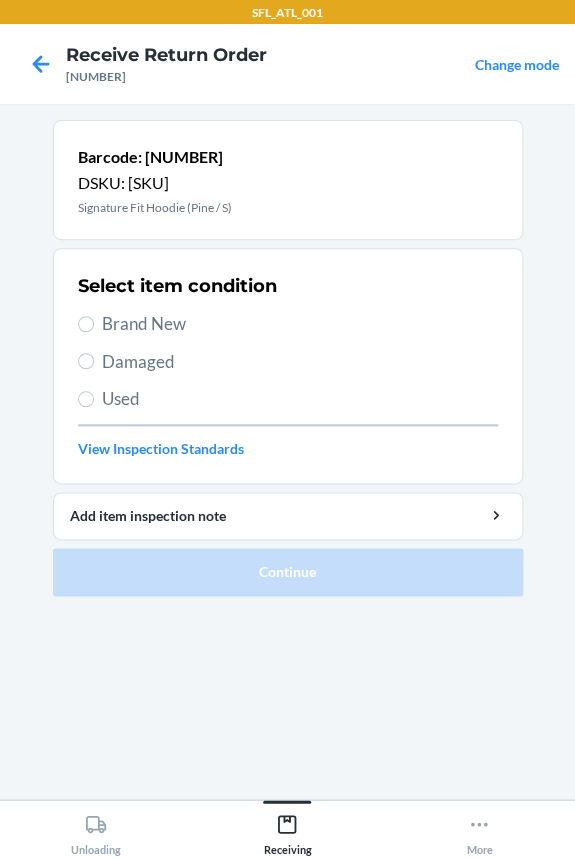 click on "Brand New" at bounding box center (300, 324) 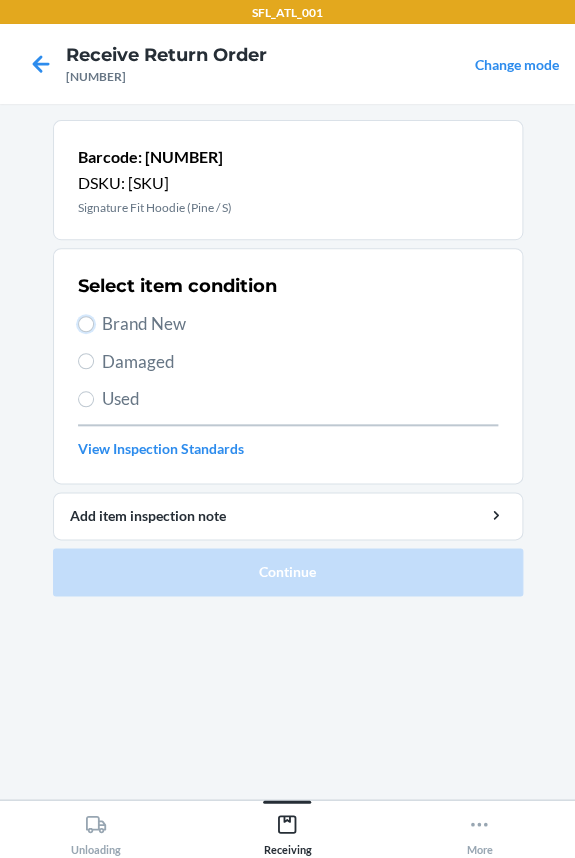 click on "Brand New" at bounding box center [86, 324] 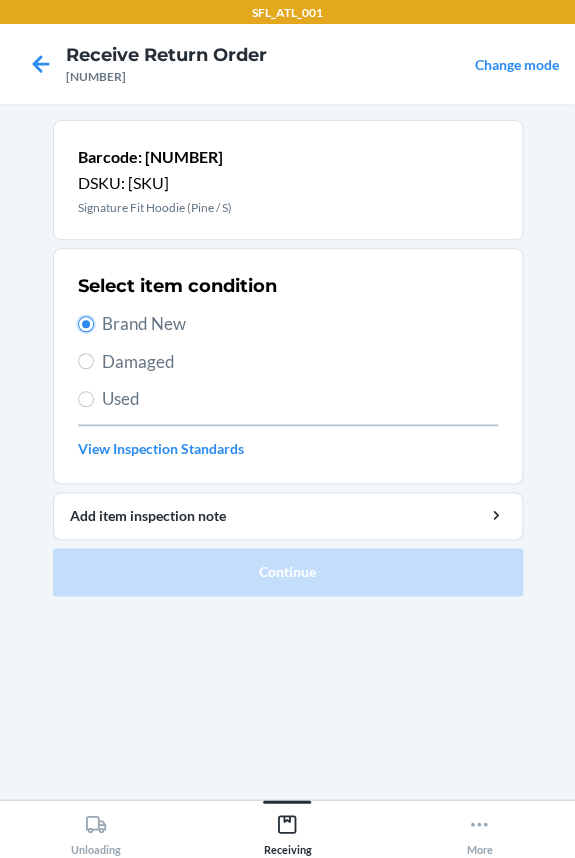 radio on "true" 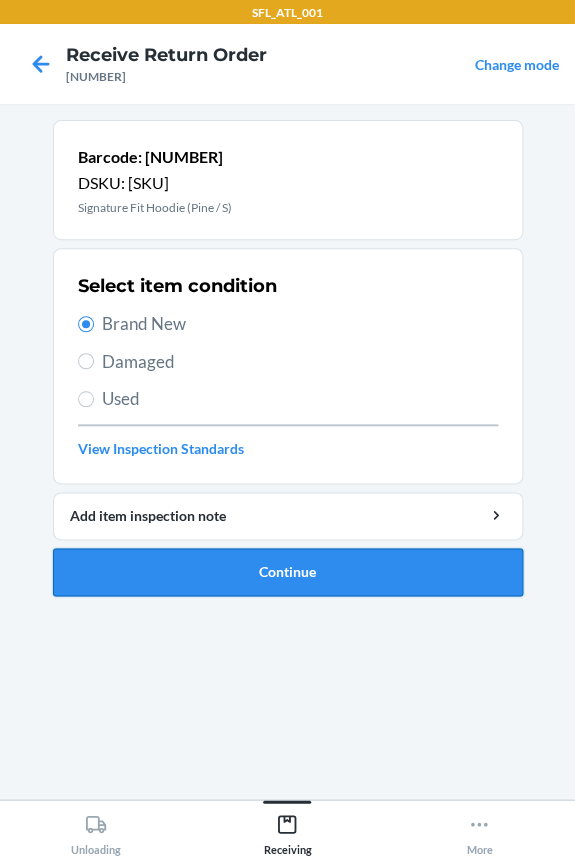 click on "Continue" at bounding box center (288, 572) 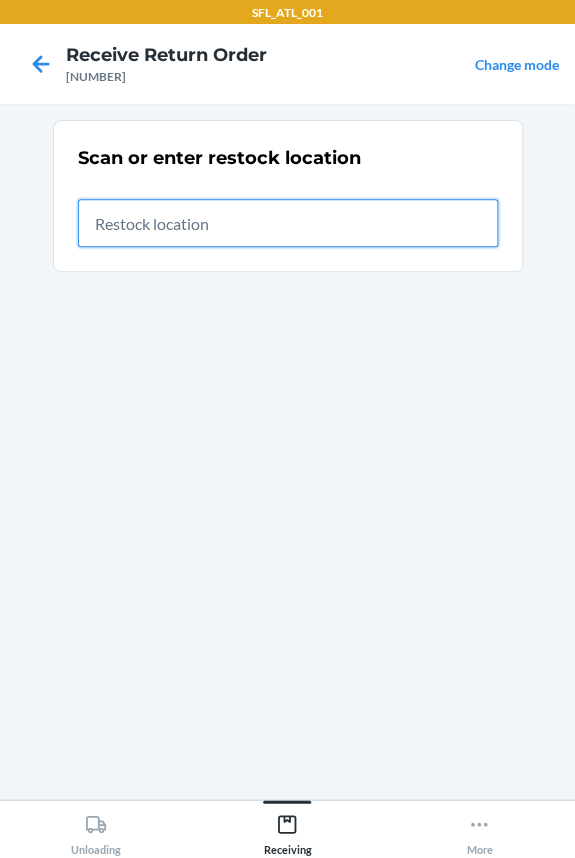 click at bounding box center [288, 223] 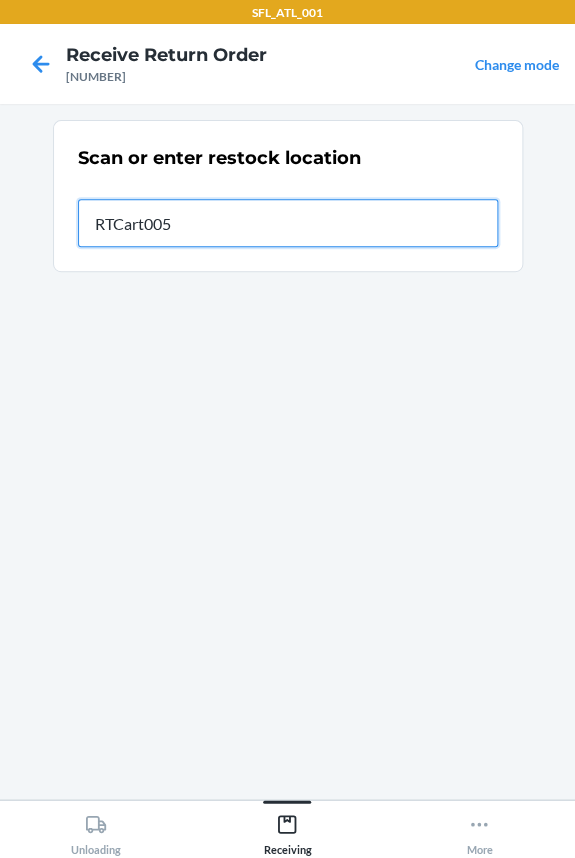 type on "RTCart005" 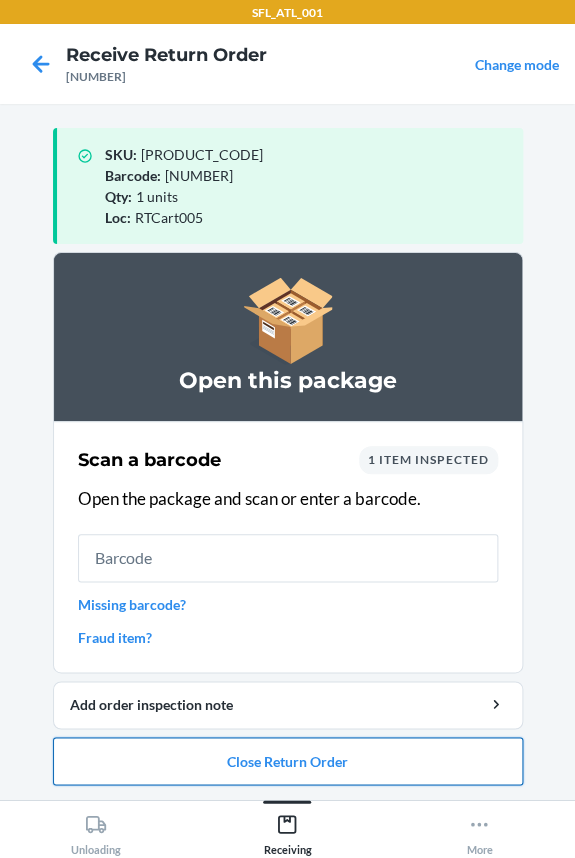 click on "Close Return Order" at bounding box center [288, 761] 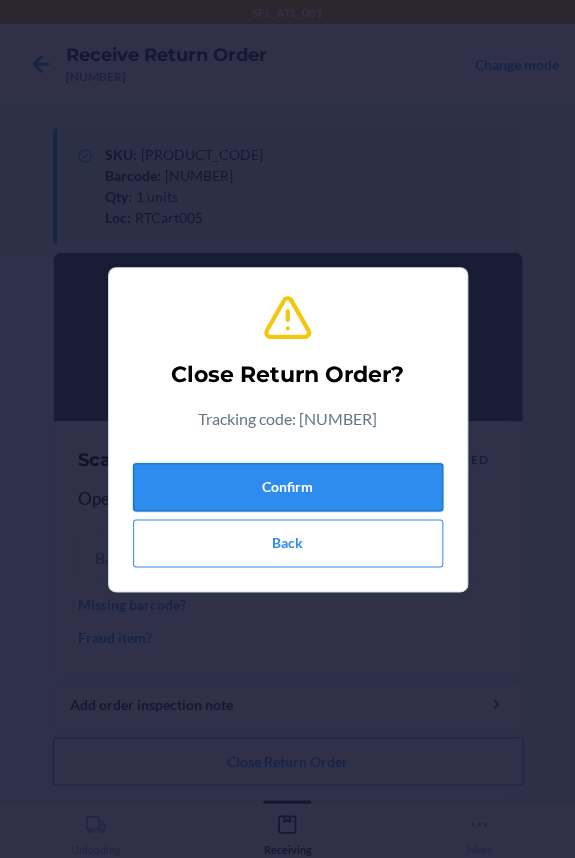 click on "Confirm" at bounding box center (288, 487) 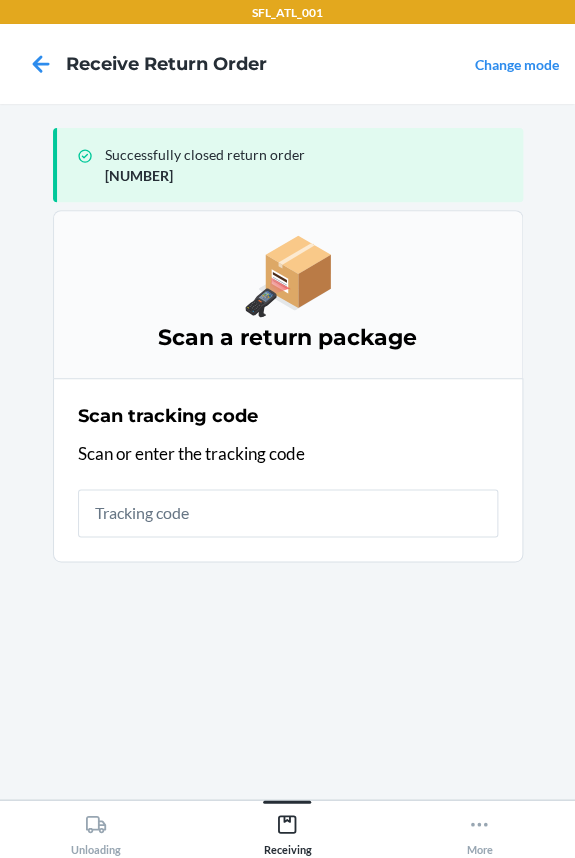 click at bounding box center (288, 513) 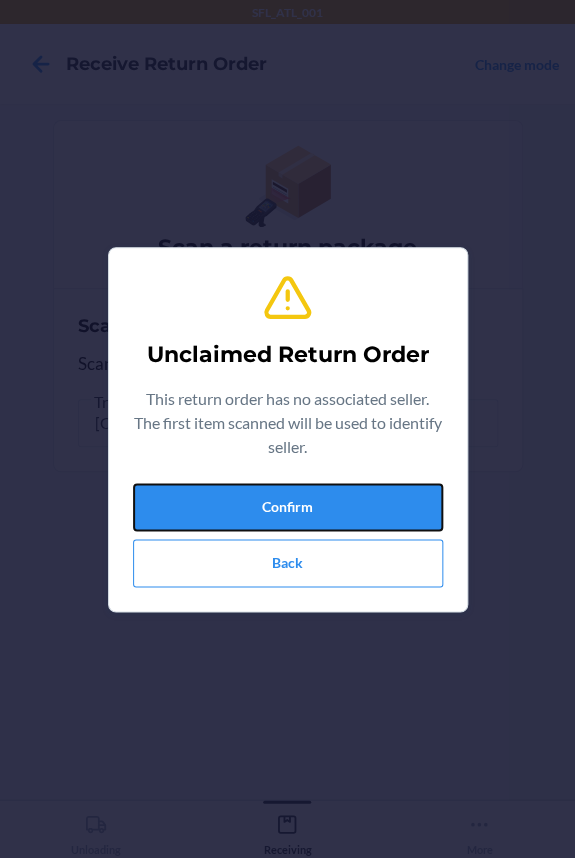 click on "Confirm" at bounding box center [288, 507] 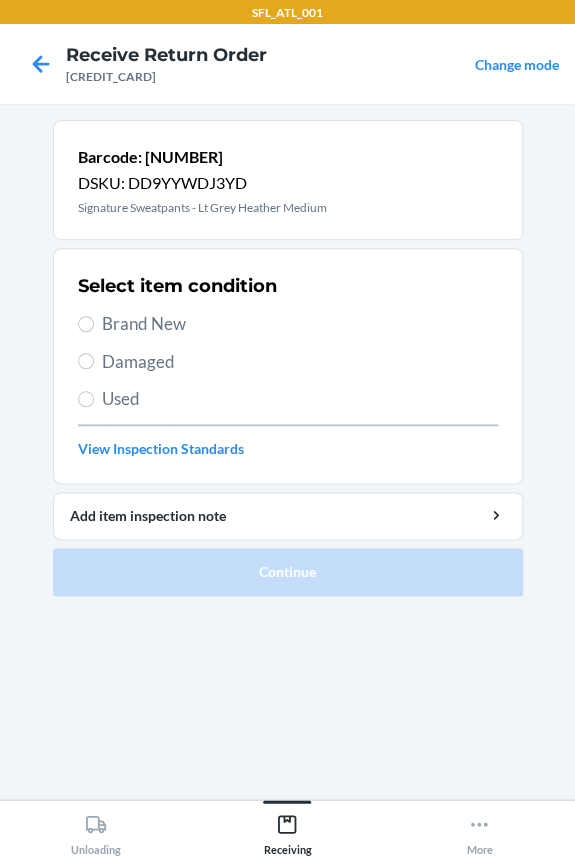 click on "Brand New" at bounding box center [300, 324] 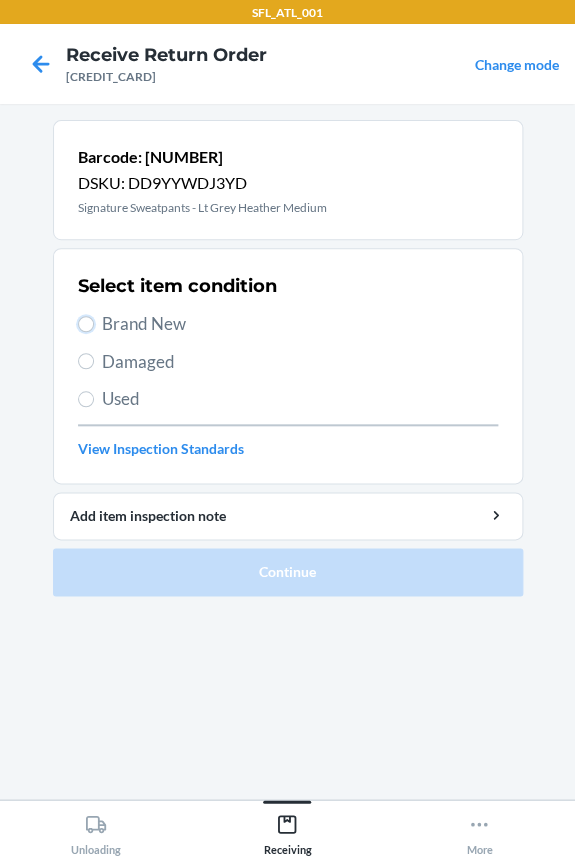 click on "Brand New" at bounding box center [86, 324] 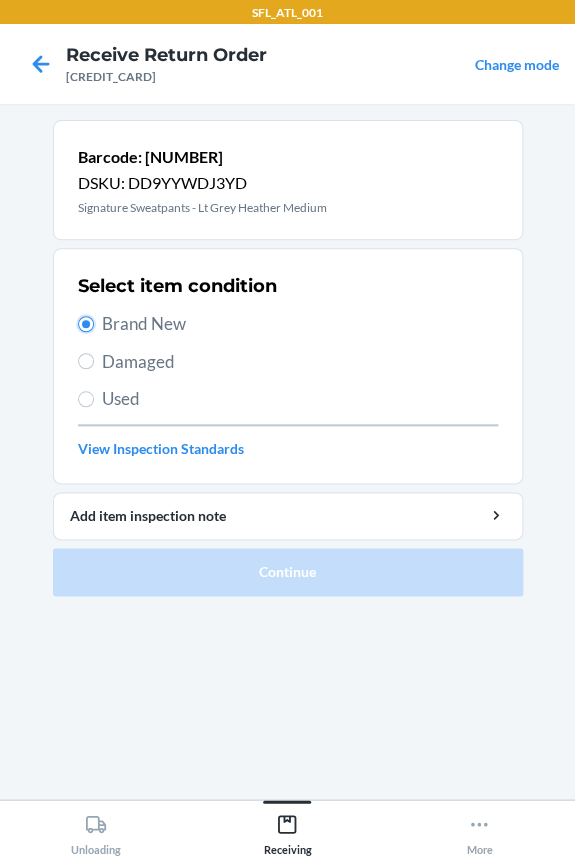 radio on "true" 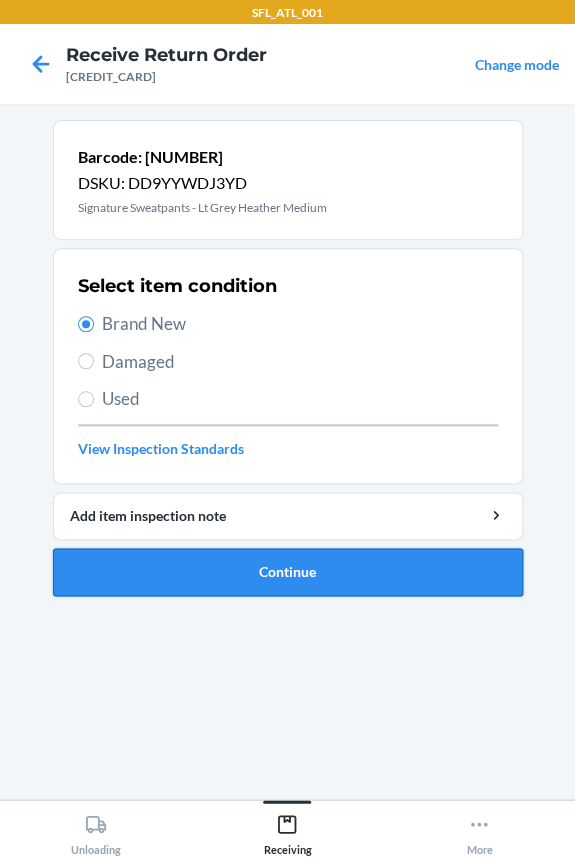 click on "Continue" at bounding box center [288, 572] 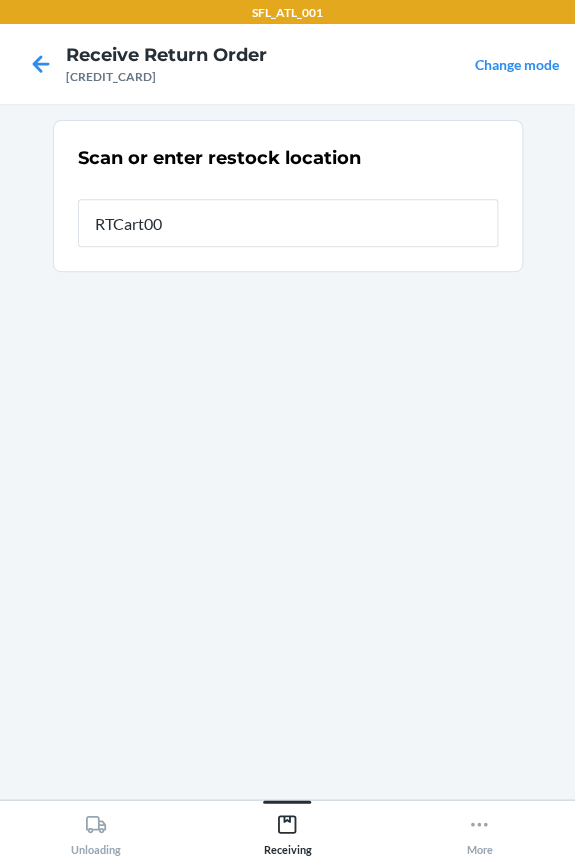 type on "RTCart005" 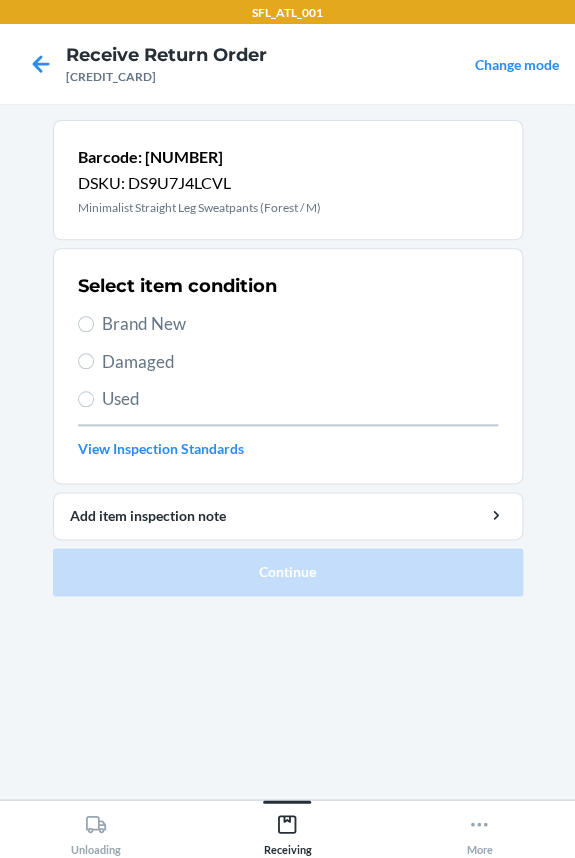 click on "Brand New" at bounding box center (300, 324) 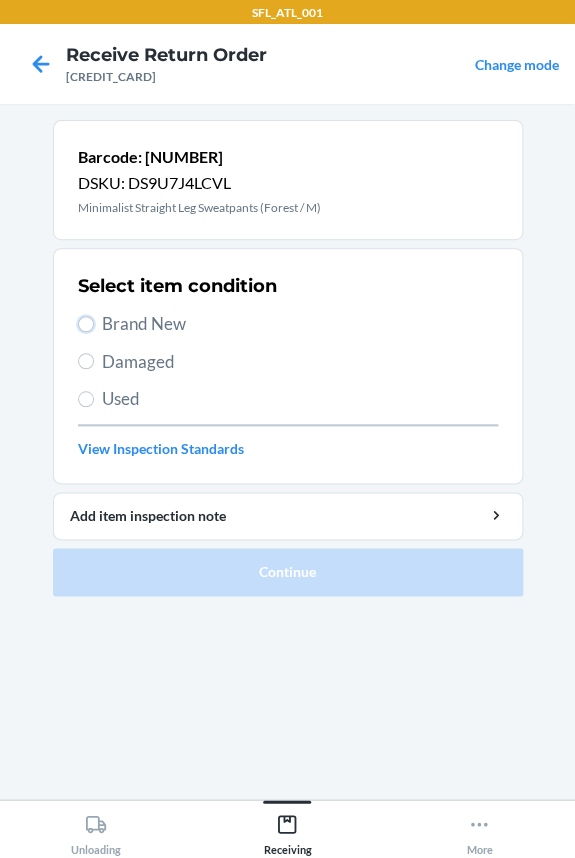 click on "Brand New" at bounding box center [86, 324] 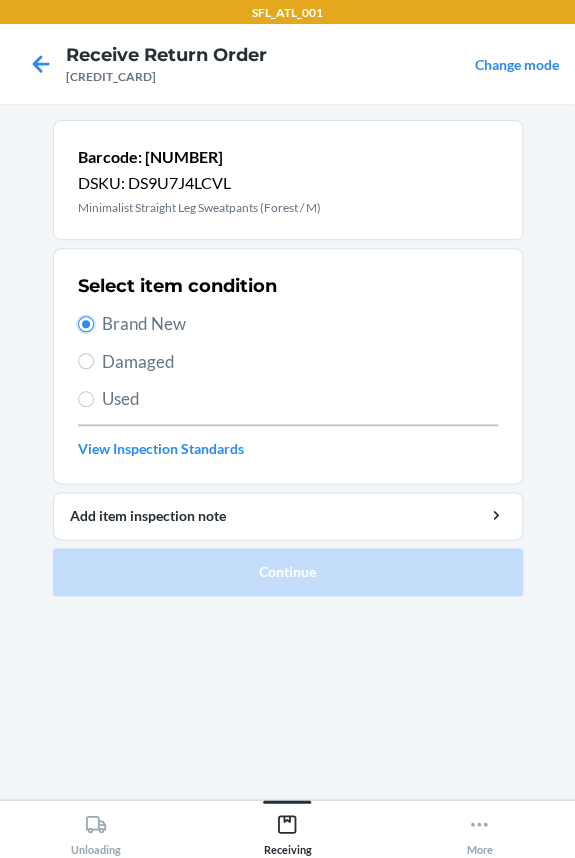 radio on "true" 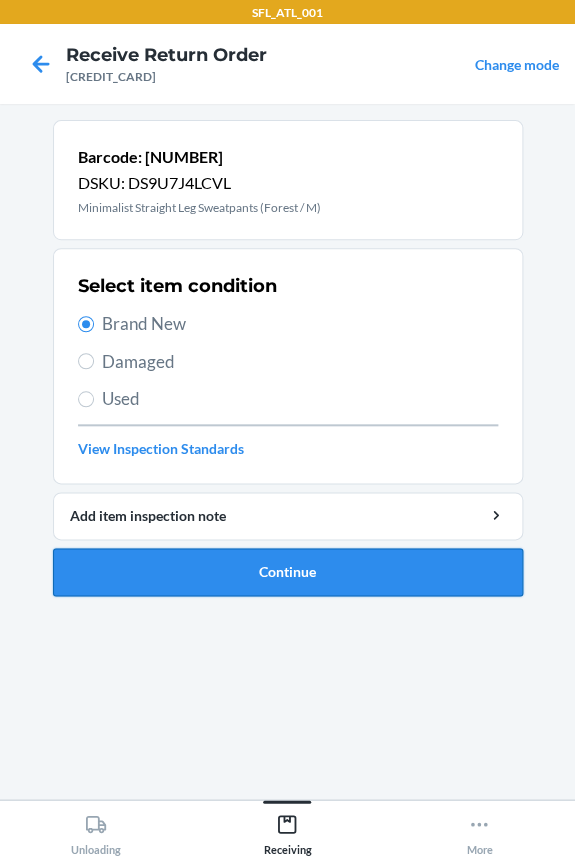click on "Continue" at bounding box center (288, 572) 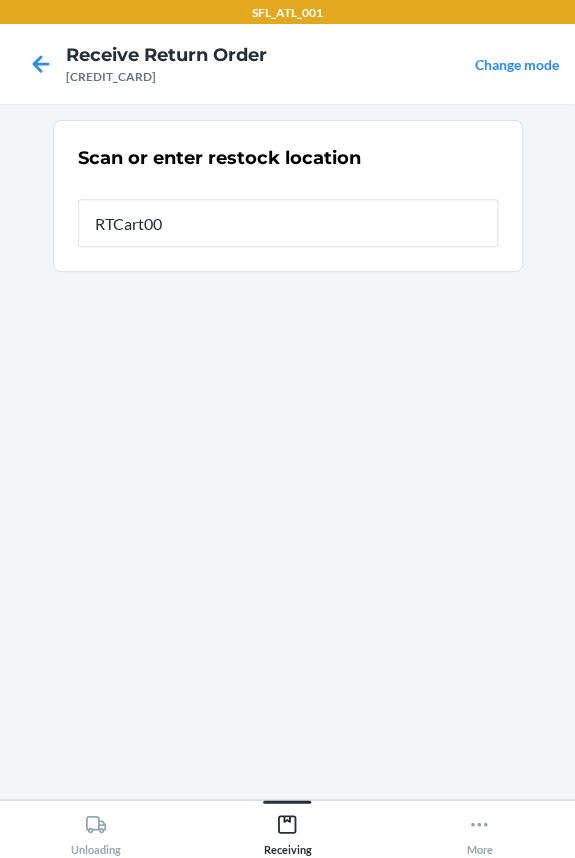 type on "RTCart005" 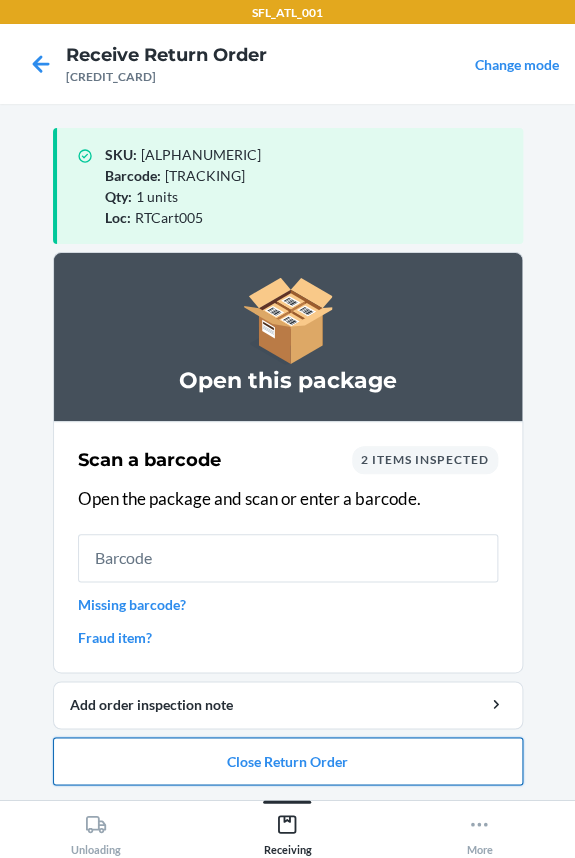 click on "Close Return Order" at bounding box center (288, 761) 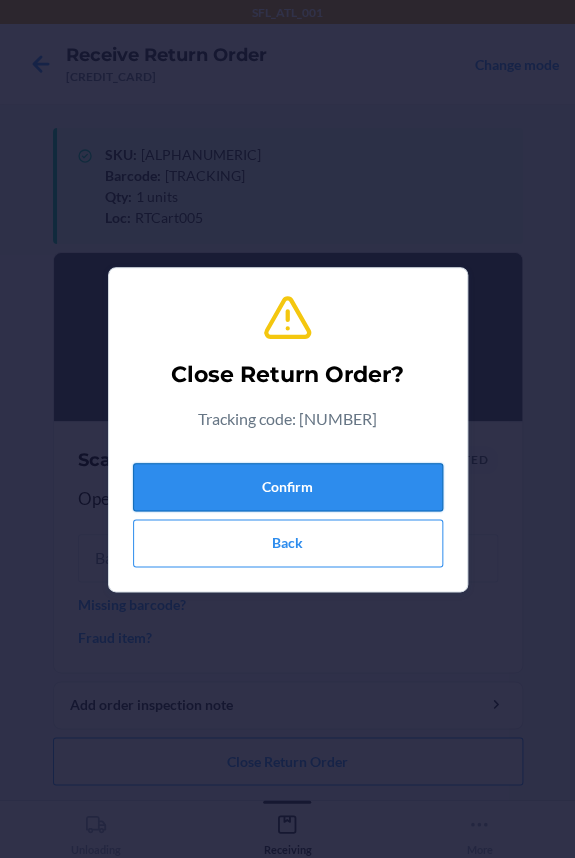 click on "Confirm" at bounding box center (288, 487) 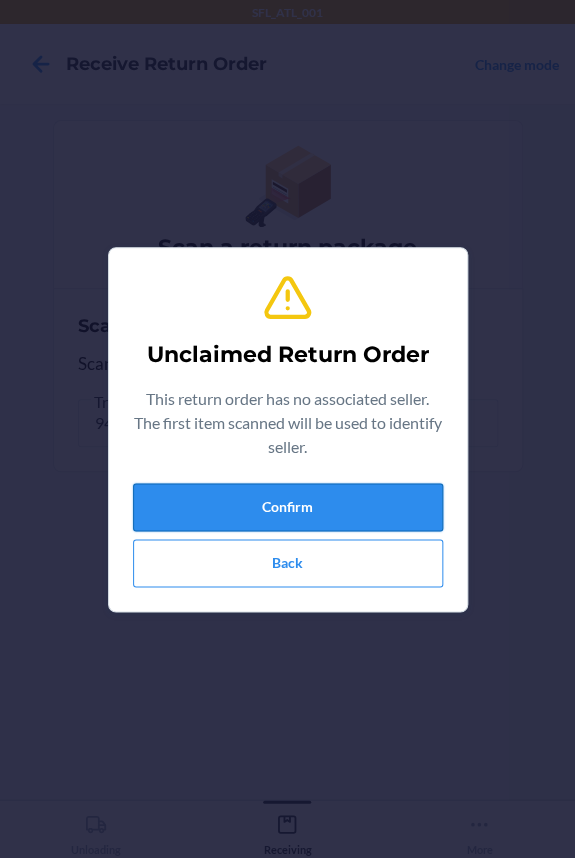 click on "Confirm" at bounding box center [288, 507] 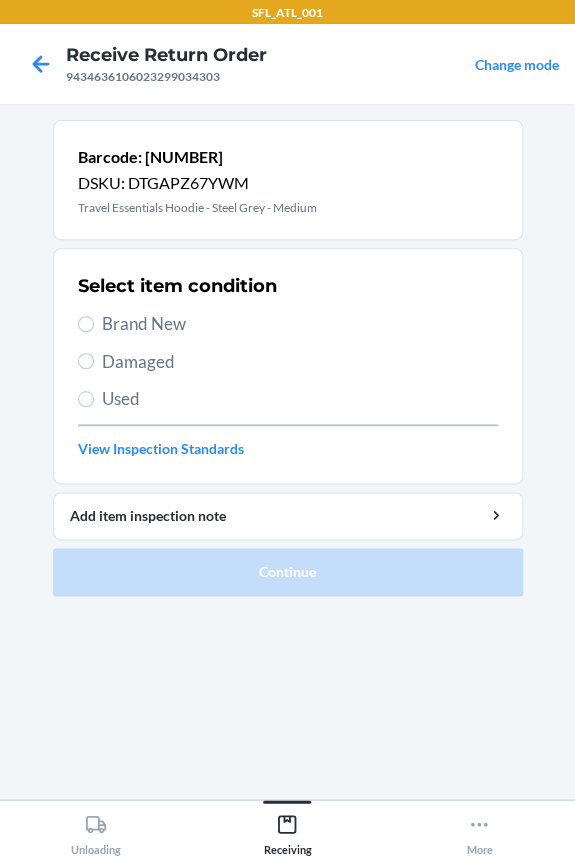 click on "Brand New" at bounding box center (300, 324) 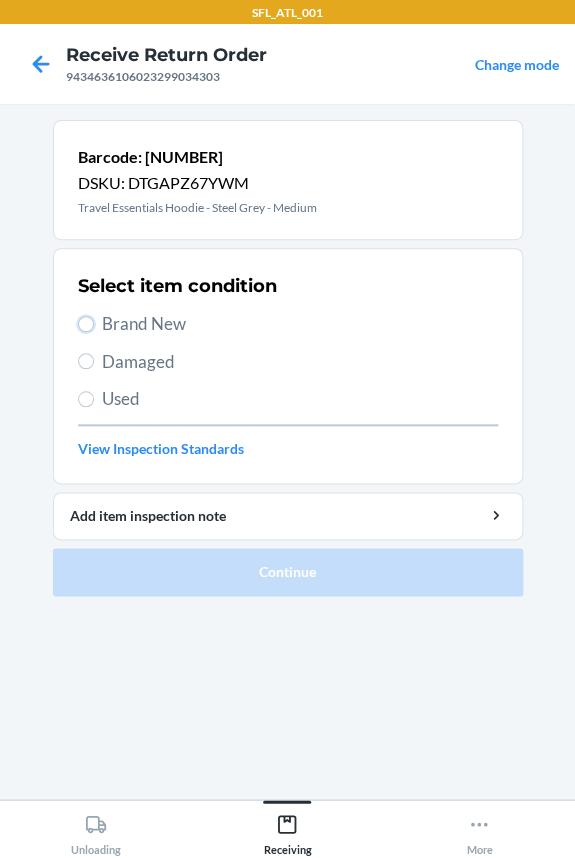 click on "Brand New" at bounding box center (86, 324) 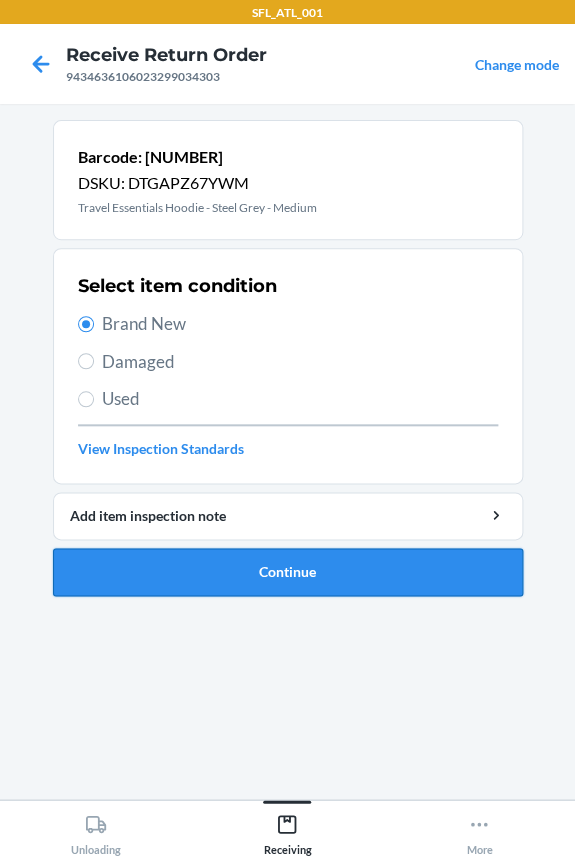 click on "Continue" at bounding box center (288, 572) 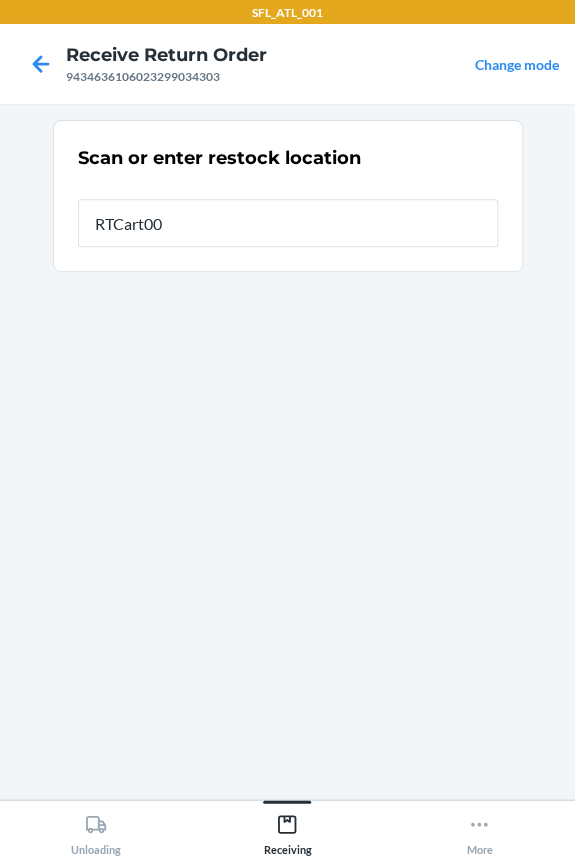 type on "RTCart005" 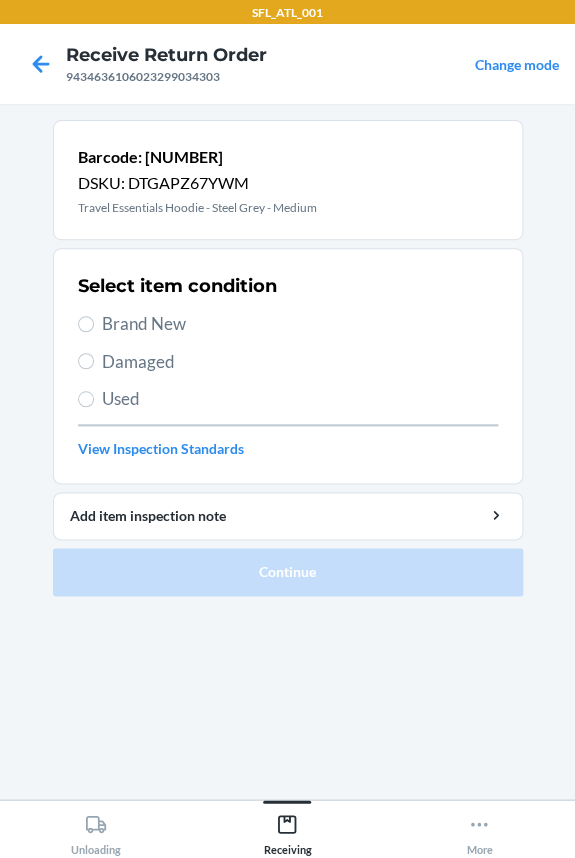 click on "Brand New" at bounding box center (300, 324) 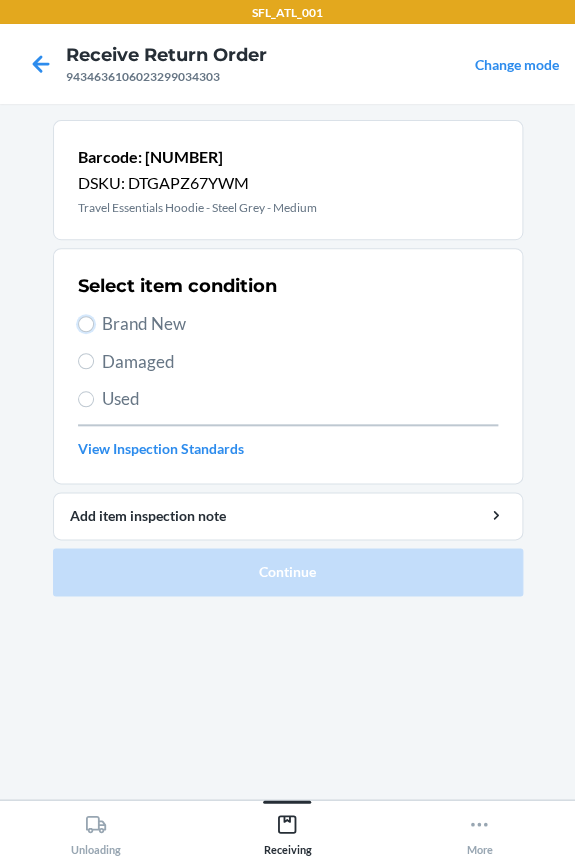 click on "Brand New" at bounding box center [86, 324] 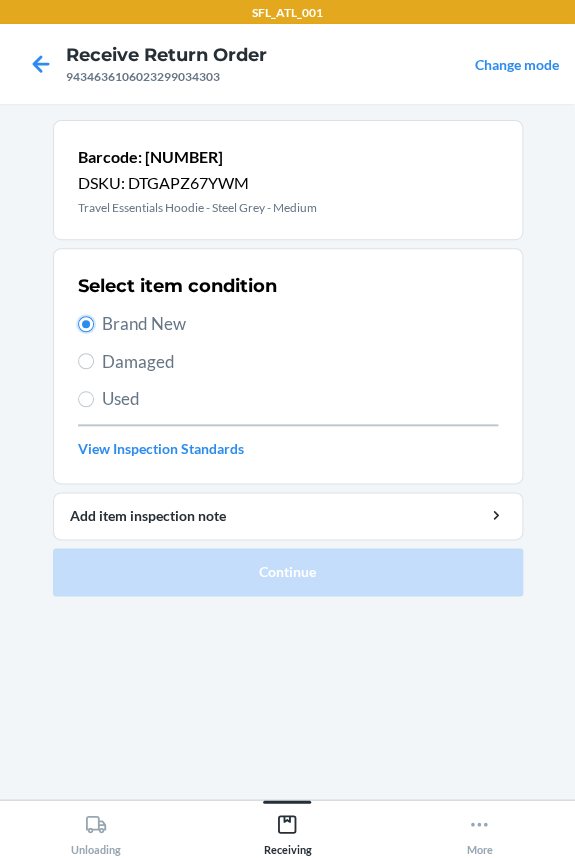 radio on "true" 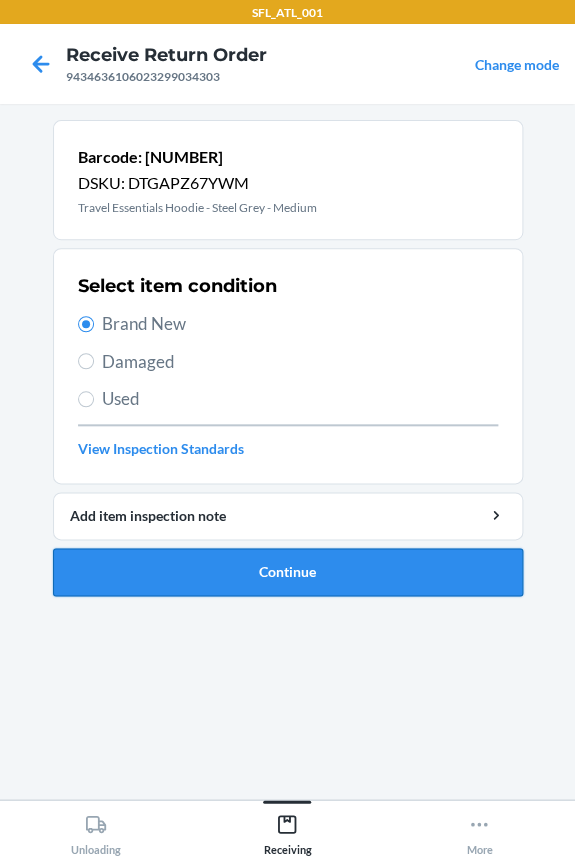 click on "Continue" at bounding box center [288, 572] 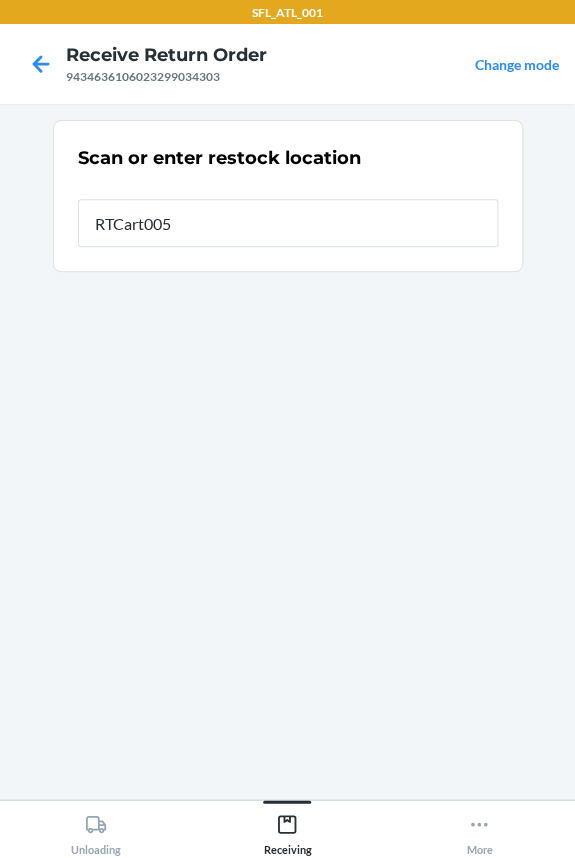 type on "RTCart005" 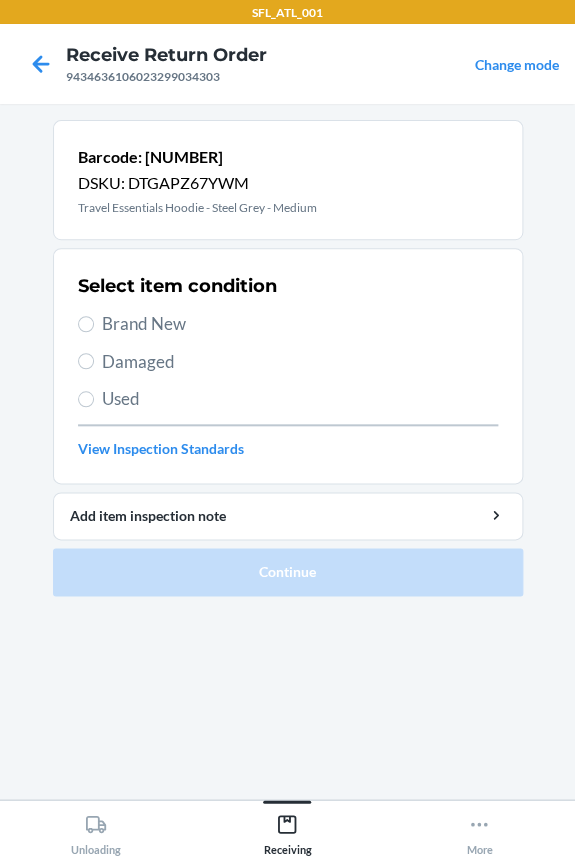 click on "Brand New" at bounding box center [300, 324] 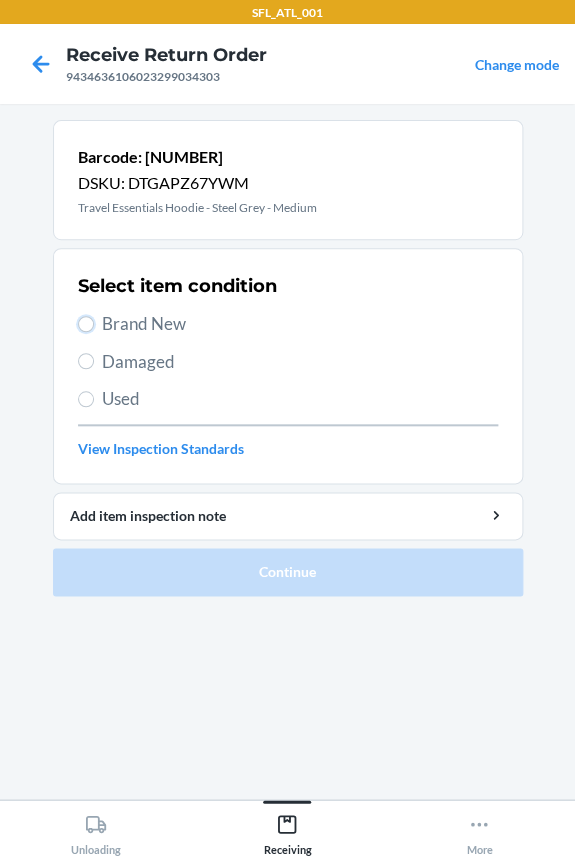 click on "Brand New" at bounding box center [86, 324] 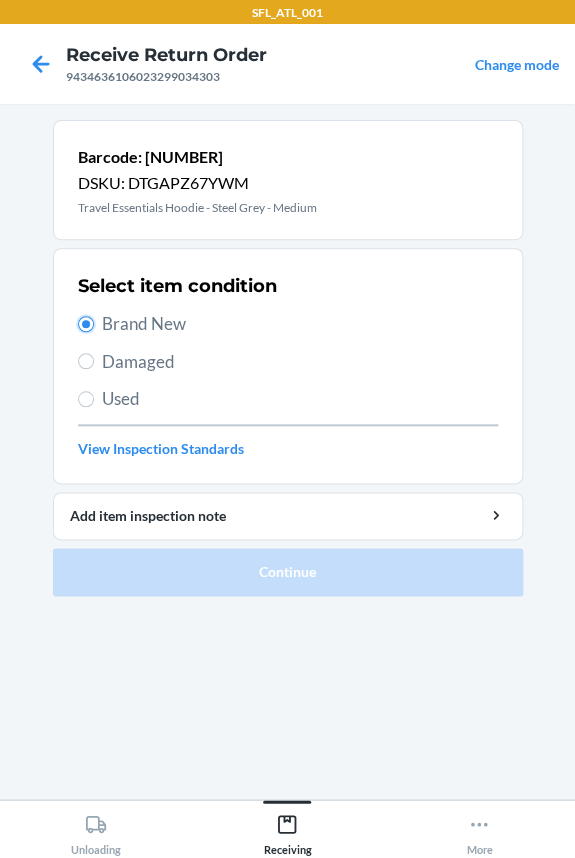 radio on "true" 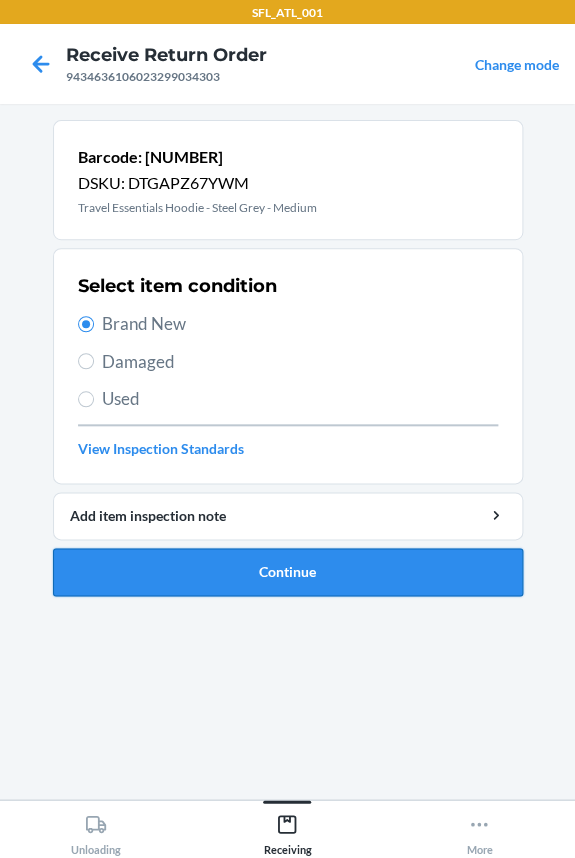 click on "Continue" at bounding box center (288, 572) 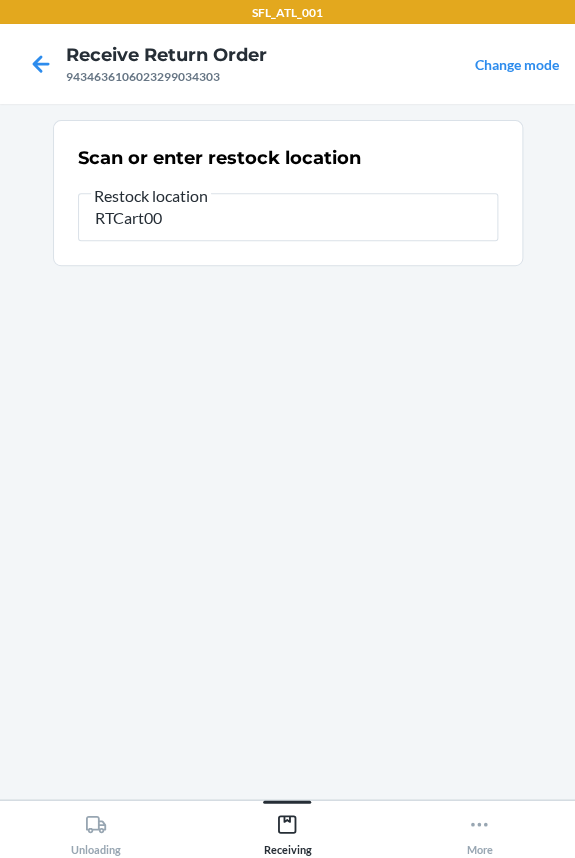 type on "RTCart005" 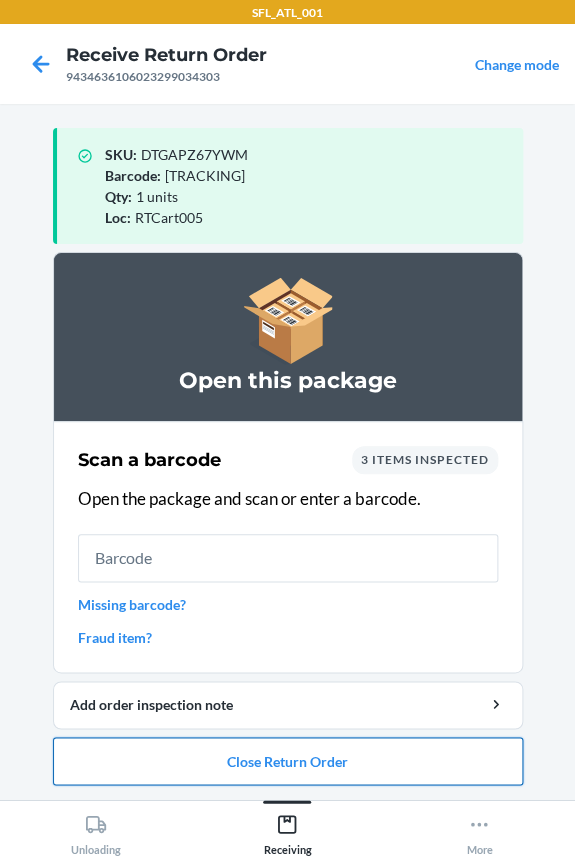 click on "Close Return Order" at bounding box center [288, 761] 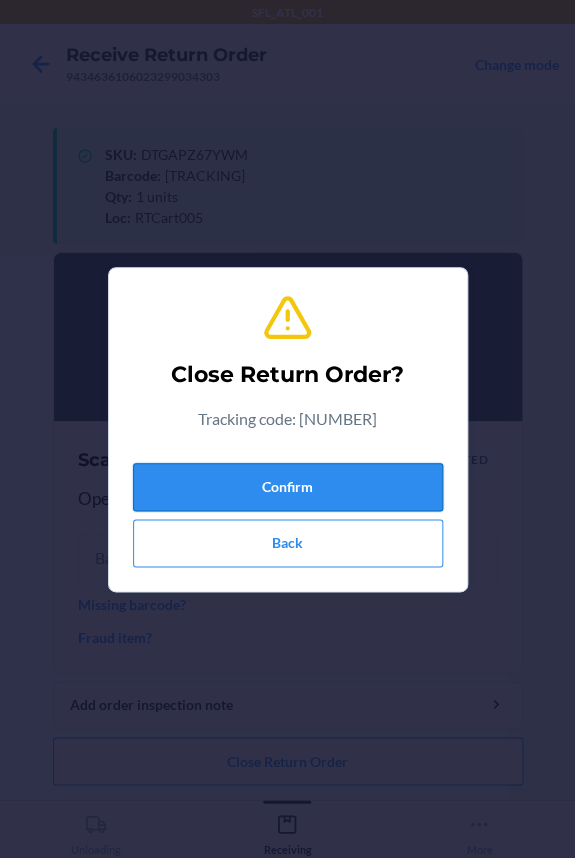 click on "Confirm" at bounding box center [288, 487] 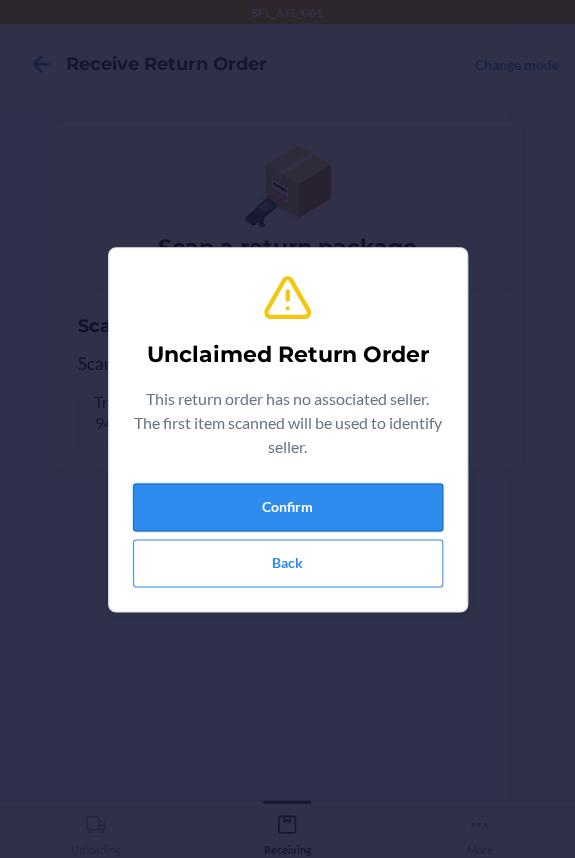 click on "Confirm" at bounding box center (288, 507) 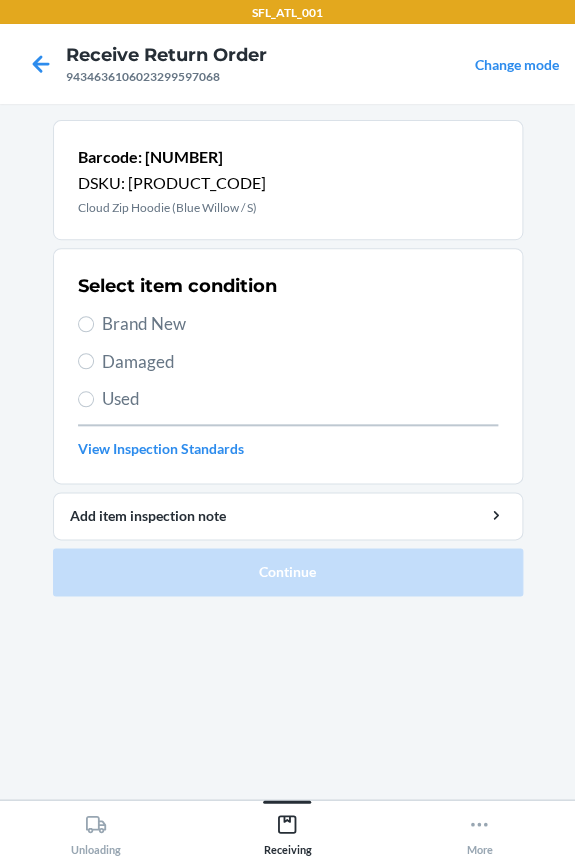 click on "Brand New" at bounding box center (300, 324) 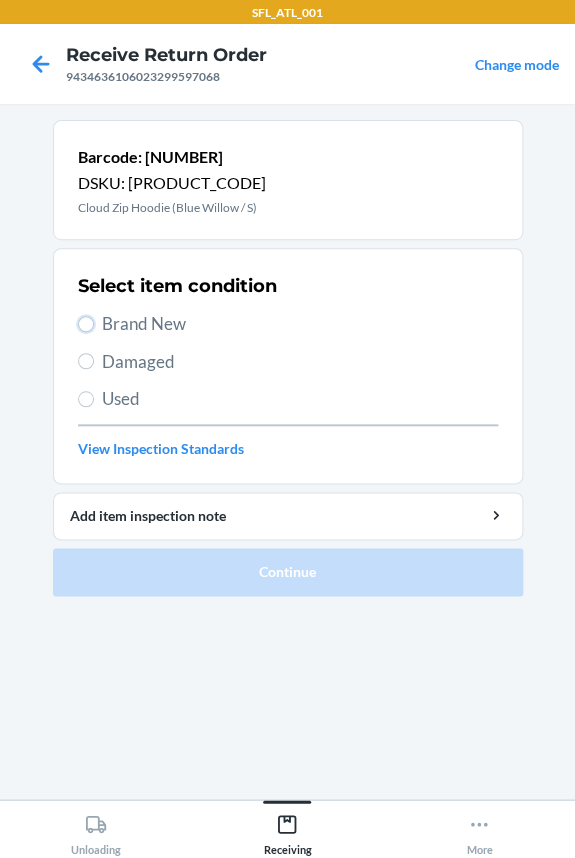 click on "Brand New" at bounding box center (86, 324) 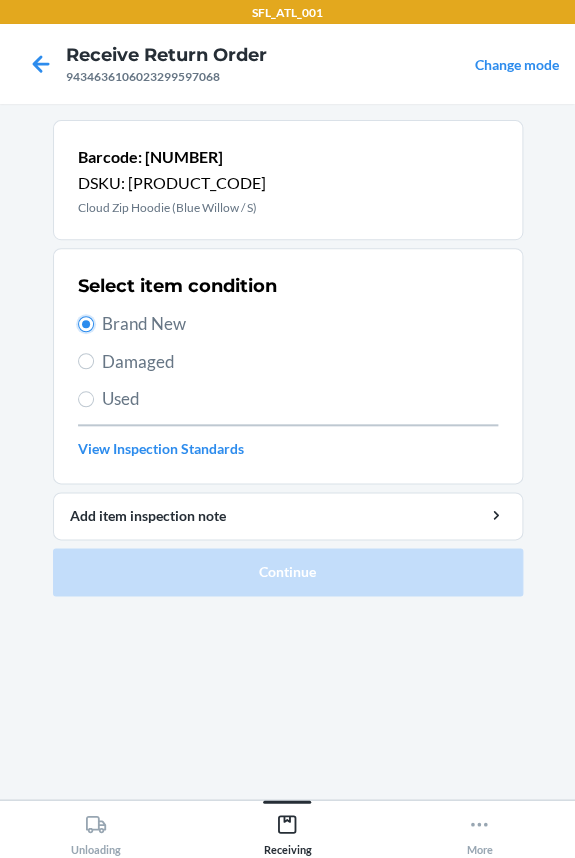 radio on "true" 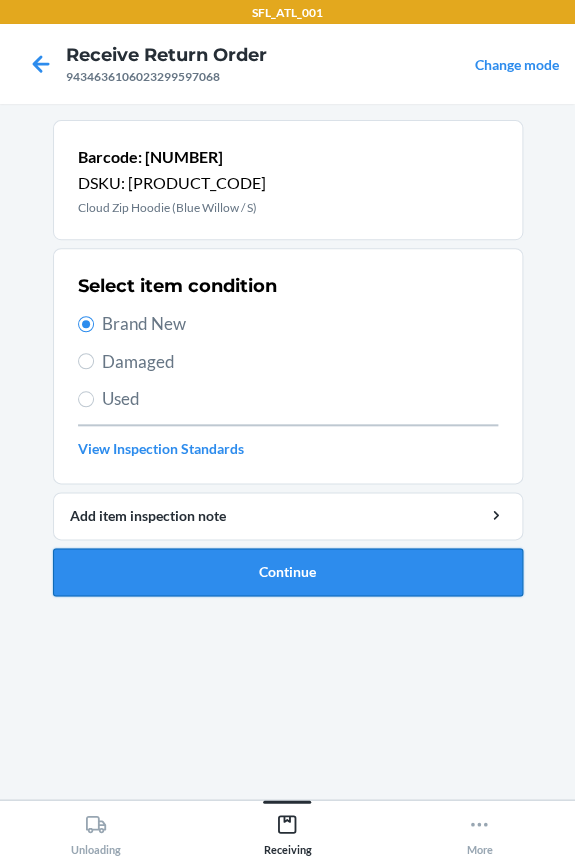click on "Continue" at bounding box center [288, 572] 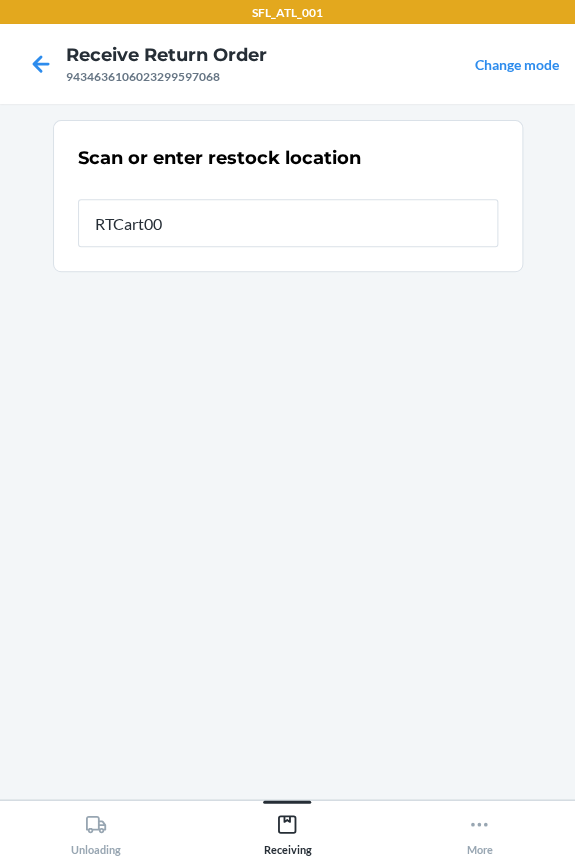 type on "RTCart005" 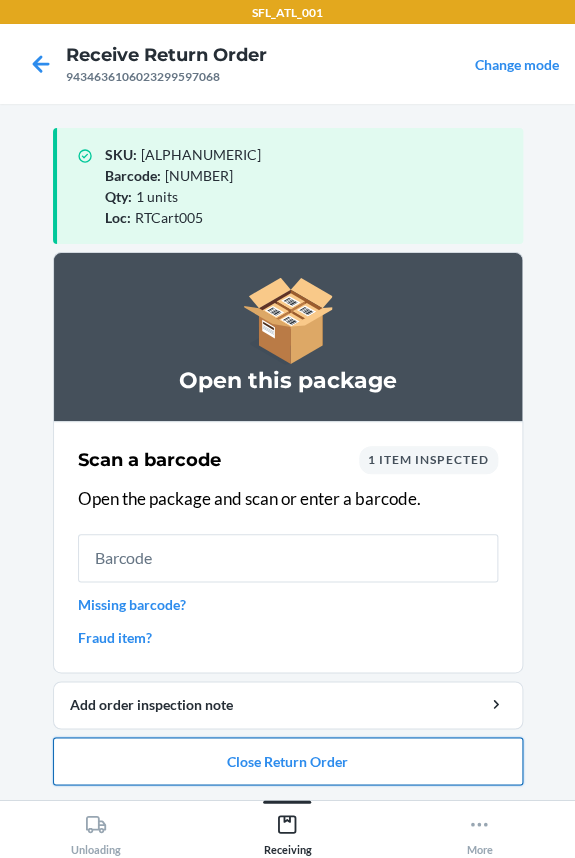 click on "Close Return Order" at bounding box center [288, 761] 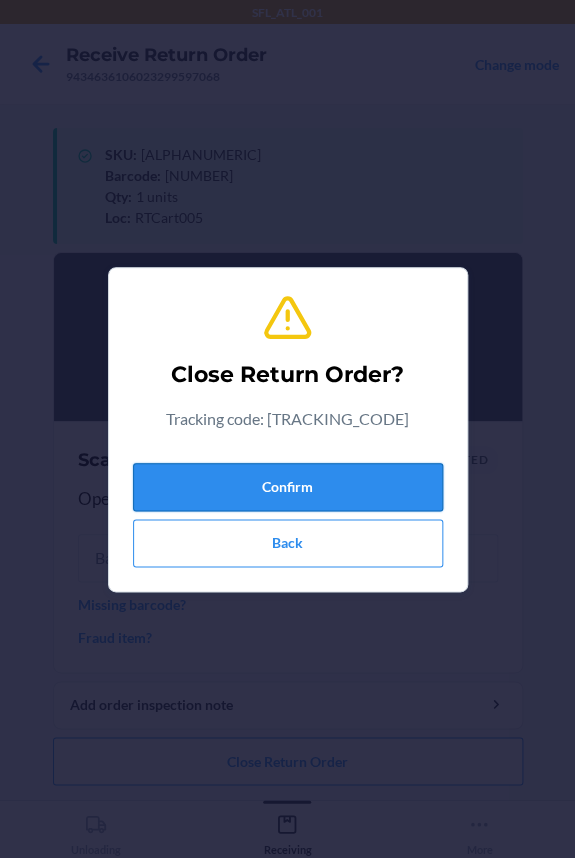 click on "Confirm" at bounding box center [288, 487] 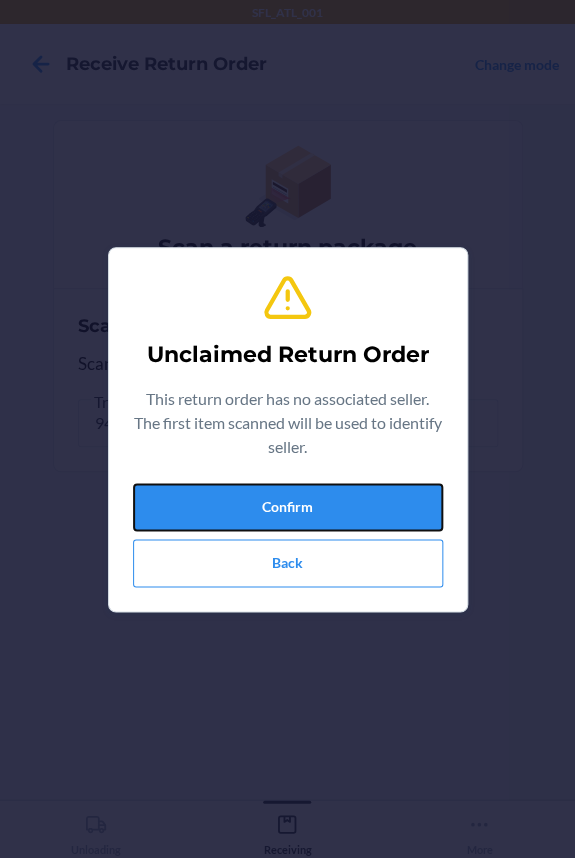 click on "Confirm" at bounding box center (288, 507) 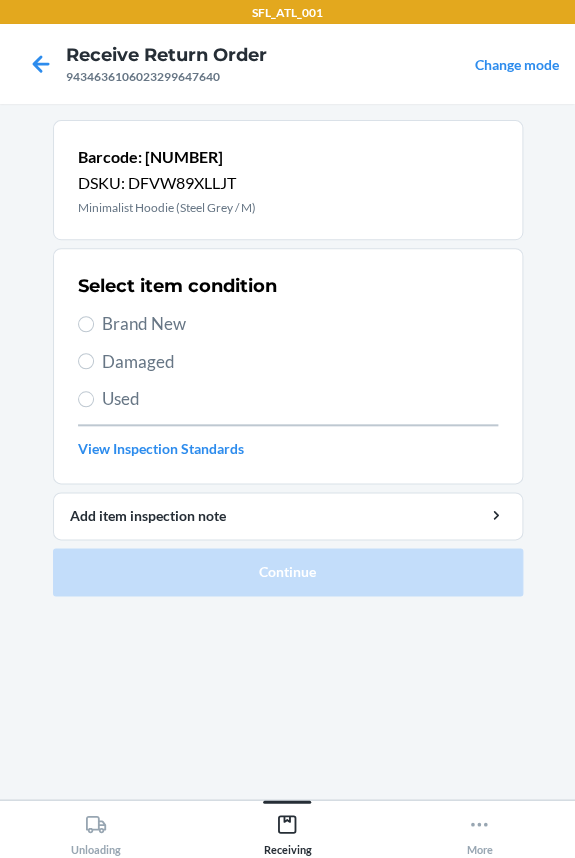 click on "Brand New" at bounding box center [300, 324] 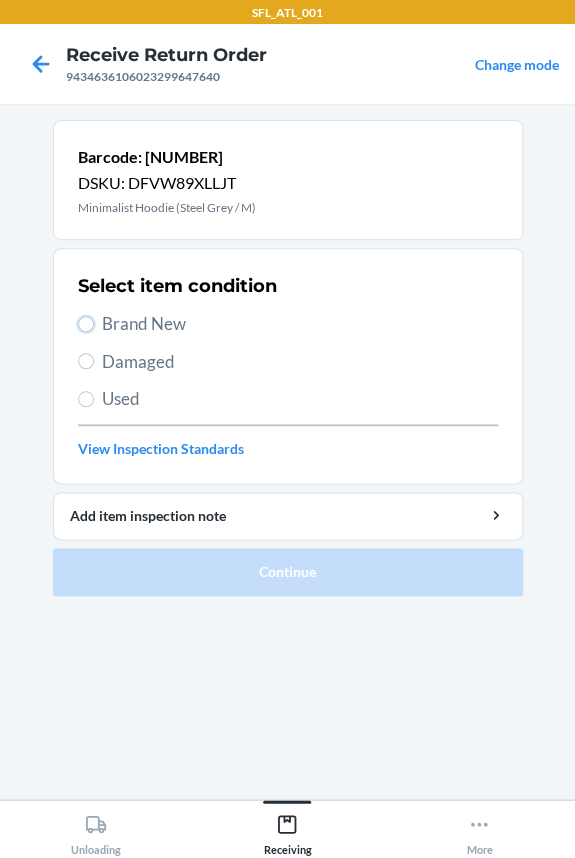 click on "Brand New" at bounding box center (86, 324) 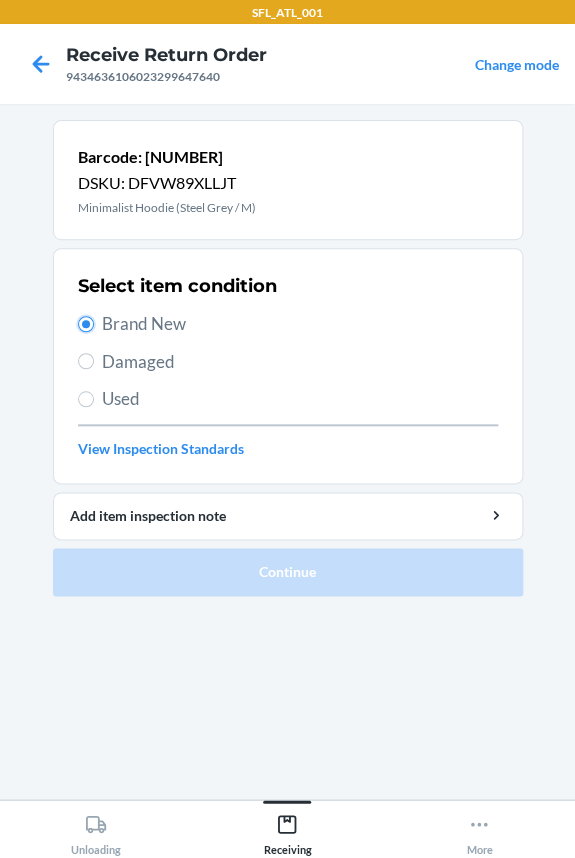 radio on "true" 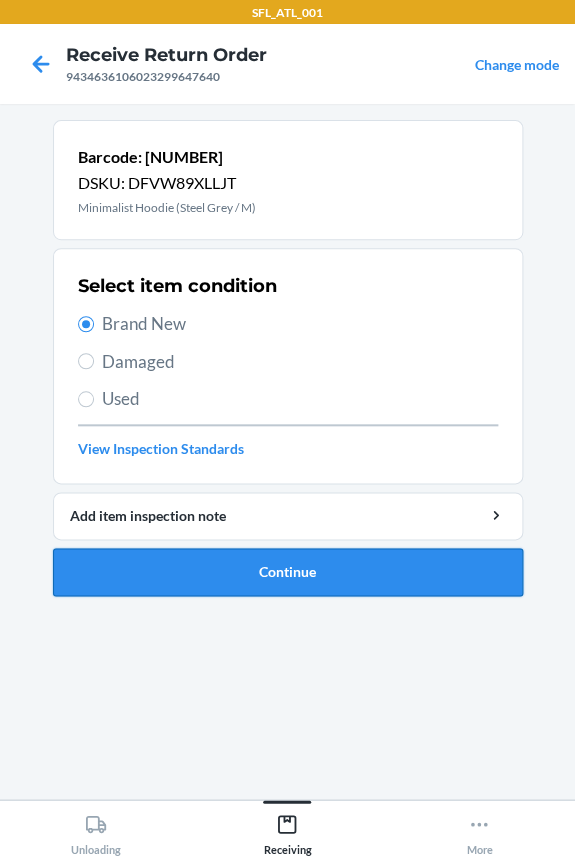 click on "Continue" at bounding box center [288, 572] 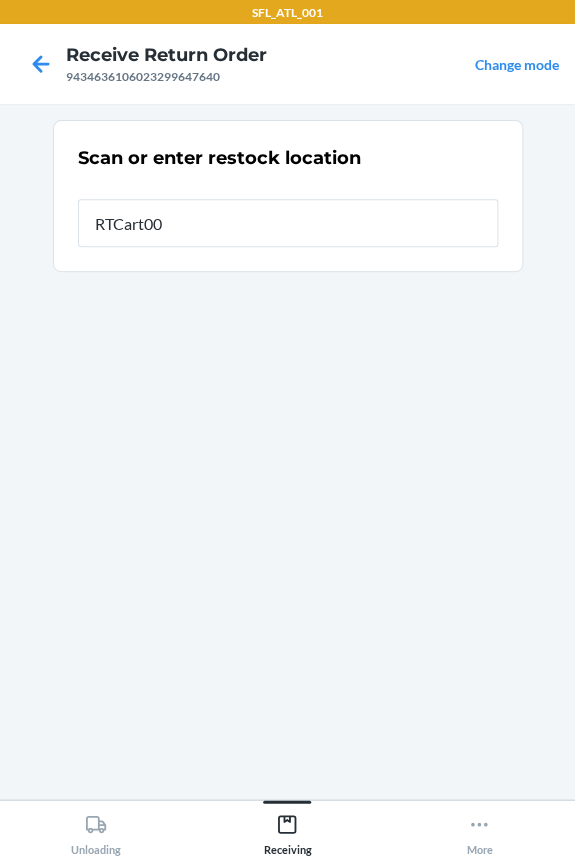 type on "RTCart005" 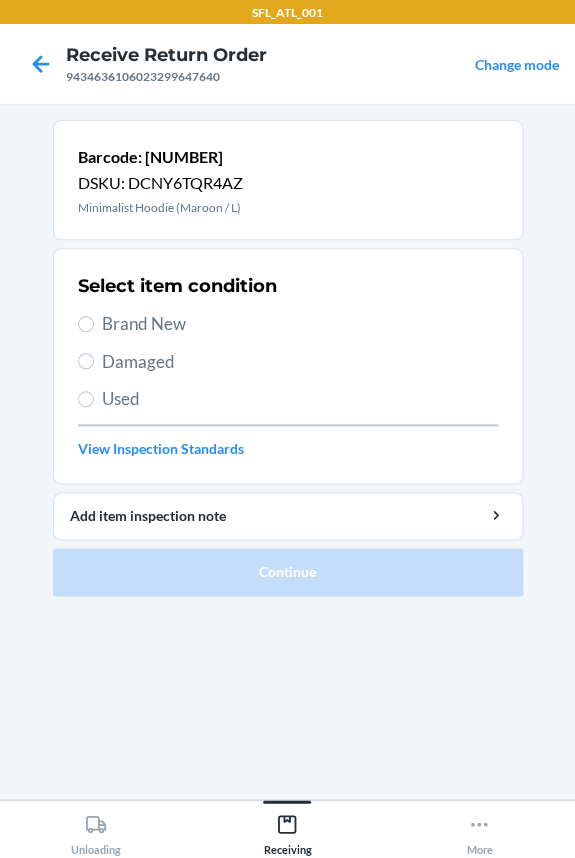 click on "Brand New" at bounding box center [300, 324] 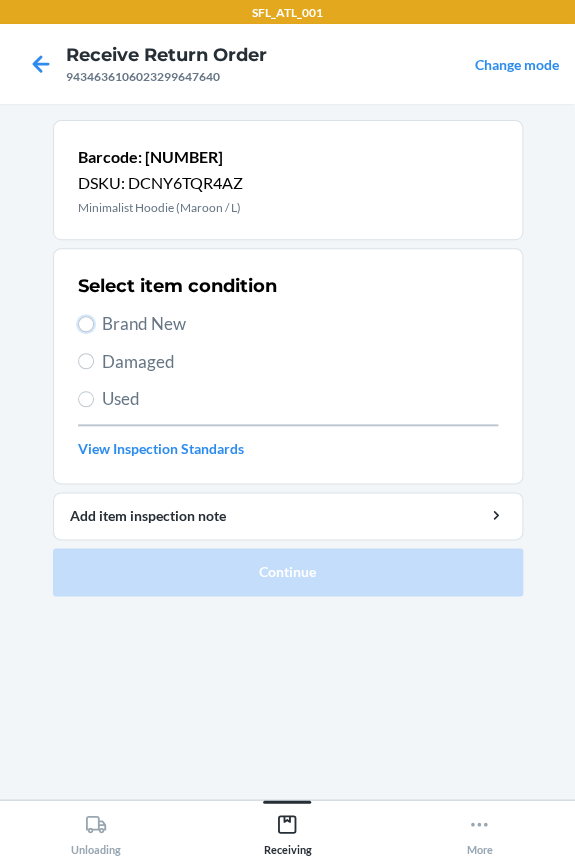 click on "Brand New" at bounding box center [86, 324] 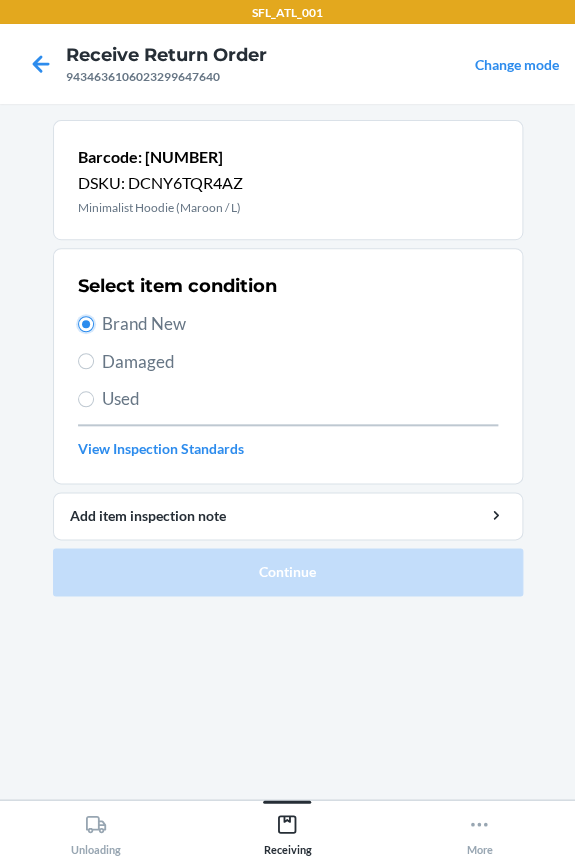 radio on "true" 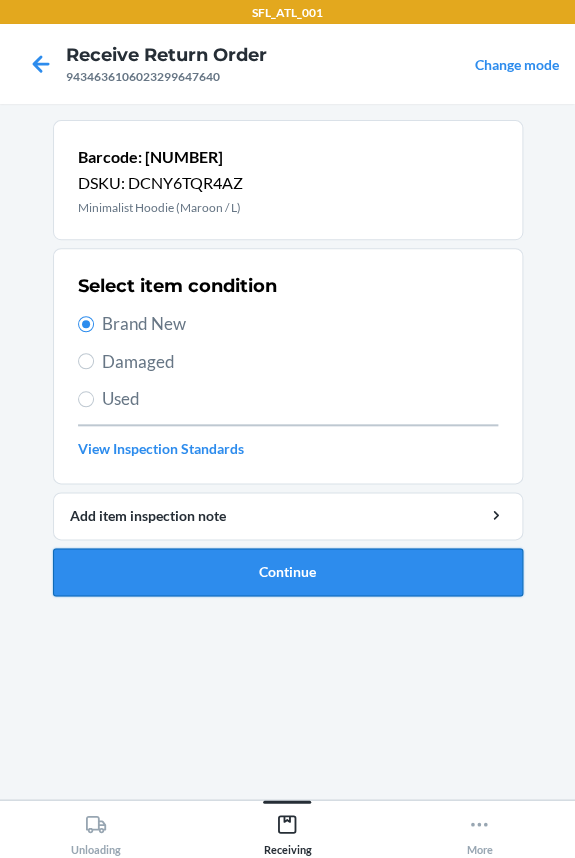 click on "Continue" at bounding box center (288, 572) 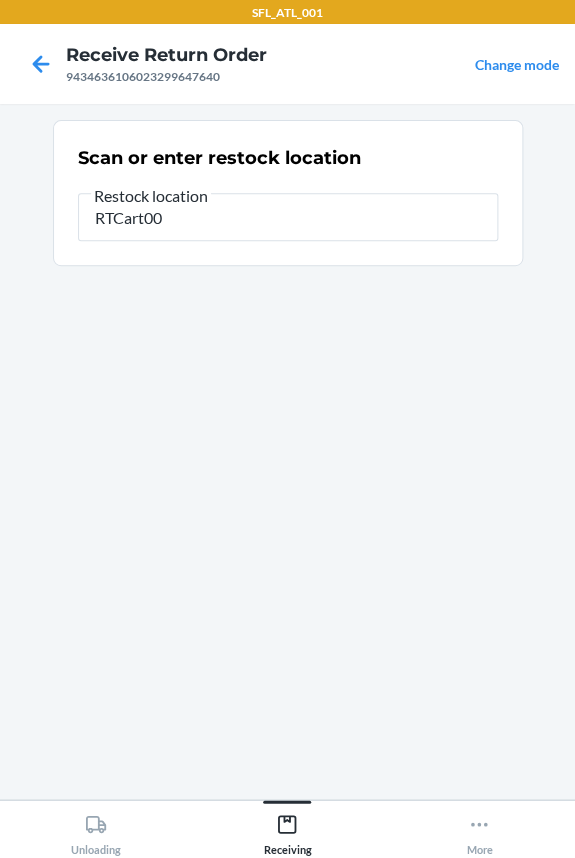 type on "RTCart005" 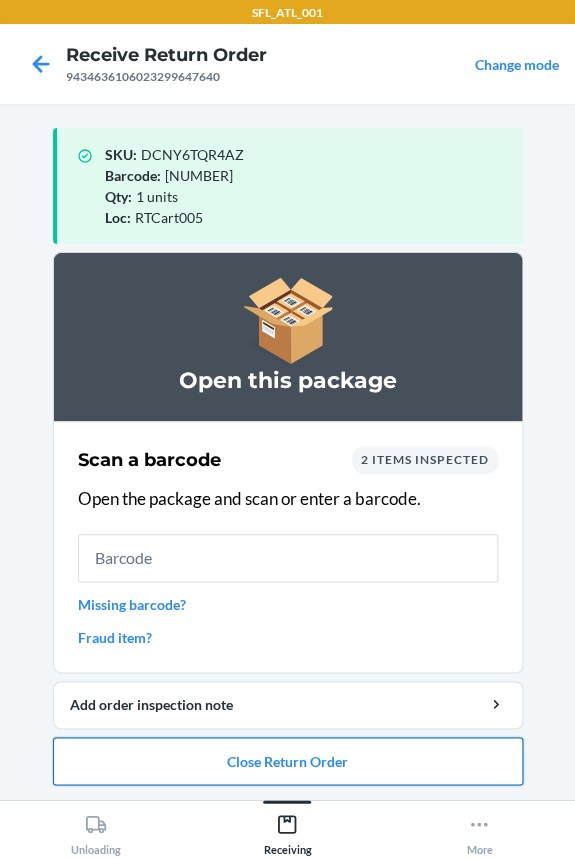 click on "Close Return Order" at bounding box center [288, 761] 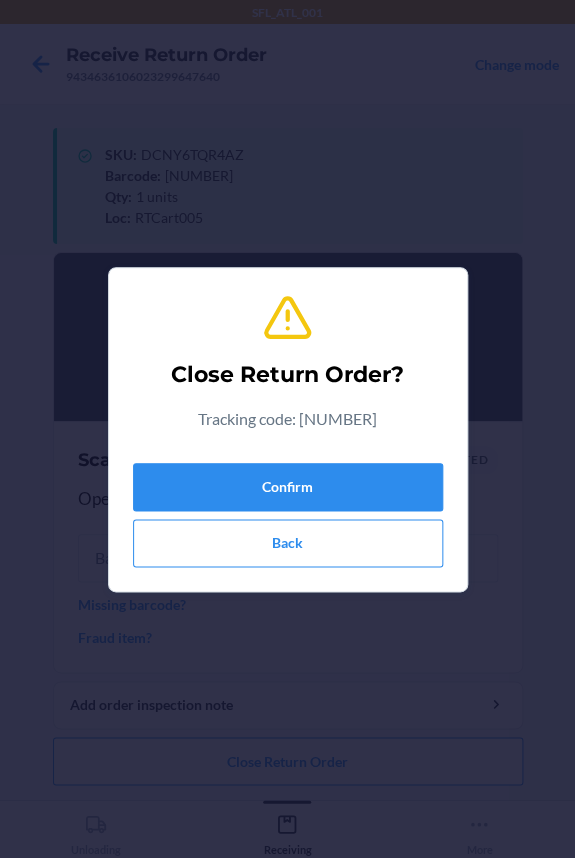click on "Confirm Back" at bounding box center [288, 511] 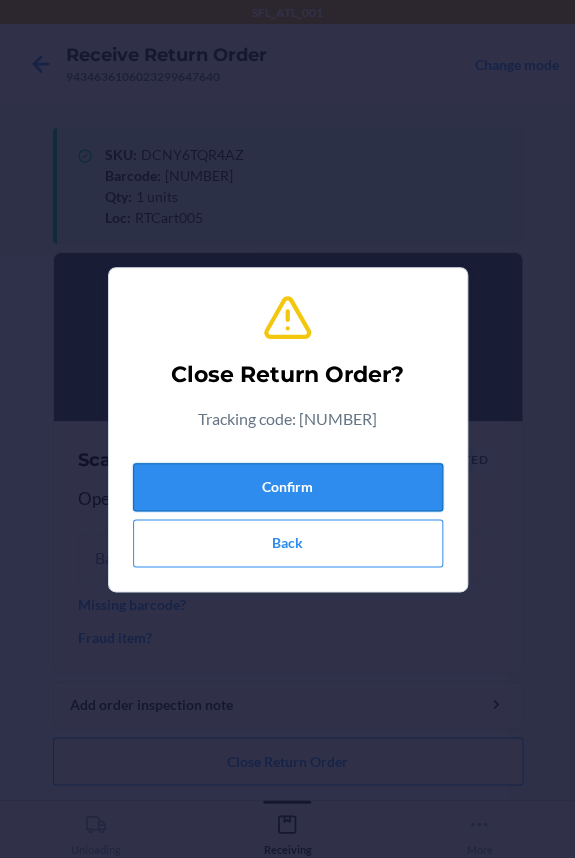 click on "Confirm" at bounding box center [288, 487] 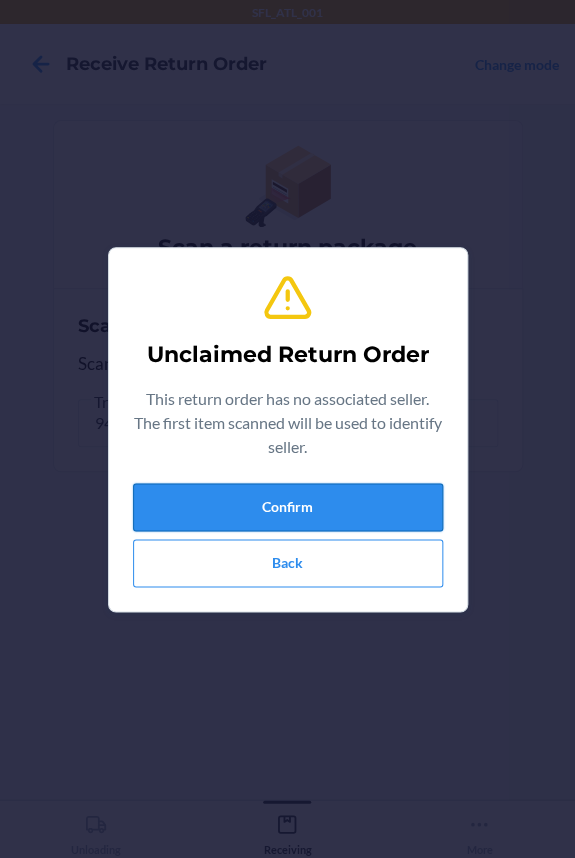 click on "Confirm" at bounding box center [288, 507] 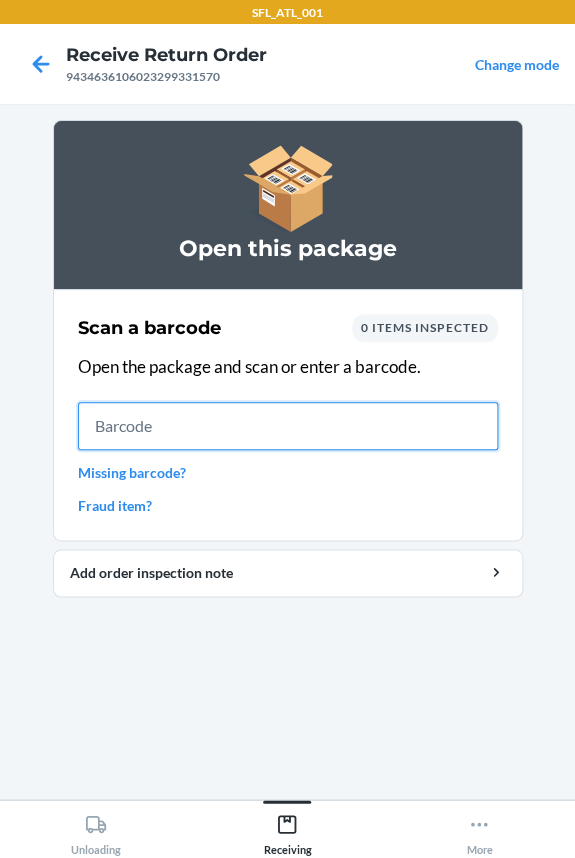 click at bounding box center (288, 426) 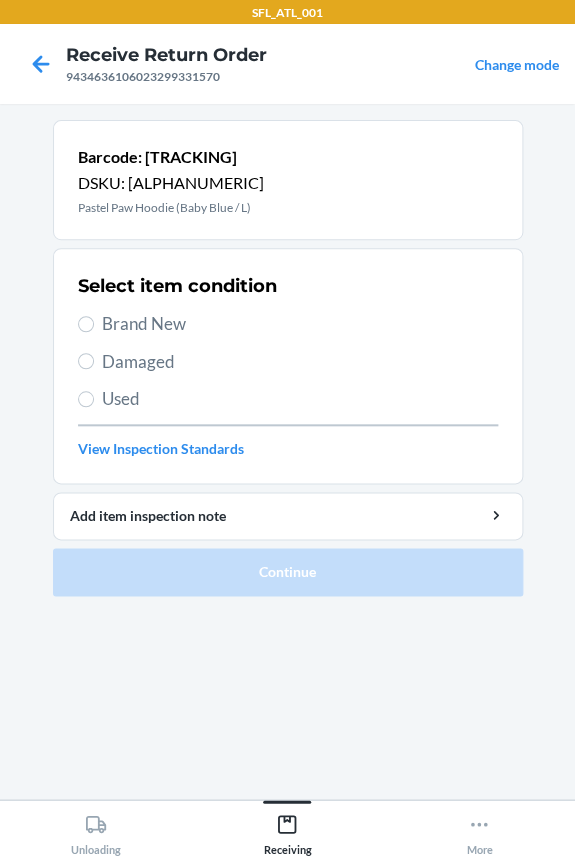 click on "Brand New" at bounding box center (300, 324) 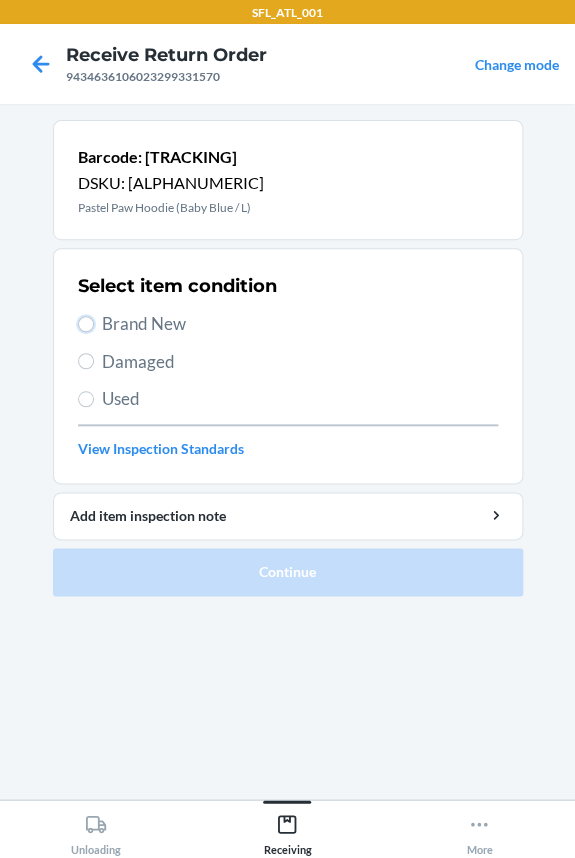 click on "Brand New" at bounding box center [86, 324] 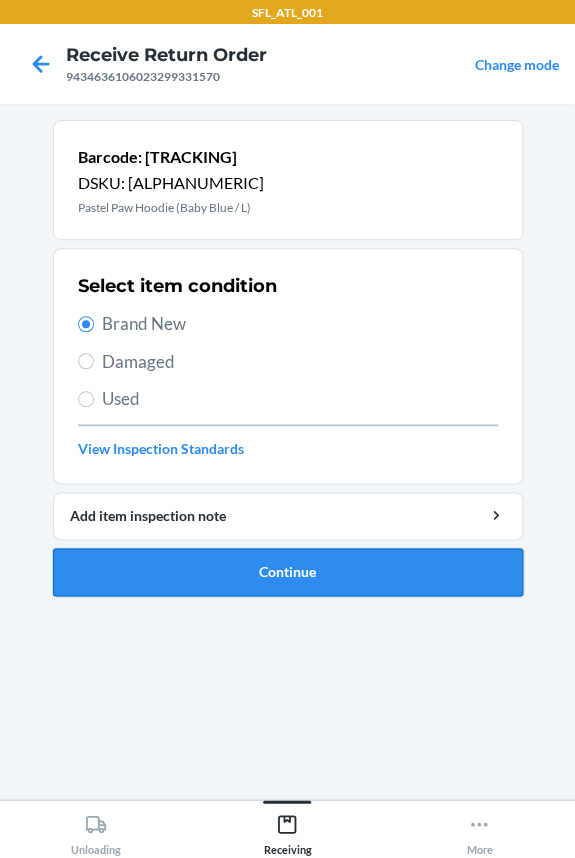 click on "Continue" at bounding box center [288, 572] 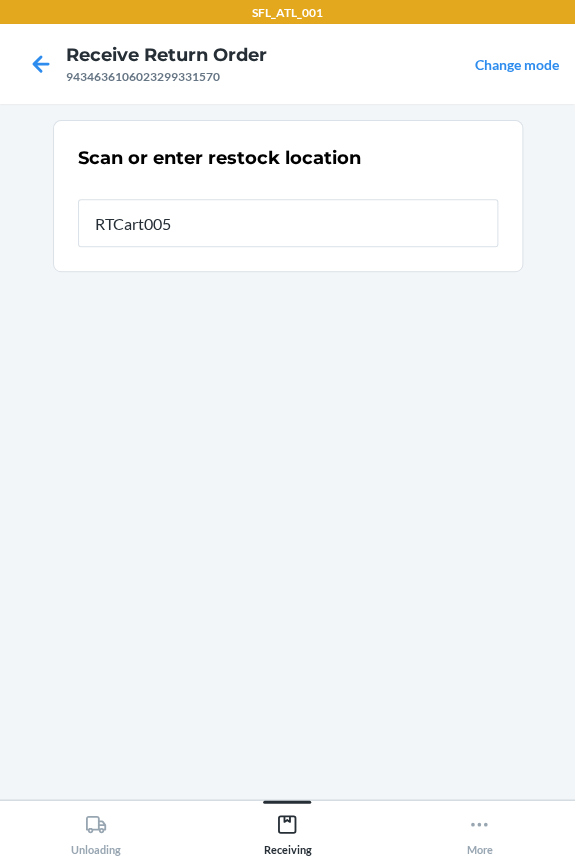 type on "RTCart005" 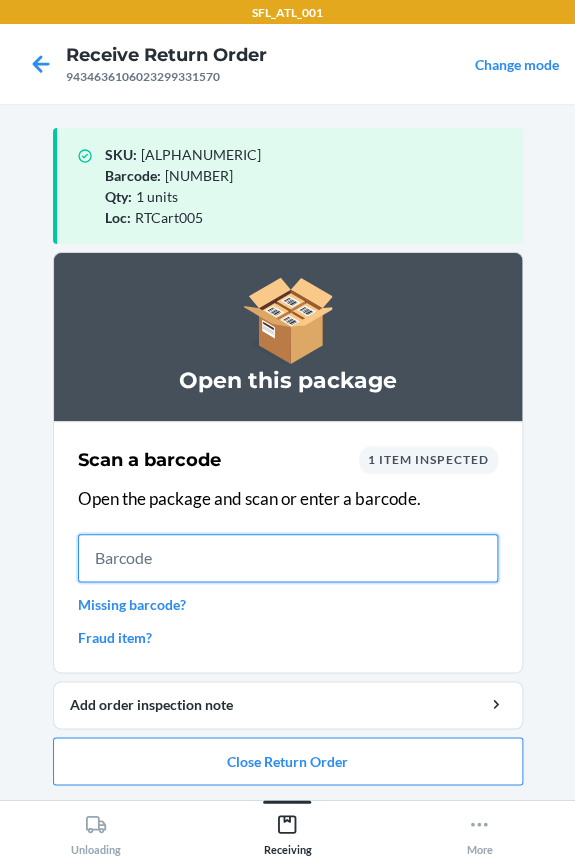 click at bounding box center (288, 558) 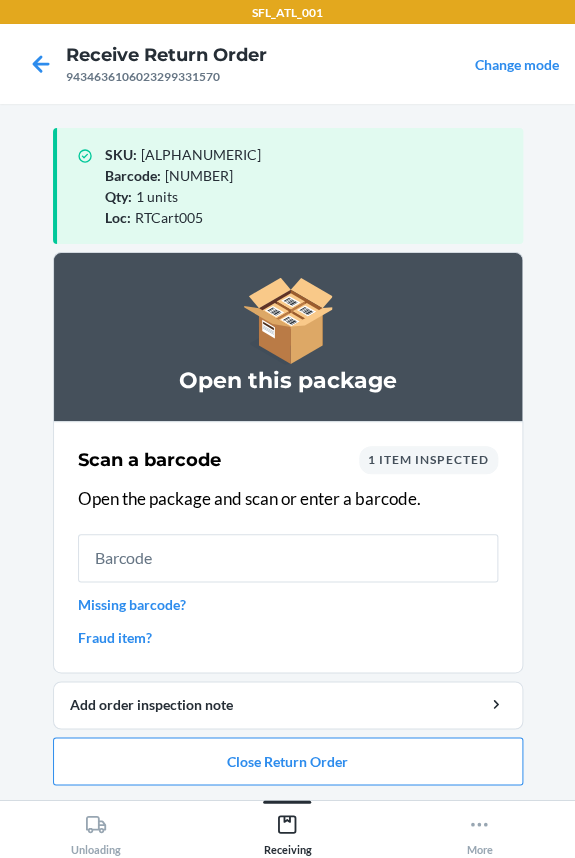 click on "Fraud item?" at bounding box center [288, 637] 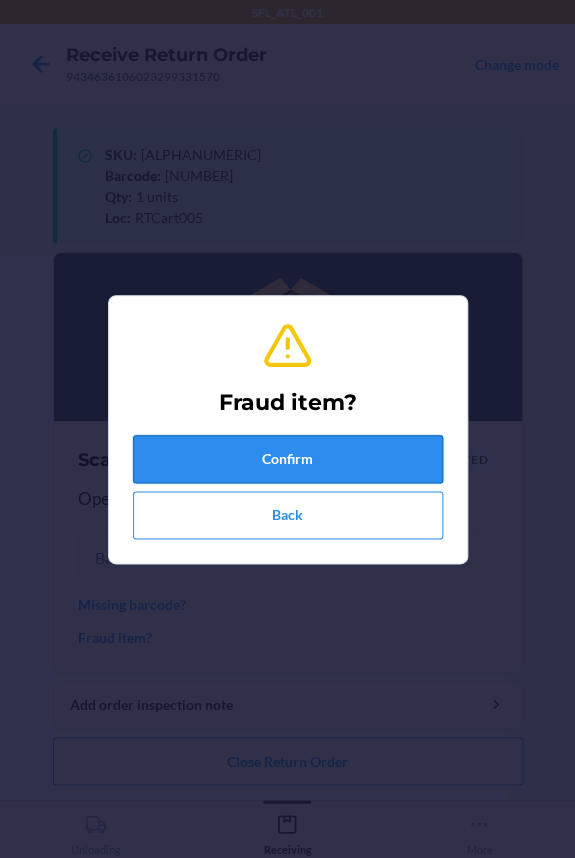 click on "Confirm" at bounding box center (288, 459) 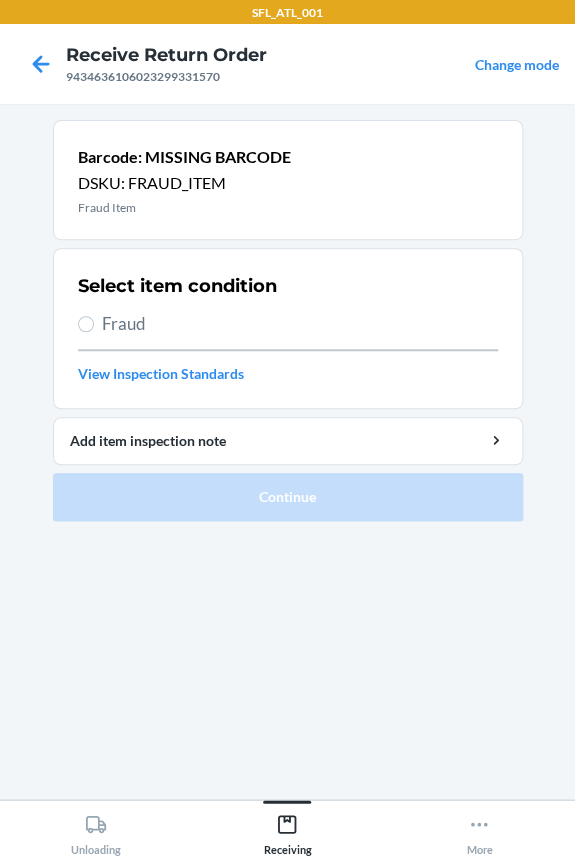 click on "Fraud" at bounding box center [300, 324] 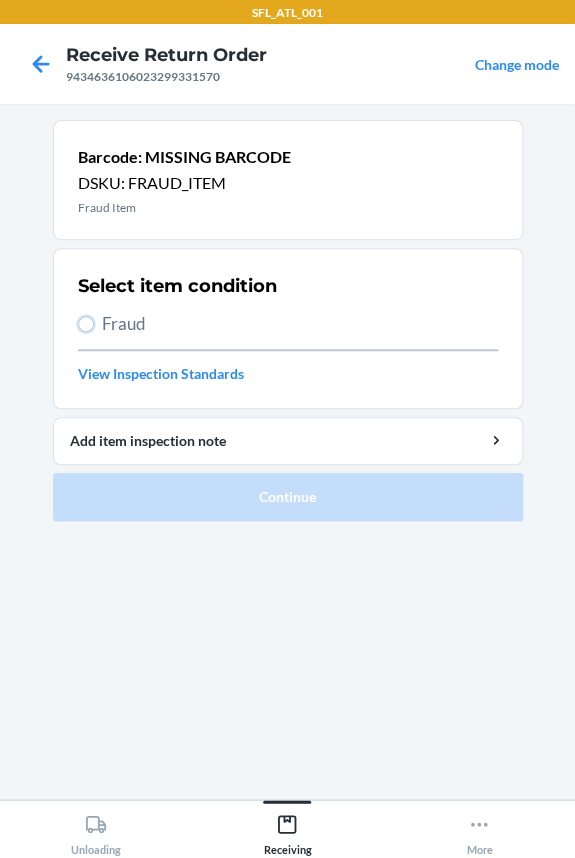 click on "Fraud" at bounding box center (86, 324) 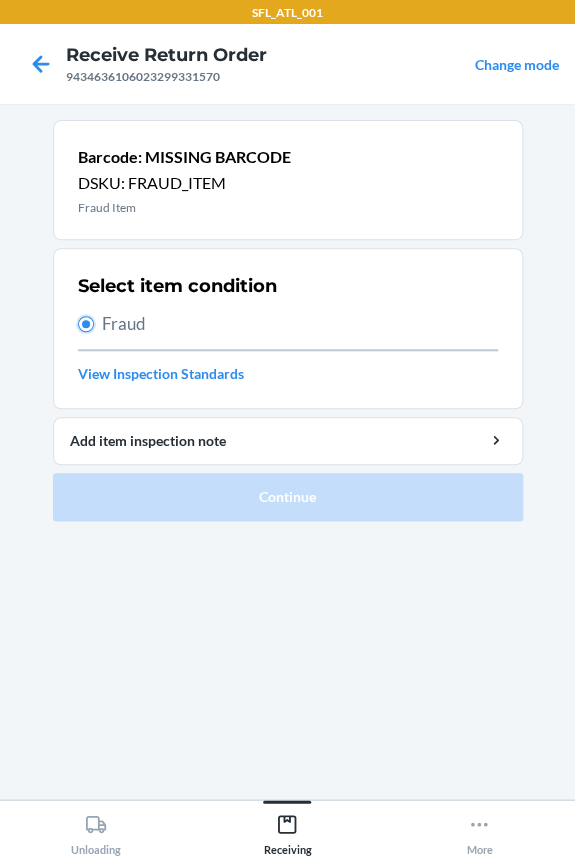 radio on "true" 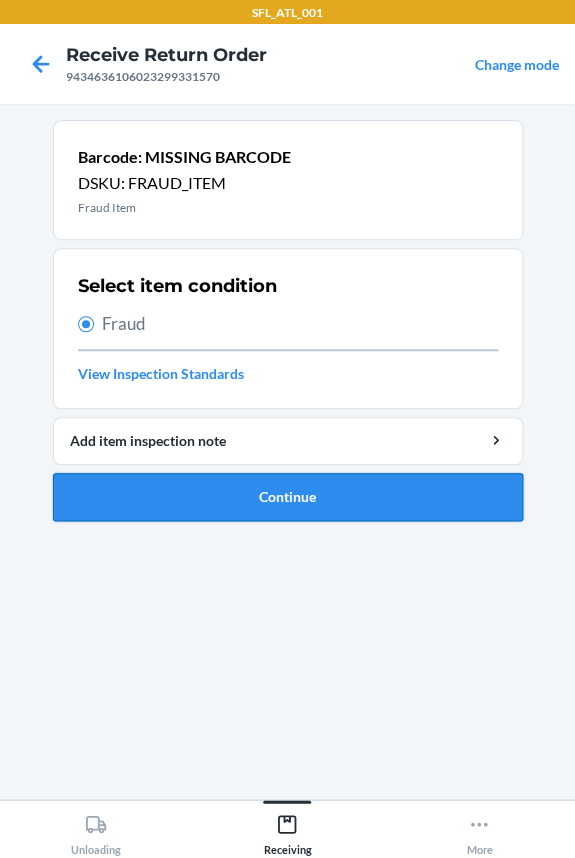 click on "Continue" at bounding box center [288, 497] 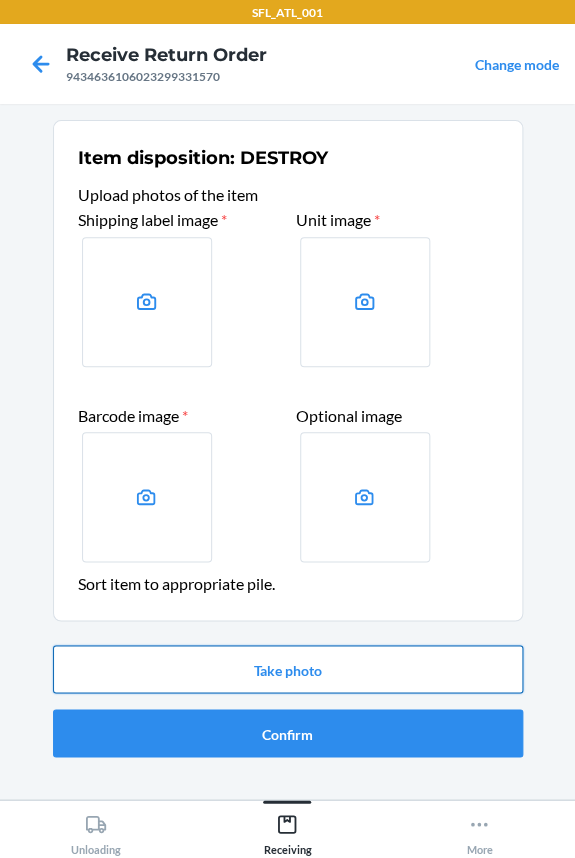 click on "Take photo" at bounding box center [288, 669] 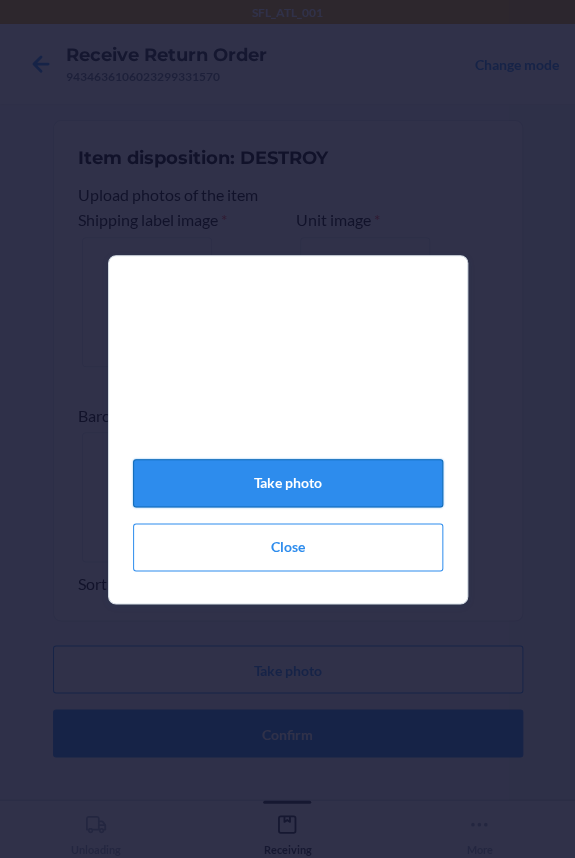 click on "Take photo" 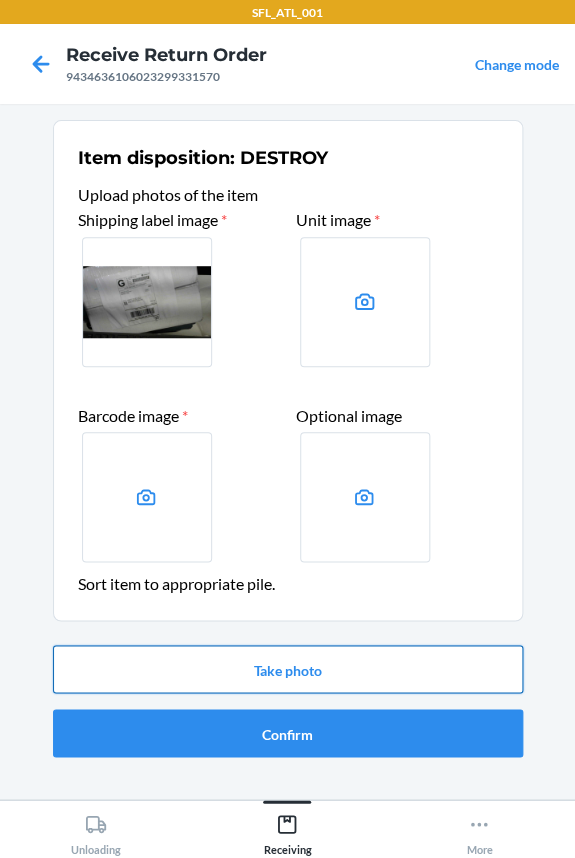 click on "Take photo" at bounding box center (288, 669) 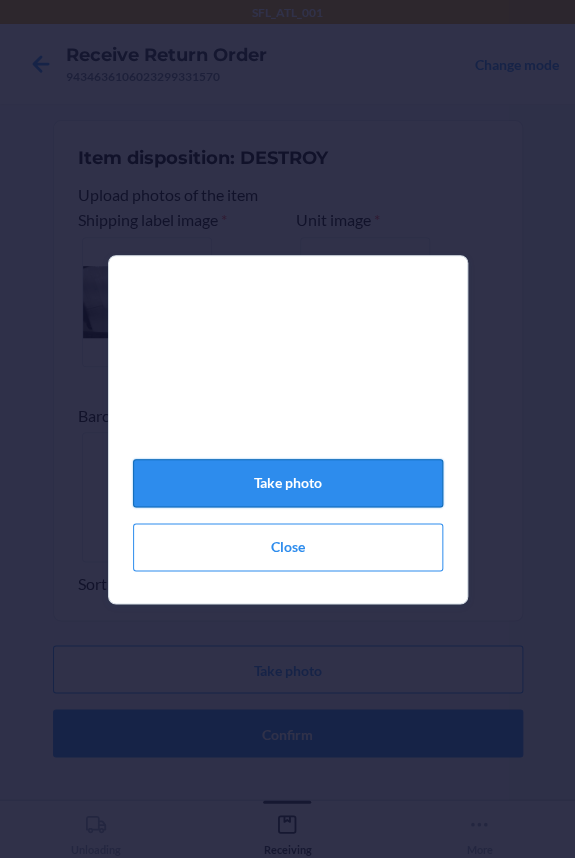 click on "Take photo" 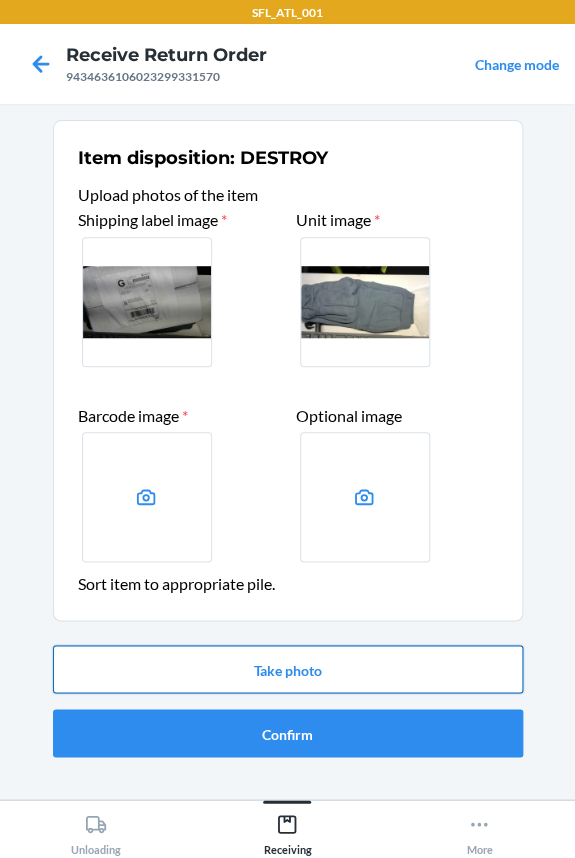 click on "Take photo" at bounding box center (288, 669) 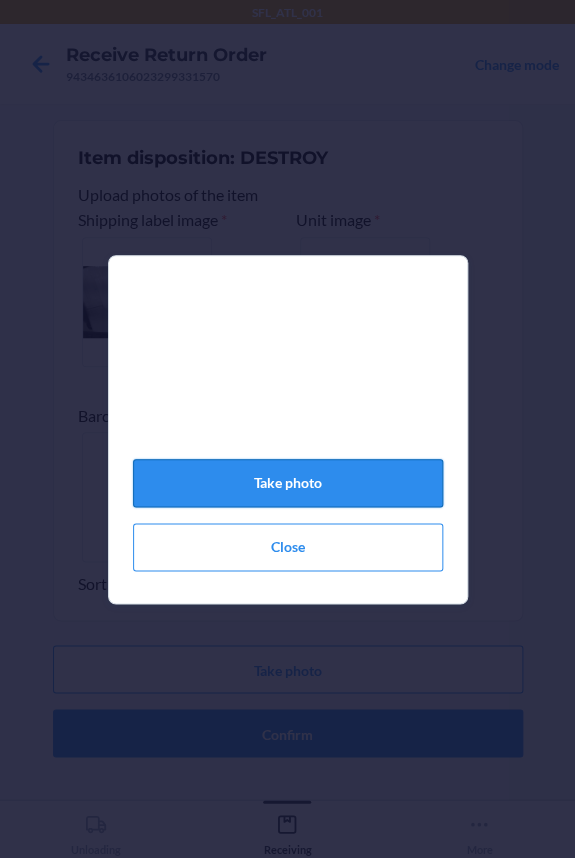 click on "Take photo" 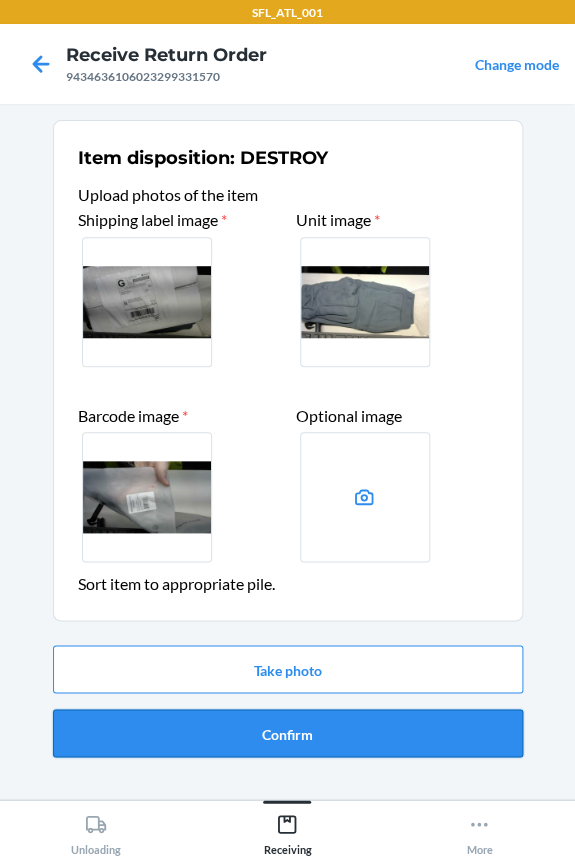 click on "Confirm" at bounding box center (288, 733) 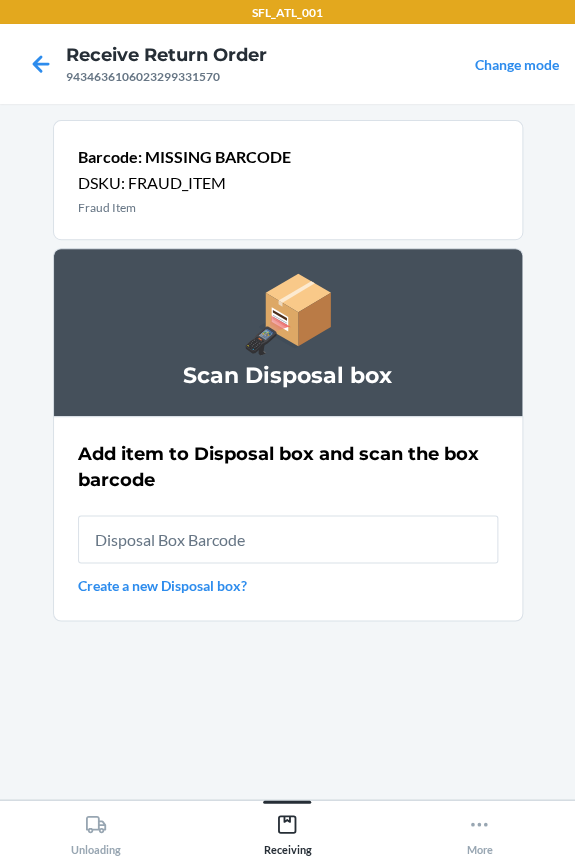 type on "[ALPHANUMERIC]" 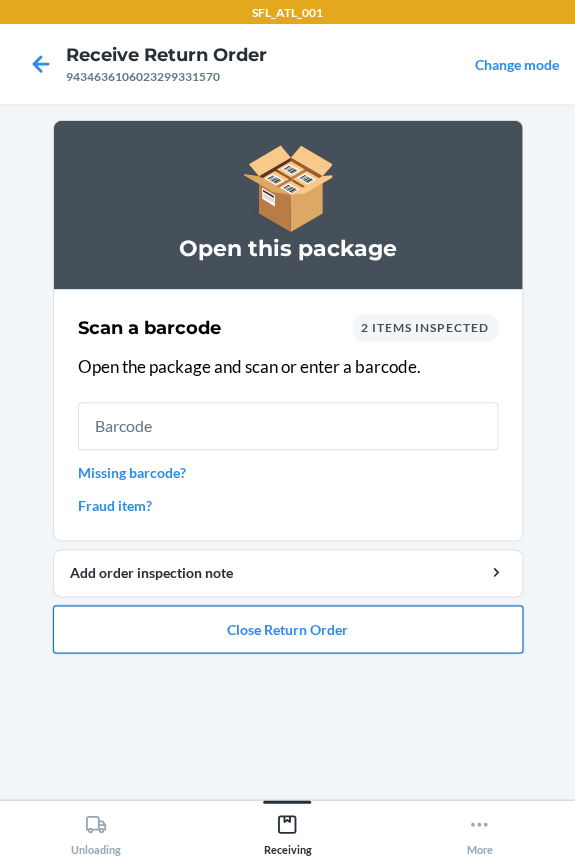 click on "Close Return Order" at bounding box center (288, 629) 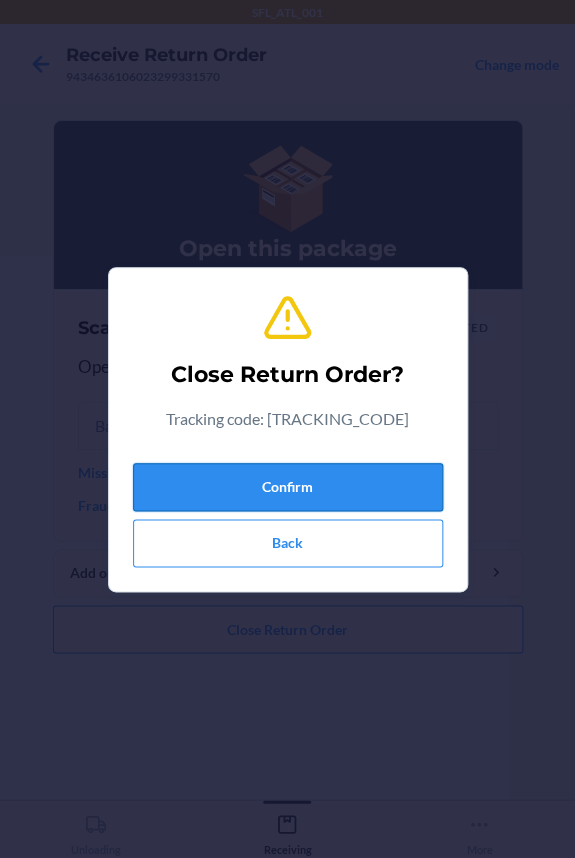 click on "Confirm" at bounding box center (288, 487) 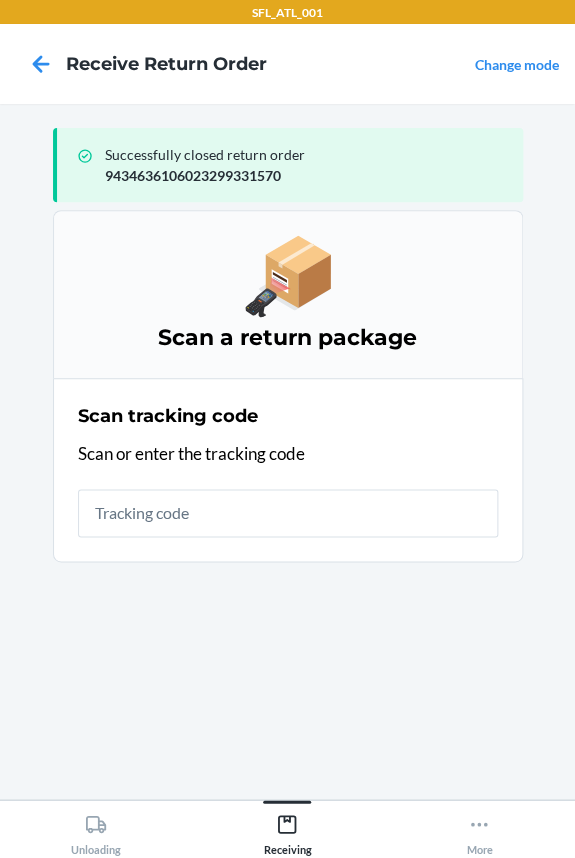 click at bounding box center (288, 513) 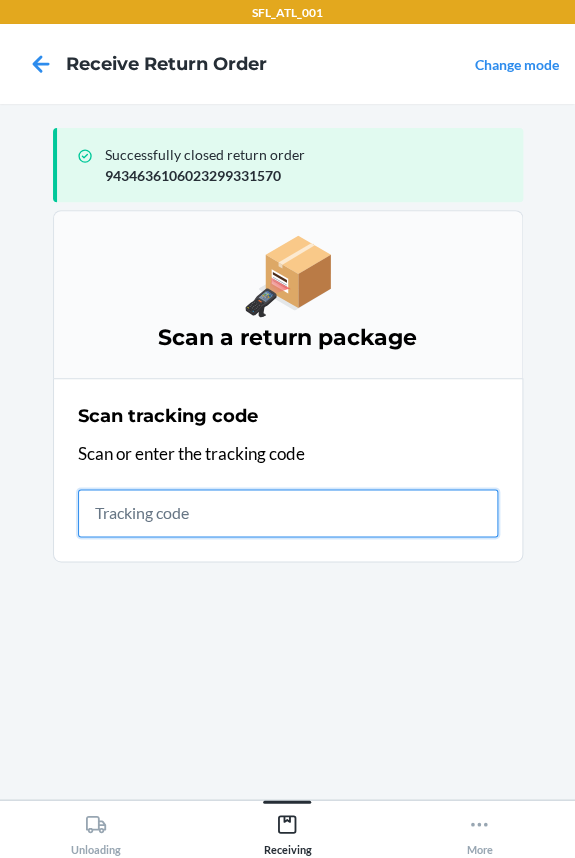 click at bounding box center (288, 513) 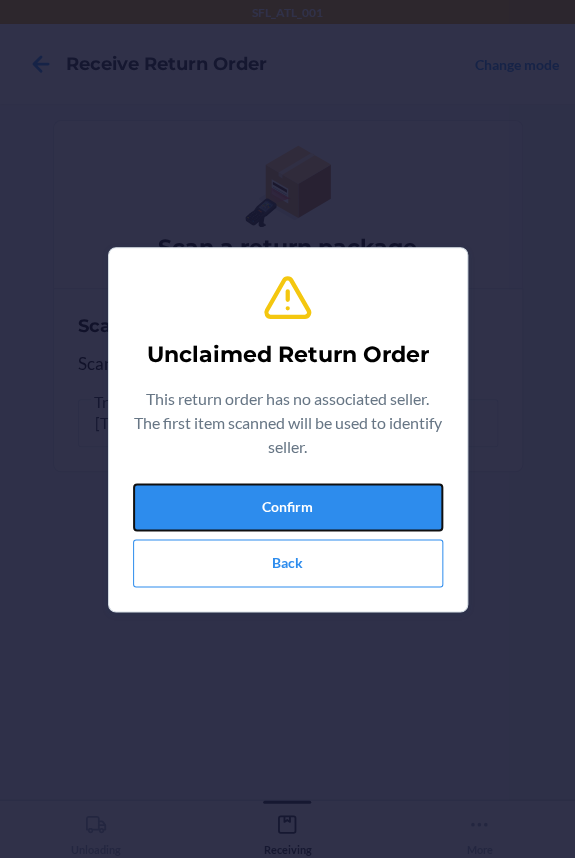 click on "Confirm" at bounding box center [288, 507] 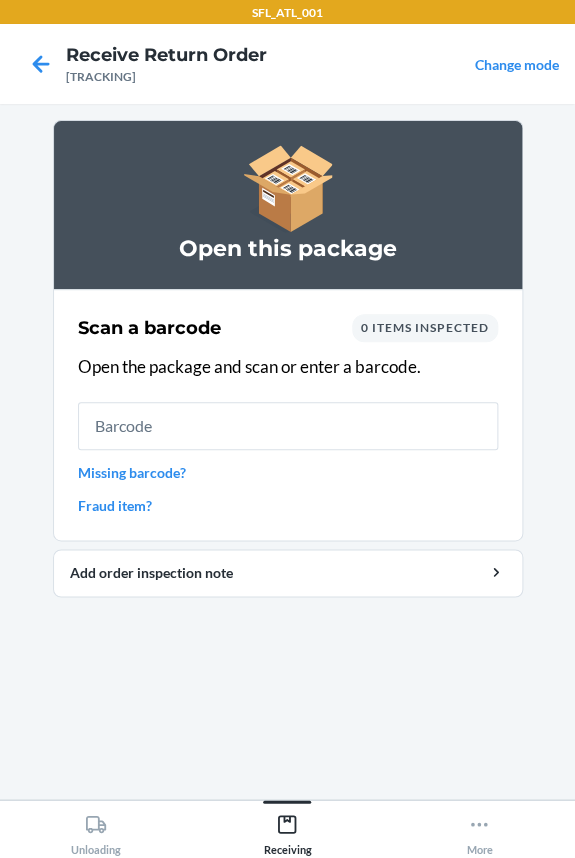 click on "Scan a barcode 0 items inspected Open the package and scan or enter a barcode. Missing barcode? Fraud item?" at bounding box center [288, 415] 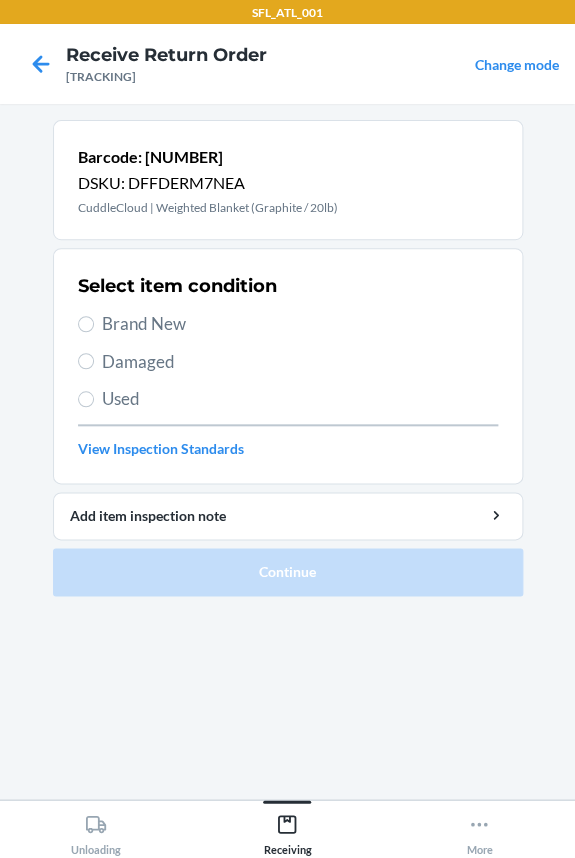 click on "Brand New" at bounding box center [300, 324] 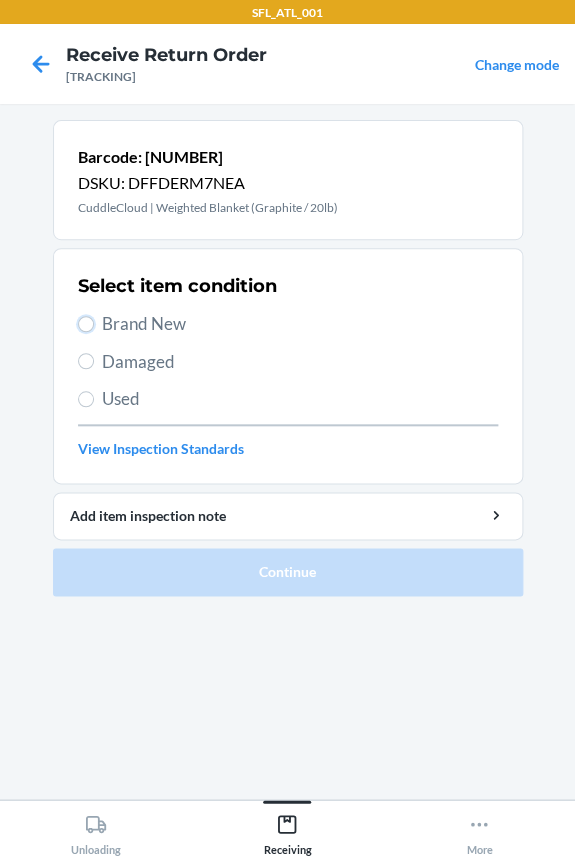 click on "Brand New" at bounding box center (86, 324) 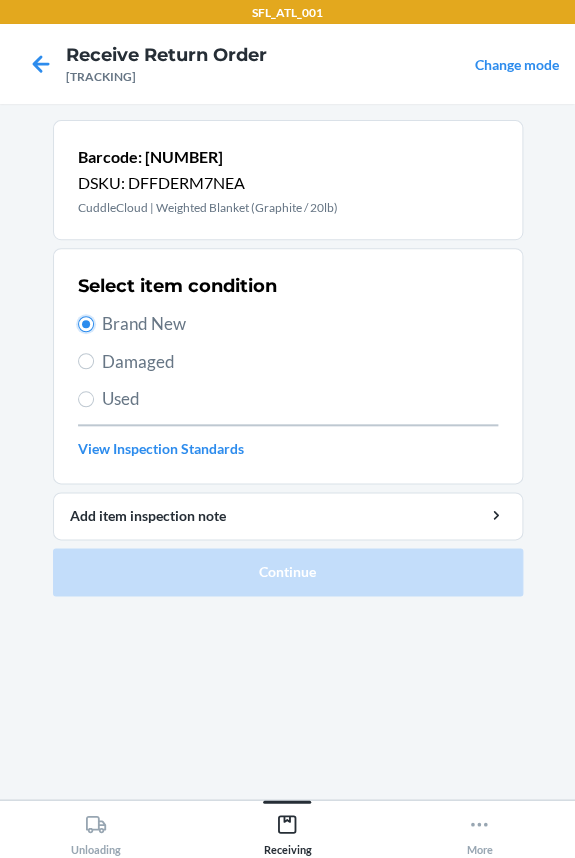 radio on "true" 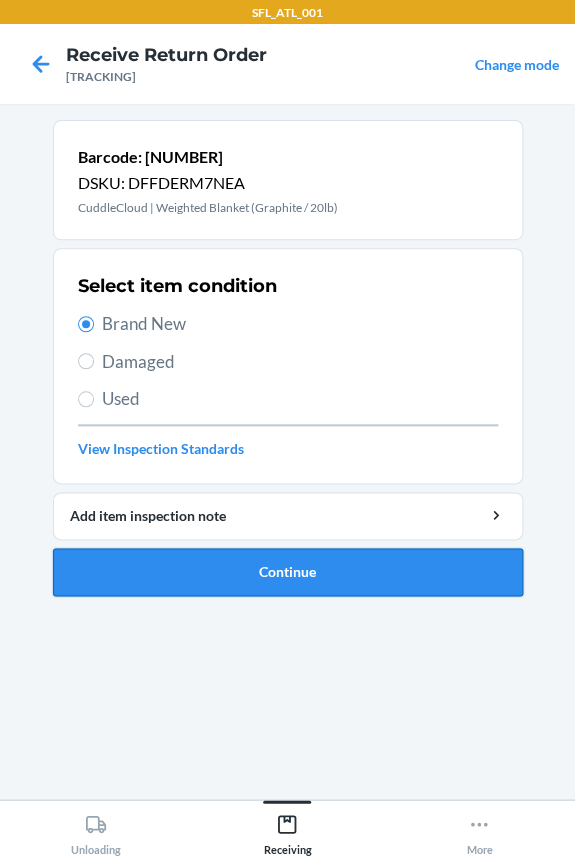 click on "Continue" at bounding box center [288, 572] 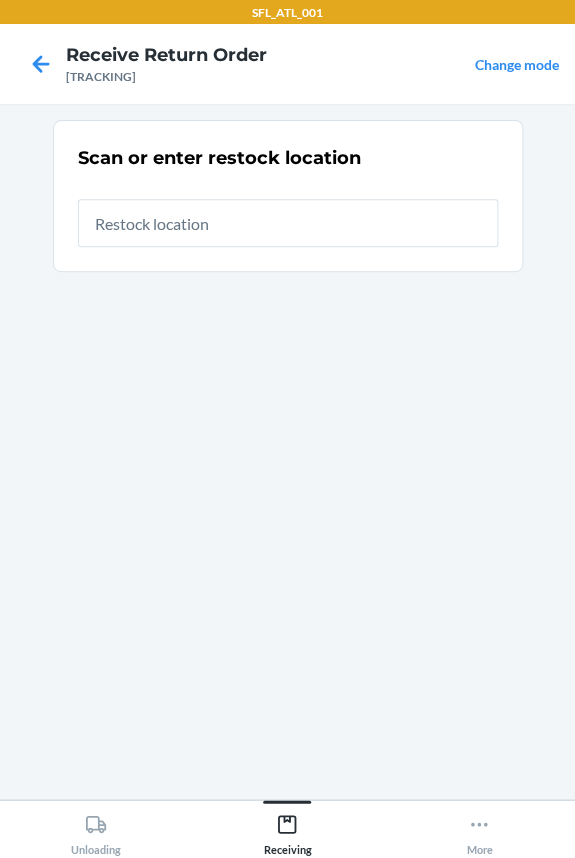 click at bounding box center (288, 223) 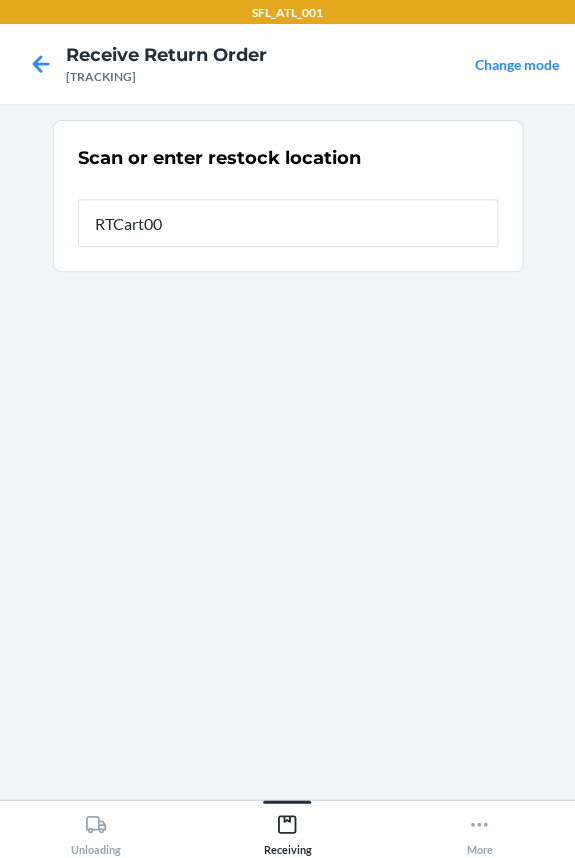 type on "RTCart007" 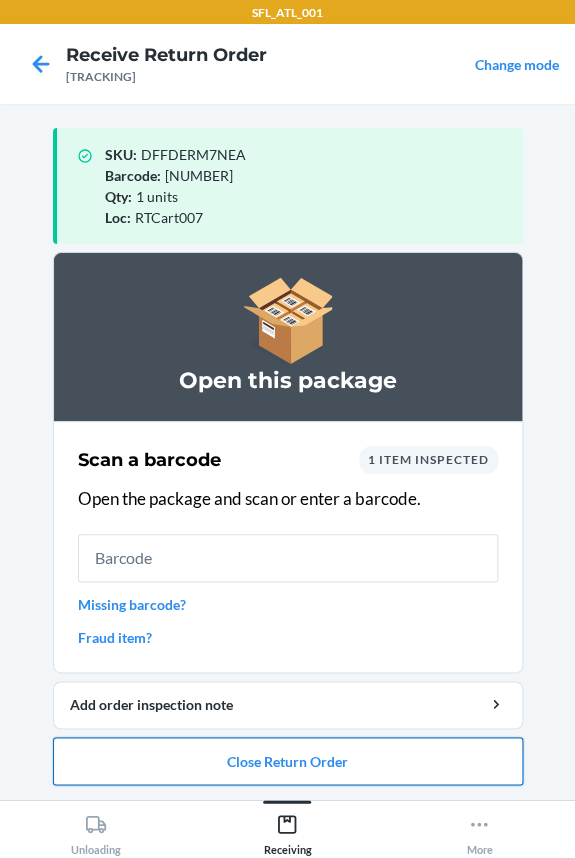 click on "Close Return Order" at bounding box center (288, 761) 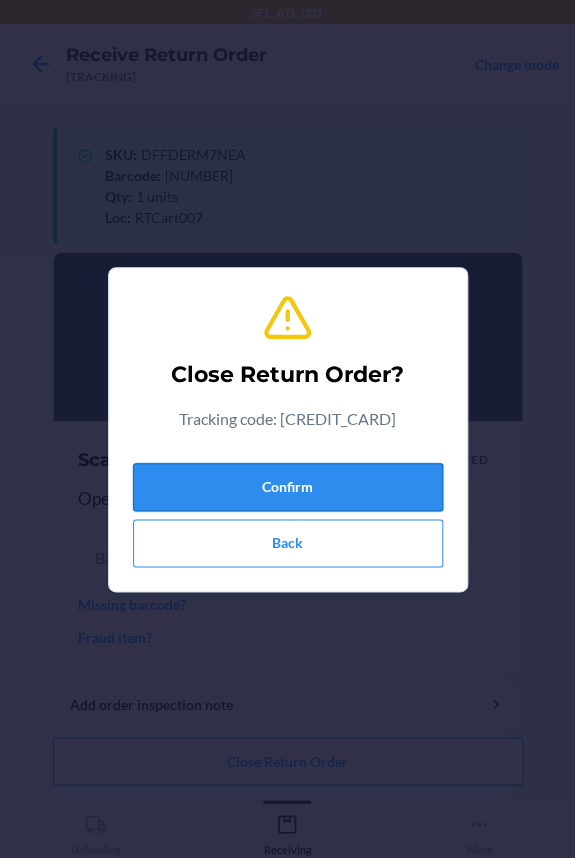 click on "Confirm" at bounding box center [288, 487] 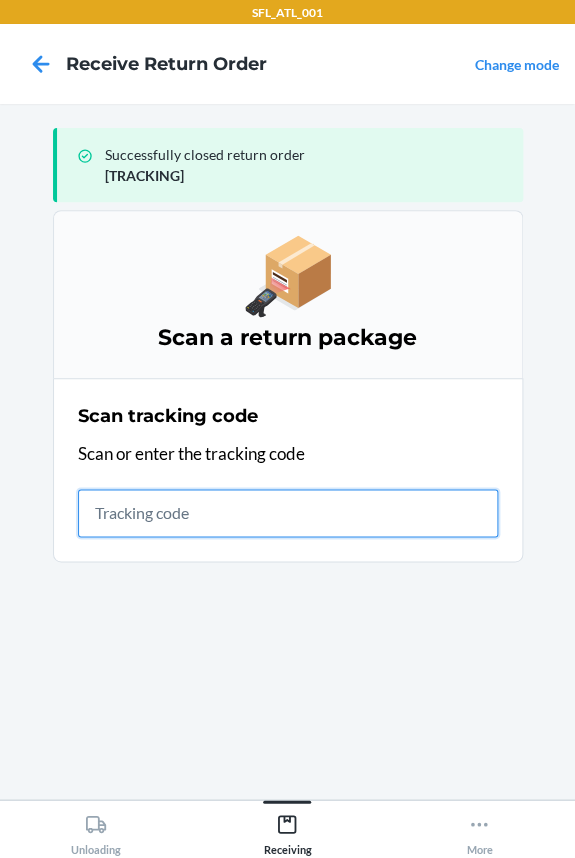 click at bounding box center (288, 513) 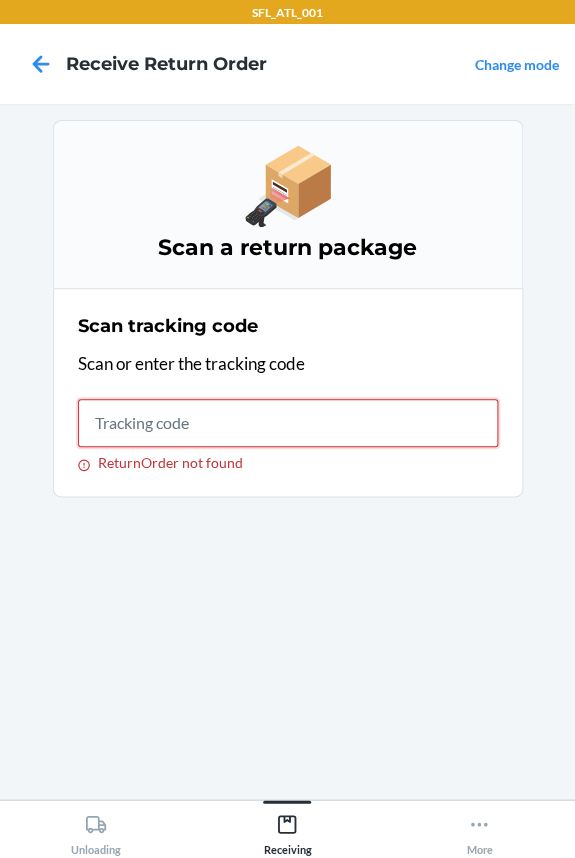 click on "ReturnOrder not found" at bounding box center (288, 423) 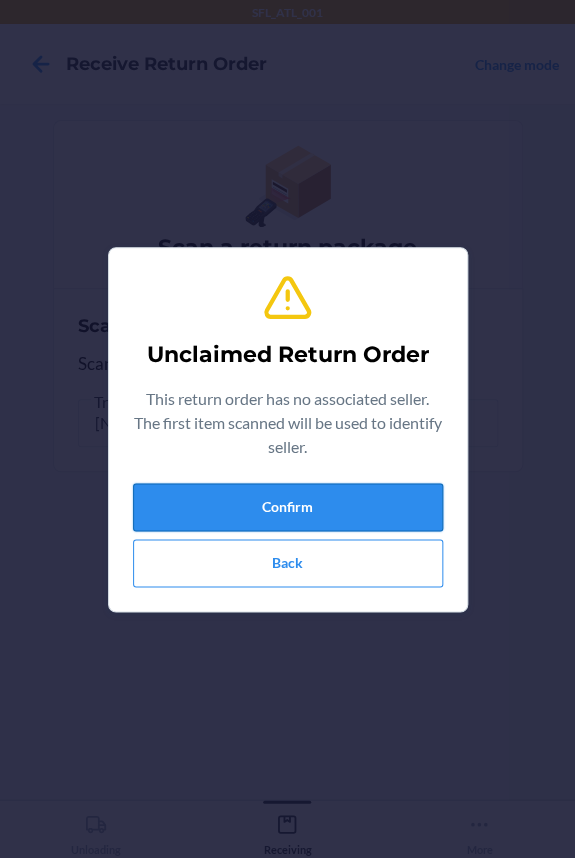 click on "Confirm" at bounding box center (288, 507) 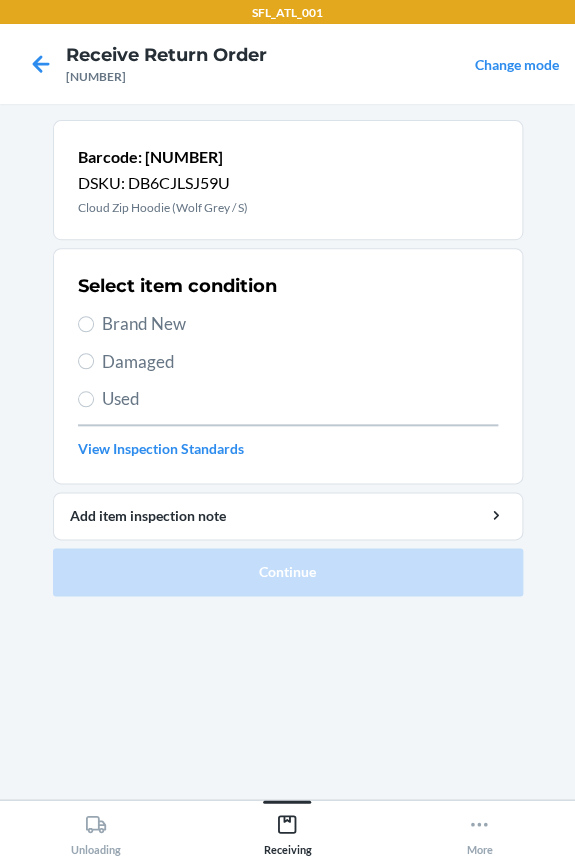 click on "Brand New" at bounding box center (300, 324) 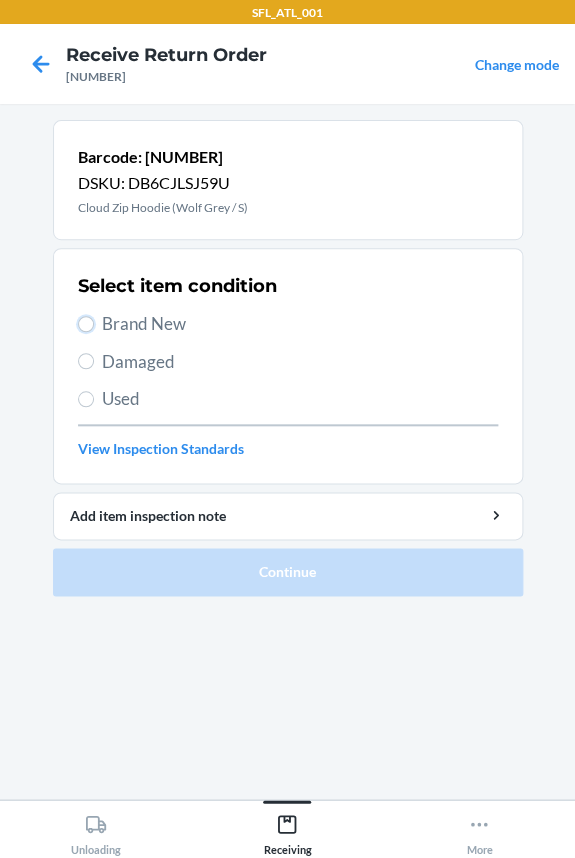 click on "Brand New" at bounding box center [86, 324] 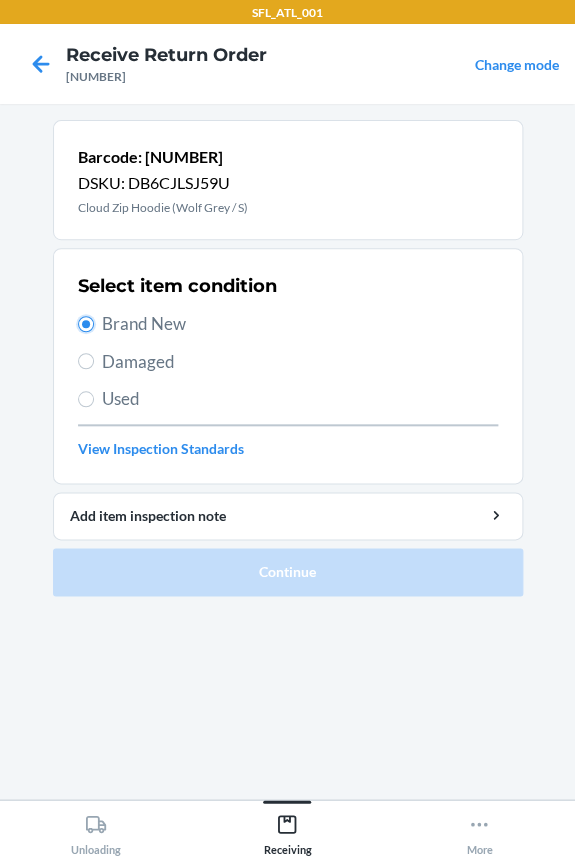 radio on "true" 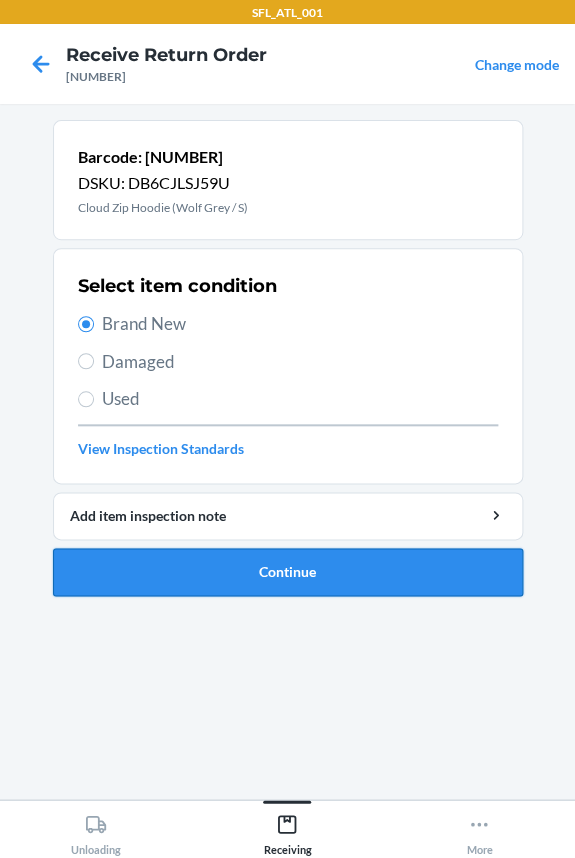 click on "Continue" at bounding box center (288, 572) 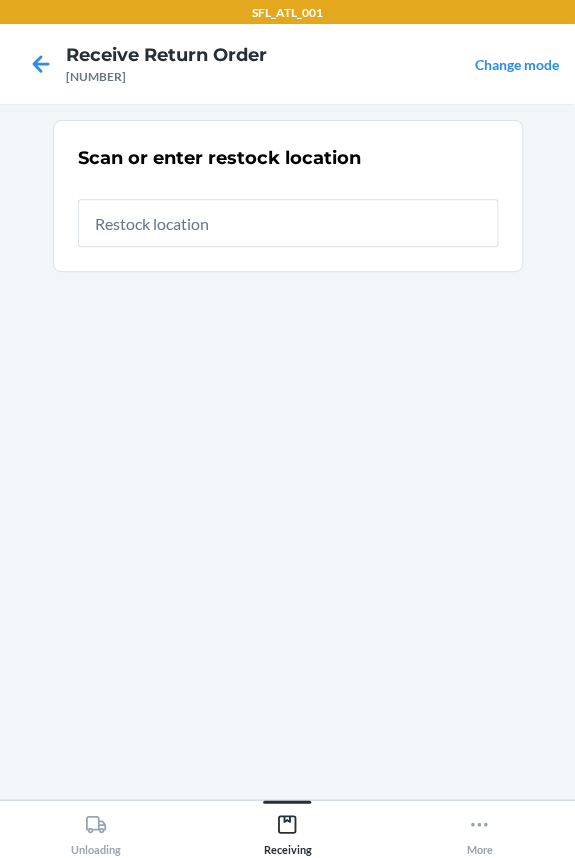 click at bounding box center [288, 223] 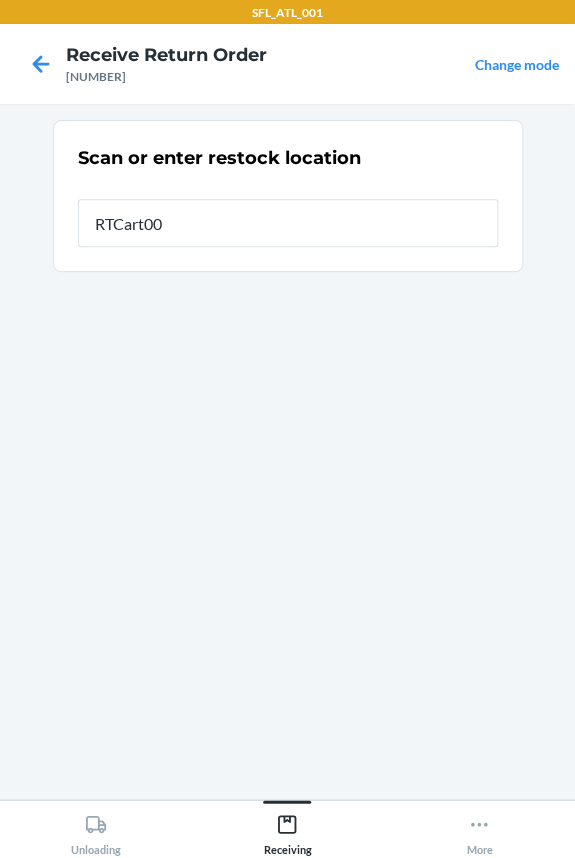 type on "RTCart005" 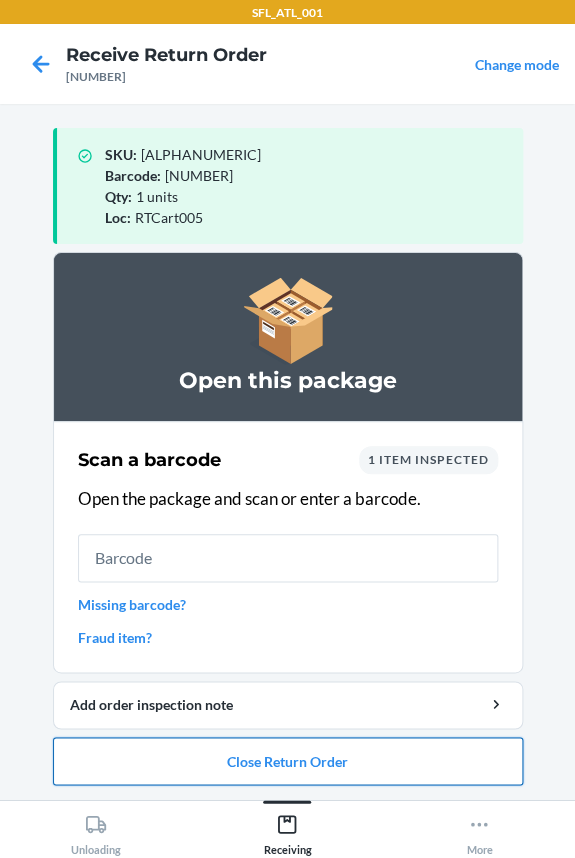 click on "Close Return Order" at bounding box center [288, 761] 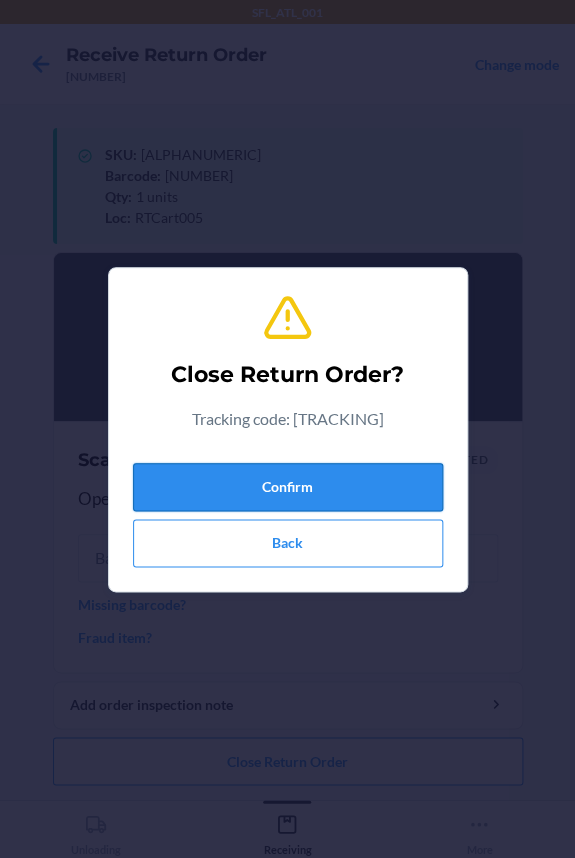 click on "Confirm" at bounding box center (288, 487) 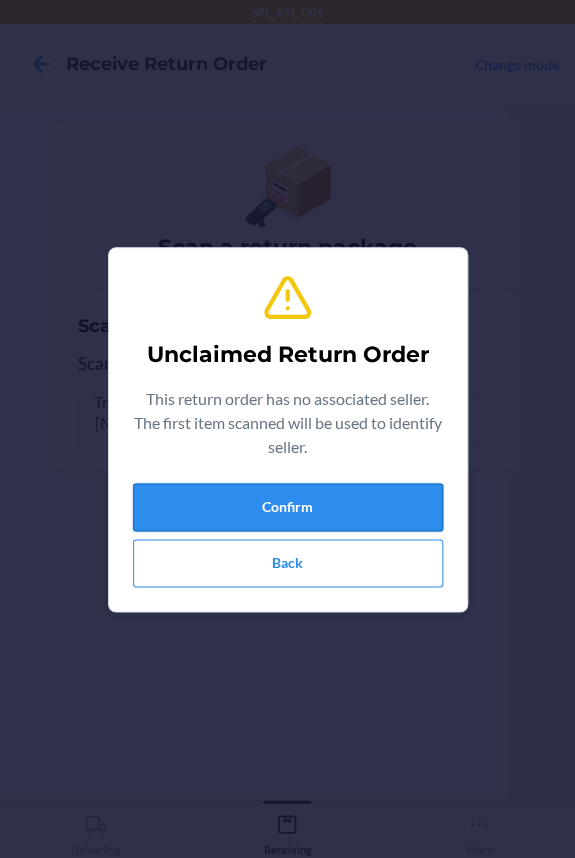 click on "Confirm" at bounding box center (288, 507) 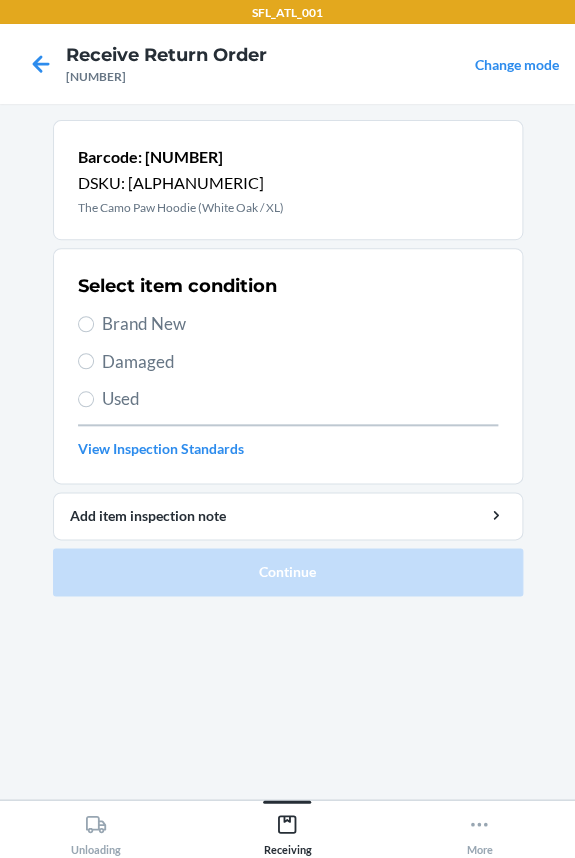 click on "Brand New" at bounding box center (300, 324) 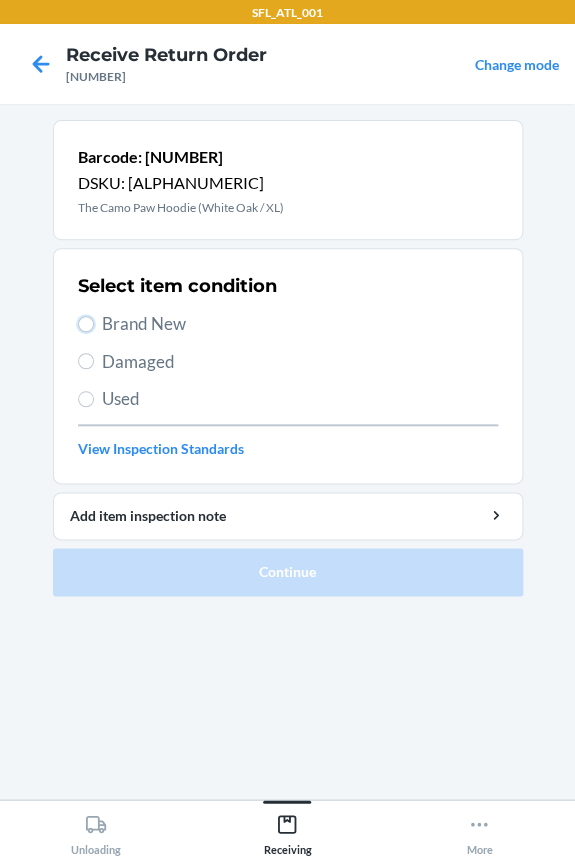 click on "Brand New" at bounding box center [86, 324] 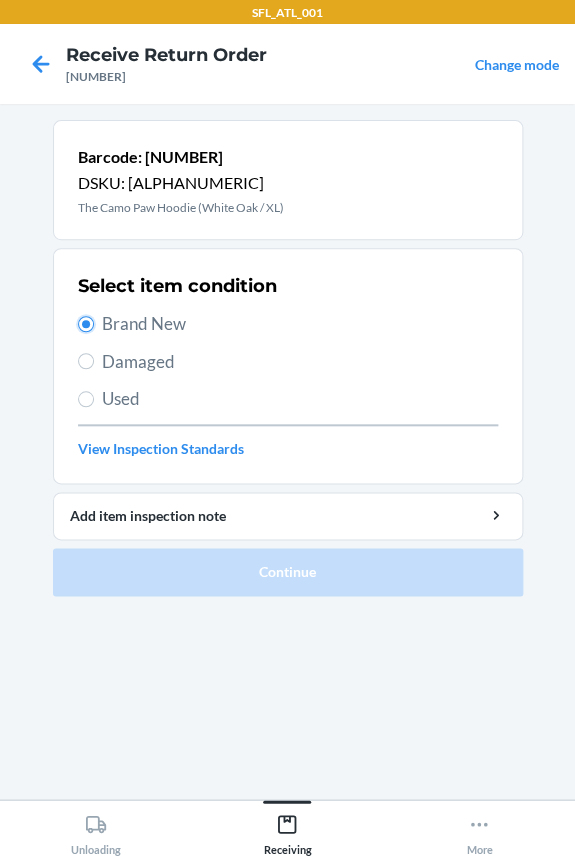 radio on "true" 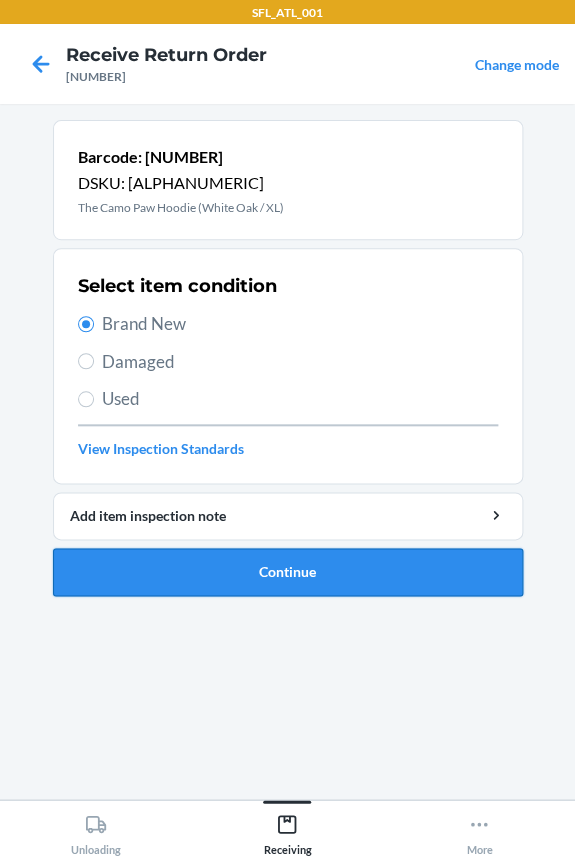 click on "Continue" at bounding box center (288, 572) 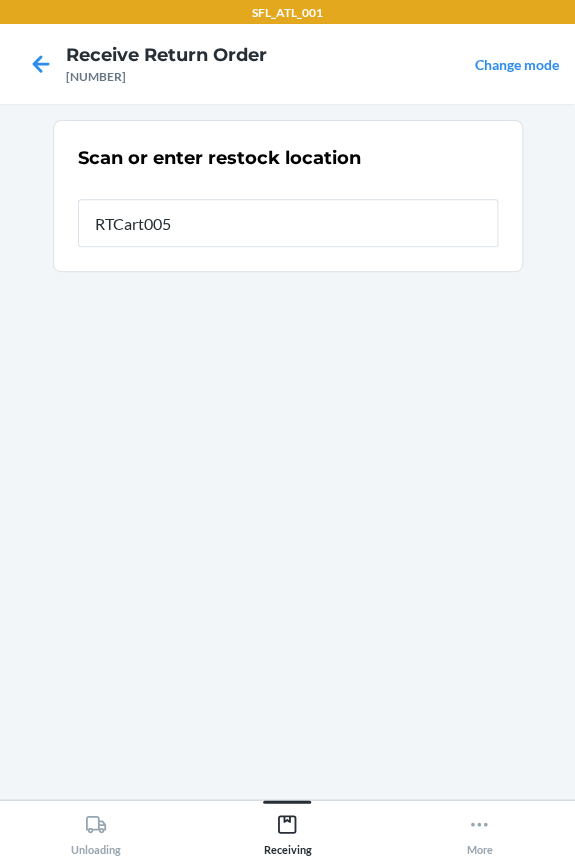 type on "RTCart005" 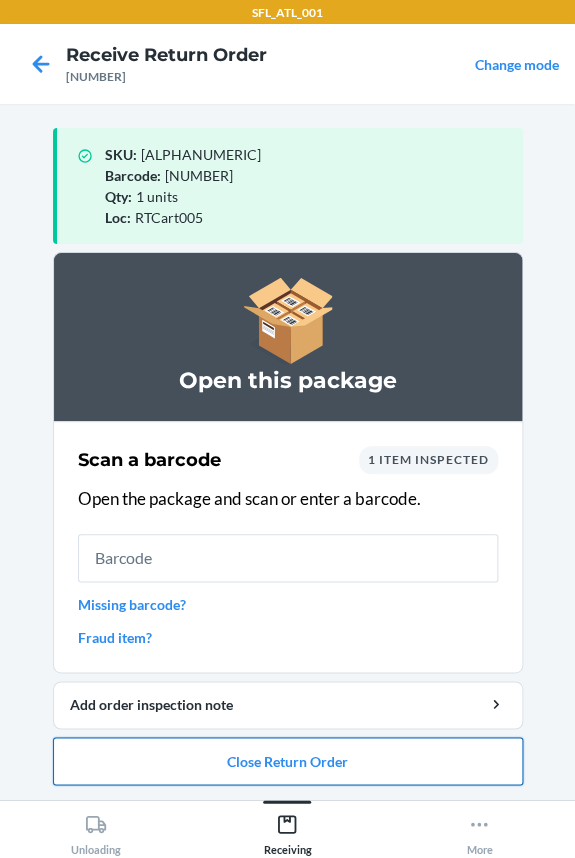 click on "Close Return Order" at bounding box center [288, 761] 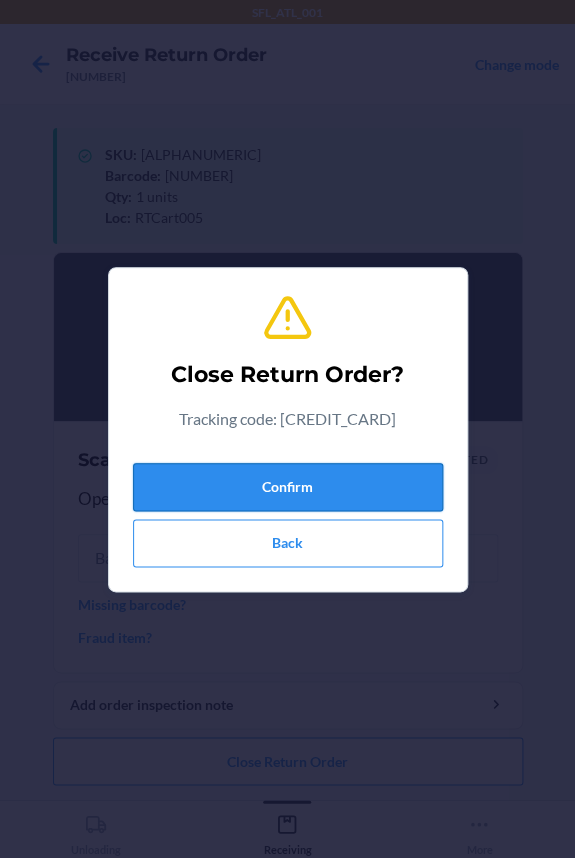 click on "Confirm" at bounding box center (288, 487) 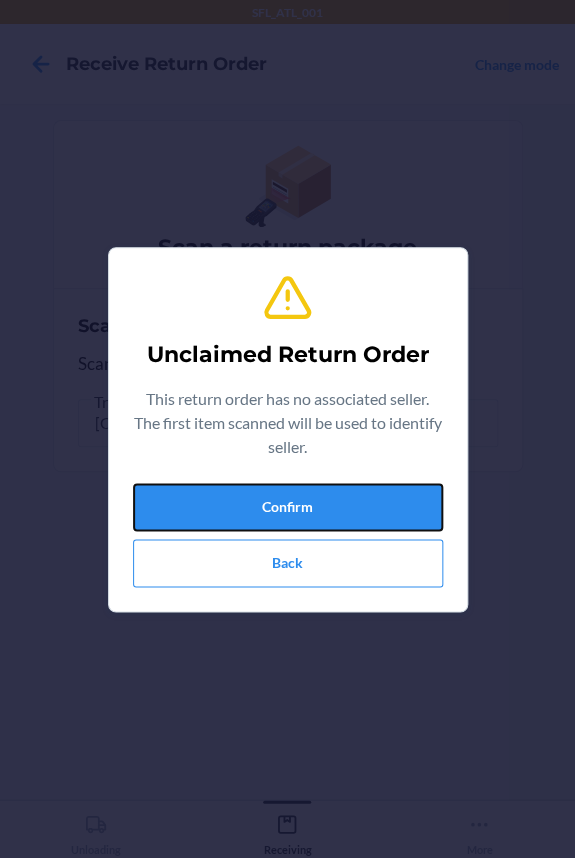 click on "Confirm" at bounding box center [288, 507] 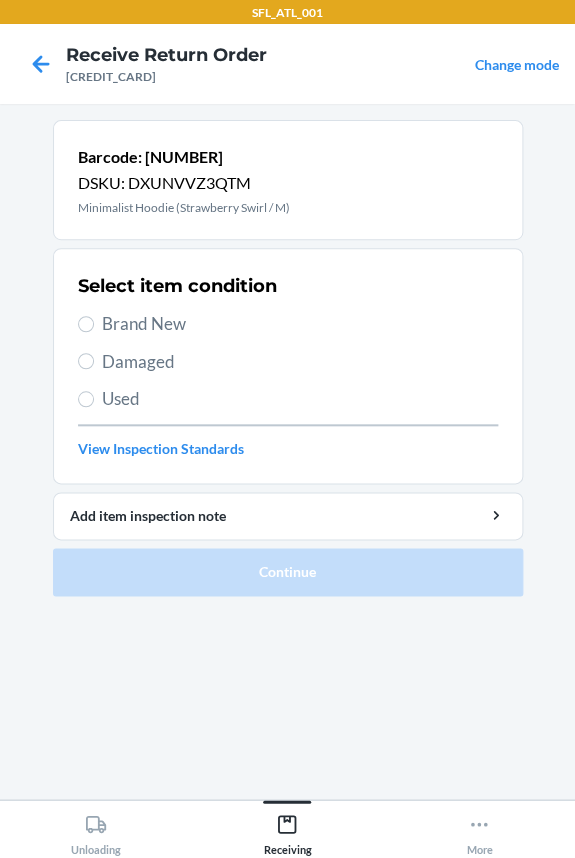 click on "Brand New" at bounding box center (300, 324) 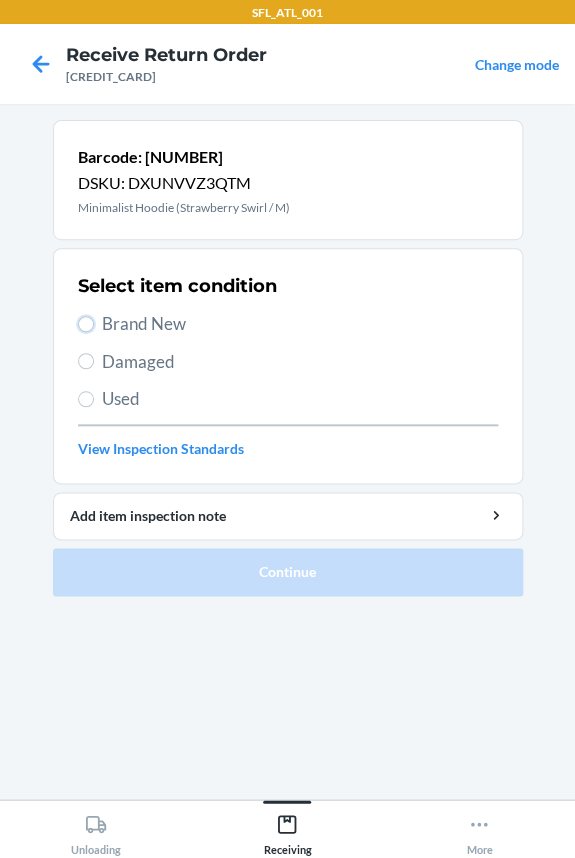 click on "Brand New" at bounding box center [86, 324] 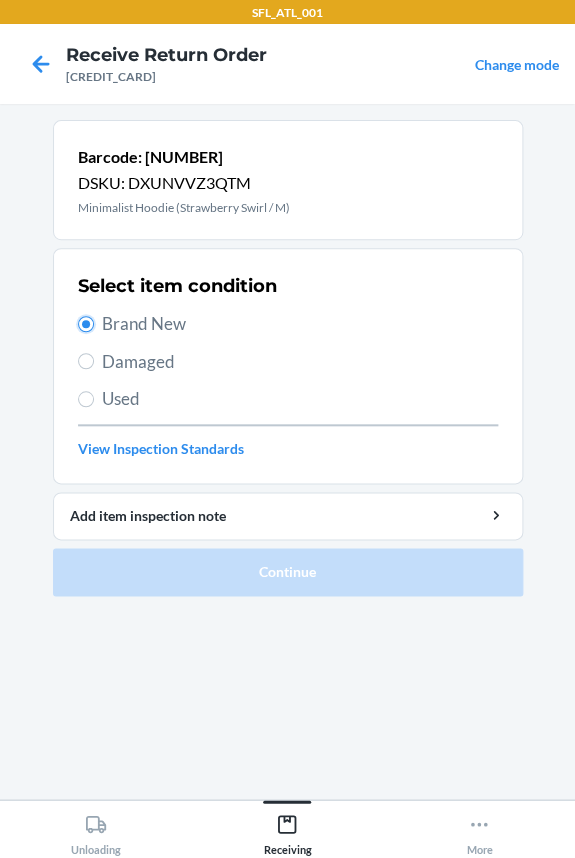 radio on "true" 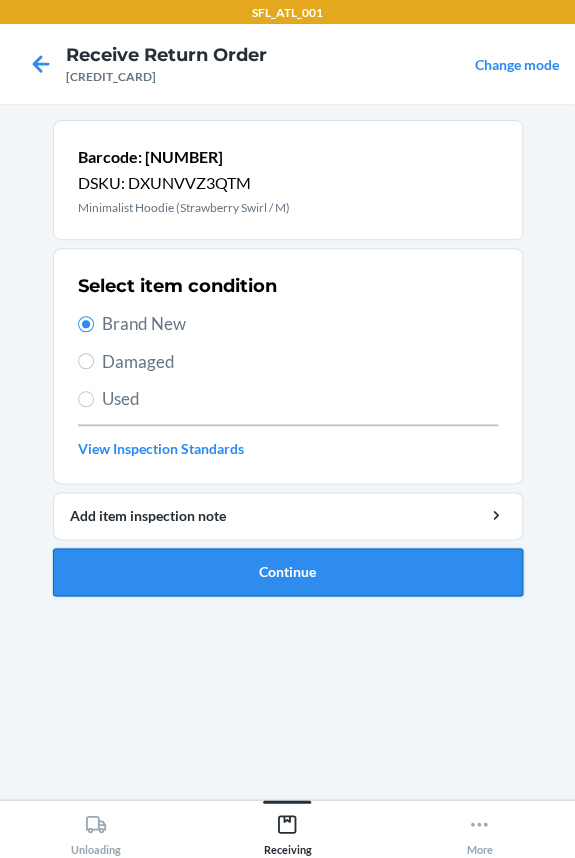 click on "Continue" at bounding box center [288, 572] 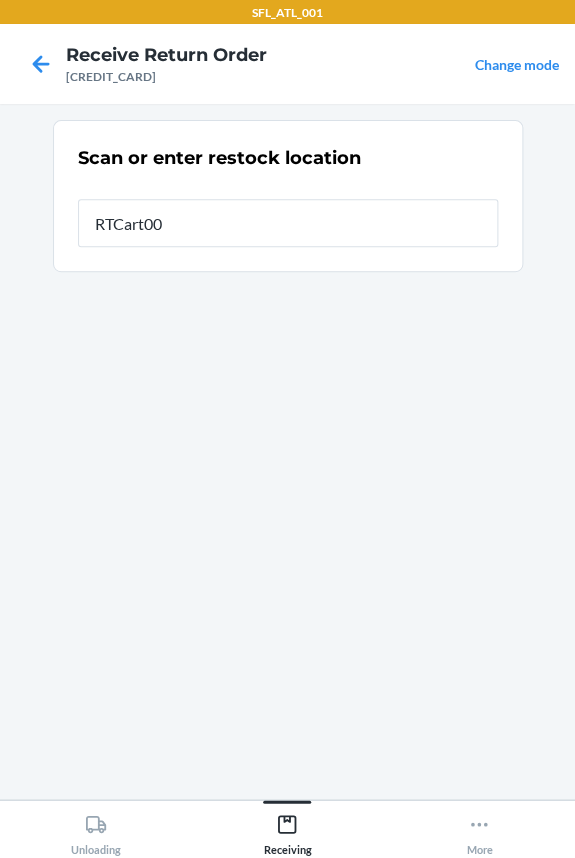 type on "RTCart005" 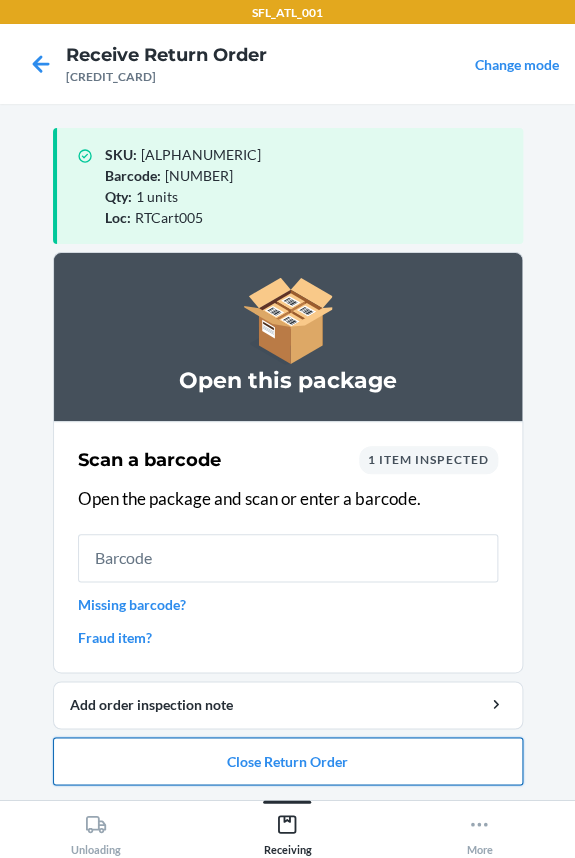 click on "Close Return Order" at bounding box center [288, 761] 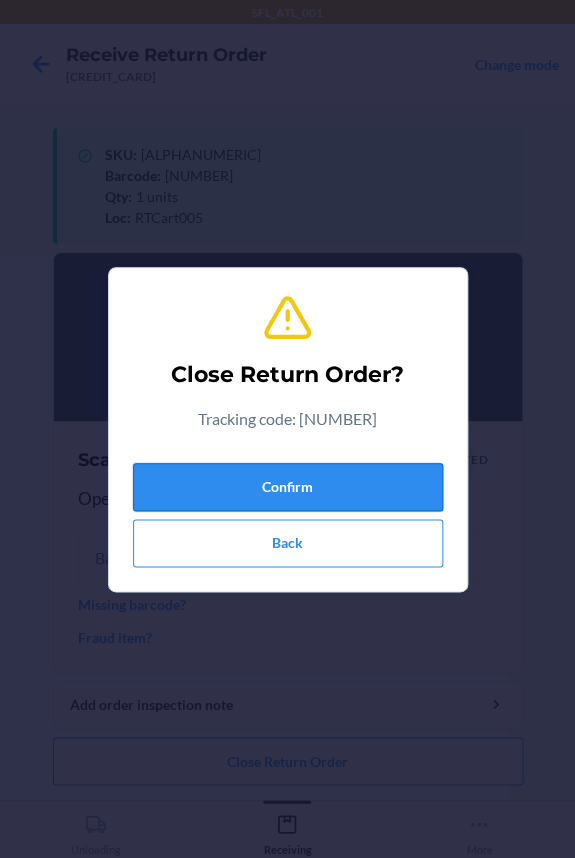 click on "Confirm" at bounding box center [288, 487] 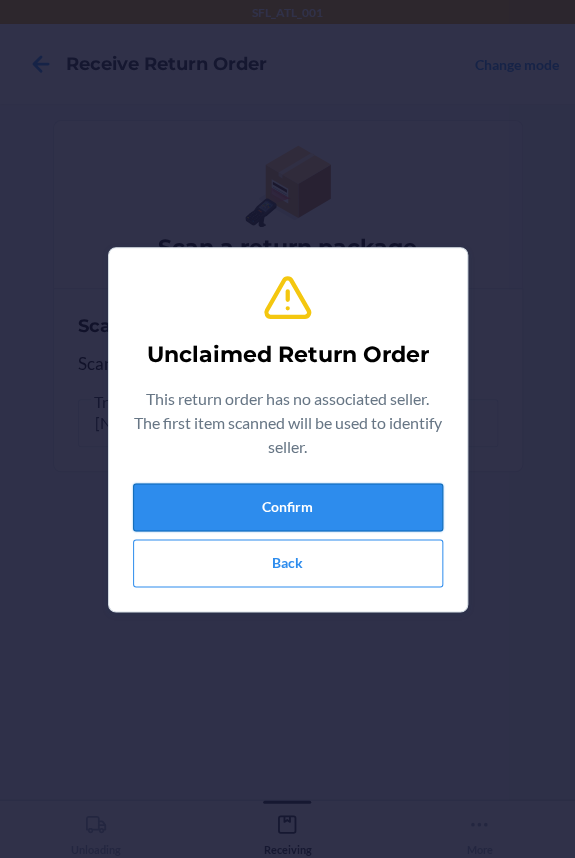 click on "Confirm" at bounding box center [288, 507] 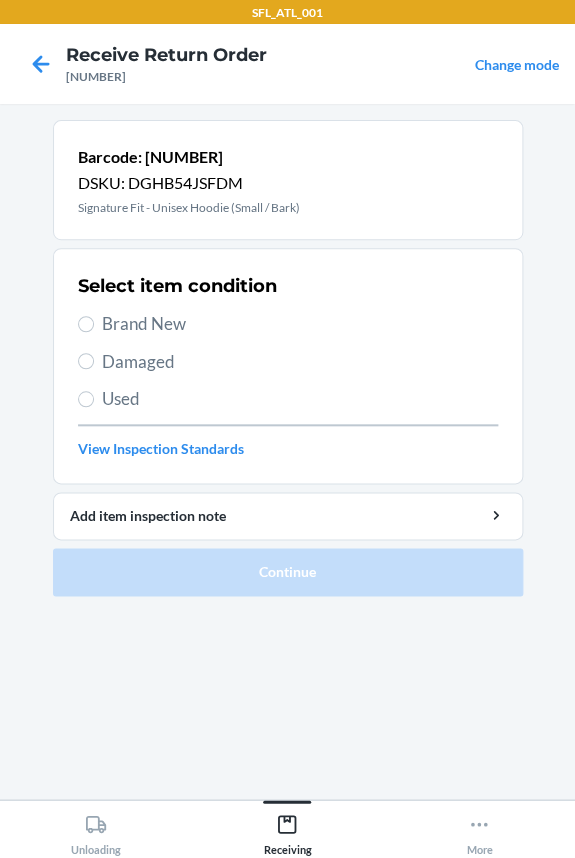 click on "Brand New" at bounding box center (300, 324) 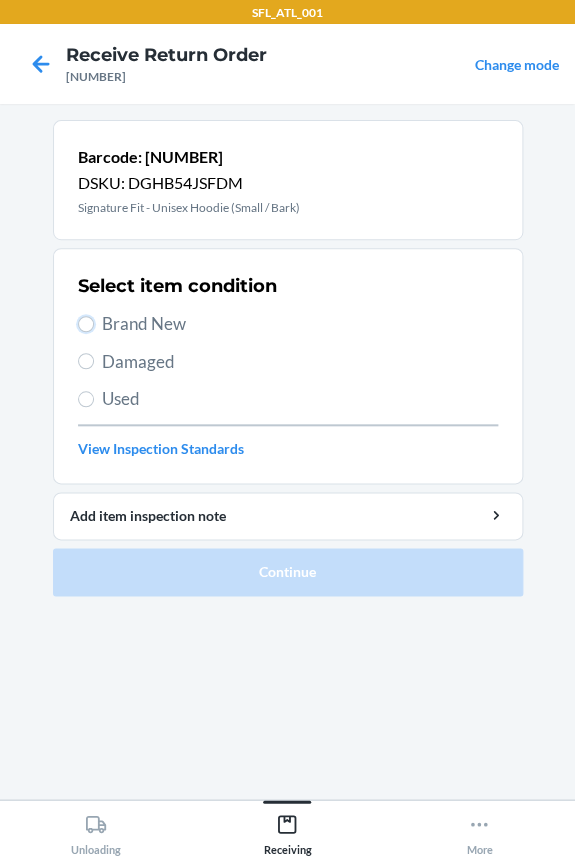 click on "Brand New" at bounding box center [86, 324] 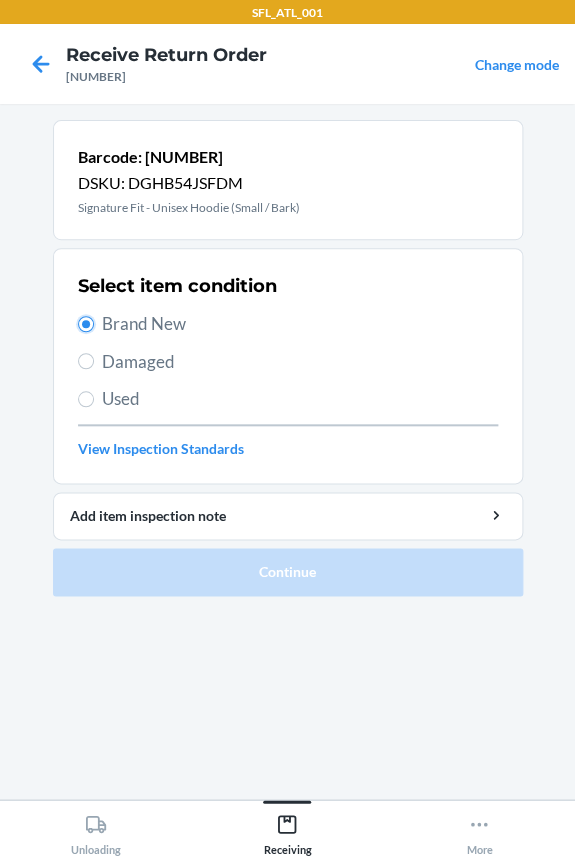 radio on "true" 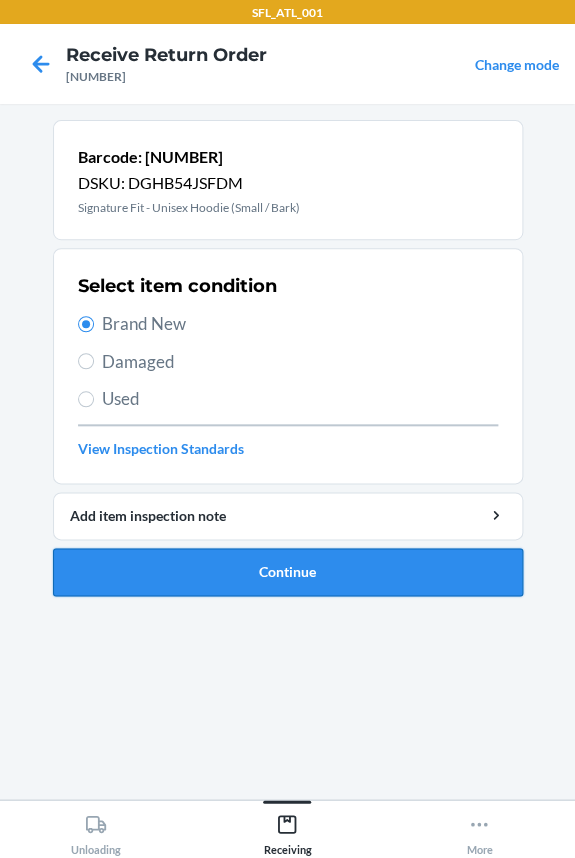 click on "Continue" at bounding box center [288, 572] 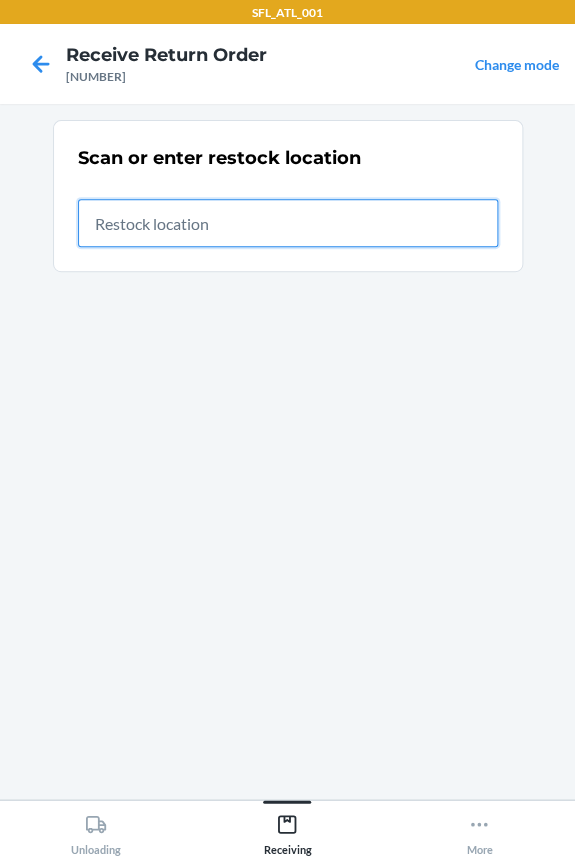 click at bounding box center (288, 223) 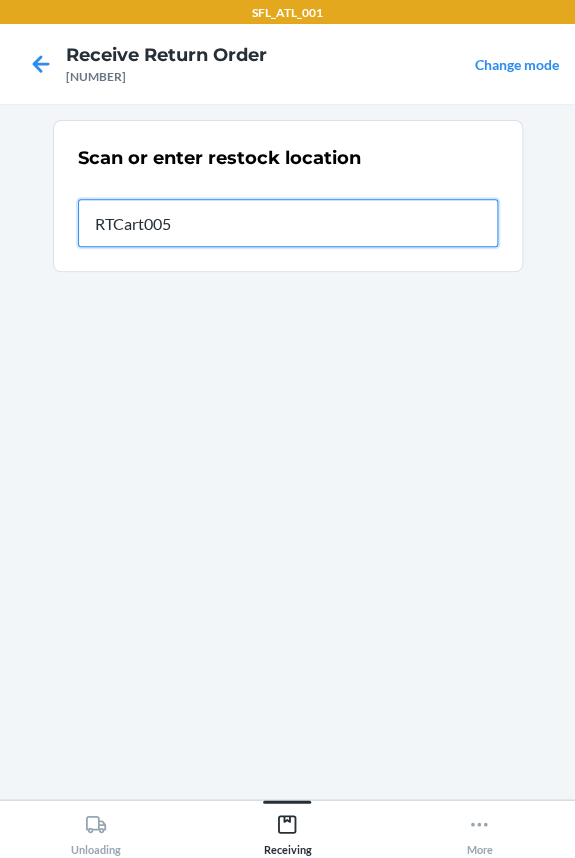 type on "RTCart005" 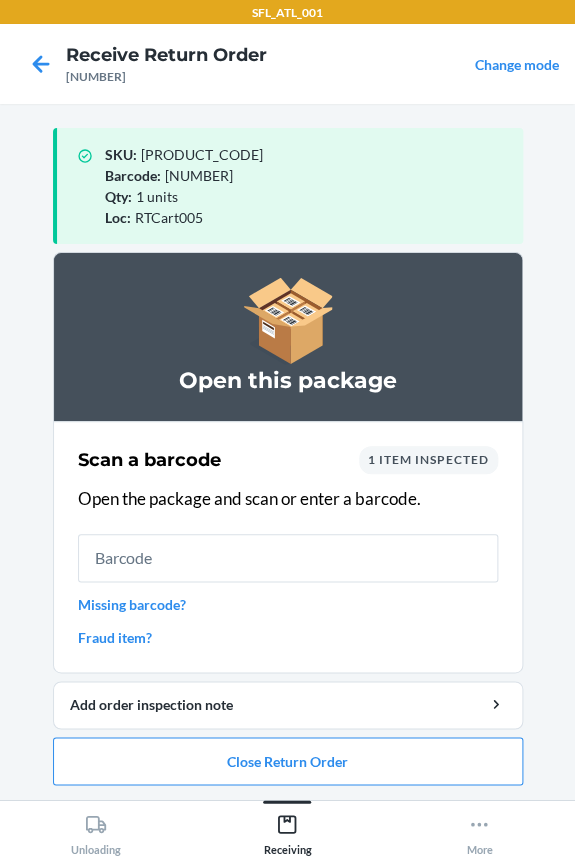 click at bounding box center [288, 558] 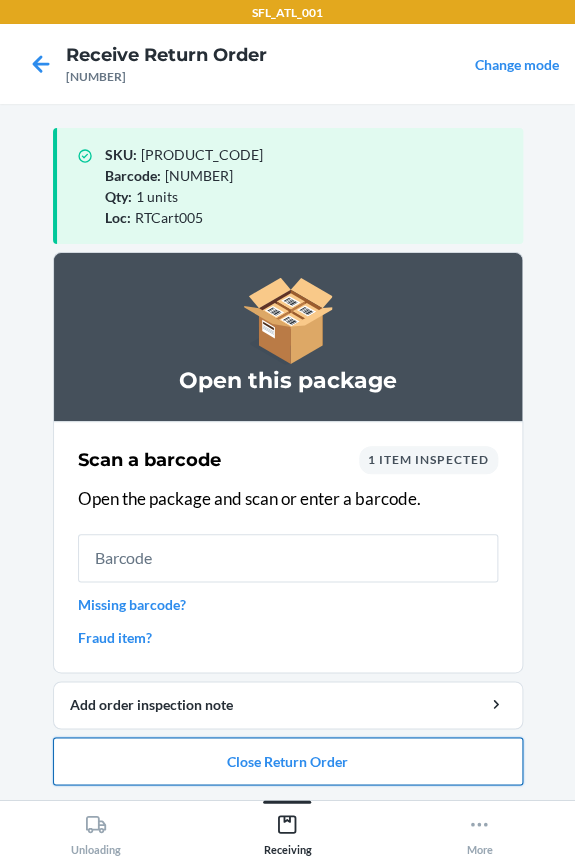 click on "Close Return Order" at bounding box center [288, 761] 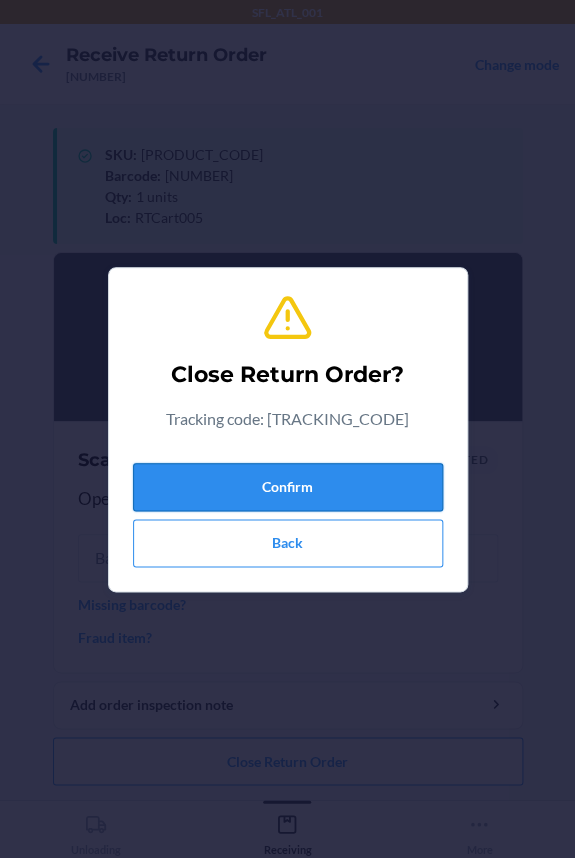 click on "Confirm" at bounding box center (288, 487) 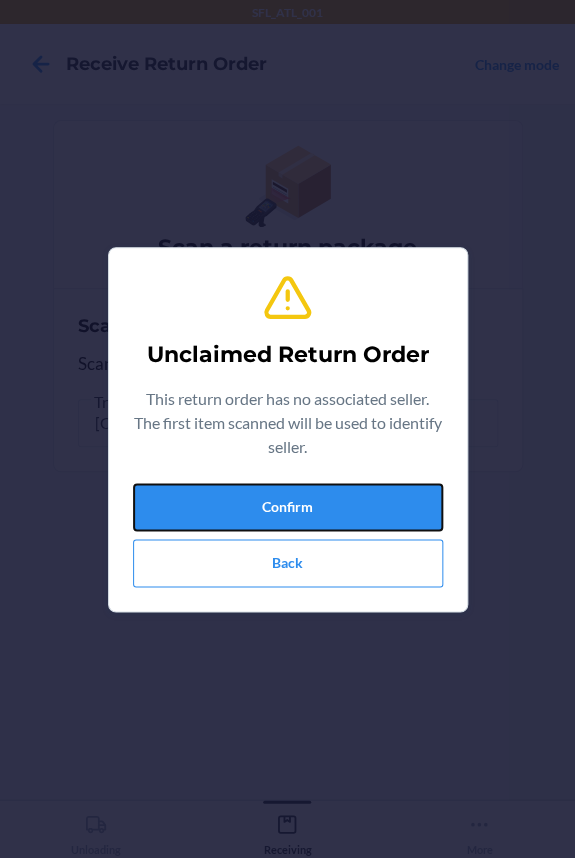 click on "Confirm" at bounding box center [288, 507] 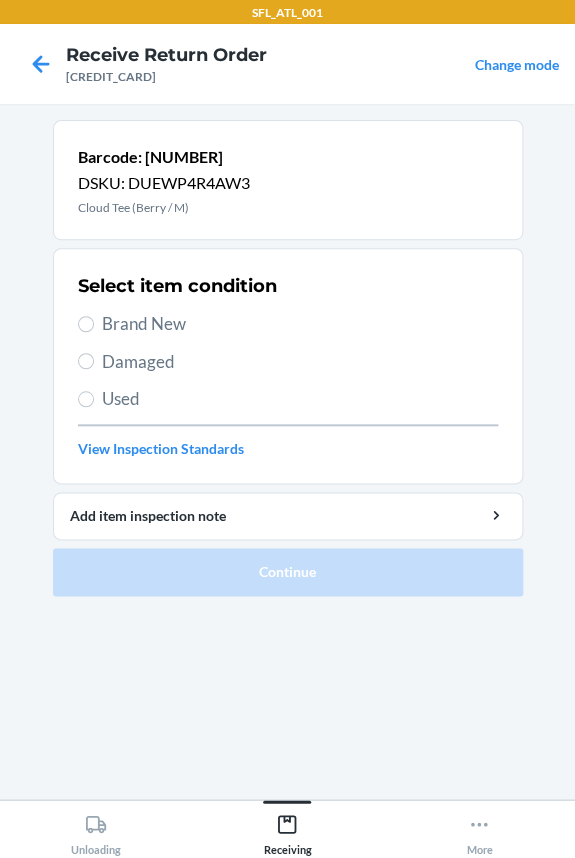 click on "Brand New" at bounding box center (300, 324) 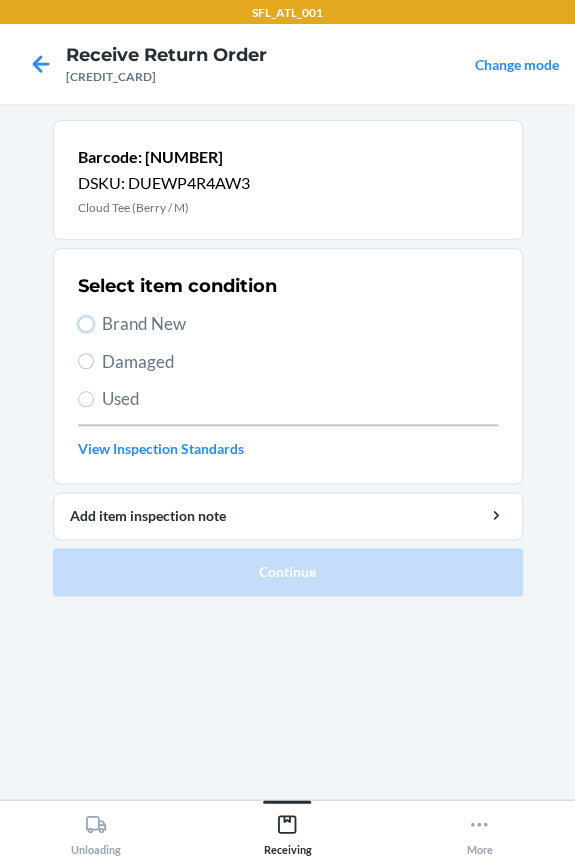 click on "Brand New" at bounding box center (86, 324) 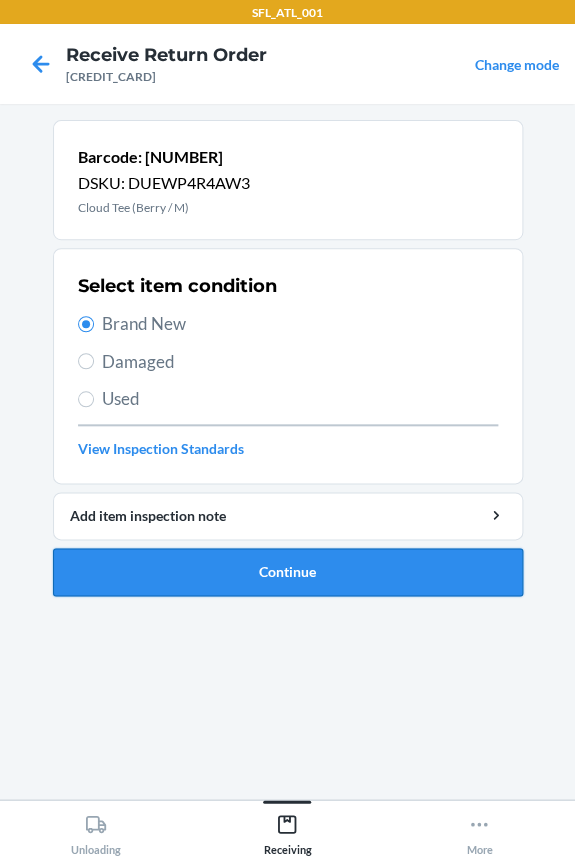 click on "Continue" at bounding box center [288, 572] 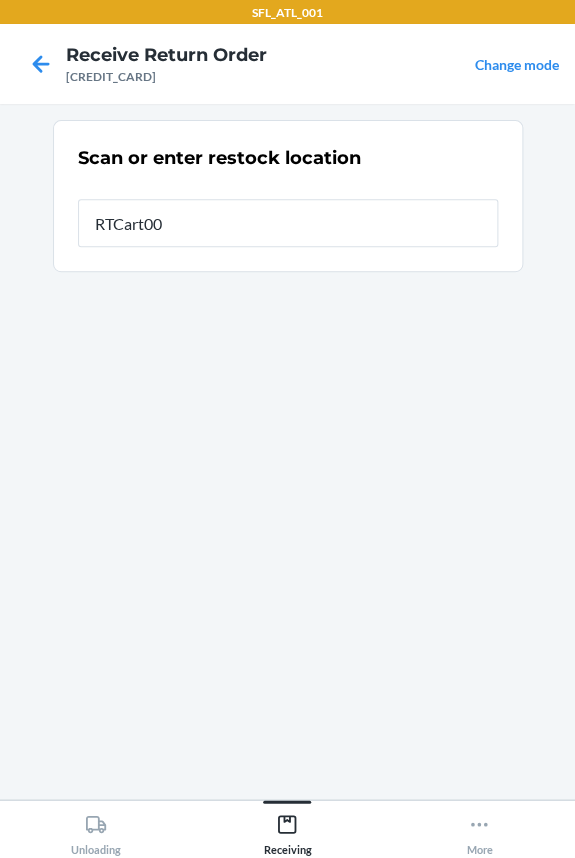 type on "RTCart005" 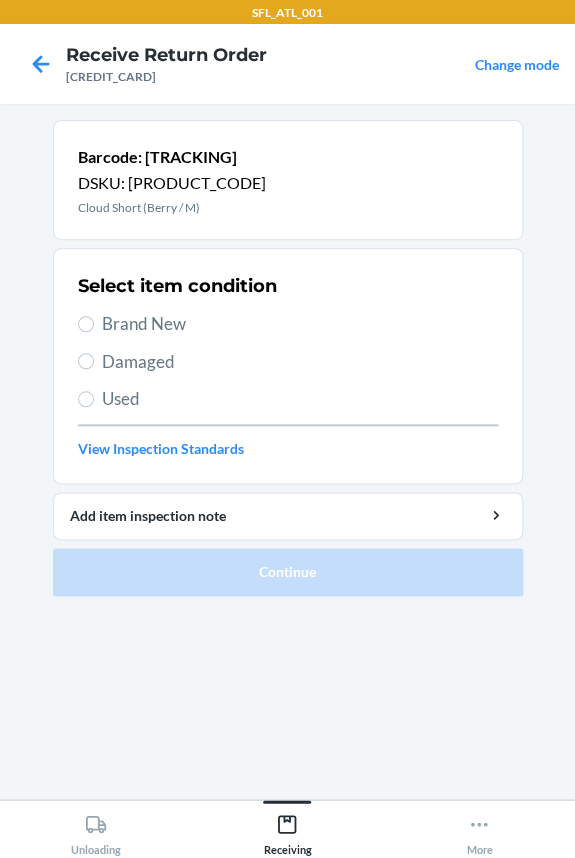 click on "Brand New" at bounding box center [300, 324] 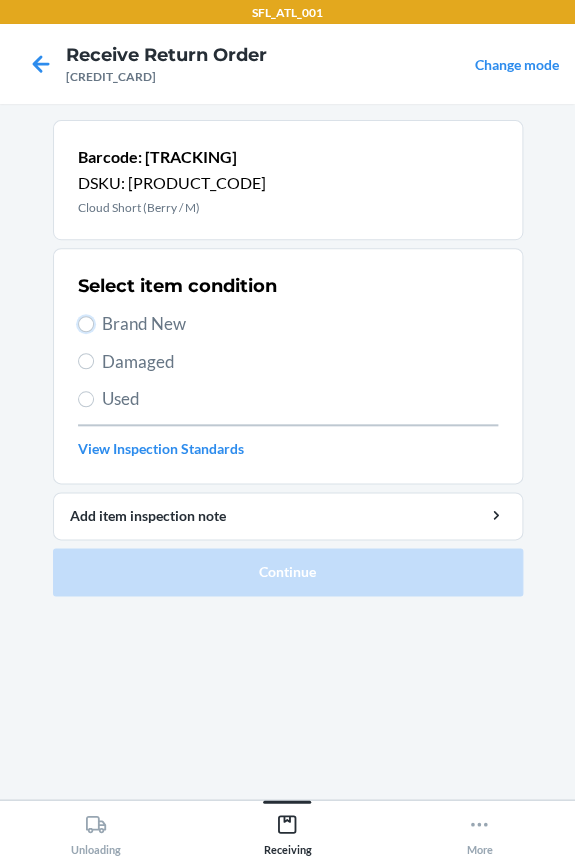 click on "Brand New" at bounding box center (86, 324) 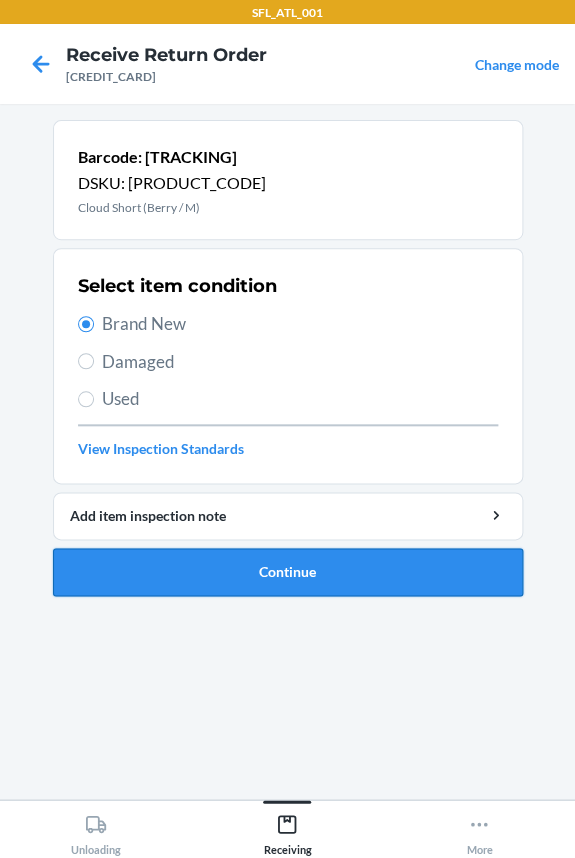 click on "Continue" at bounding box center (288, 572) 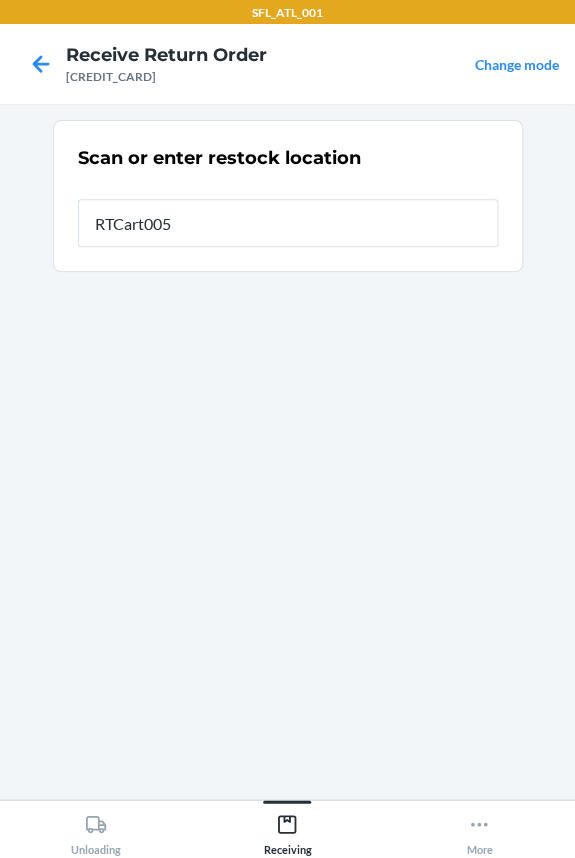 type on "RTCart005" 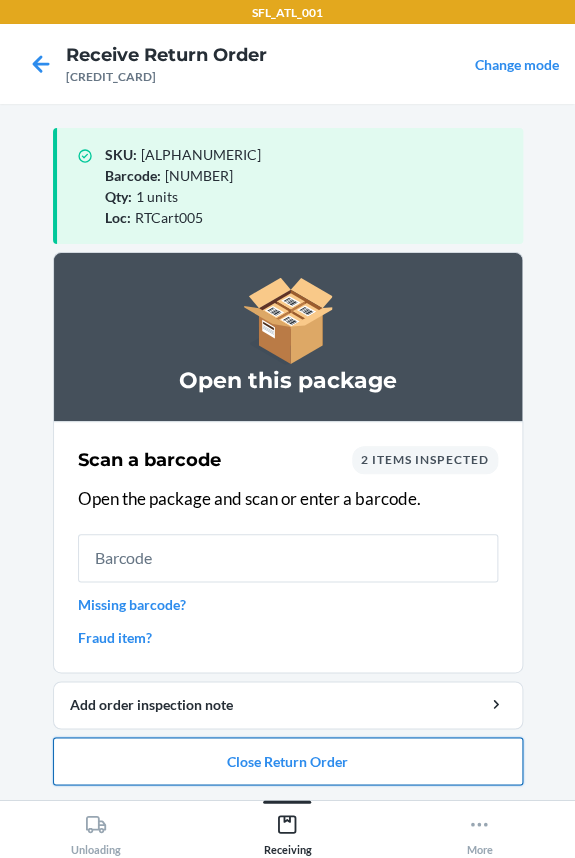 click on "Close Return Order" at bounding box center [288, 761] 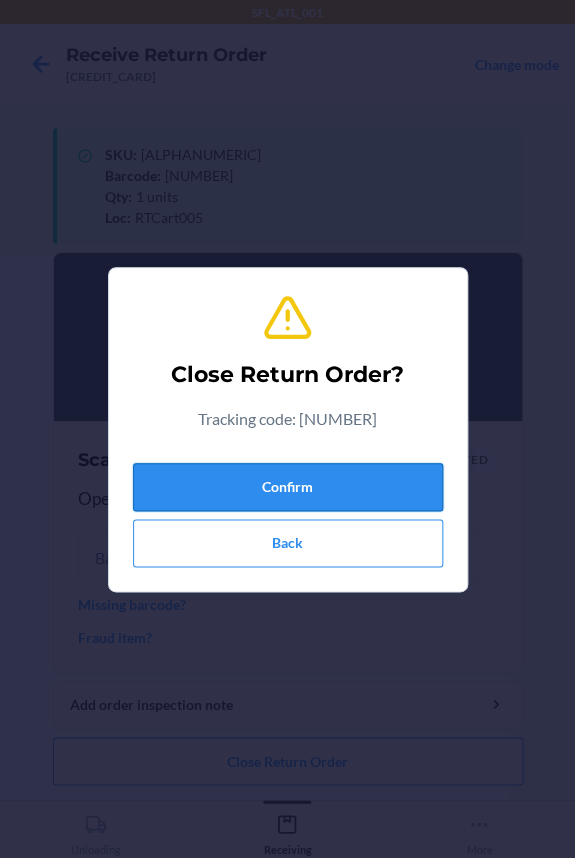 click on "Confirm" at bounding box center (288, 487) 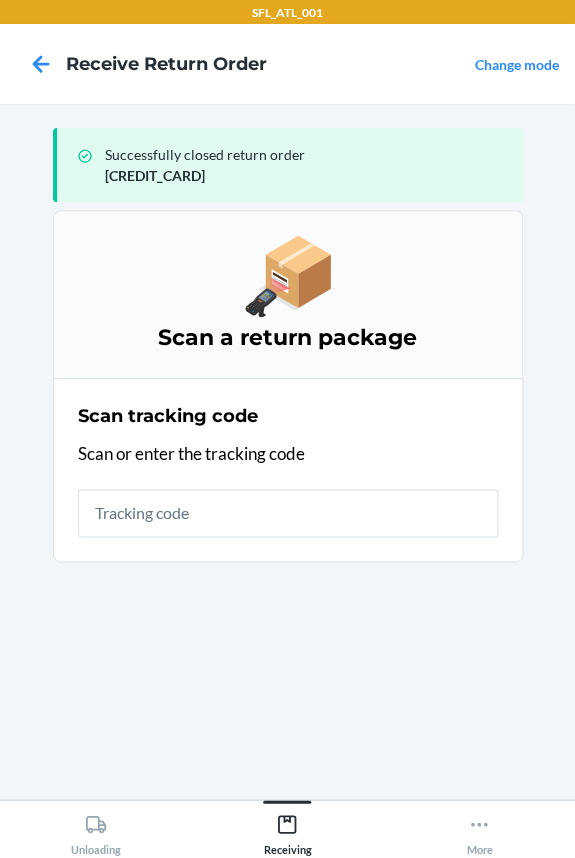 click at bounding box center [288, 513] 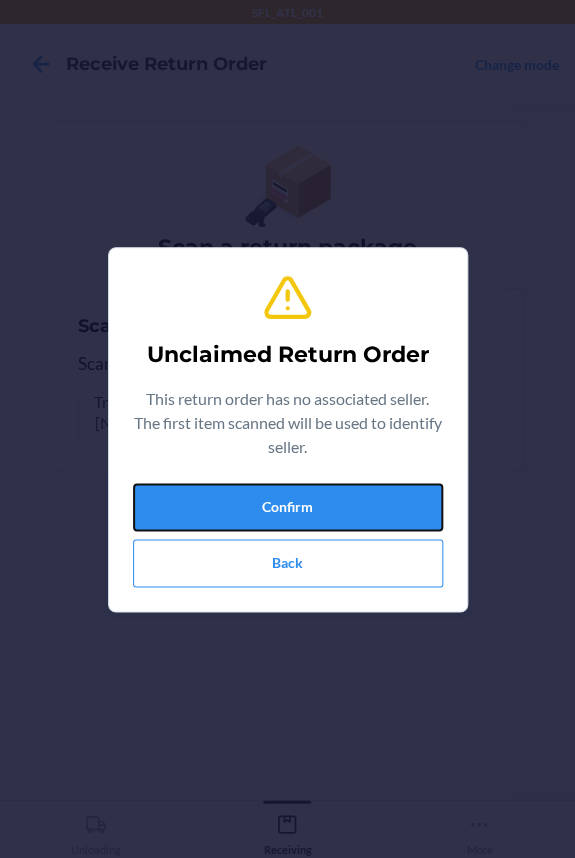 click on "Confirm" at bounding box center (288, 507) 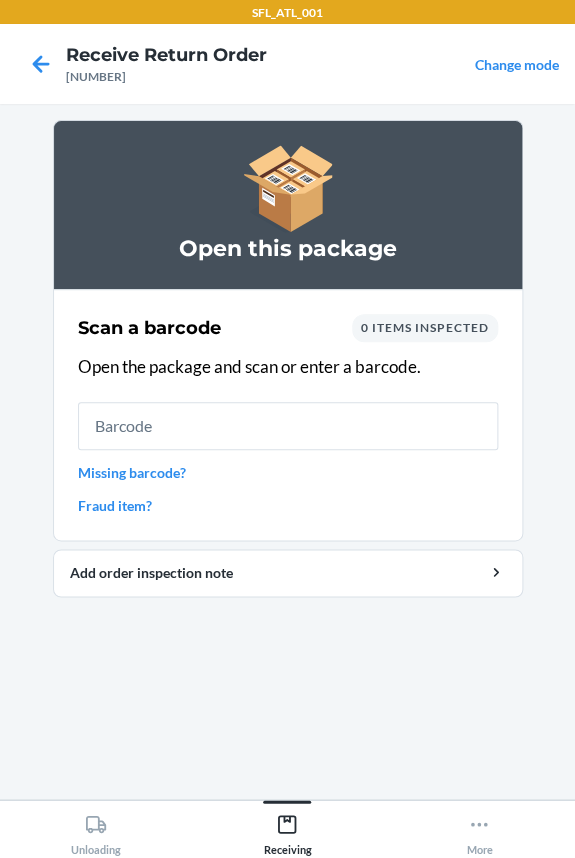click at bounding box center (288, 426) 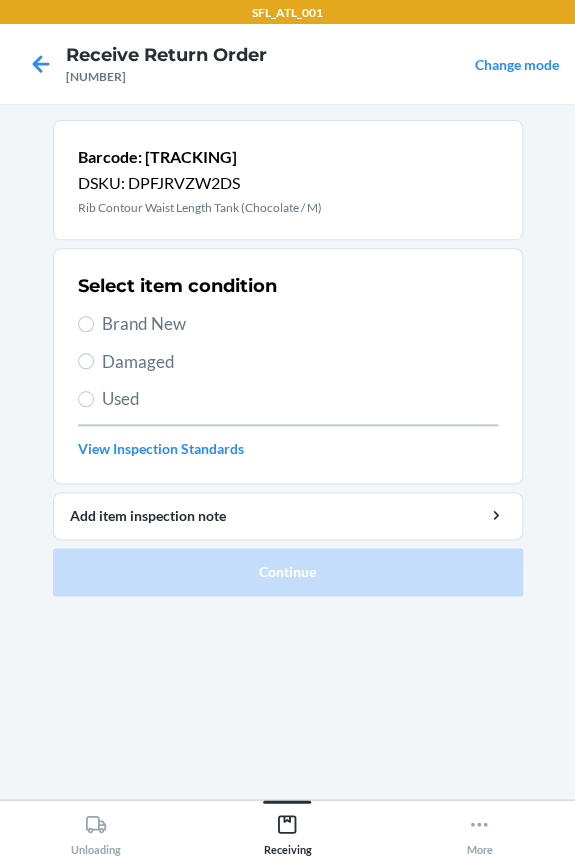 click on "Select item condition Brand New Damaged Used View Inspection Standards" at bounding box center (288, 366) 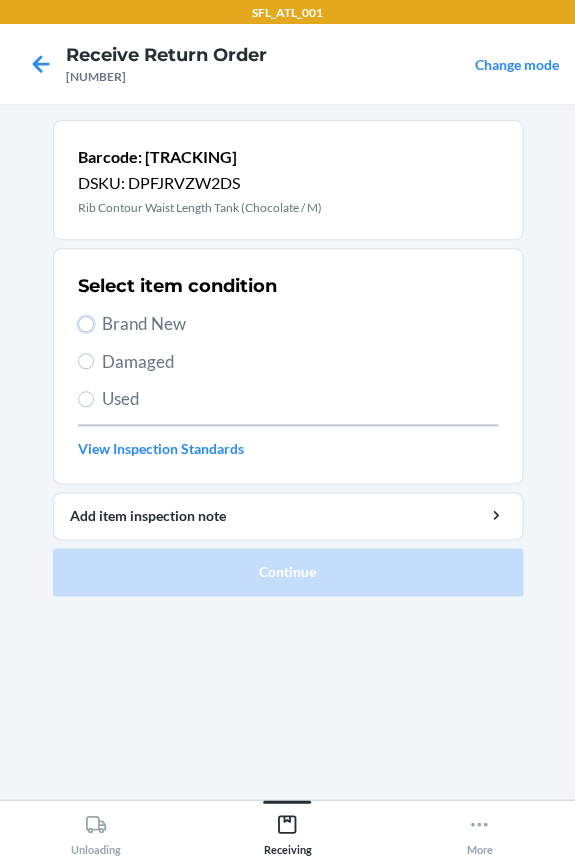 click on "Brand New" at bounding box center [86, 324] 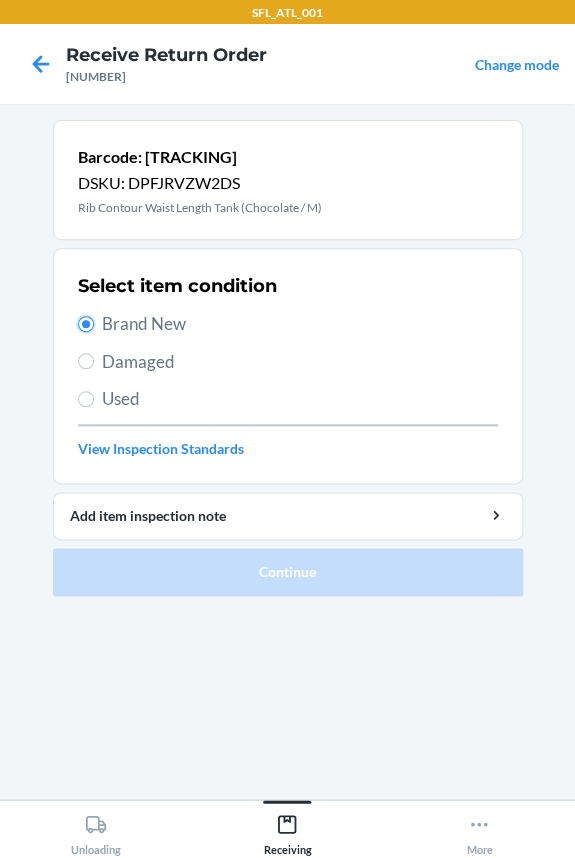 radio on "true" 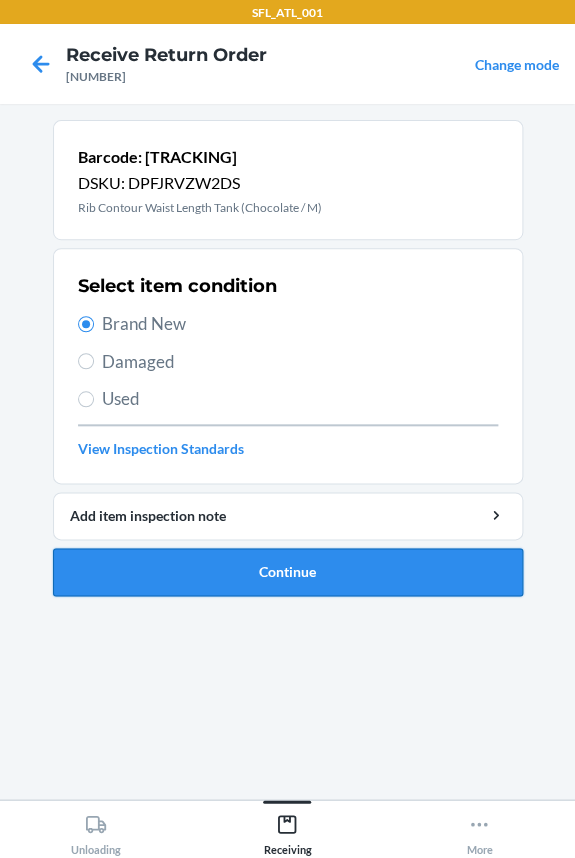 click on "Continue" at bounding box center (288, 572) 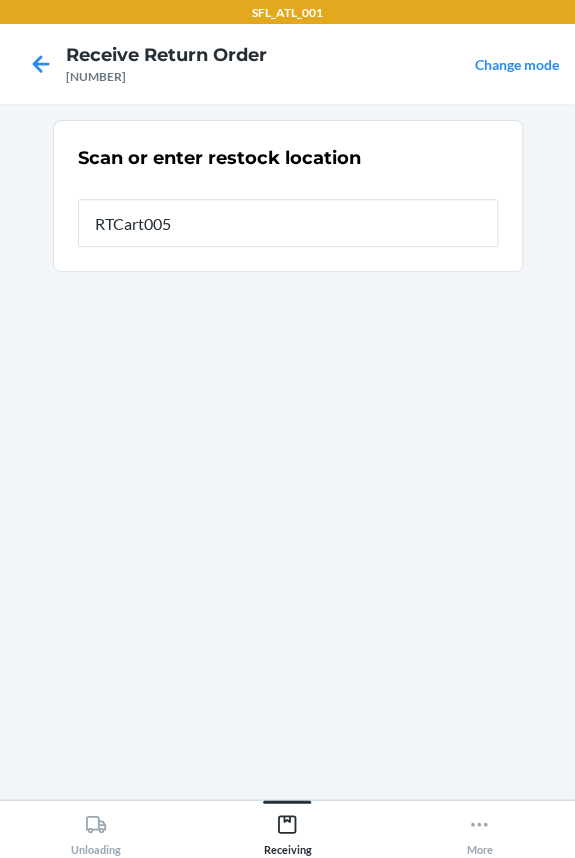 type on "RTCart005" 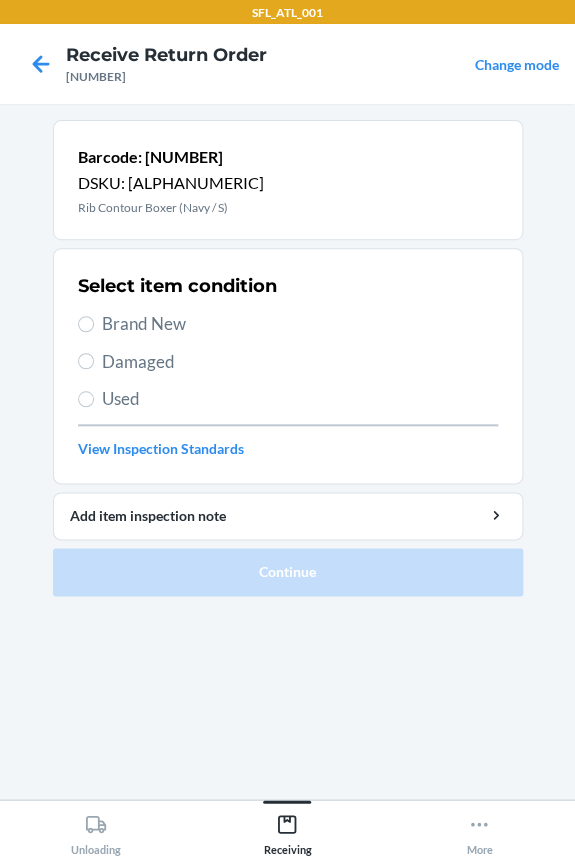 click on "Brand New" at bounding box center [300, 324] 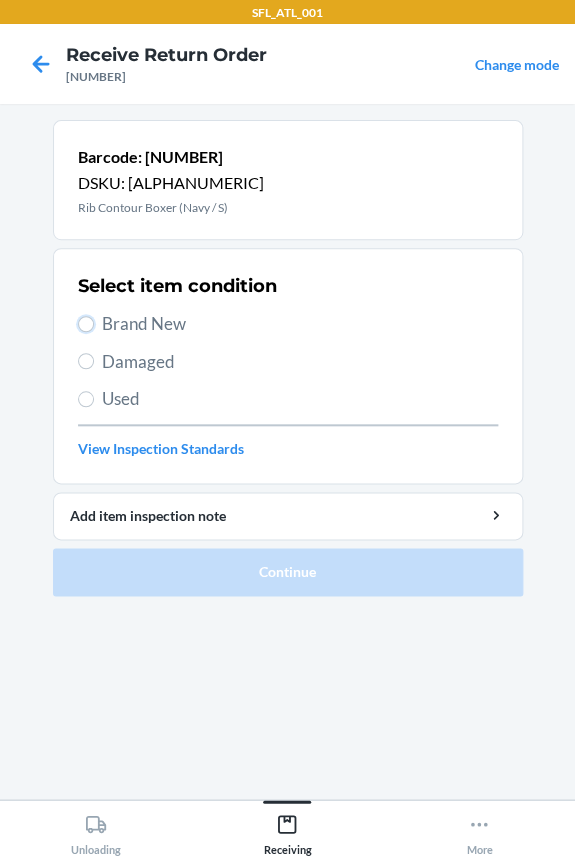 click on "Brand New" at bounding box center [86, 324] 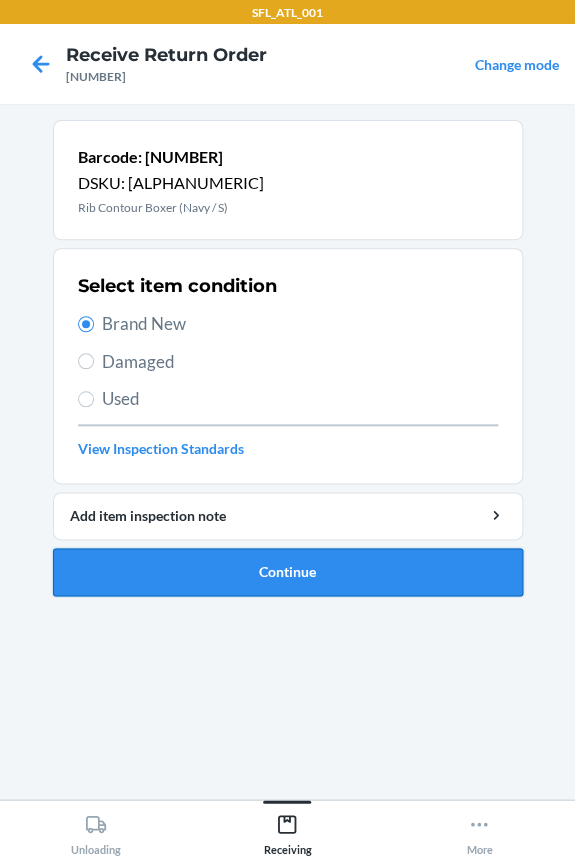 click on "Continue" at bounding box center (288, 572) 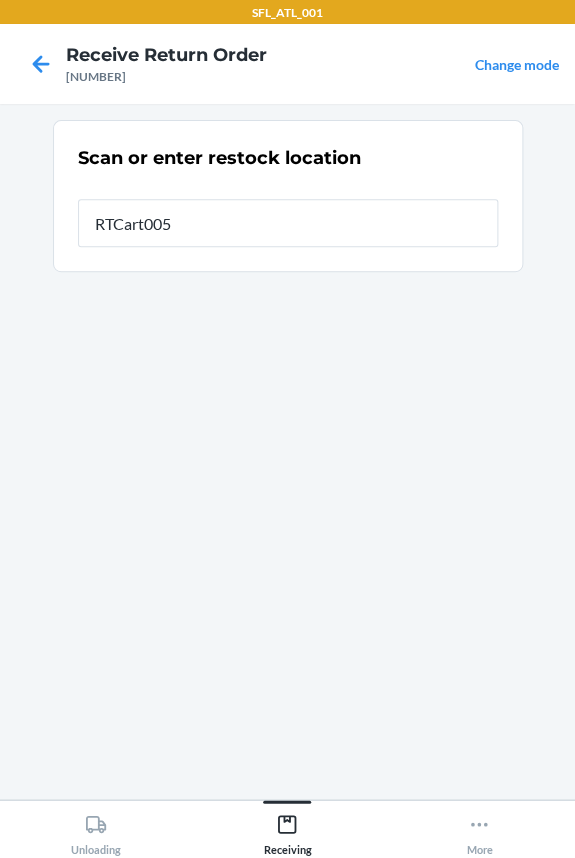 type on "RTCart005" 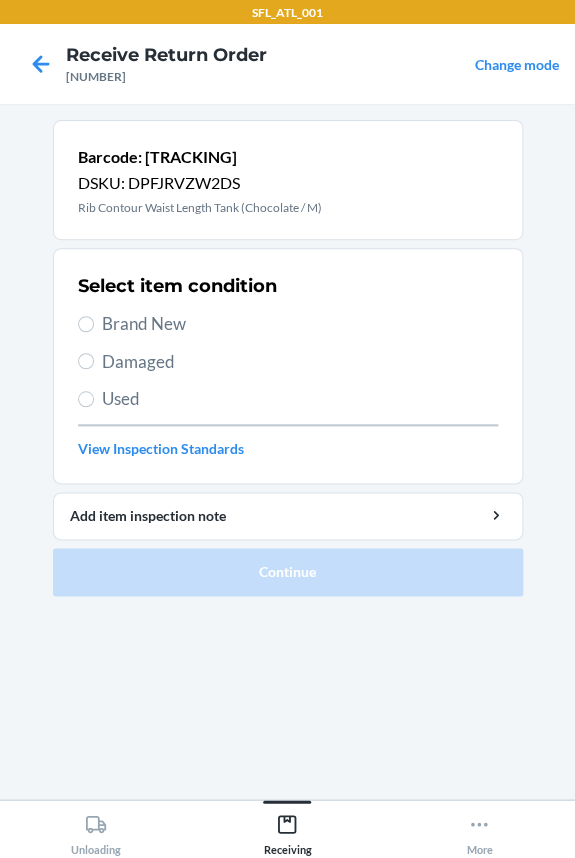 click on "Brand New" at bounding box center (300, 324) 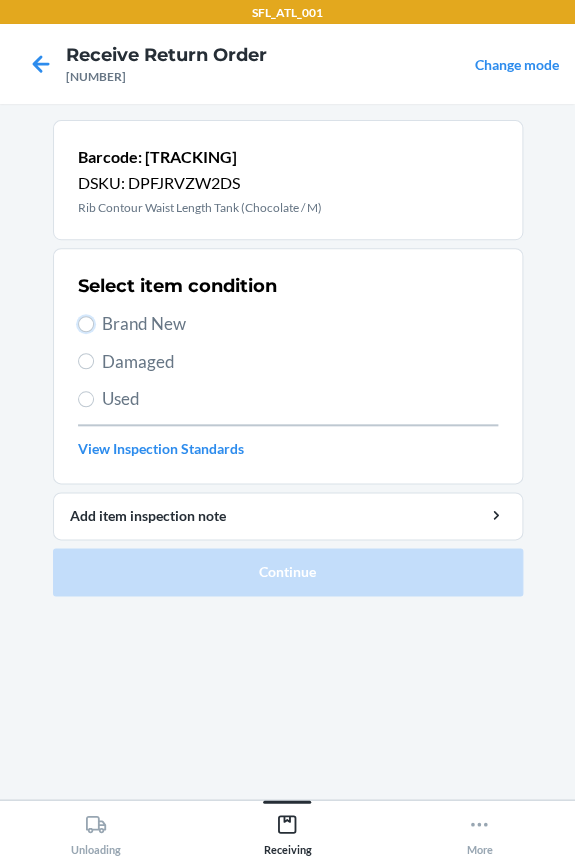 click on "Brand New" at bounding box center [86, 324] 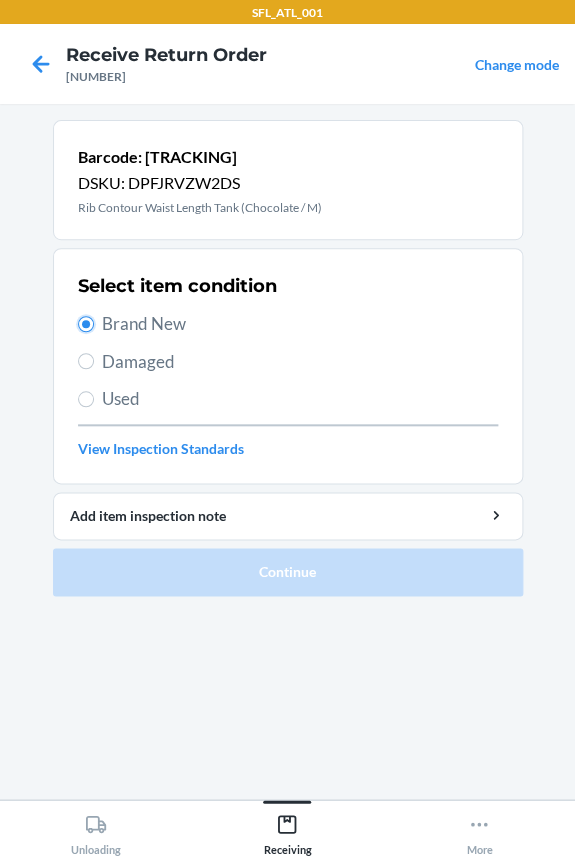 radio on "true" 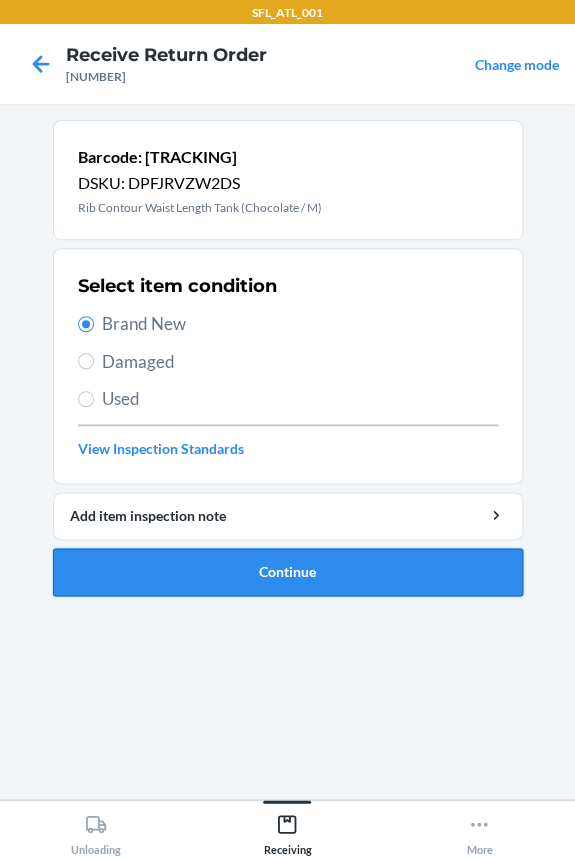click on "Continue" at bounding box center (288, 572) 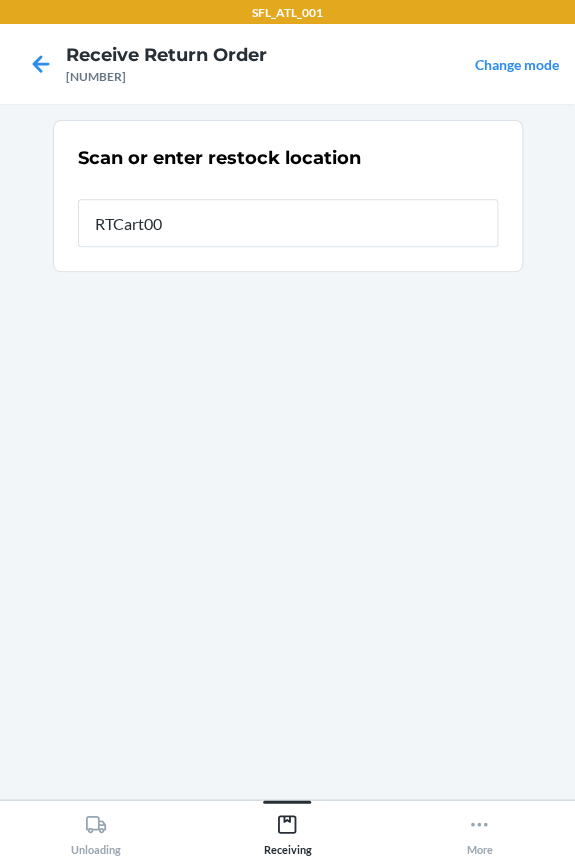 type on "RTCart005" 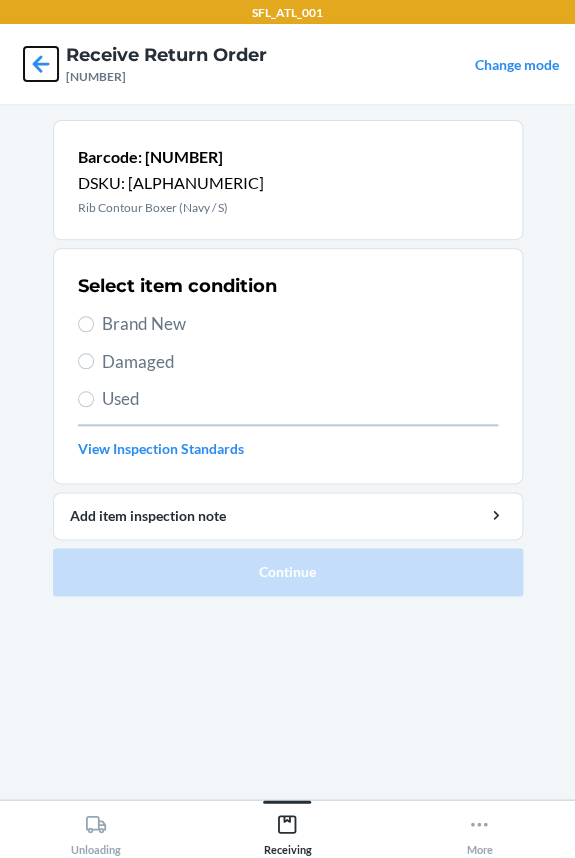 click 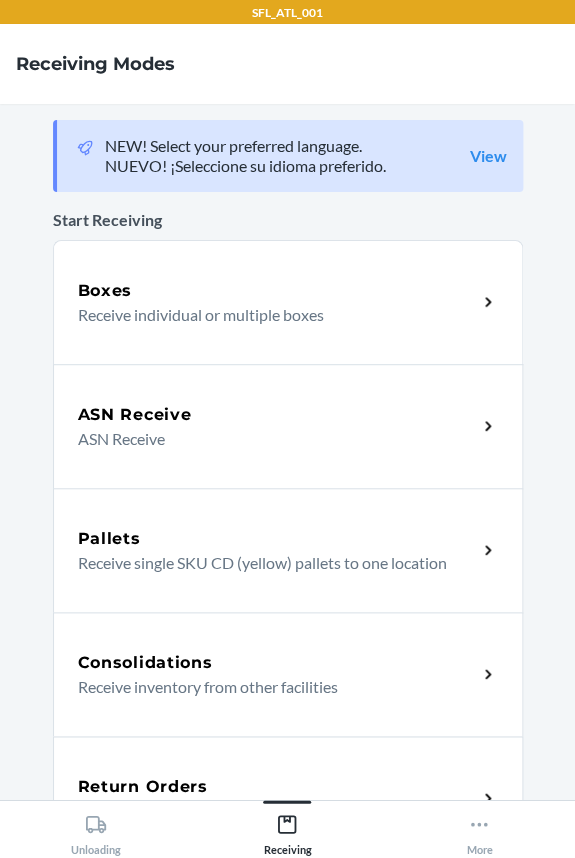 click on "Return Orders Receive return order package items" at bounding box center [288, 798] 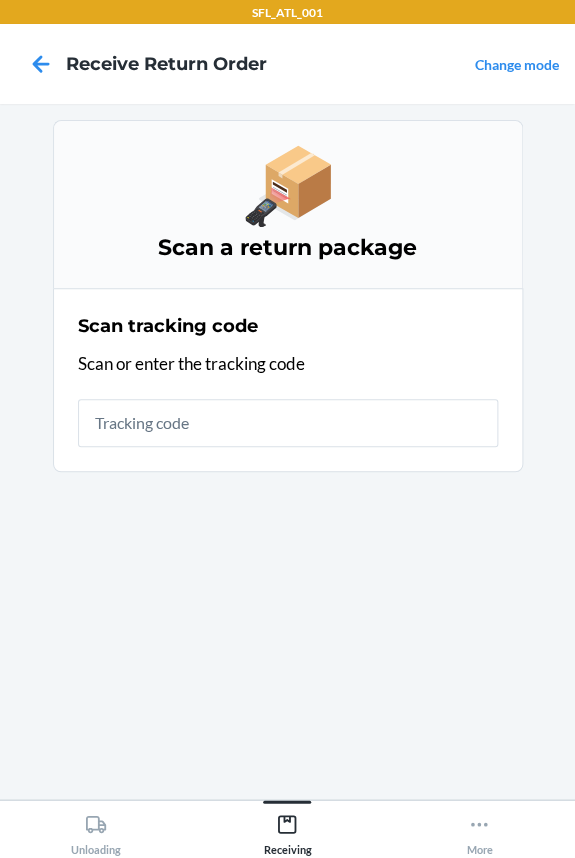 click at bounding box center [288, 423] 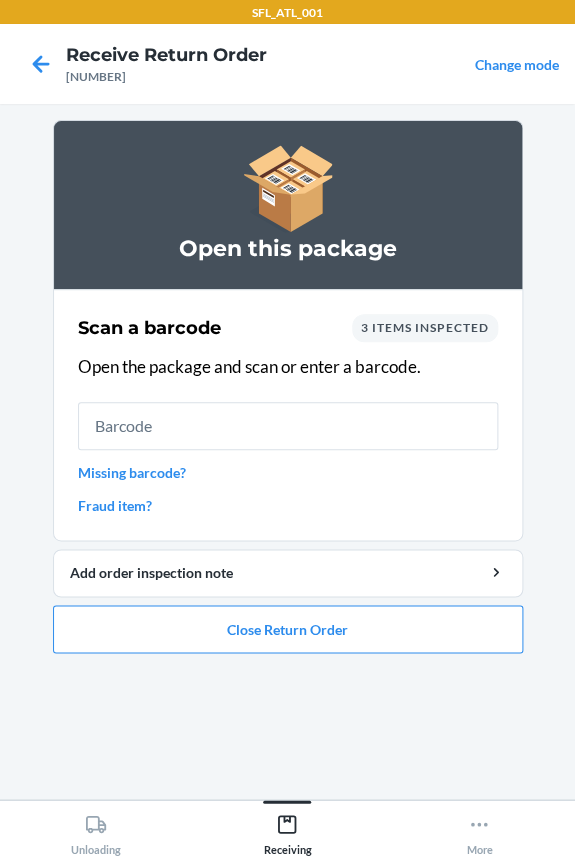 click at bounding box center [288, 426] 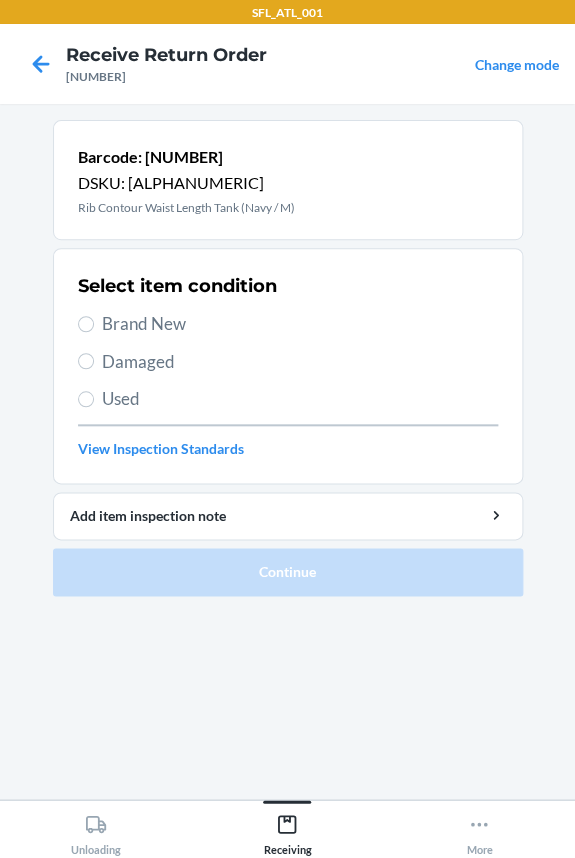 click on "Brand New" at bounding box center [300, 324] 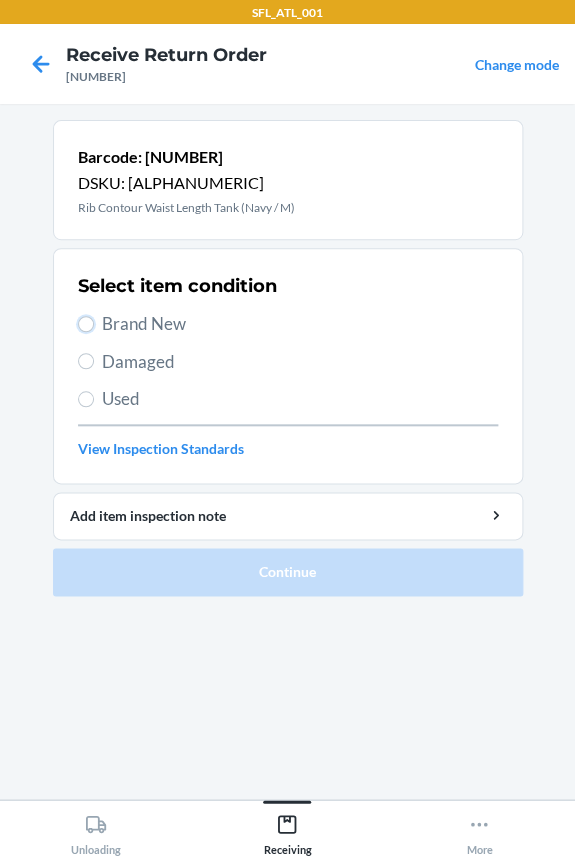 click on "Brand New" at bounding box center [86, 324] 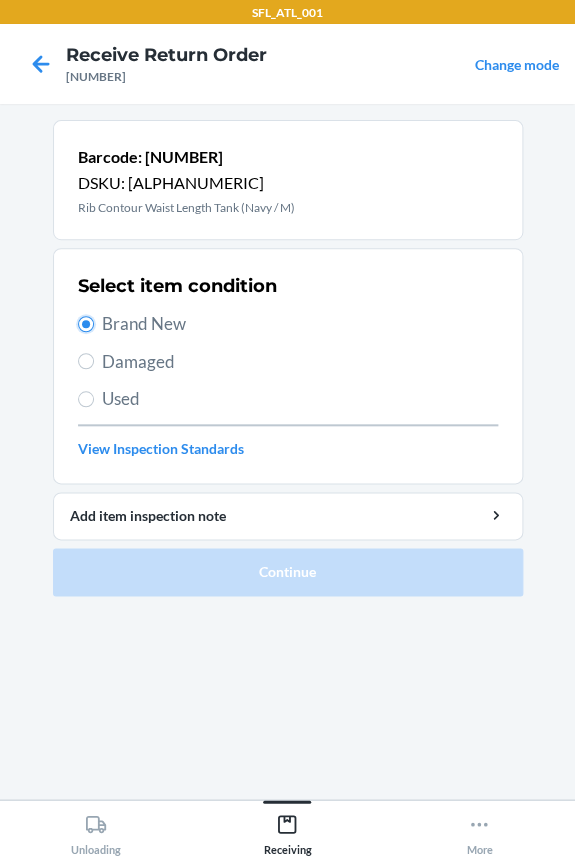 radio on "true" 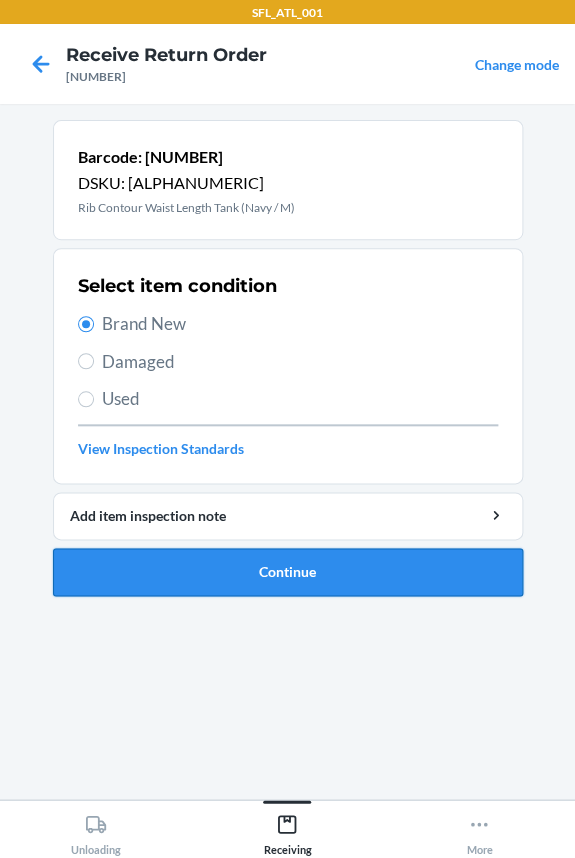 click on "Continue" at bounding box center (288, 572) 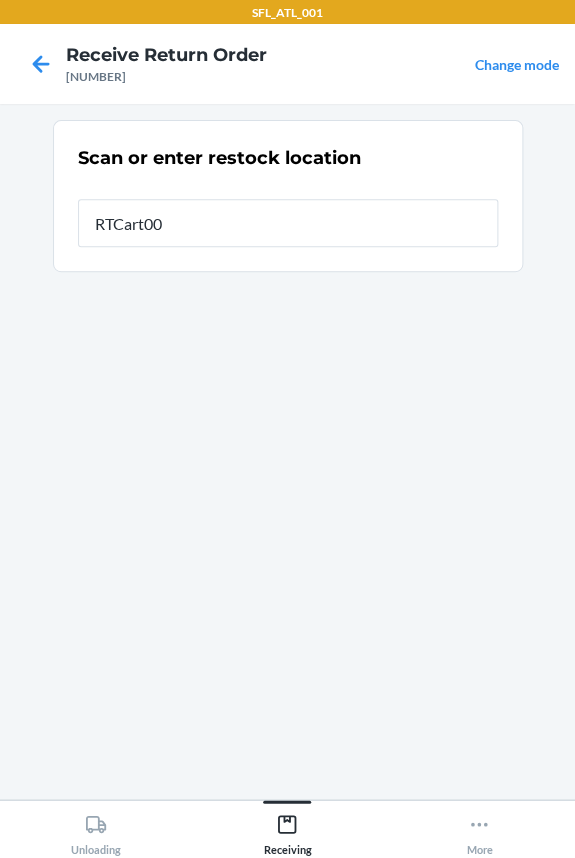 type on "RTCart005" 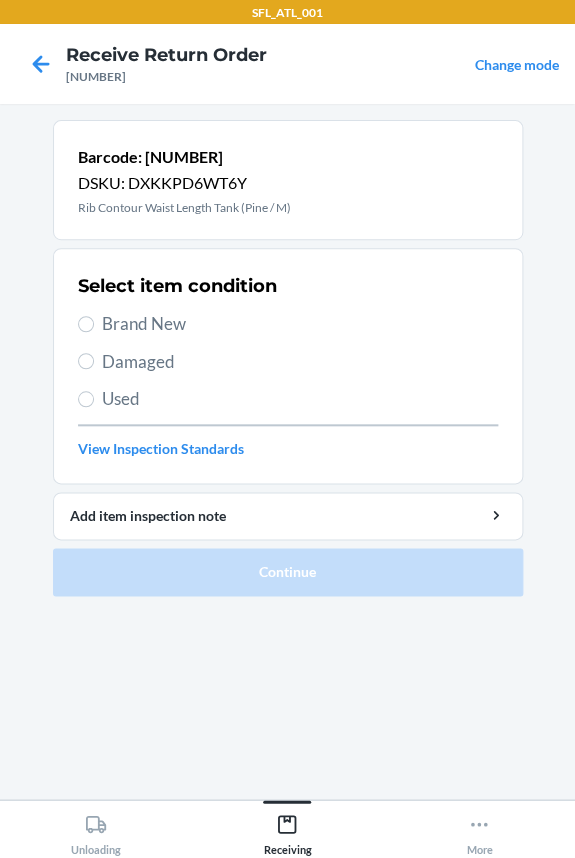 click on "Brand New" at bounding box center [300, 324] 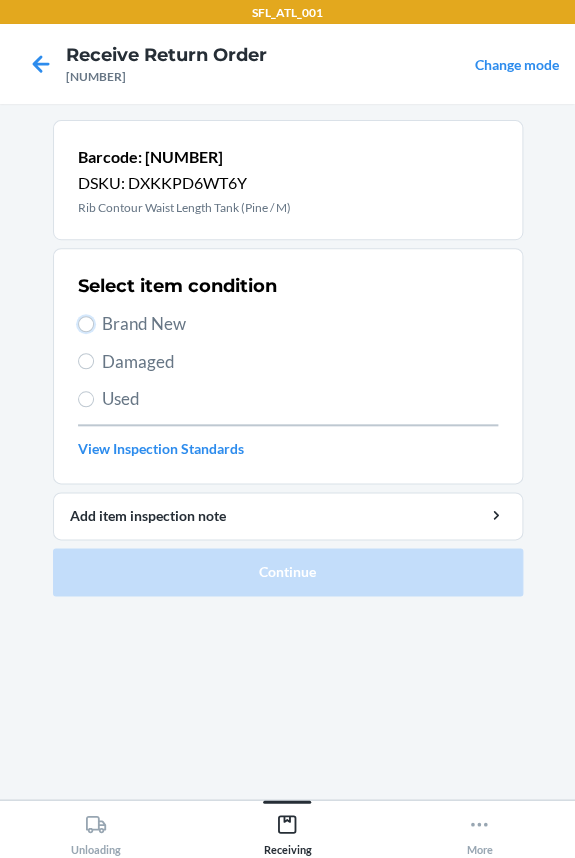 click on "Brand New" at bounding box center (86, 324) 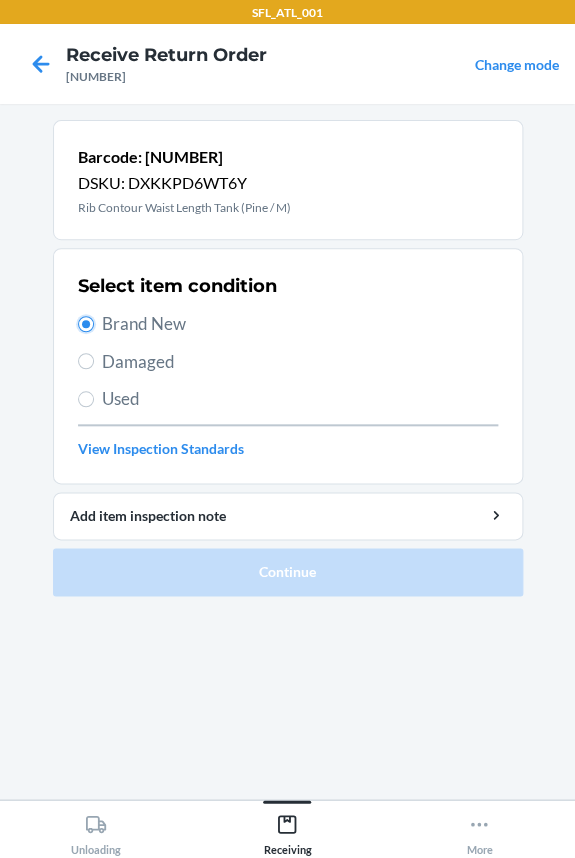 radio on "true" 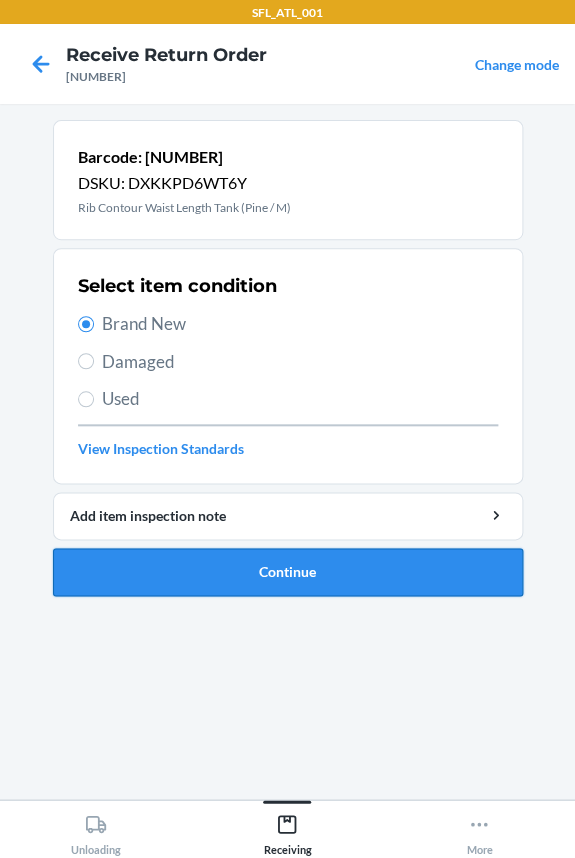 click on "Continue" at bounding box center (288, 572) 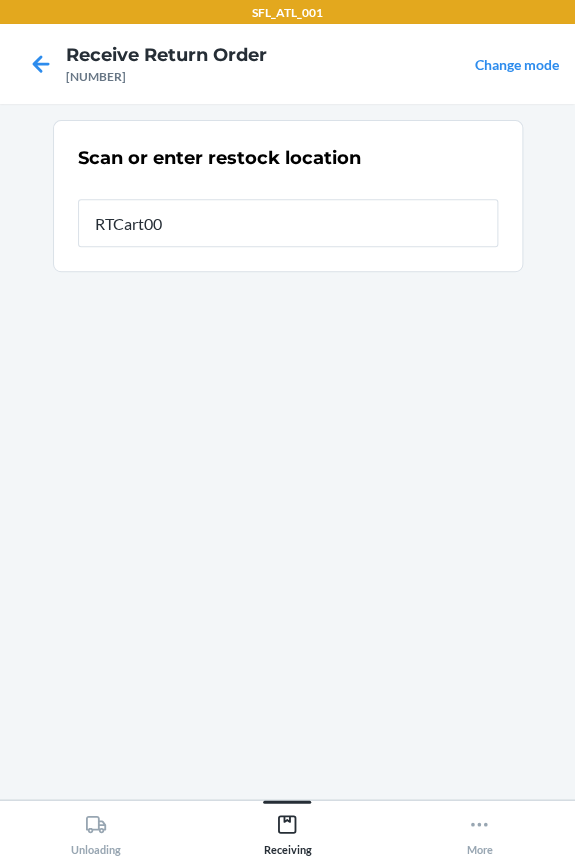 type on "RTCart005" 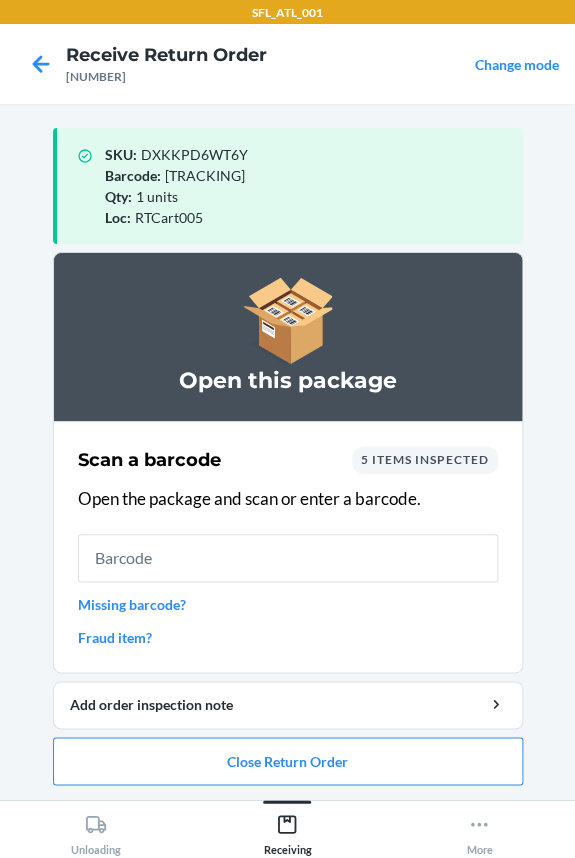 click at bounding box center [288, 558] 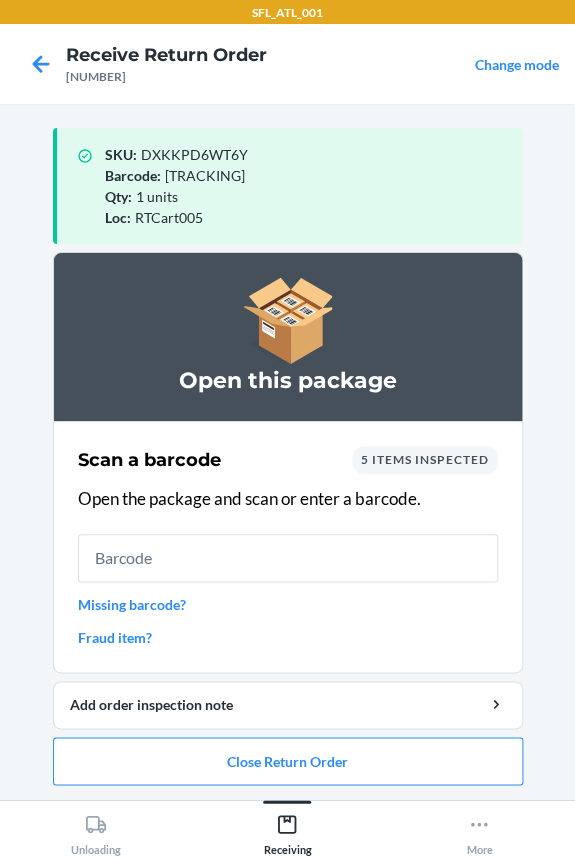 click at bounding box center (288, 558) 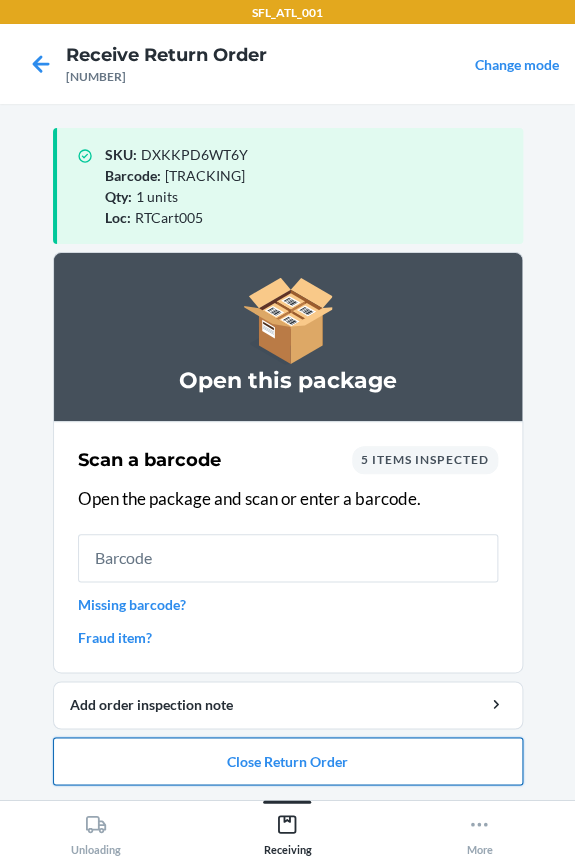 click on "Close Return Order" at bounding box center [288, 761] 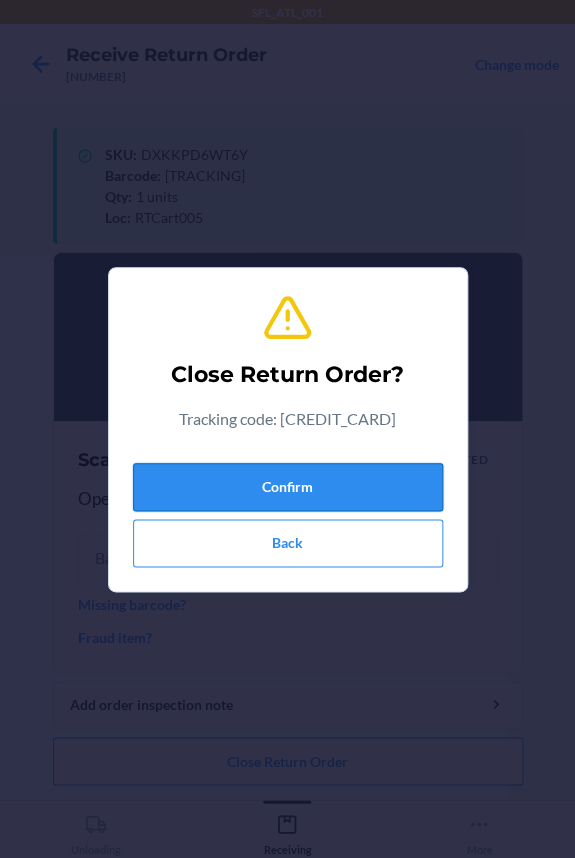 click on "Confirm" at bounding box center [288, 487] 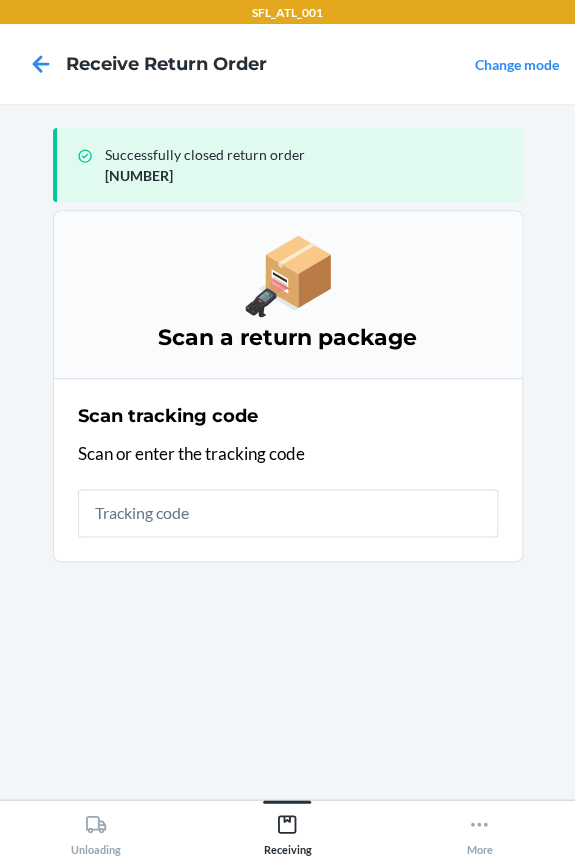 click at bounding box center (288, 513) 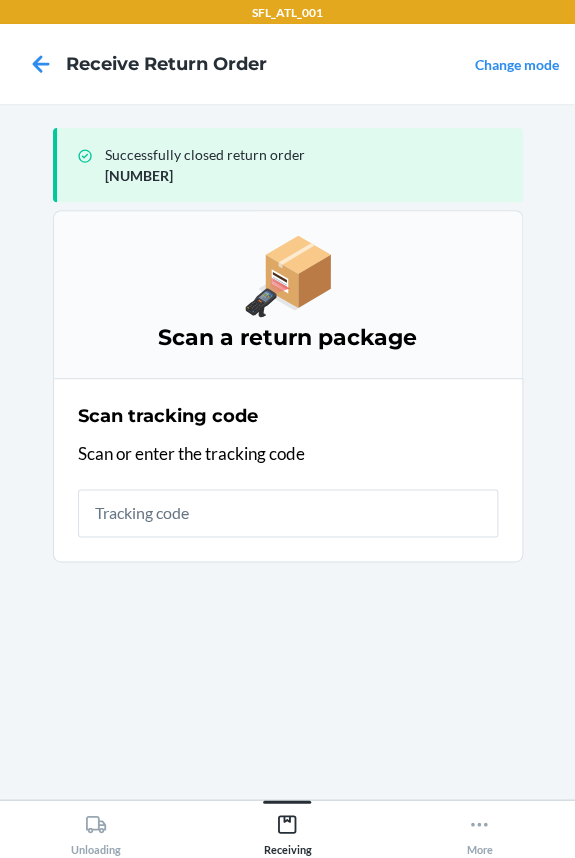 click at bounding box center [288, 513] 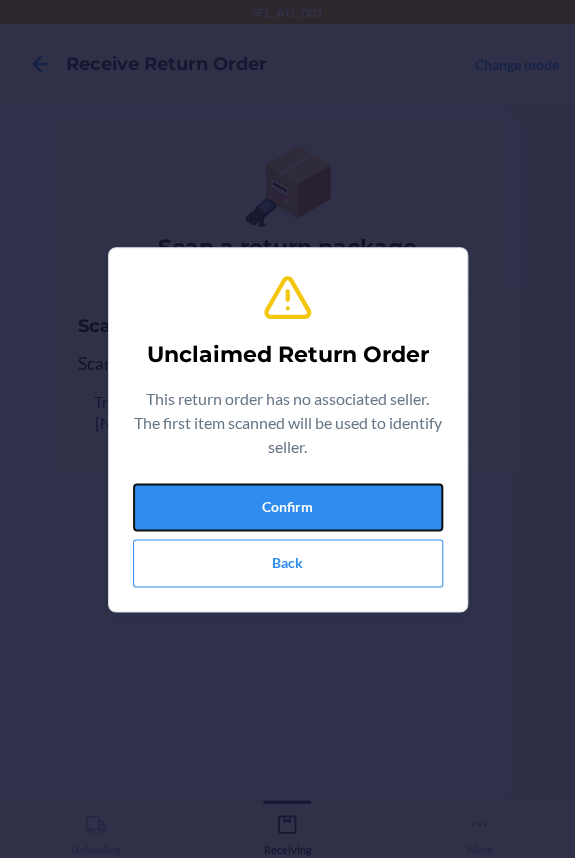 click on "Confirm" at bounding box center (288, 507) 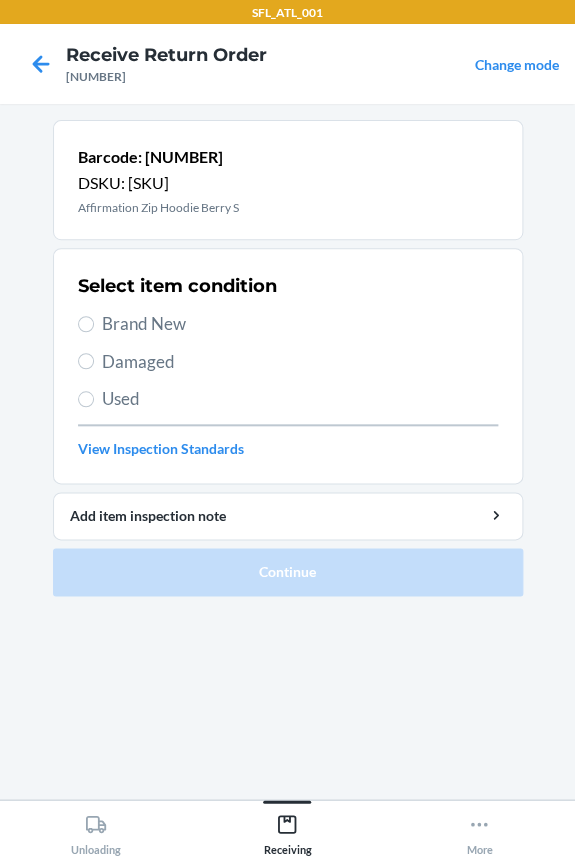 click on "Brand New" at bounding box center (300, 324) 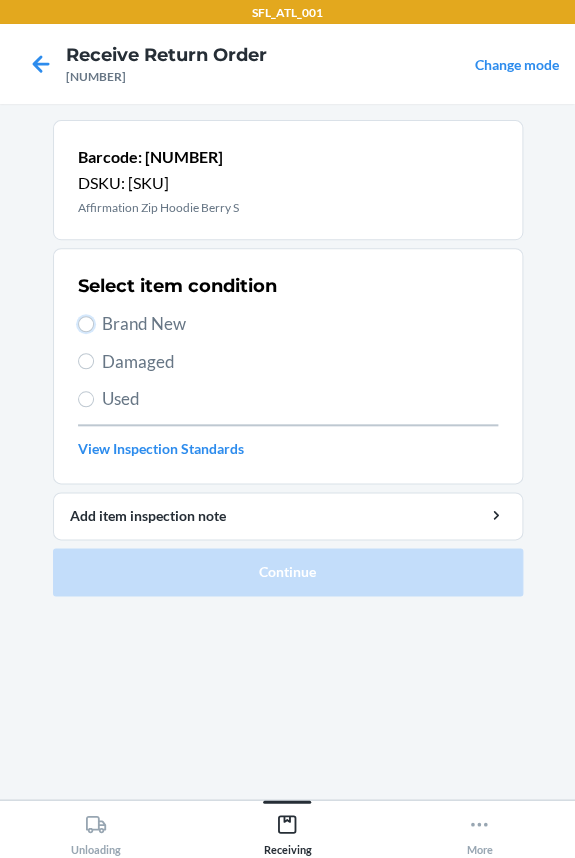 click on "Brand New" at bounding box center (86, 324) 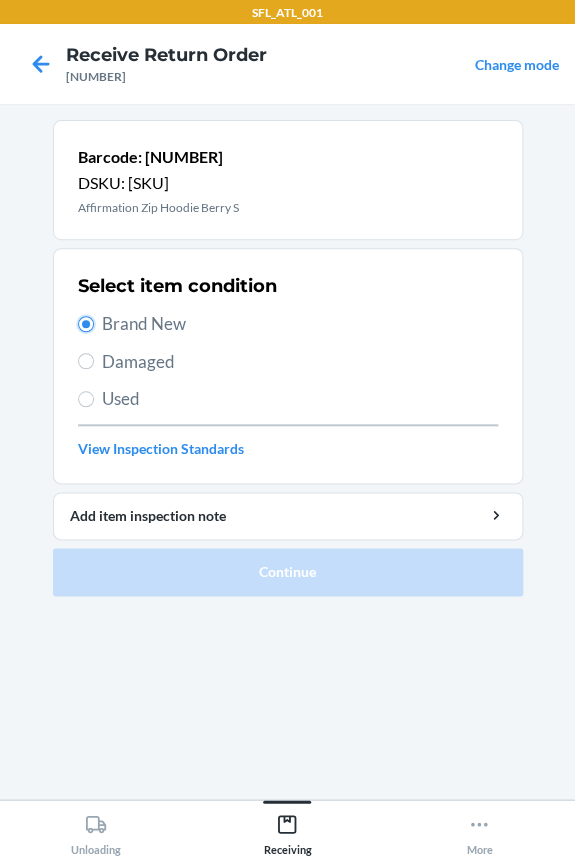 radio on "true" 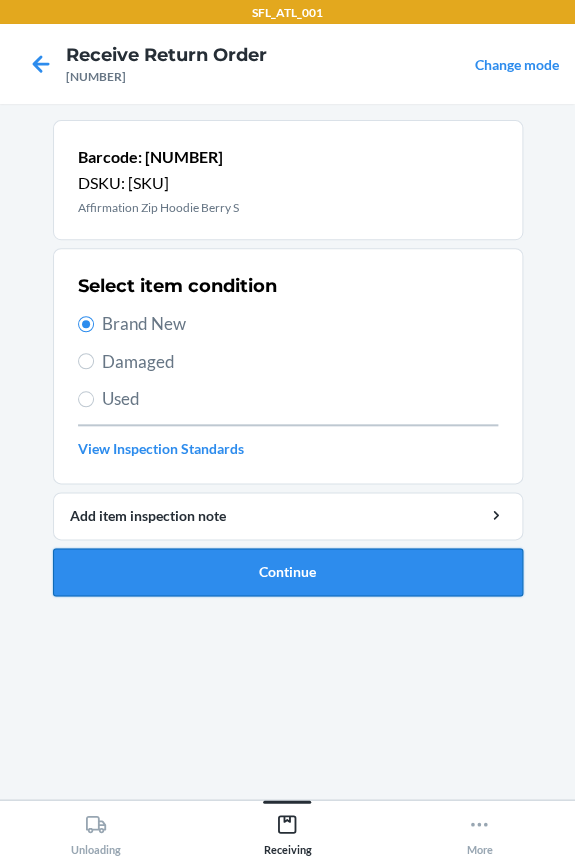 click on "Continue" at bounding box center (288, 572) 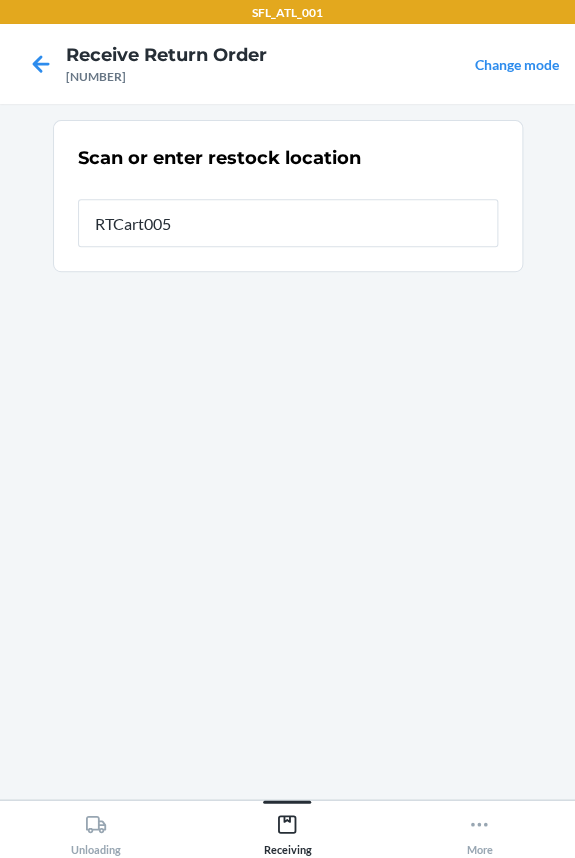 type on "RTCart005" 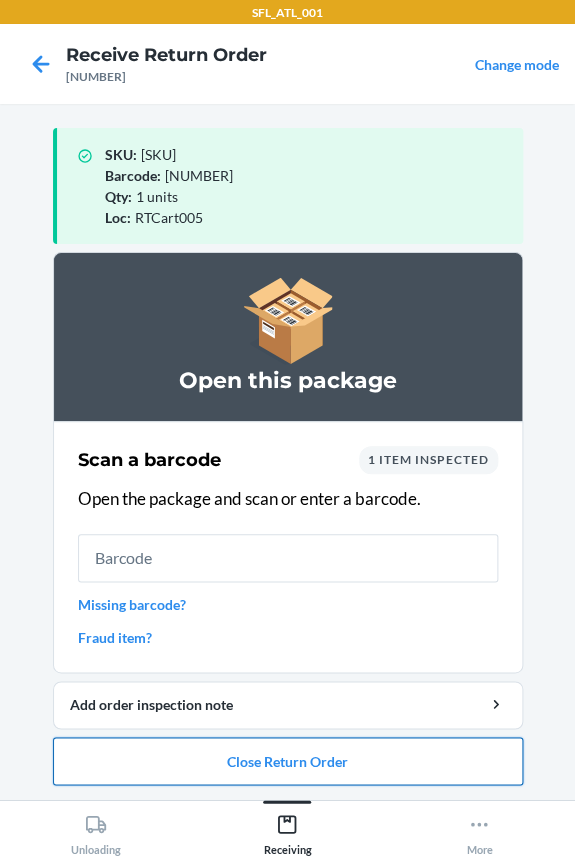 drag, startPoint x: 216, startPoint y: 769, endPoint x: 219, endPoint y: 758, distance: 11.401754 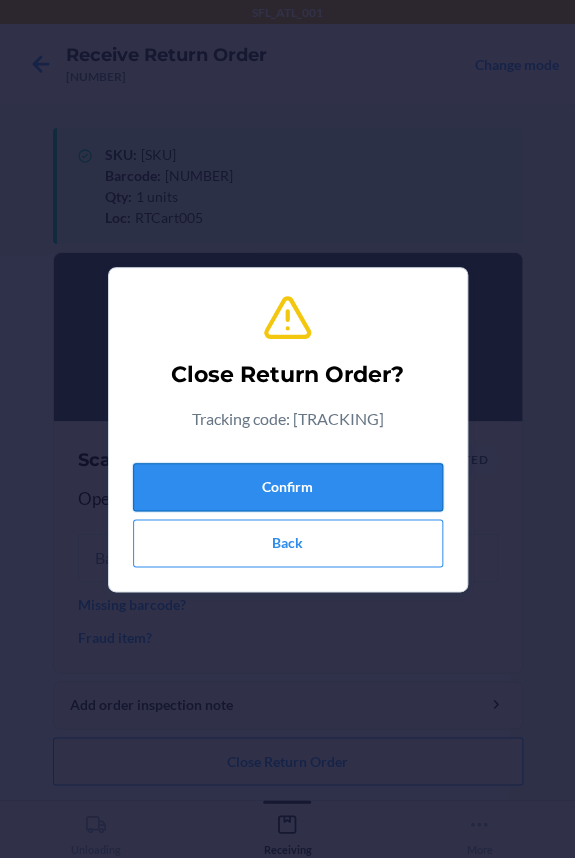 click on "Confirm" at bounding box center (288, 487) 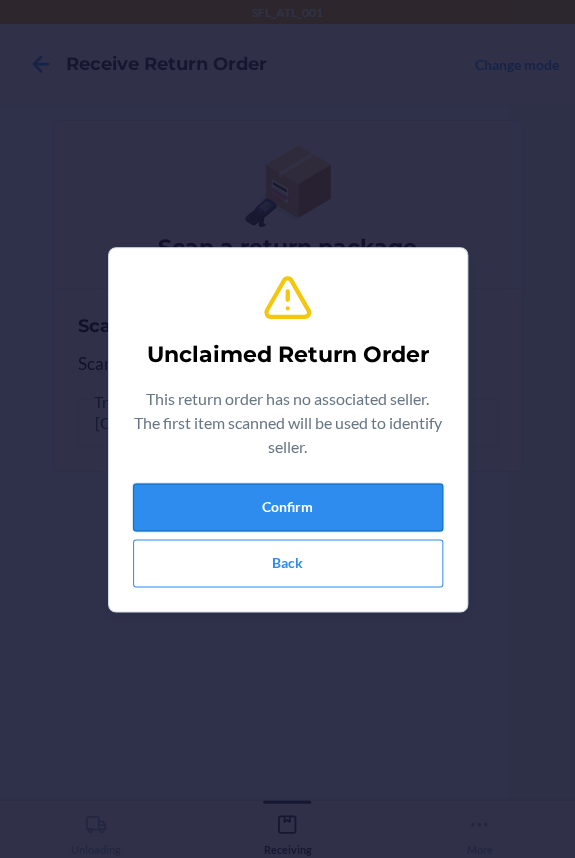 click on "Confirm" at bounding box center (288, 507) 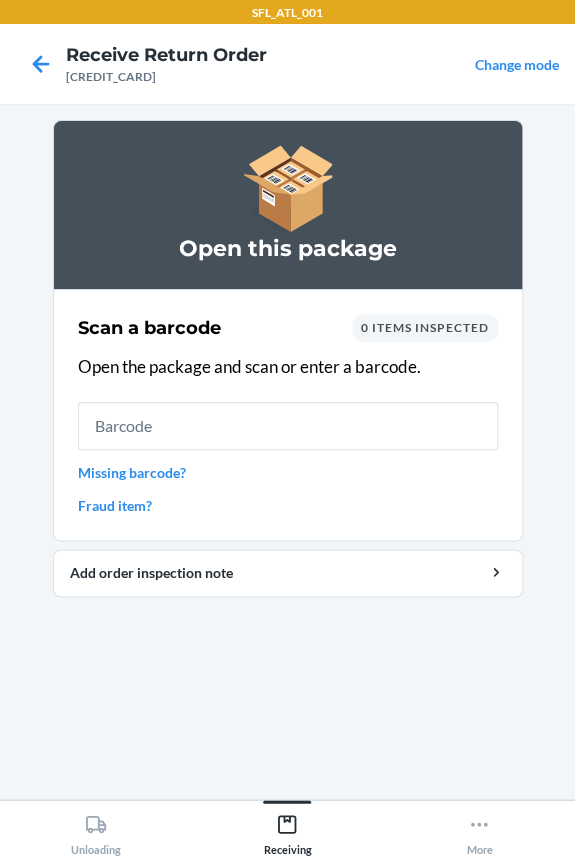 click at bounding box center [288, 426] 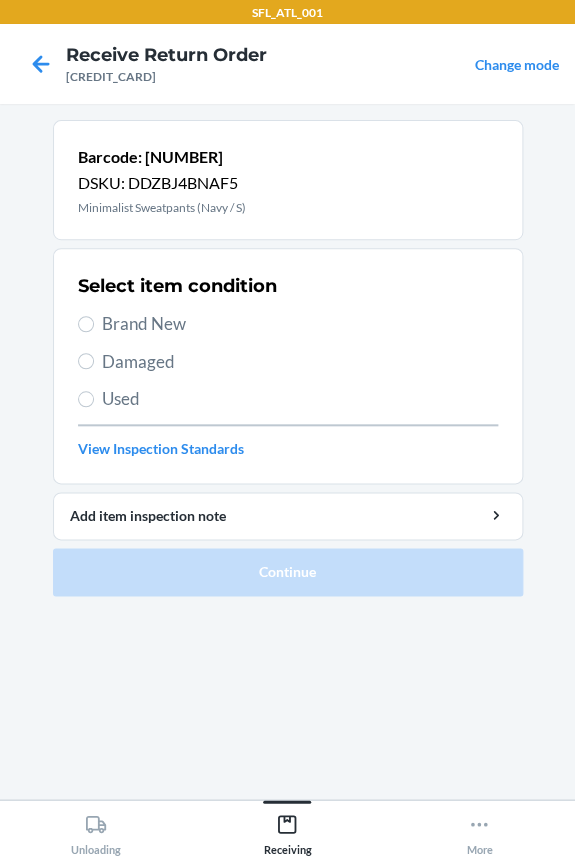 click on "Brand New" at bounding box center [300, 324] 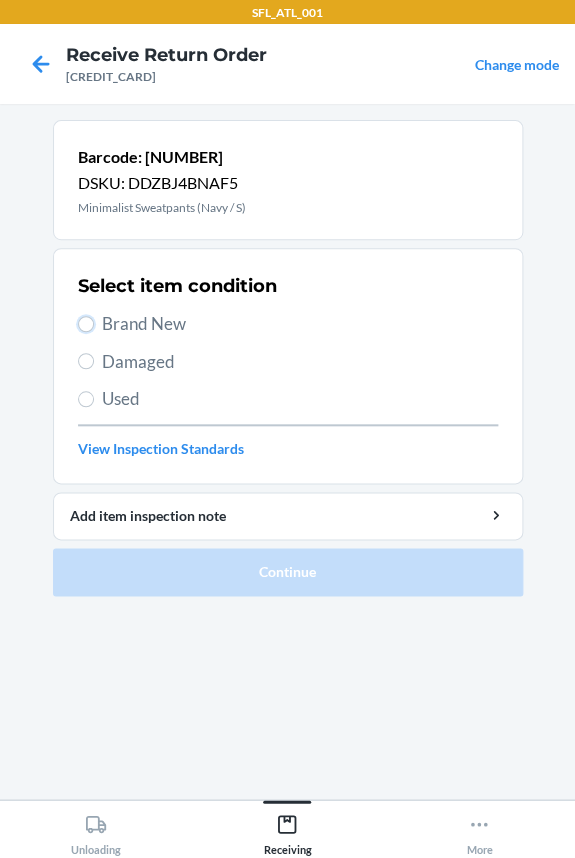 click on "Brand New" at bounding box center [86, 324] 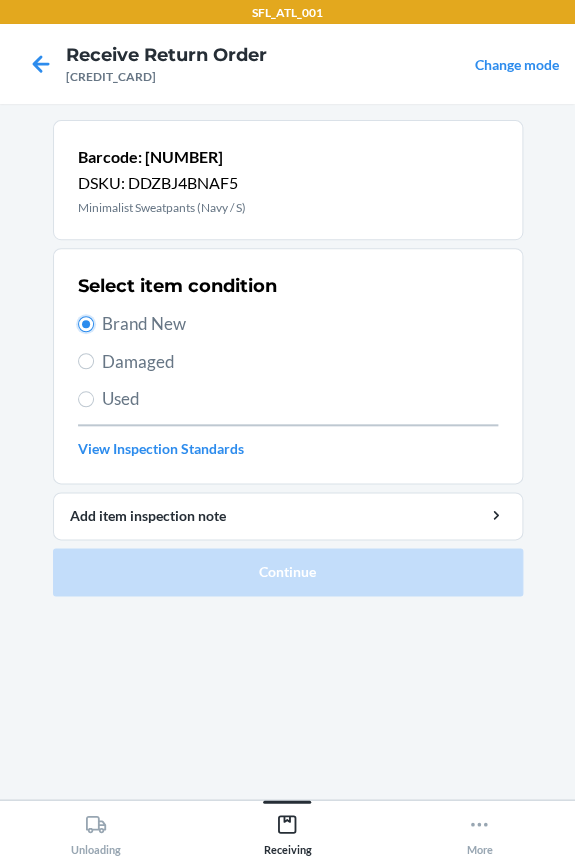 radio on "true" 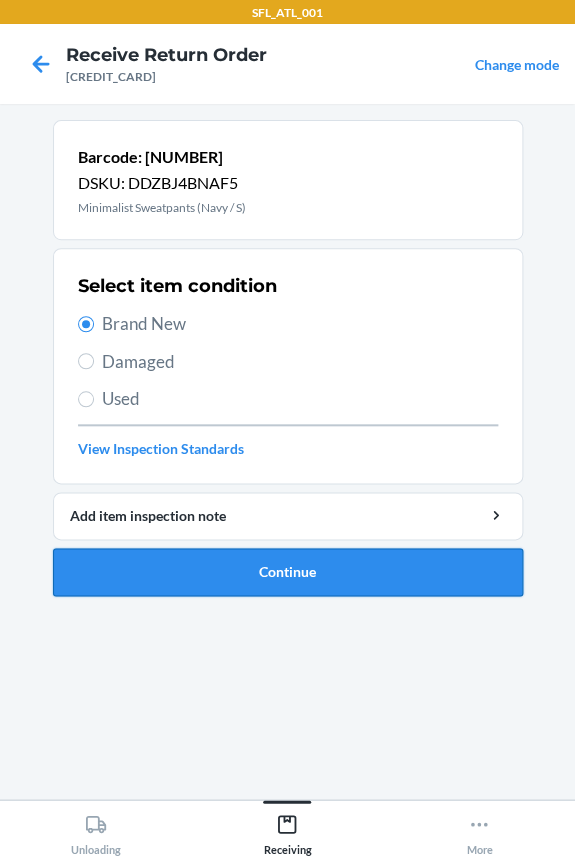 click on "Continue" at bounding box center (288, 572) 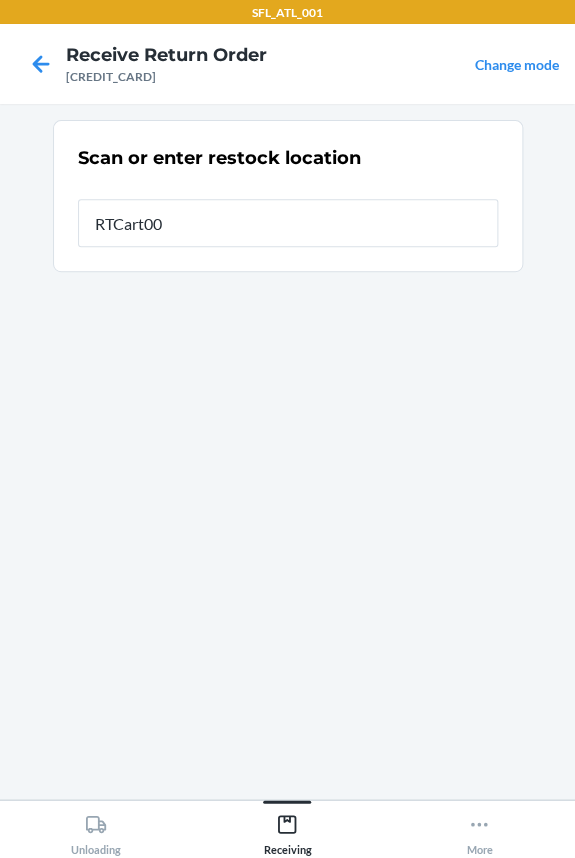 type on "RTCart005" 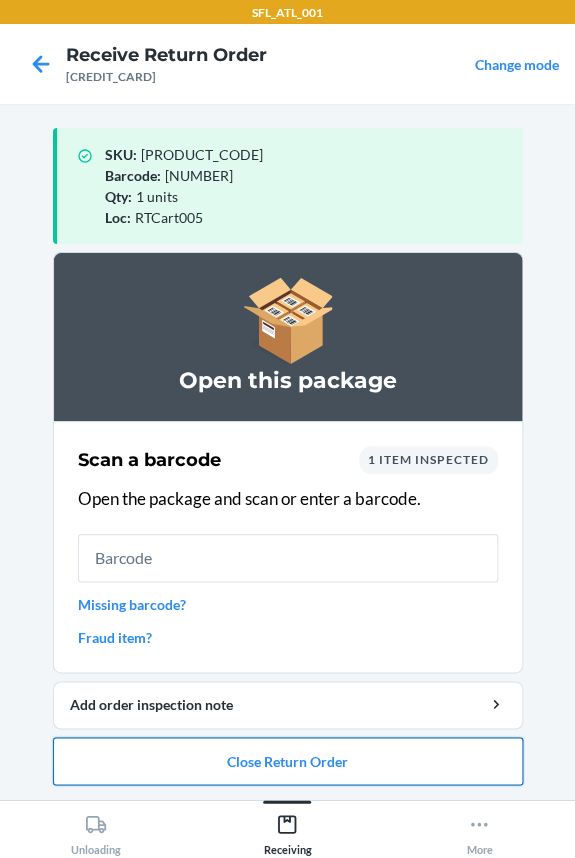 click on "Close Return Order" at bounding box center [288, 761] 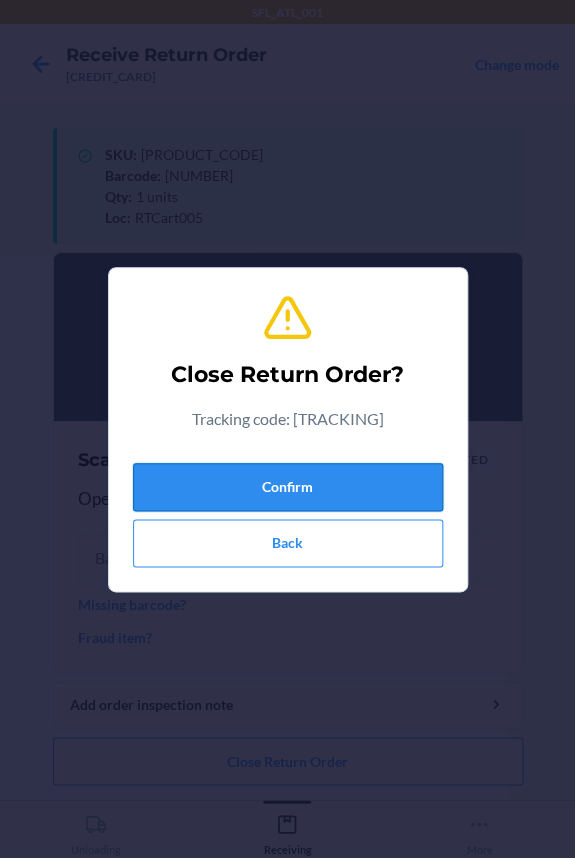 click on "Confirm" at bounding box center [288, 487] 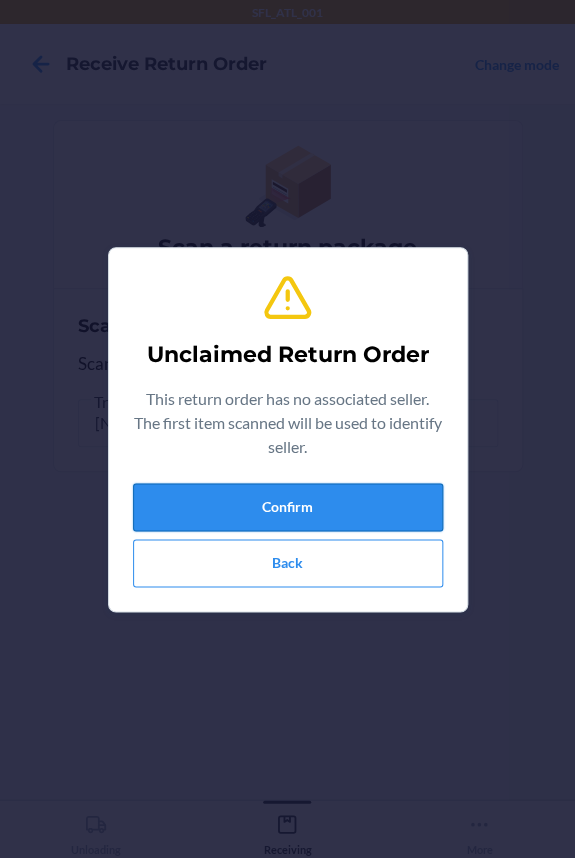 click on "Confirm" at bounding box center (288, 507) 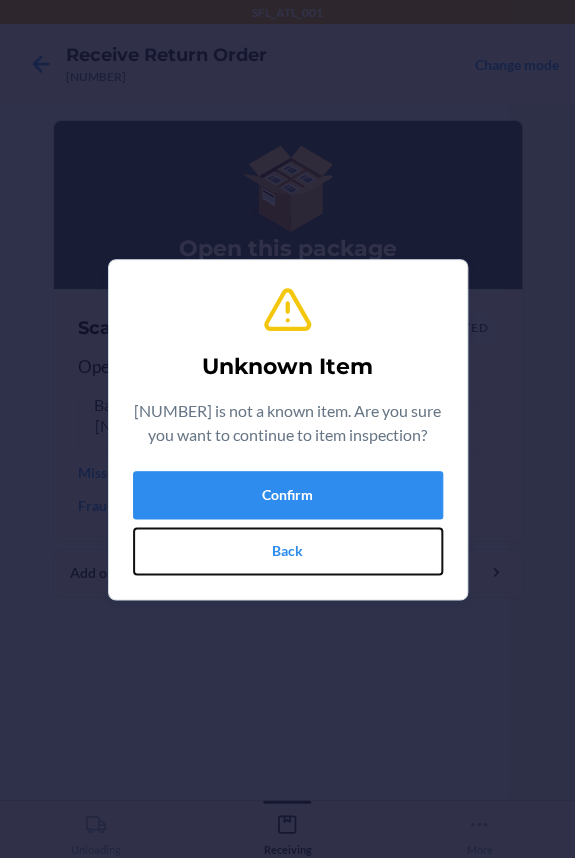 drag, startPoint x: 234, startPoint y: 581, endPoint x: 249, endPoint y: 502, distance: 80.411446 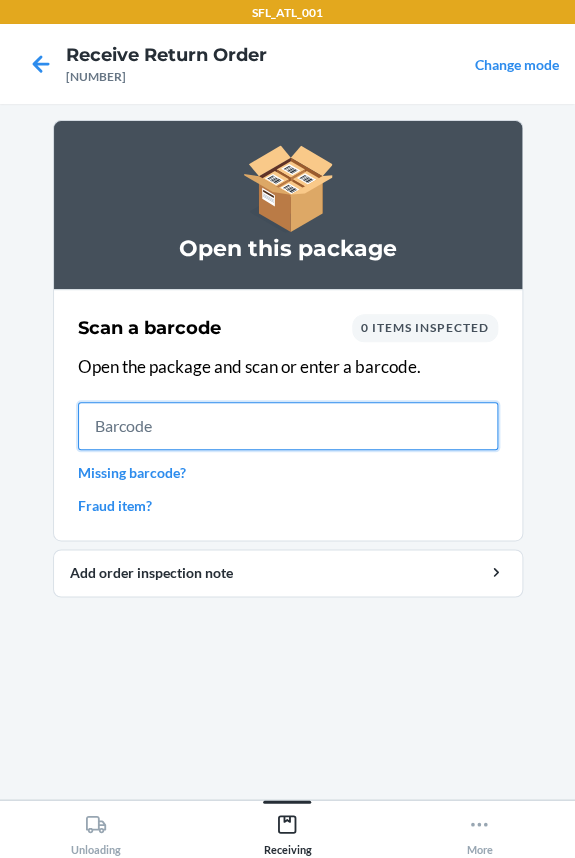 click at bounding box center (288, 426) 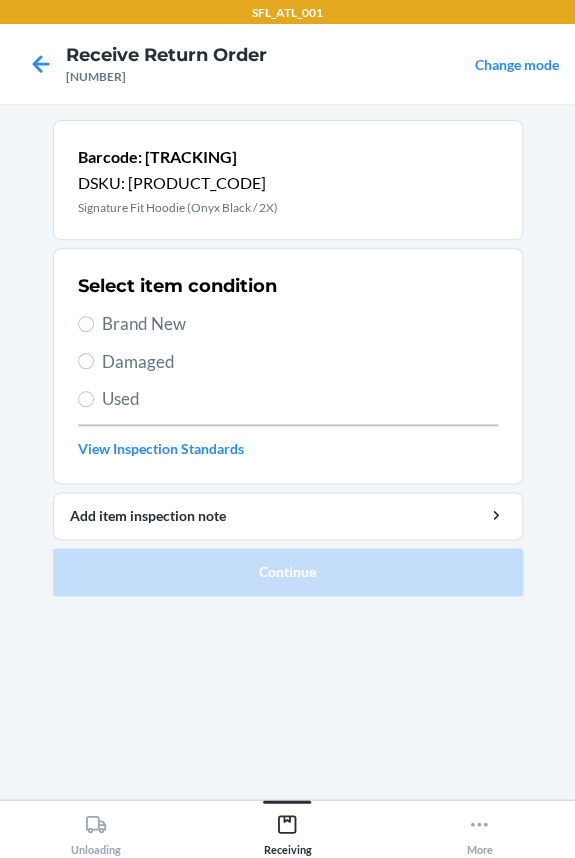 click on "Brand New" at bounding box center (300, 324) 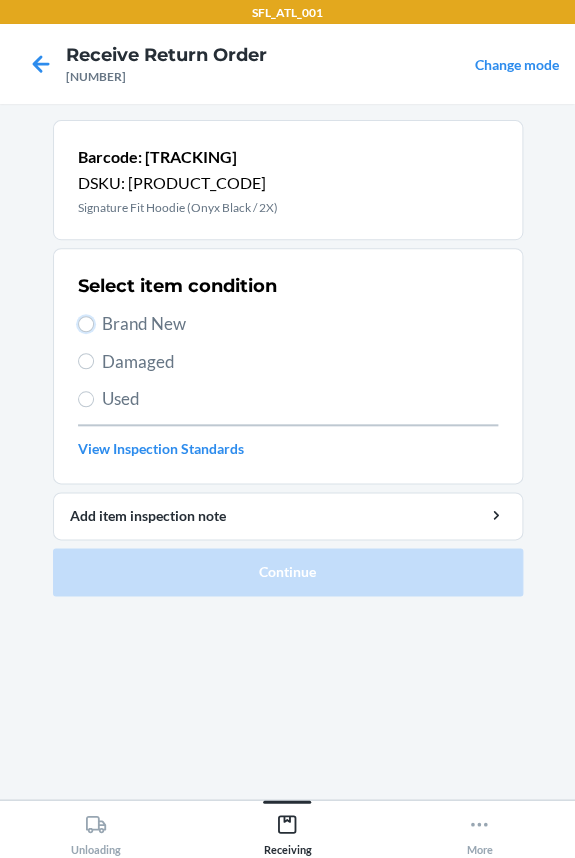 click on "Brand New" at bounding box center [86, 324] 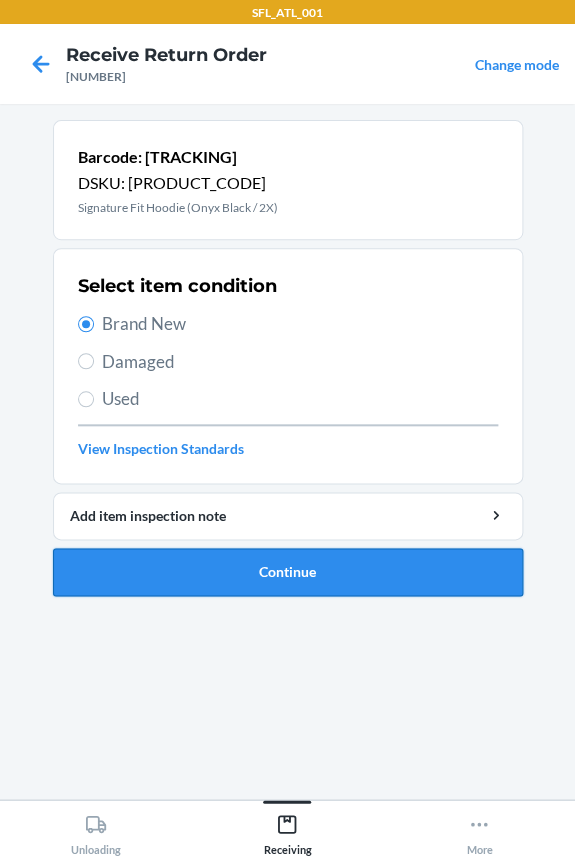 click on "Continue" at bounding box center [288, 572] 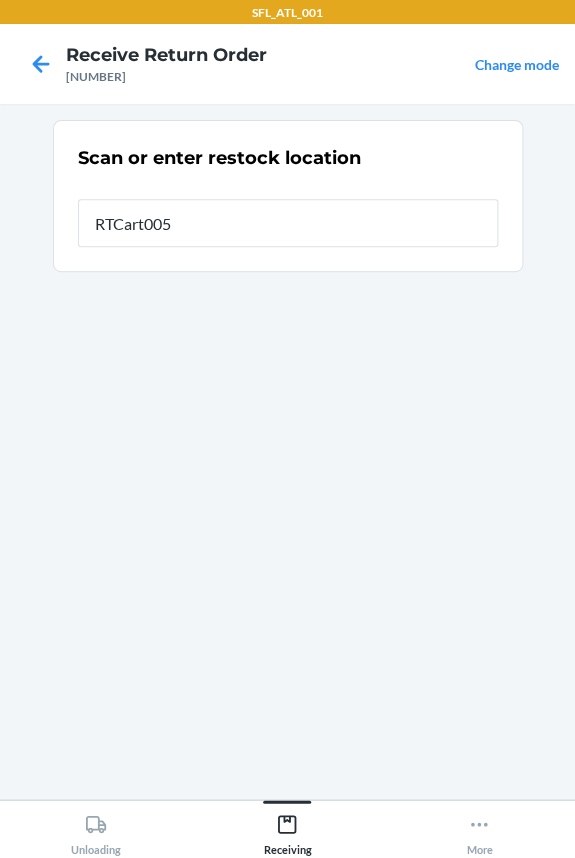 type on "RTCart005" 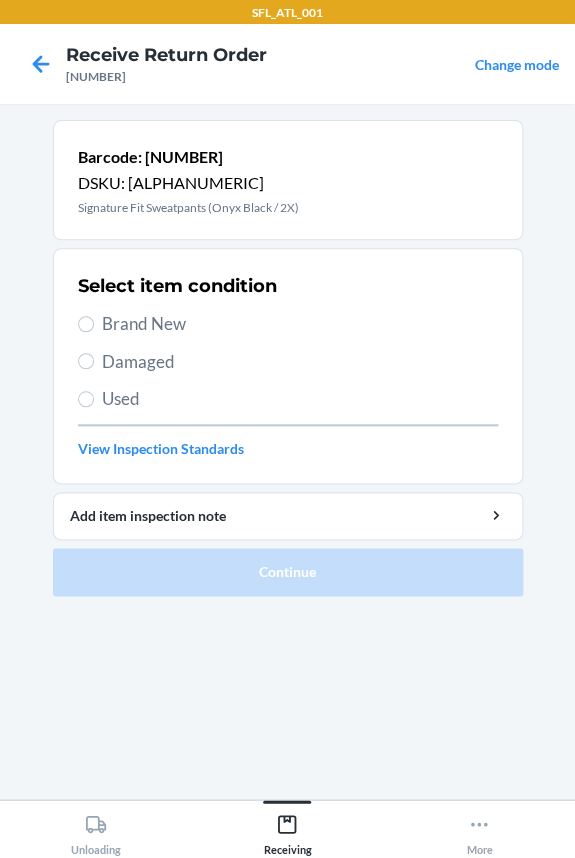 click on "Brand New" at bounding box center [300, 324] 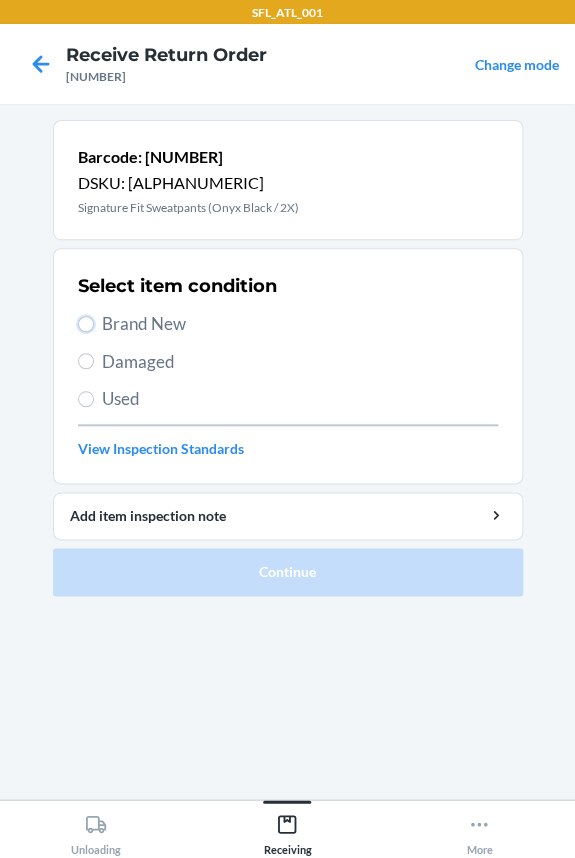 click on "Brand New" at bounding box center [86, 324] 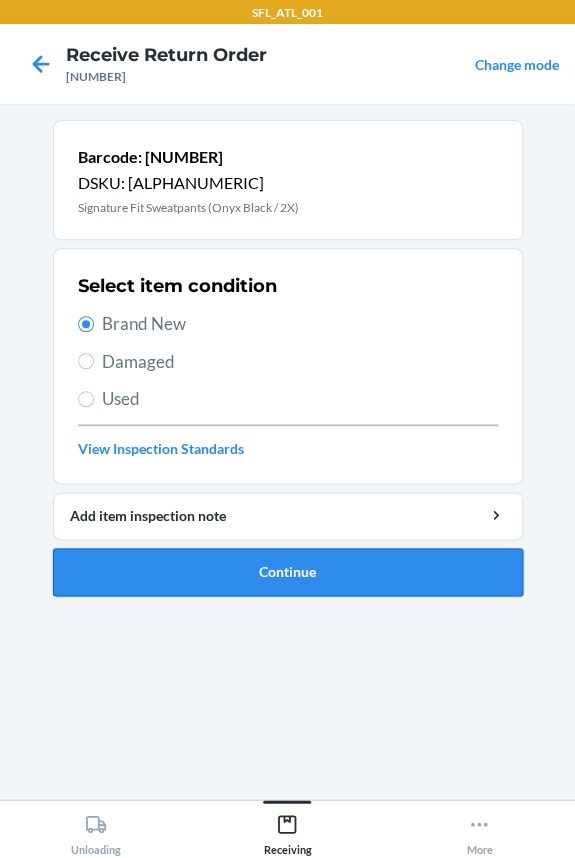 click on "Continue" at bounding box center [288, 572] 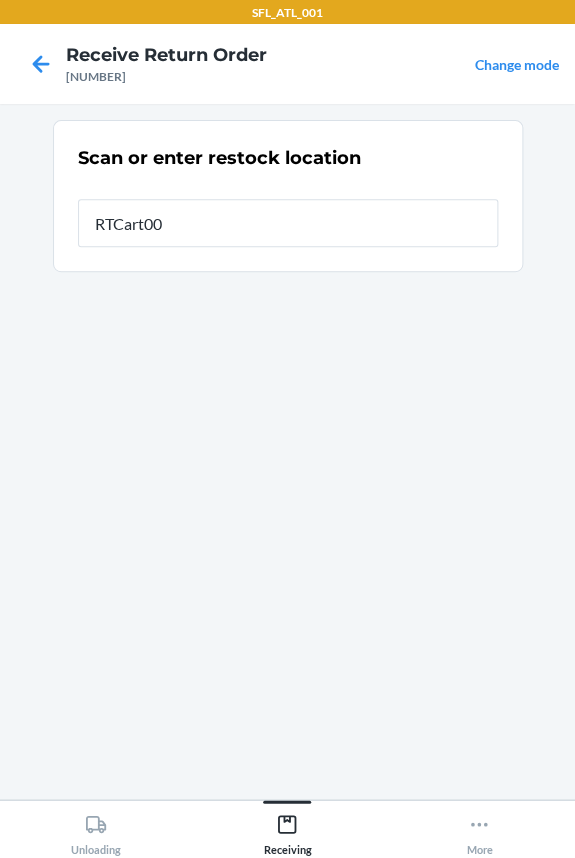 type on "RTCart005" 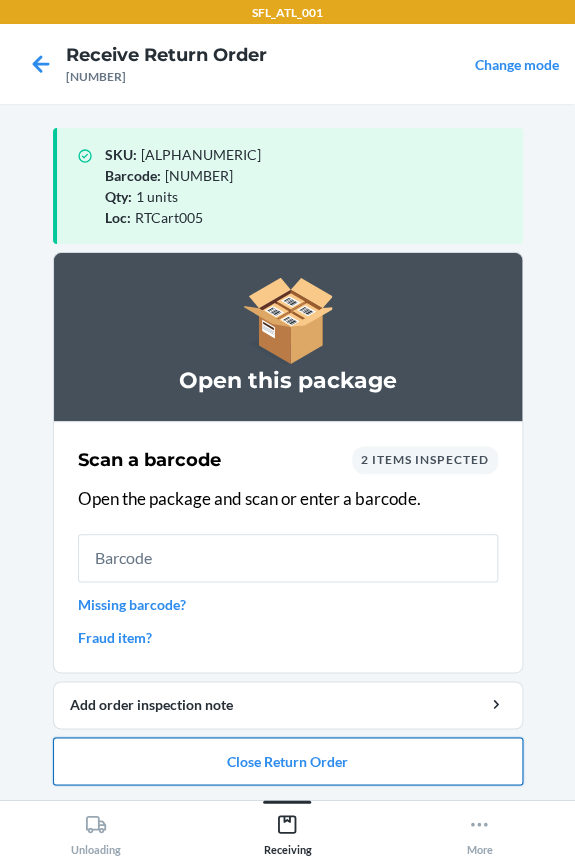 click on "Close Return Order" at bounding box center (288, 761) 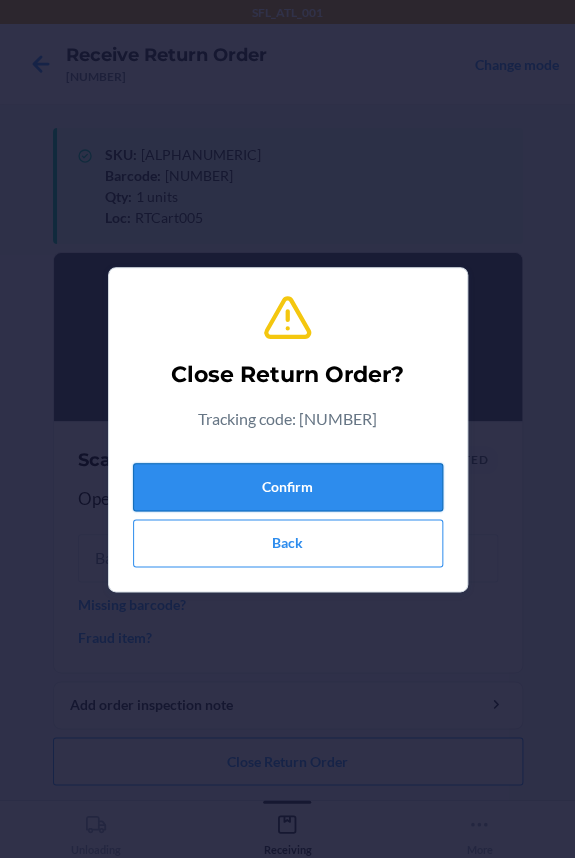 click on "Confirm" at bounding box center (288, 487) 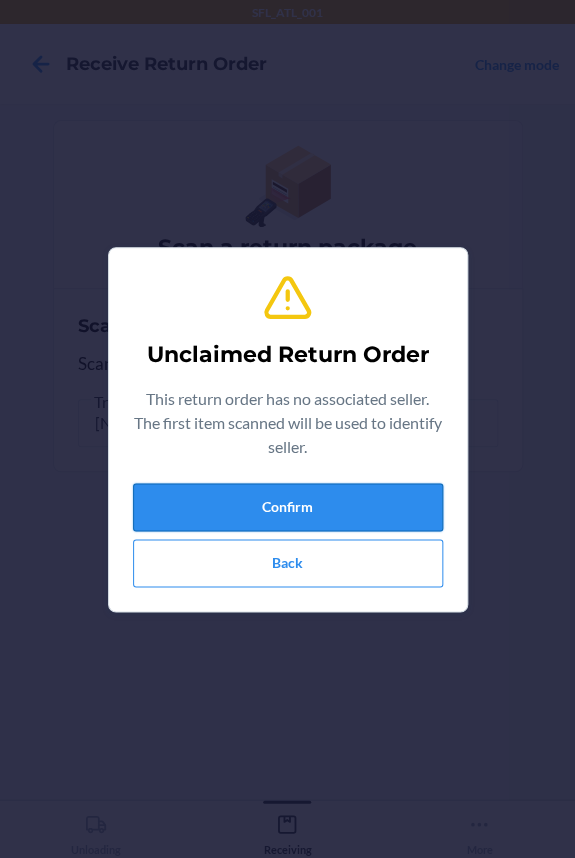 click on "Confirm" at bounding box center (288, 507) 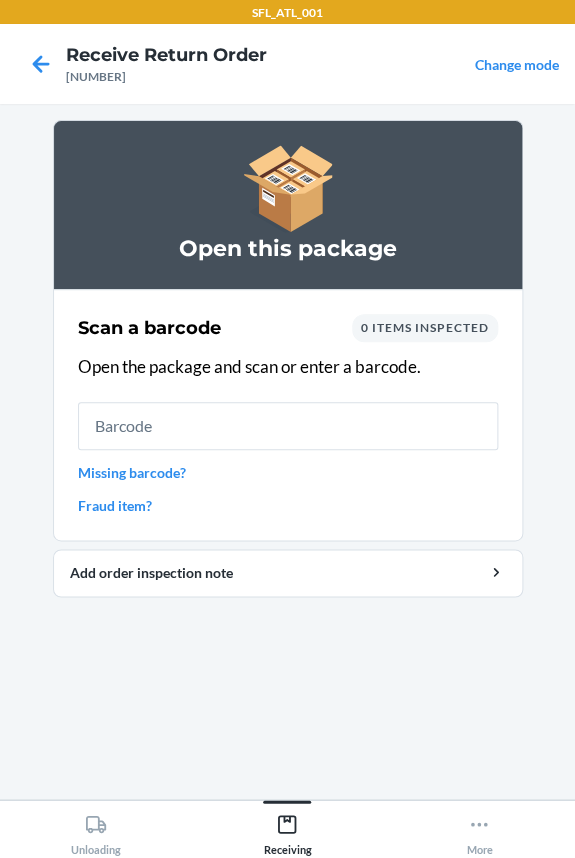 click at bounding box center (288, 426) 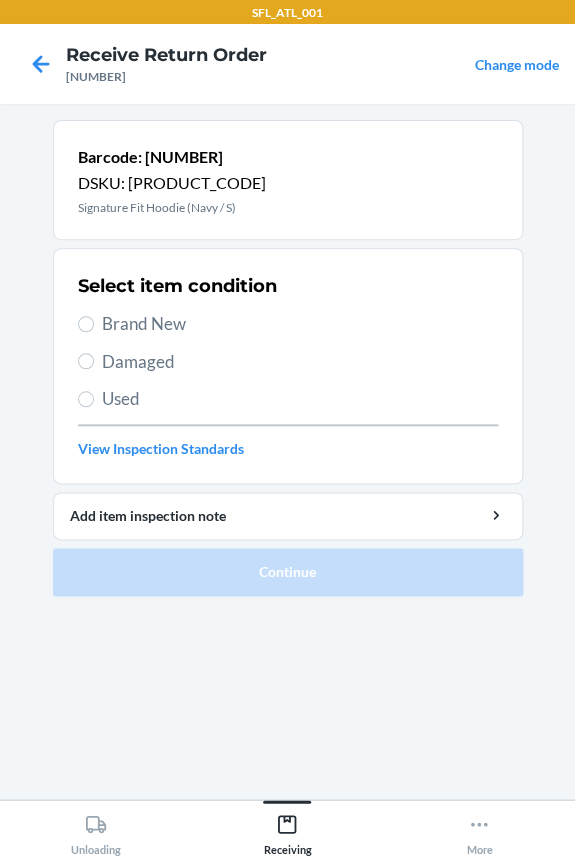 click on "Brand New" at bounding box center [300, 324] 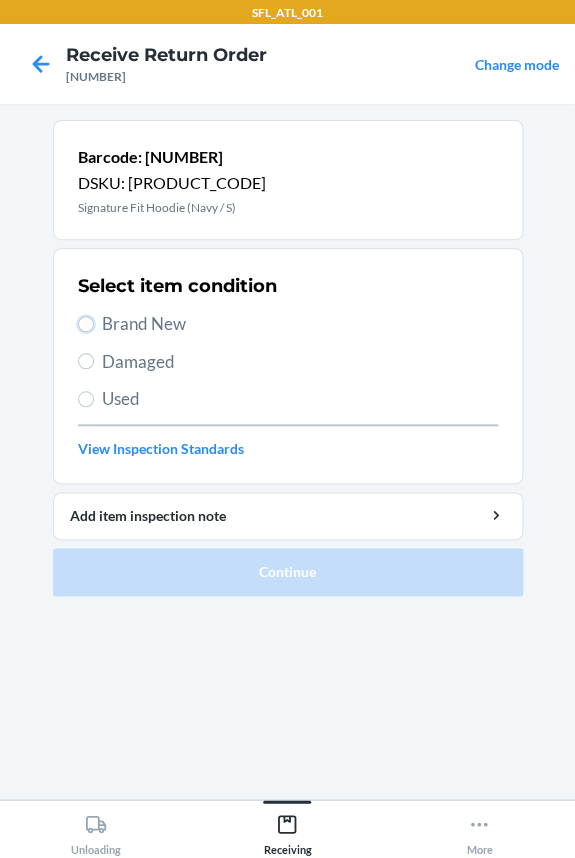 click on "Brand New" at bounding box center (86, 324) 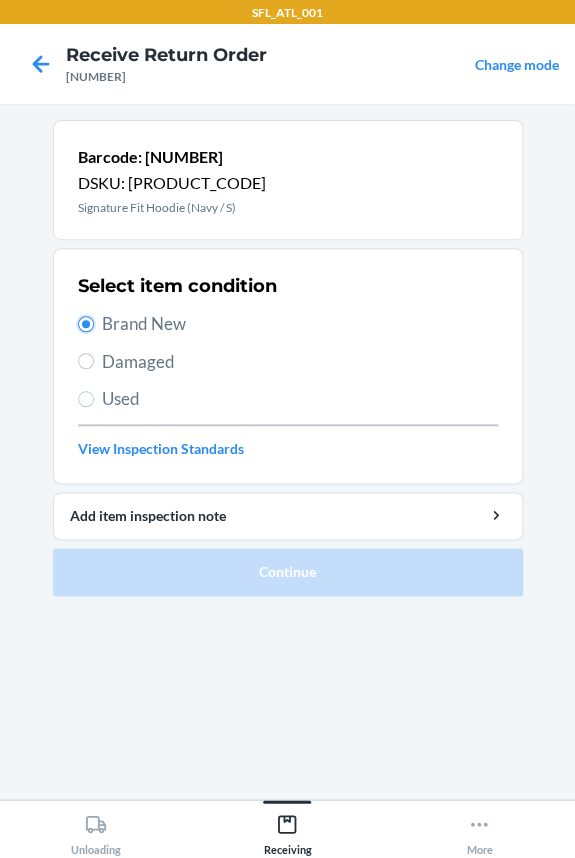 radio on "true" 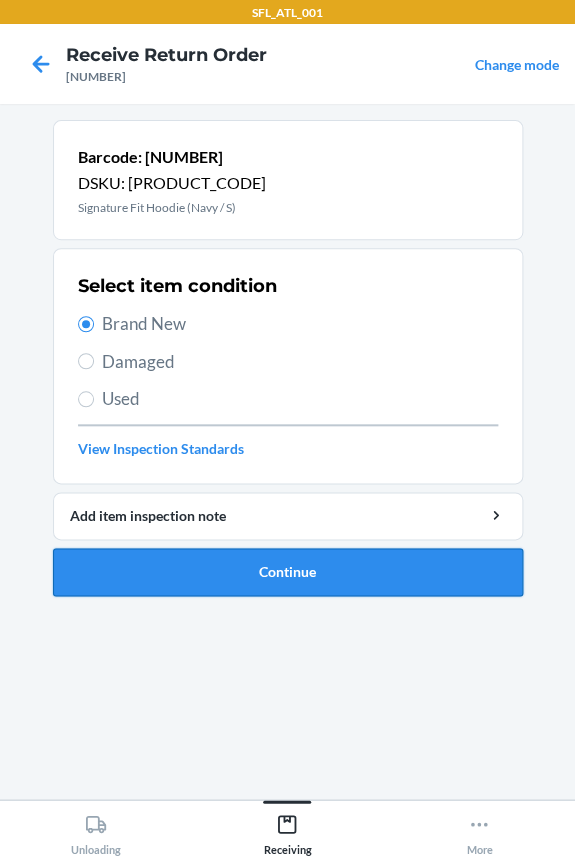 click on "Continue" at bounding box center (288, 572) 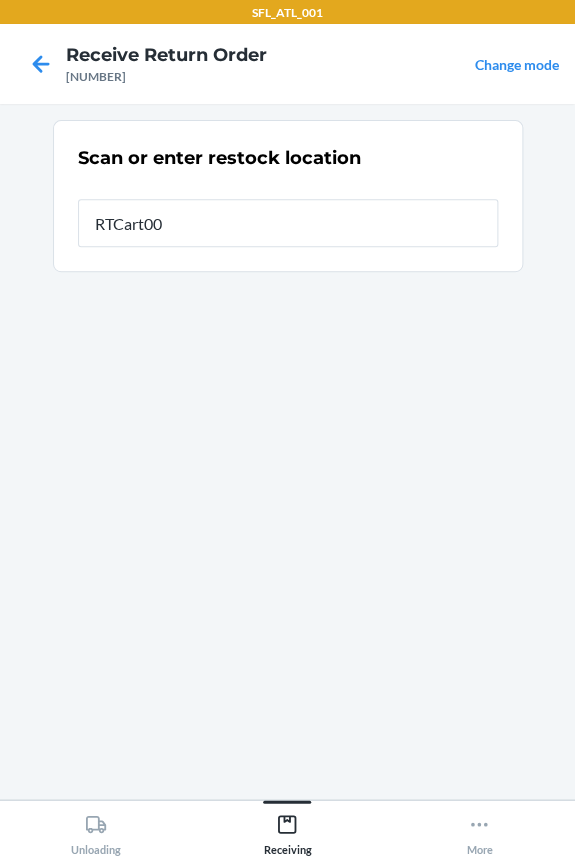 type on "RTCart005" 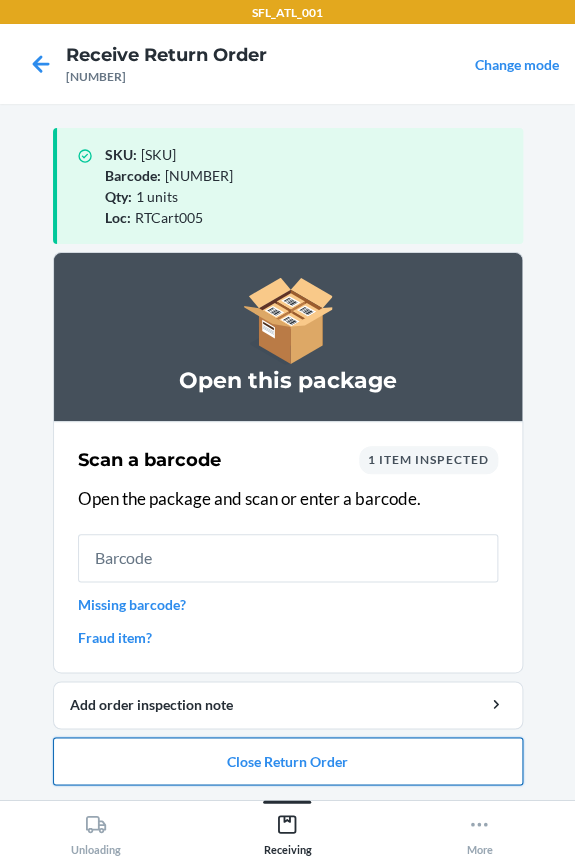 click on "Close Return Order" at bounding box center (288, 761) 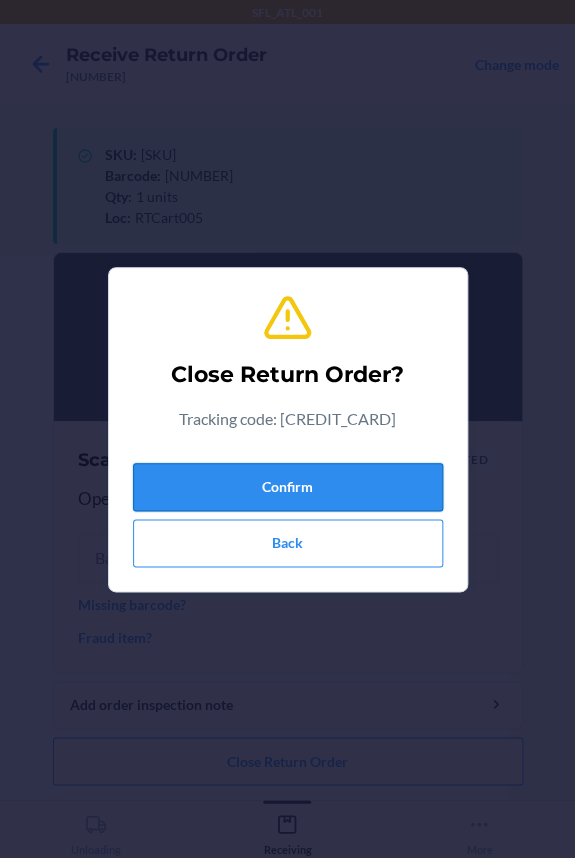 click on "Confirm" at bounding box center [288, 487] 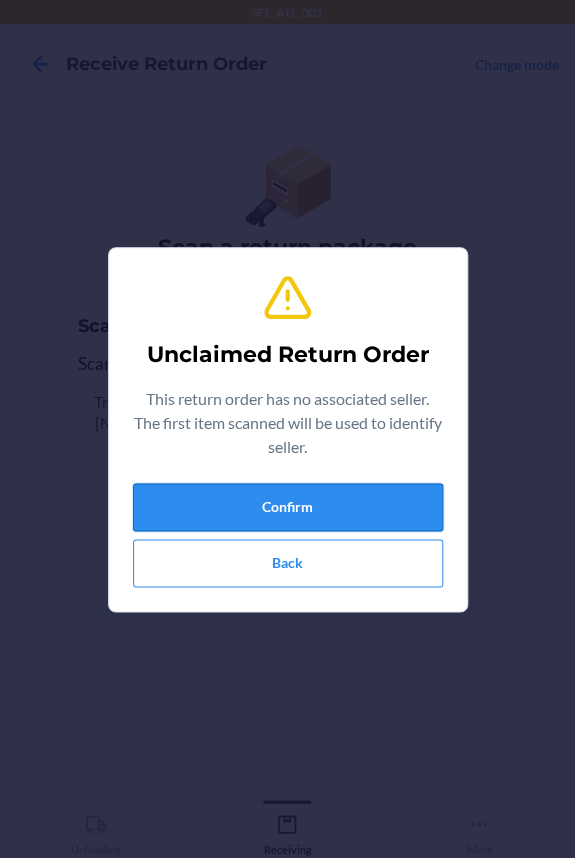click on "Confirm" at bounding box center (288, 507) 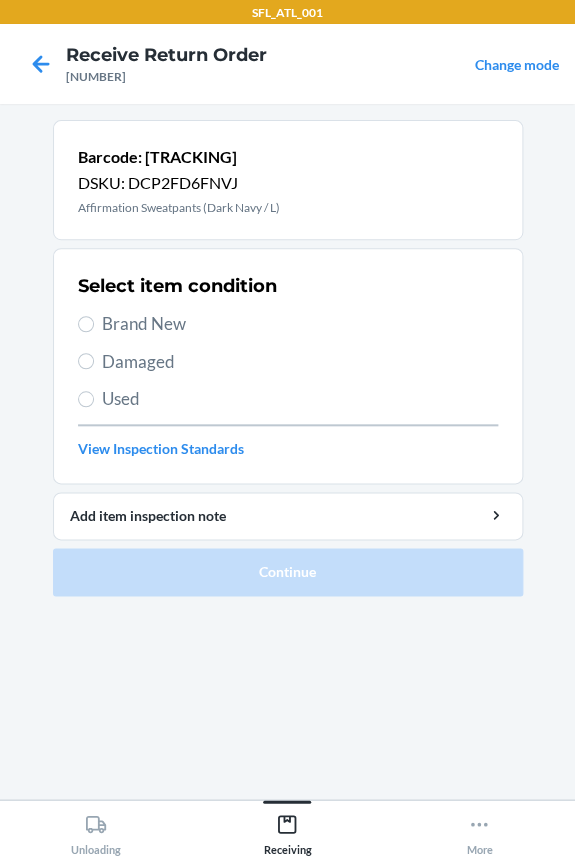 drag, startPoint x: 99, startPoint y: 310, endPoint x: 185, endPoint y: 383, distance: 112.805145 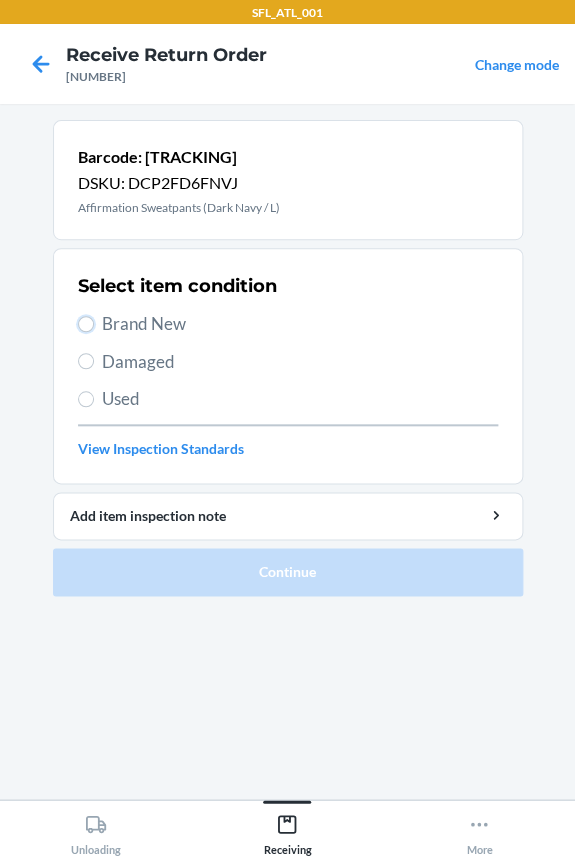 click on "Brand New" at bounding box center [86, 324] 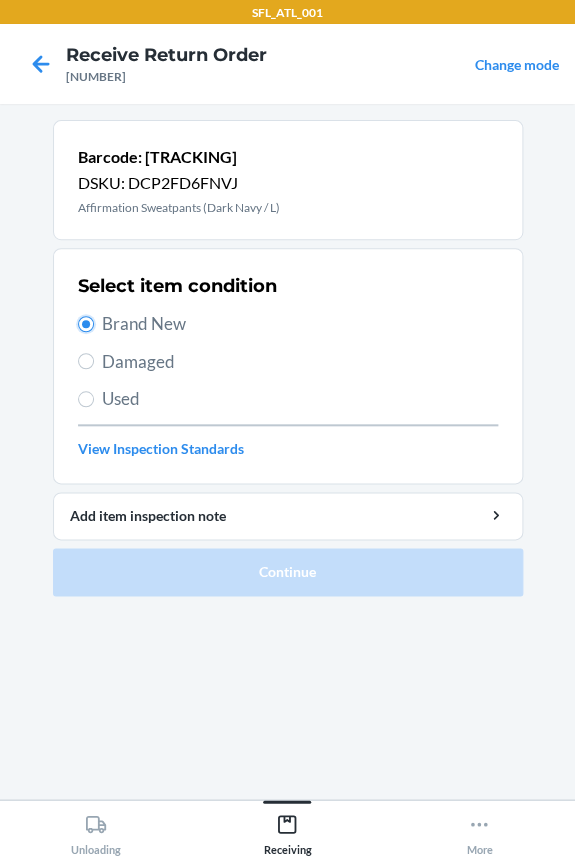 radio on "true" 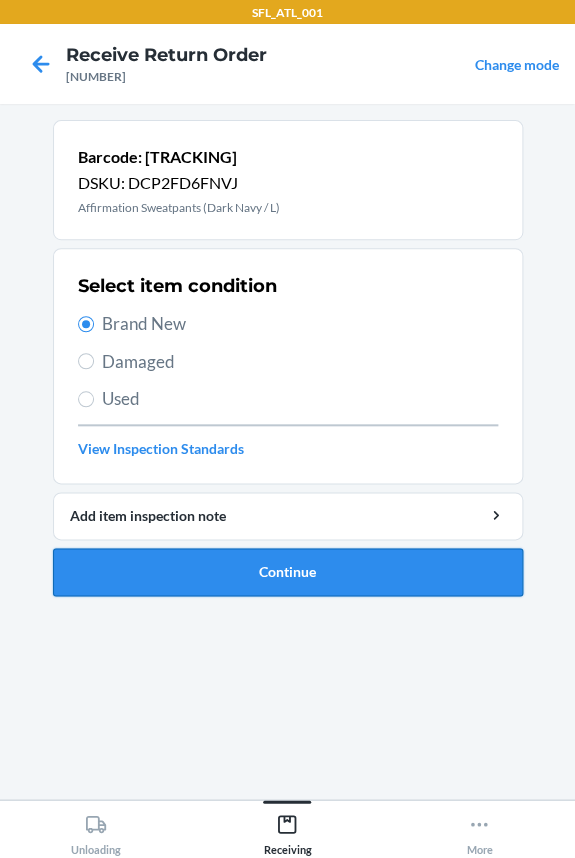 click on "Continue" at bounding box center [288, 572] 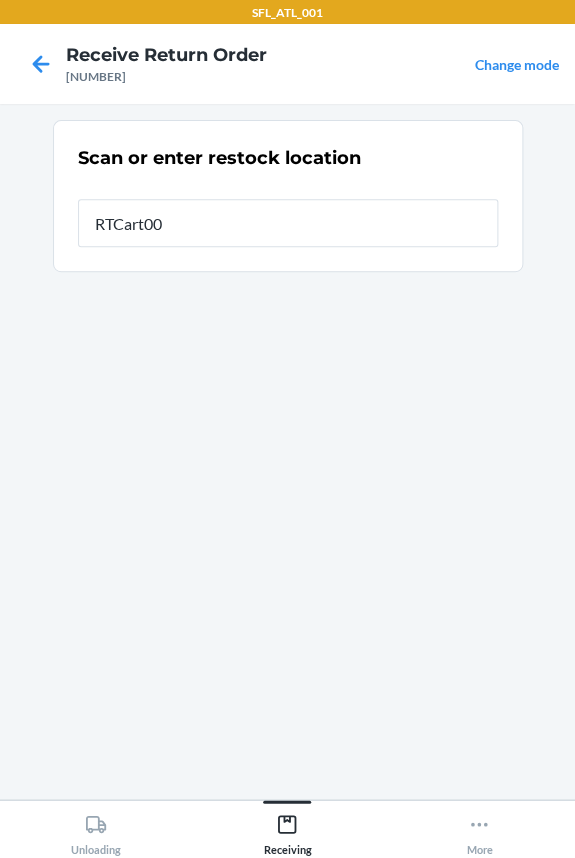 type on "RTCart005" 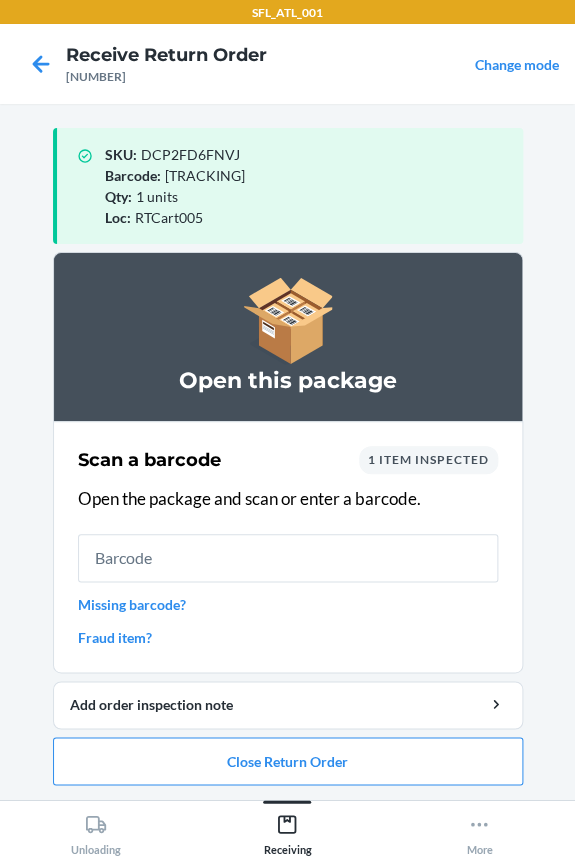 click at bounding box center (288, 558) 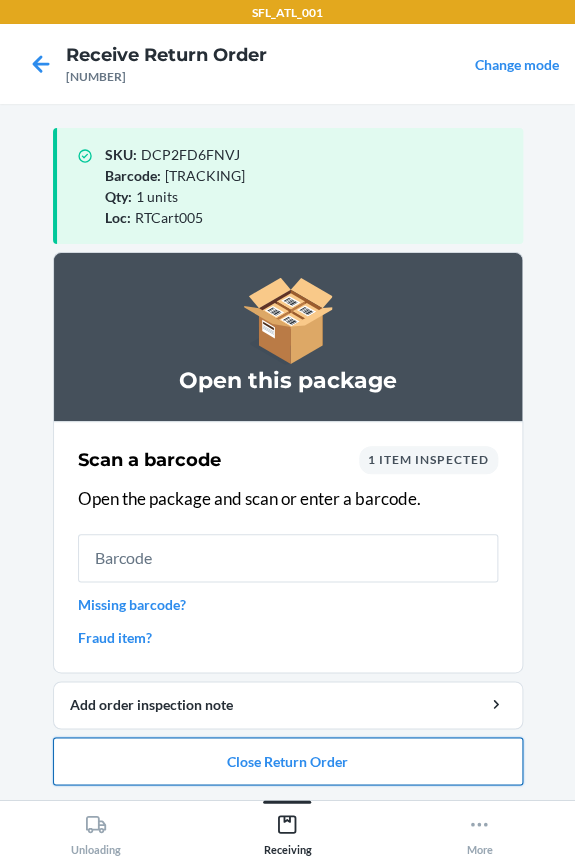click on "Close Return Order" at bounding box center [288, 761] 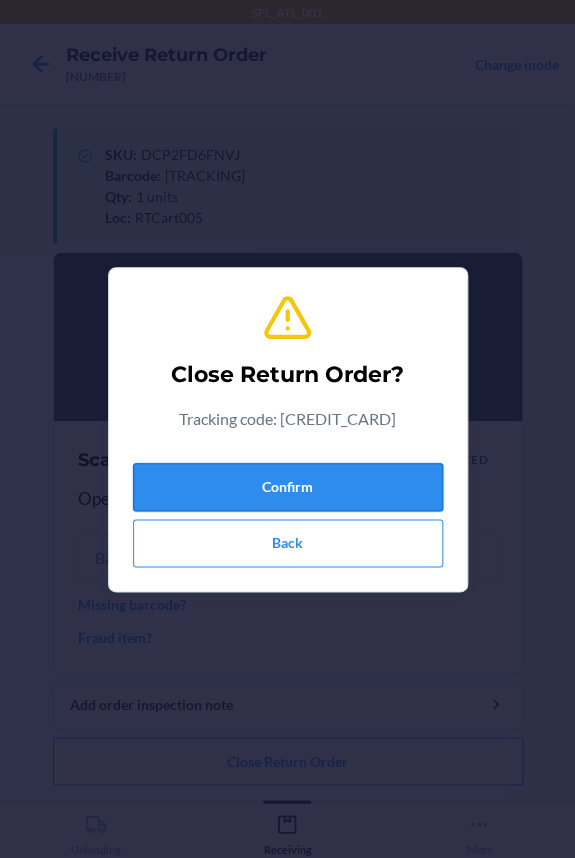 click on "Confirm" at bounding box center [288, 487] 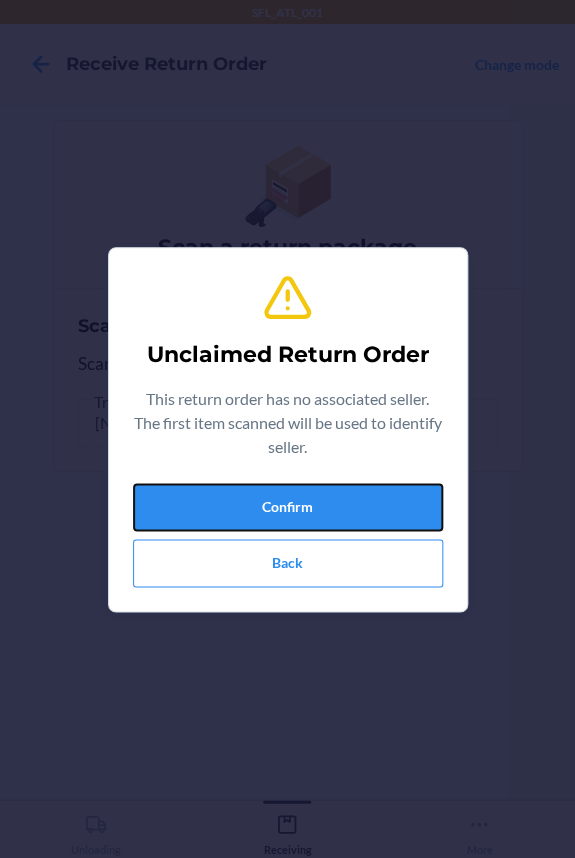 click on "Confirm" at bounding box center [288, 507] 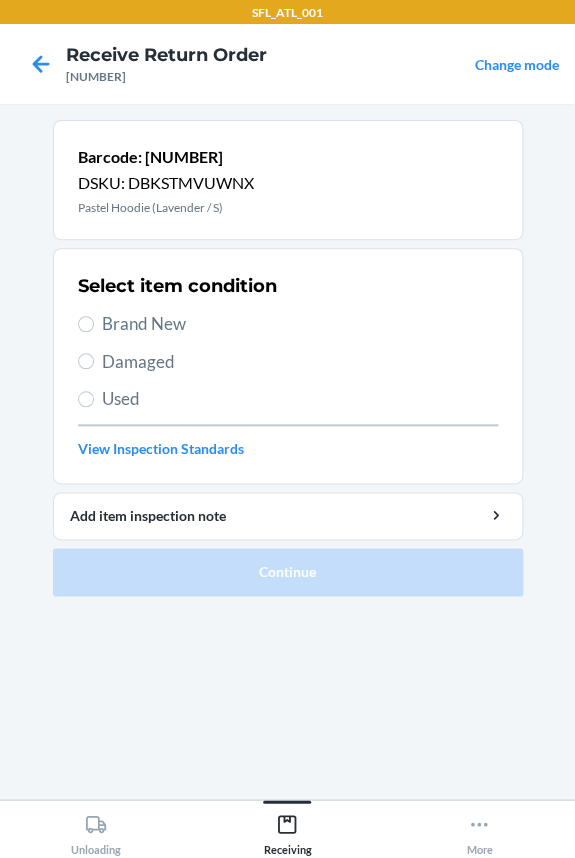 click on "Brand New" at bounding box center [300, 324] 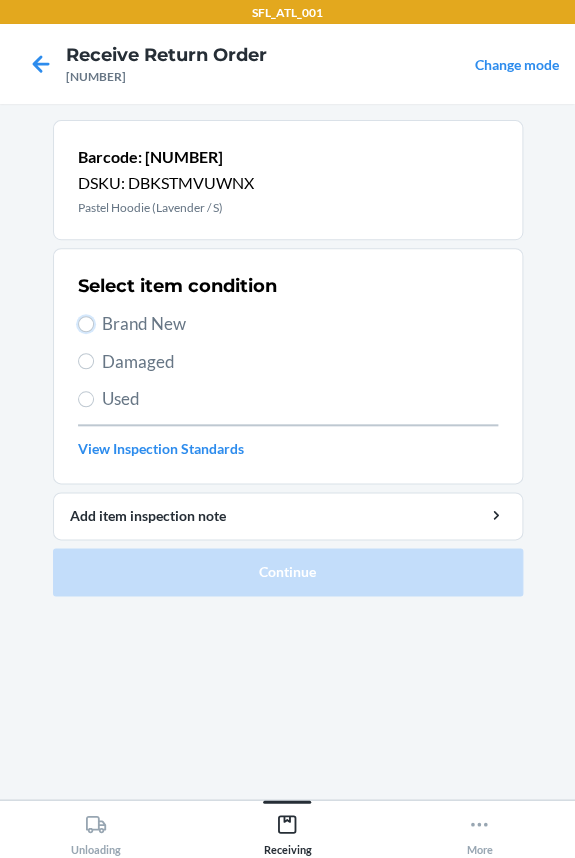 click on "Brand New" at bounding box center (86, 324) 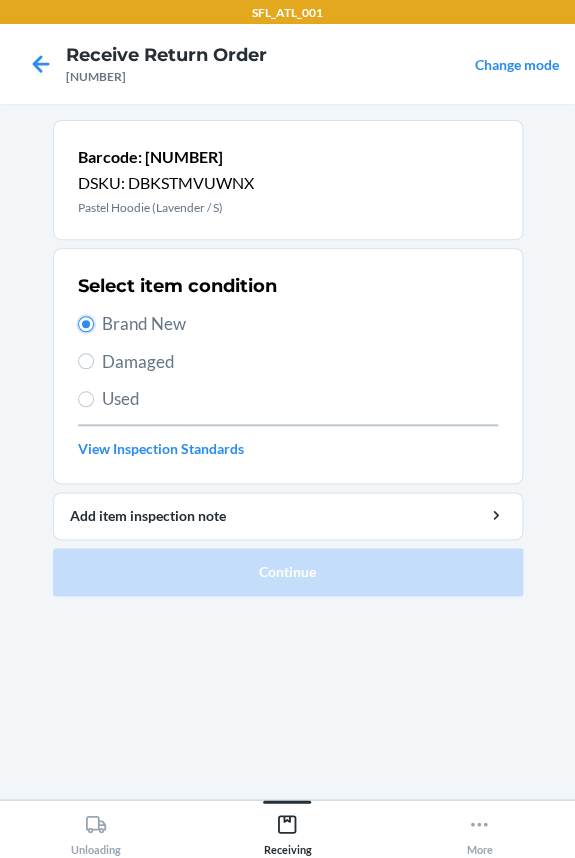 radio on "true" 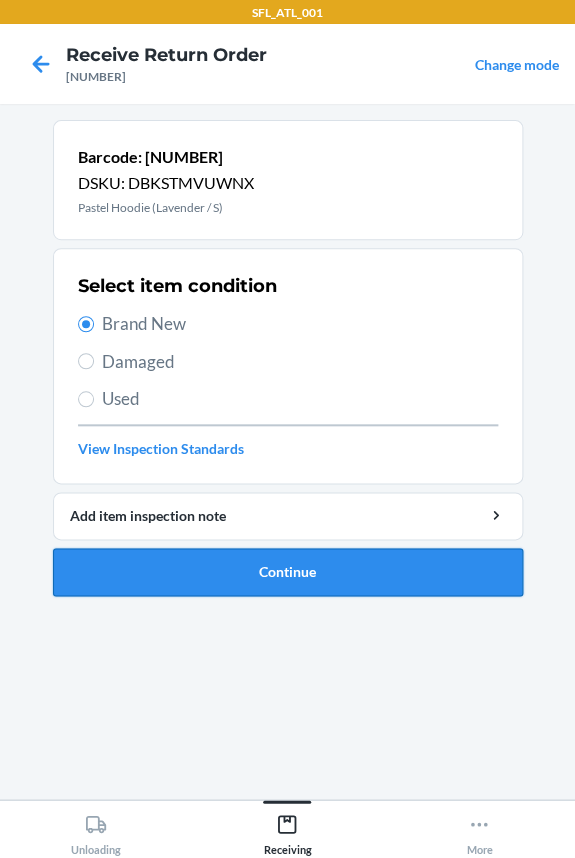 click on "Continue" at bounding box center (288, 572) 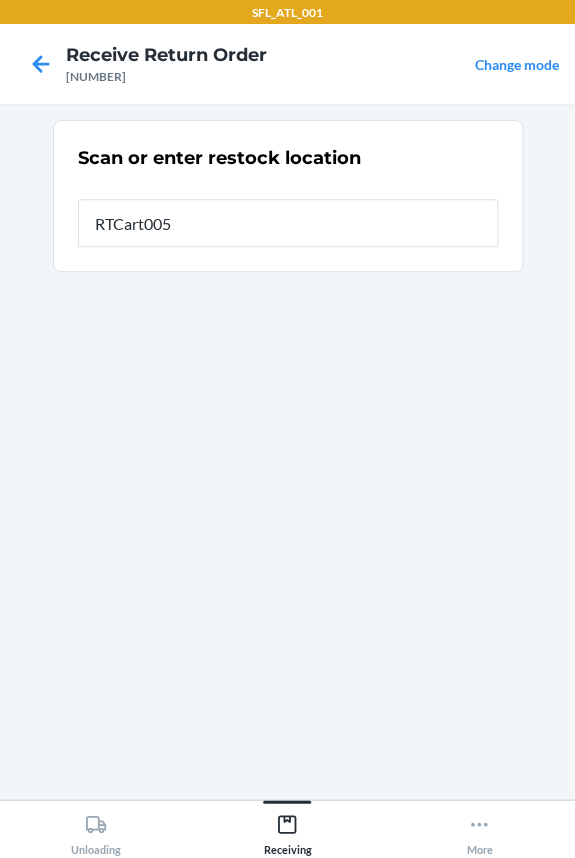 type on "RTCart005" 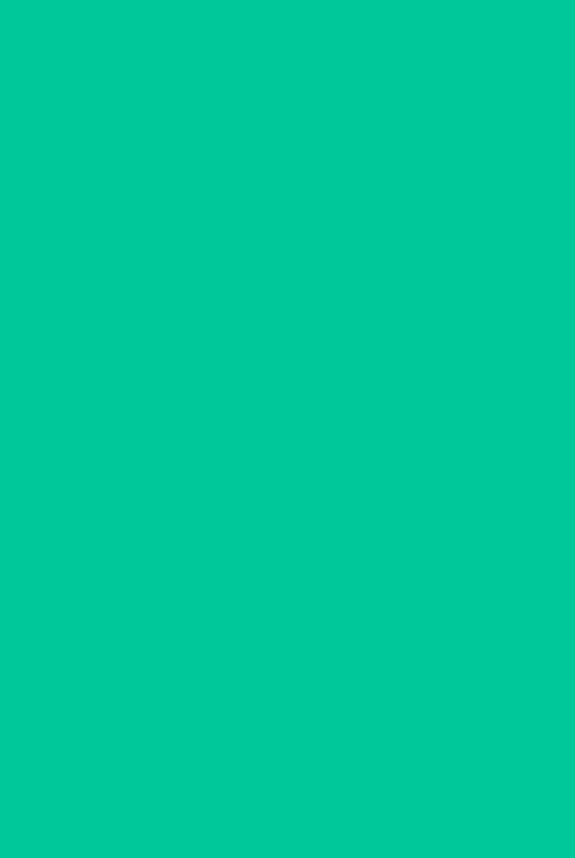 type 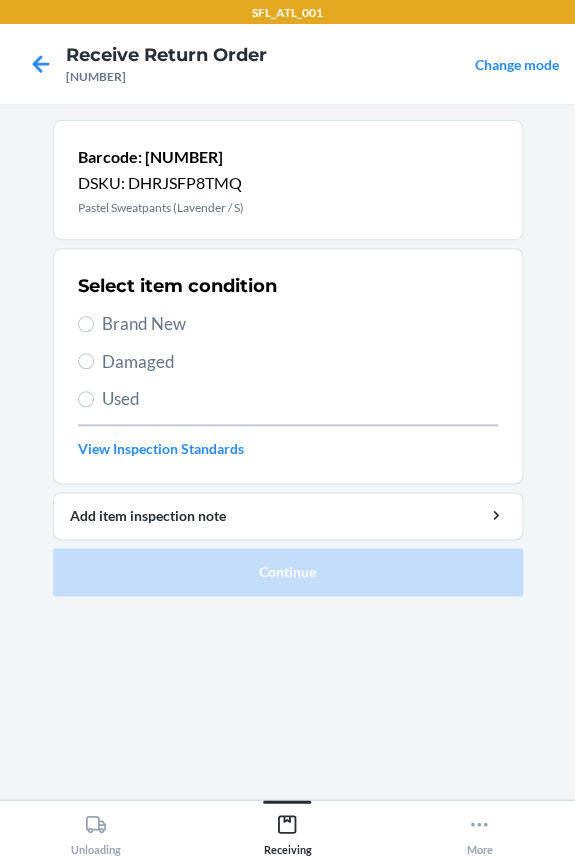 click on "Brand New" at bounding box center (300, 324) 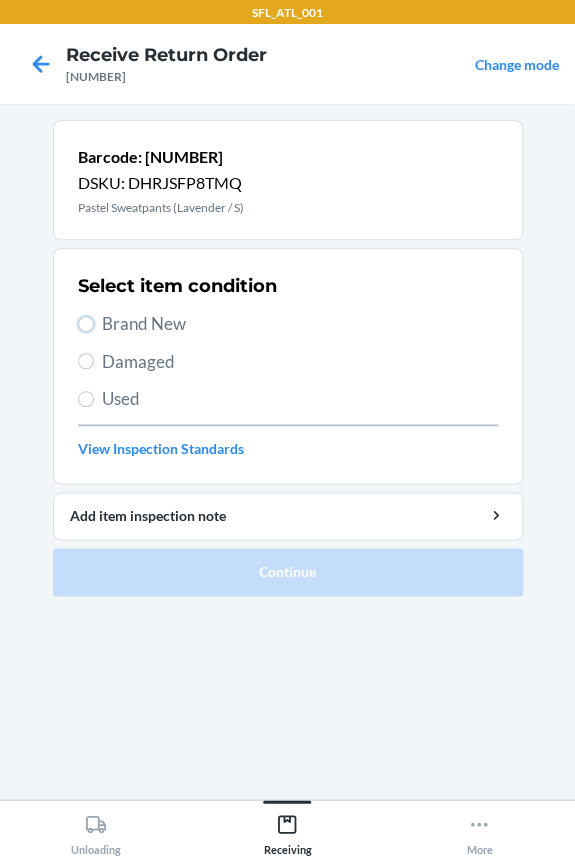 click on "Brand New" at bounding box center [86, 324] 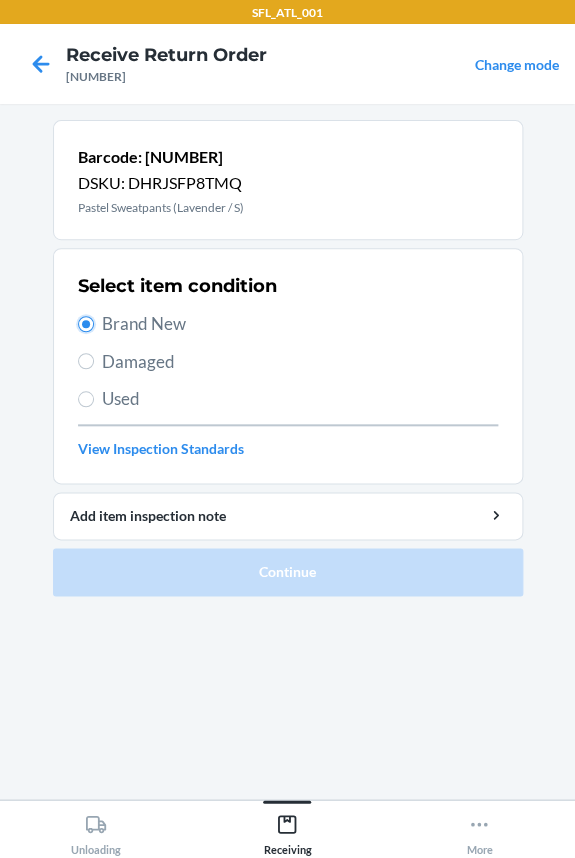 radio on "true" 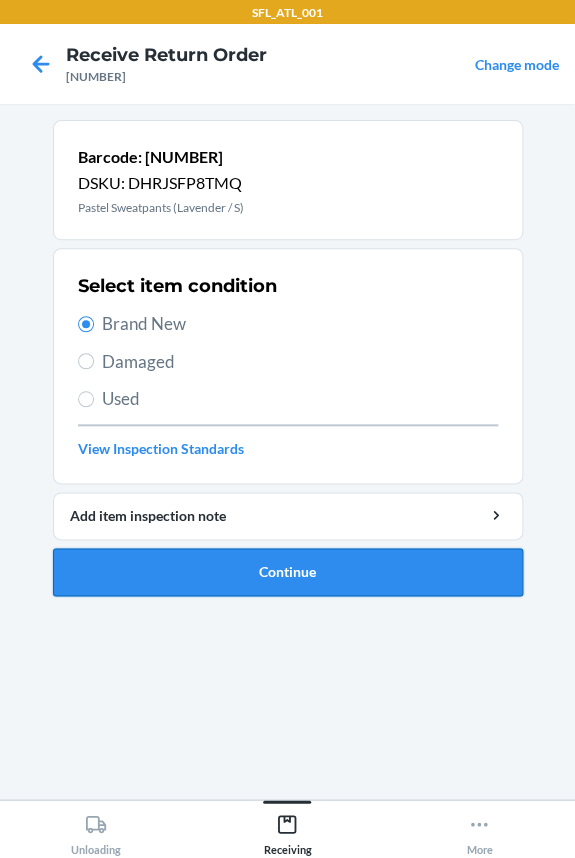 click on "Continue" at bounding box center (288, 572) 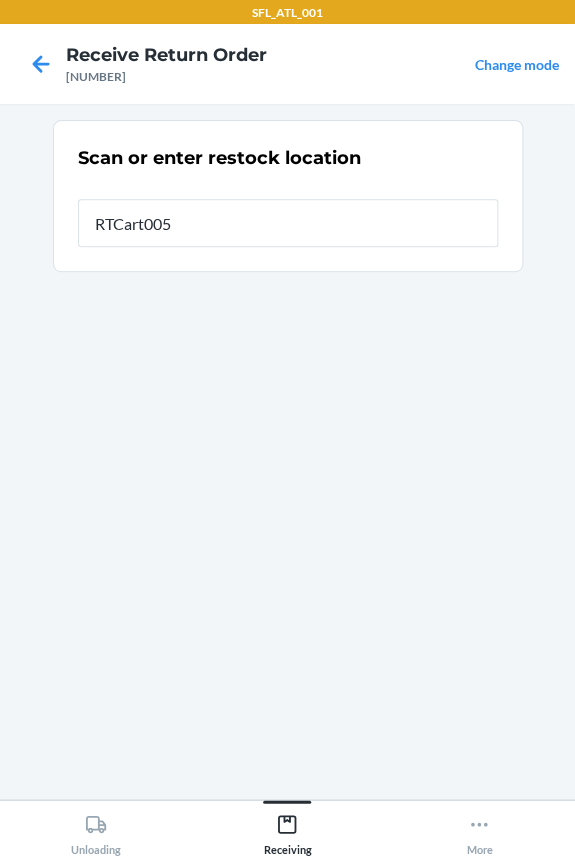 type on "RTCart005" 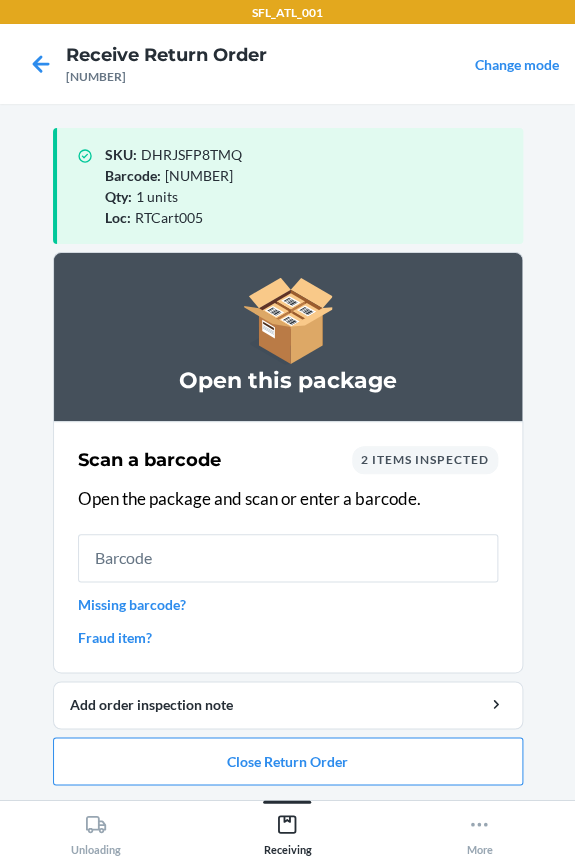 click at bounding box center (288, 558) 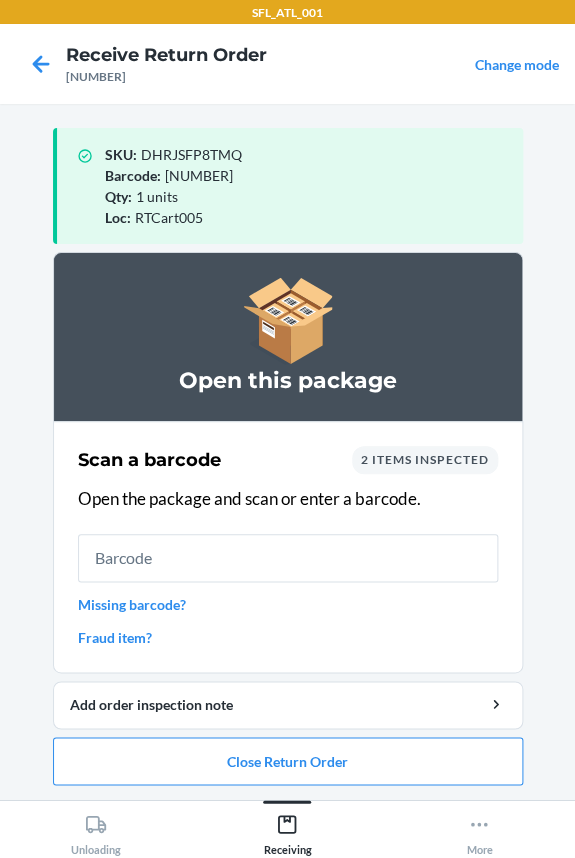 drag, startPoint x: 28, startPoint y: 559, endPoint x: 29, endPoint y: 658, distance: 99.00505 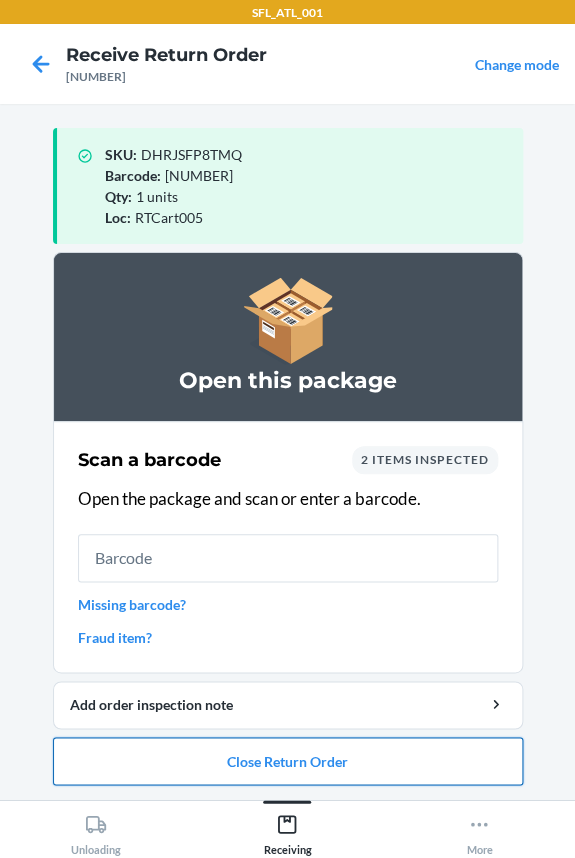 click on "Close Return Order" at bounding box center (288, 761) 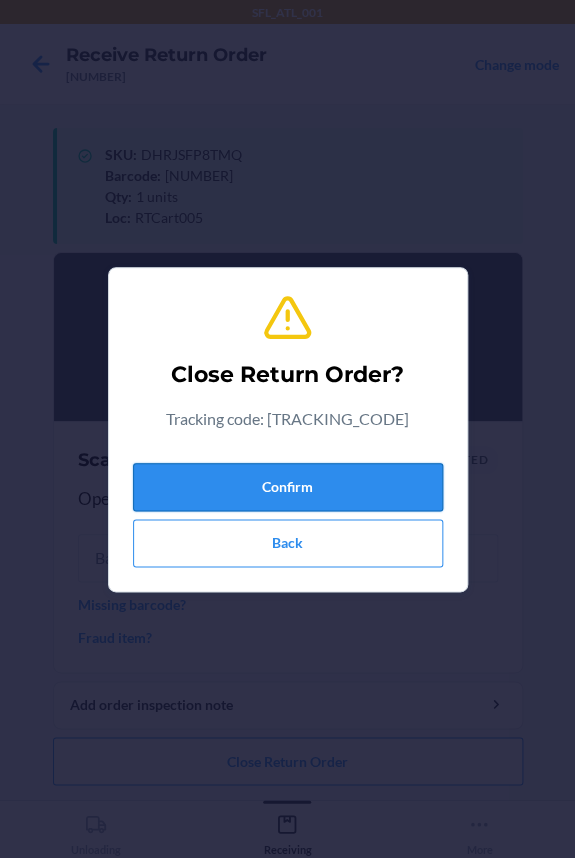 click on "Confirm" at bounding box center [288, 487] 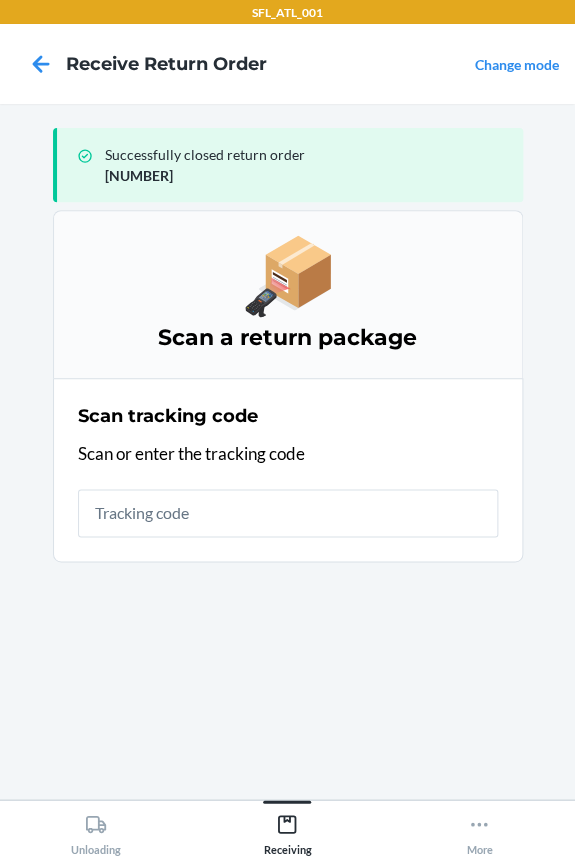 click at bounding box center (288, 513) 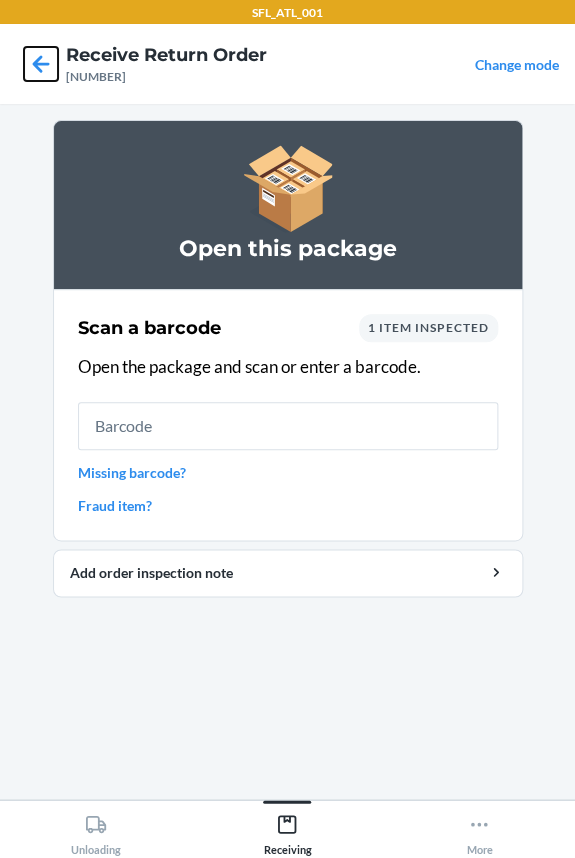 click 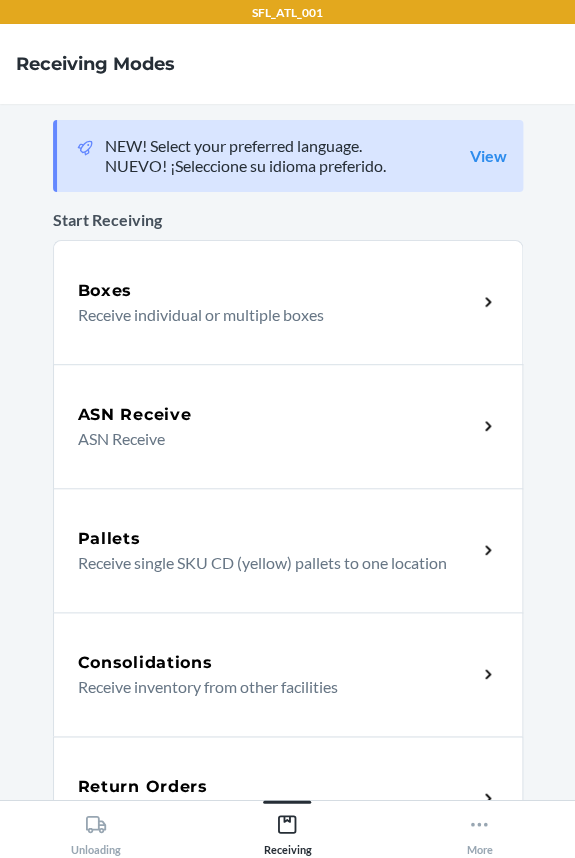 click on "Return Orders Receive return order package items" at bounding box center [288, 798] 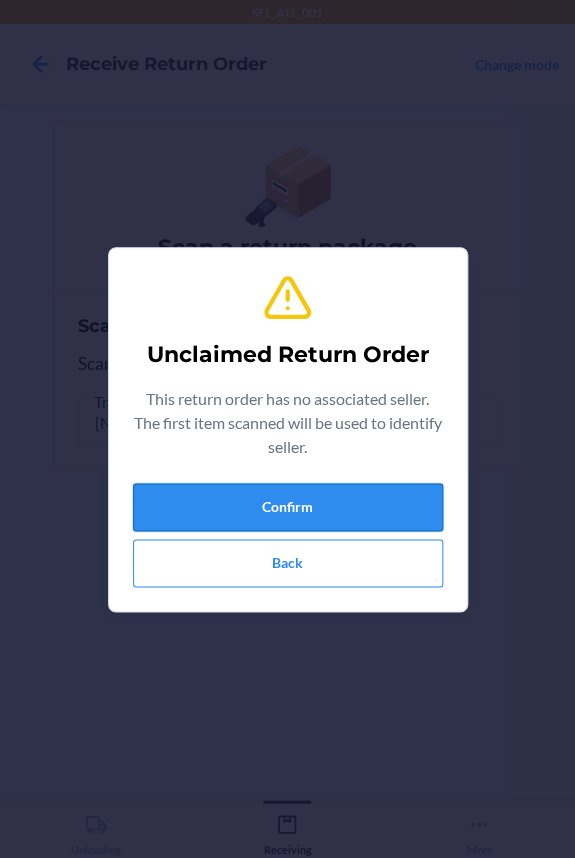 click on "Confirm" at bounding box center (288, 507) 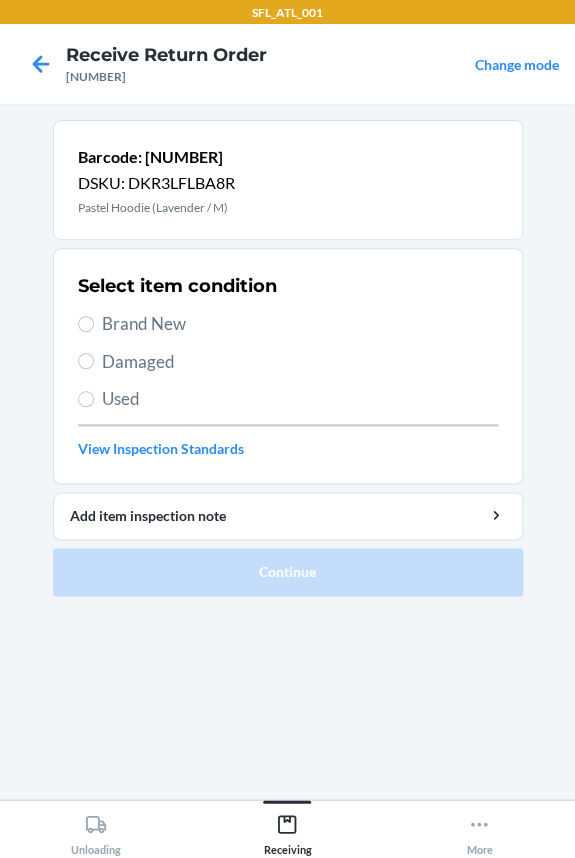 click on "Brand New" at bounding box center [300, 324] 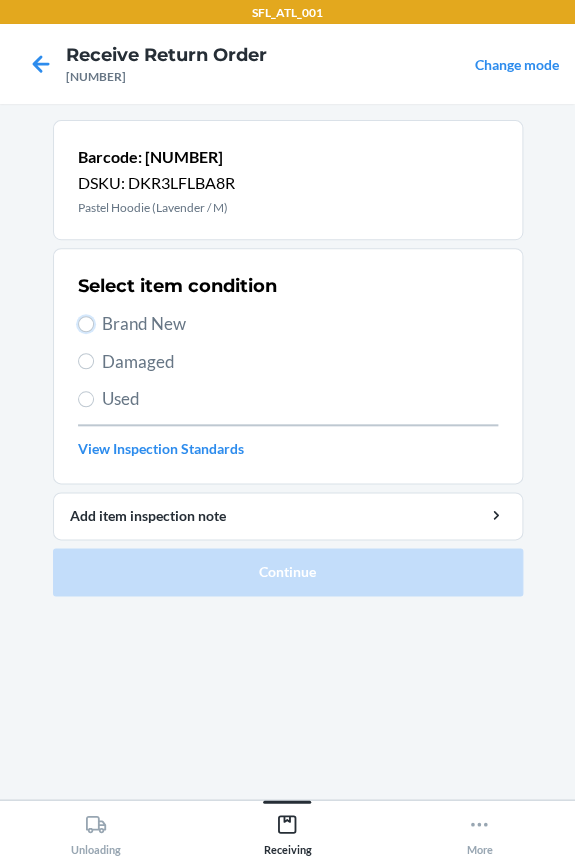 click on "Brand New" at bounding box center [86, 324] 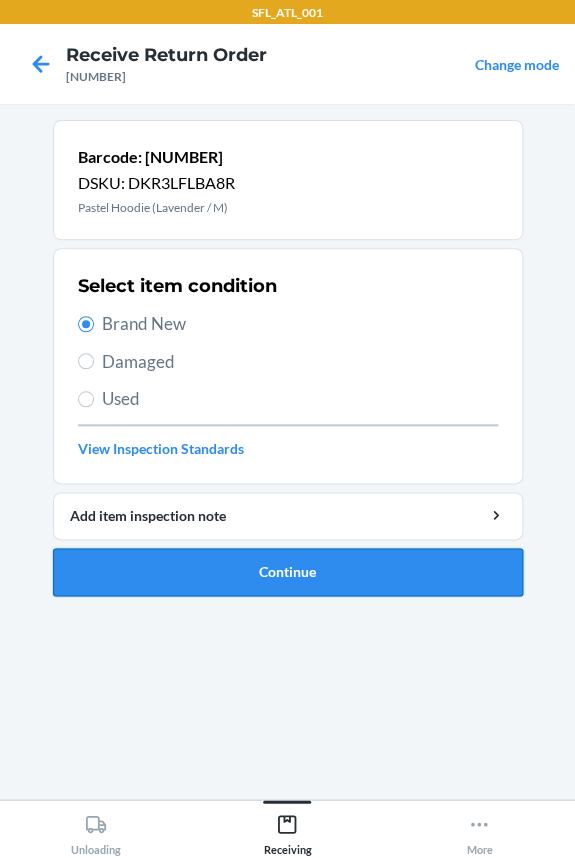 click on "Continue" at bounding box center (288, 572) 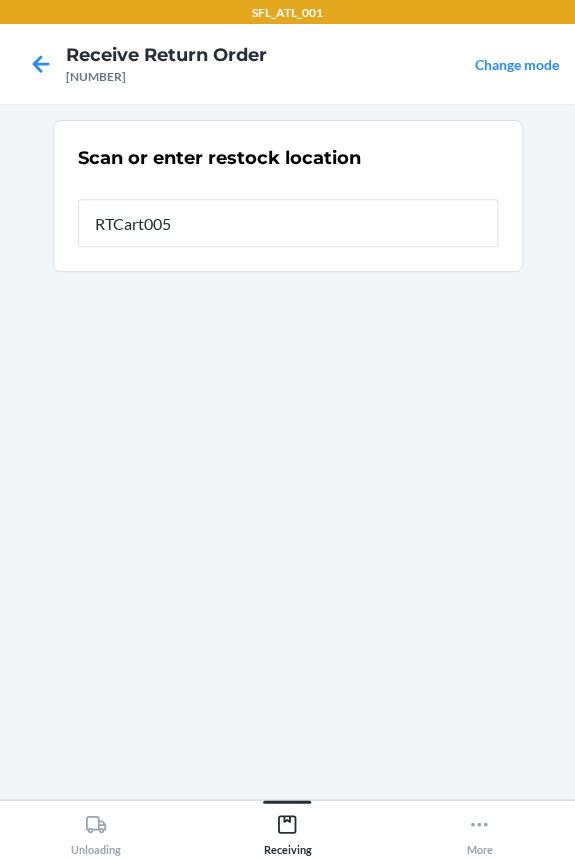 type on "RTCart005" 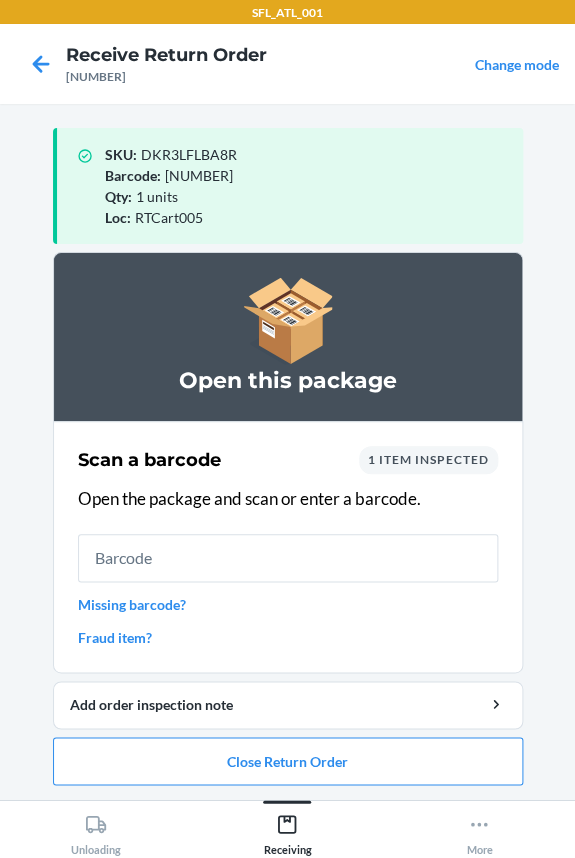 click at bounding box center (288, 558) 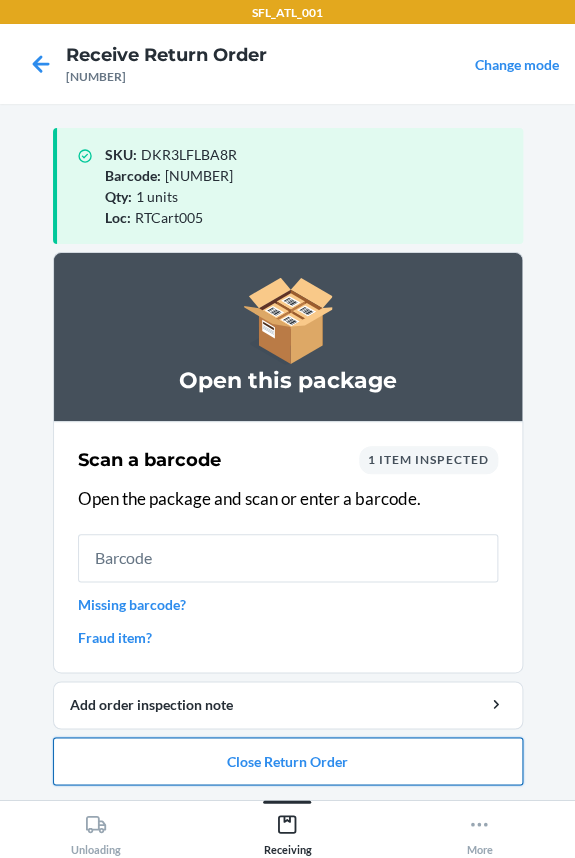 click on "Close Return Order" at bounding box center (288, 761) 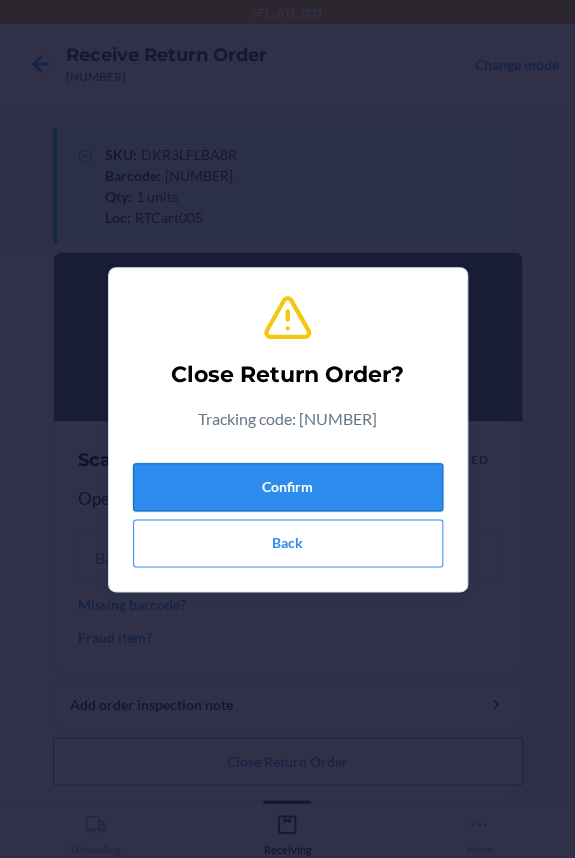 click on "Confirm" at bounding box center [288, 487] 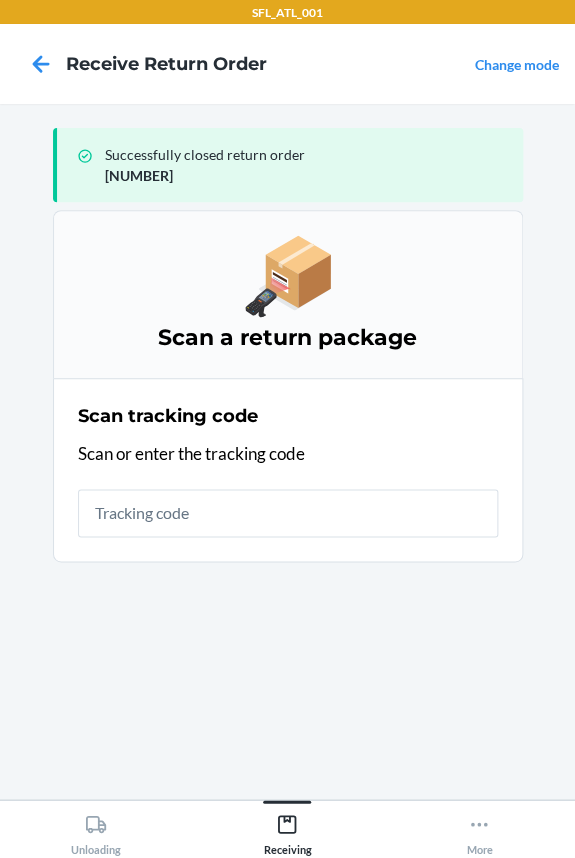 click at bounding box center [288, 513] 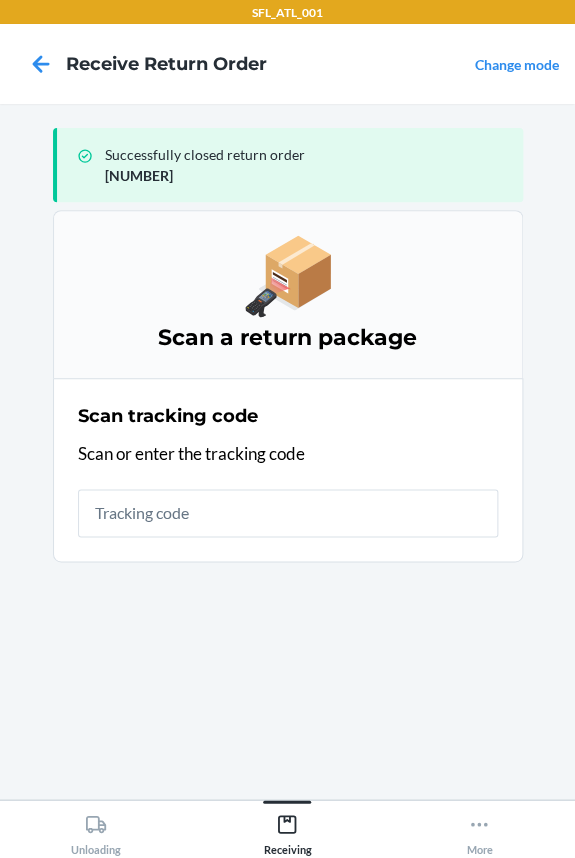 click at bounding box center [288, 513] 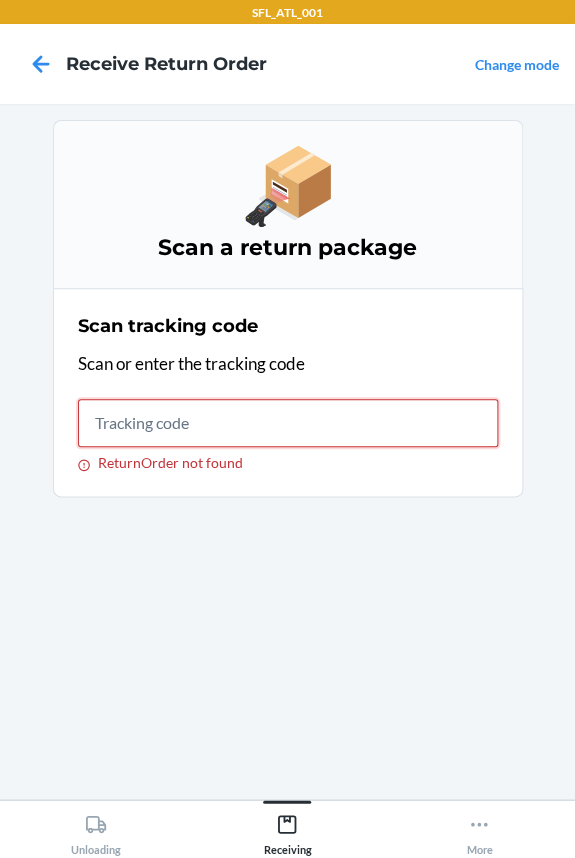 click on "ReturnOrder not found" at bounding box center [288, 423] 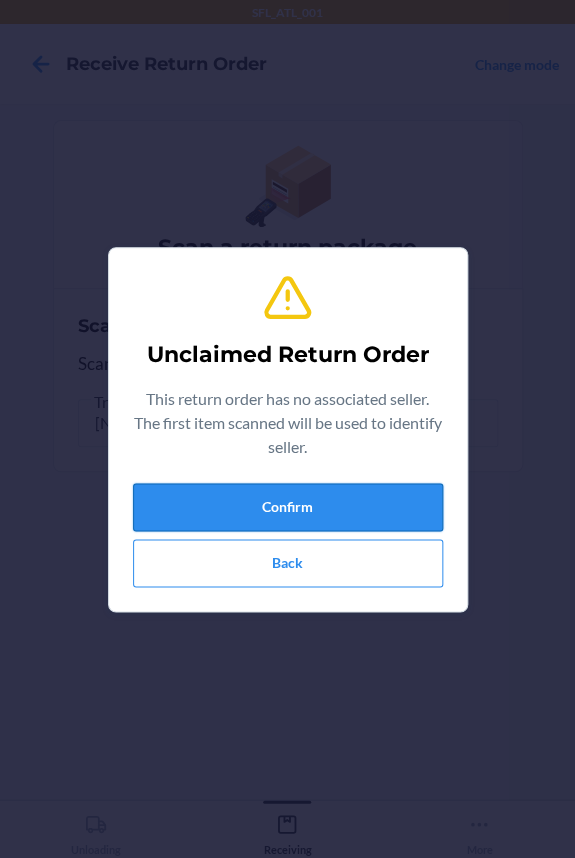 click on "Confirm" at bounding box center [288, 507] 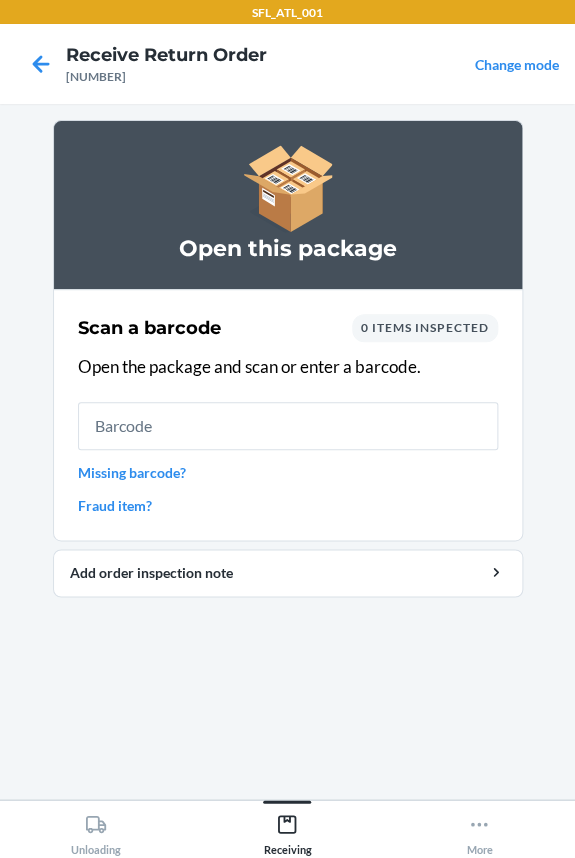 click at bounding box center [288, 426] 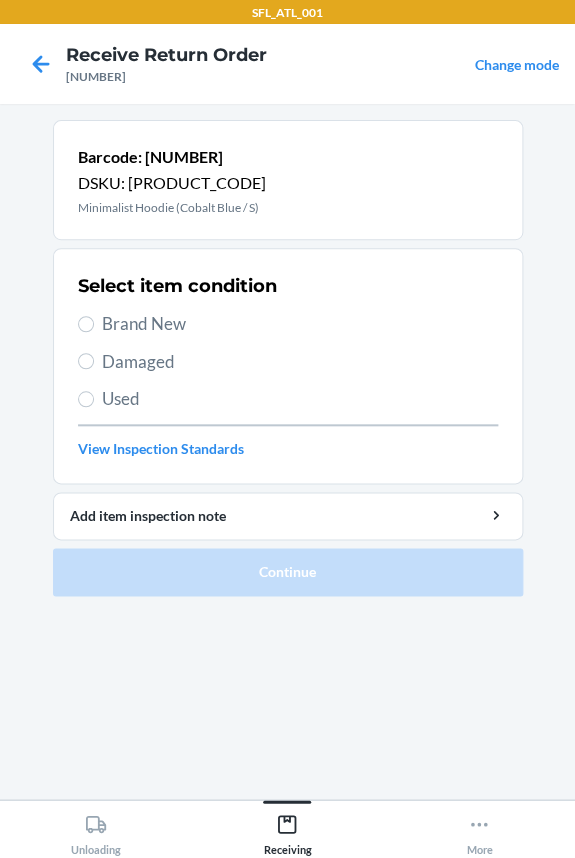 click on "Brand New" at bounding box center [300, 324] 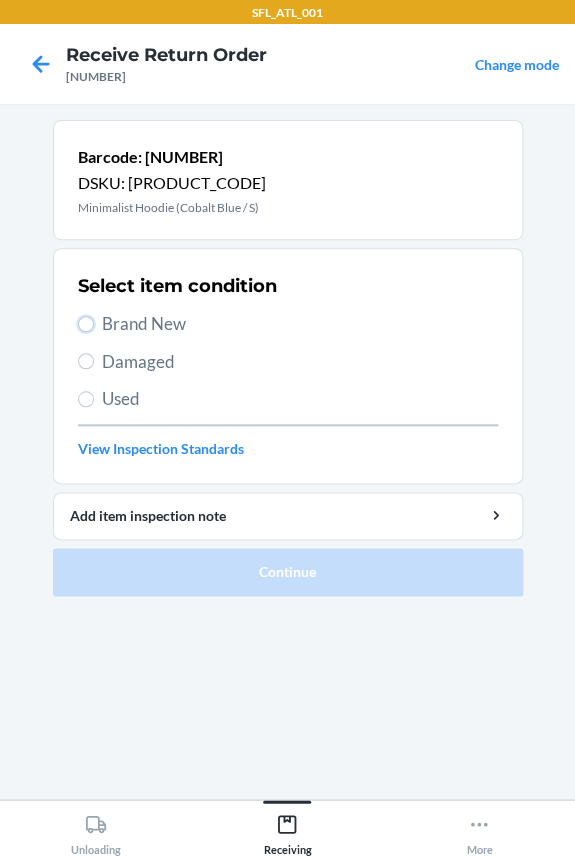 click on "Brand New" at bounding box center (86, 324) 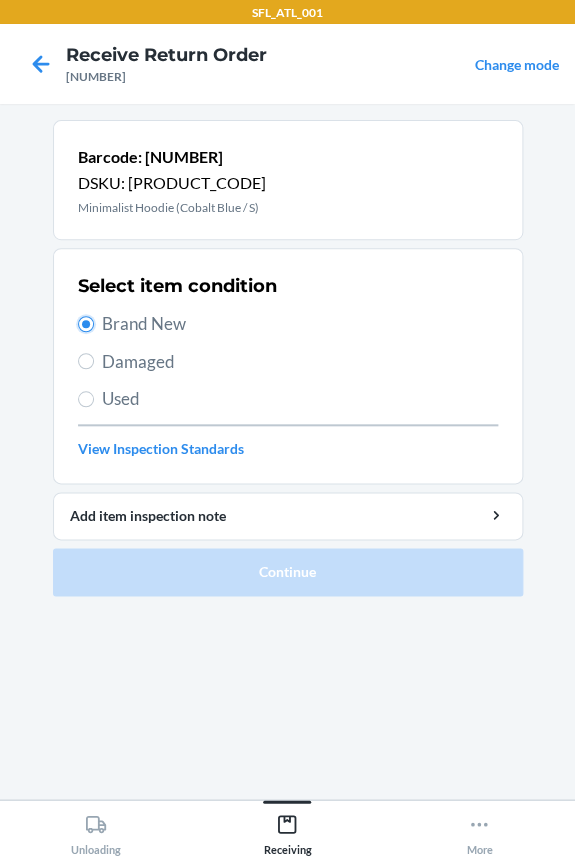 radio on "true" 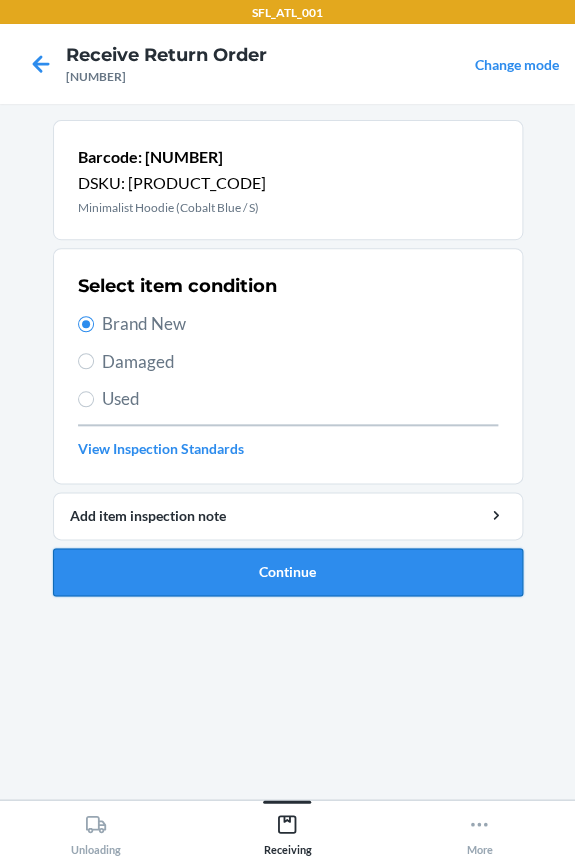 click on "Continue" at bounding box center (288, 572) 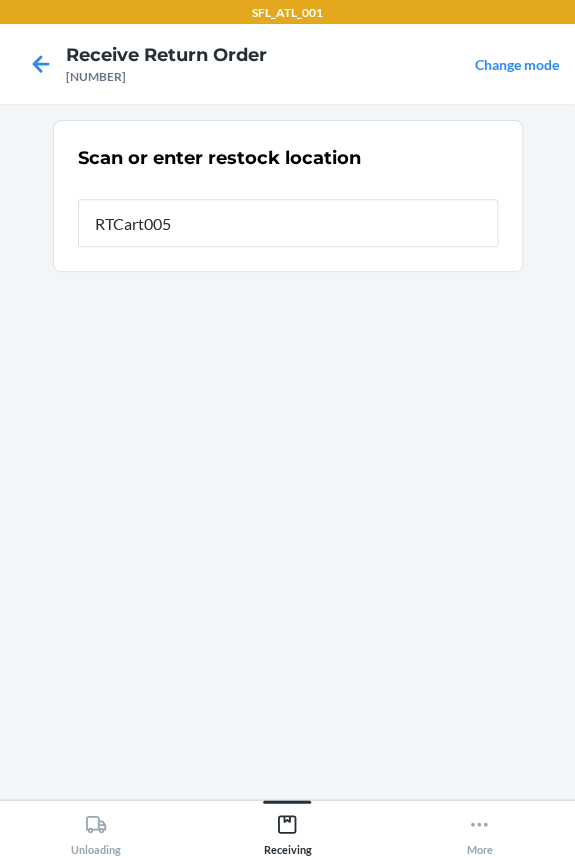 type on "RTCart005" 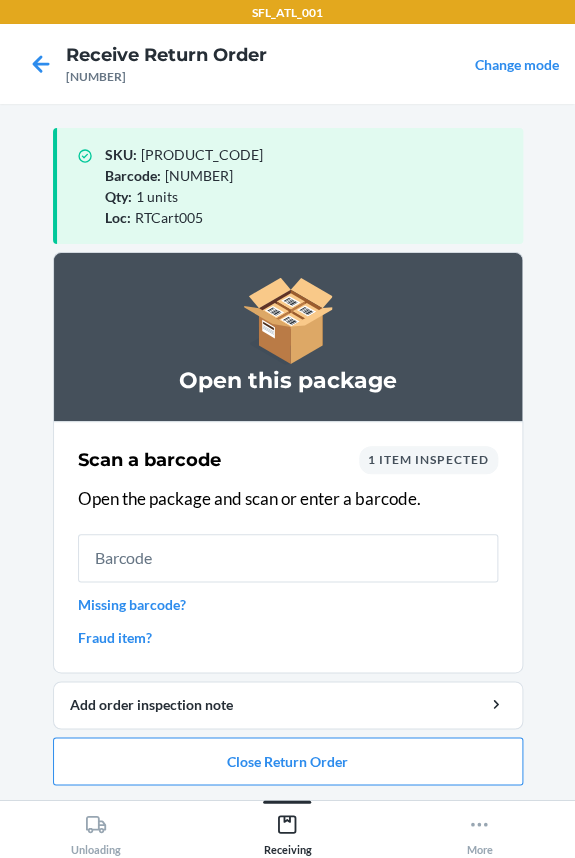 click at bounding box center [288, 558] 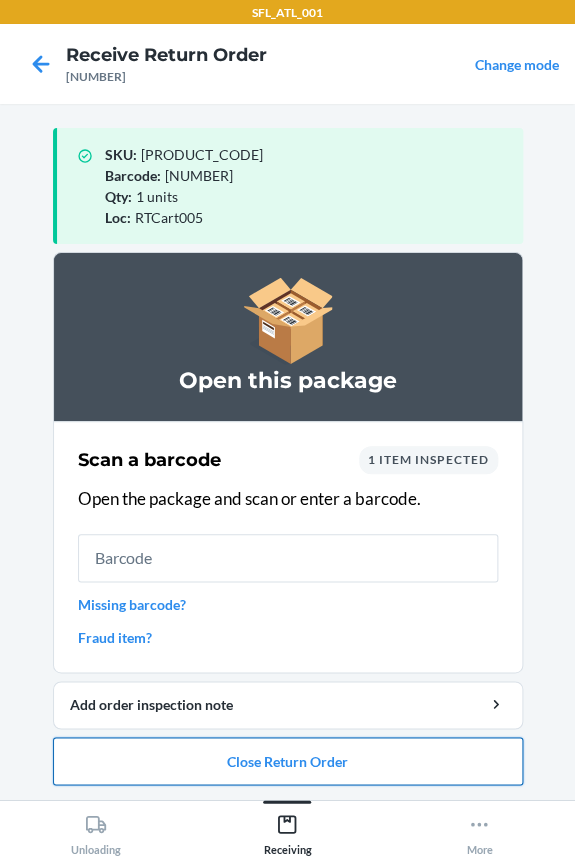click on "Close Return Order" at bounding box center (288, 761) 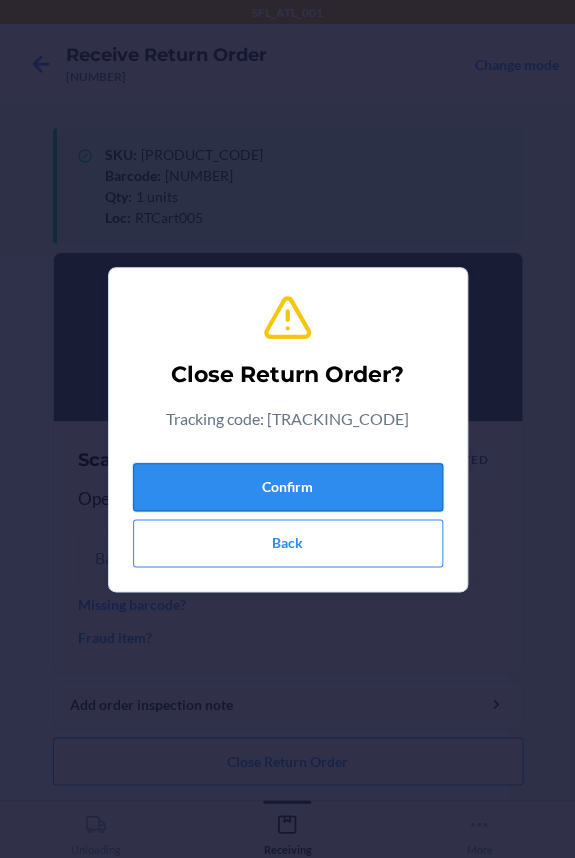click on "Confirm" at bounding box center (288, 487) 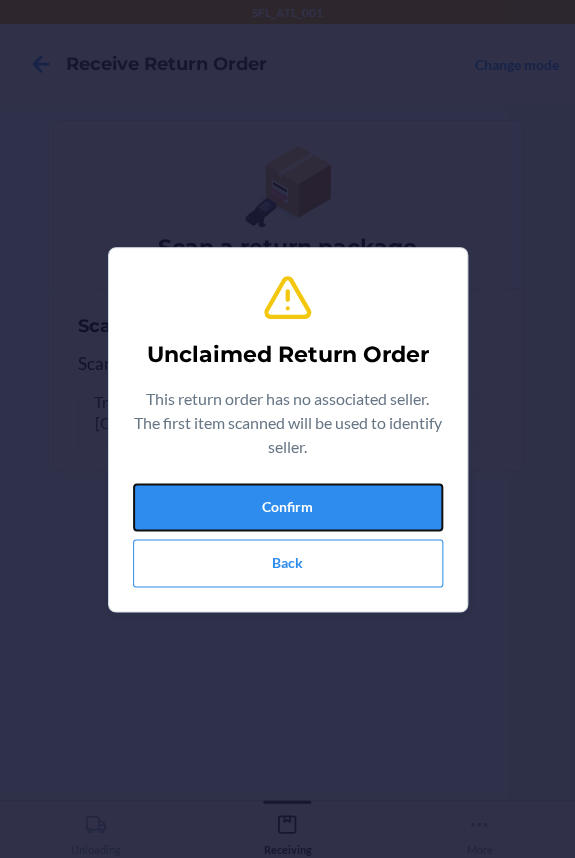 click on "Confirm" at bounding box center [288, 507] 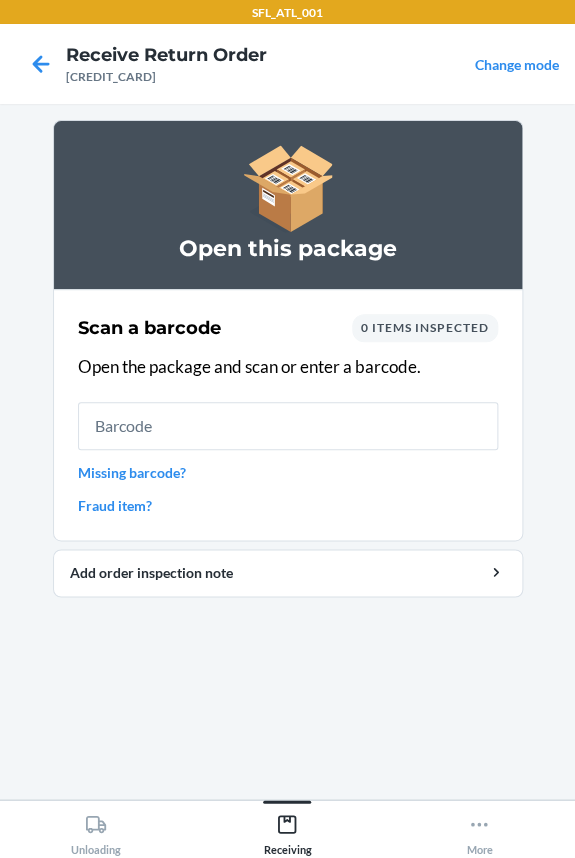click at bounding box center [288, 426] 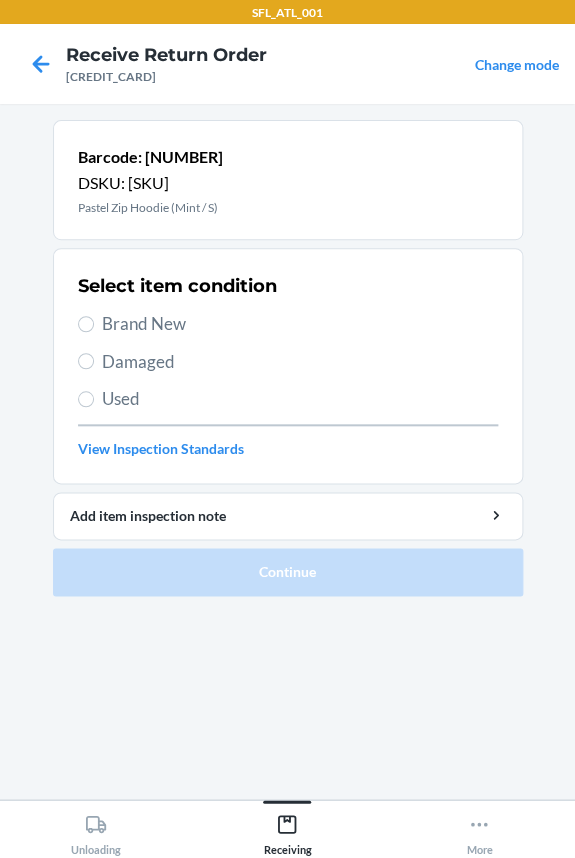 click on "Brand New" at bounding box center (300, 324) 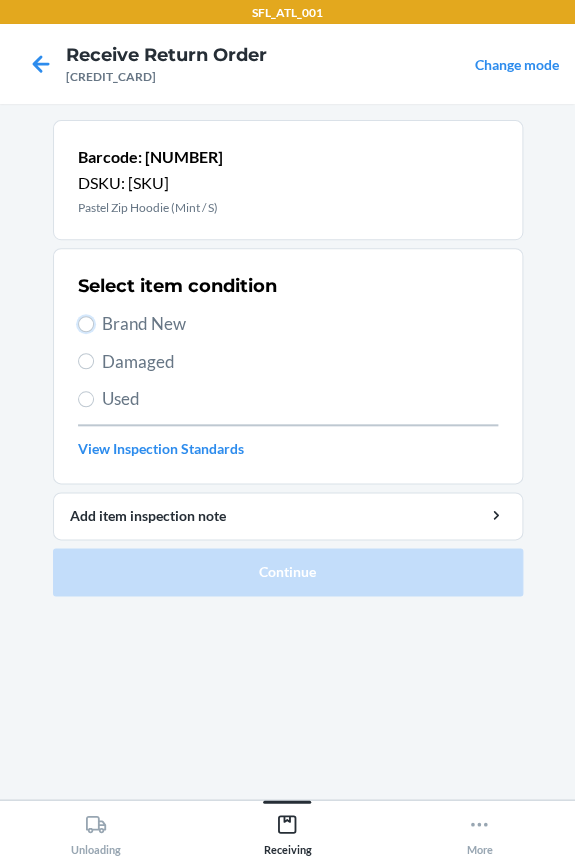 click on "Brand New" at bounding box center [86, 324] 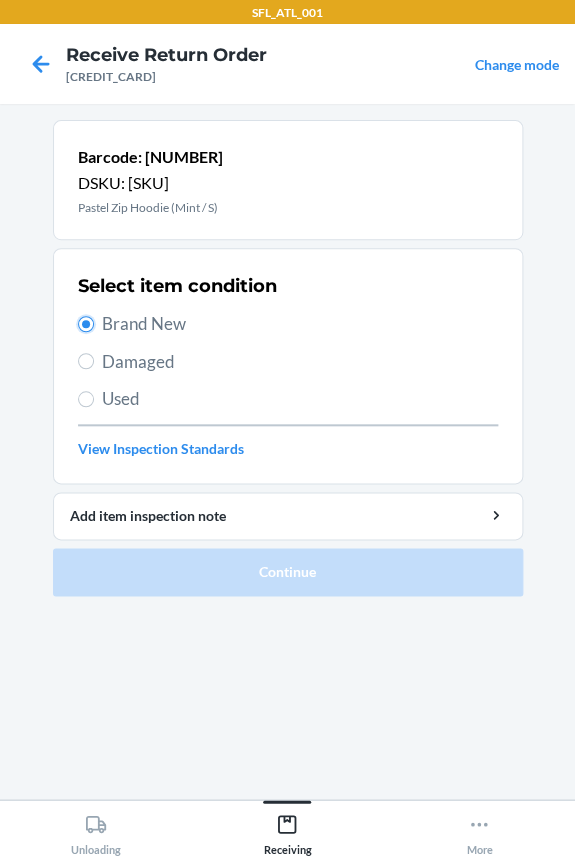 radio on "true" 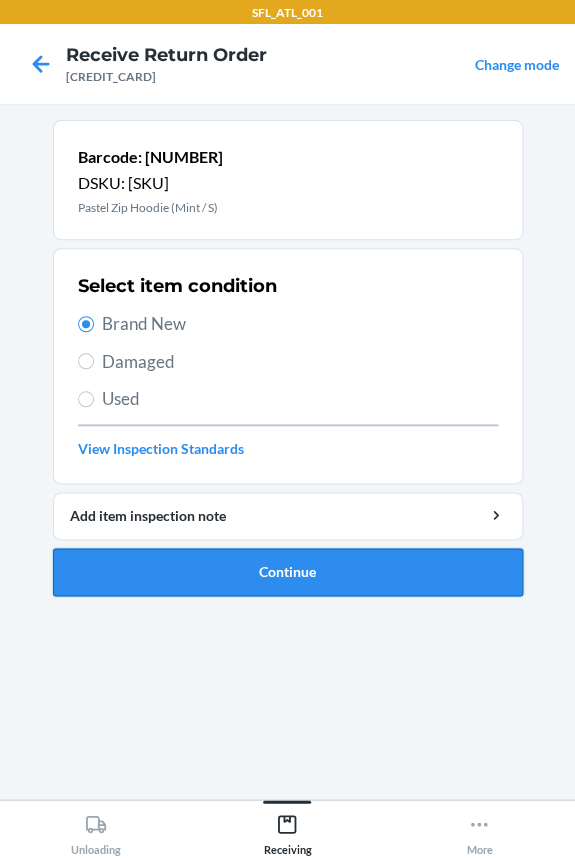 click on "Continue" at bounding box center [288, 572] 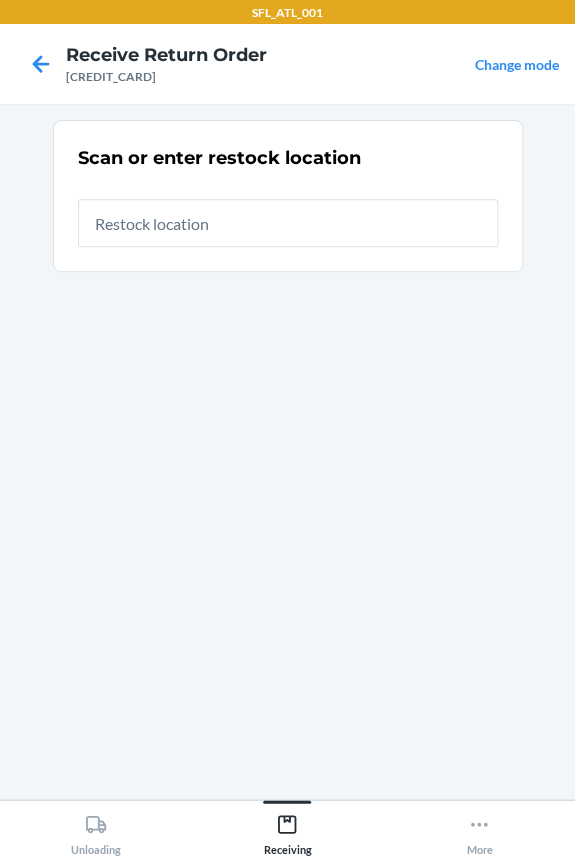 click at bounding box center [288, 223] 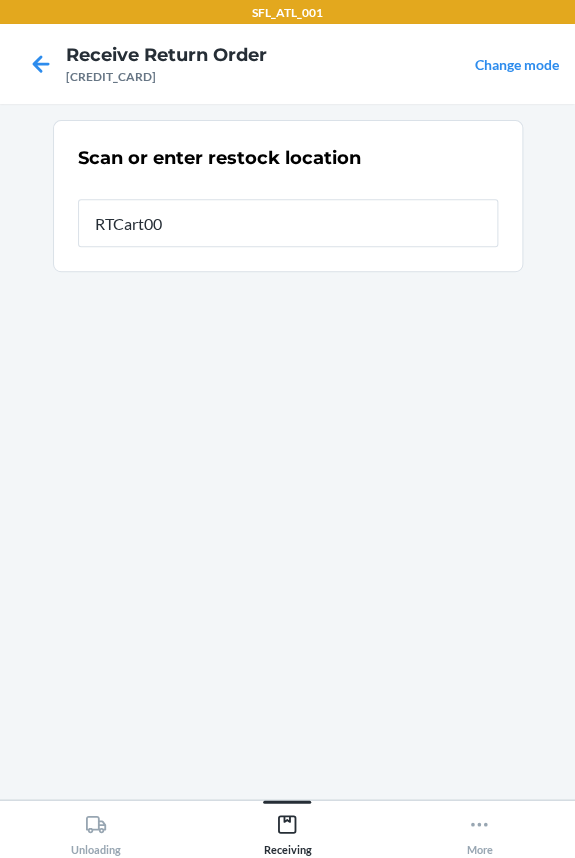 type on "RTCart005" 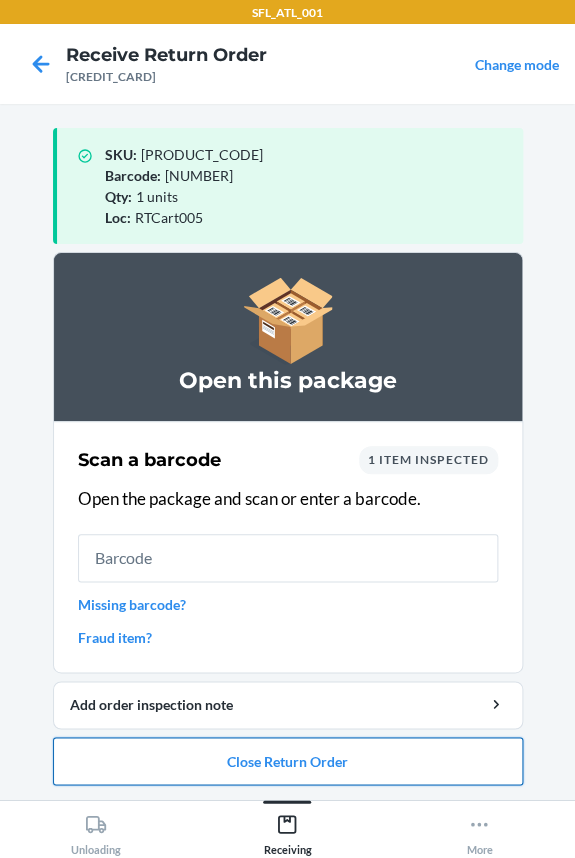 click on "Close Return Order" at bounding box center (288, 761) 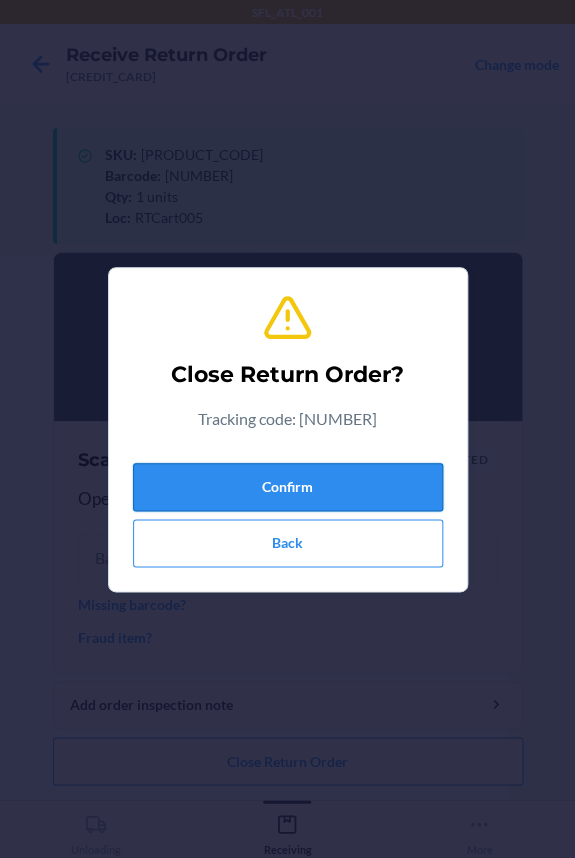 click on "Confirm" at bounding box center [288, 487] 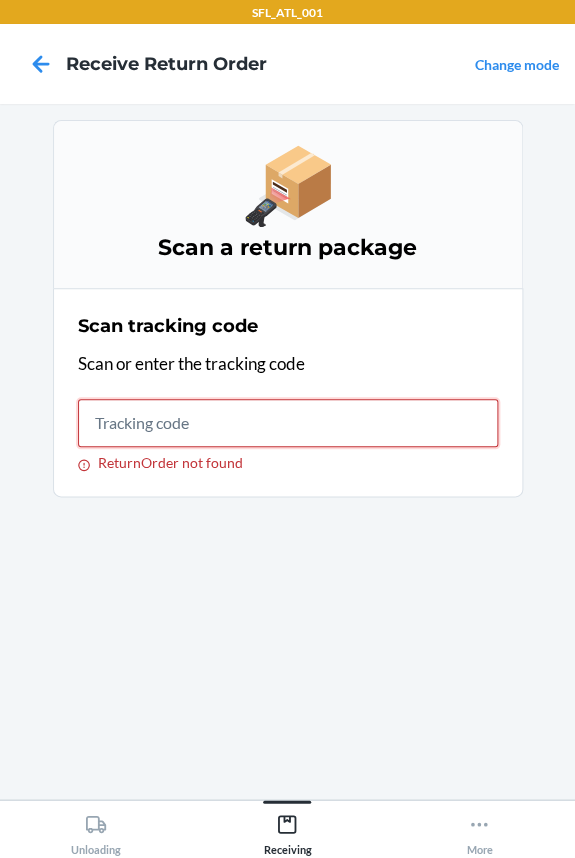 click on "ReturnOrder not found" at bounding box center [288, 423] 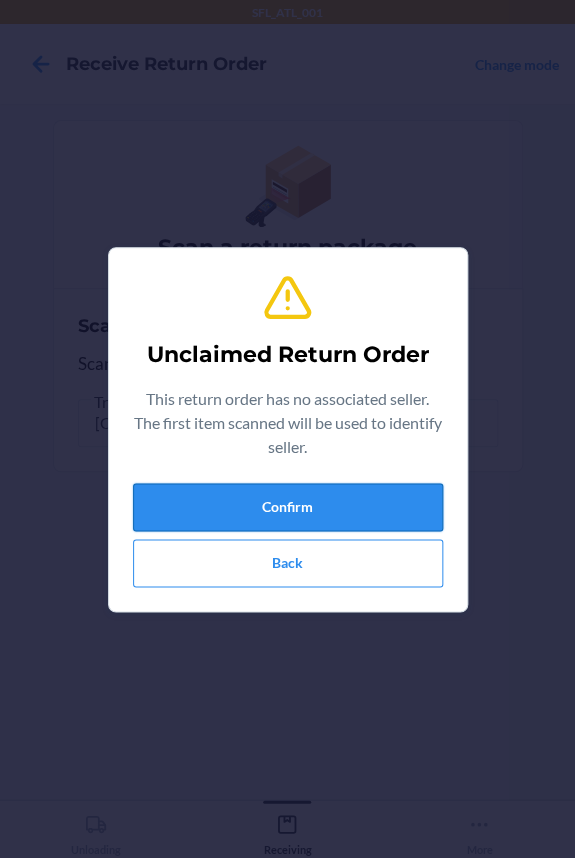 click on "Confirm" at bounding box center [288, 507] 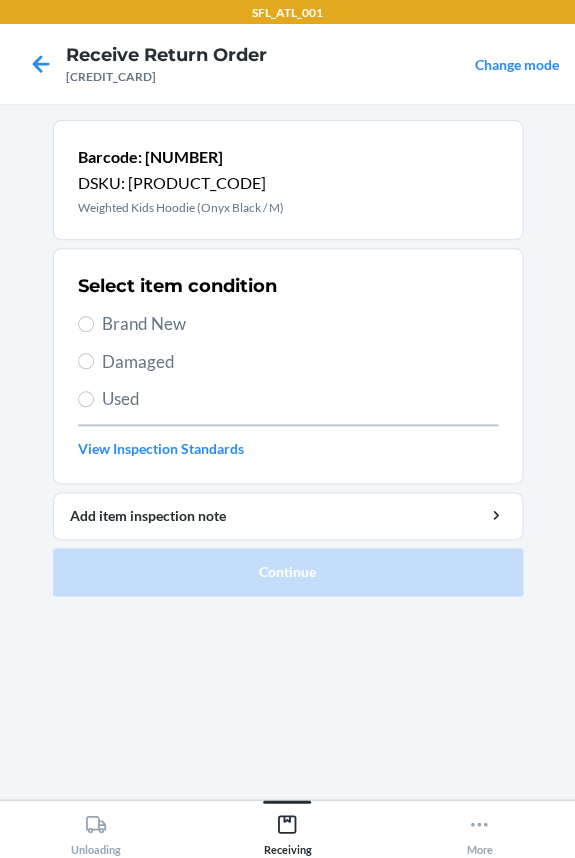 click on "Brand New" at bounding box center [300, 324] 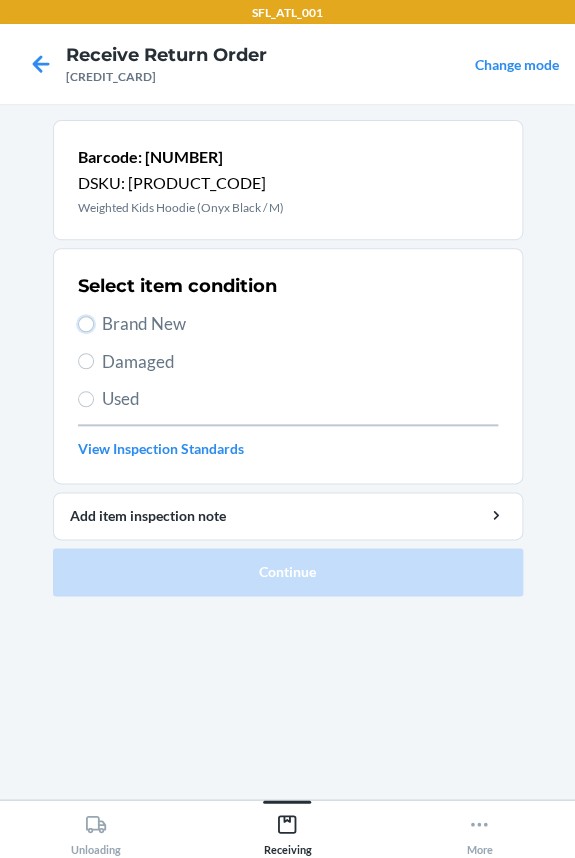 click on "Brand New" at bounding box center [86, 324] 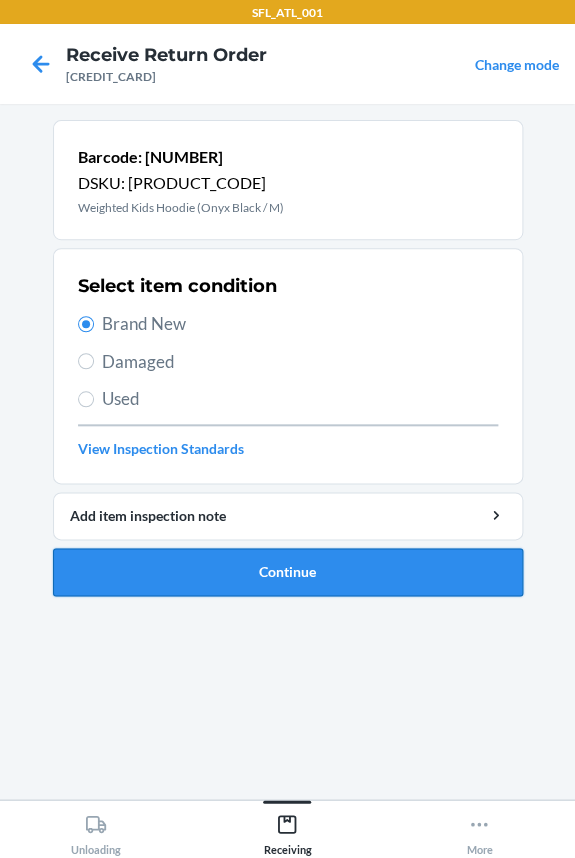 click on "Continue" at bounding box center [288, 572] 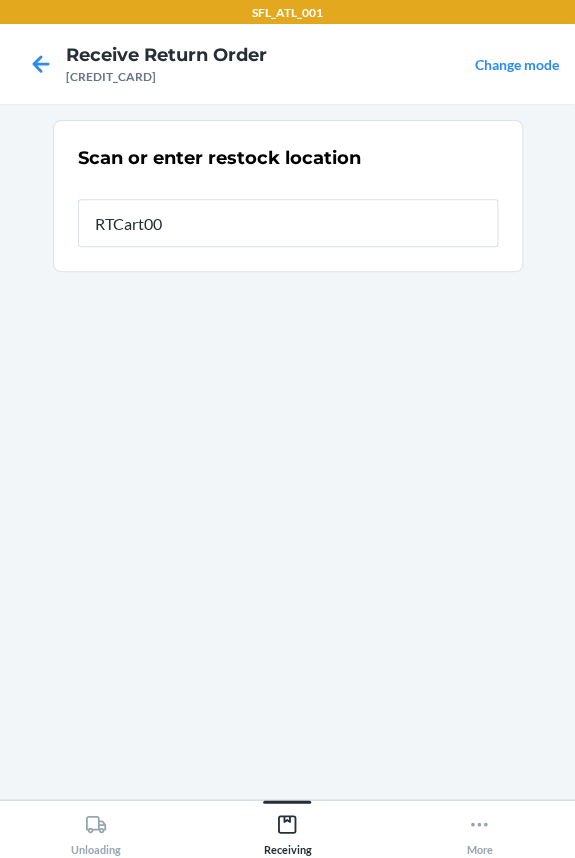 type on "RTCart007" 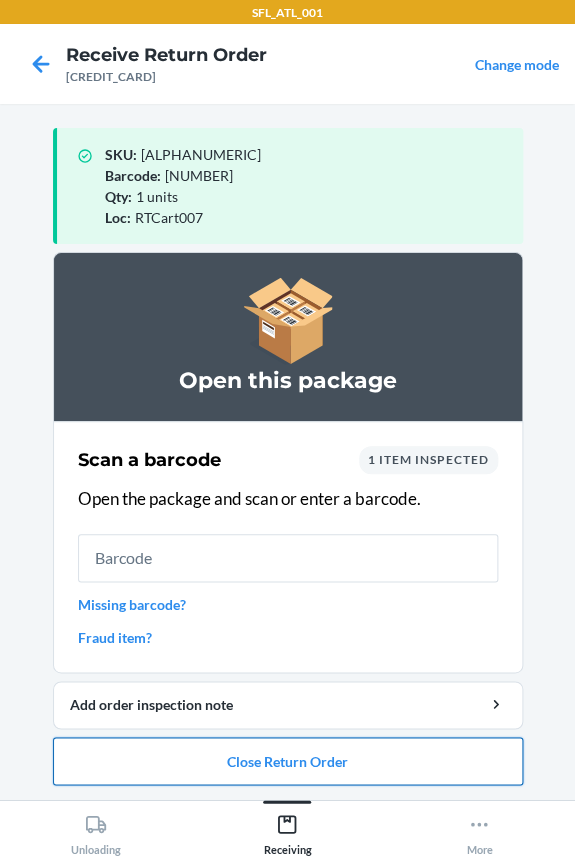click on "Close Return Order" at bounding box center [288, 761] 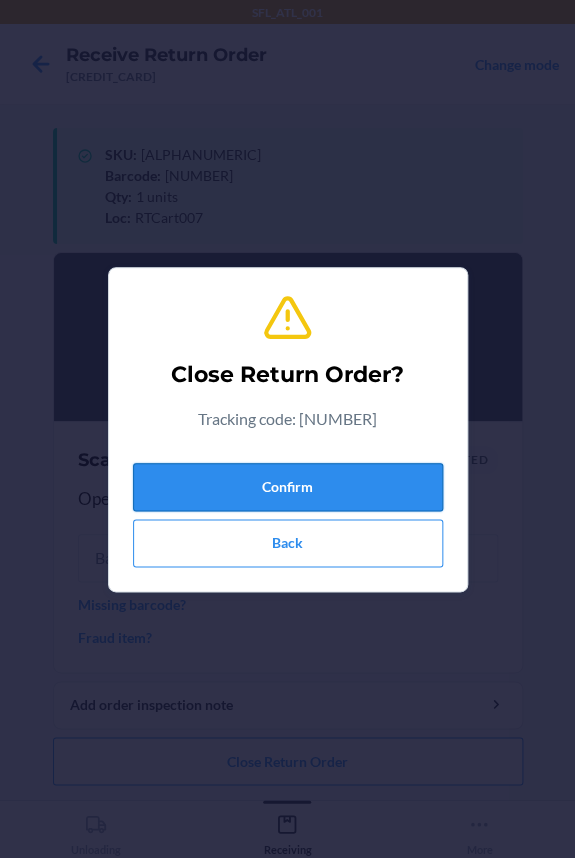 click on "Confirm" at bounding box center [288, 487] 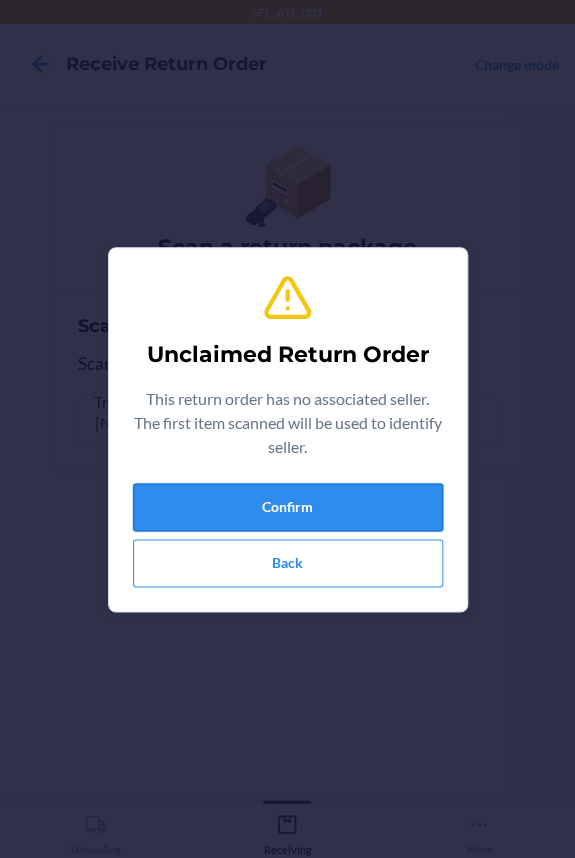click on "Confirm" at bounding box center [288, 507] 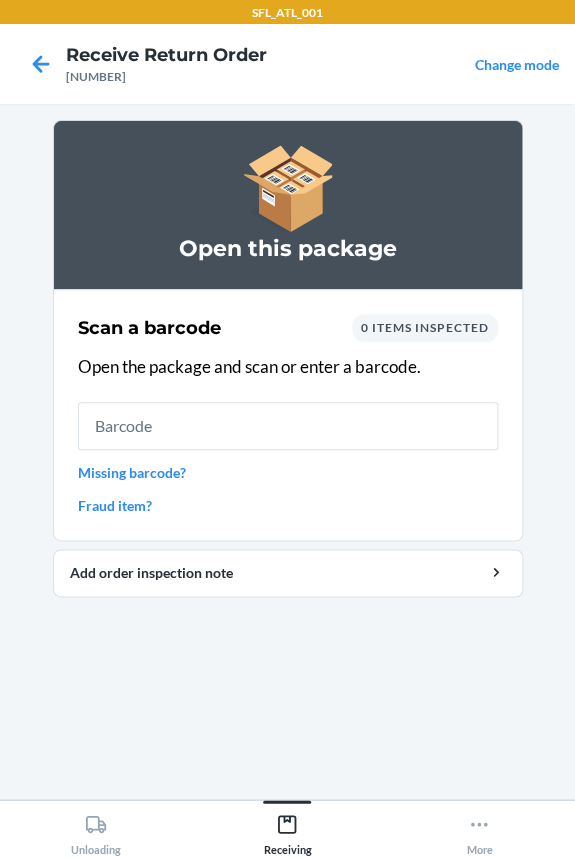 click at bounding box center [288, 426] 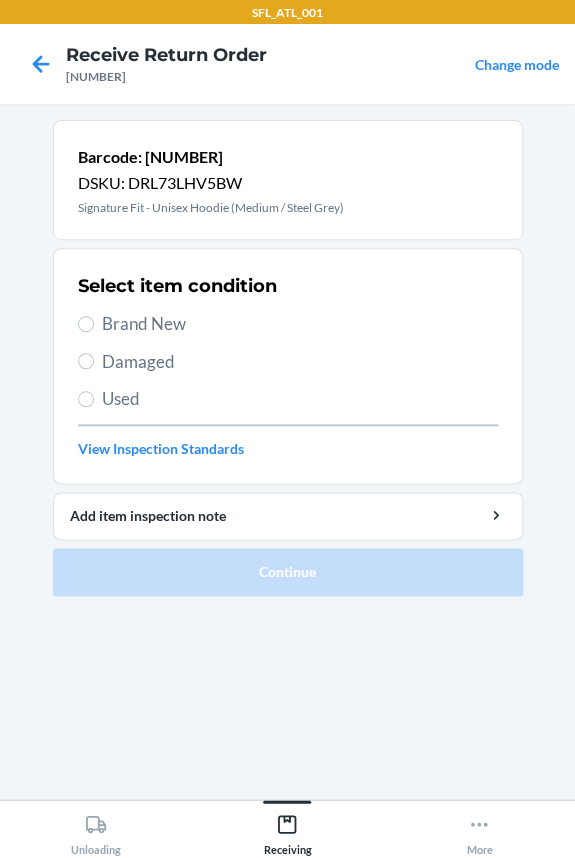 click on "Brand New" at bounding box center [300, 324] 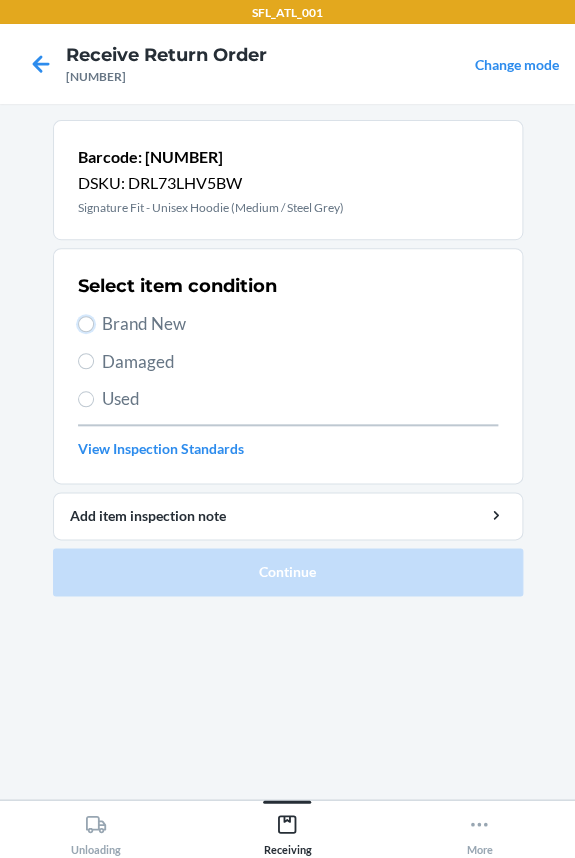 click on "Brand New" at bounding box center [86, 324] 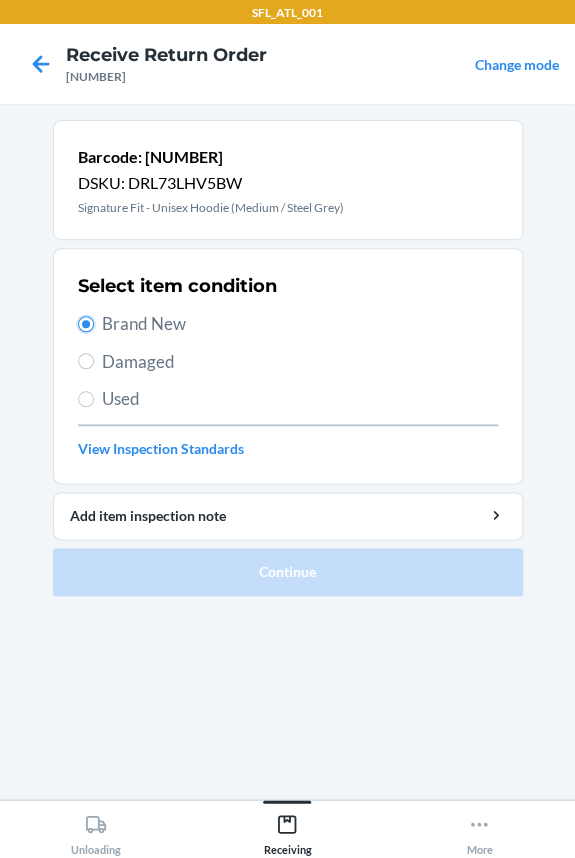 radio on "true" 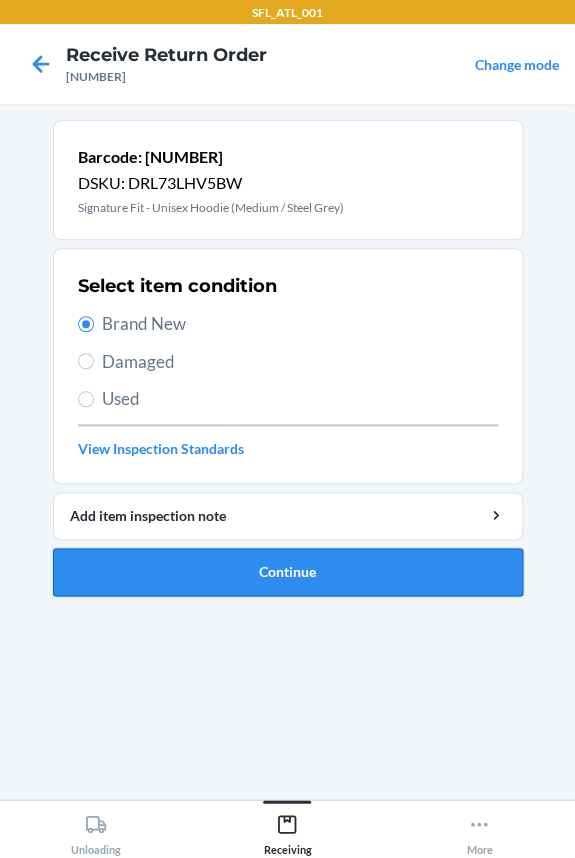 click on "Continue" at bounding box center [288, 572] 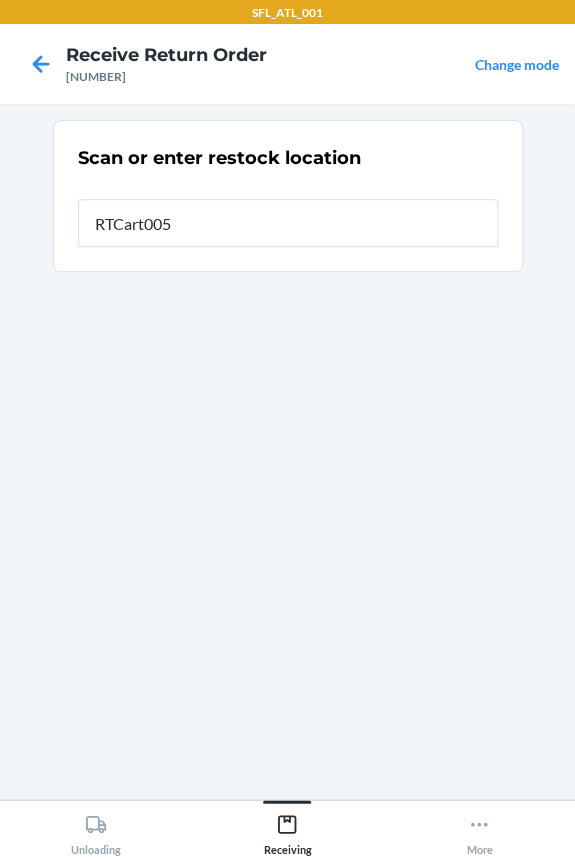 type on "RTCart005" 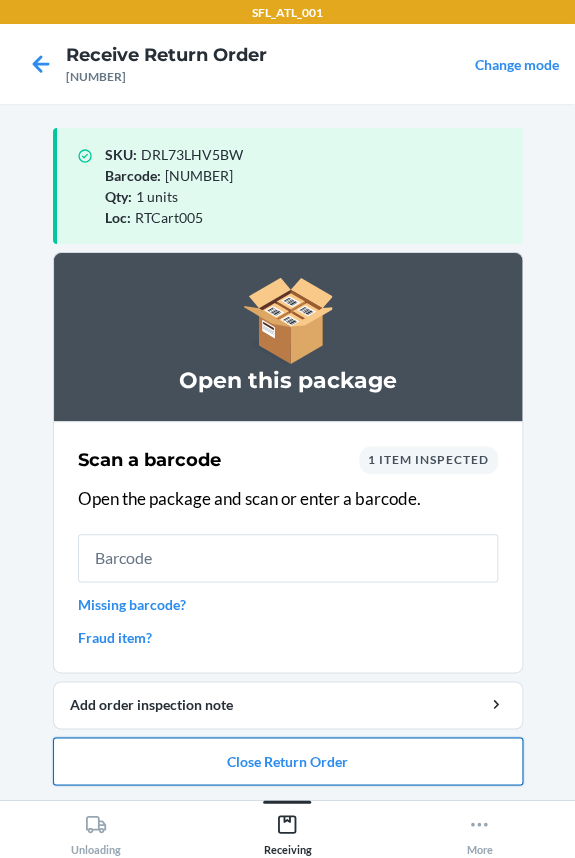 click on "Close Return Order" at bounding box center [288, 761] 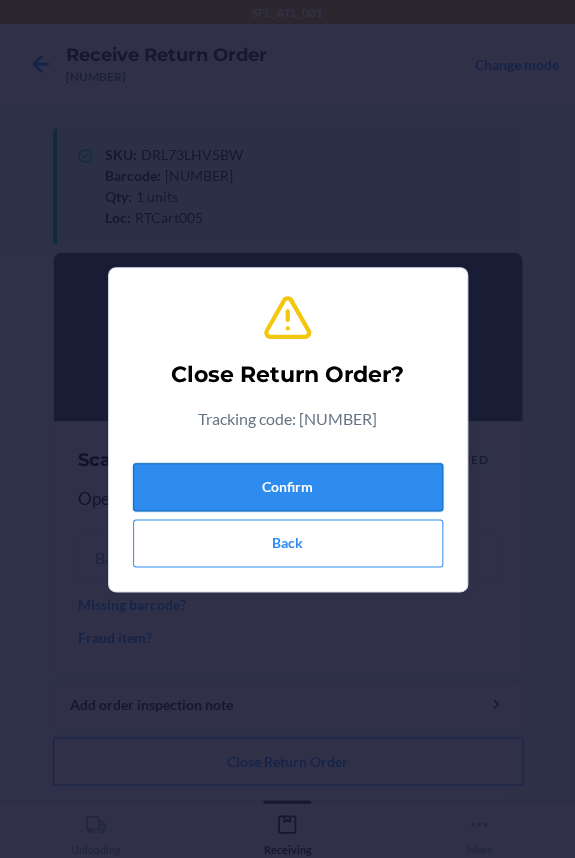 click on "Confirm" at bounding box center (288, 487) 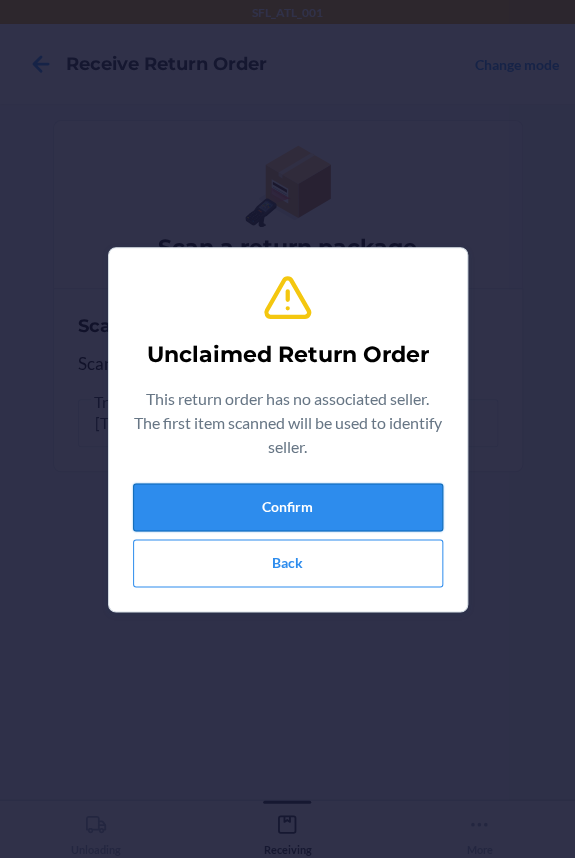 click on "Confirm" at bounding box center (288, 507) 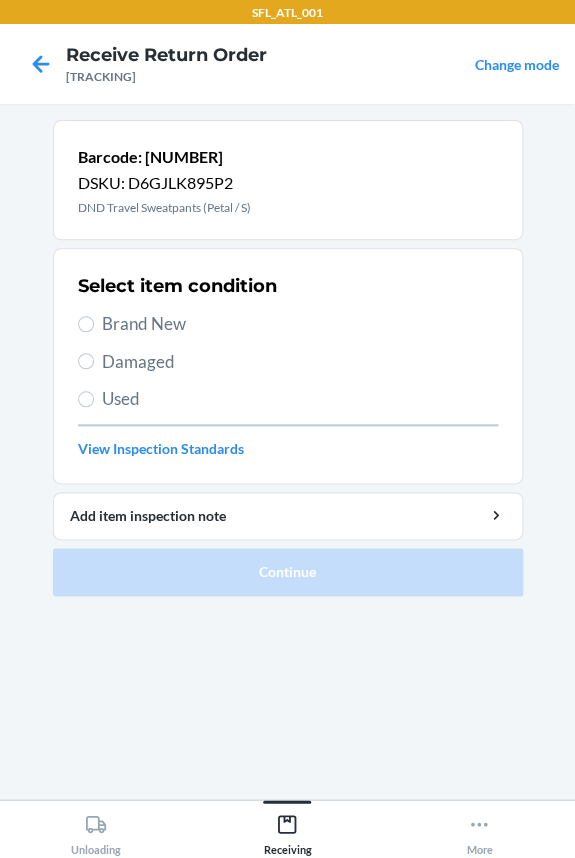 click on "Brand New" at bounding box center (300, 324) 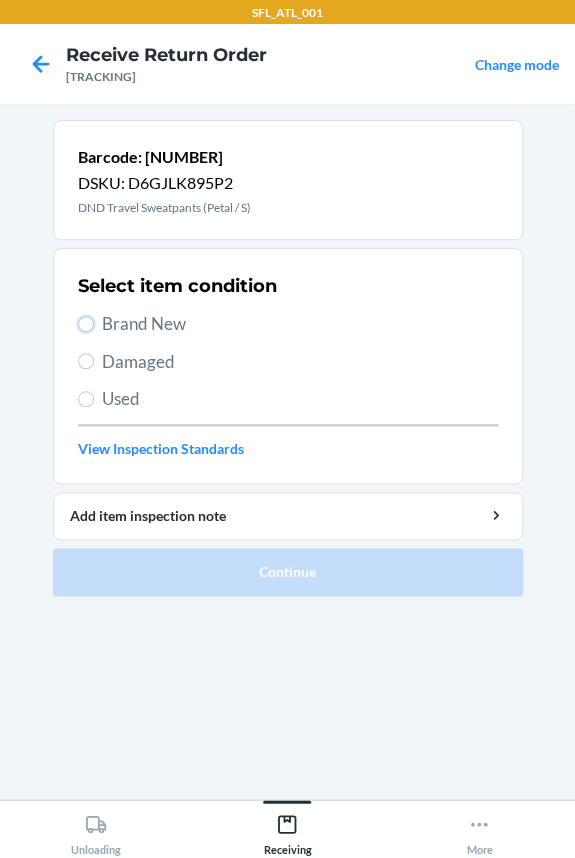 click on "Brand New" at bounding box center (86, 324) 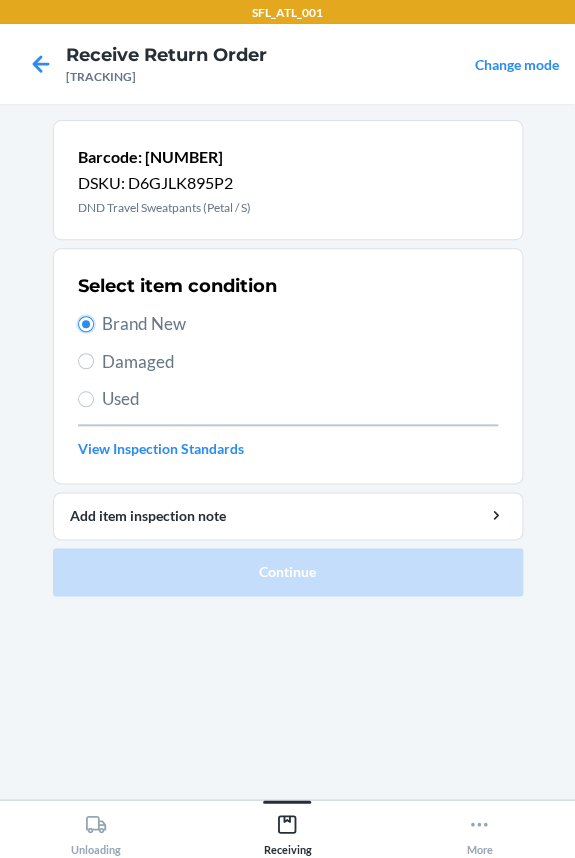 radio on "true" 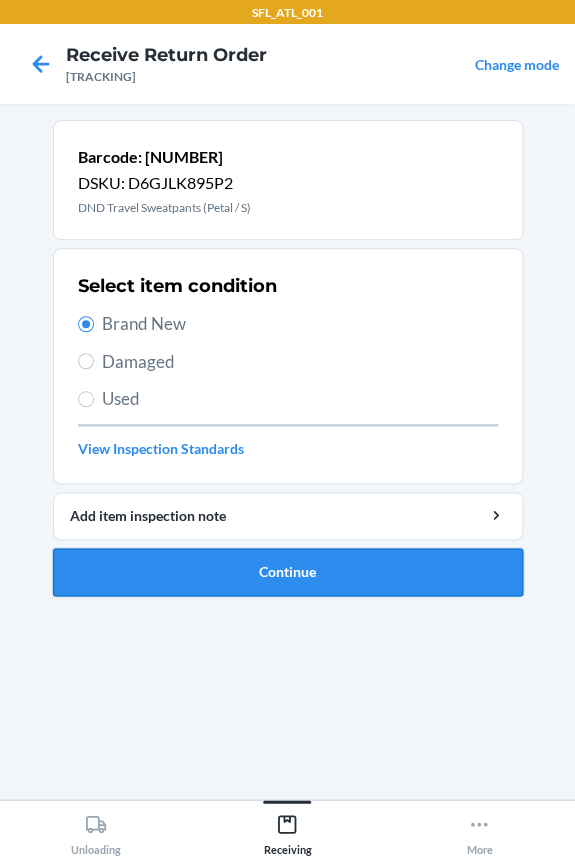 click on "Continue" at bounding box center [288, 572] 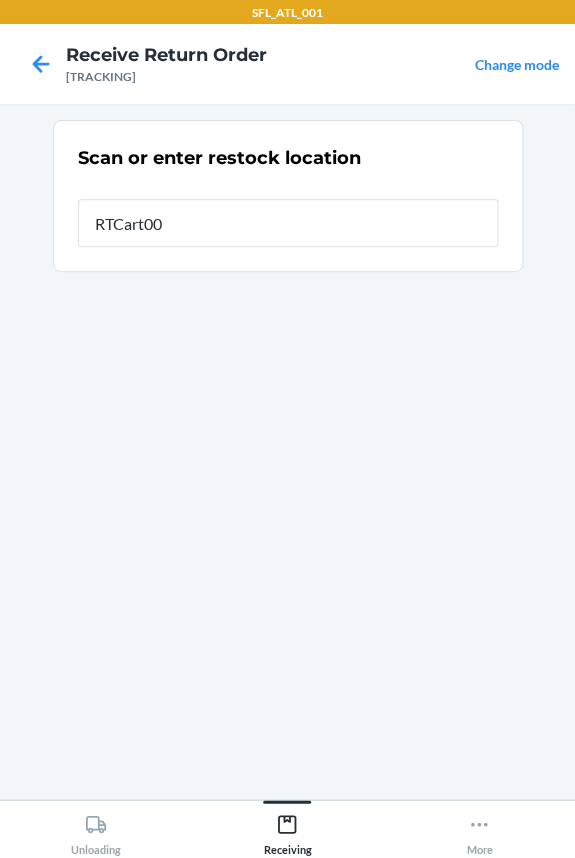 type on "RTCart005" 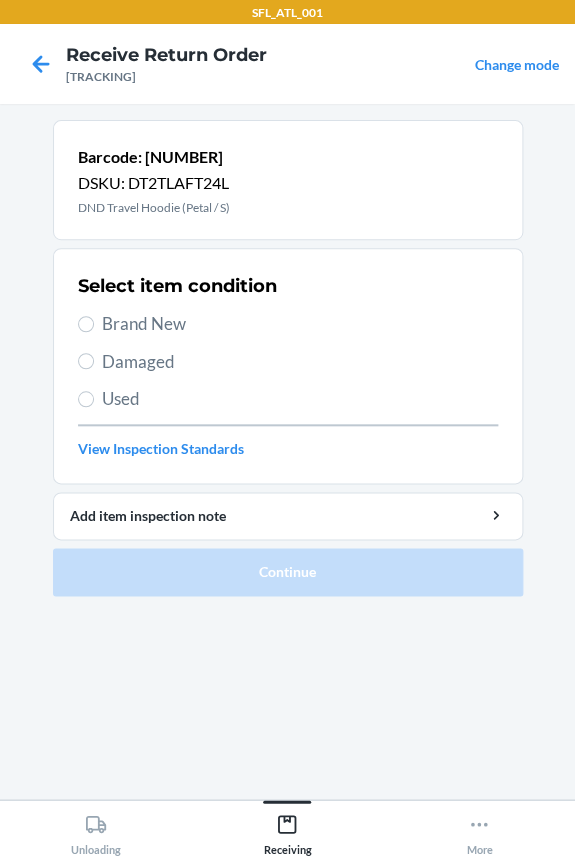 click on "Brand New" at bounding box center (300, 324) 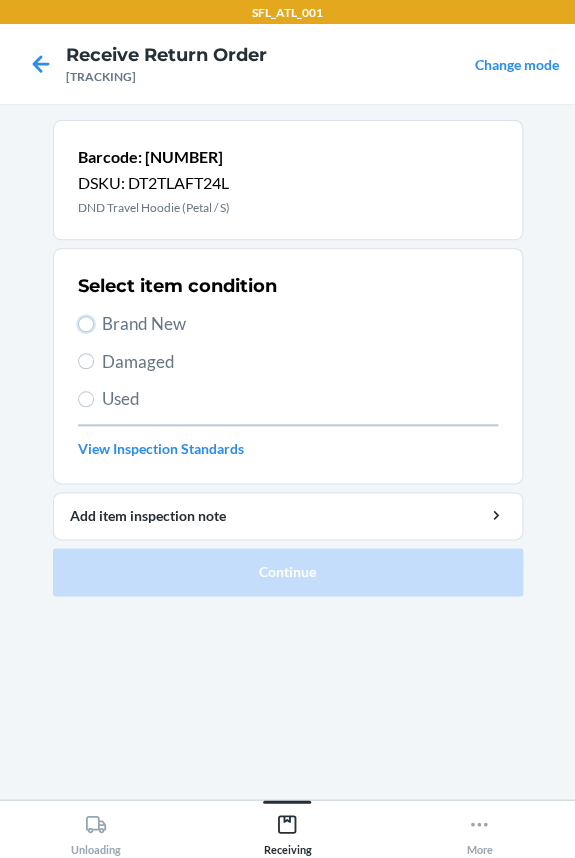 click on "Brand New" at bounding box center (86, 324) 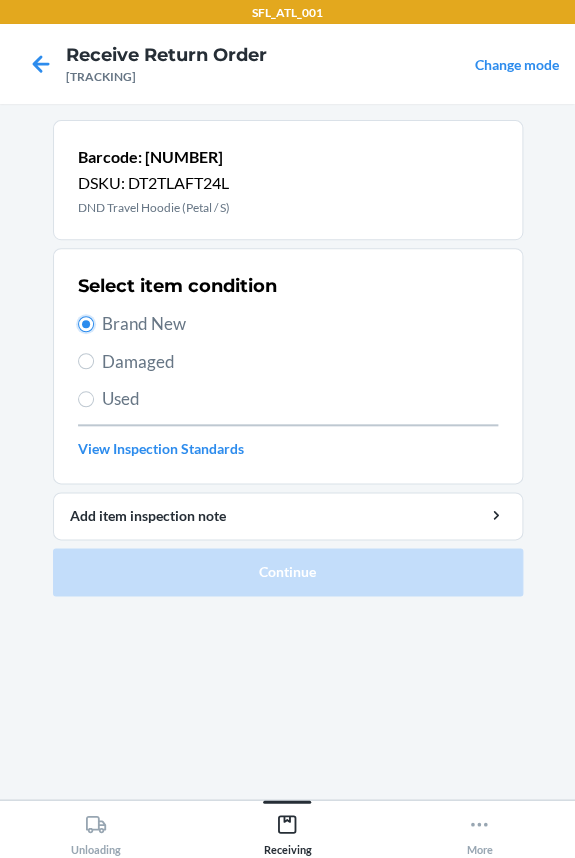 radio on "true" 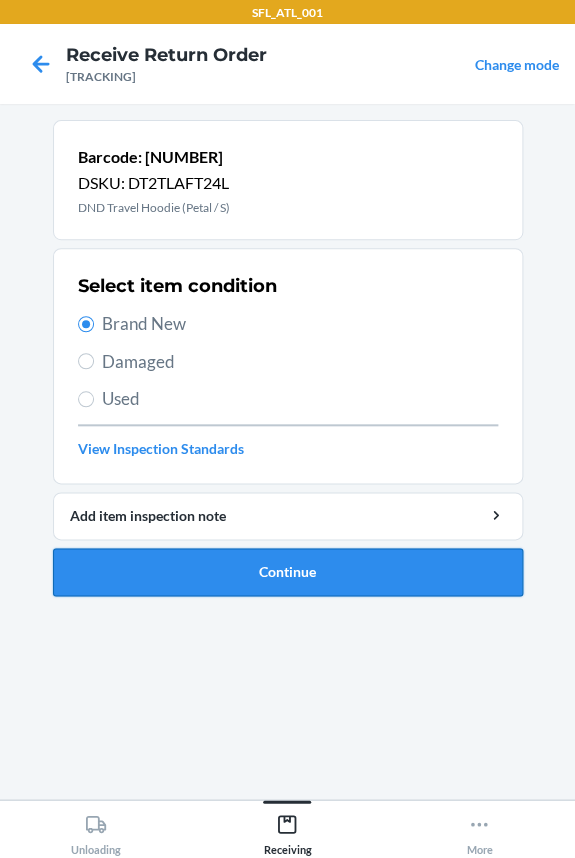 click on "Continue" at bounding box center [288, 572] 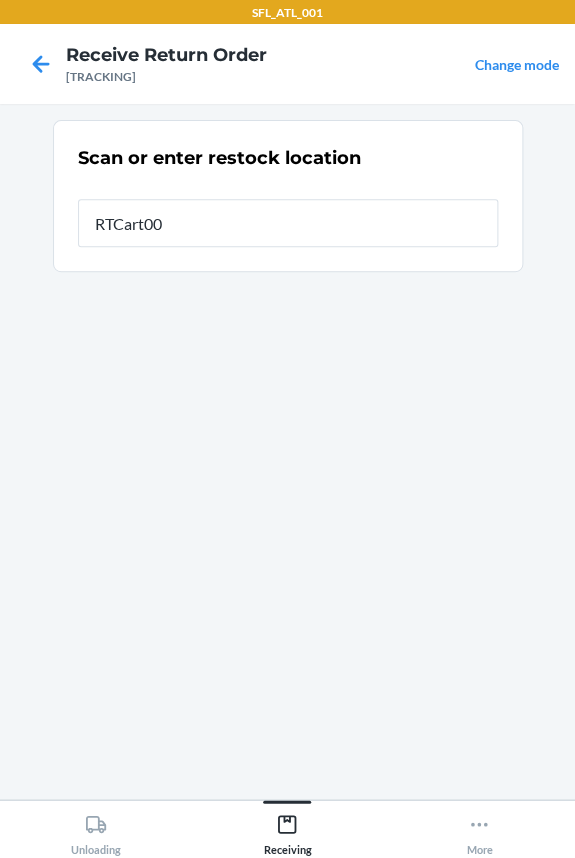 type on "RTCart005" 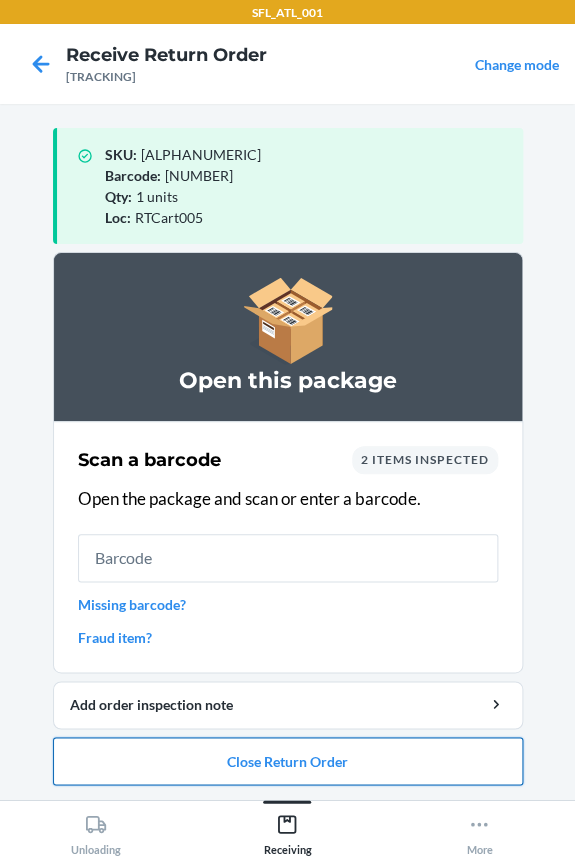 click on "Close Return Order" at bounding box center (288, 761) 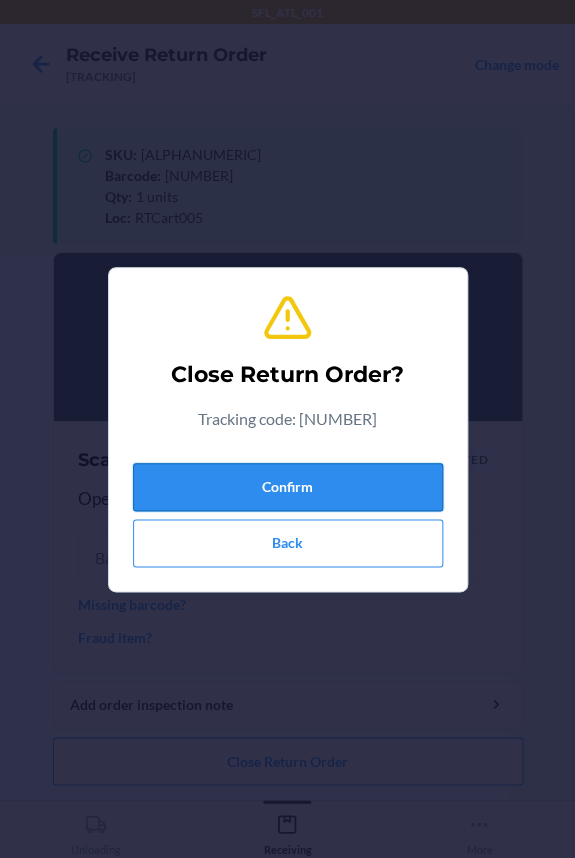 click on "Confirm" at bounding box center [288, 487] 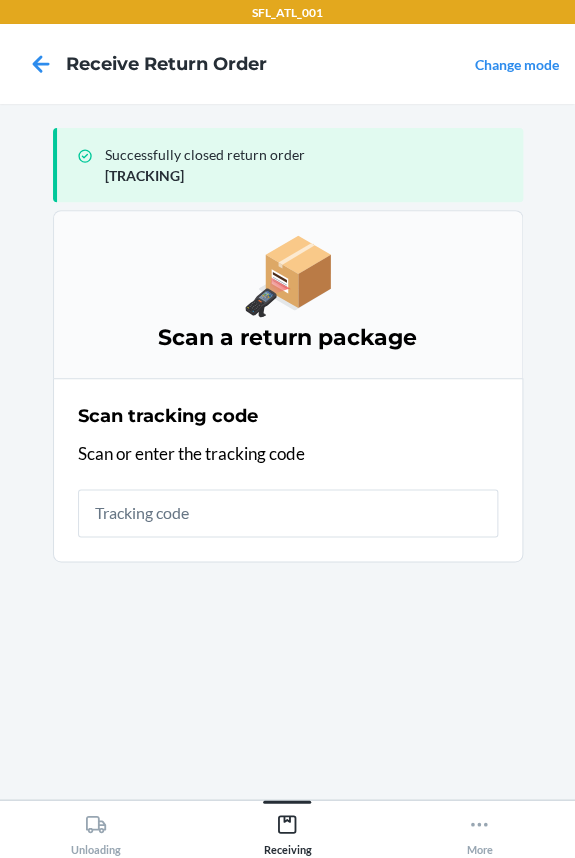 click at bounding box center (288, 513) 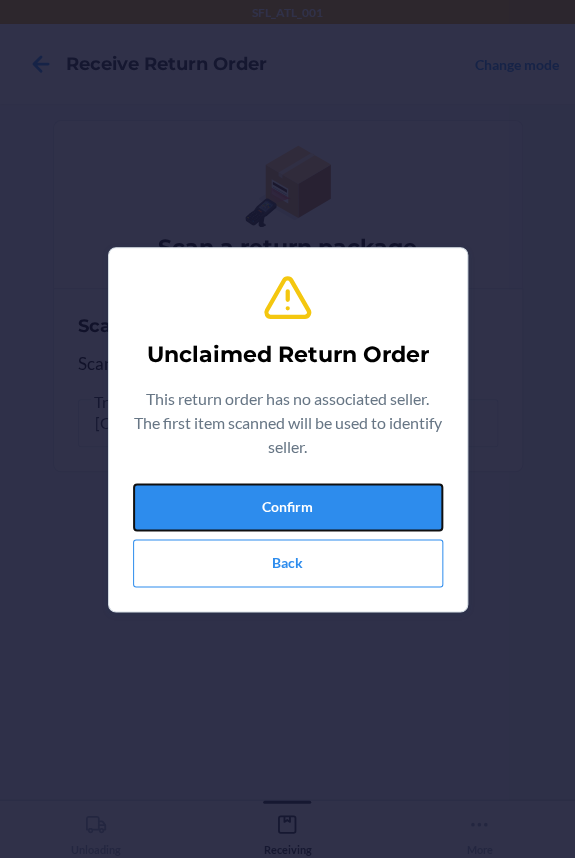 click on "Confirm" at bounding box center (288, 507) 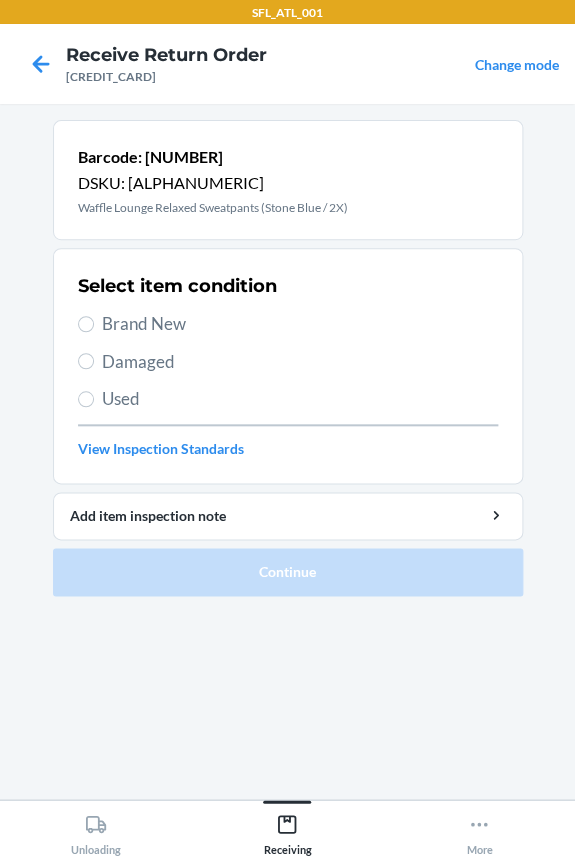 click on "Select item condition Brand New Damaged Used View Inspection Standards" at bounding box center [288, 366] 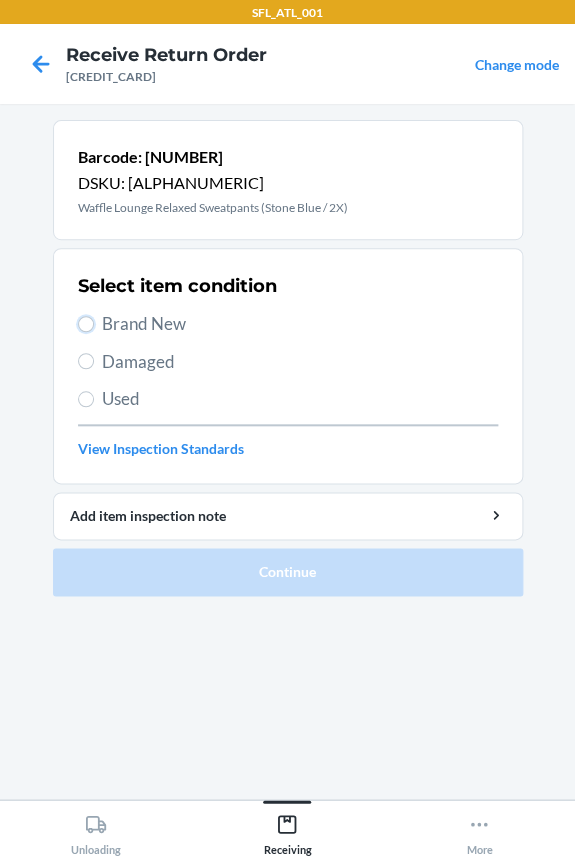 click on "Brand New" at bounding box center (86, 324) 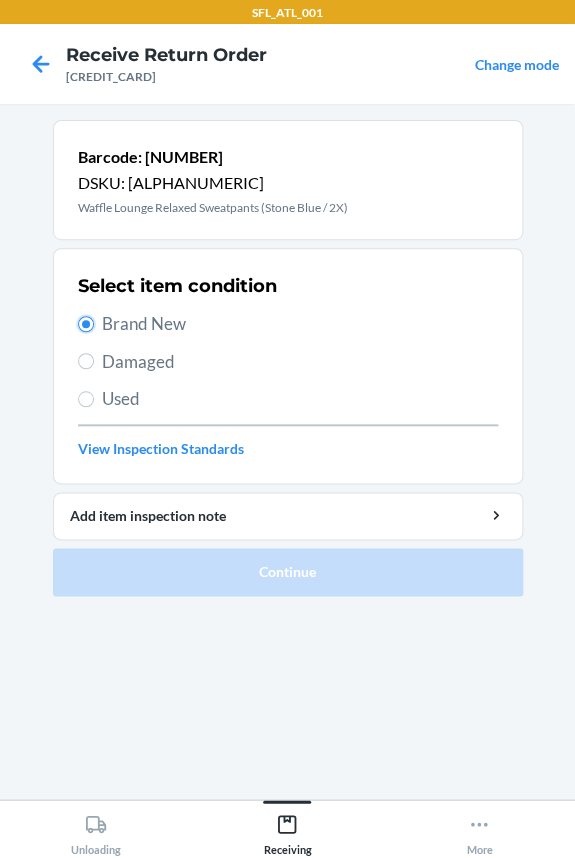 radio on "true" 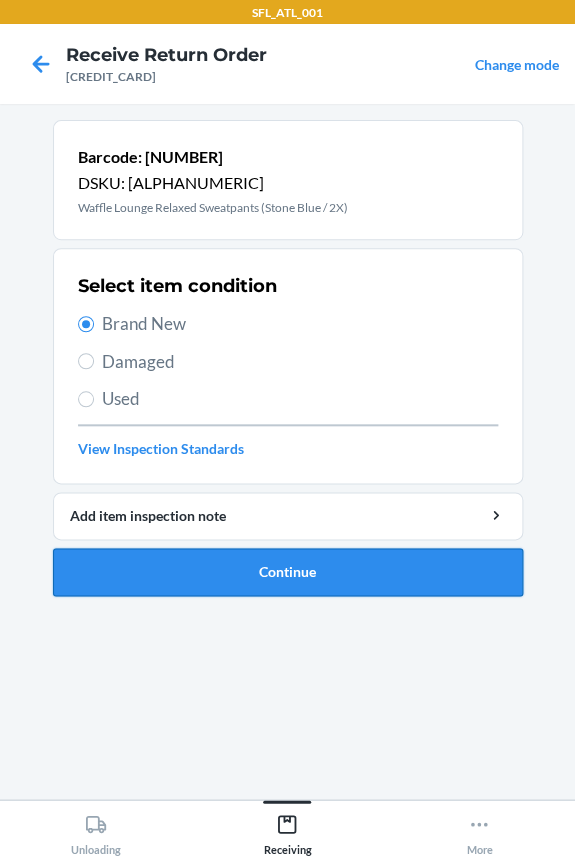click on "Continue" at bounding box center [288, 572] 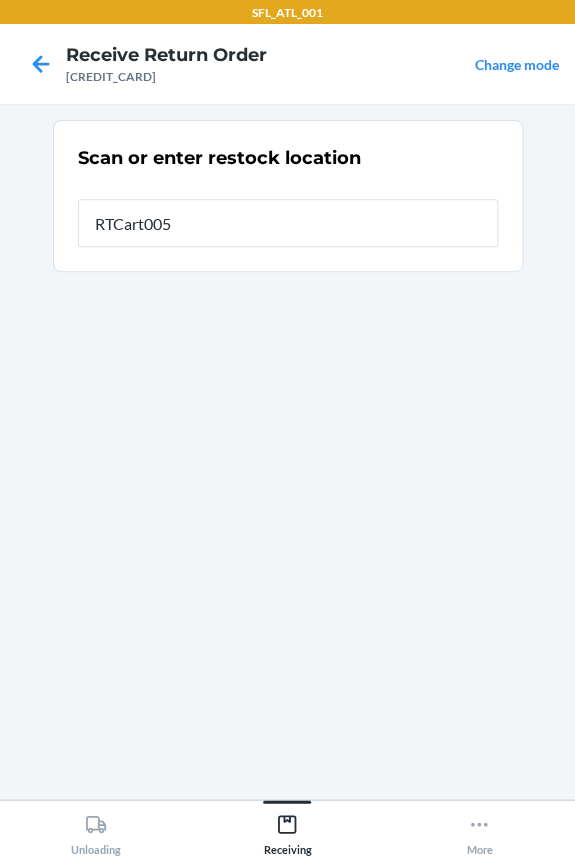 type on "RTCart005" 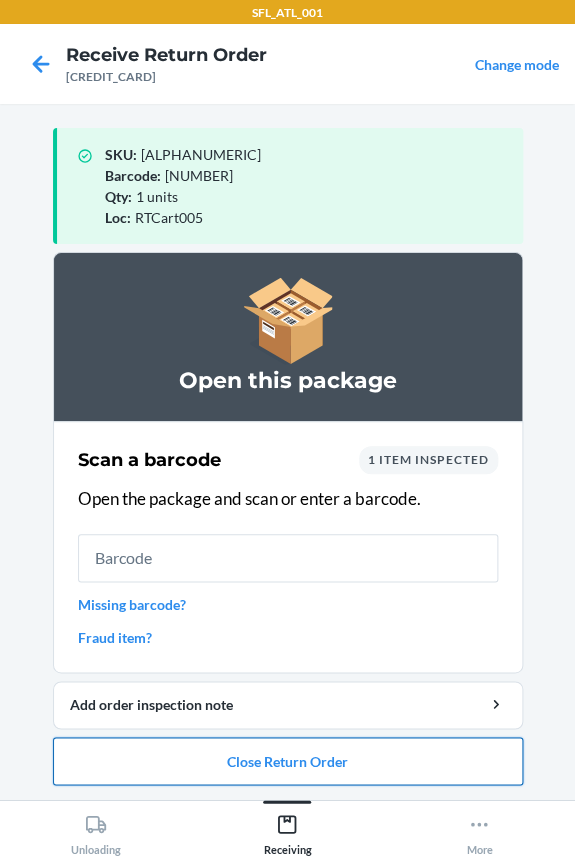 click on "Close Return Order" at bounding box center (288, 761) 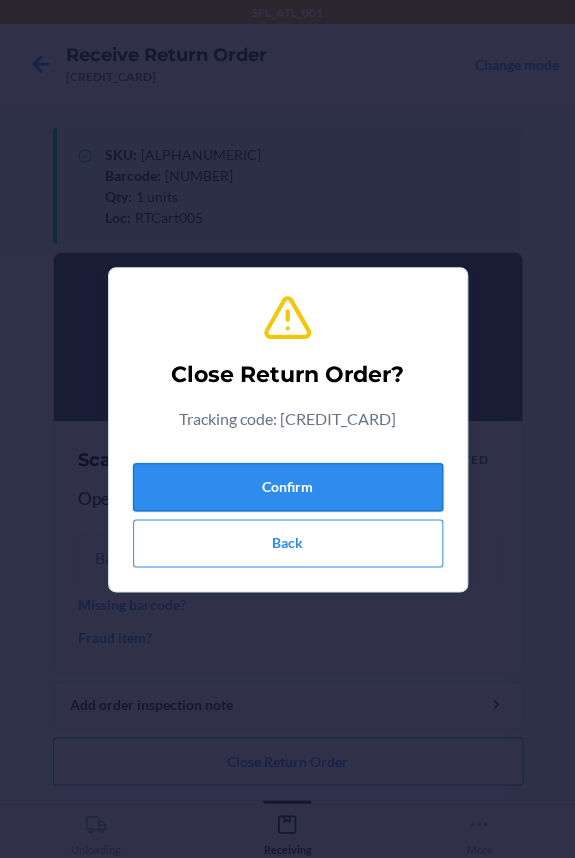 click on "Confirm" at bounding box center (288, 487) 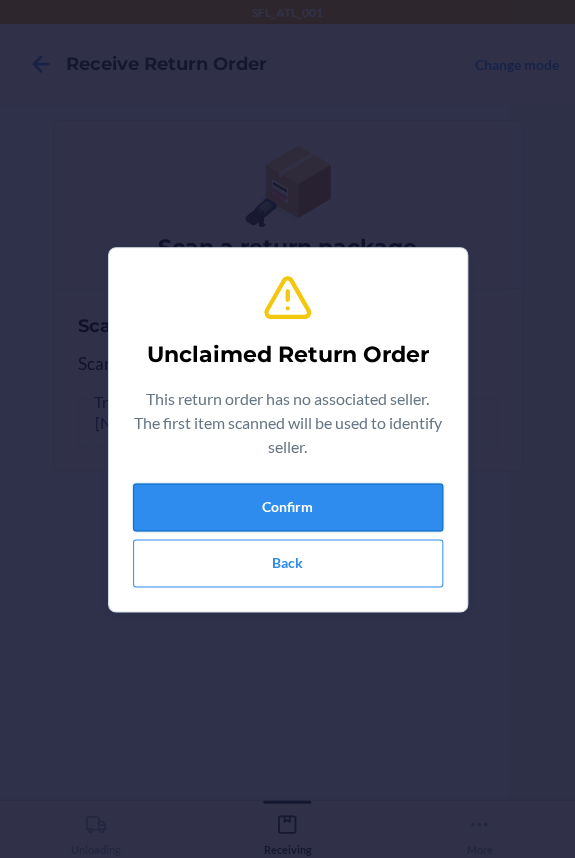 click on "Confirm" at bounding box center (288, 507) 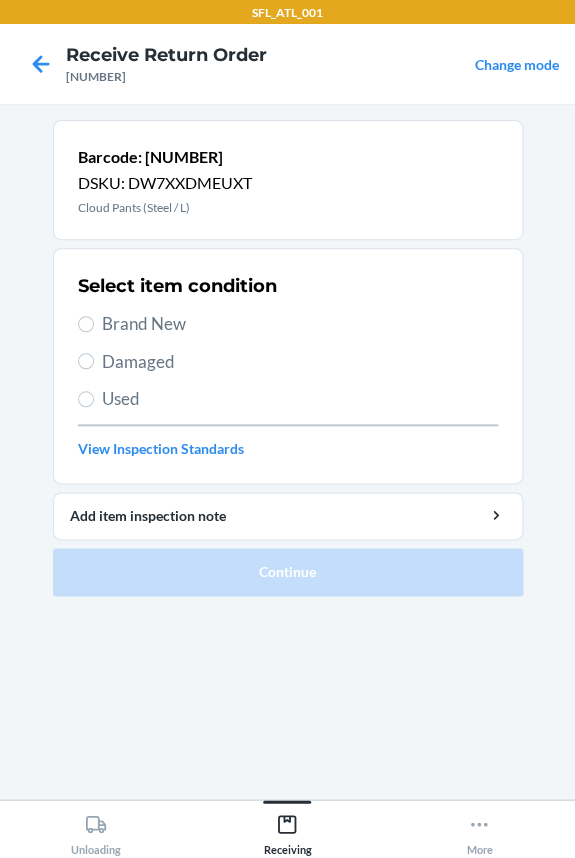 click on "Brand New" at bounding box center (300, 324) 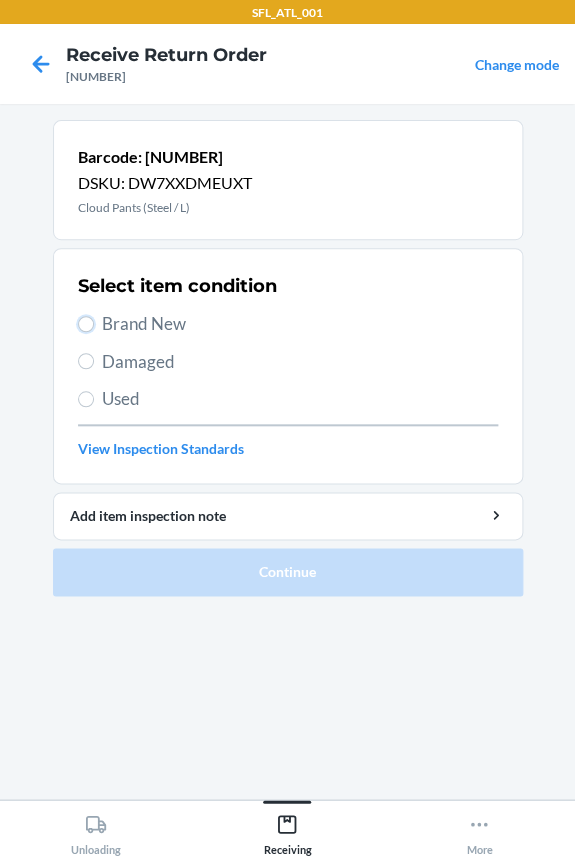 click on "Brand New" at bounding box center [86, 324] 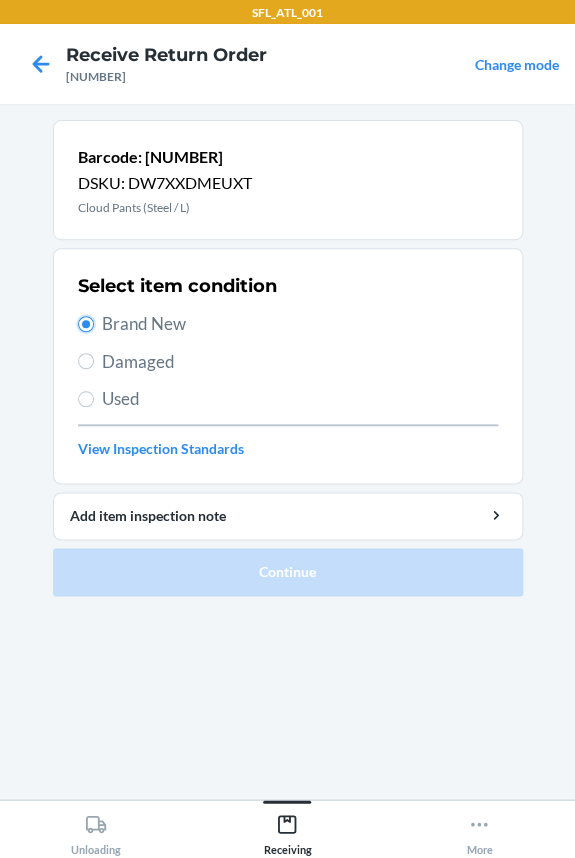 radio on "true" 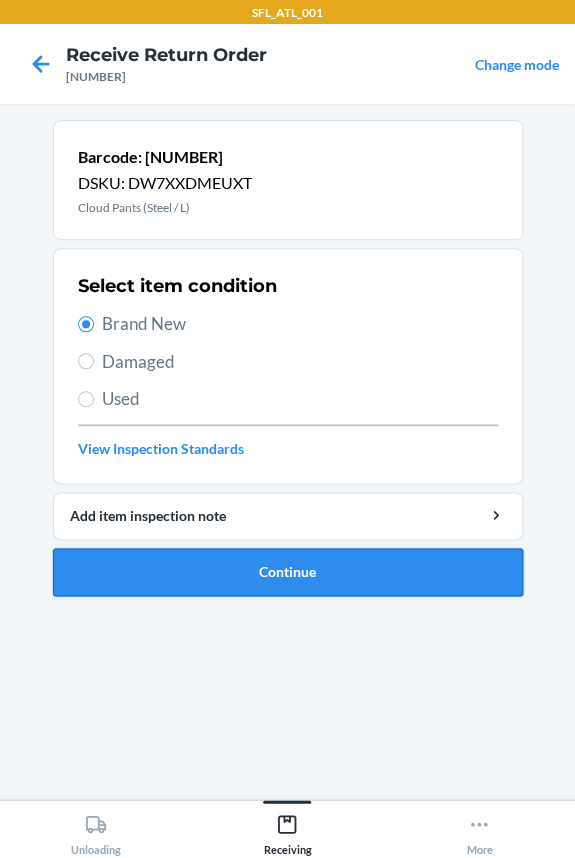 click on "Continue" at bounding box center (288, 572) 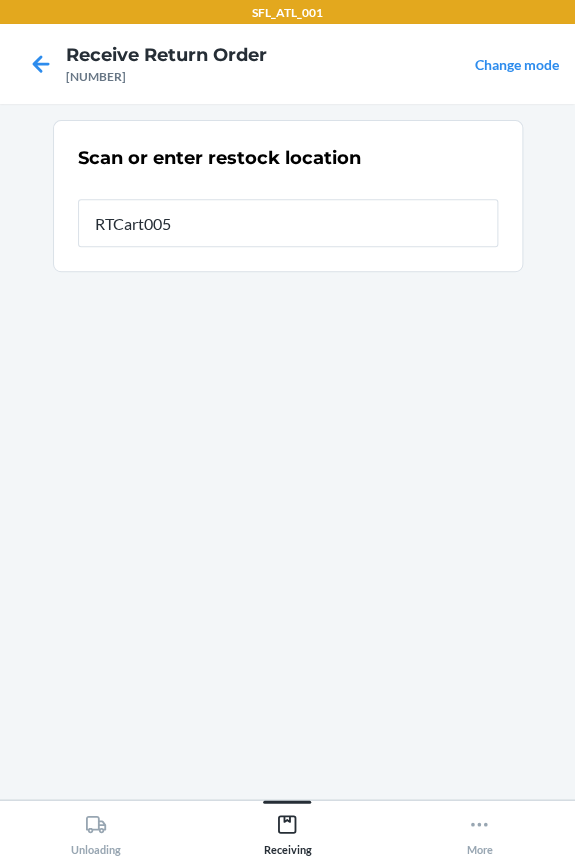 type on "RTCart005" 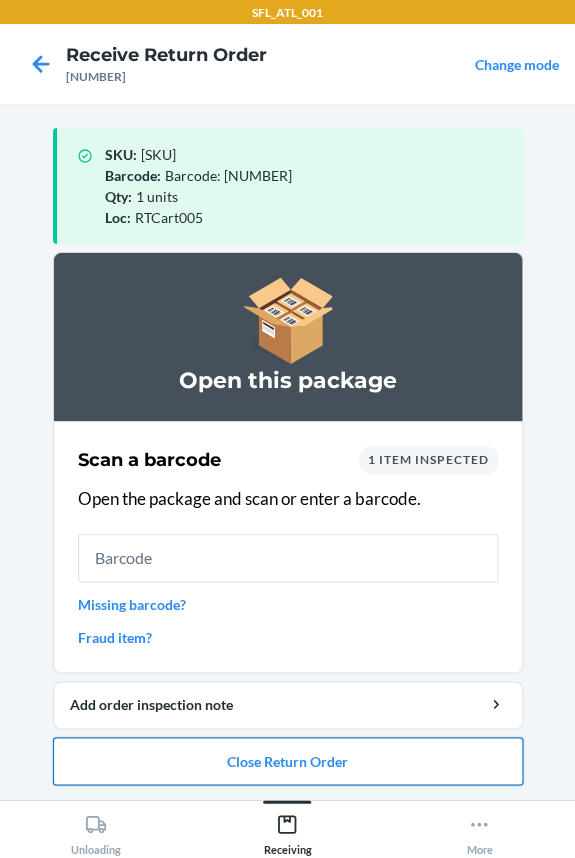 click on "Close Return Order" at bounding box center [288, 761] 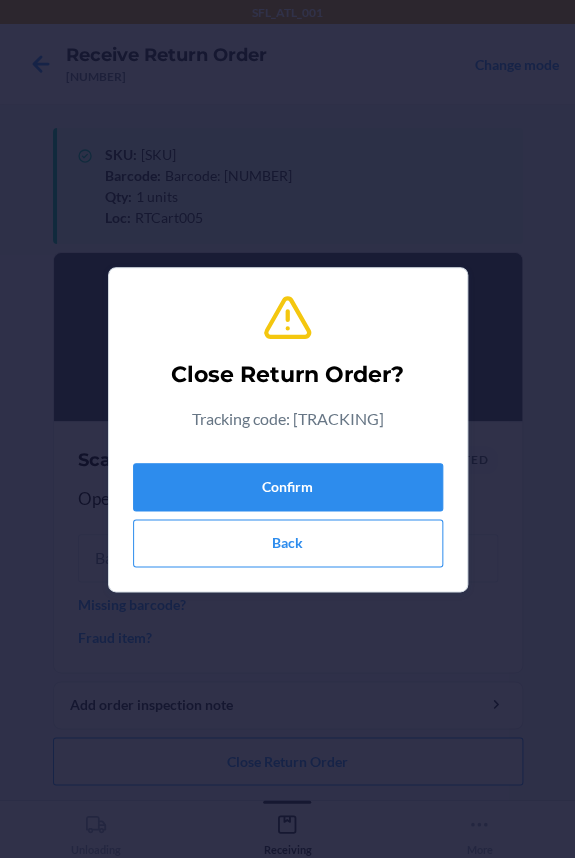 click on "Confirm Back" at bounding box center [288, 511] 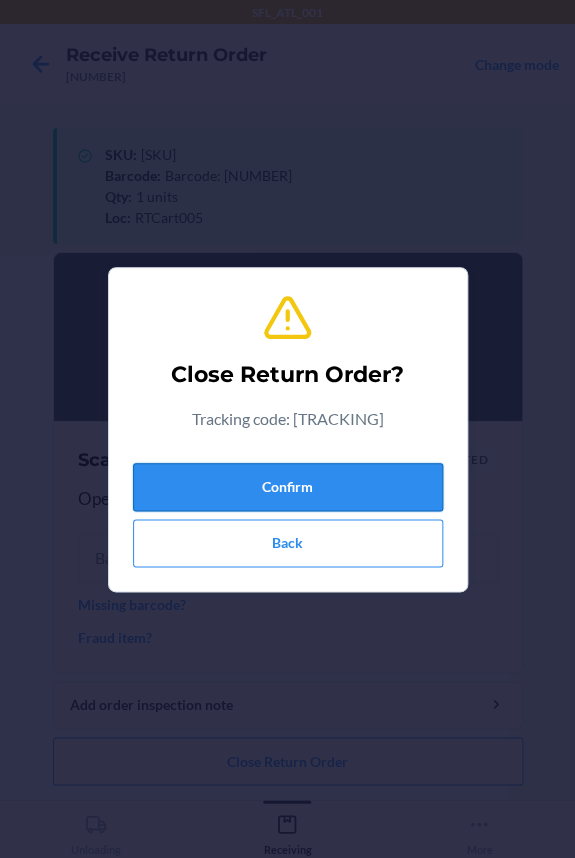 click on "Confirm" at bounding box center (288, 487) 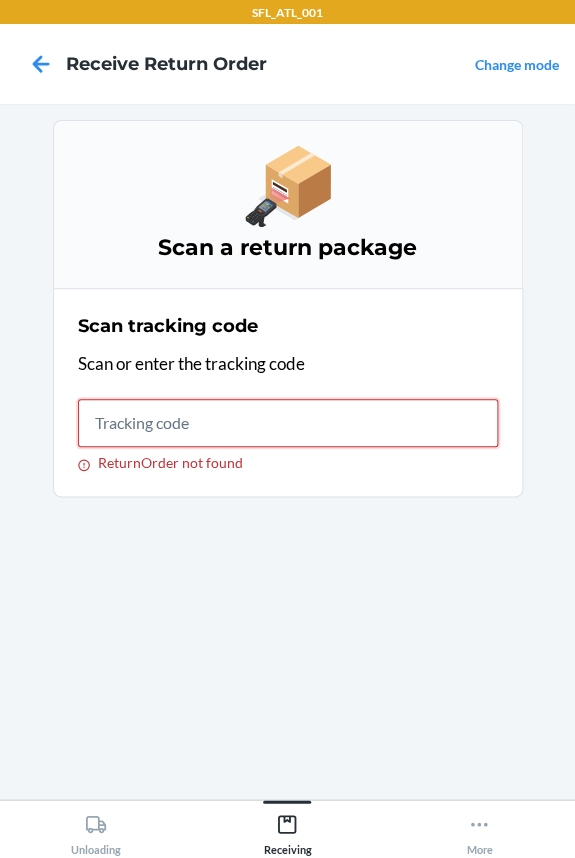 click on "ReturnOrder not found" at bounding box center [288, 423] 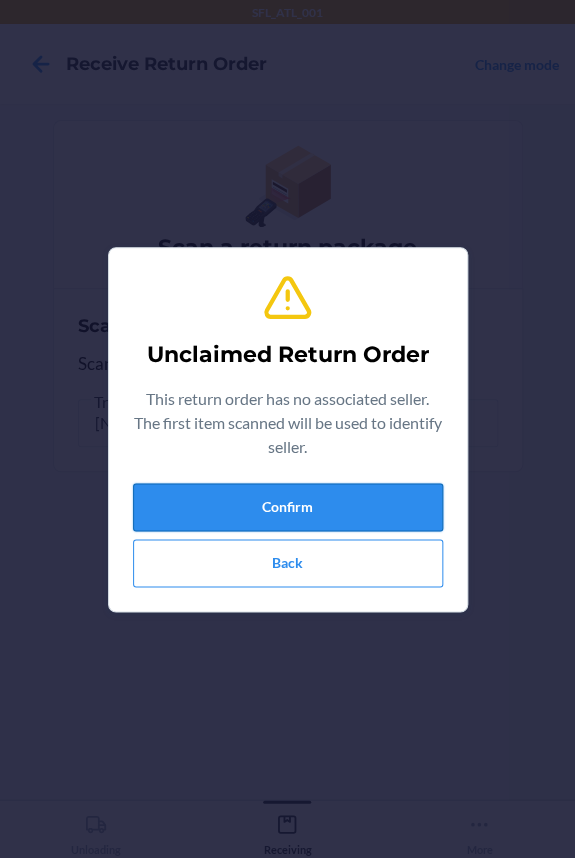 click on "Confirm" at bounding box center [288, 507] 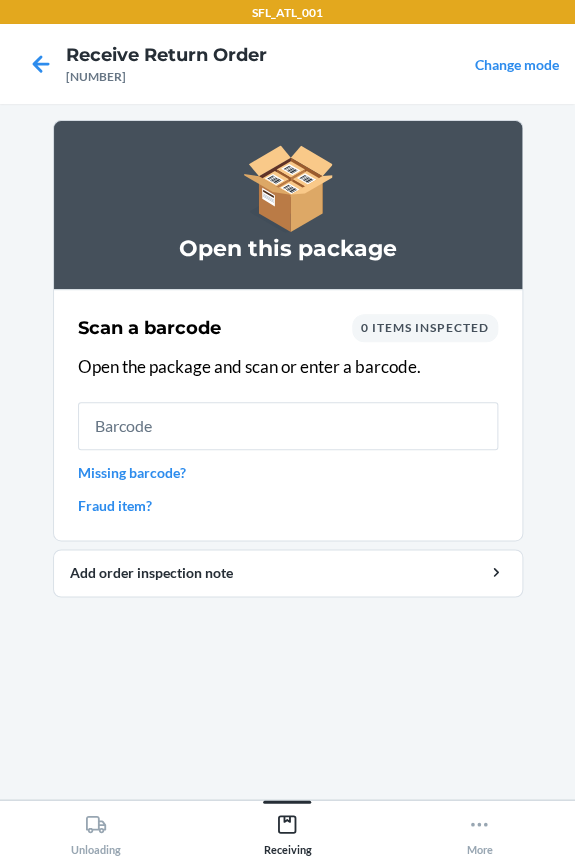 click at bounding box center (288, 426) 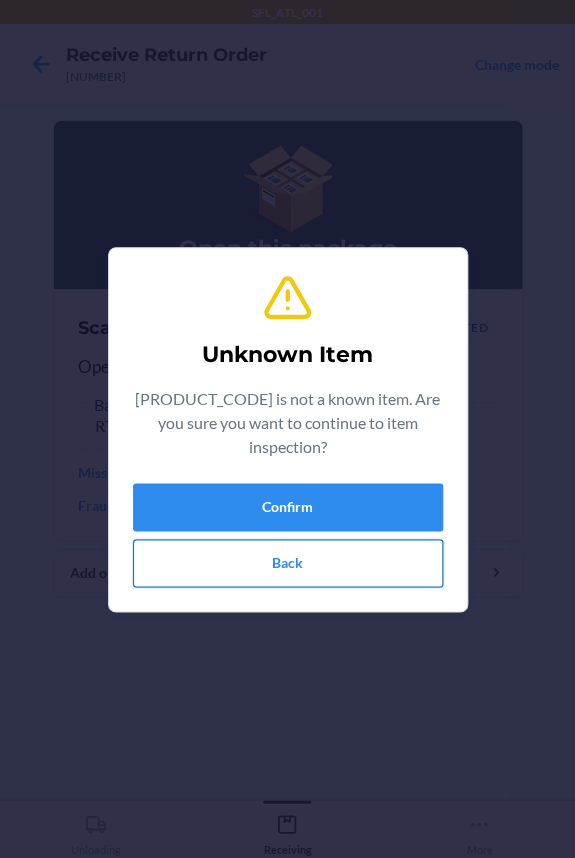 click on "Back" at bounding box center [288, 563] 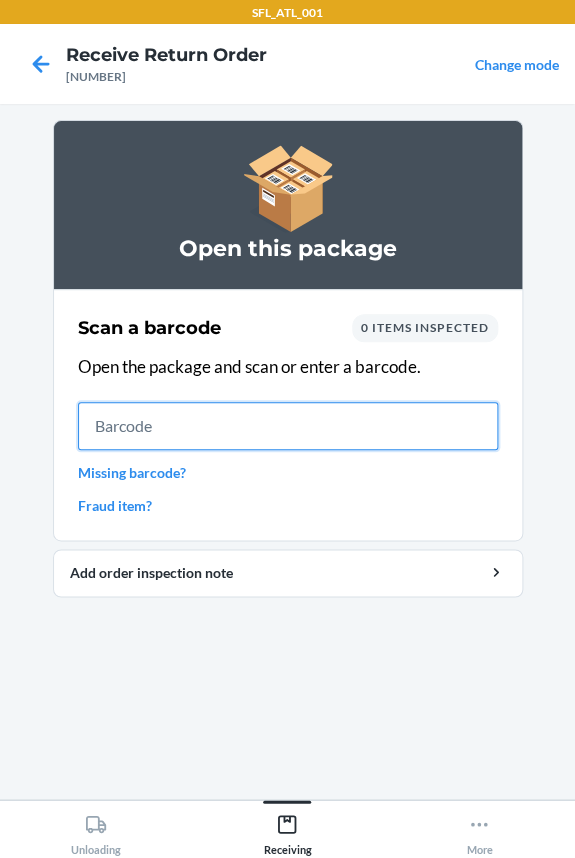 click at bounding box center (288, 426) 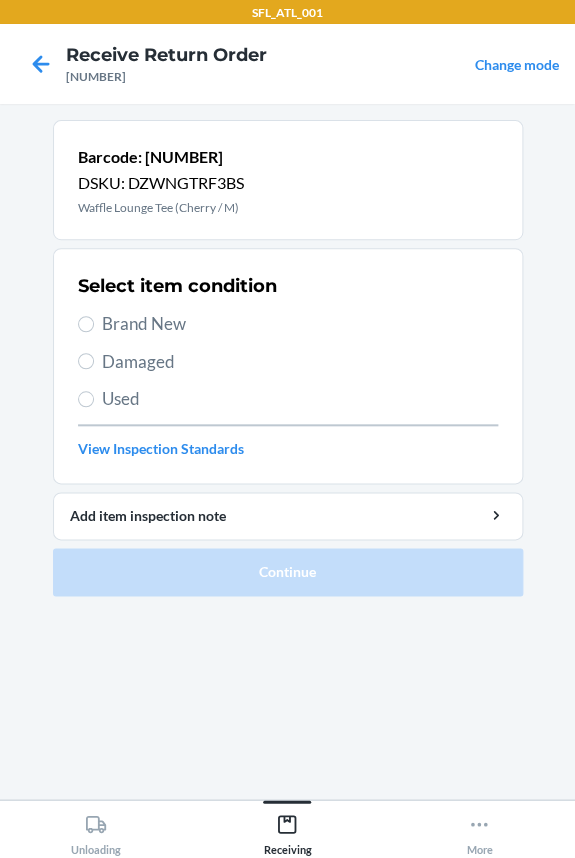 click on "Brand New" at bounding box center (300, 324) 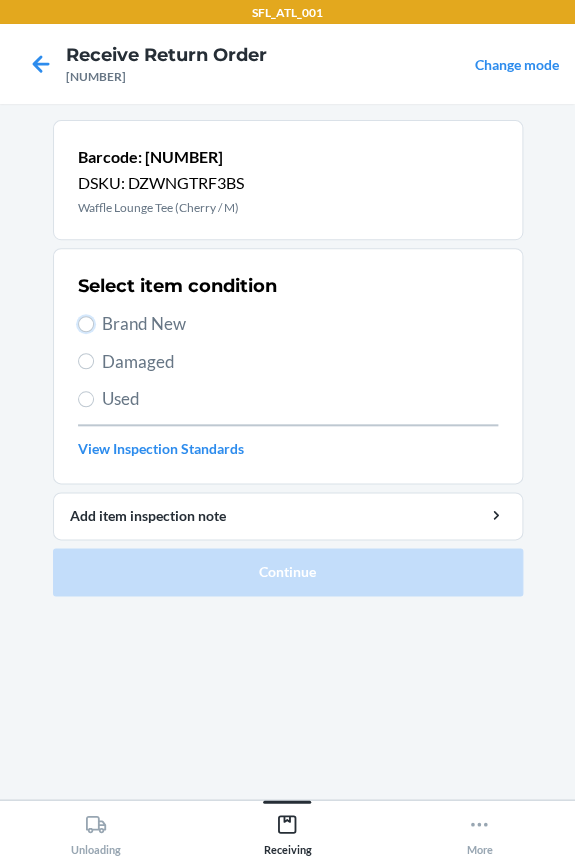 click on "Brand New" at bounding box center (86, 324) 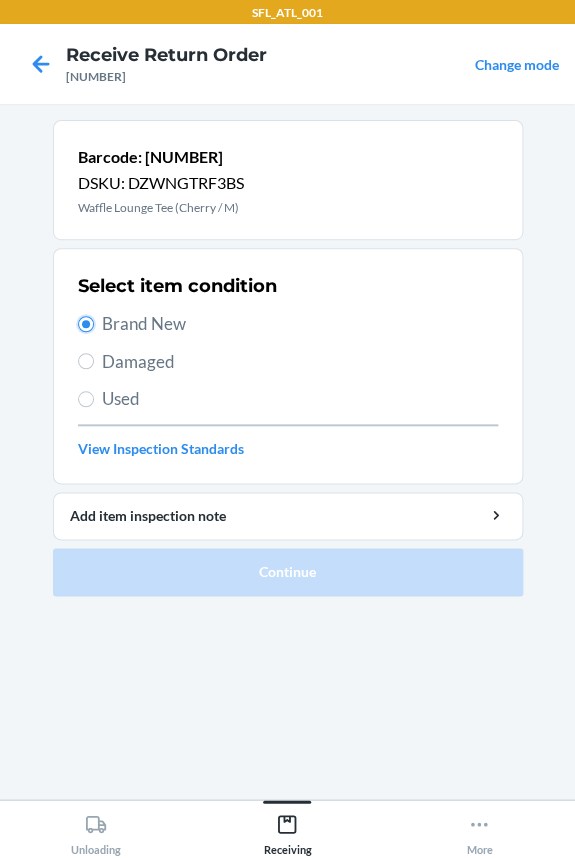radio on "true" 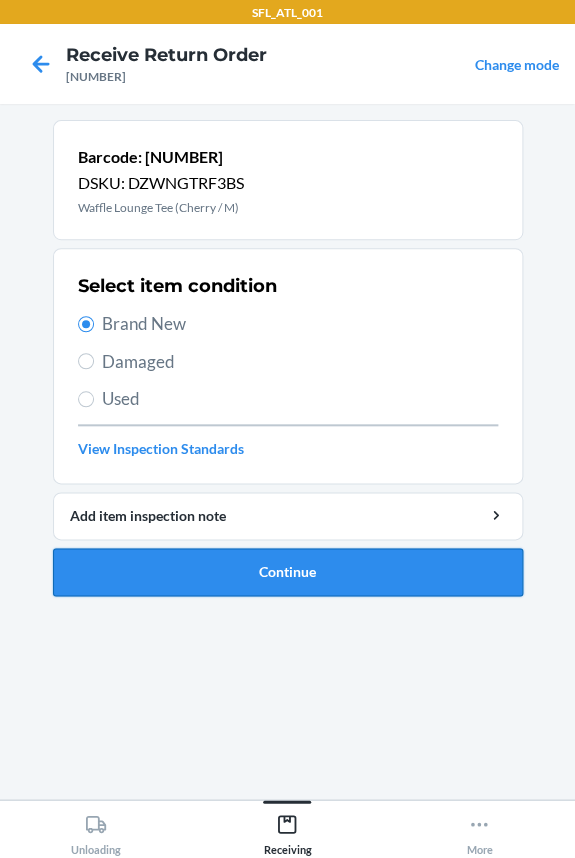click on "Continue" at bounding box center [288, 572] 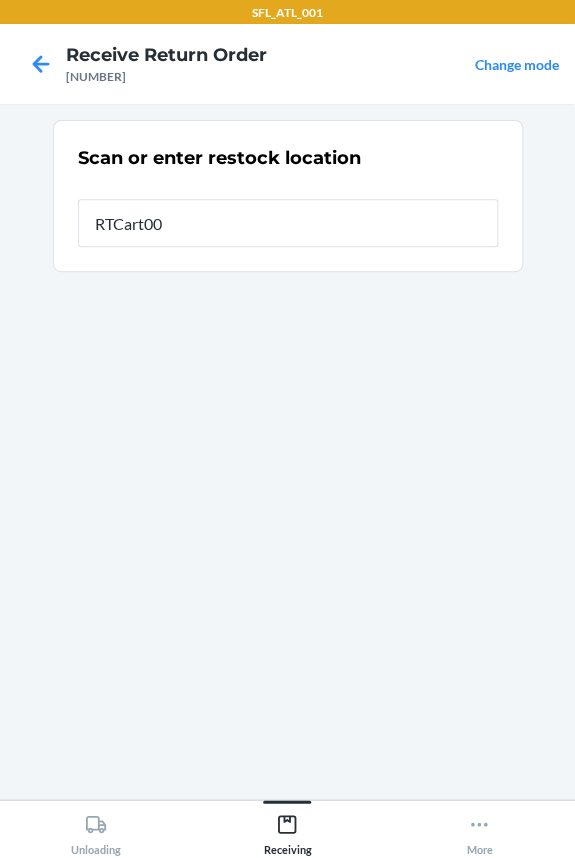 type on "RTCart005" 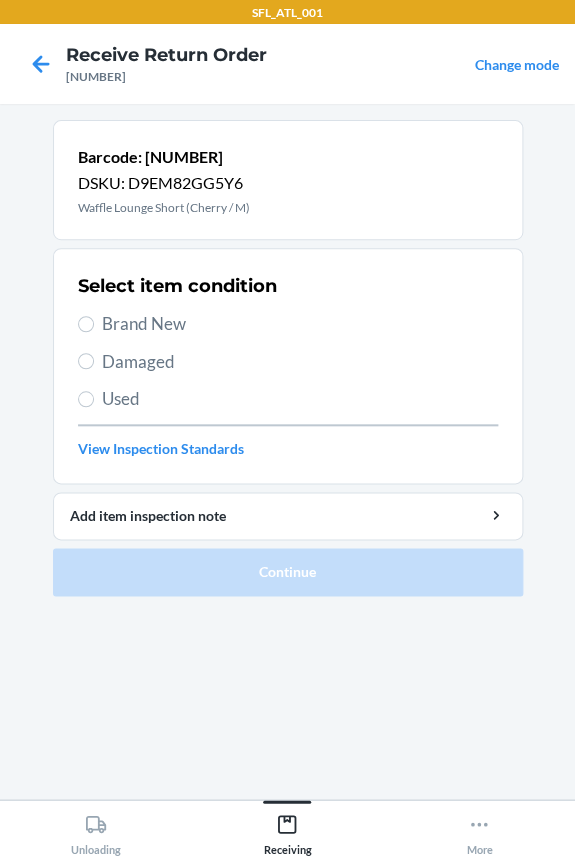 click on "Brand New" at bounding box center [300, 324] 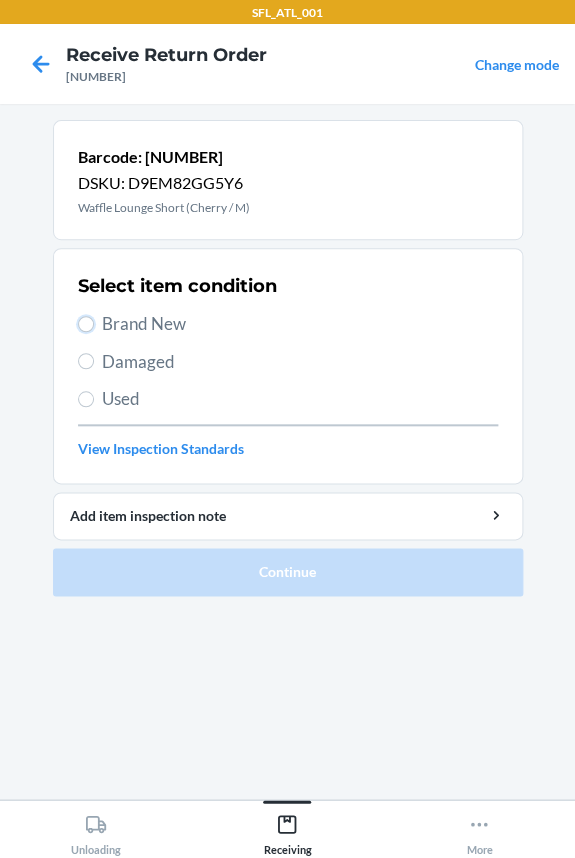 click on "Brand New" at bounding box center [86, 324] 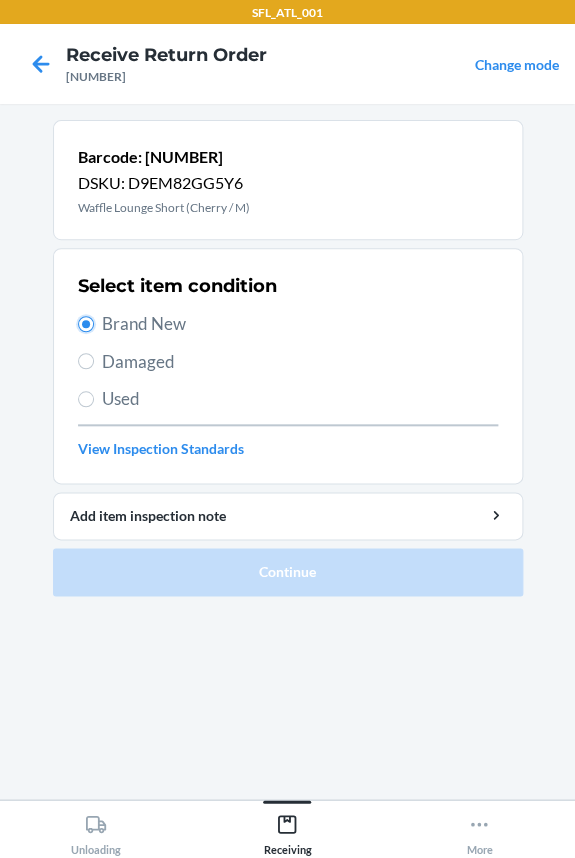 radio on "true" 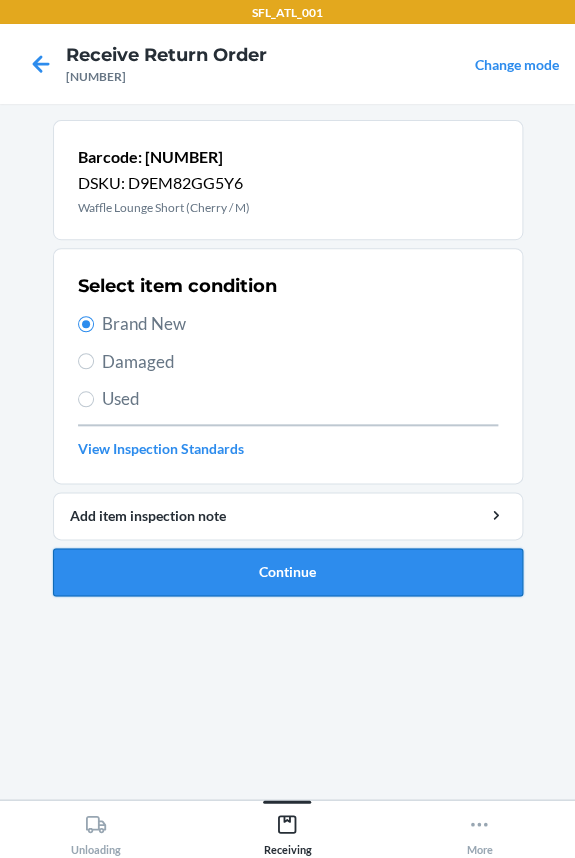 click on "Continue" at bounding box center [288, 572] 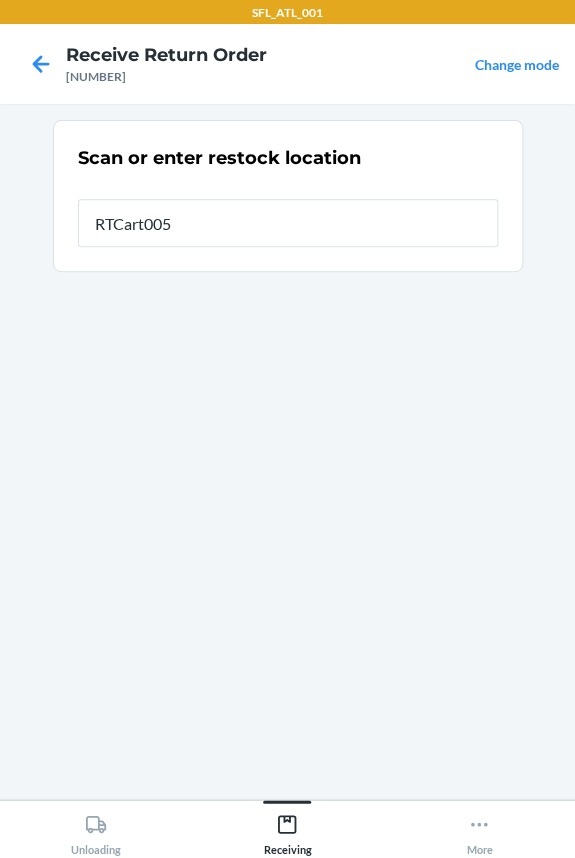 type on "RTCart005" 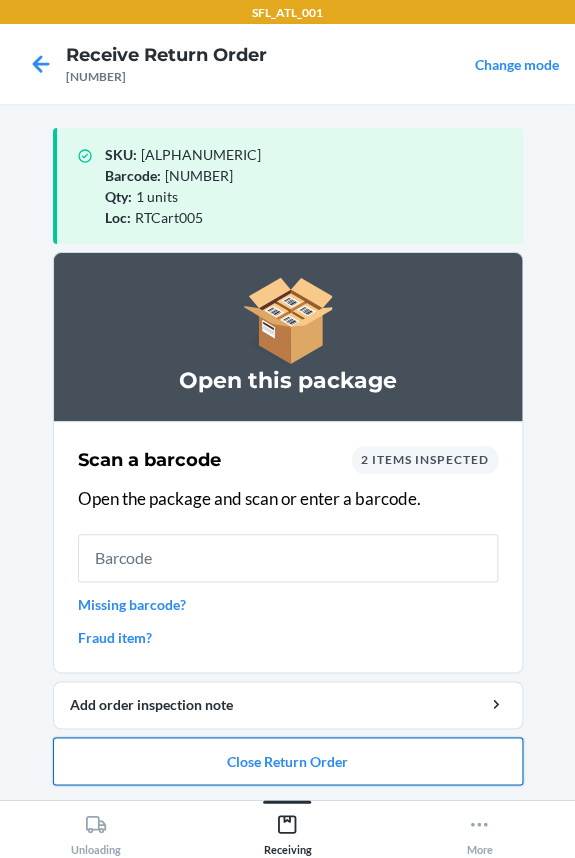 click on "Close Return Order" at bounding box center (288, 761) 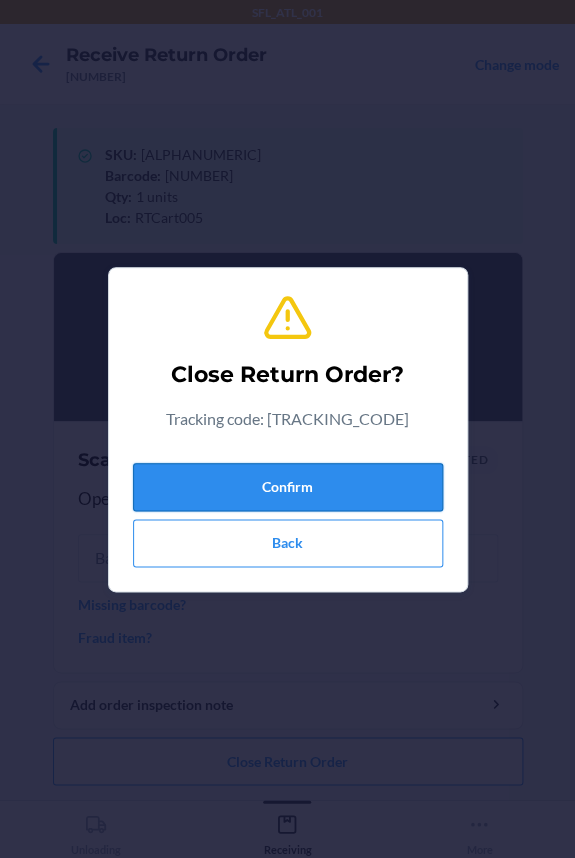 click on "Confirm" at bounding box center (288, 487) 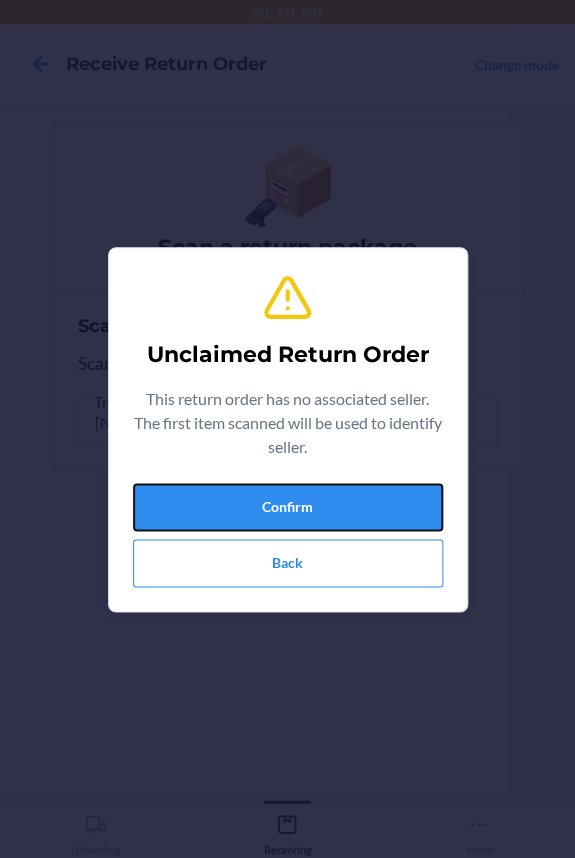 click on "Confirm" at bounding box center [288, 507] 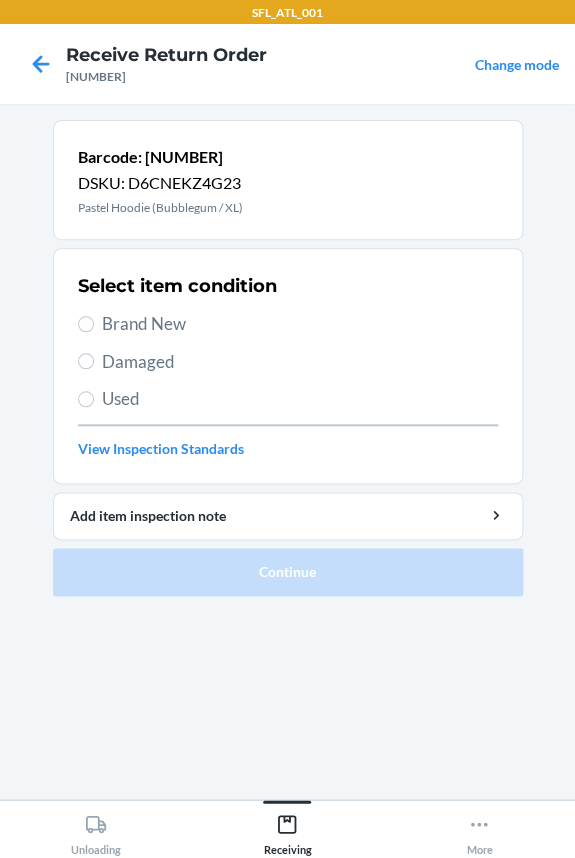 click on "Brand New" at bounding box center [300, 324] 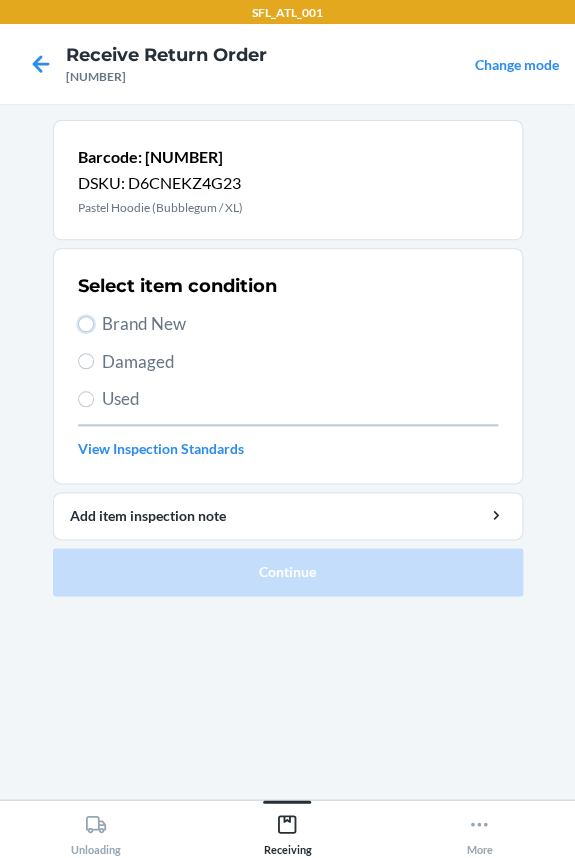click on "Brand New" at bounding box center (86, 324) 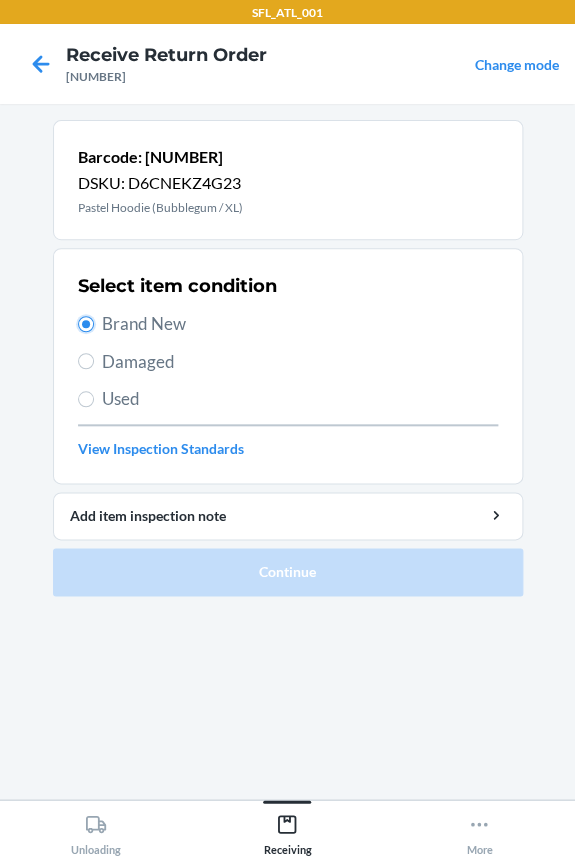 radio on "true" 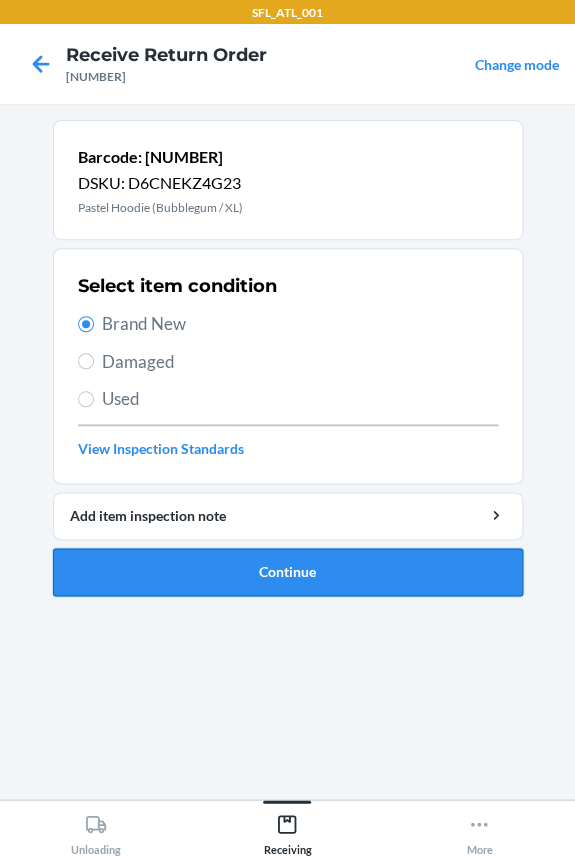 click on "Continue" at bounding box center [288, 572] 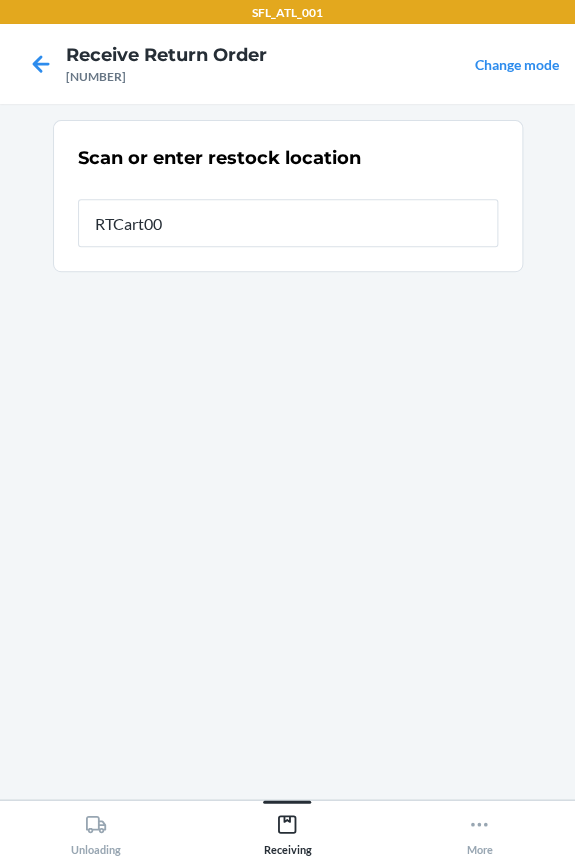 type on "RTCart005" 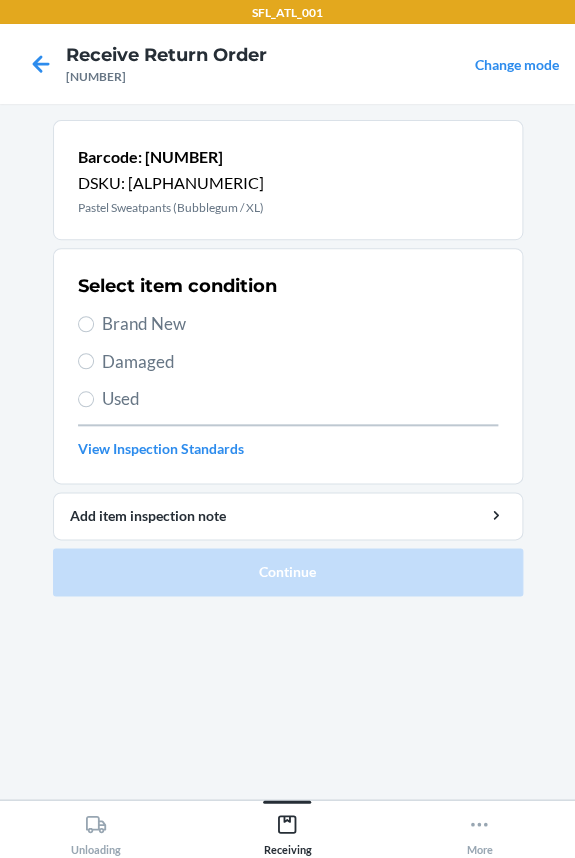 click on "Brand New" at bounding box center (300, 324) 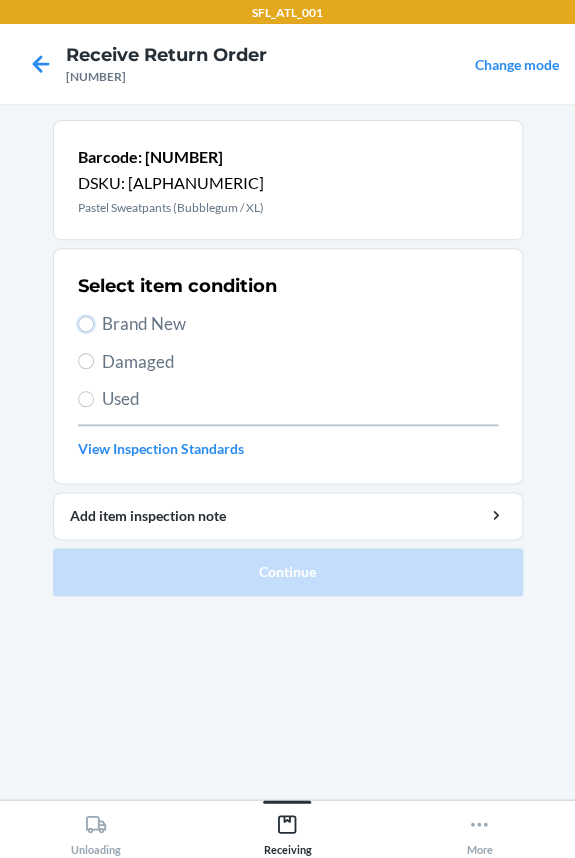 click on "Brand New" at bounding box center (86, 324) 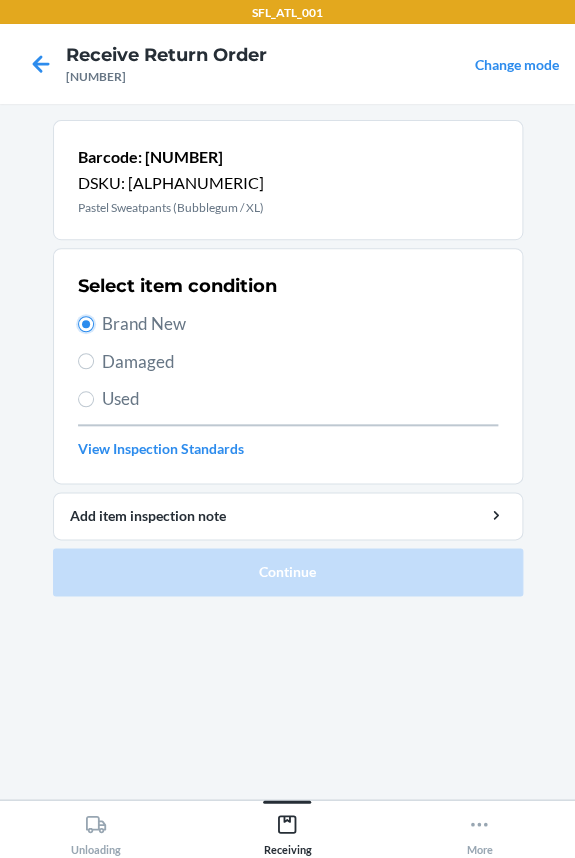 radio on "true" 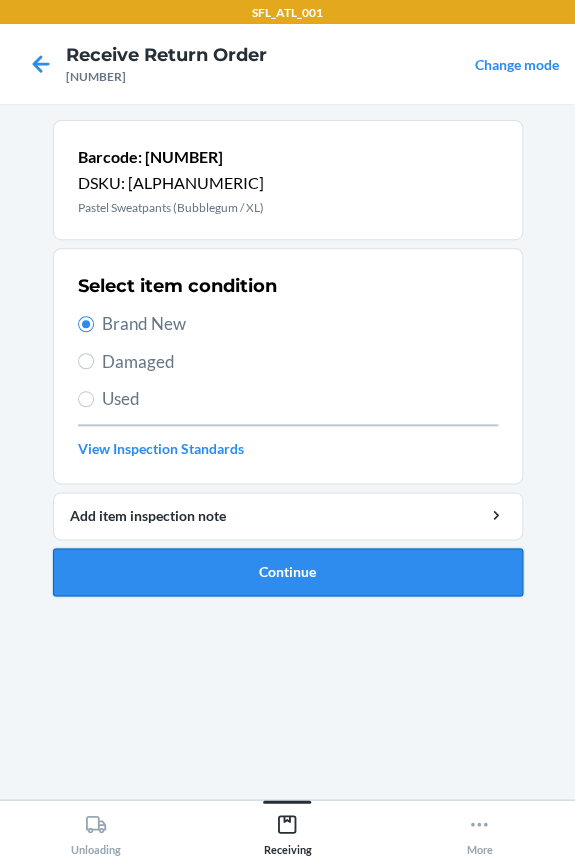 click on "Continue" at bounding box center (288, 572) 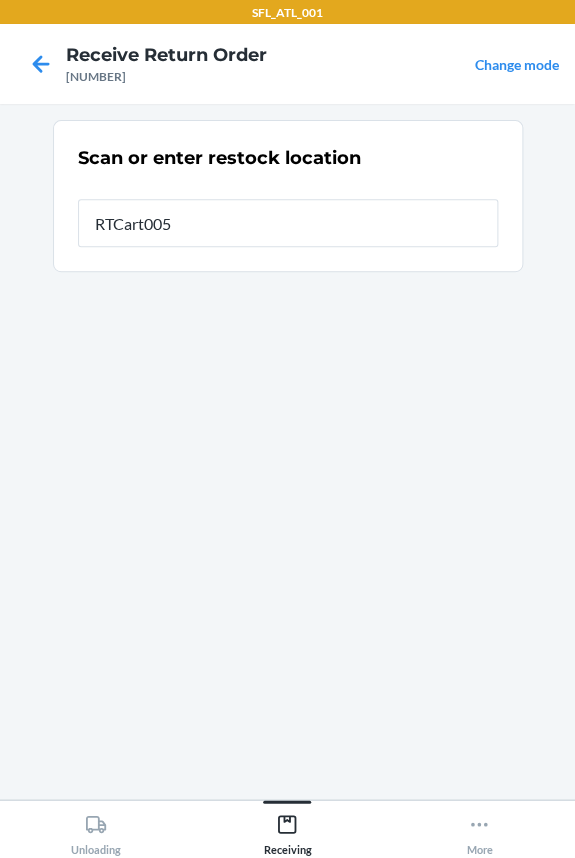 type on "RTCart005" 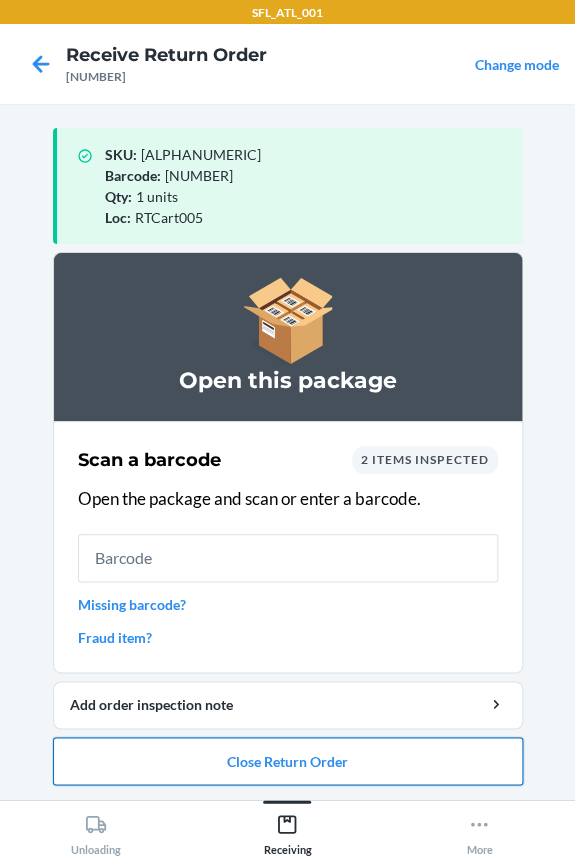 click on "Close Return Order" at bounding box center (288, 761) 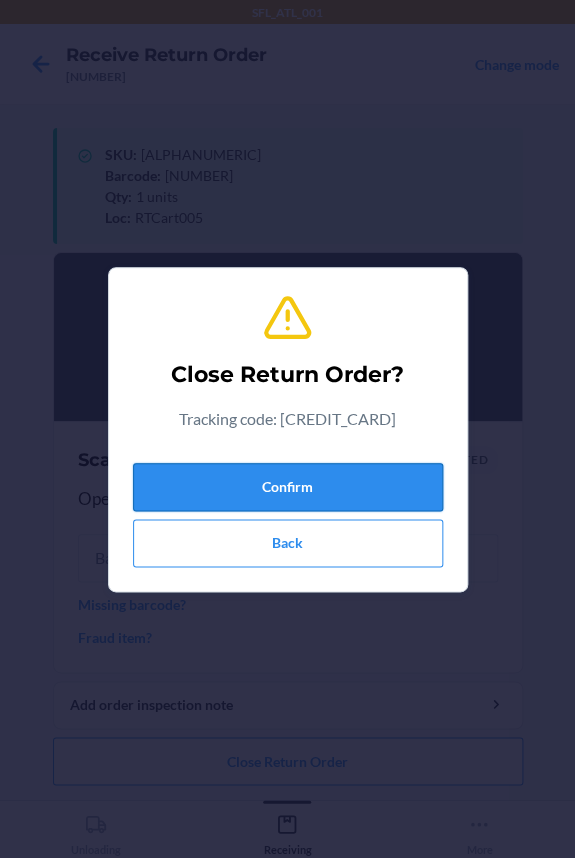 click on "Confirm" at bounding box center (288, 487) 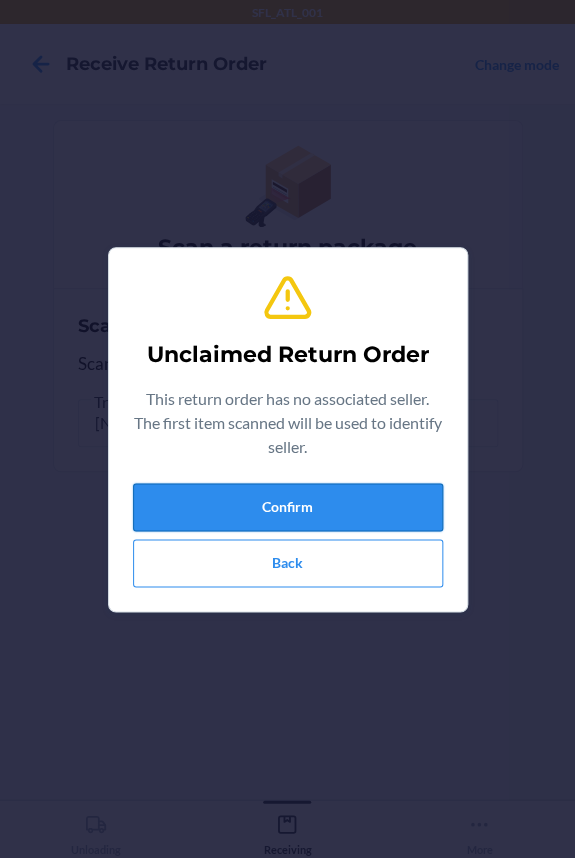 click on "Confirm" at bounding box center (288, 507) 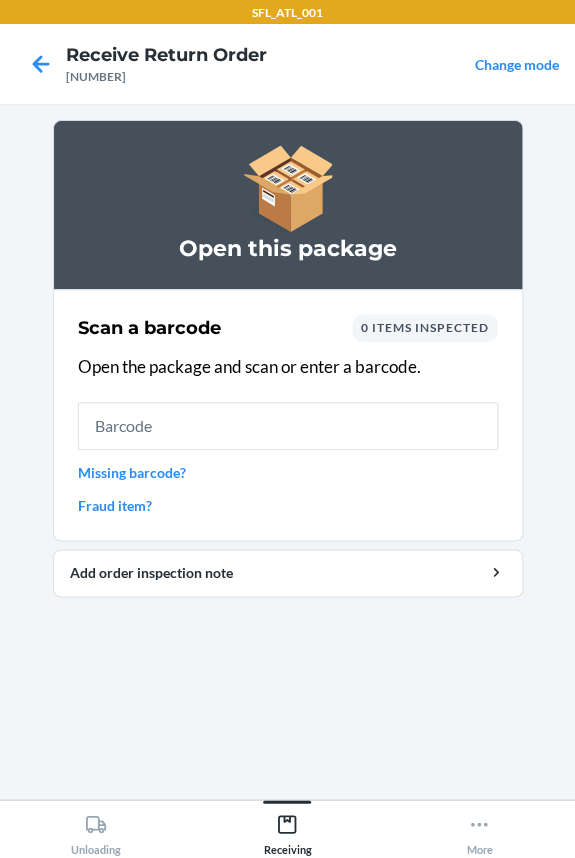 click at bounding box center [288, 426] 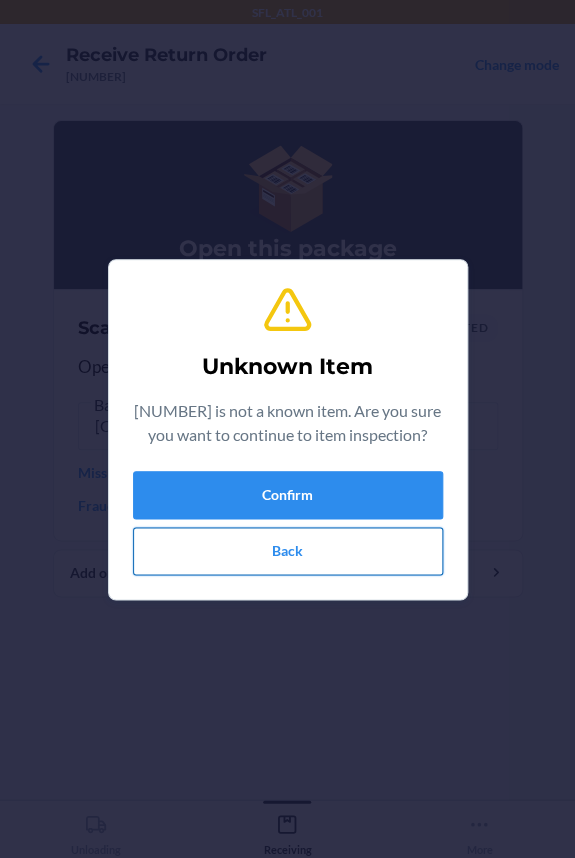 click on "Back" at bounding box center [288, 551] 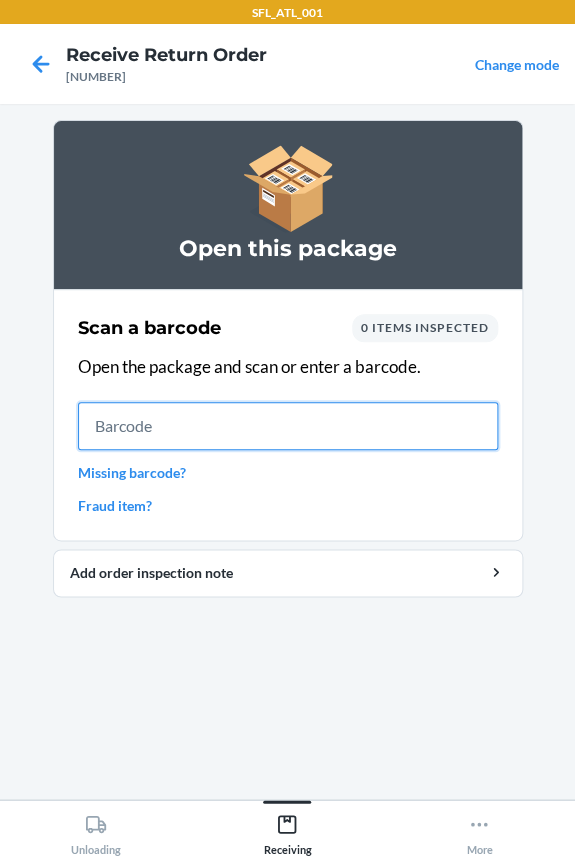 click at bounding box center [288, 426] 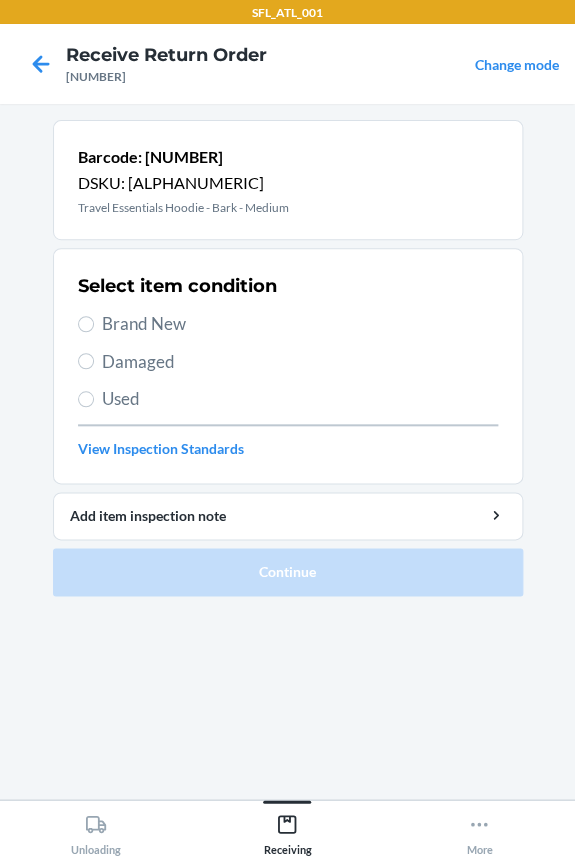click on "Brand New" at bounding box center (300, 324) 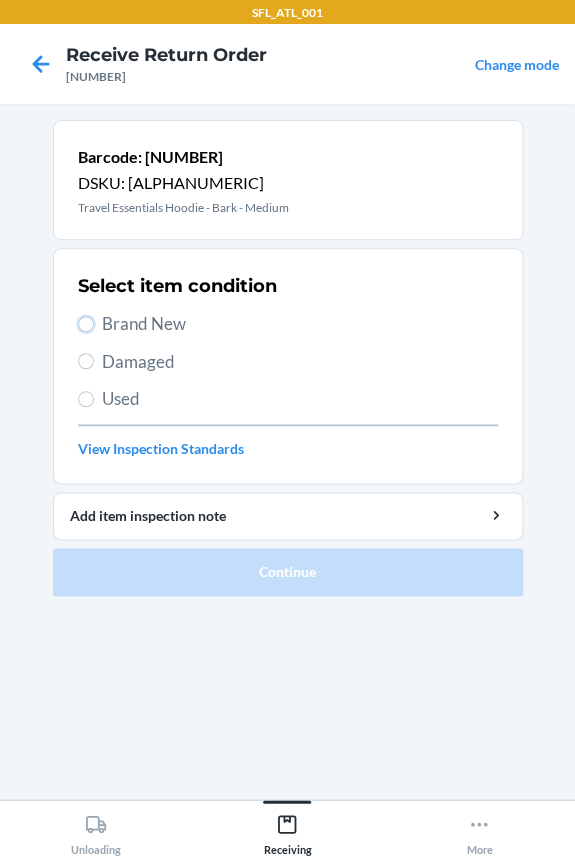 click on "Brand New" at bounding box center (86, 324) 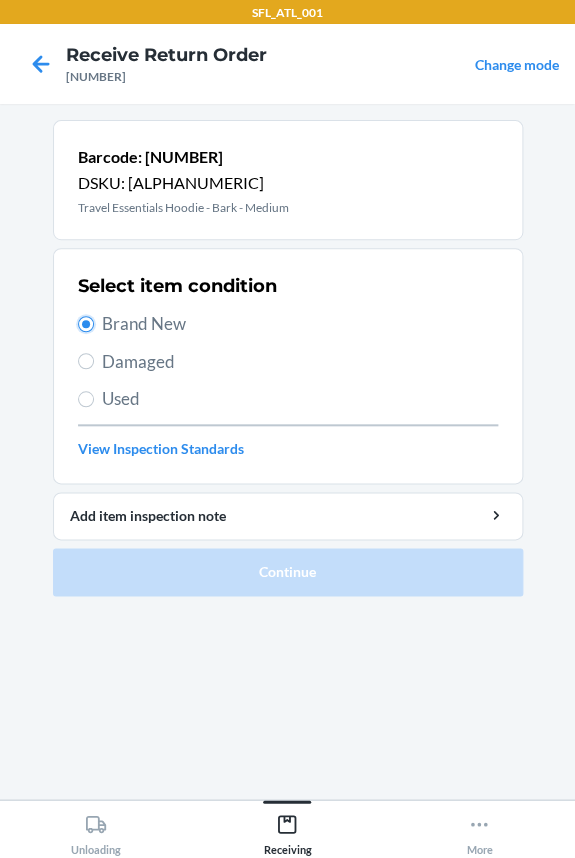 radio on "true" 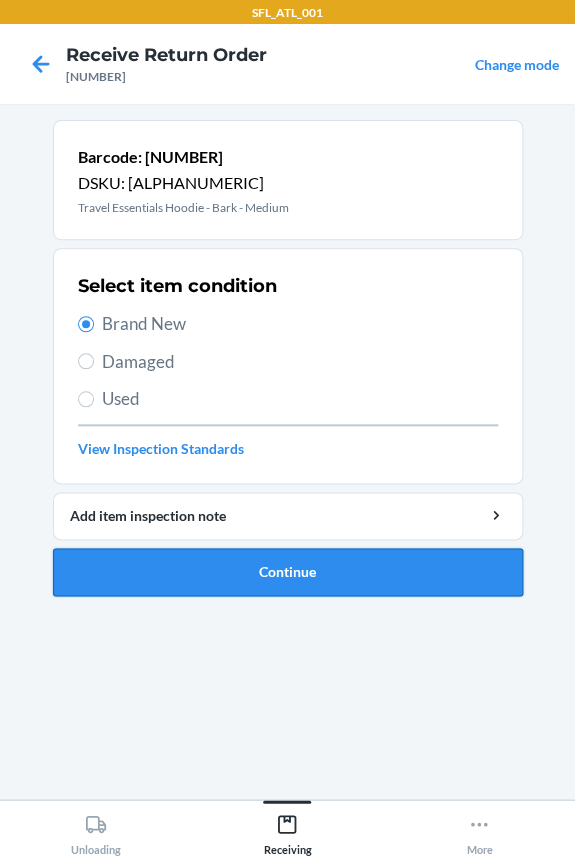 click on "Continue" at bounding box center (288, 572) 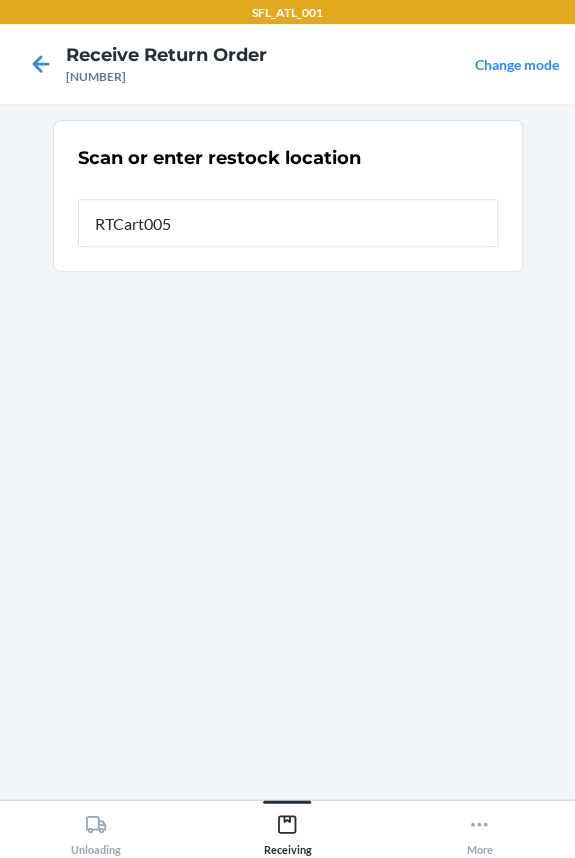 type on "RTCart005" 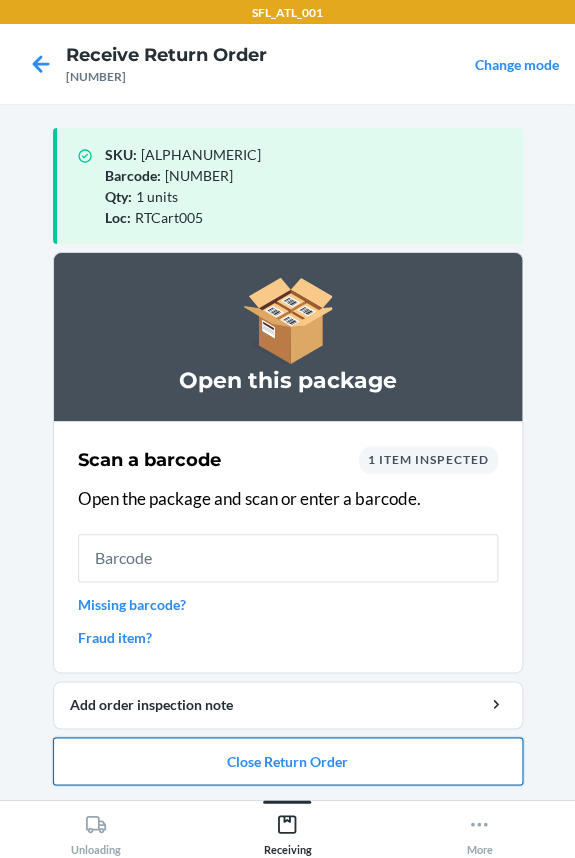 click on "Close Return Order" at bounding box center [288, 761] 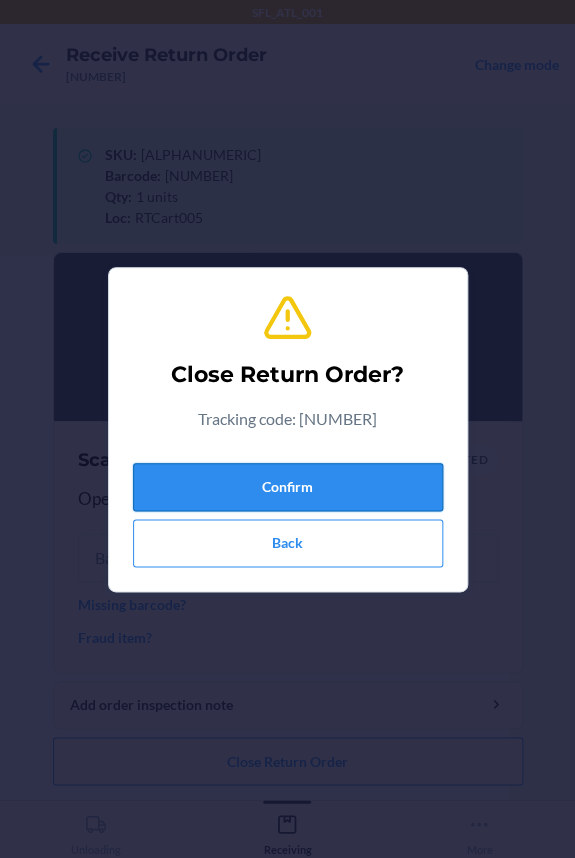 click on "Confirm" at bounding box center [288, 487] 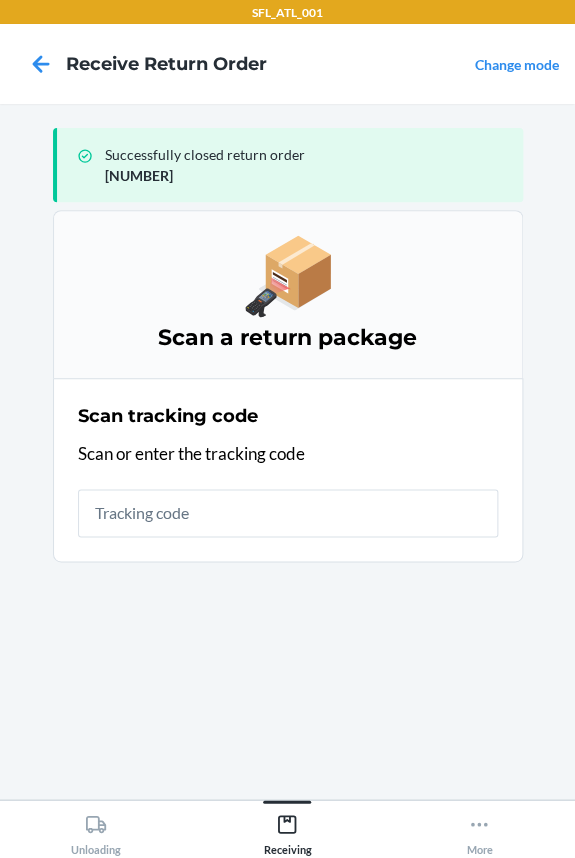 click at bounding box center [288, 513] 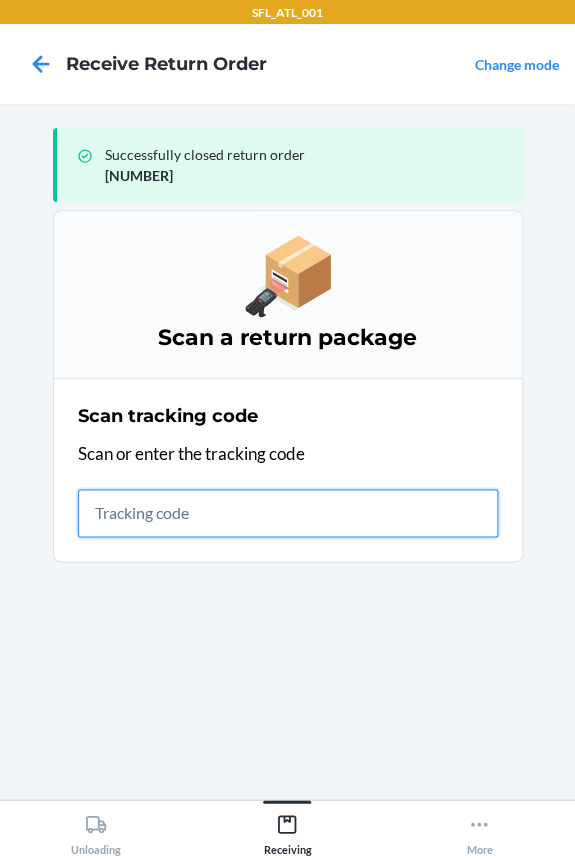 click at bounding box center [288, 513] 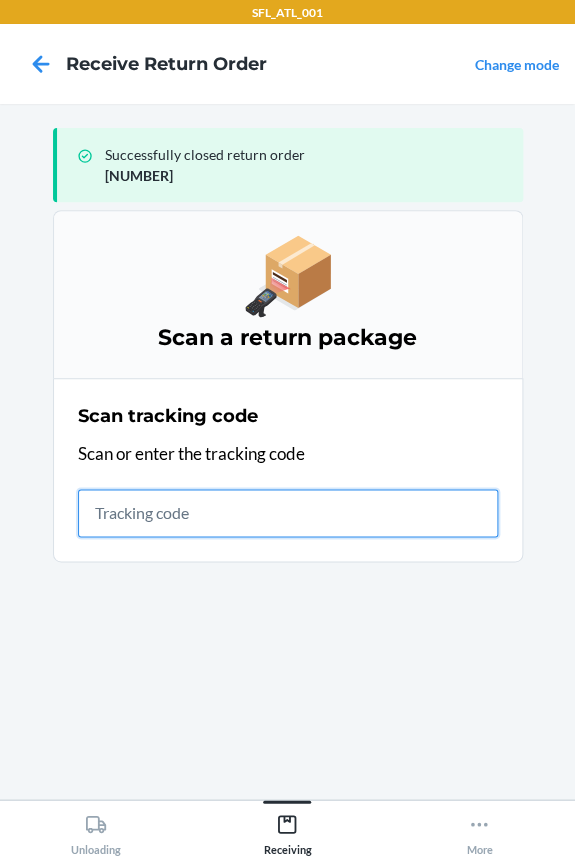 click at bounding box center [288, 513] 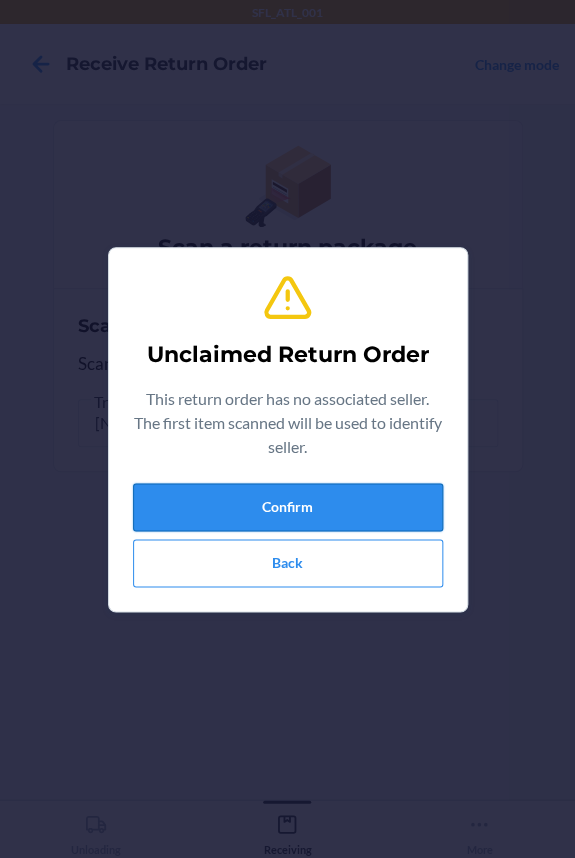 click on "Confirm" at bounding box center (288, 507) 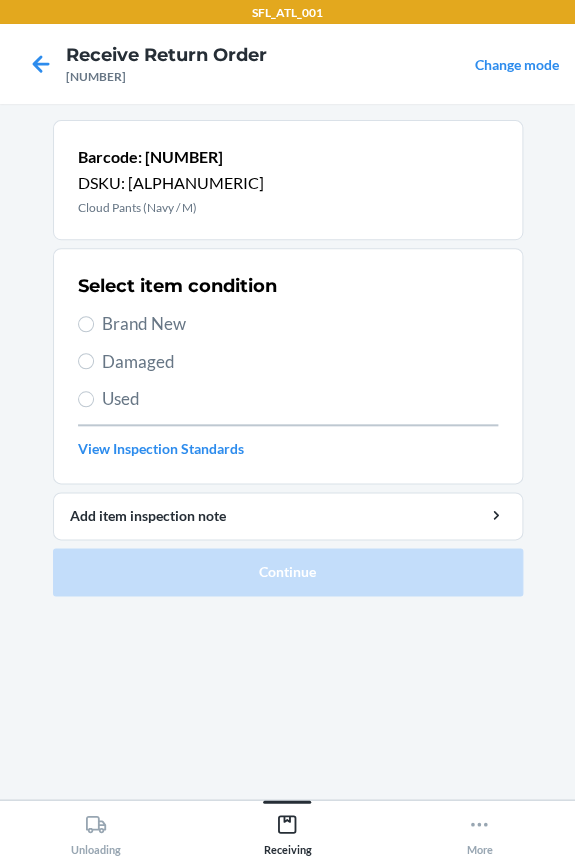 click on "Brand New" at bounding box center (300, 324) 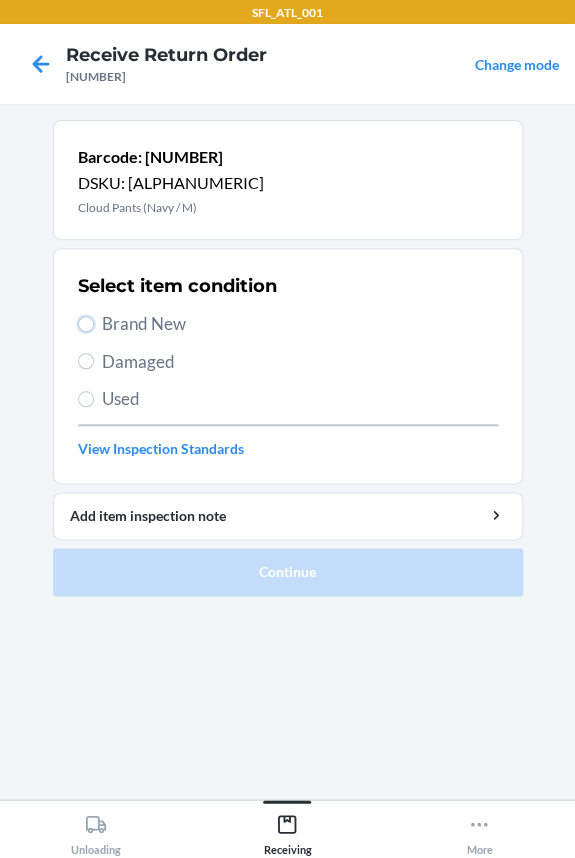 click on "Brand New" at bounding box center [86, 324] 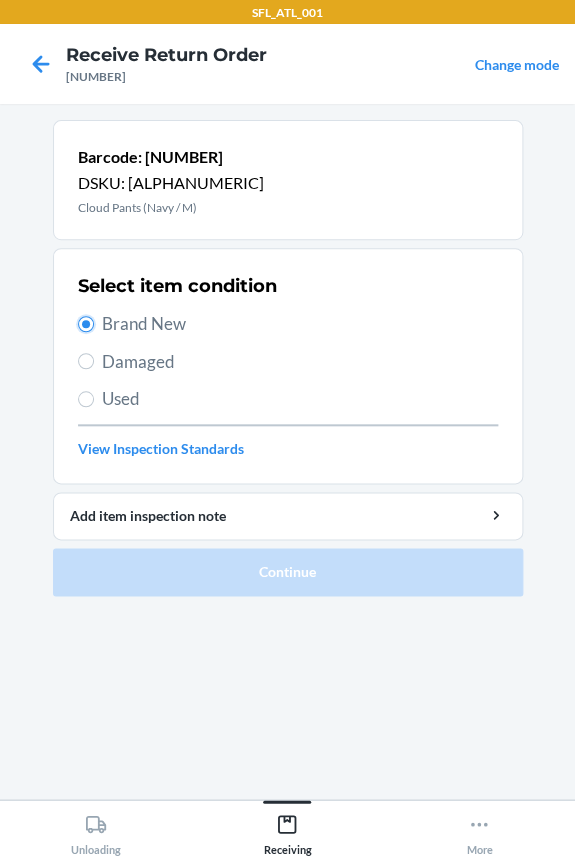 radio on "true" 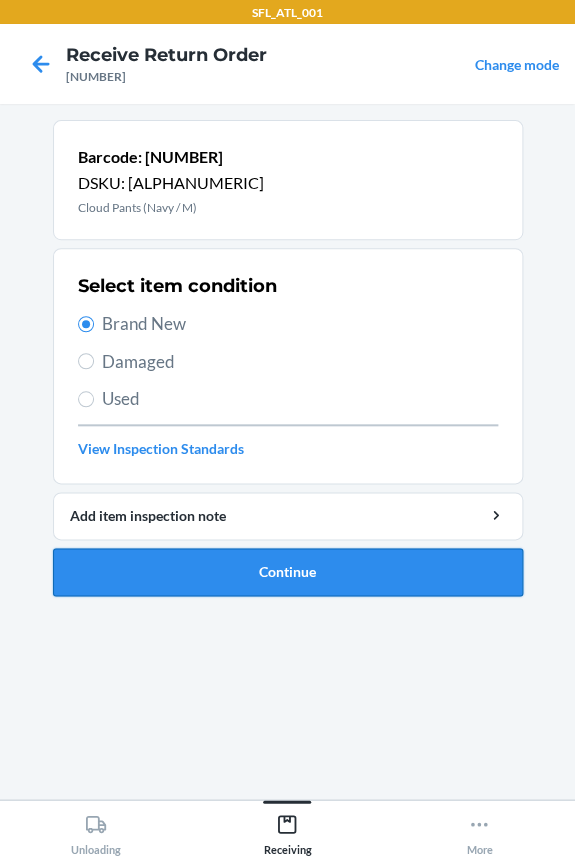 click on "Continue" at bounding box center [288, 572] 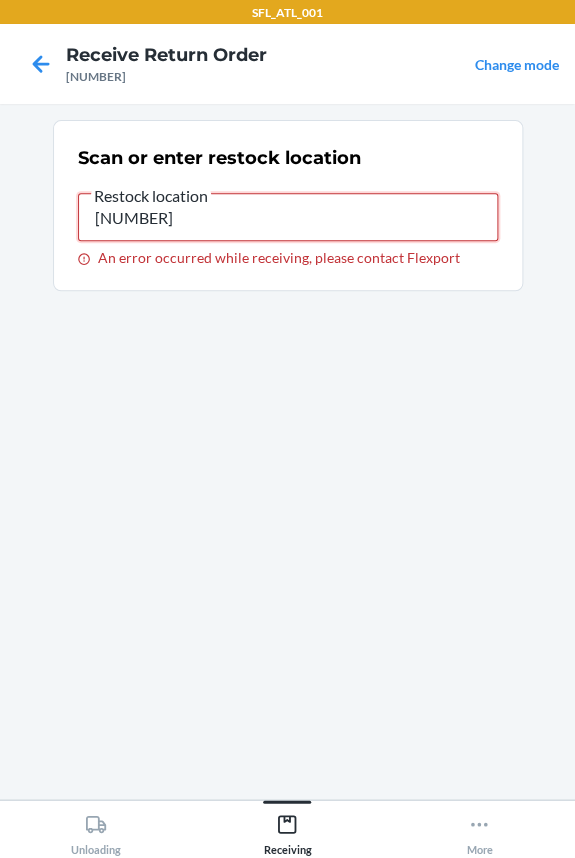 drag, startPoint x: 210, startPoint y: 227, endPoint x: -100, endPoint y: 219, distance: 310.1032 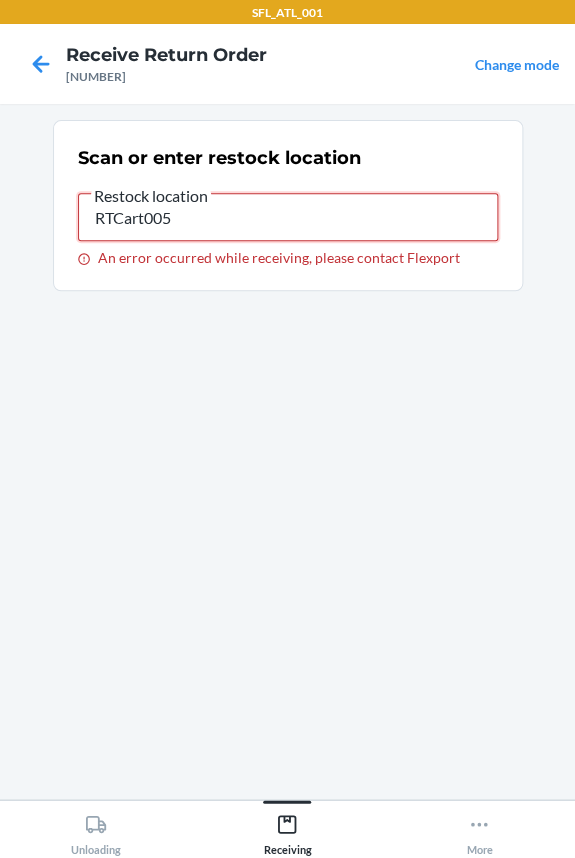 type on "RTCart005" 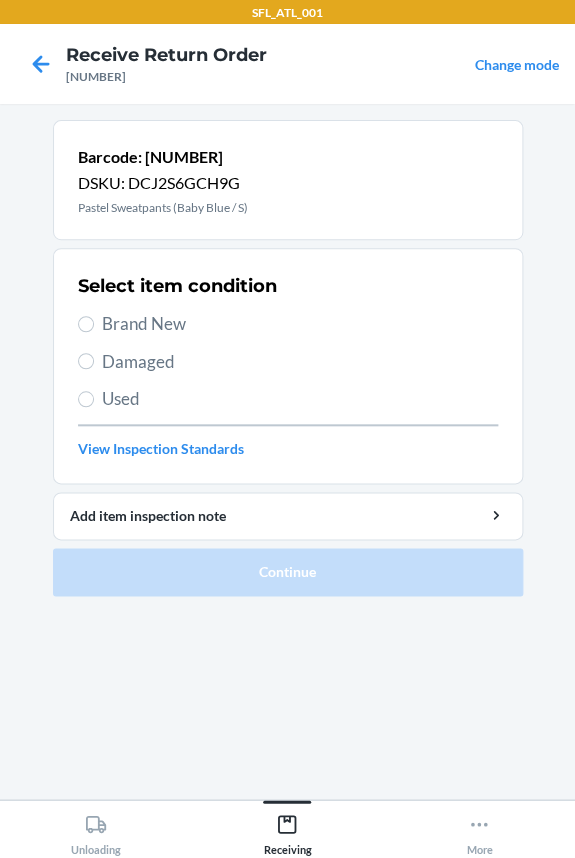 click on "Brand New" at bounding box center [300, 324] 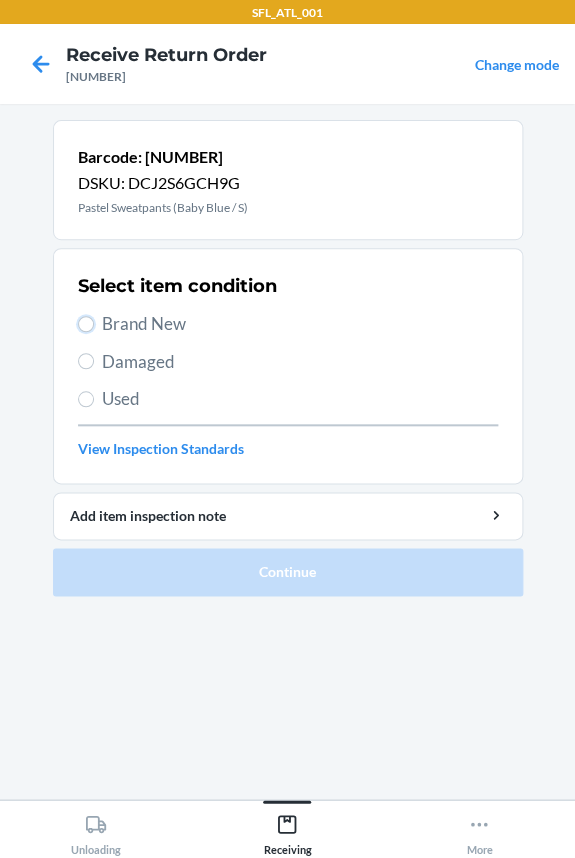 click on "Brand New" at bounding box center (86, 324) 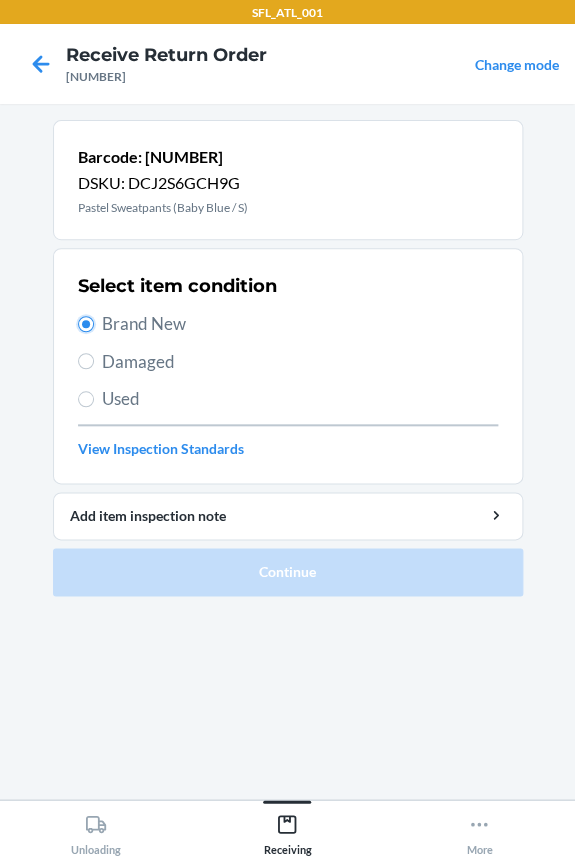 radio on "true" 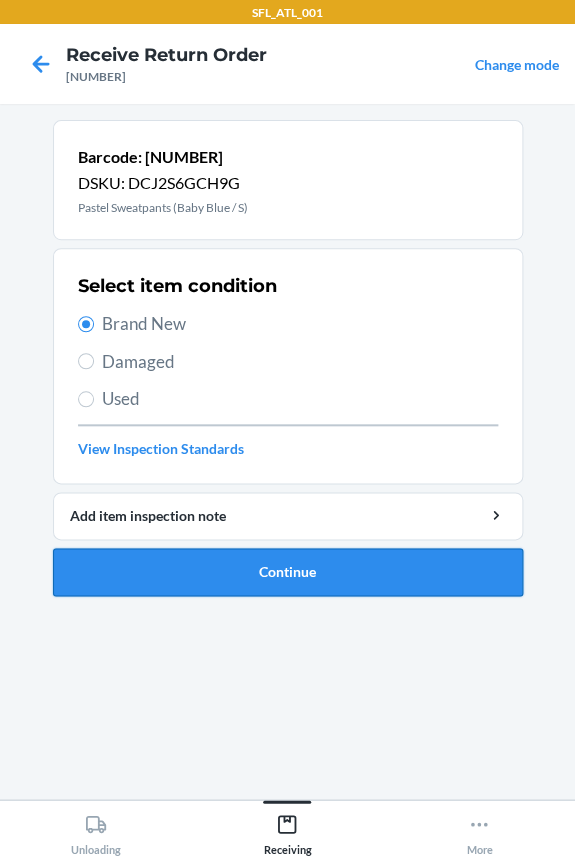 click on "Continue" at bounding box center (288, 572) 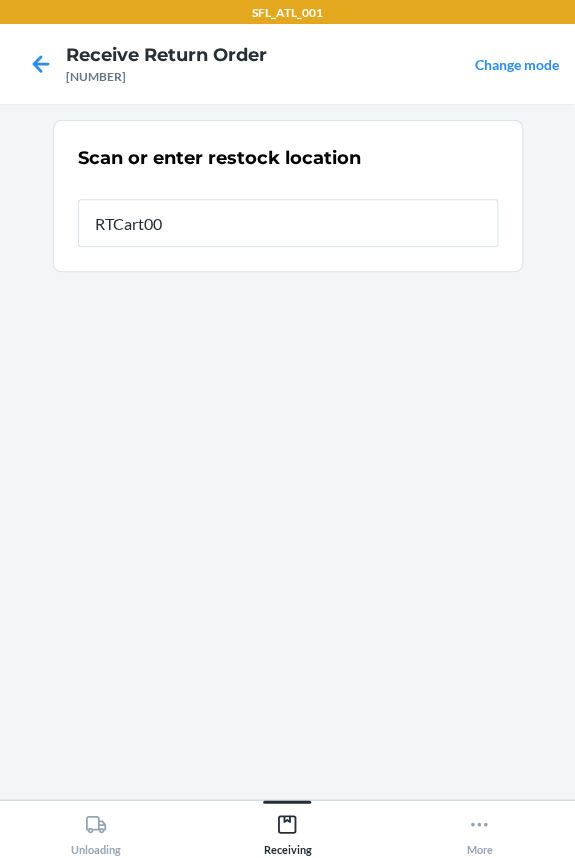type on "RTCart005" 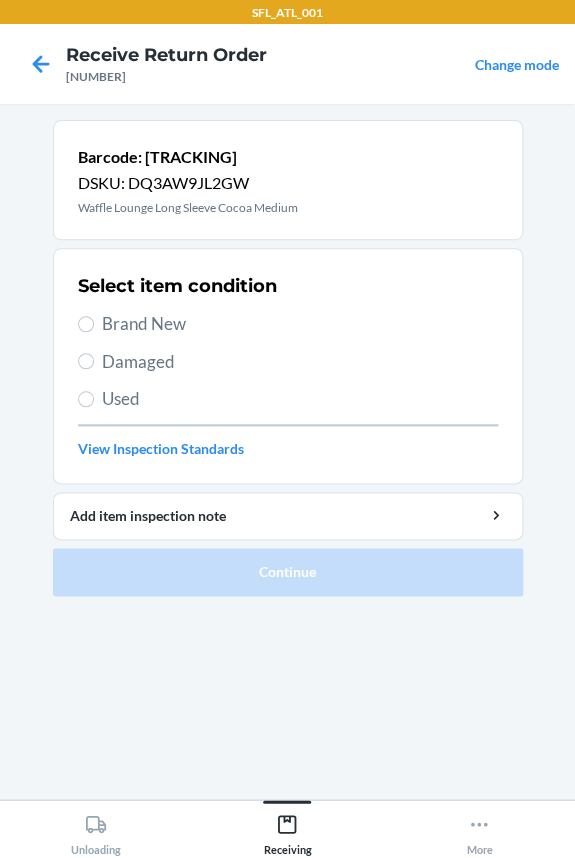 click on "Select item condition Brand New Damaged Used View Inspection Standards" at bounding box center [288, 366] 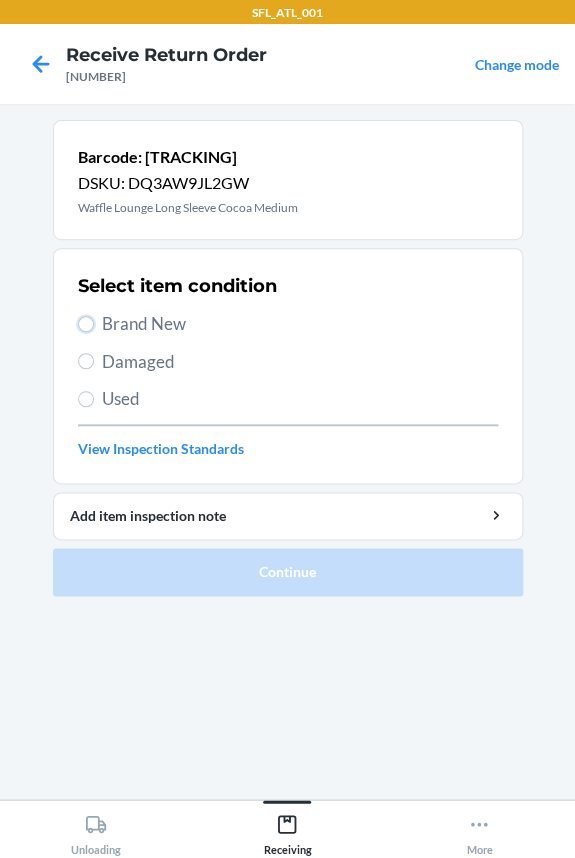 click on "Brand New" at bounding box center (86, 324) 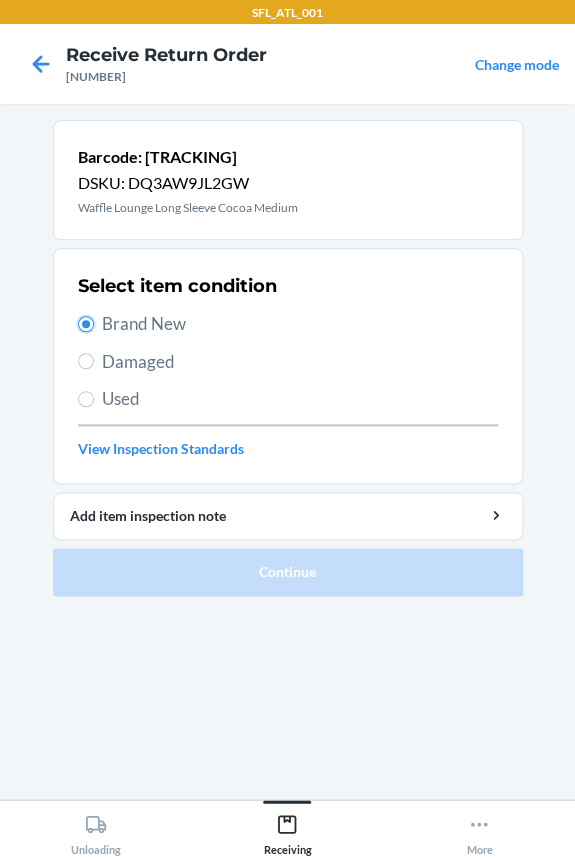 radio on "true" 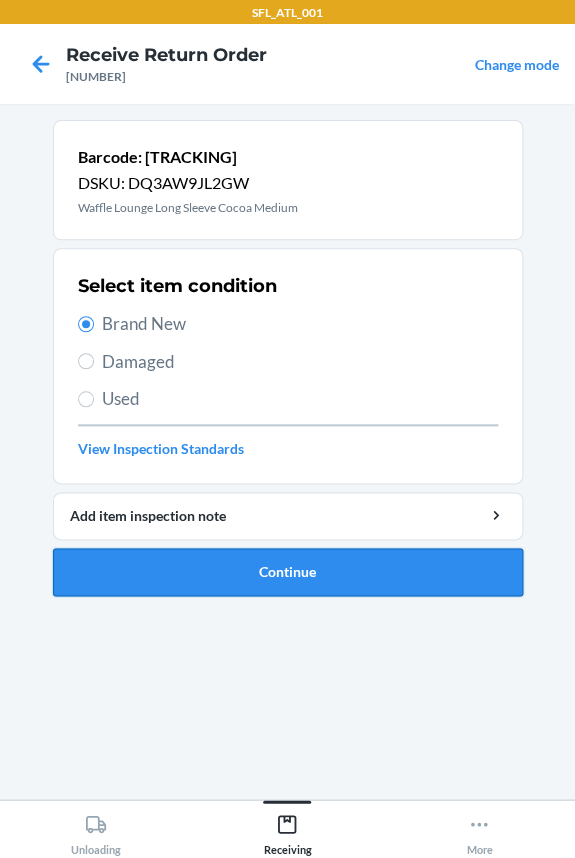 click on "Continue" at bounding box center (288, 572) 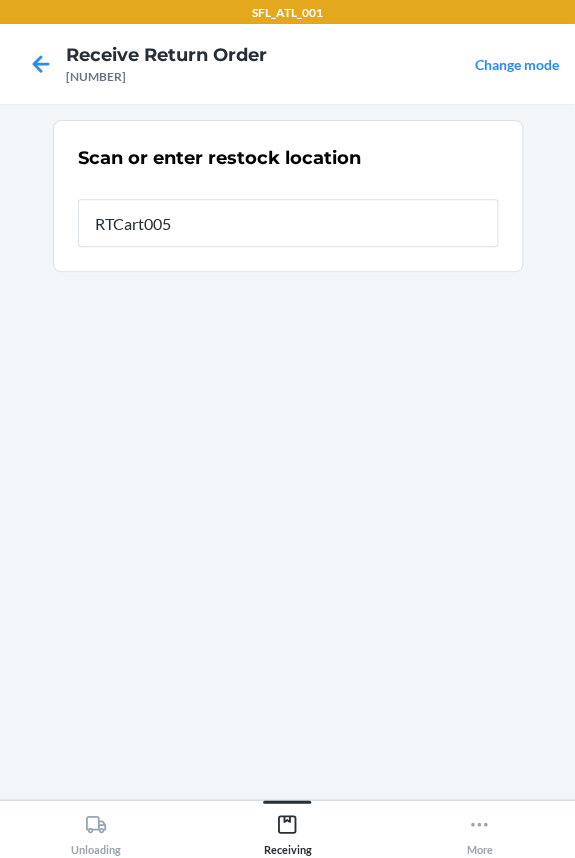 type on "RTCart005" 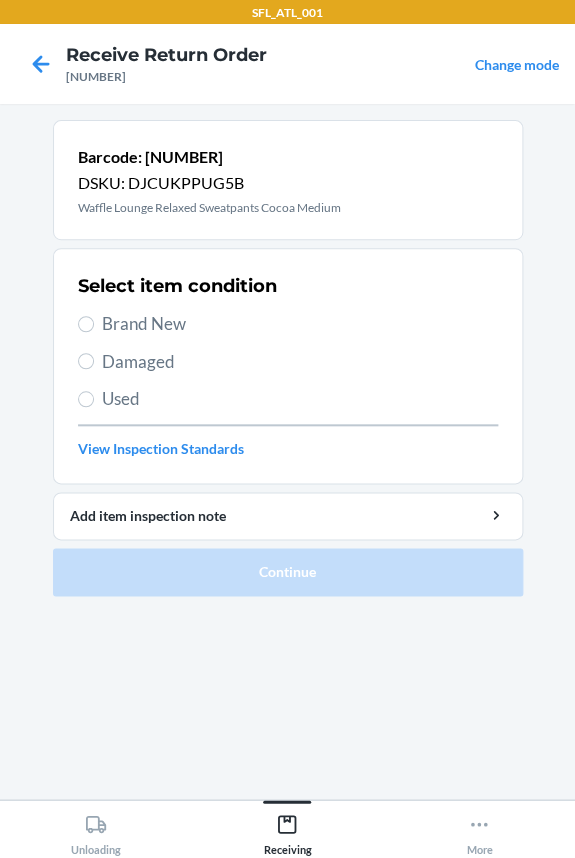 click on "Brand New" at bounding box center (300, 324) 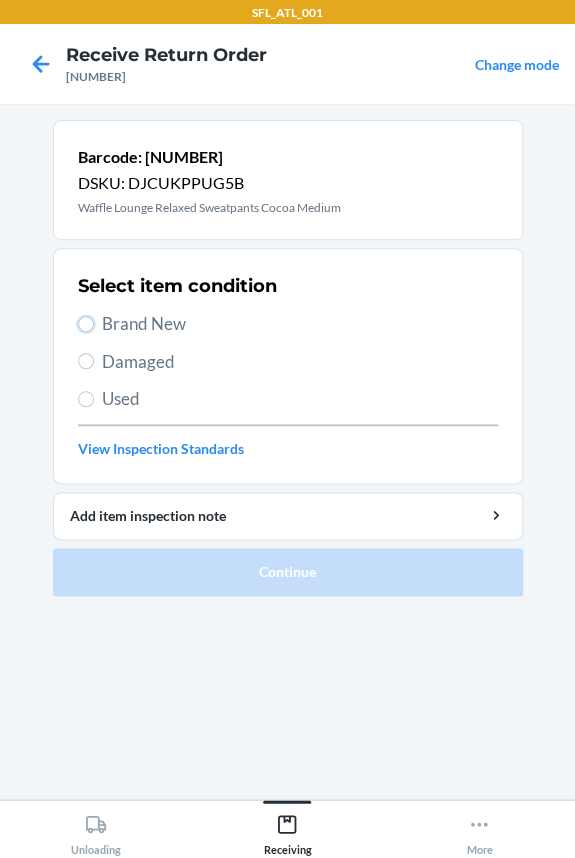 click on "Brand New" at bounding box center (86, 324) 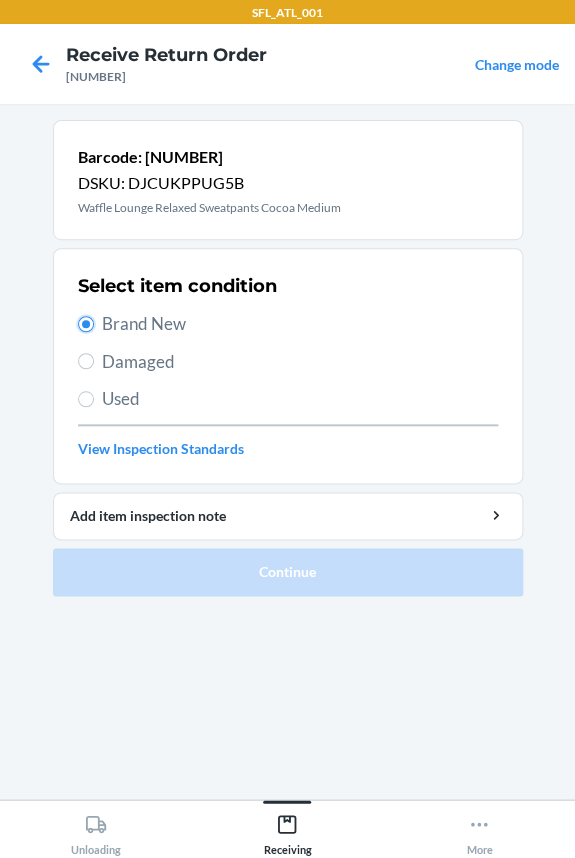 radio on "true" 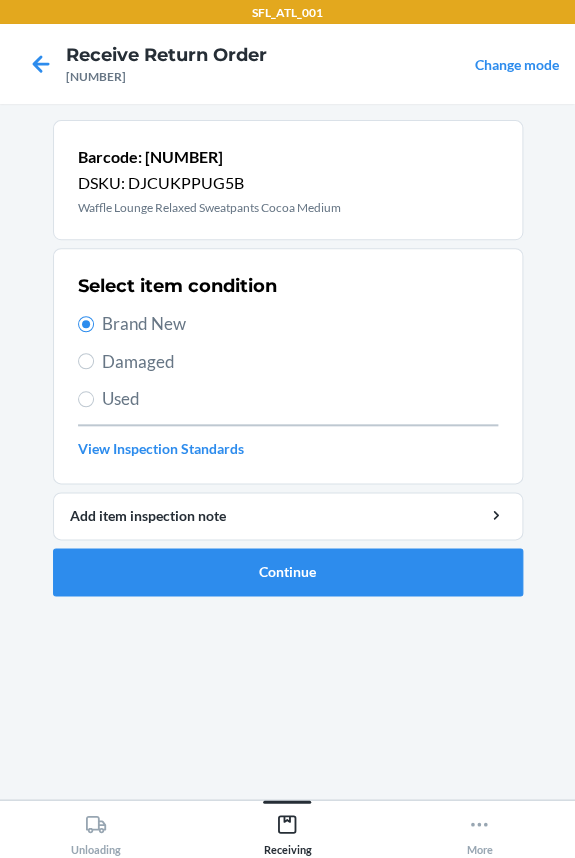 click on "Barcode: [NUMBER] DSKU: [ALPHANUMERIC] Waffle Lounge Relaxed Sweatpants Cocoa Medium Select item condition Brand New Damaged Used View Inspection Standards Add item inspection note Continue" at bounding box center (288, 366) 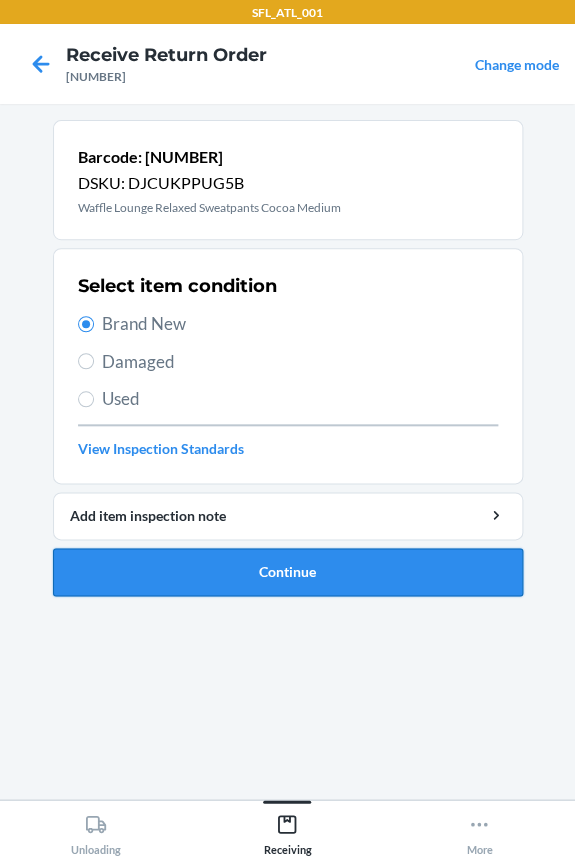 click on "Continue" at bounding box center [288, 572] 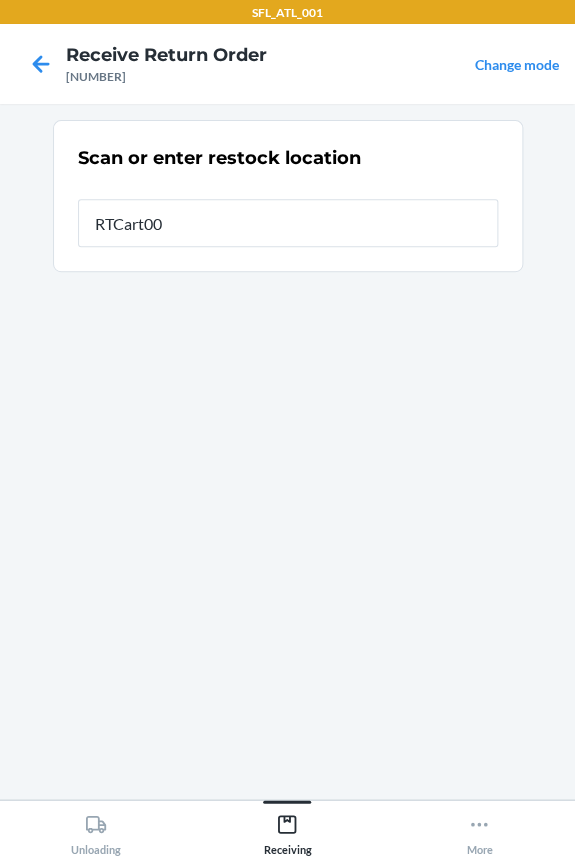 type on "RTCart005" 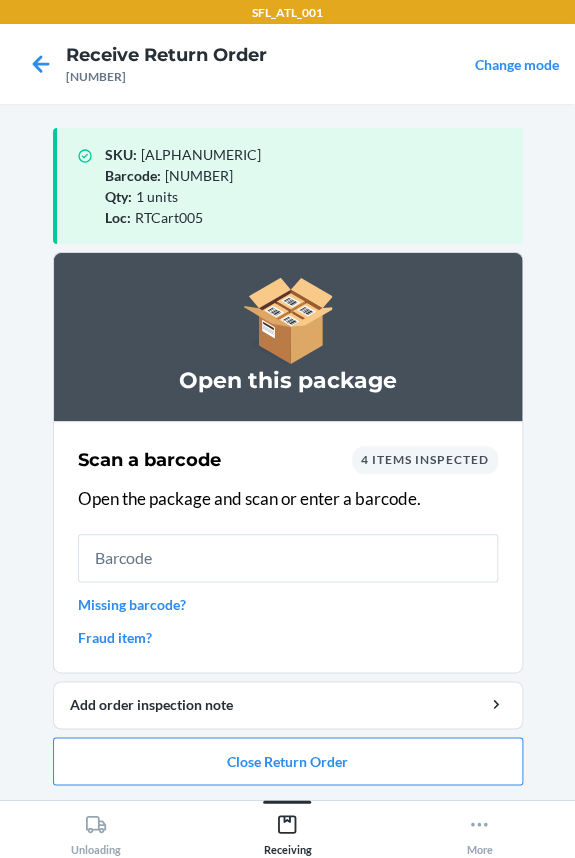 click at bounding box center (288, 558) 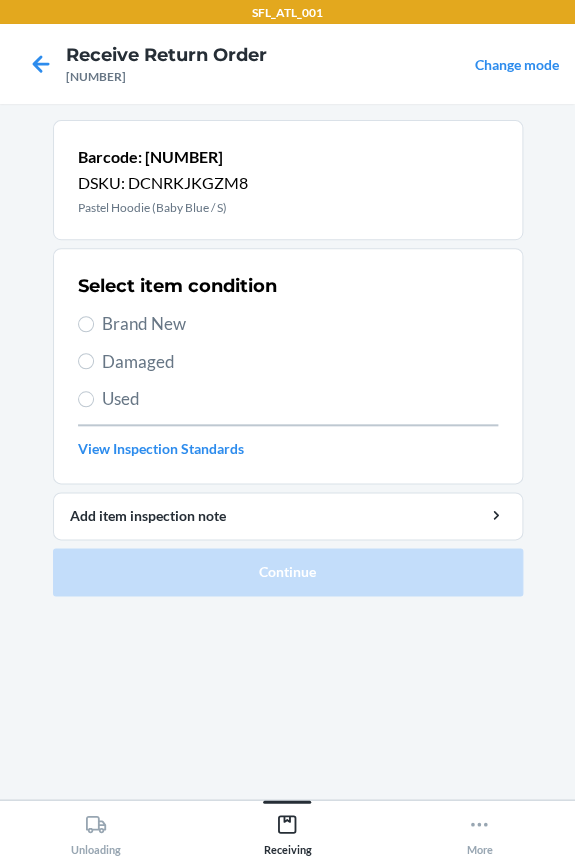 click on "Brand New" at bounding box center [300, 324] 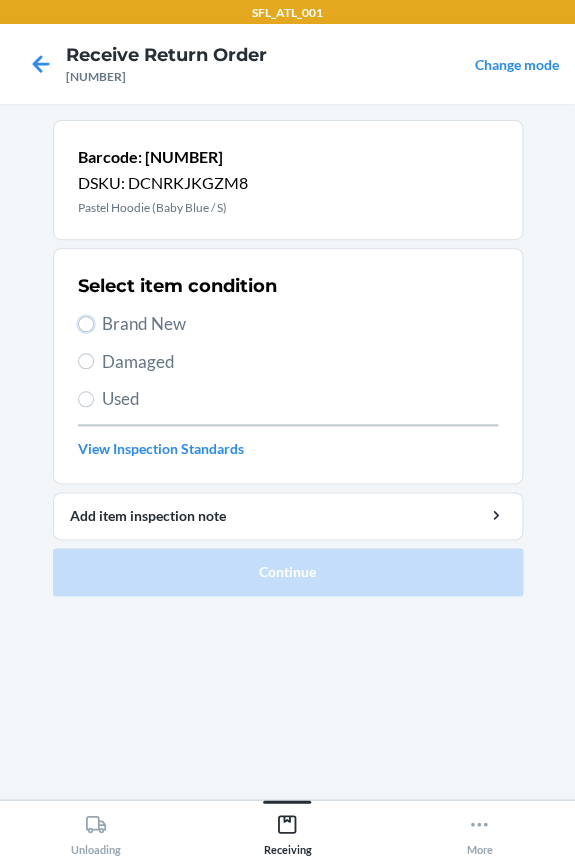 click on "Brand New" at bounding box center [86, 324] 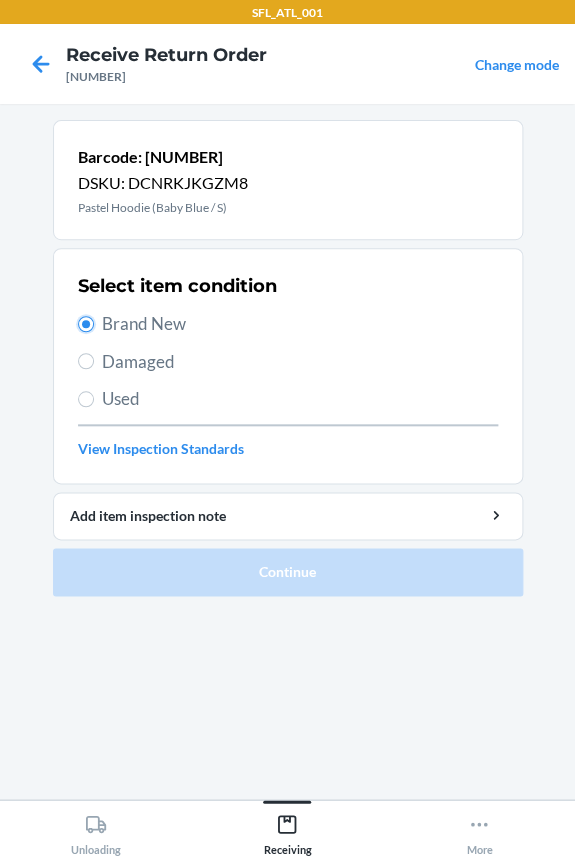 radio on "true" 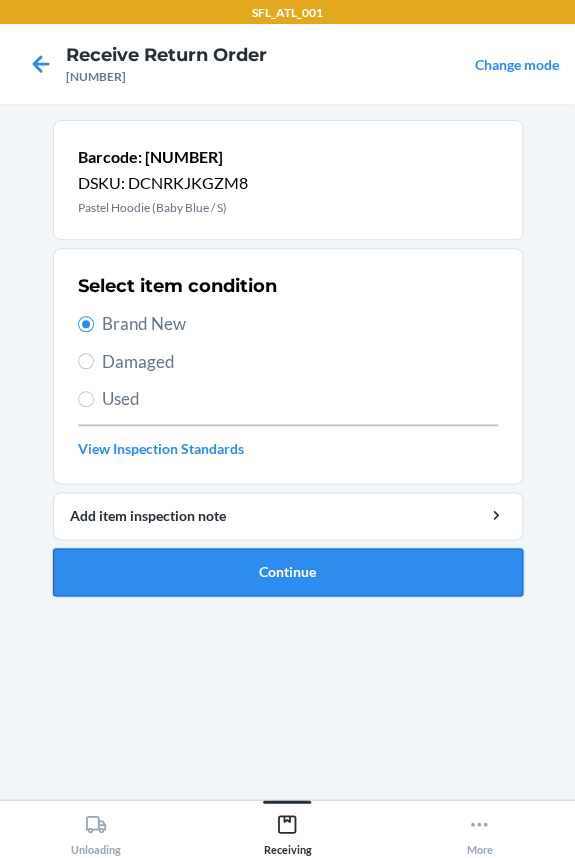 click on "Continue" at bounding box center [288, 572] 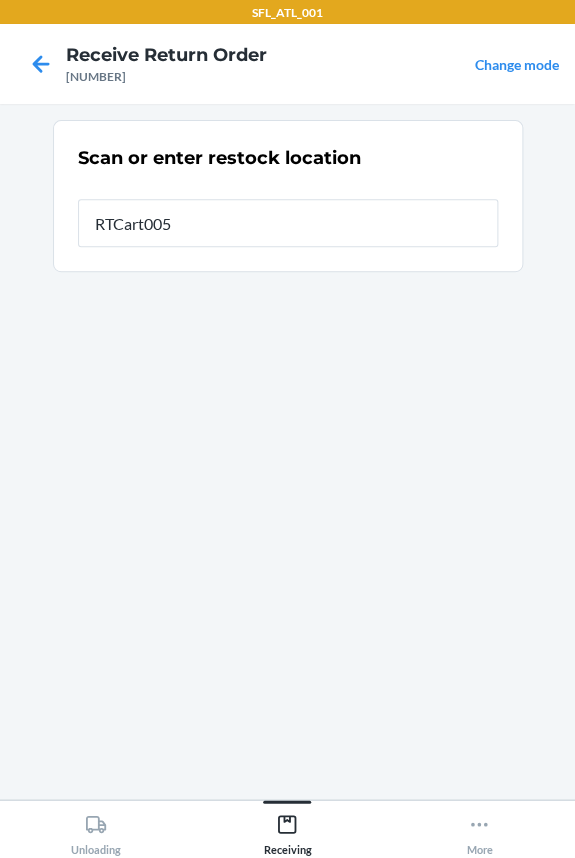type on "RTCart005" 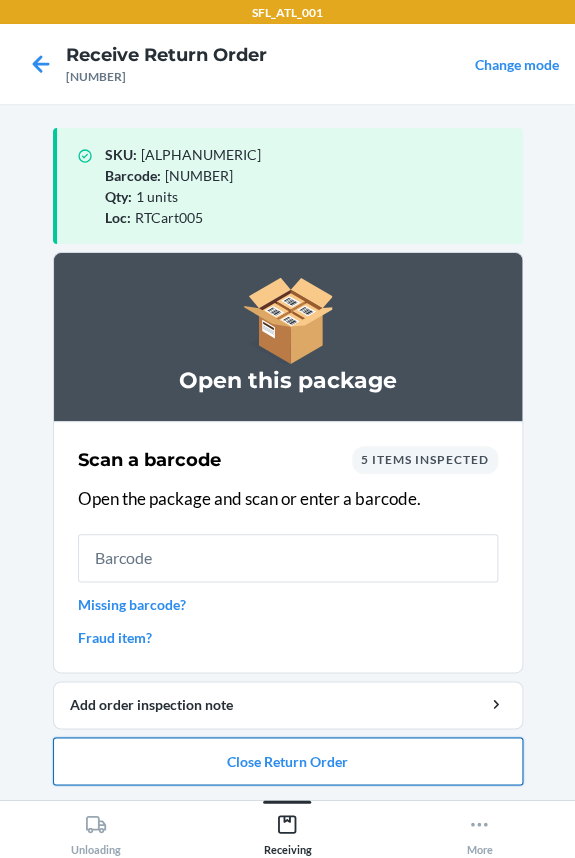 click on "Close Return Order" at bounding box center (288, 761) 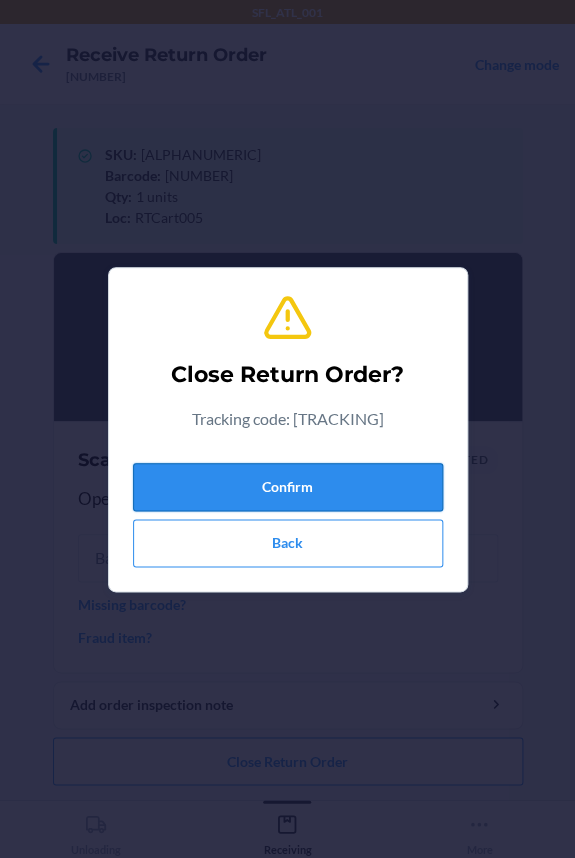 click on "Confirm" at bounding box center (288, 487) 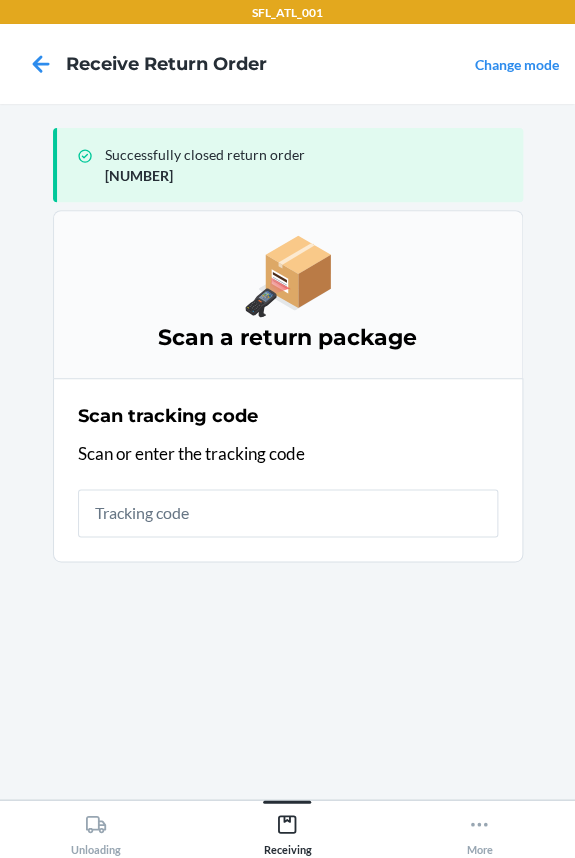 click at bounding box center [288, 513] 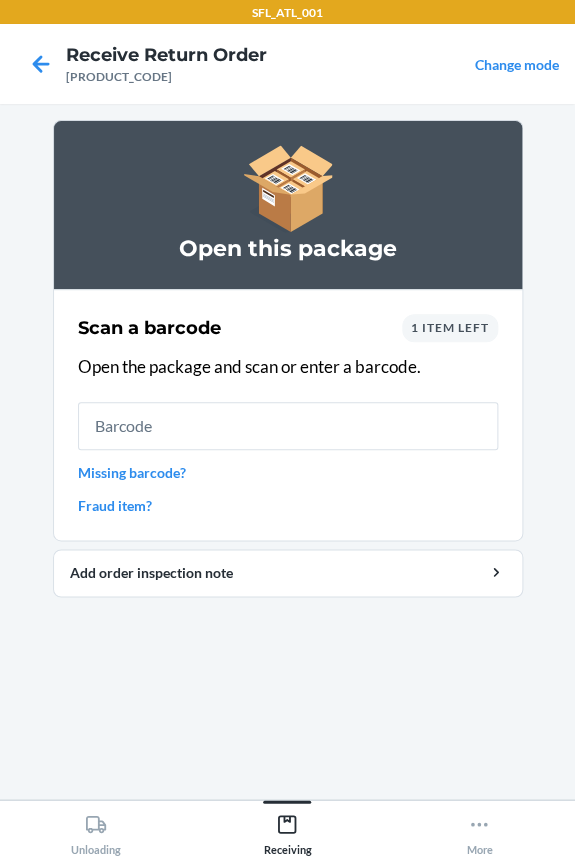 click at bounding box center (288, 426) 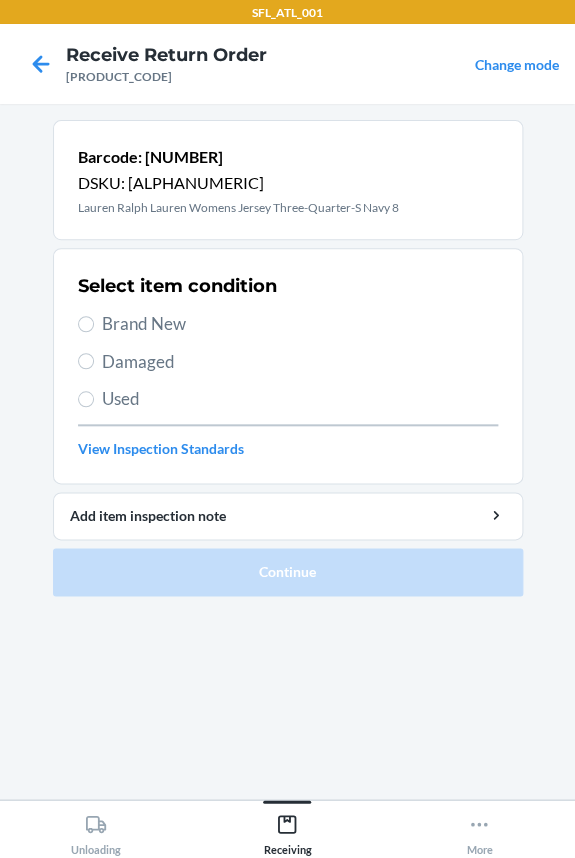 click on "Used" at bounding box center [300, 399] 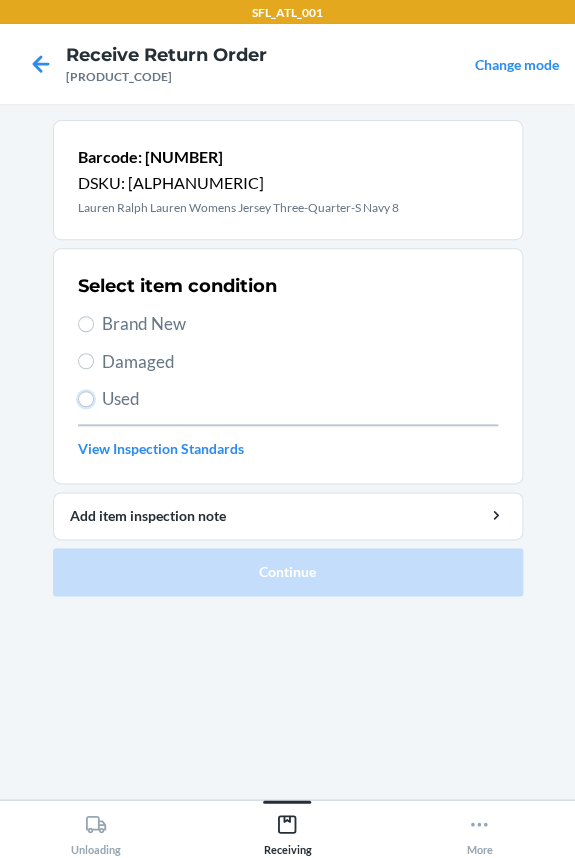 click on "Used" at bounding box center [86, 399] 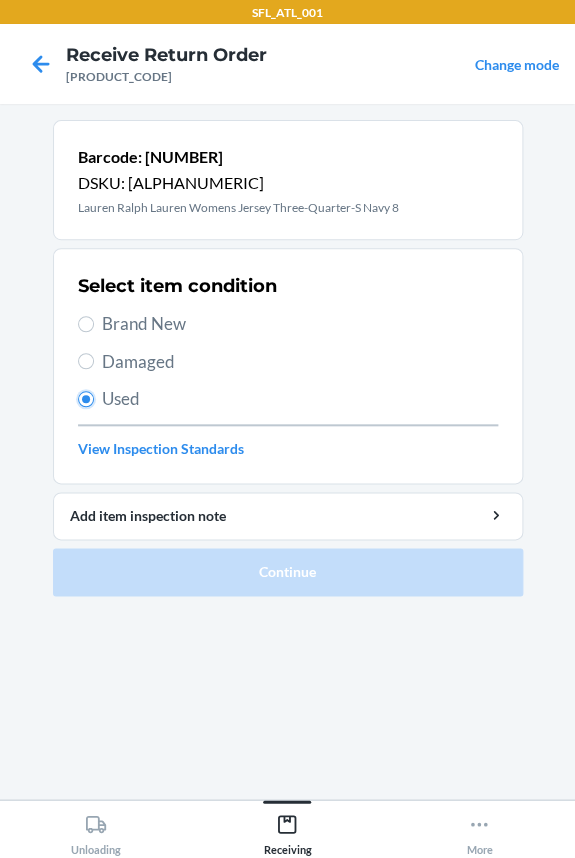 radio on "true" 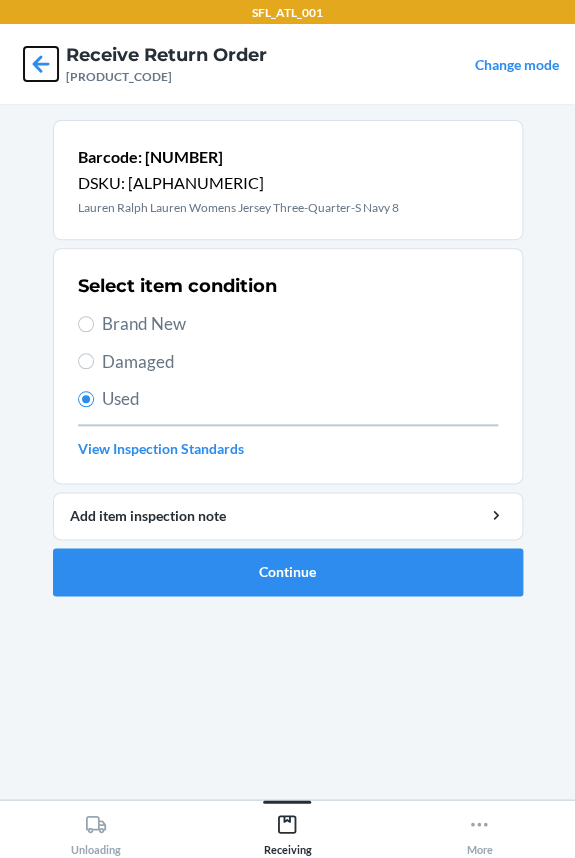 click 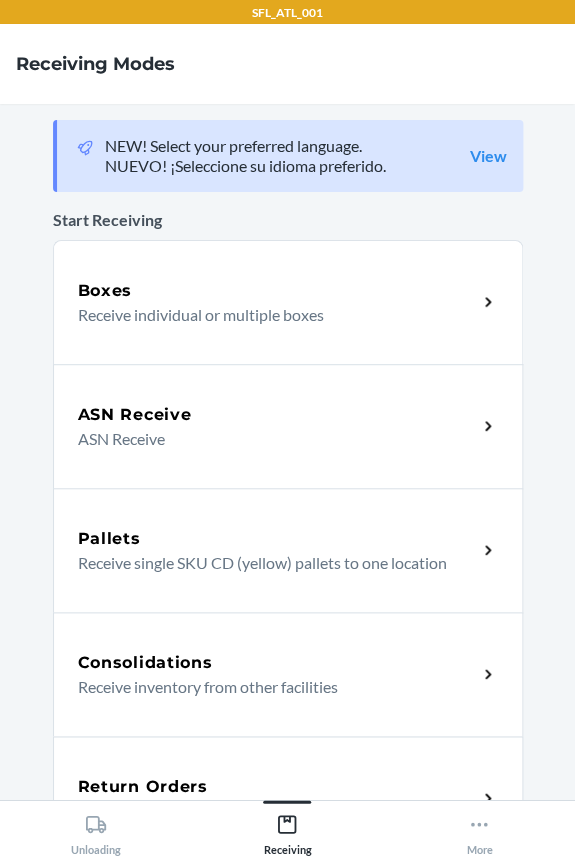 click on "Return Orders Receive return order package items" at bounding box center (288, 798) 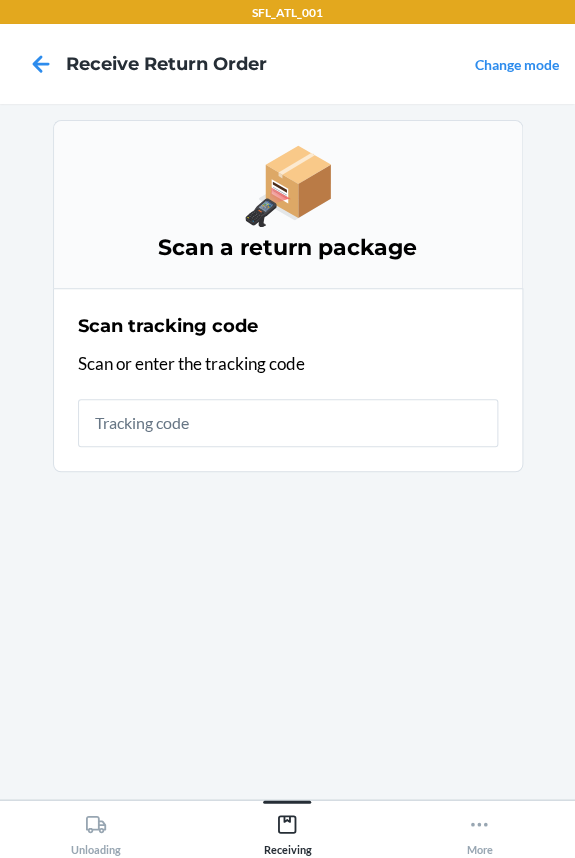 click at bounding box center (288, 423) 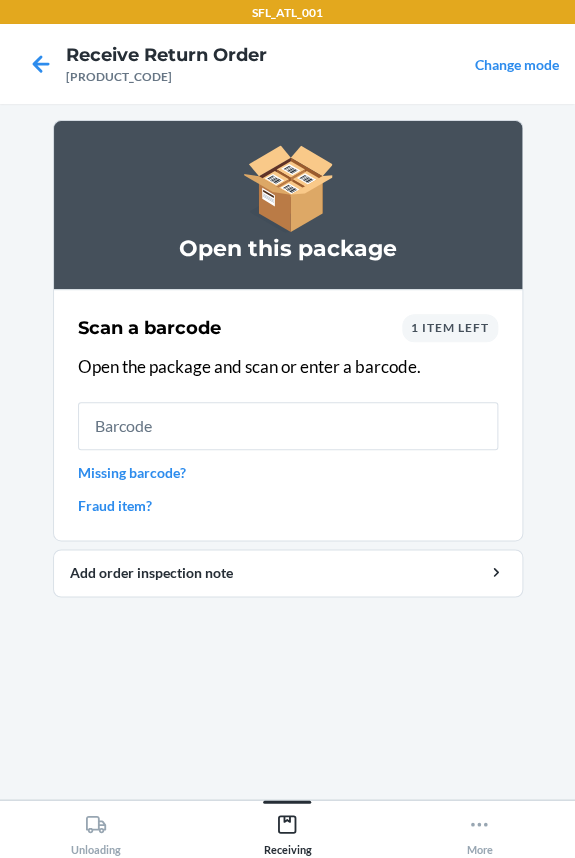 click on "Fraud item?" at bounding box center (288, 505) 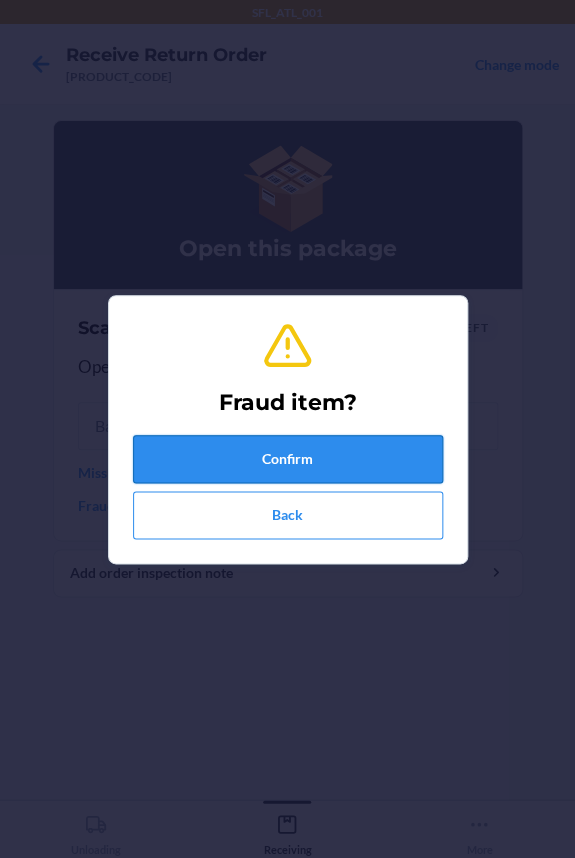 click on "Confirm" at bounding box center [288, 459] 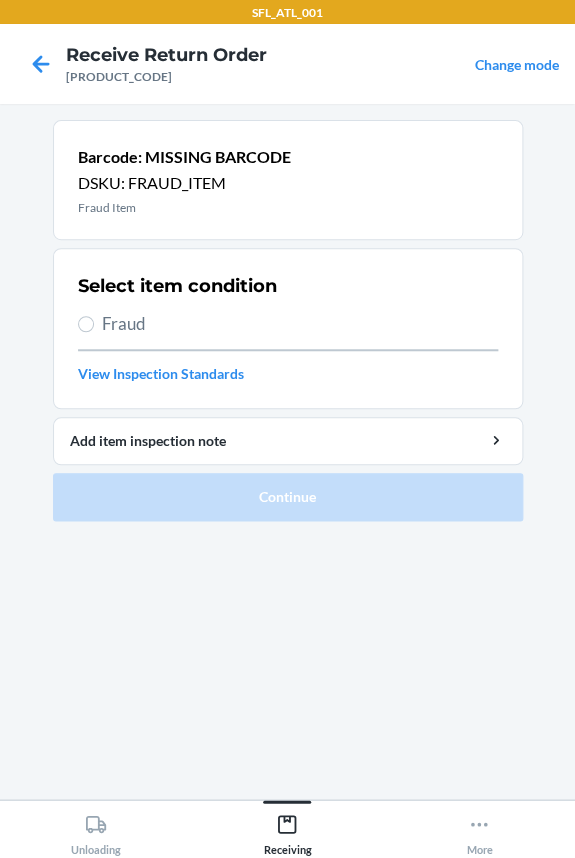click on "Fraud" at bounding box center [288, 324] 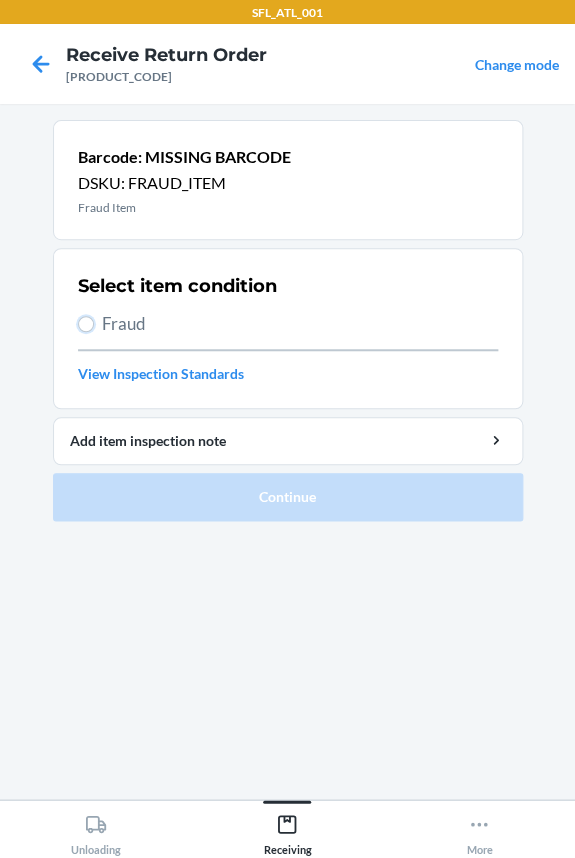 click on "Fraud" at bounding box center (86, 324) 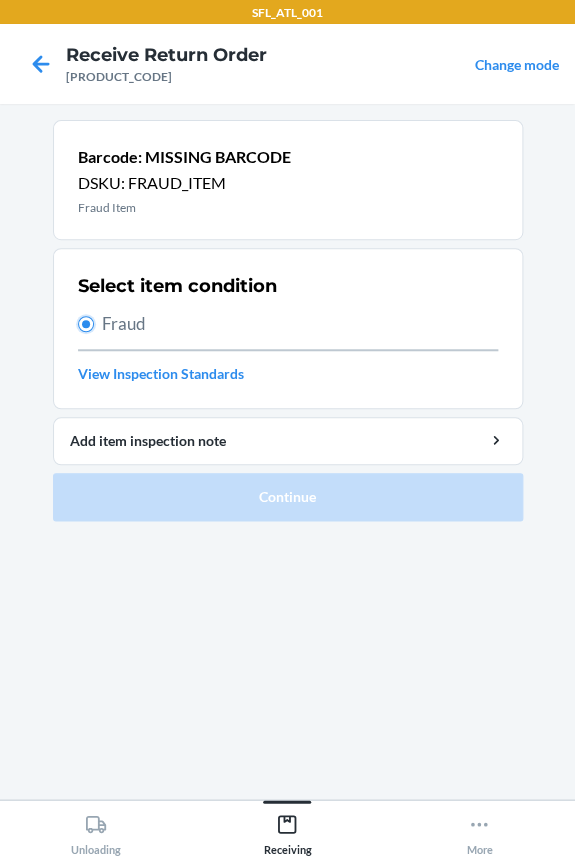 radio on "true" 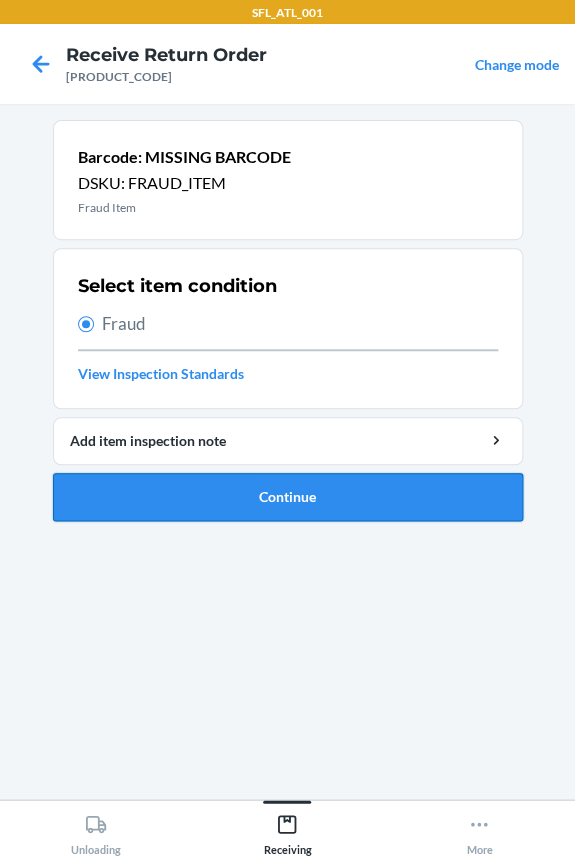 click on "Continue" at bounding box center (288, 497) 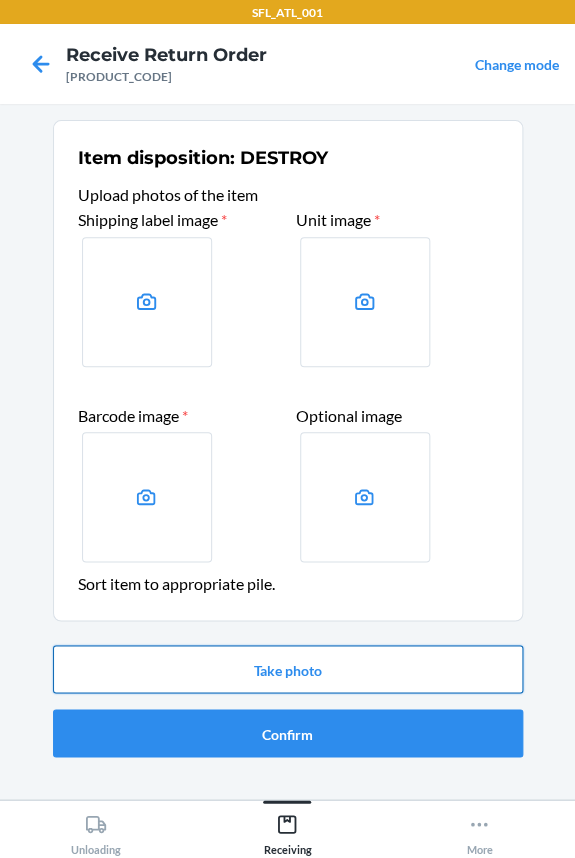 click on "Take photo" at bounding box center (288, 669) 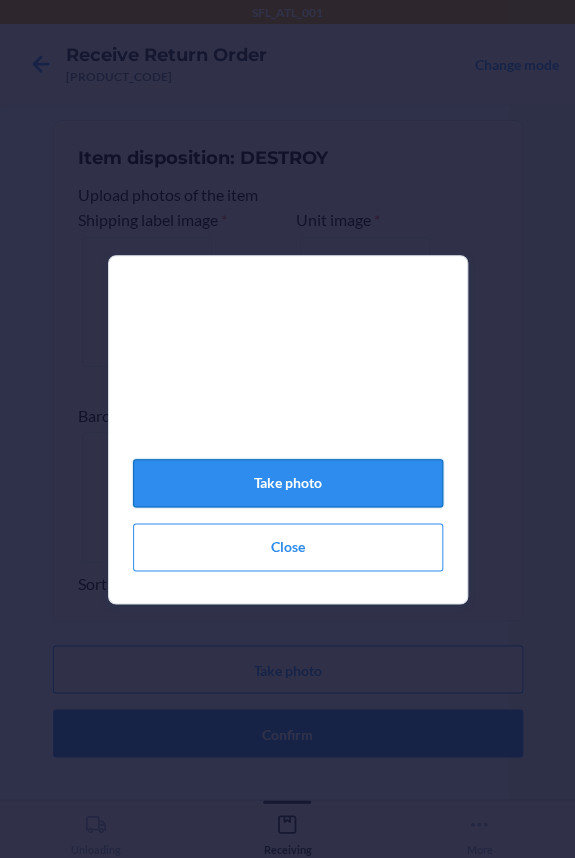 click on "Take photo" 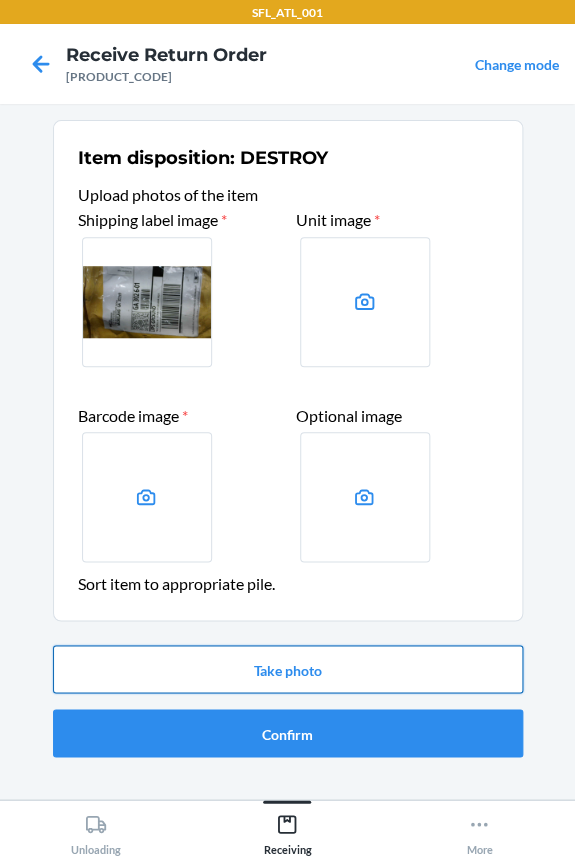 click on "Take photo" at bounding box center [288, 669] 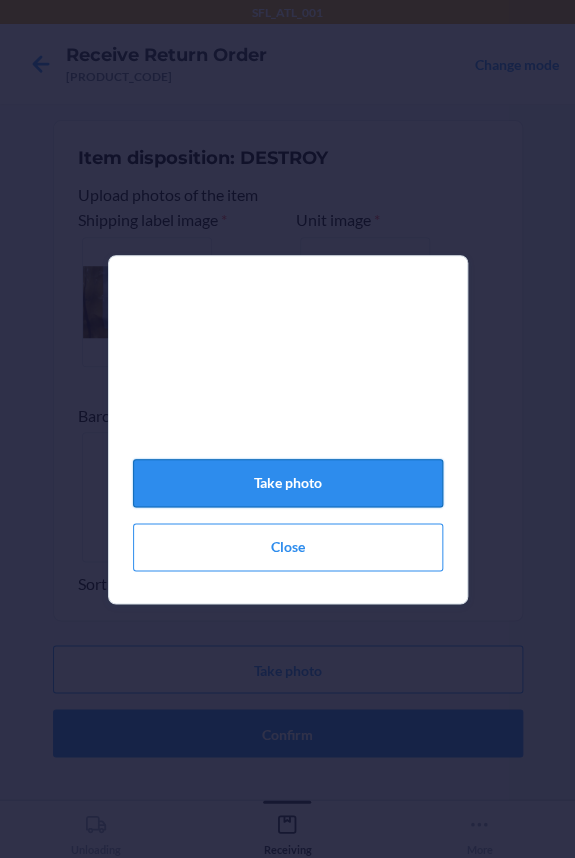 click on "Take photo" 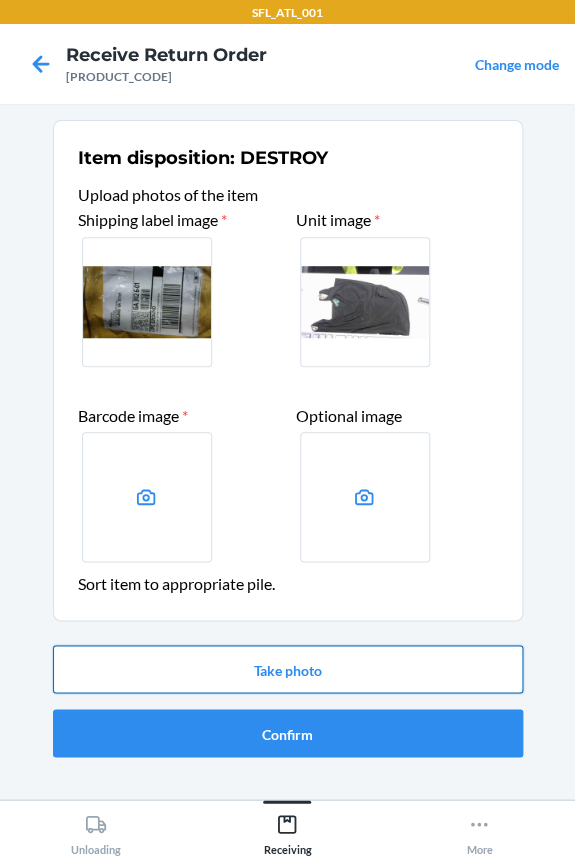 click on "Take photo" at bounding box center [288, 669] 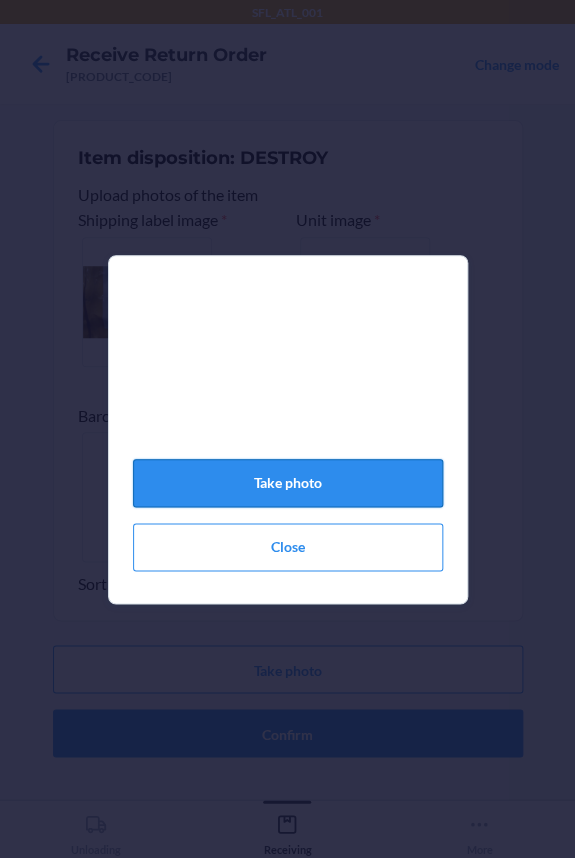click on "Take photo" 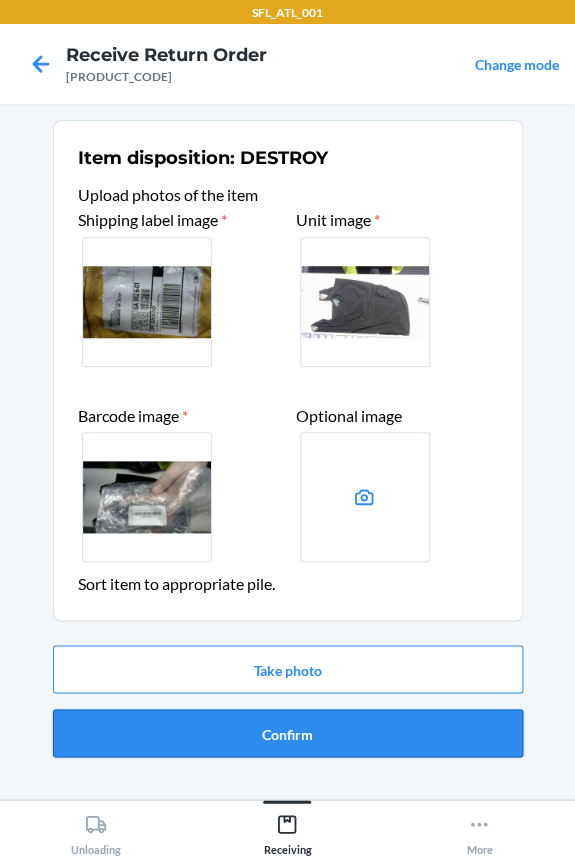 click on "Confirm" at bounding box center [288, 733] 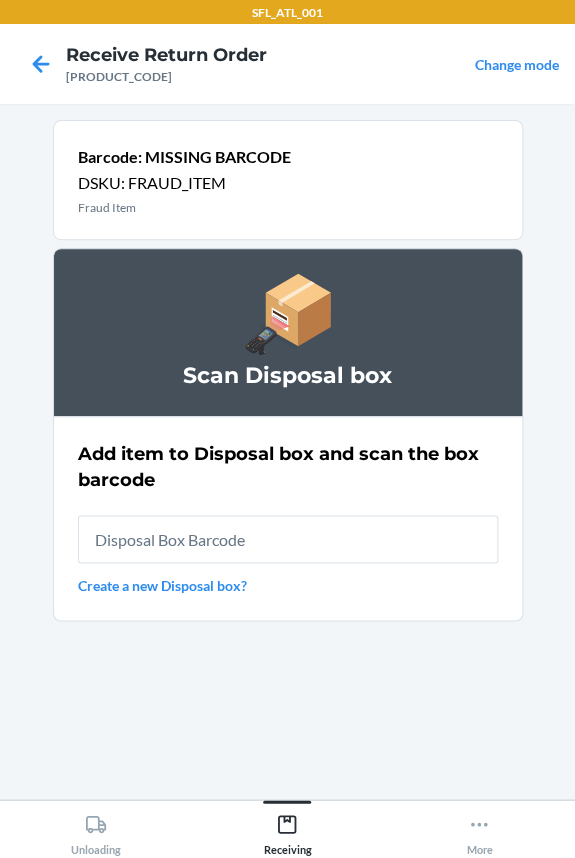 type on "[ALPHANUMERIC]" 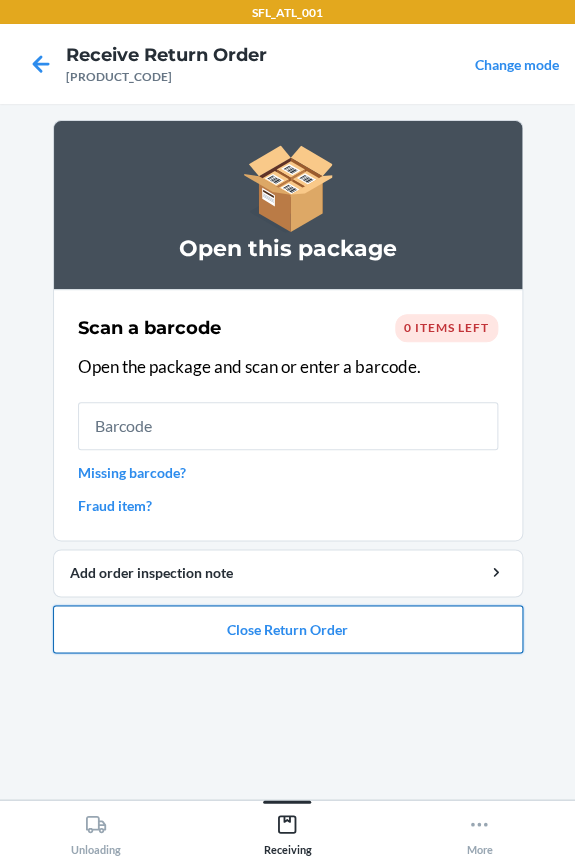 click on "Close Return Order" at bounding box center (288, 629) 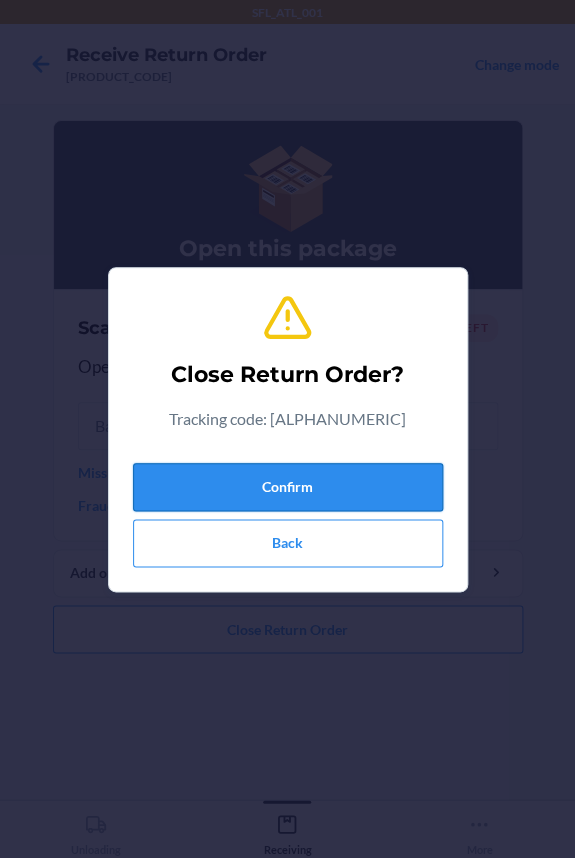 click on "Confirm" at bounding box center [288, 487] 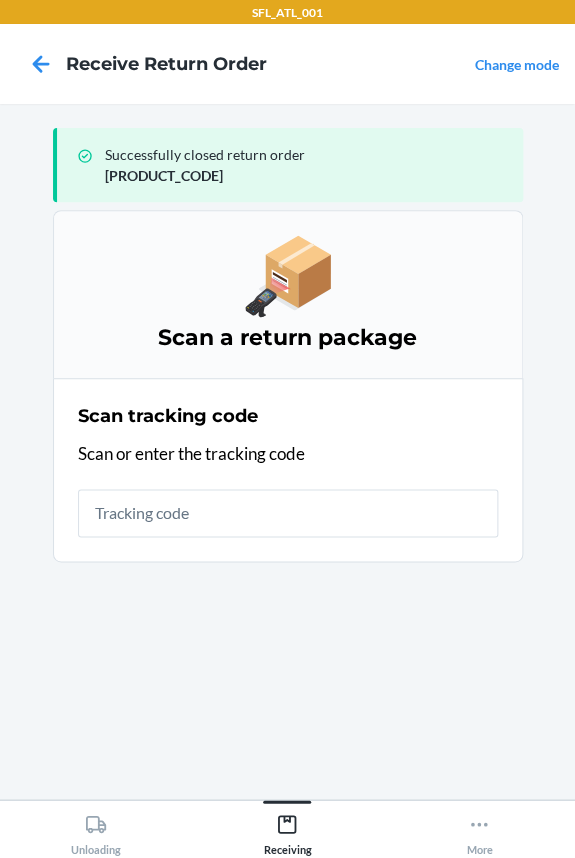 click at bounding box center (288, 513) 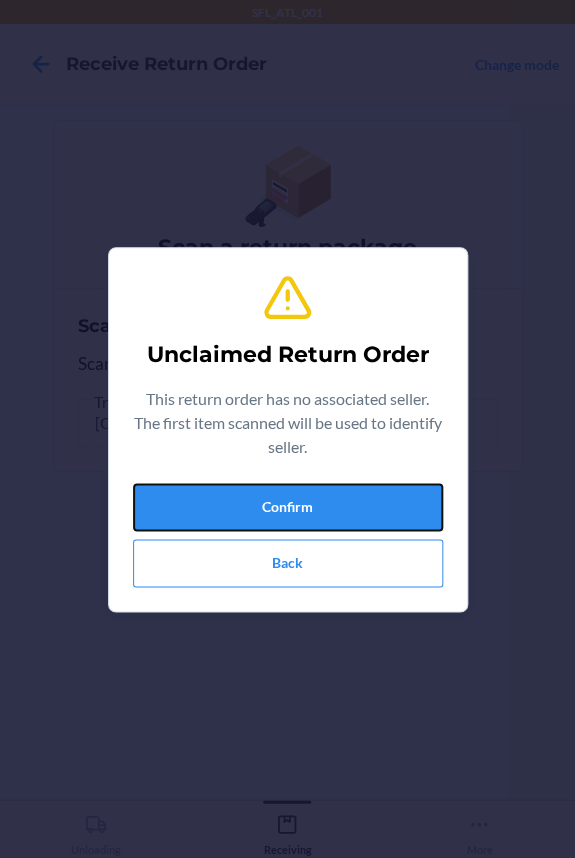 click on "Confirm" at bounding box center [288, 507] 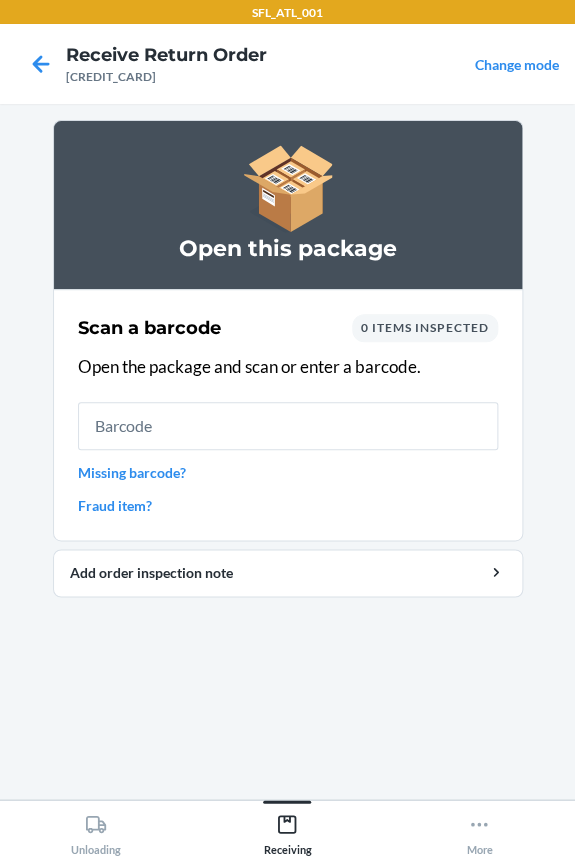 click at bounding box center (288, 426) 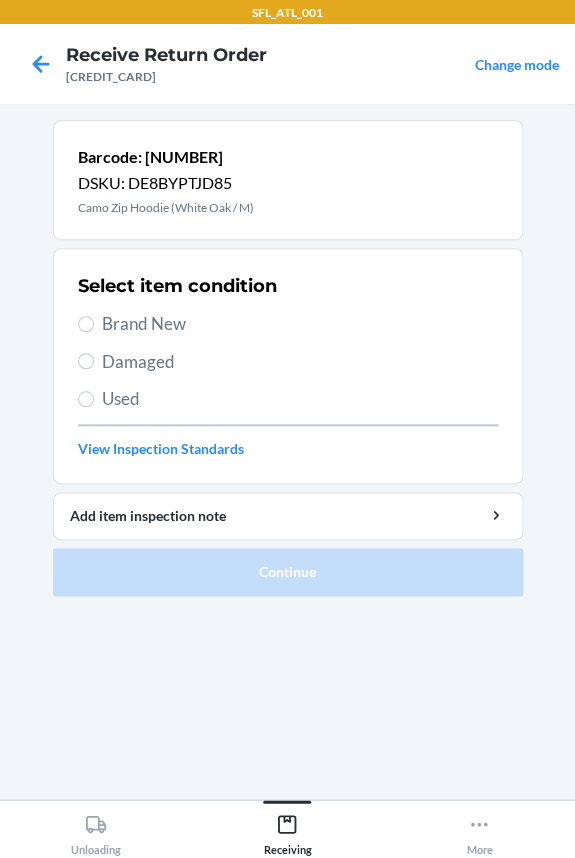 click on "Brand New" at bounding box center (300, 324) 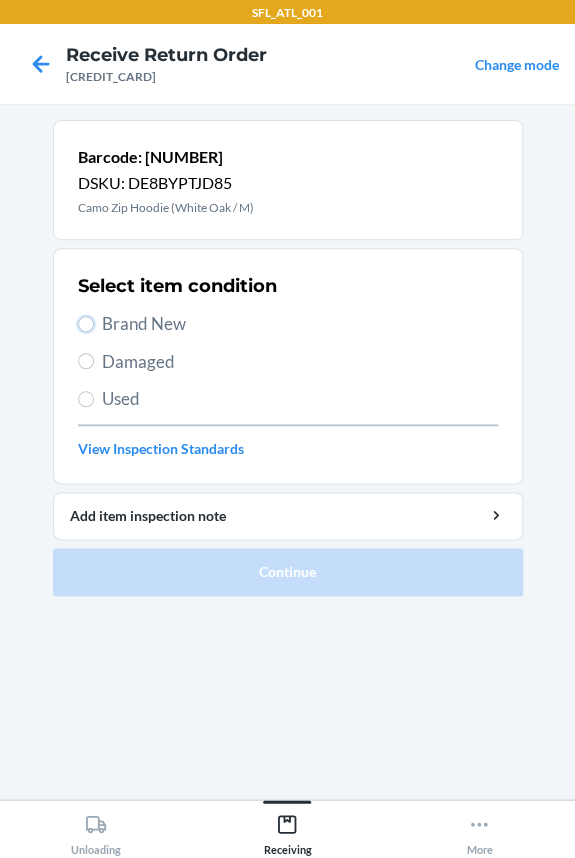 click on "Brand New" at bounding box center [86, 324] 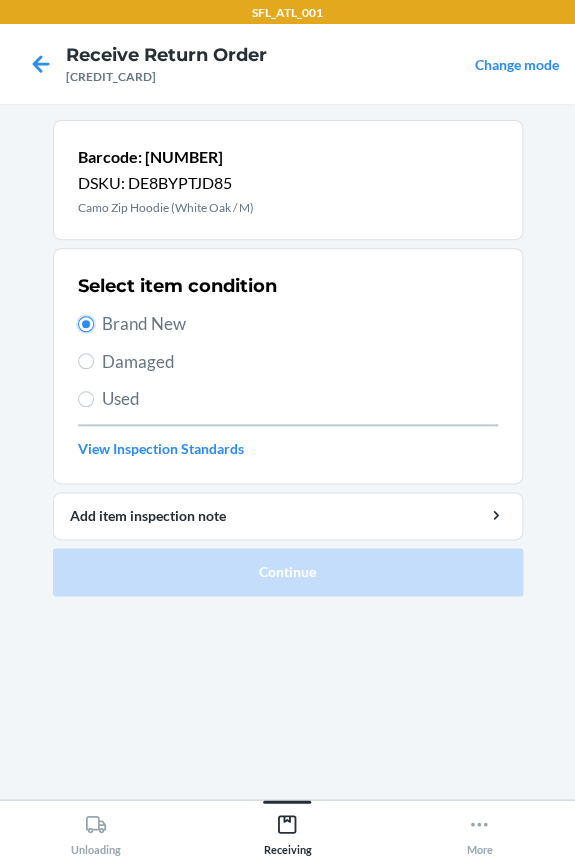 radio on "true" 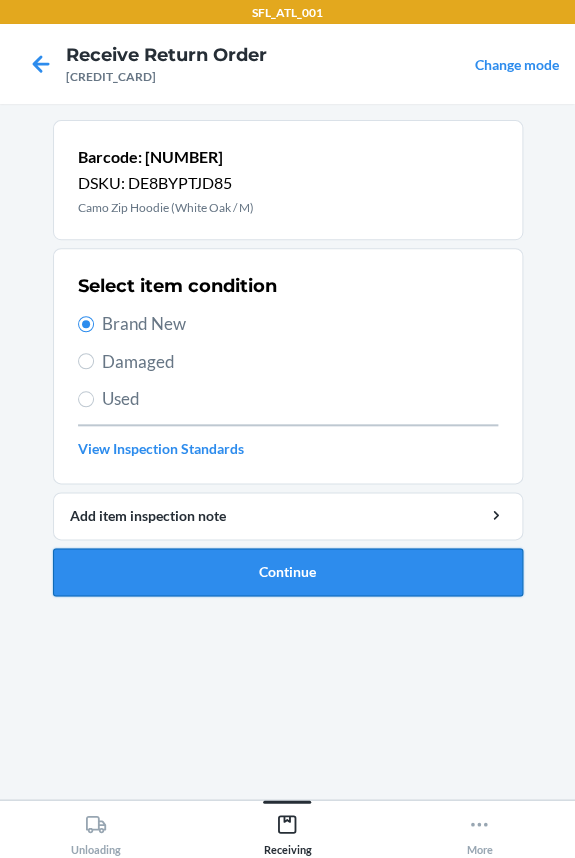 click on "Continue" at bounding box center (288, 572) 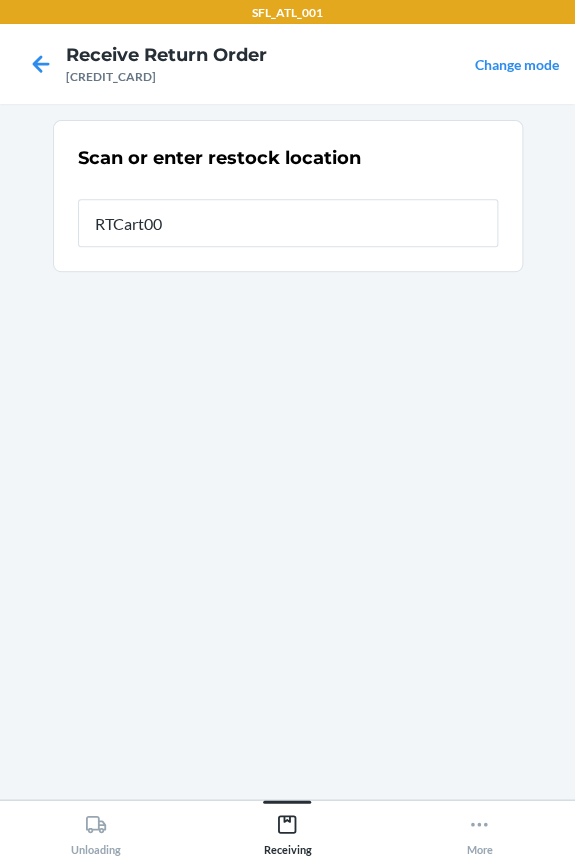 type on "RTCart005" 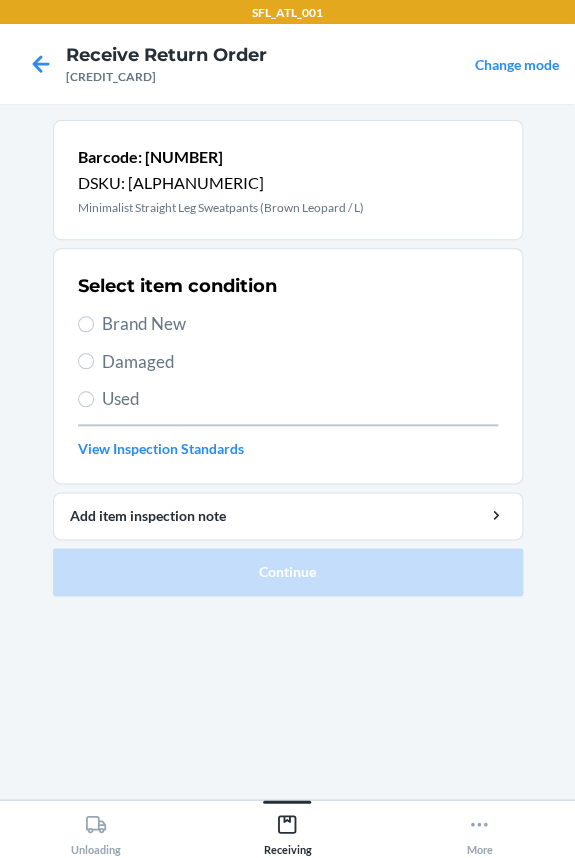 click on "Brand New" at bounding box center [300, 324] 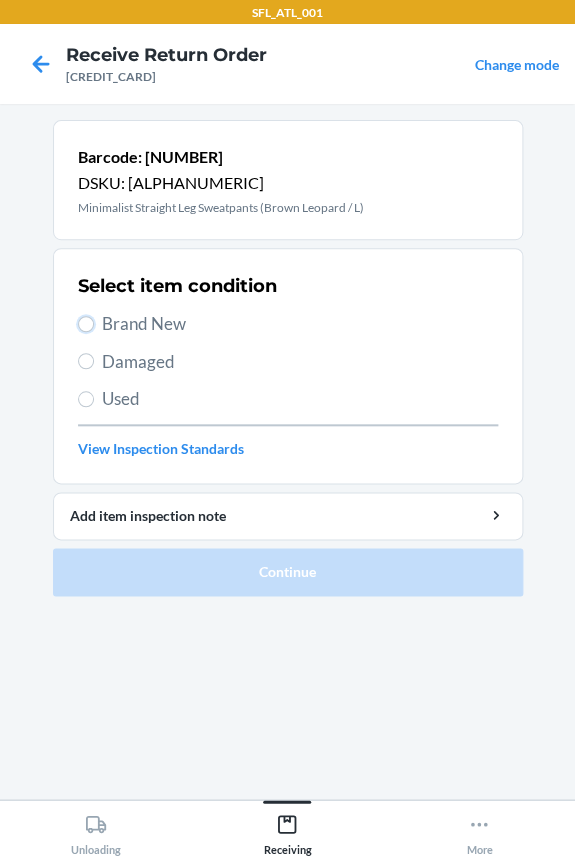 click on "Brand New" at bounding box center [86, 324] 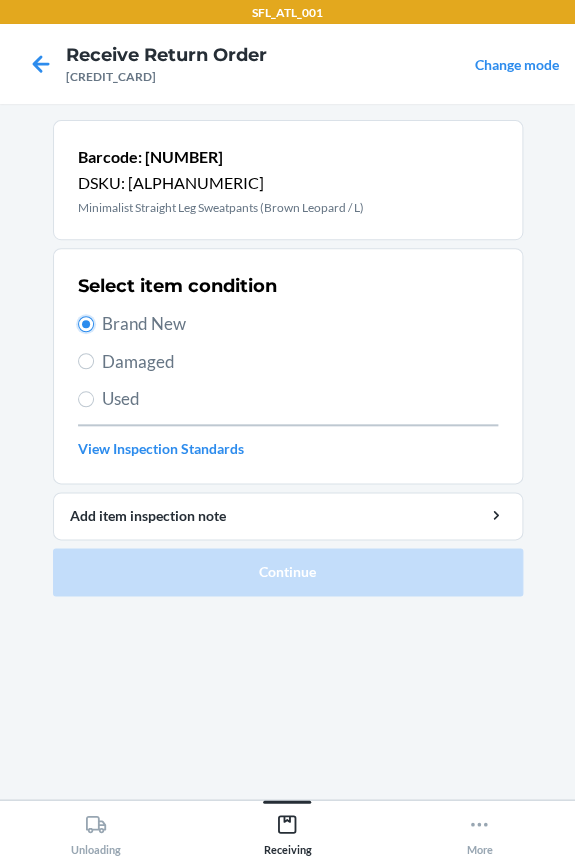 radio on "true" 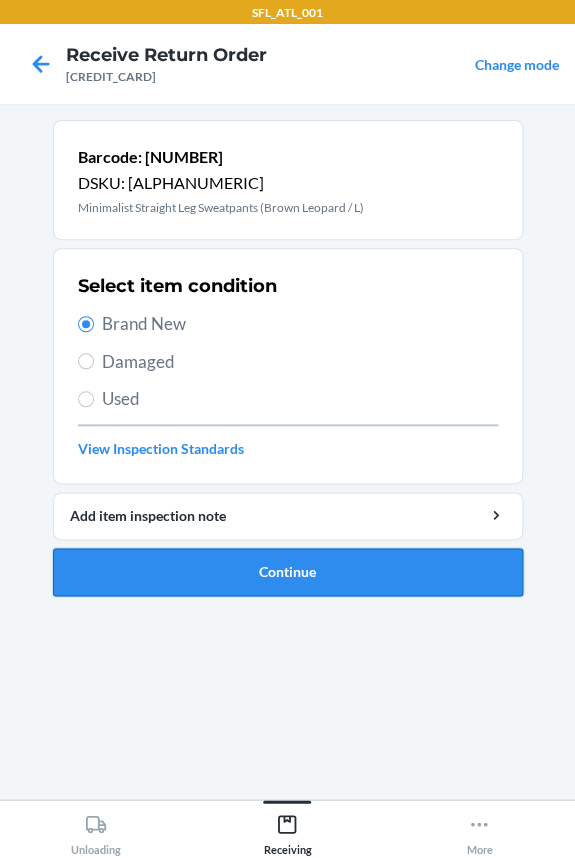 click on "Continue" at bounding box center (288, 572) 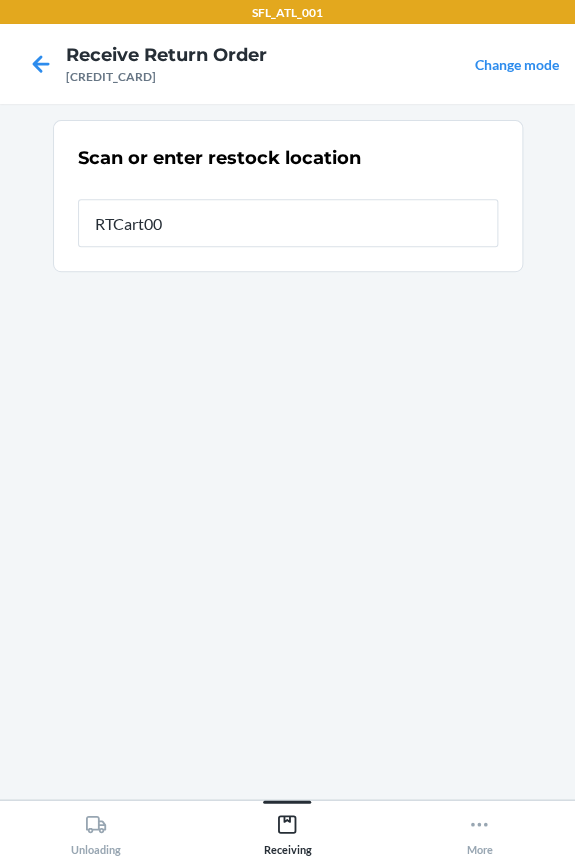 type on "RTCart005" 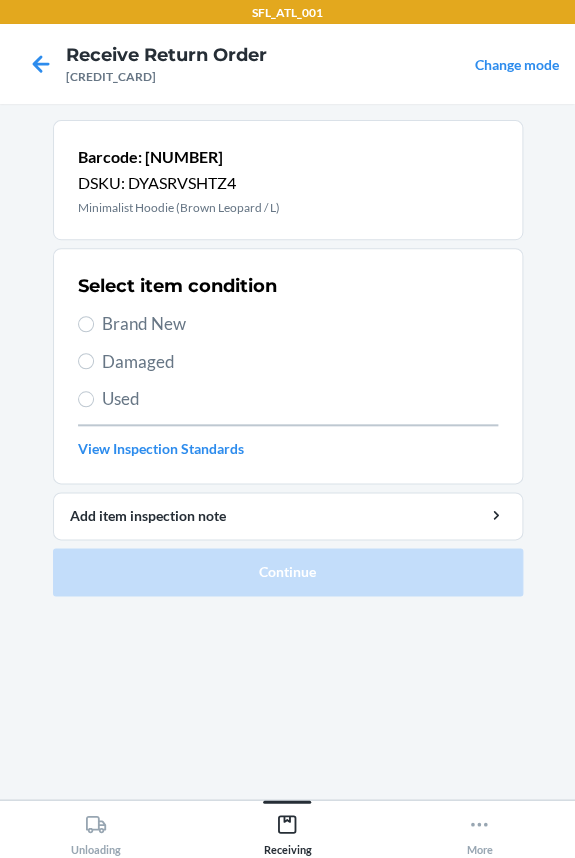 click on "Brand New" at bounding box center [300, 324] 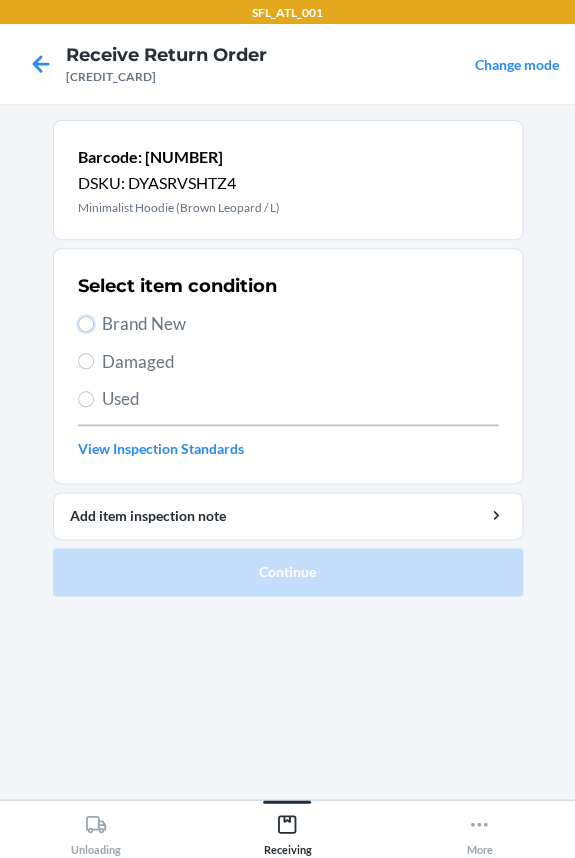 click on "Brand New" at bounding box center [86, 324] 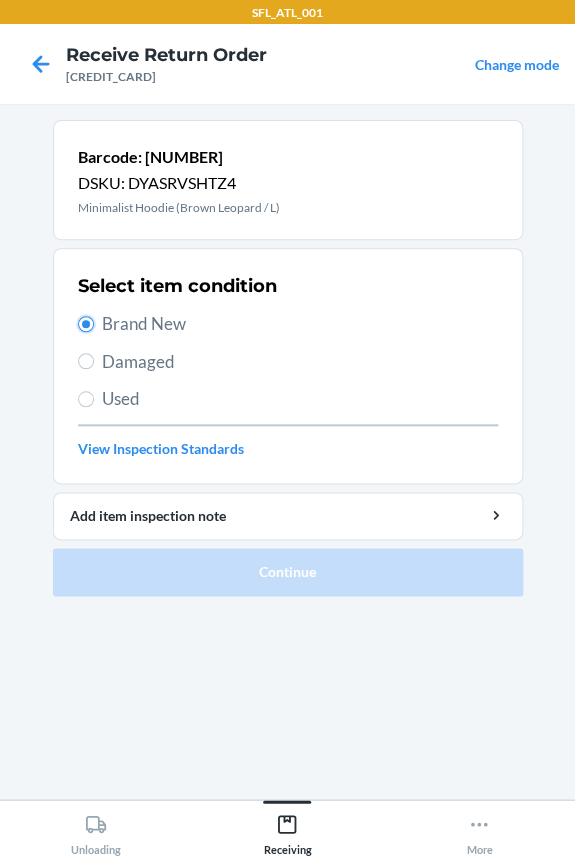 radio on "true" 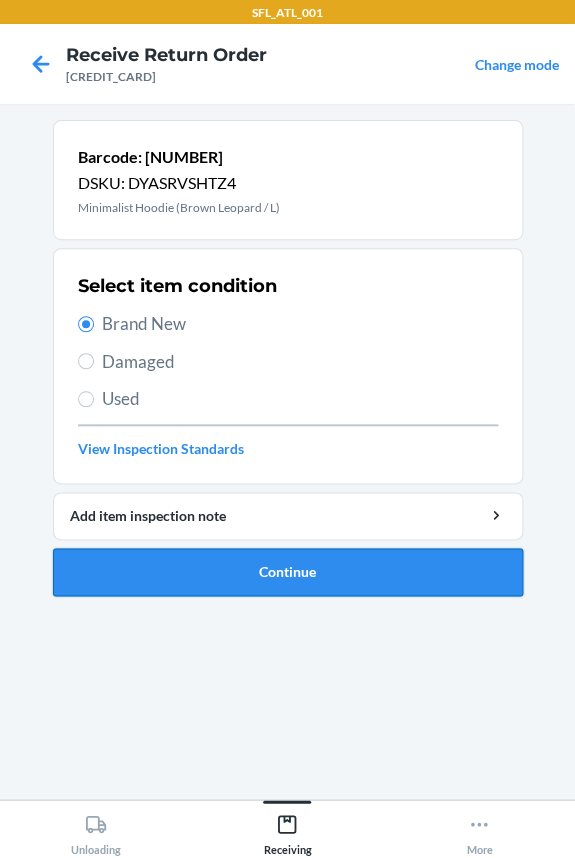 click on "Continue" at bounding box center [288, 572] 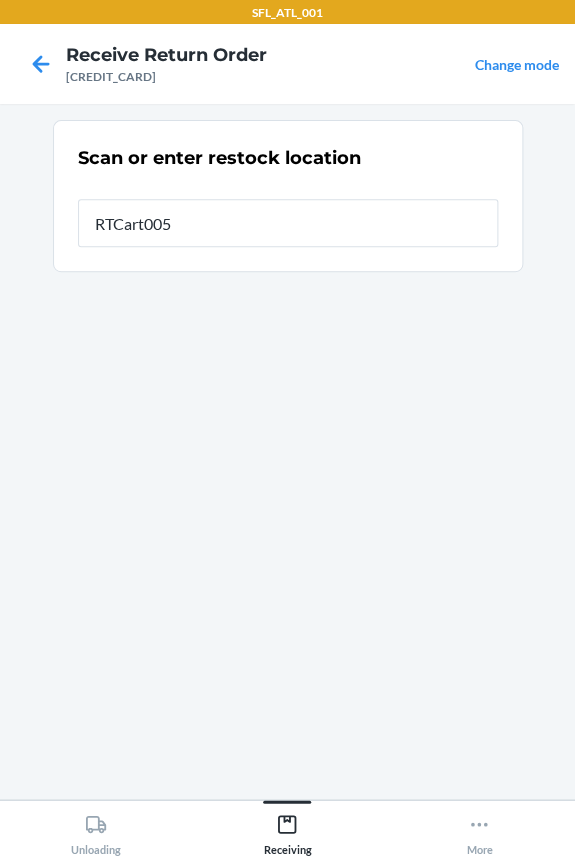 type on "RTCart005" 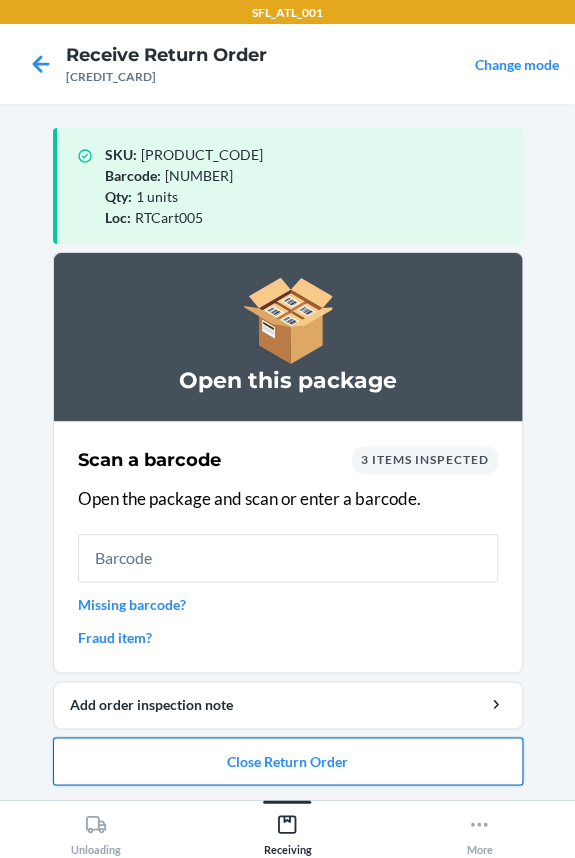 click on "Close Return Order" at bounding box center (288, 761) 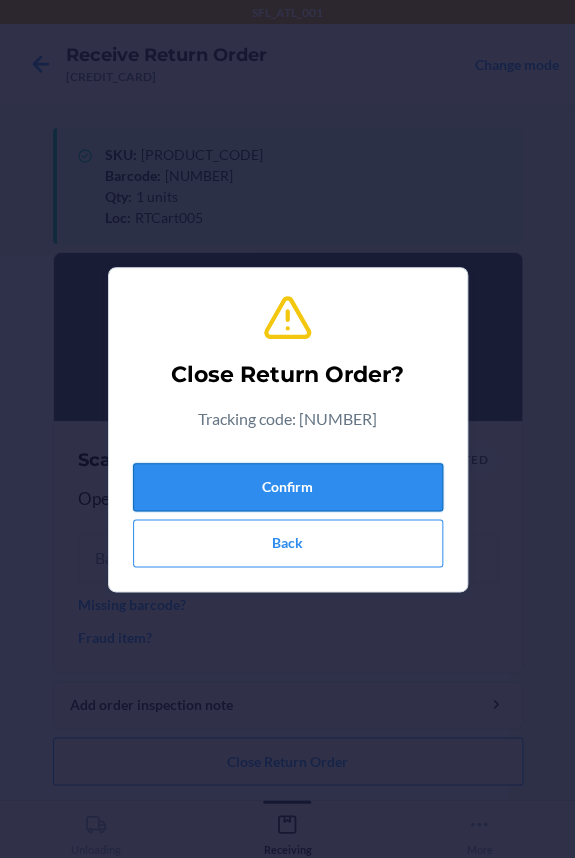 click on "Confirm" at bounding box center [288, 487] 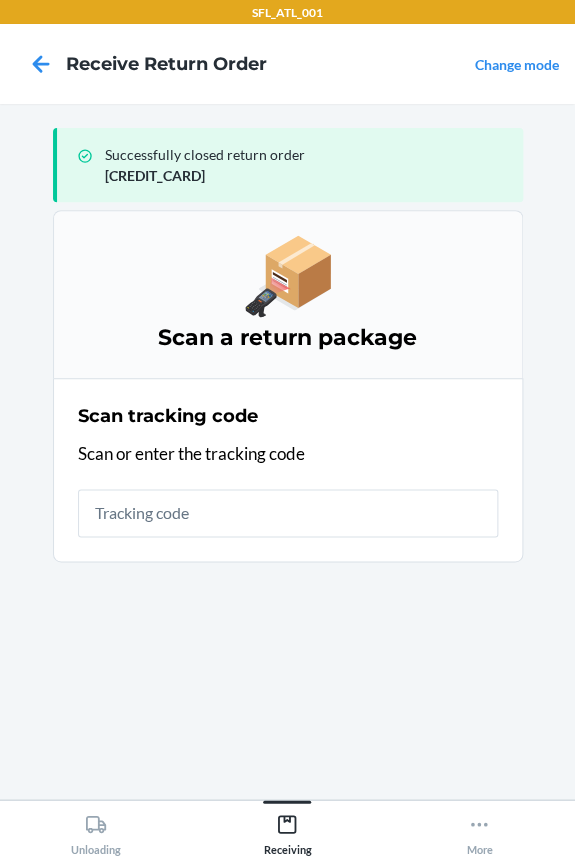 click at bounding box center (288, 513) 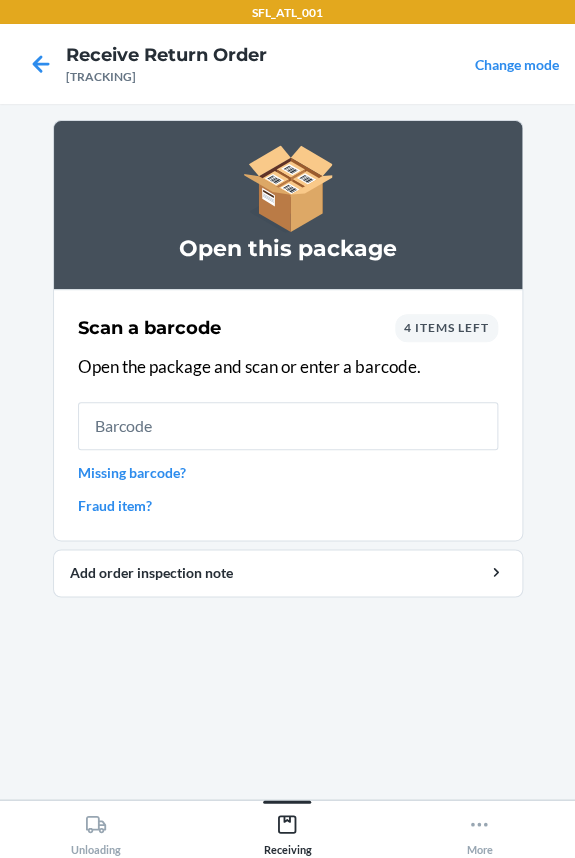 click at bounding box center [288, 426] 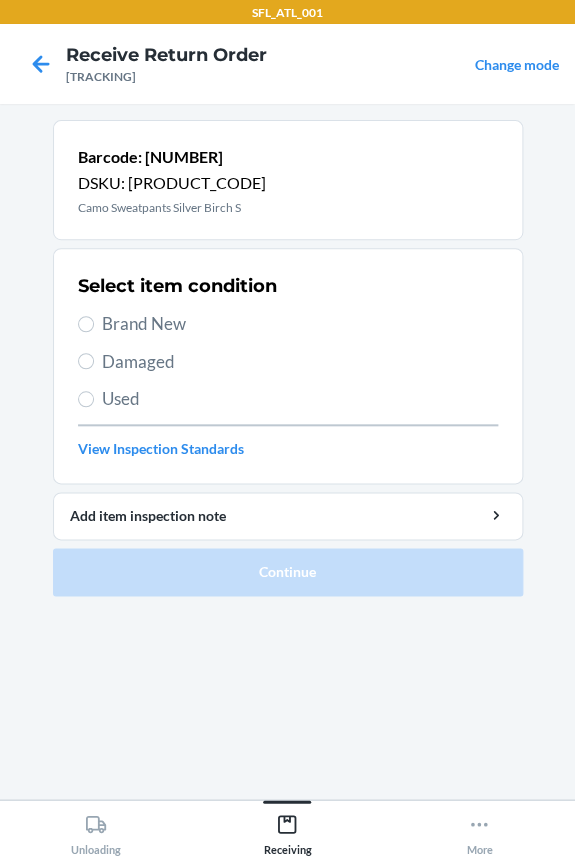 click on "Brand New" at bounding box center [300, 324] 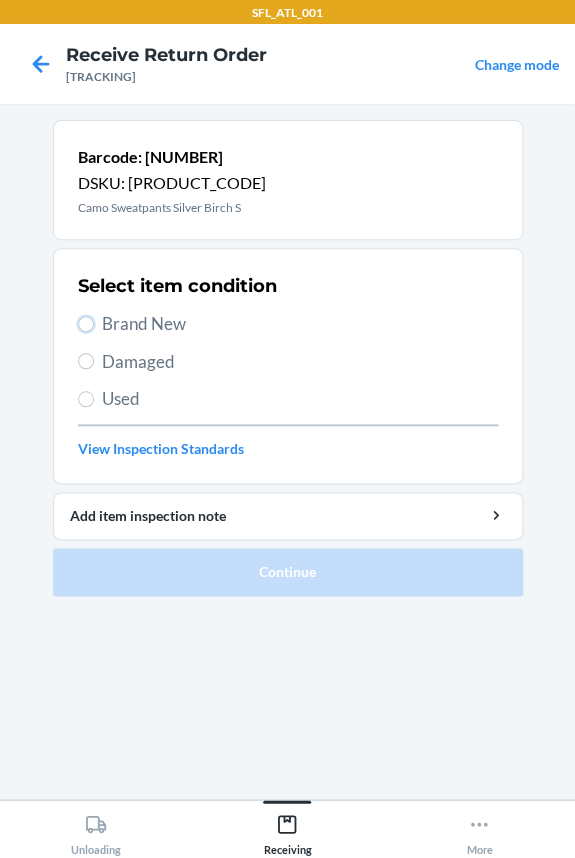 click on "Brand New" at bounding box center [86, 324] 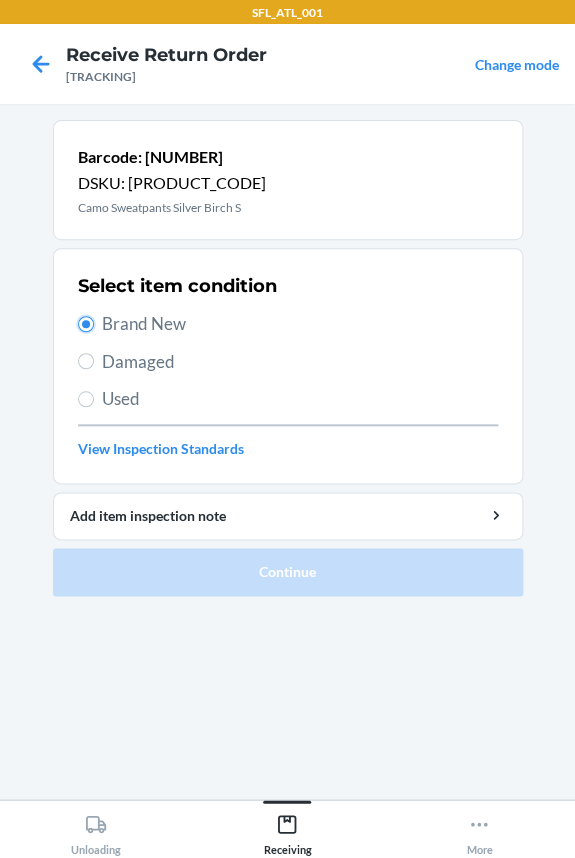 radio on "true" 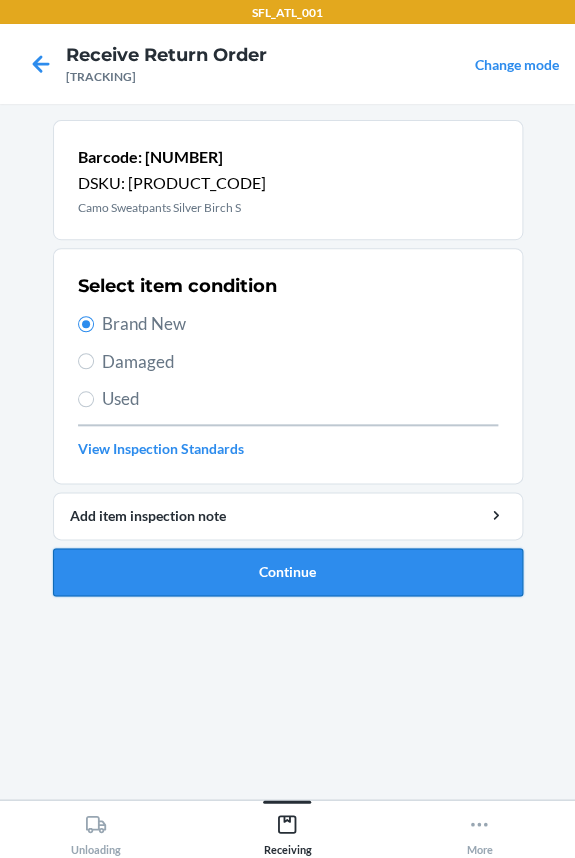 click on "Continue" at bounding box center (288, 572) 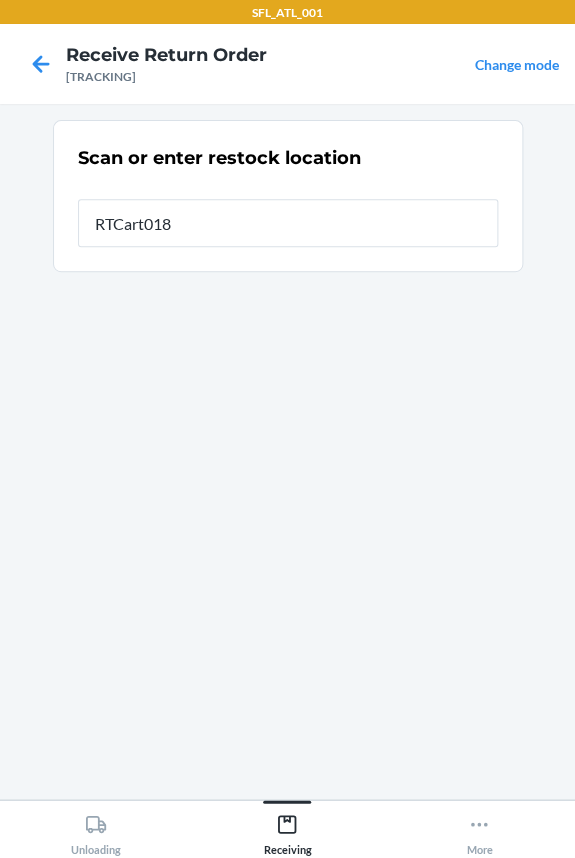 type on "RTCart018" 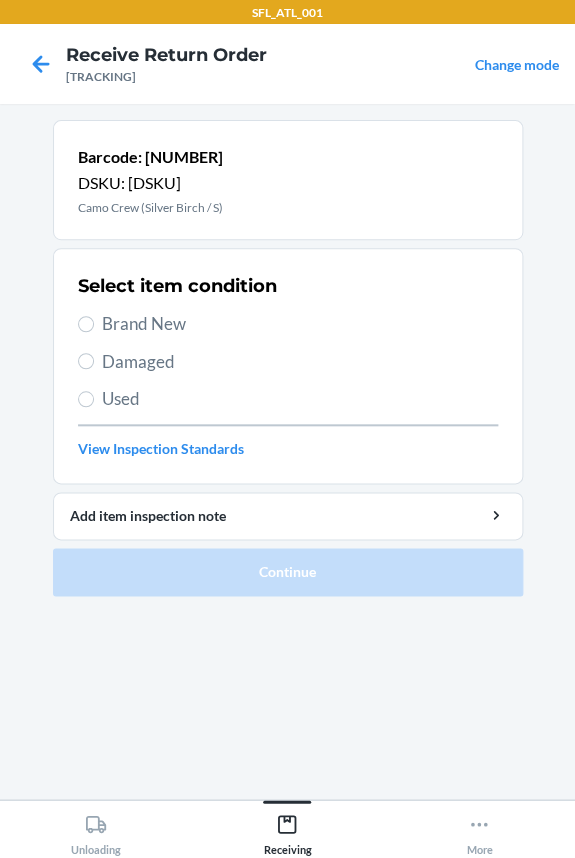 click on "Brand New" at bounding box center [300, 324] 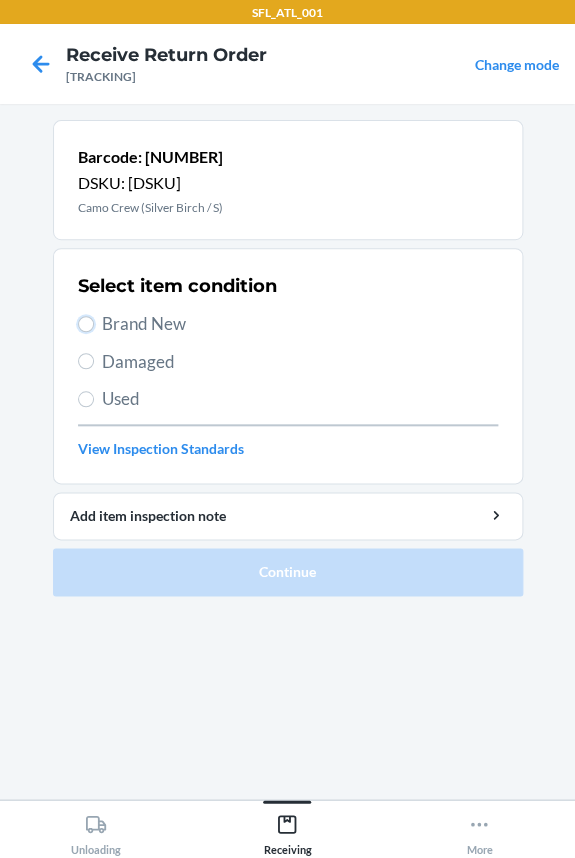 click on "Brand New" at bounding box center (86, 324) 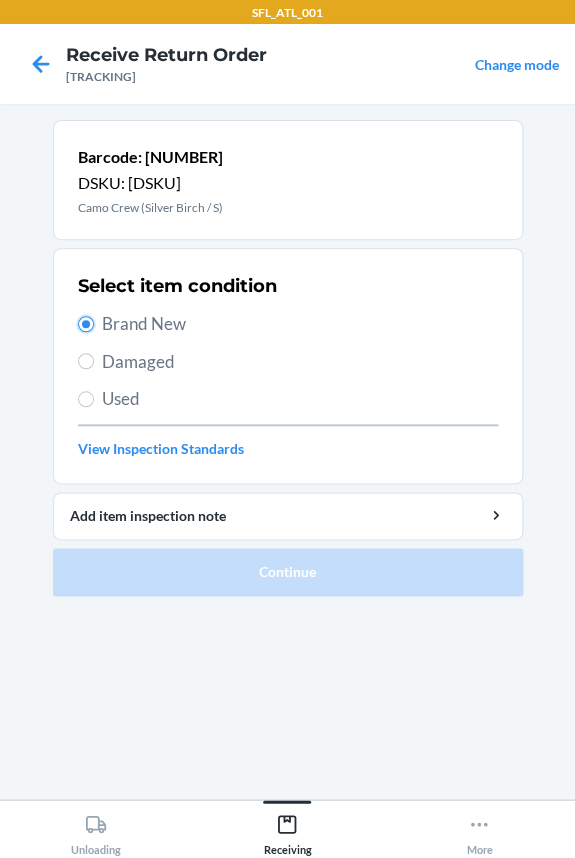 type 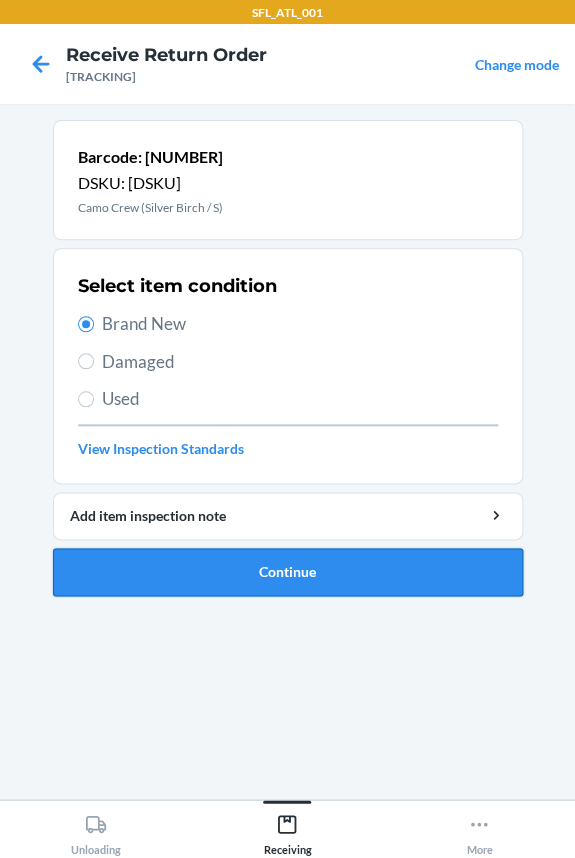click on "Continue" at bounding box center [288, 572] 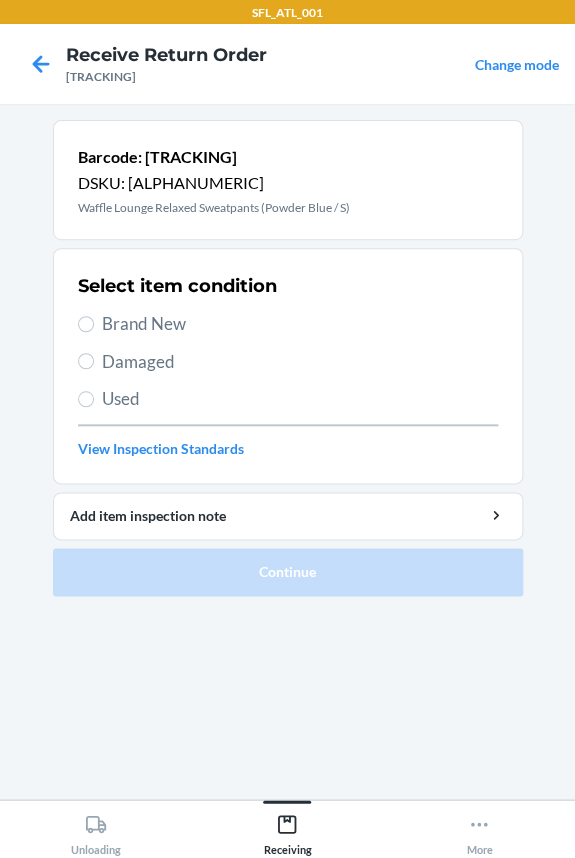 click on "Brand New" at bounding box center (300, 324) 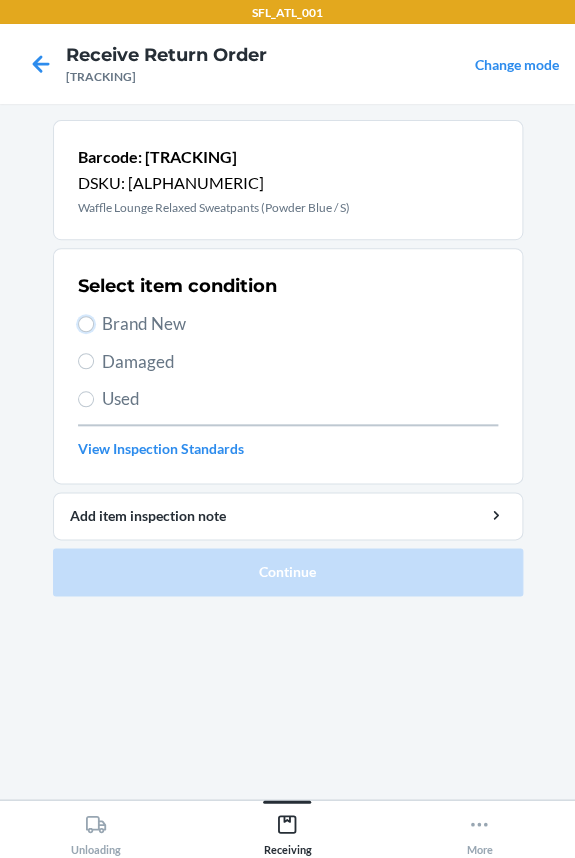 click on "Brand New" at bounding box center (86, 324) 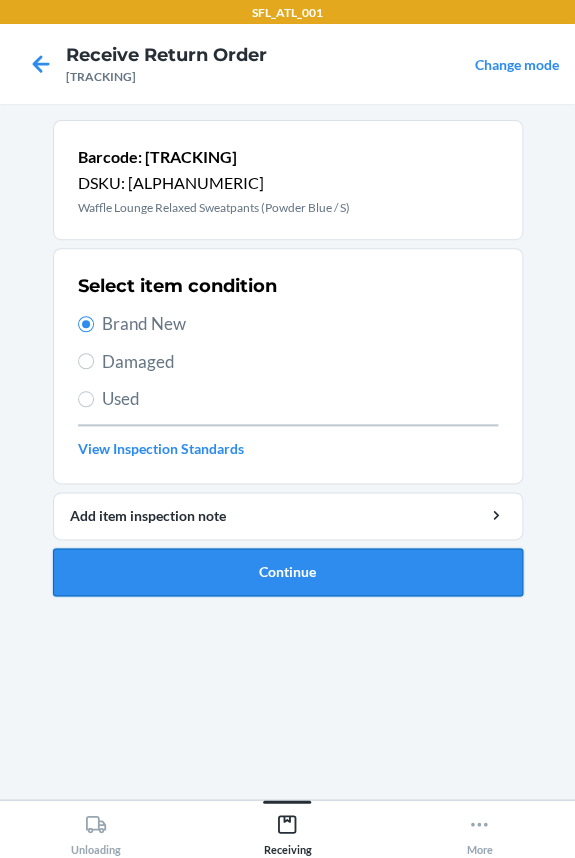click on "Continue" at bounding box center [288, 572] 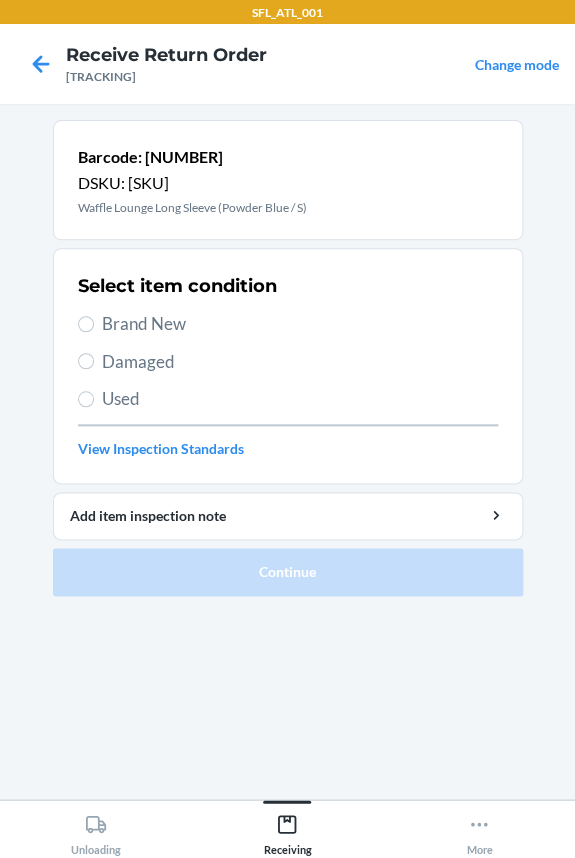 click on "Brand New" at bounding box center [300, 324] 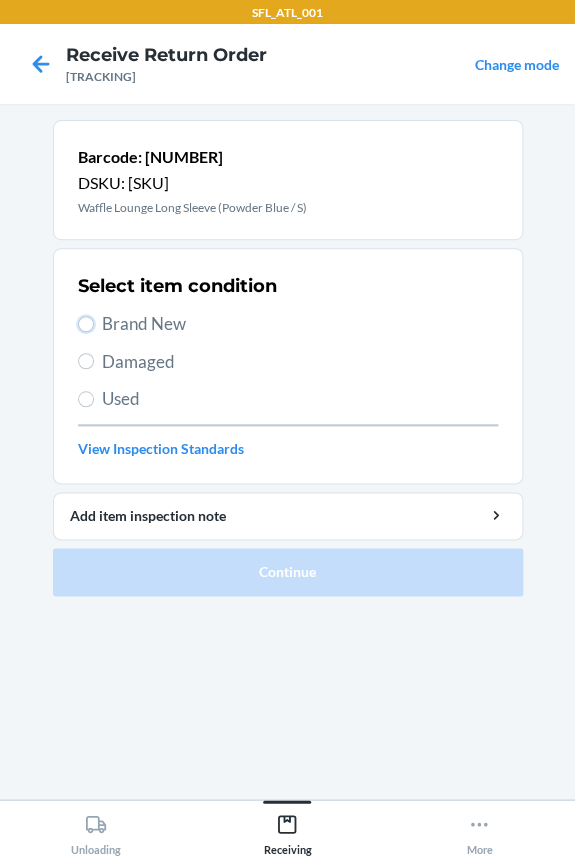 click on "Brand New" at bounding box center [86, 324] 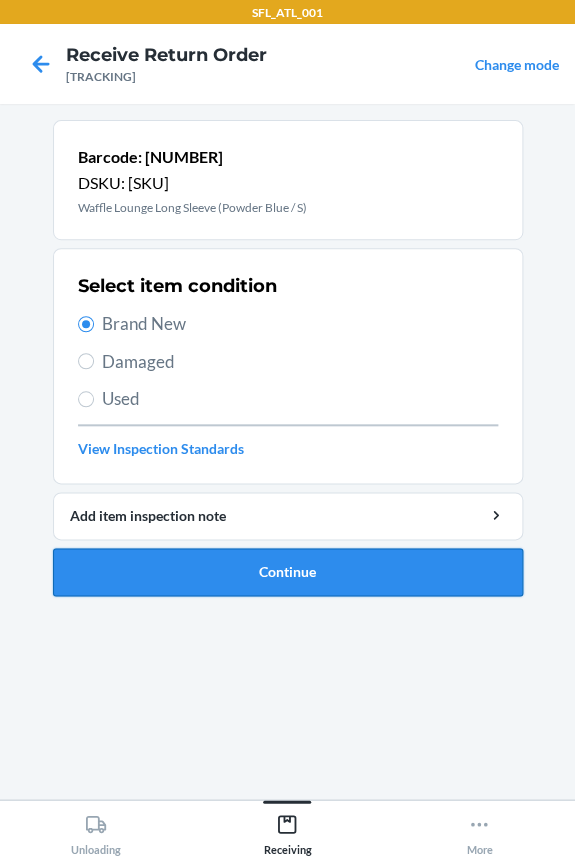click on "Continue" at bounding box center [288, 572] 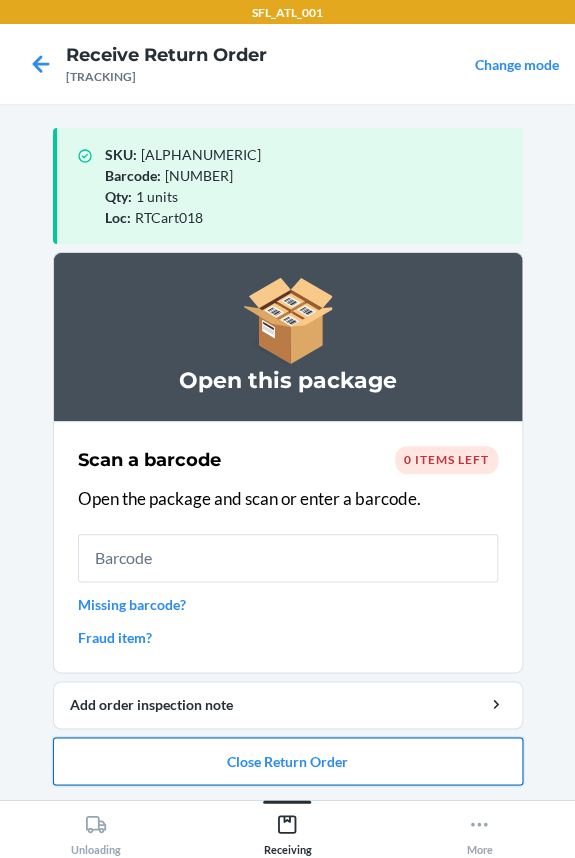 click on "Close Return Order" at bounding box center [288, 761] 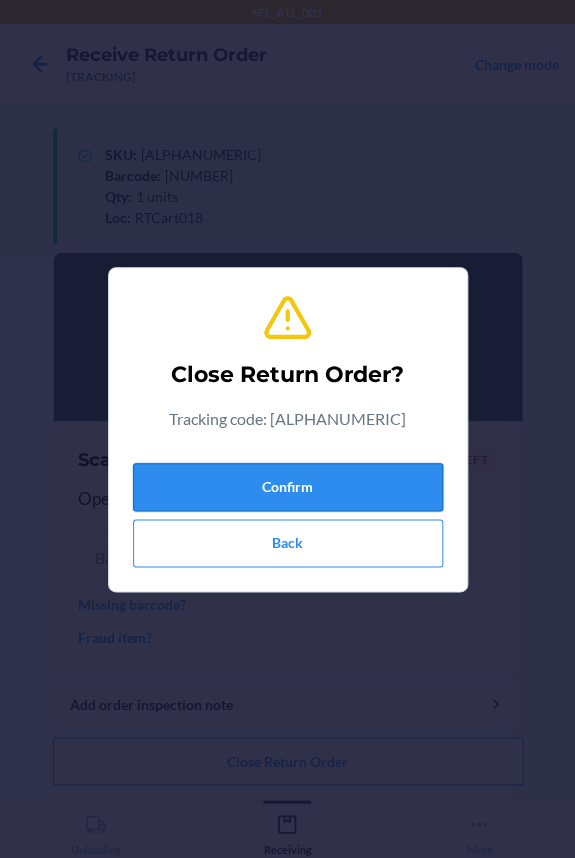 click on "Confirm" at bounding box center [288, 487] 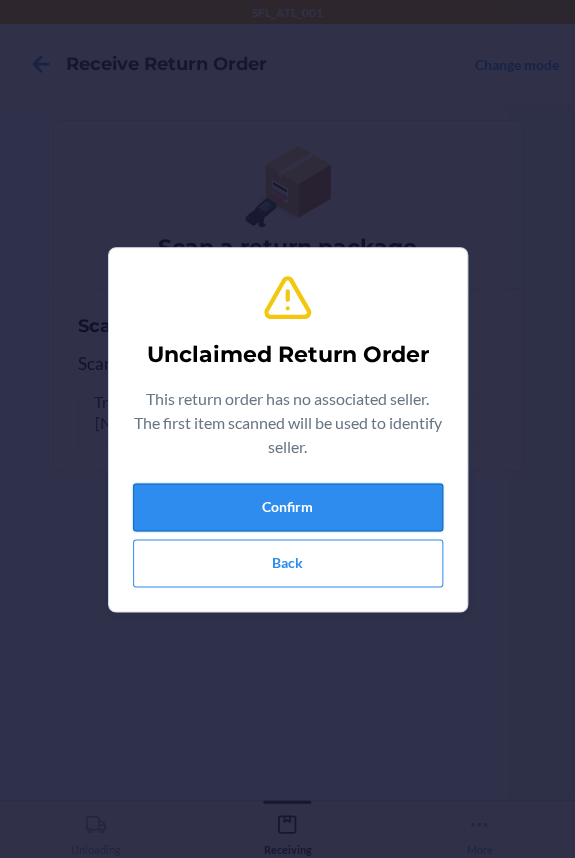 click on "Confirm" at bounding box center [288, 507] 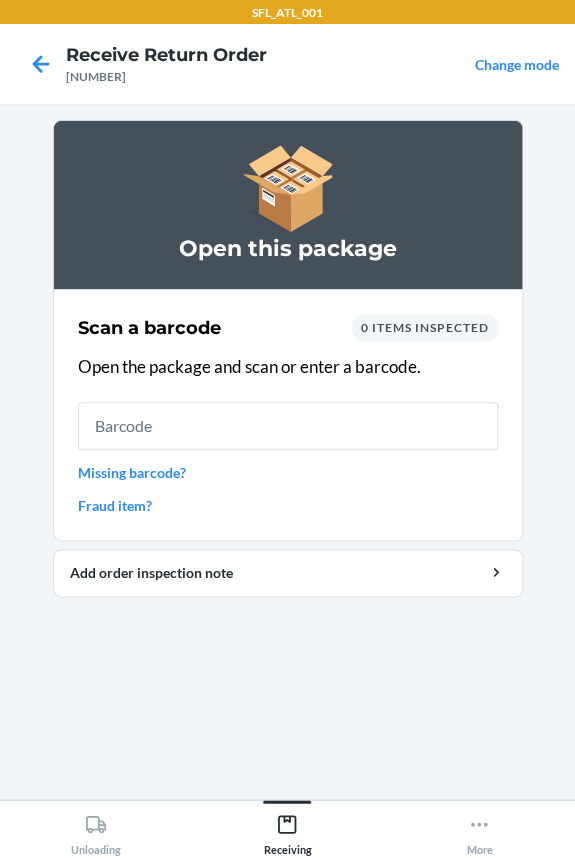 click at bounding box center [288, 426] 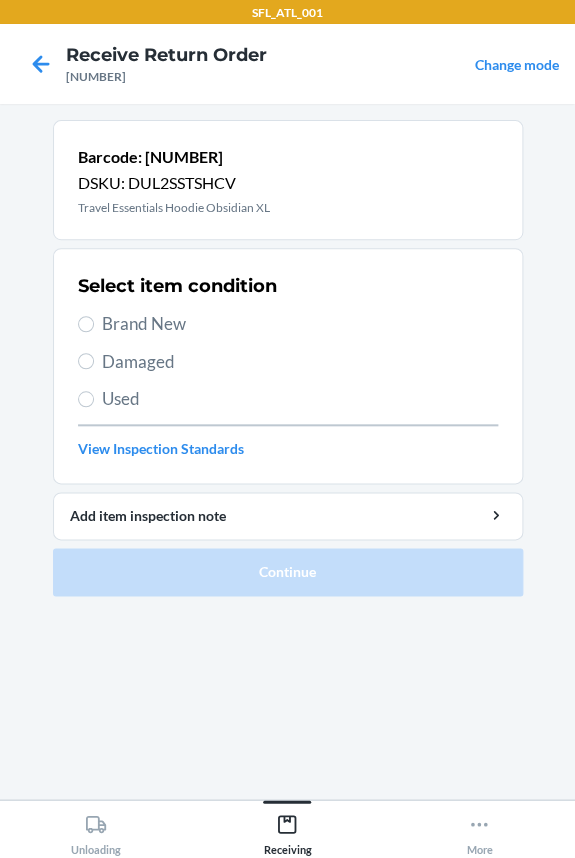 click on "Brand New" at bounding box center (300, 324) 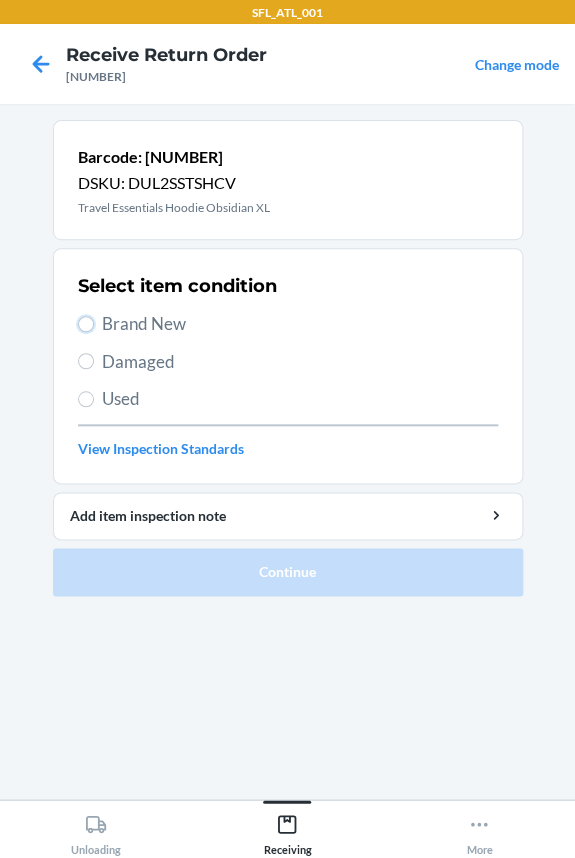 click on "Brand New" at bounding box center [86, 324] 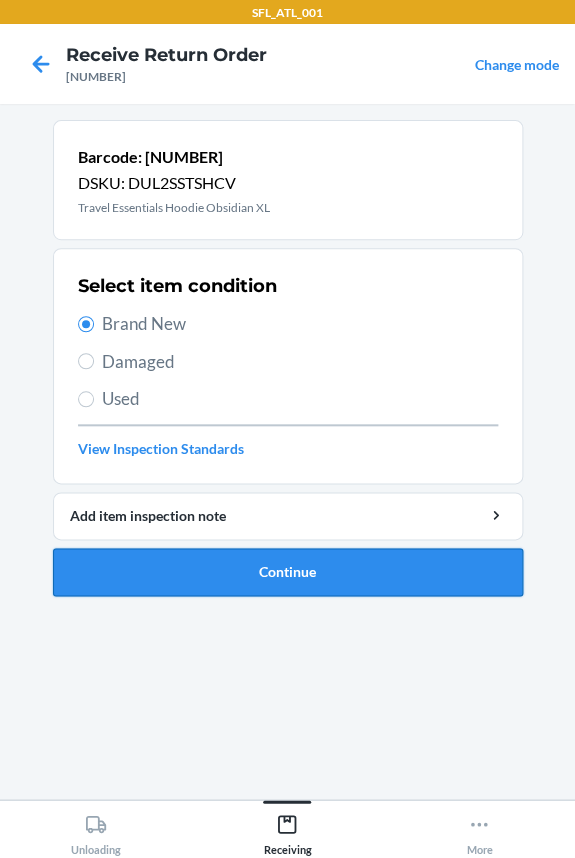 click on "Continue" at bounding box center [288, 572] 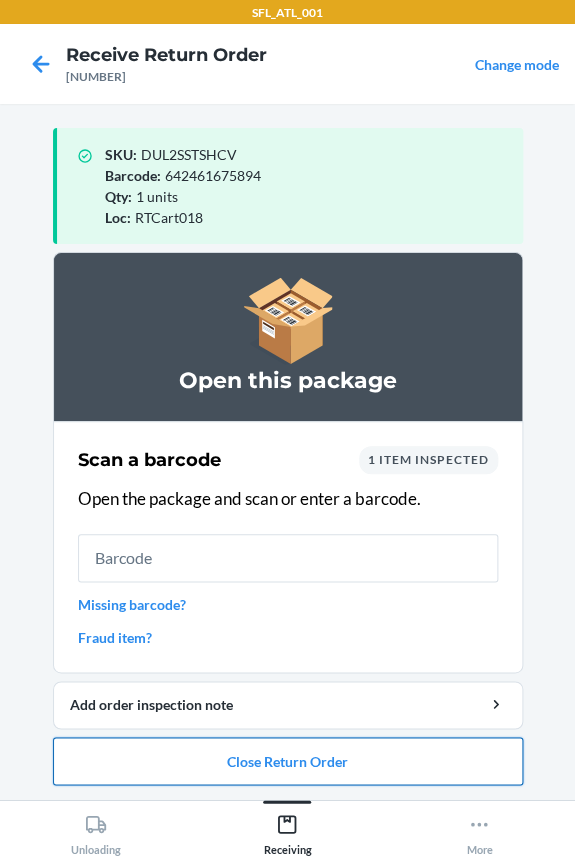 click on "Close Return Order" at bounding box center (288, 761) 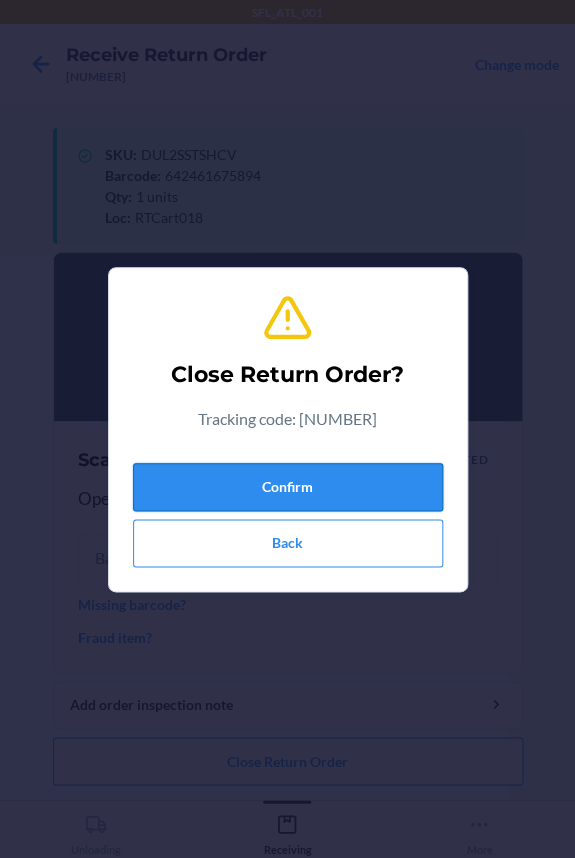 click on "Confirm" at bounding box center [288, 487] 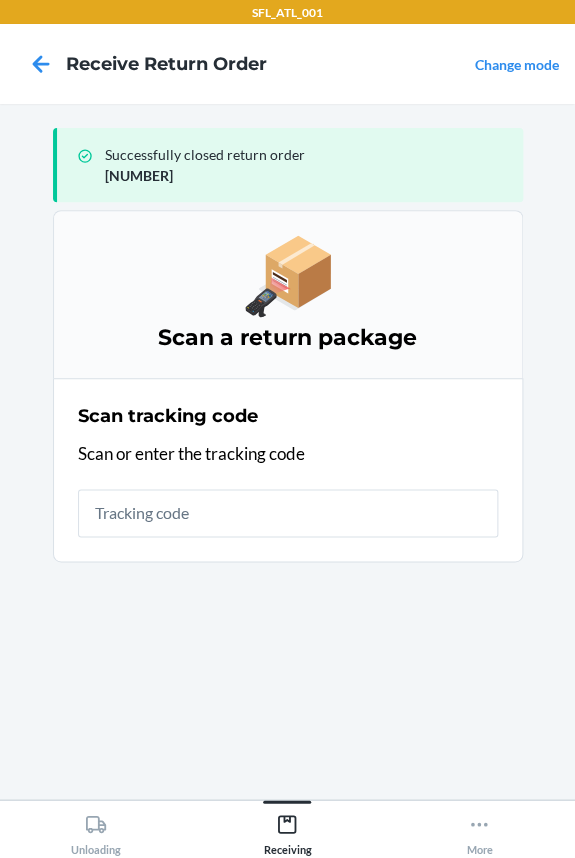 click at bounding box center (288, 513) 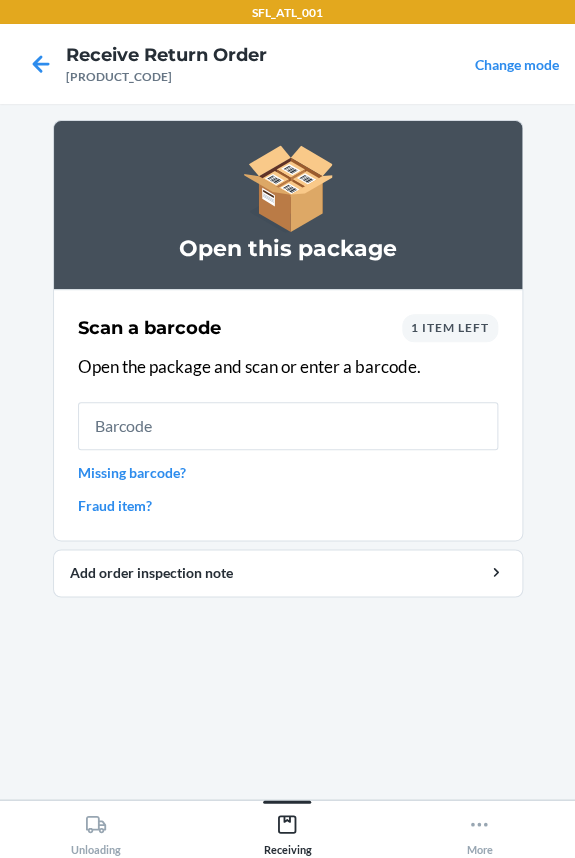 click at bounding box center (288, 426) 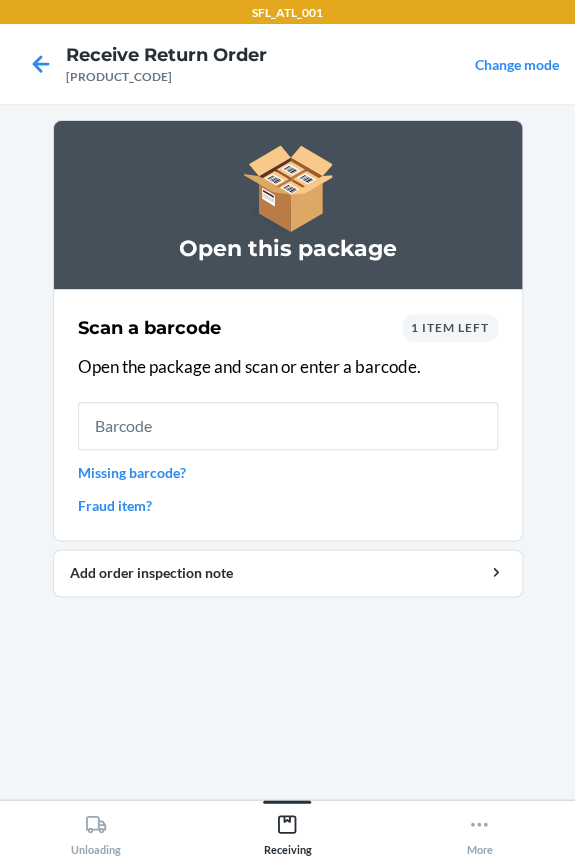 click at bounding box center (288, 426) 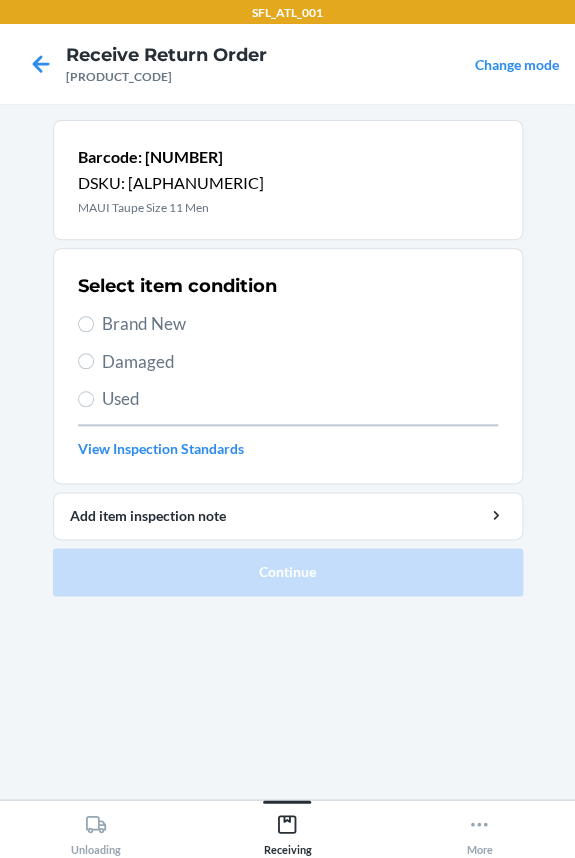 click on "Used" at bounding box center (300, 399) 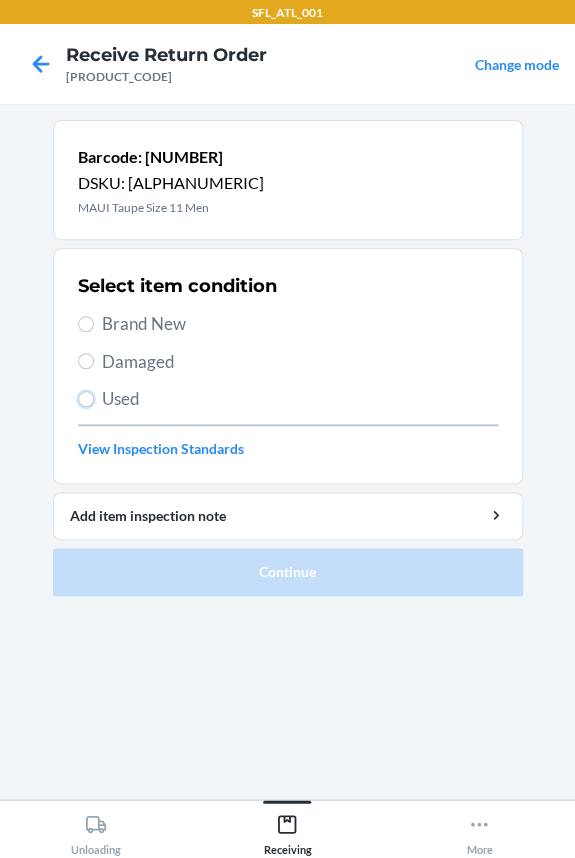 click on "Used" at bounding box center (86, 399) 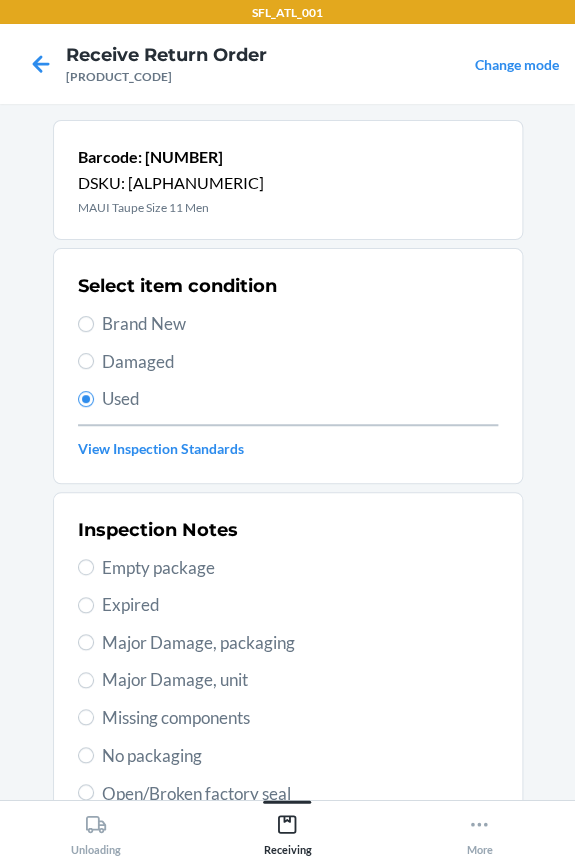 click on "Inspection Notes Empty package Expired Major Damage, packaging Major Damage, unit Missing components No packaging Open/Broken factory seal Unit heavily Used Unit lightly used Unknown smell Unknown stain Other" at bounding box center (288, 755) 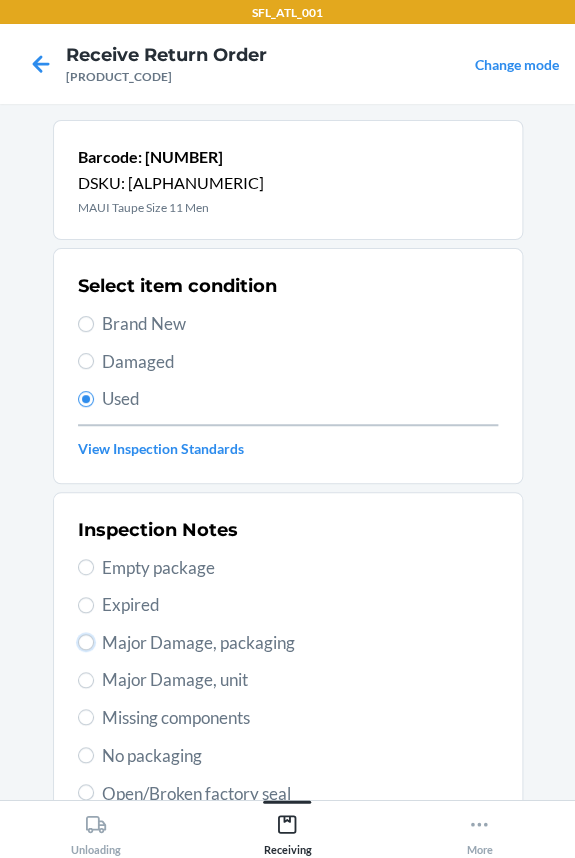 click on "Major Damage, packaging" at bounding box center [86, 642] 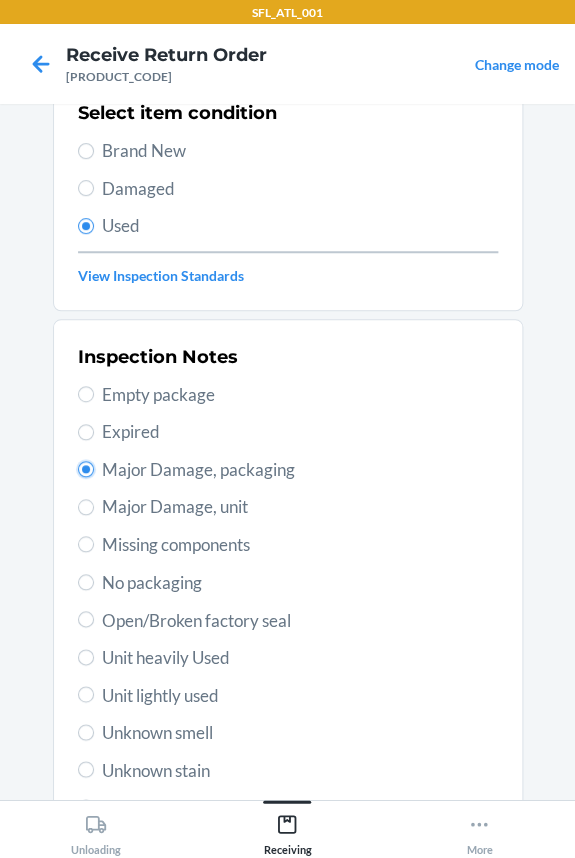 scroll, scrollTop: 344, scrollLeft: 0, axis: vertical 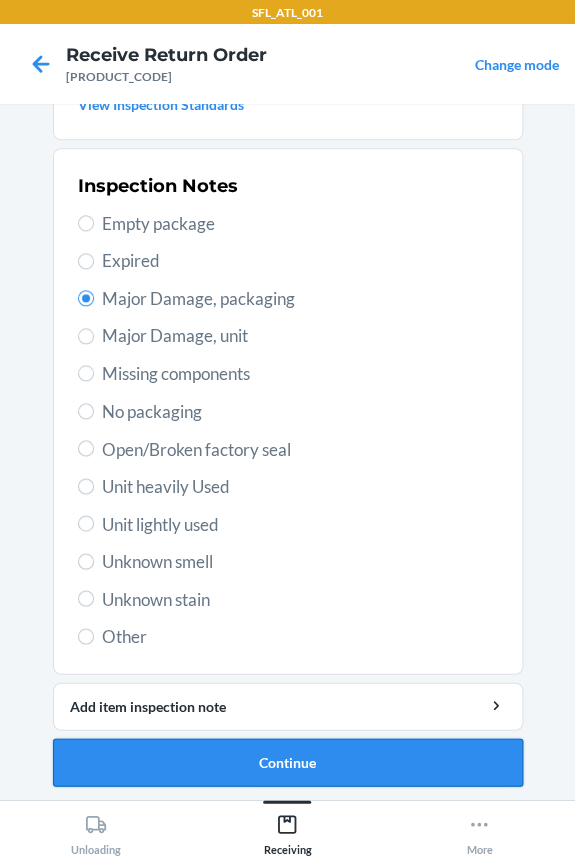 click on "Continue" at bounding box center (288, 762) 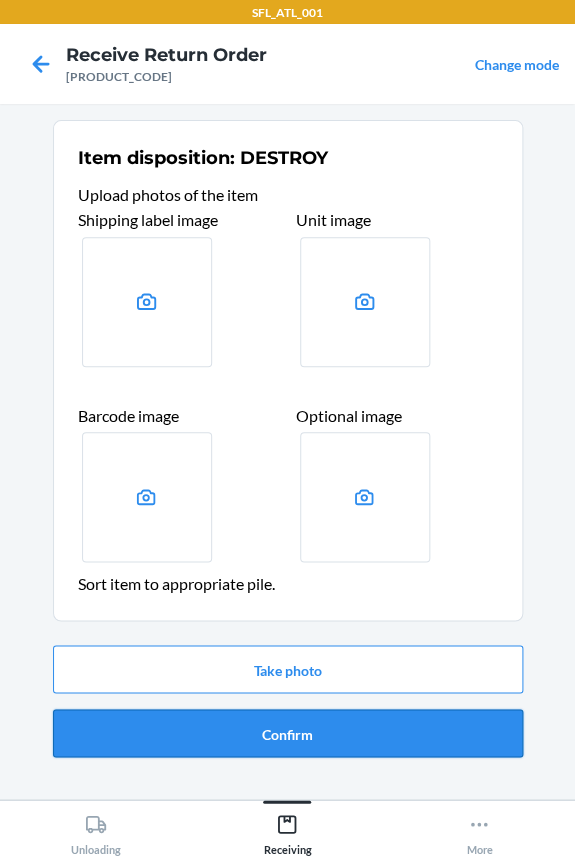 click on "Confirm" at bounding box center [288, 733] 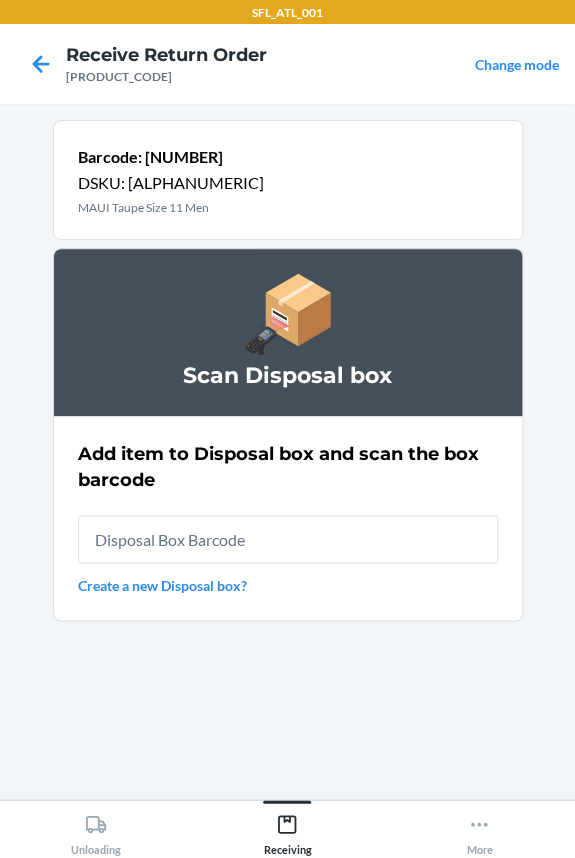 drag, startPoint x: 198, startPoint y: 540, endPoint x: 180, endPoint y: 535, distance: 18.681541 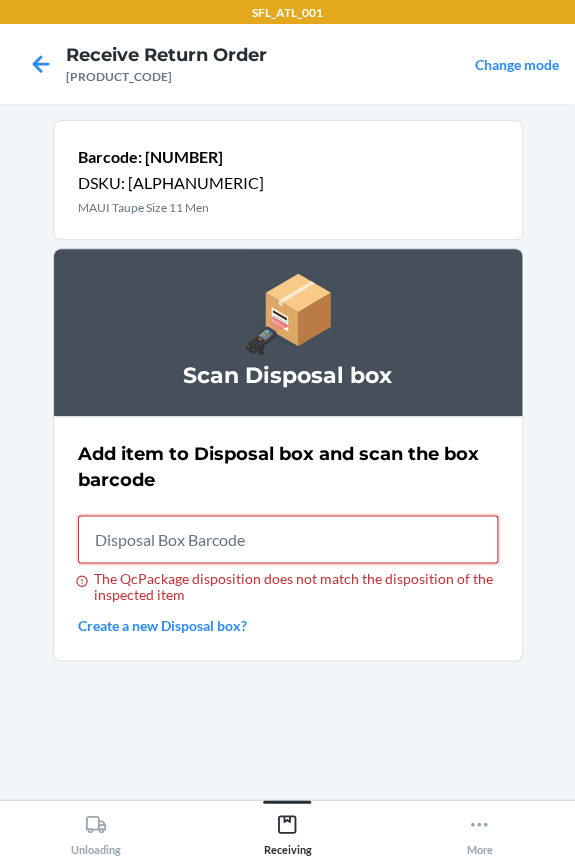 click on "The QcPackage disposition does not match the disposition of the inspected item" at bounding box center (288, 539) 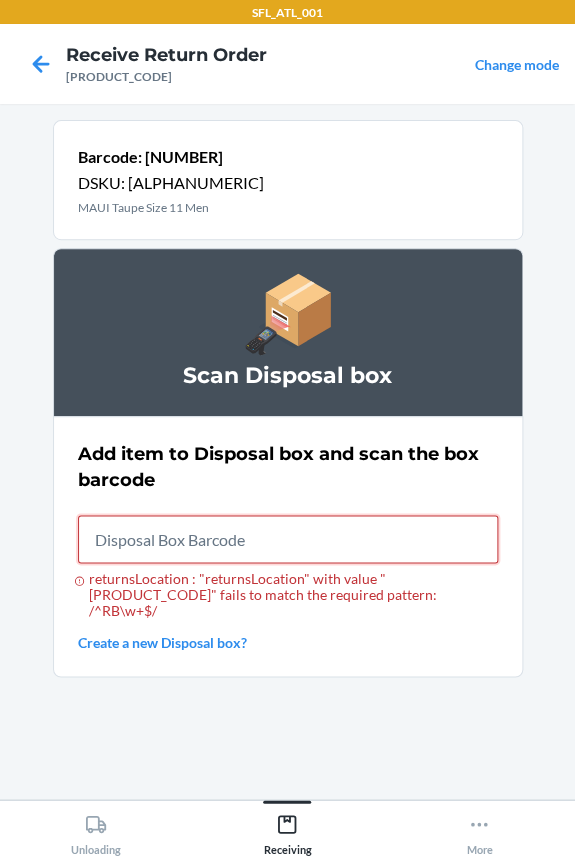click on "returnsLocation : "returnsLocation" with value "[PRODUCT_CODE]" fails to match the required pattern: /^RB\w+$/" at bounding box center [288, 539] 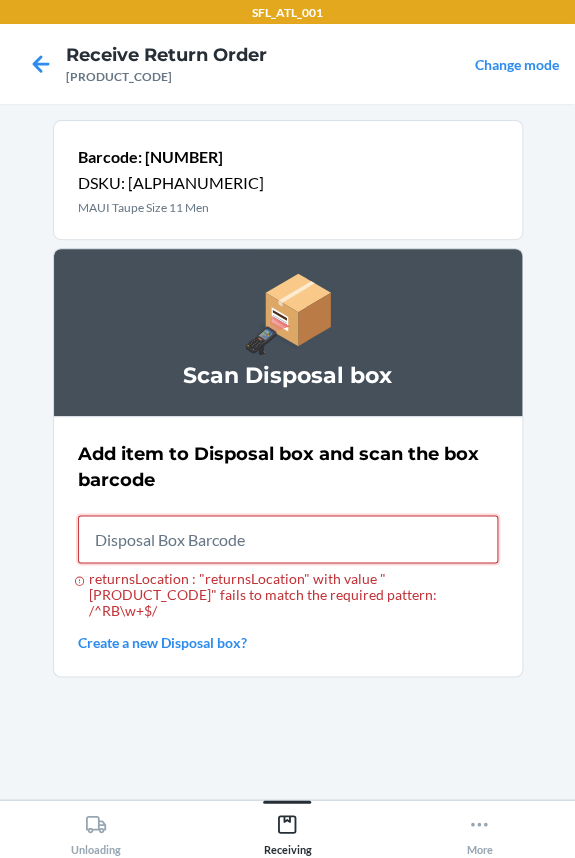click on "returnsLocation : "returnsLocation" with value "[PRODUCT_CODE]" fails to match the required pattern: /^RB\w+$/" at bounding box center (288, 539) 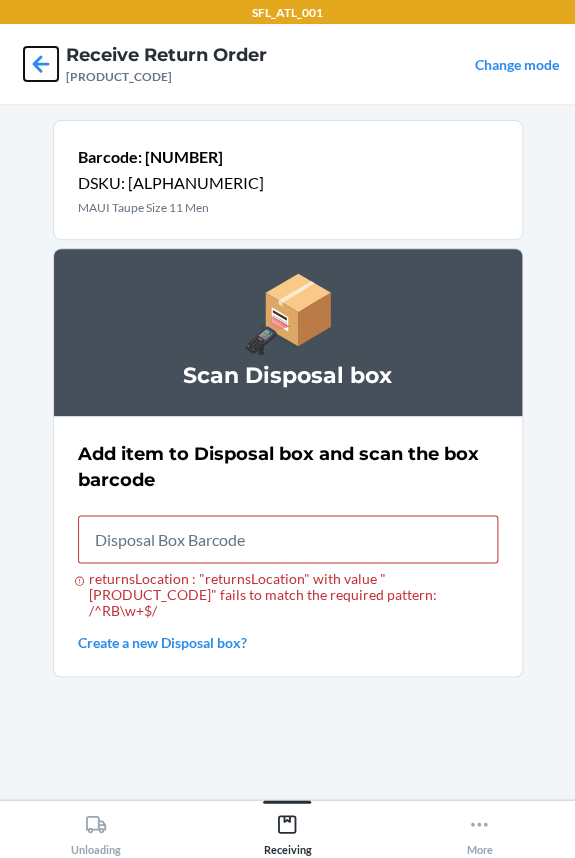 click 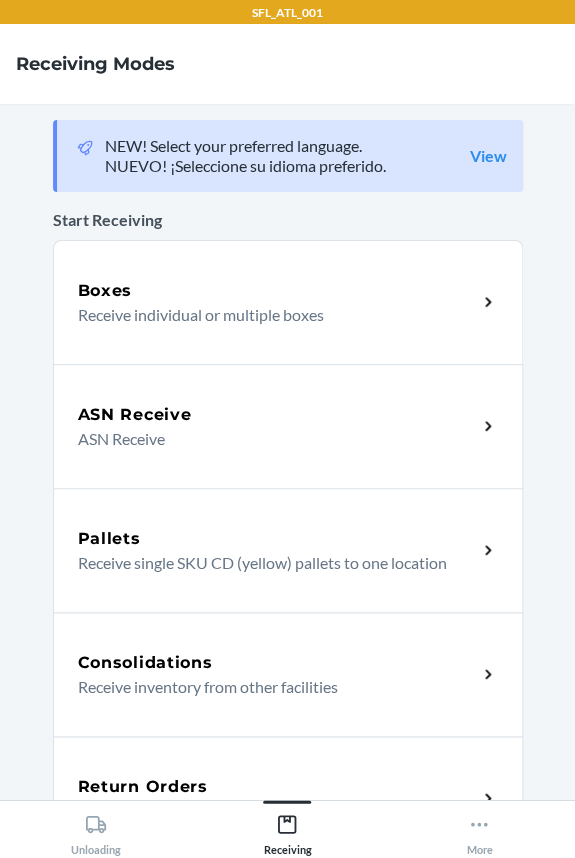 click on "Return Orders Receive return order package items" at bounding box center (288, 798) 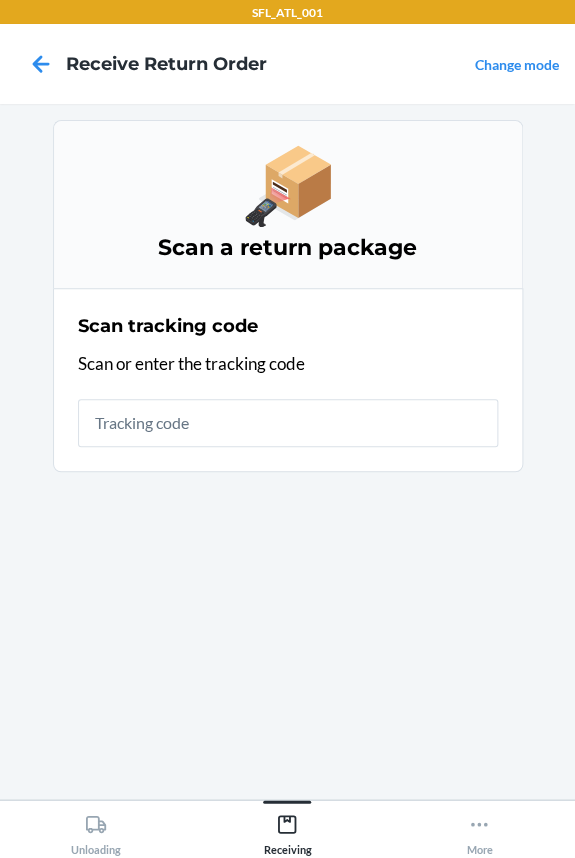 click at bounding box center (288, 423) 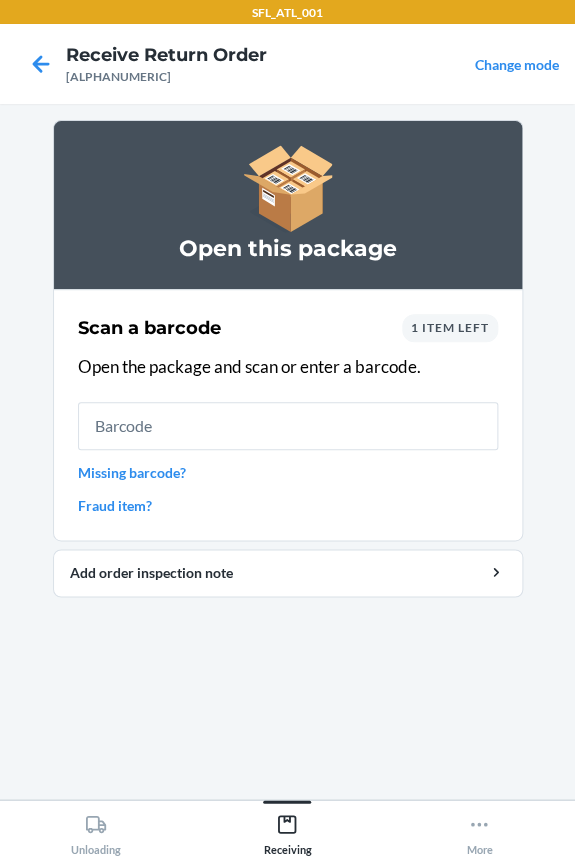 click on "1 item left" at bounding box center [450, 327] 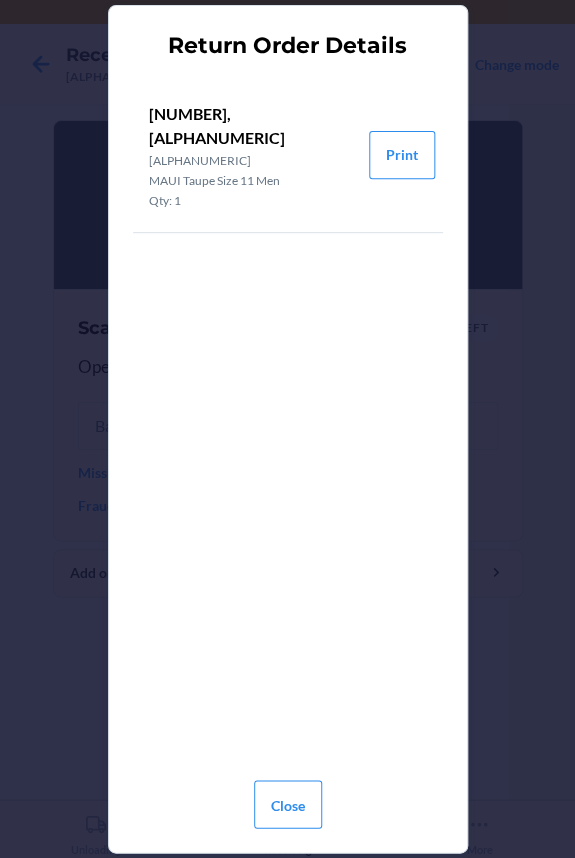 click on "[ALPHANUMERIC]" at bounding box center (251, 161) 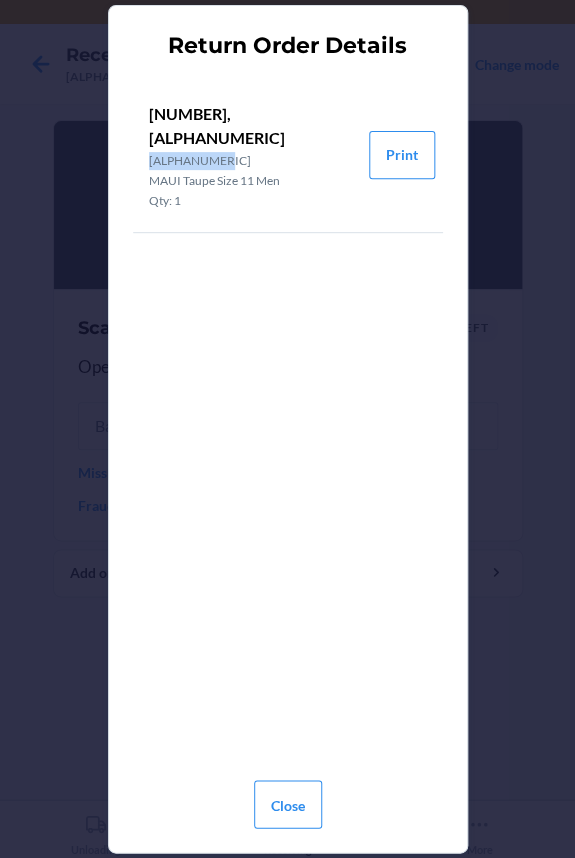click on "[ALPHANUMERIC]" at bounding box center (251, 161) 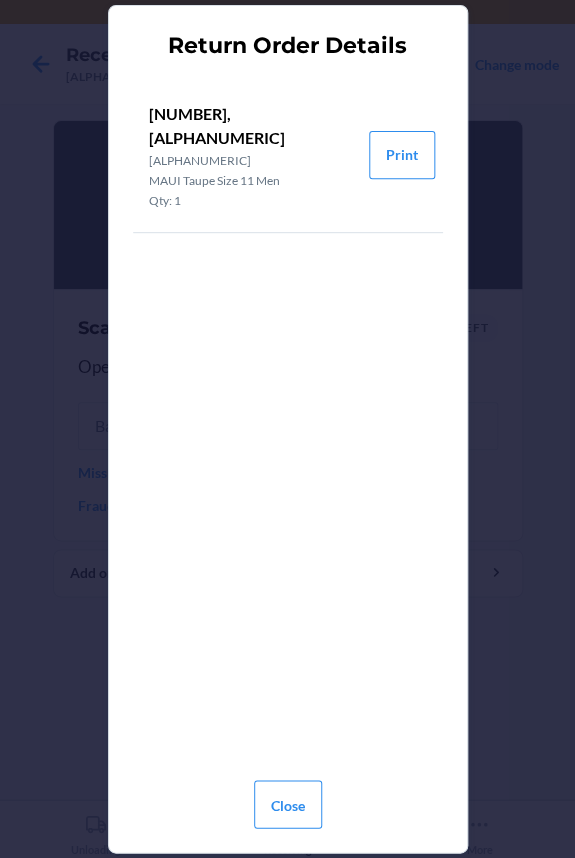 drag, startPoint x: 227, startPoint y: 158, endPoint x: 262, endPoint y: 675, distance: 518.18335 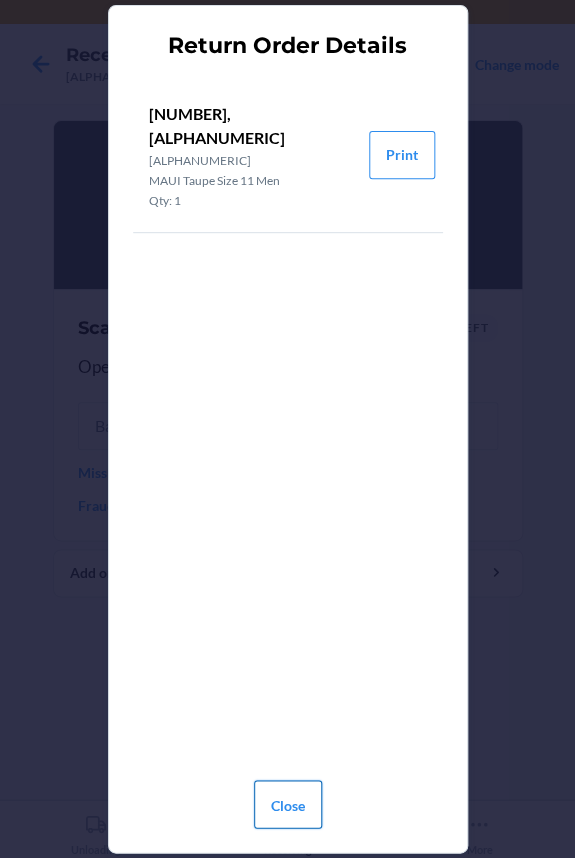 click on "Close" at bounding box center (288, 804) 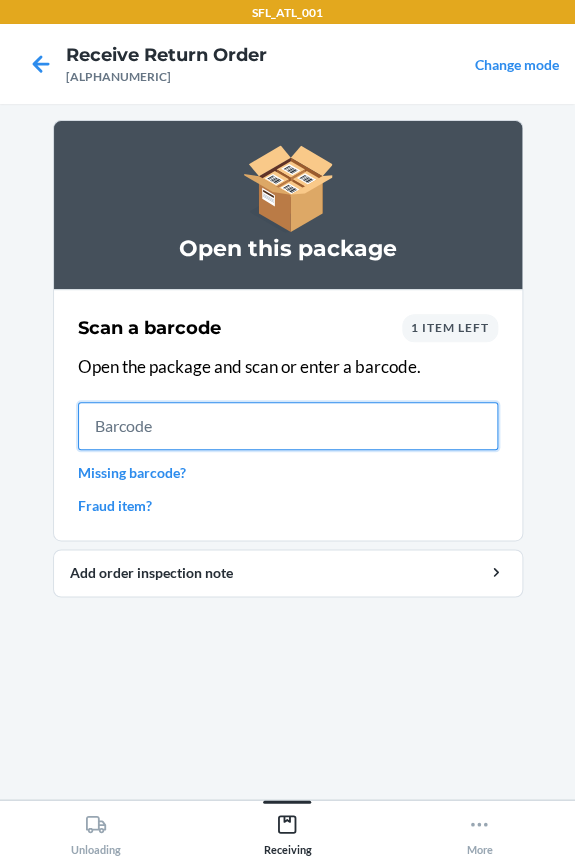 click at bounding box center (288, 426) 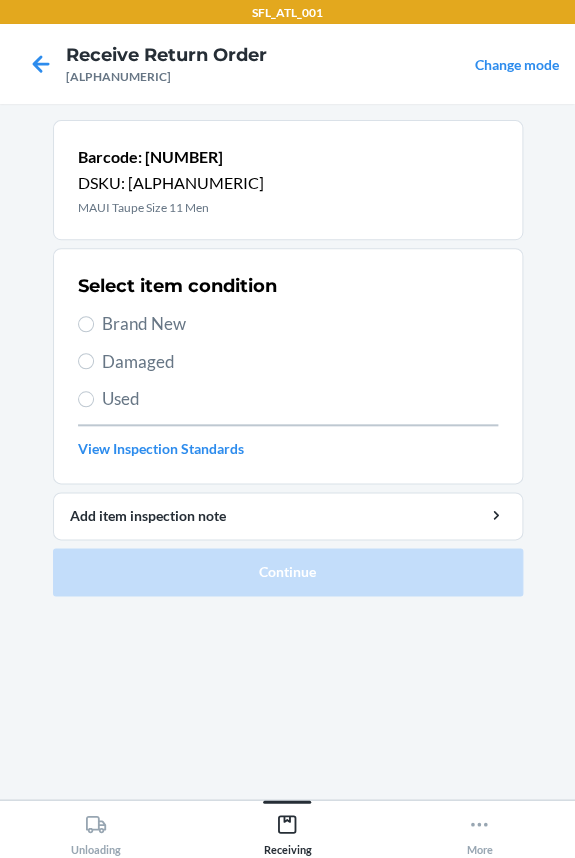 click on "Damaged" at bounding box center (300, 362) 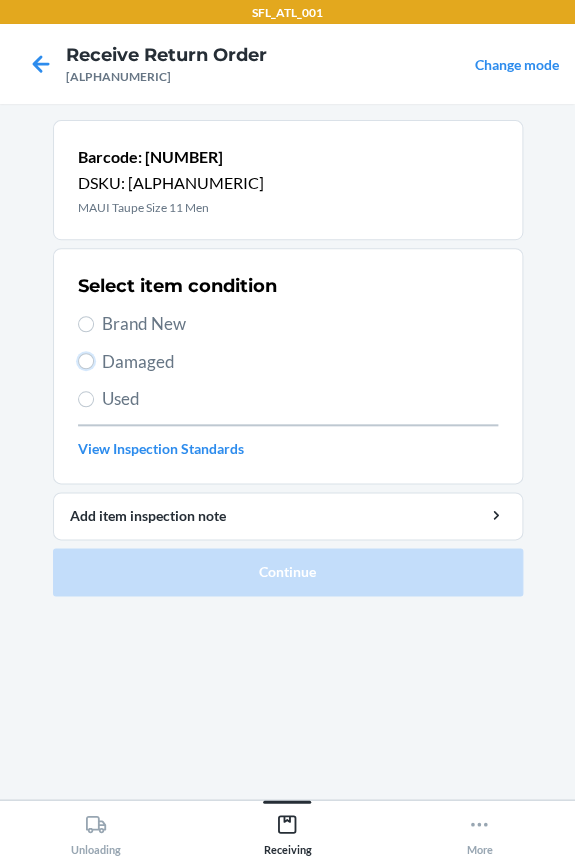 click on "Damaged" at bounding box center (86, 361) 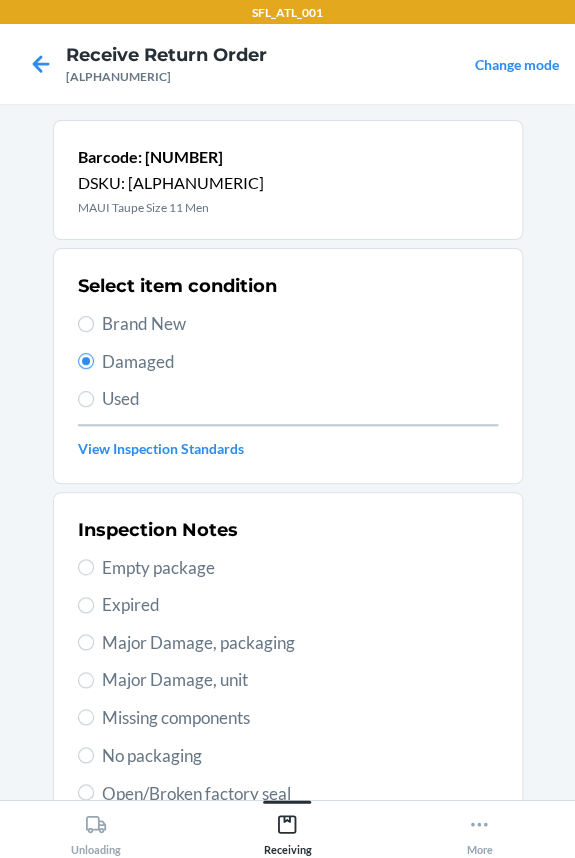 click on "Major Damage, packaging" at bounding box center [300, 643] 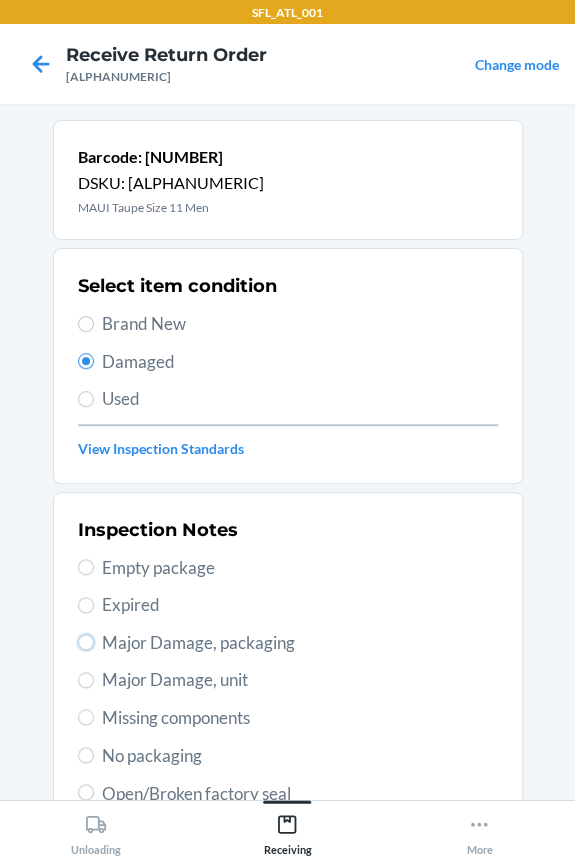 click on "Major Damage, packaging" at bounding box center [86, 642] 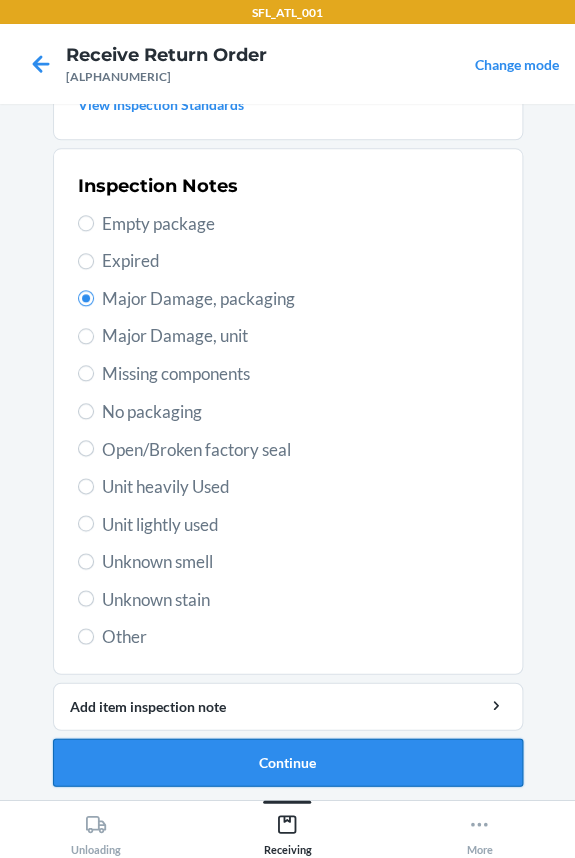 click on "Continue" at bounding box center (288, 762) 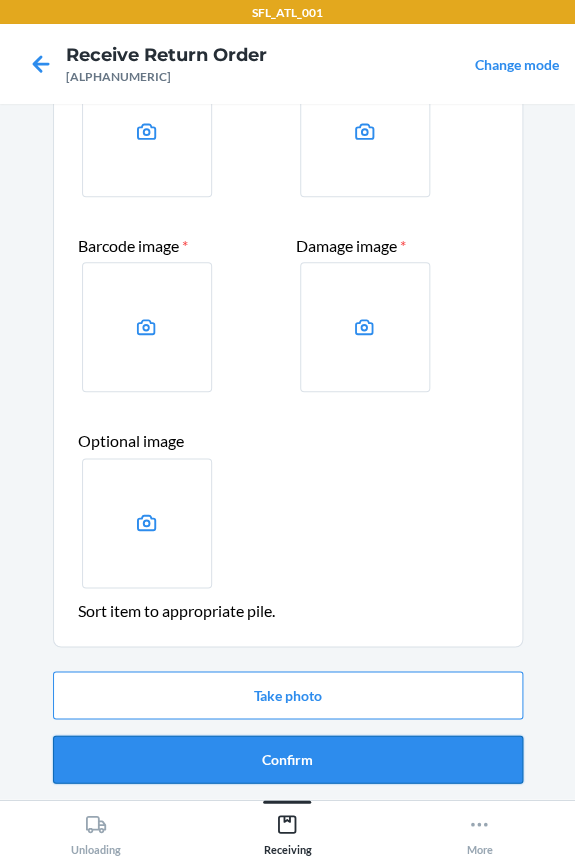 click on "Confirm" at bounding box center [288, 759] 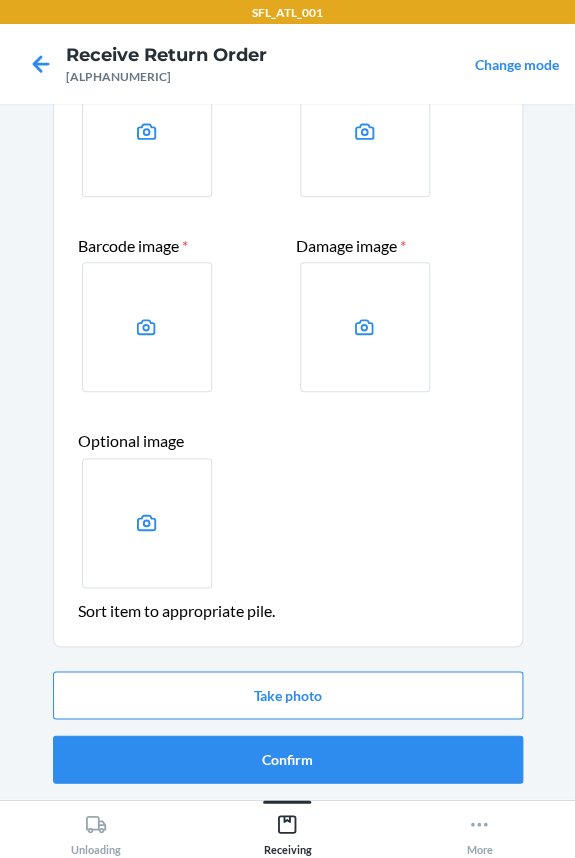 scroll, scrollTop: 0, scrollLeft: 0, axis: both 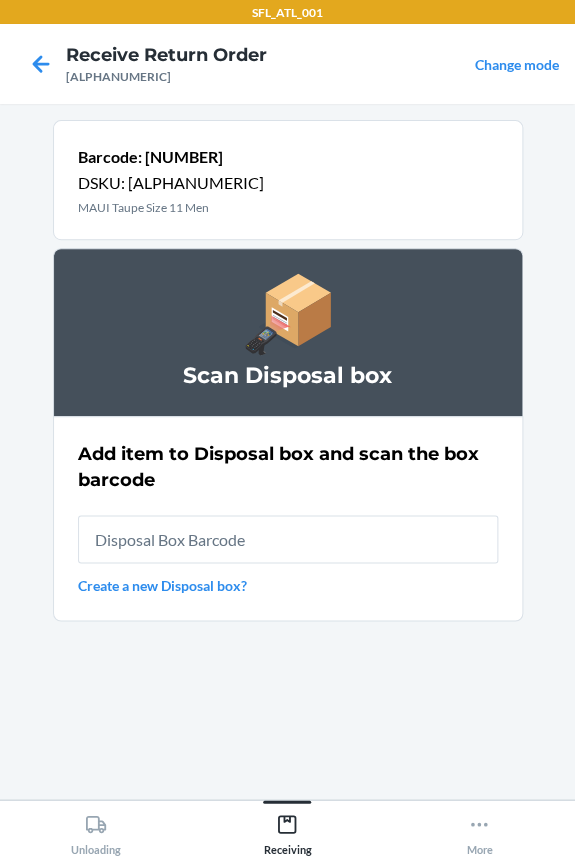 drag, startPoint x: 219, startPoint y: 547, endPoint x: 147, endPoint y: 540, distance: 72.33948 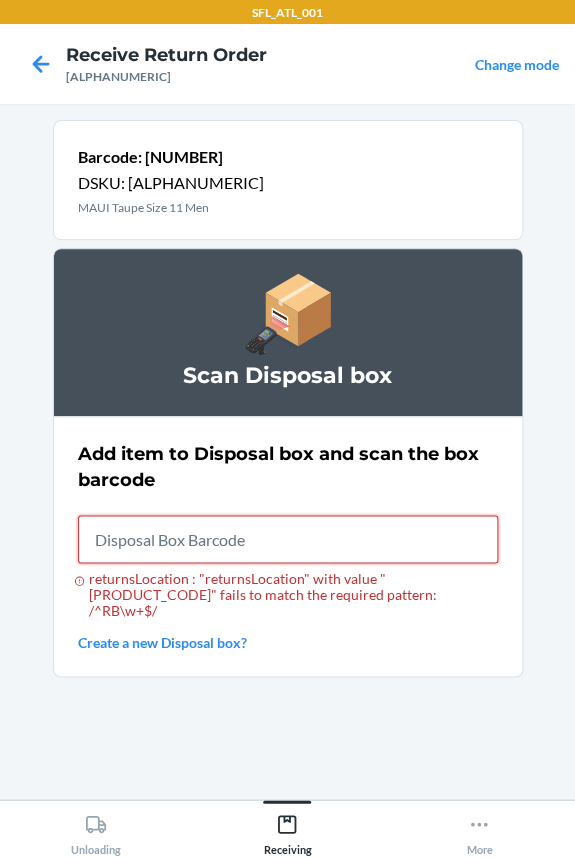 click on "returnsLocation : "returnsLocation" with value "[PRODUCT_CODE]" fails to match the required pattern: /^RB\w+$/" at bounding box center [288, 539] 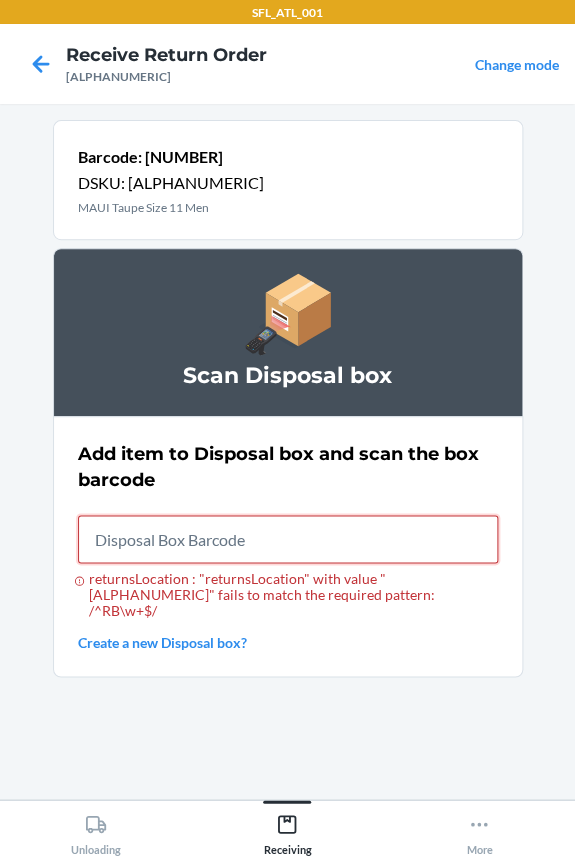 click on "returnsLocation : "returnsLocation" with value "[ALPHANUMERIC]" fails to match the required pattern: /^RB\w+$/" at bounding box center [288, 539] 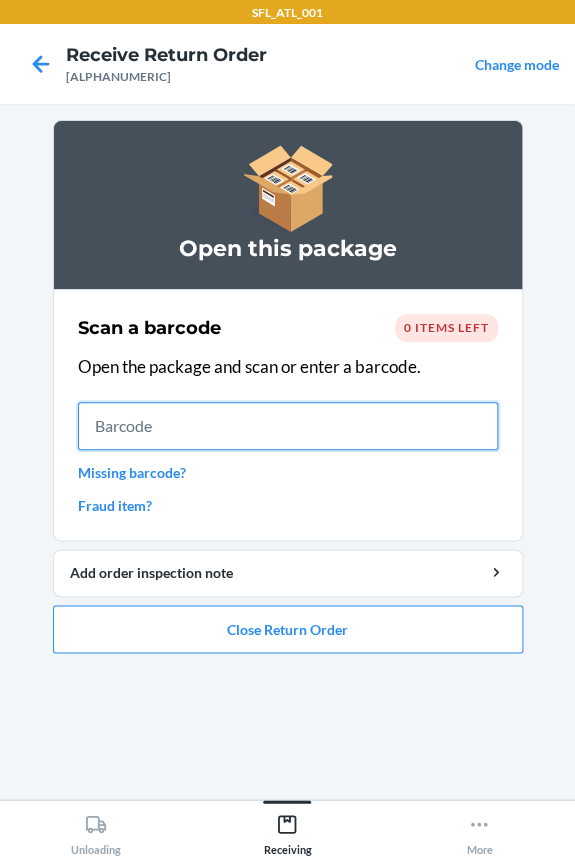 click at bounding box center (288, 426) 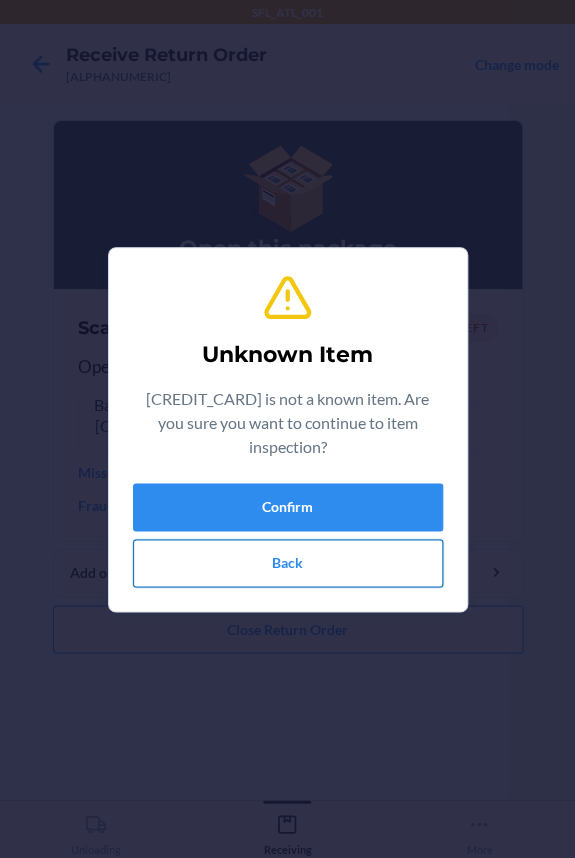 click on "Back" at bounding box center [288, 563] 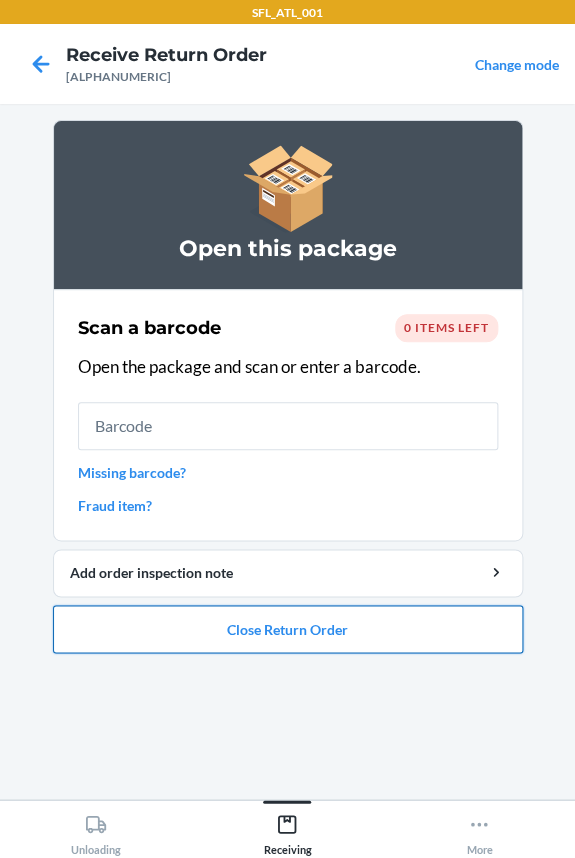 click on "Close Return Order" at bounding box center [288, 629] 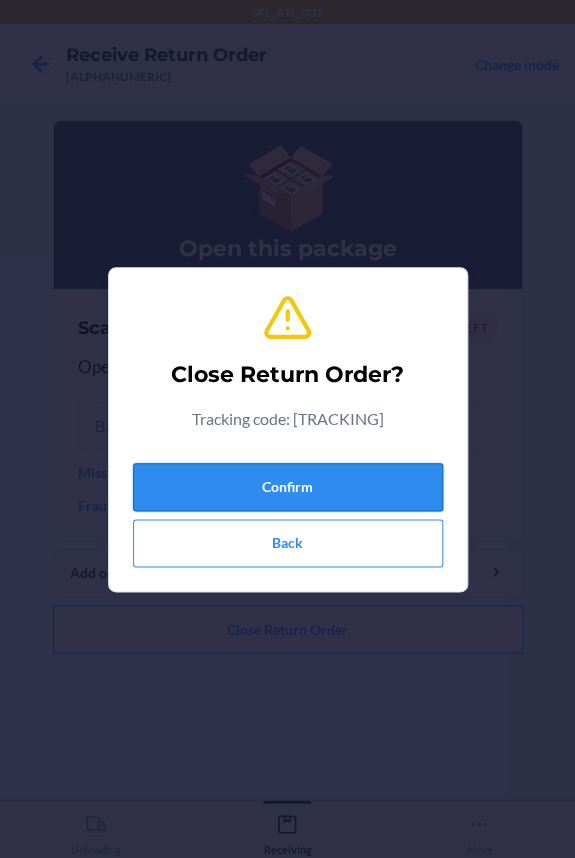 click on "Confirm" at bounding box center [288, 487] 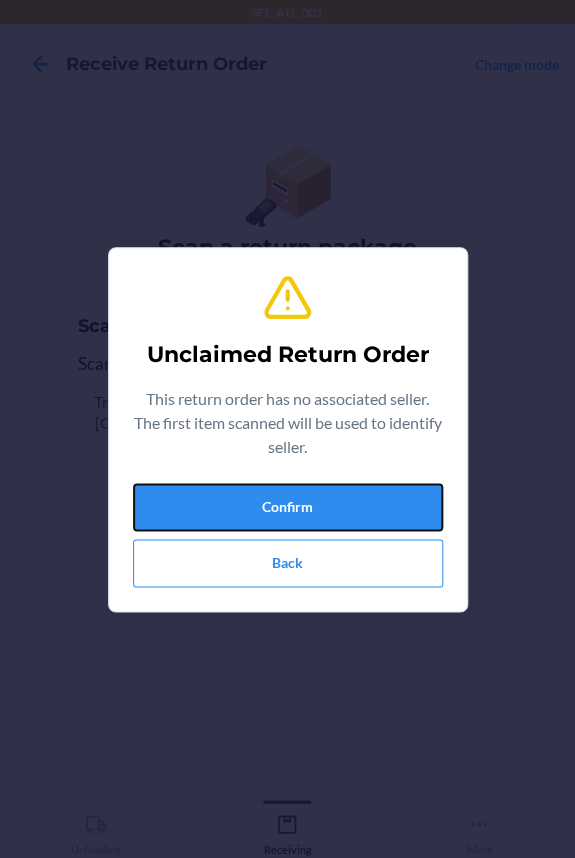 click on "Confirm" at bounding box center [288, 507] 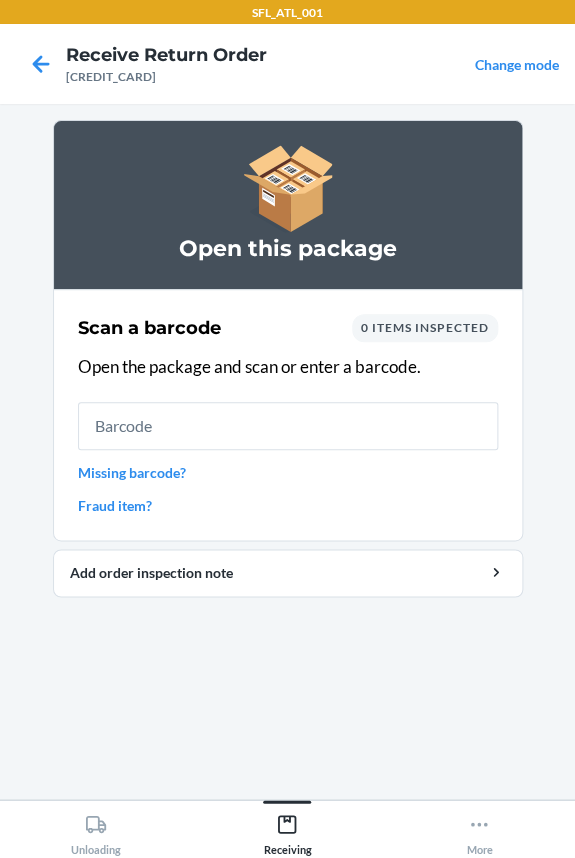click at bounding box center [288, 426] 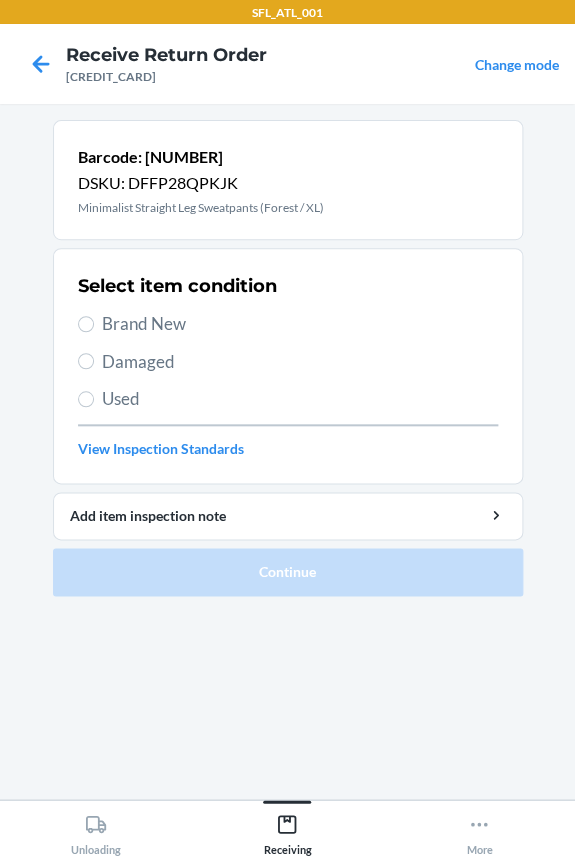 click on "Brand New" at bounding box center [300, 324] 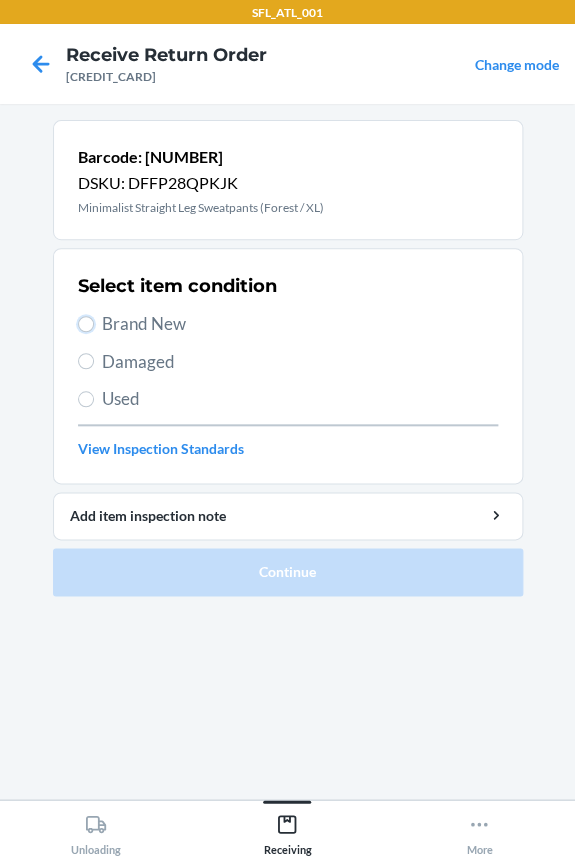 click on "Brand New" at bounding box center [86, 324] 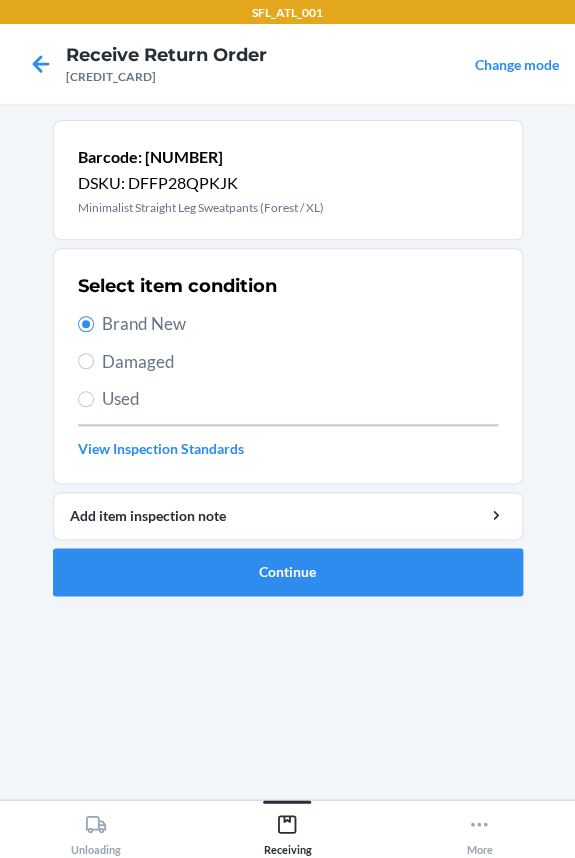 click on "Barcode: [NUMBER] DSKU: [ALPHANUMERIC] Minimalist Straight Leg Sweatpants (Forest / XL) Select item condition Brand New Damaged Used View Inspection Standards Add item inspection note Continue" at bounding box center (288, 366) 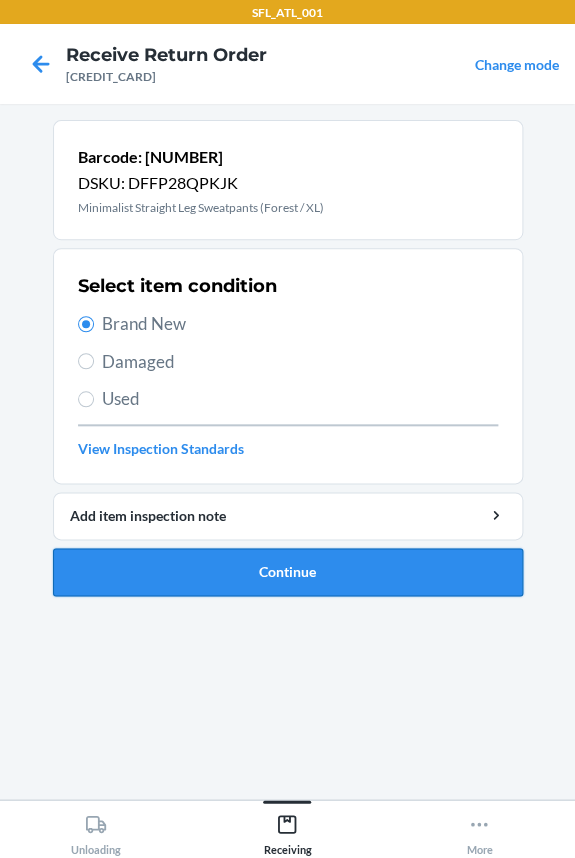 click on "Continue" at bounding box center [288, 572] 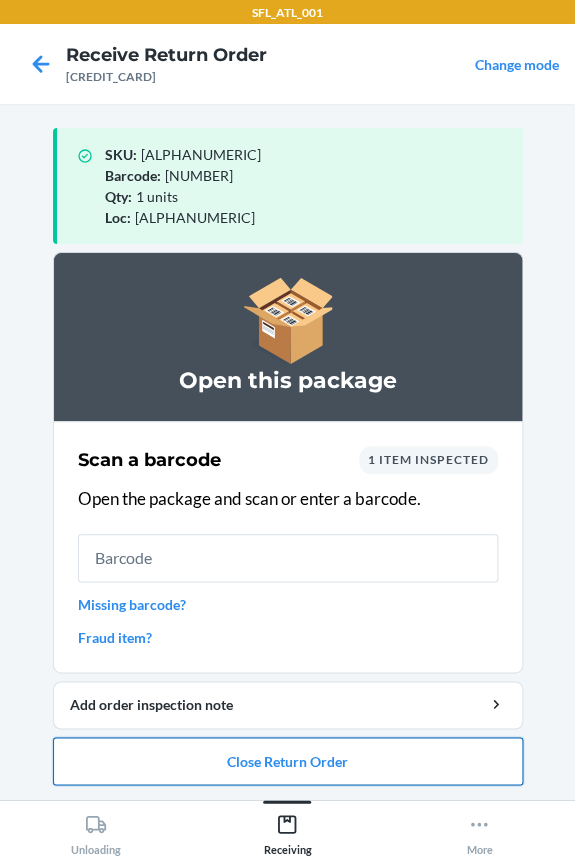 click on "Close Return Order" at bounding box center (288, 761) 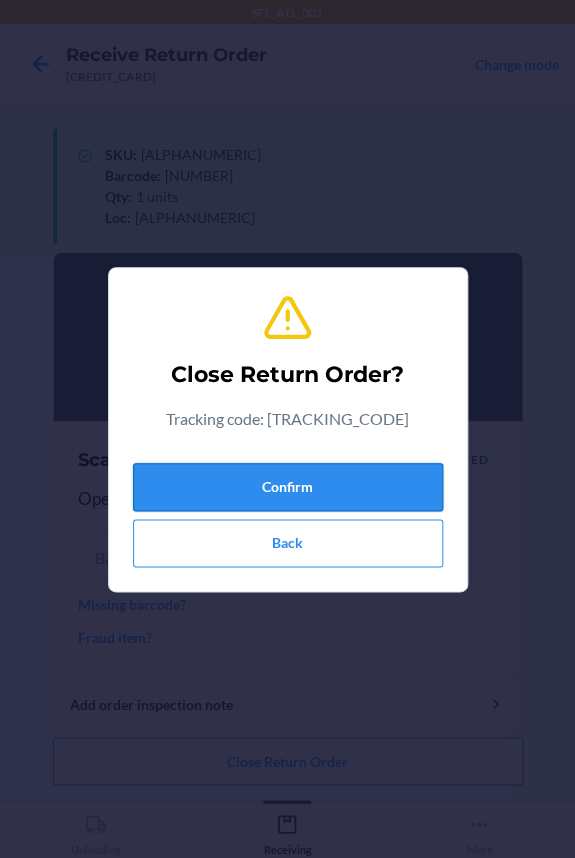 click on "Confirm" at bounding box center [288, 487] 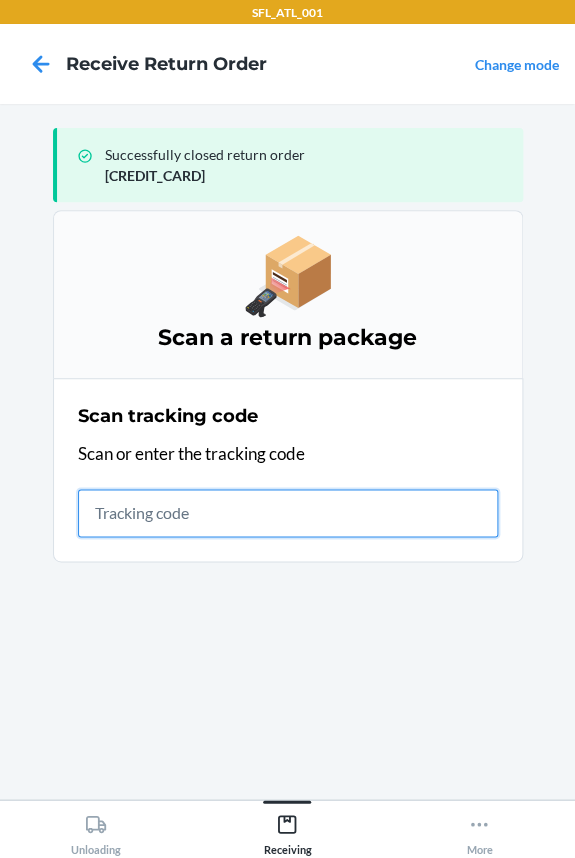 click at bounding box center (288, 513) 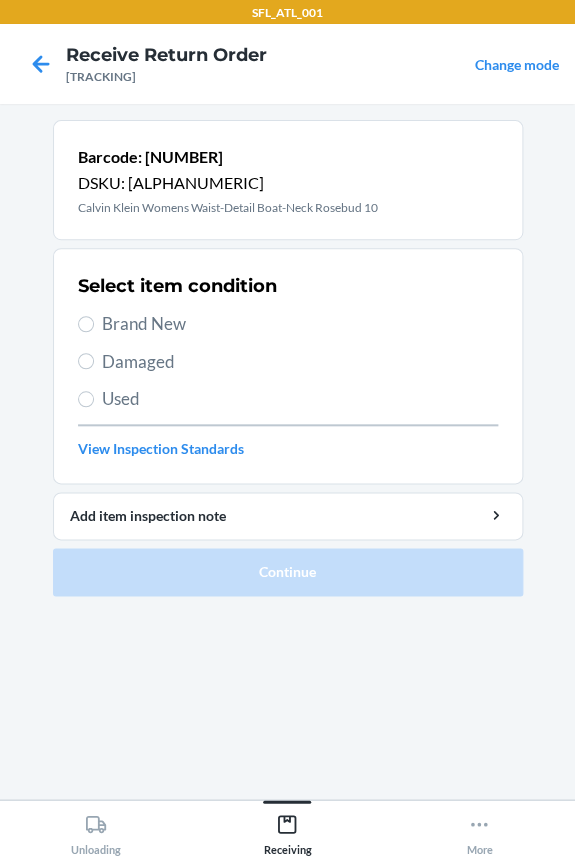 click on "Used" at bounding box center (300, 399) 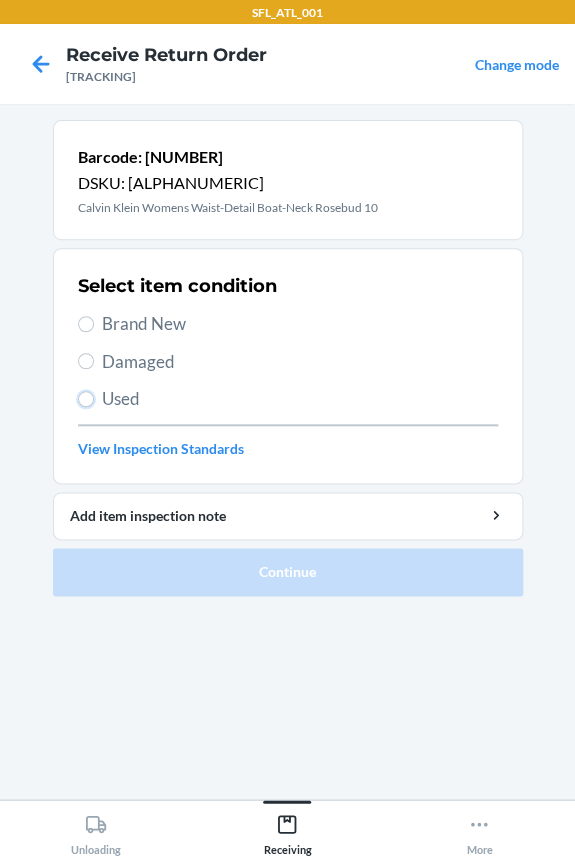 click on "Used" at bounding box center (86, 399) 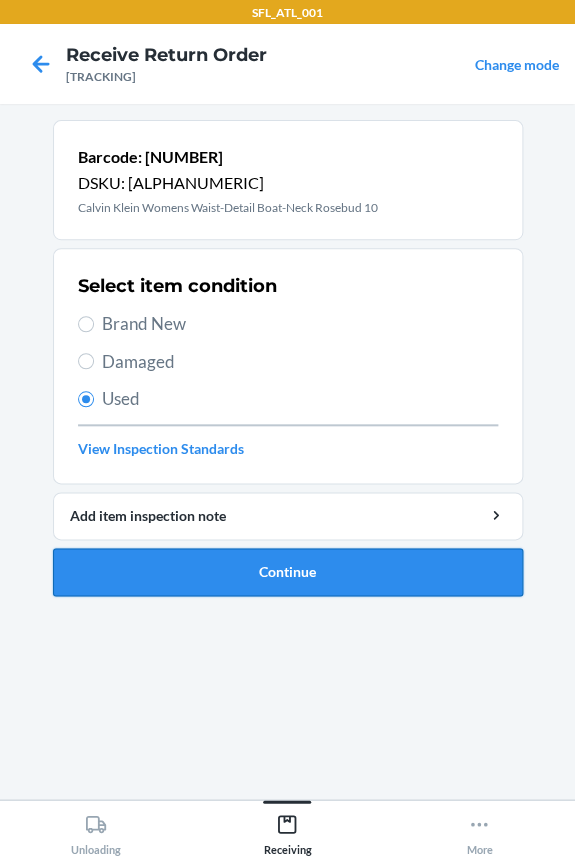 click on "Continue" at bounding box center [288, 572] 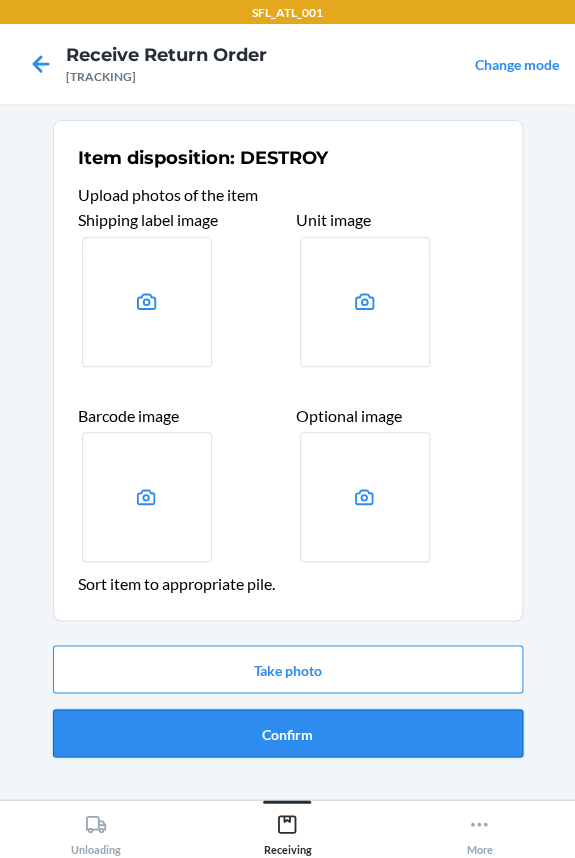click on "Confirm" at bounding box center (288, 733) 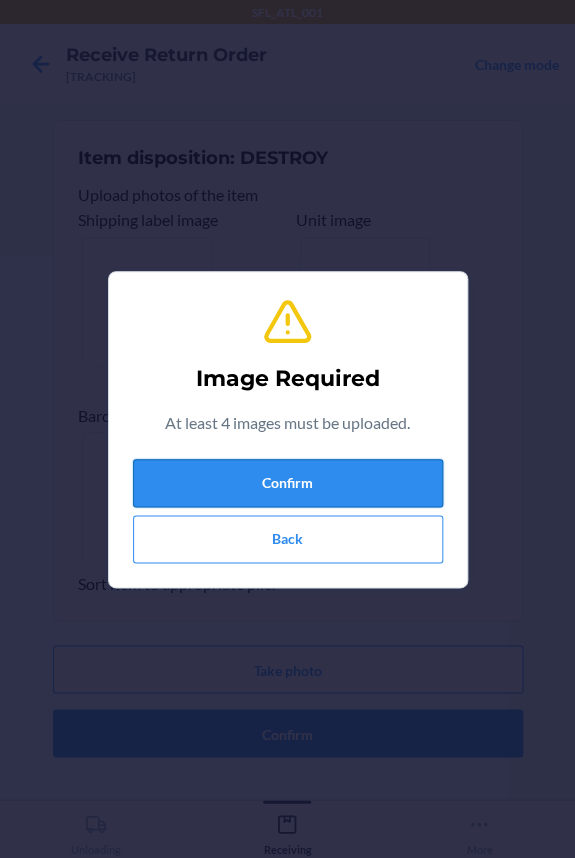 click on "Confirm" at bounding box center [288, 483] 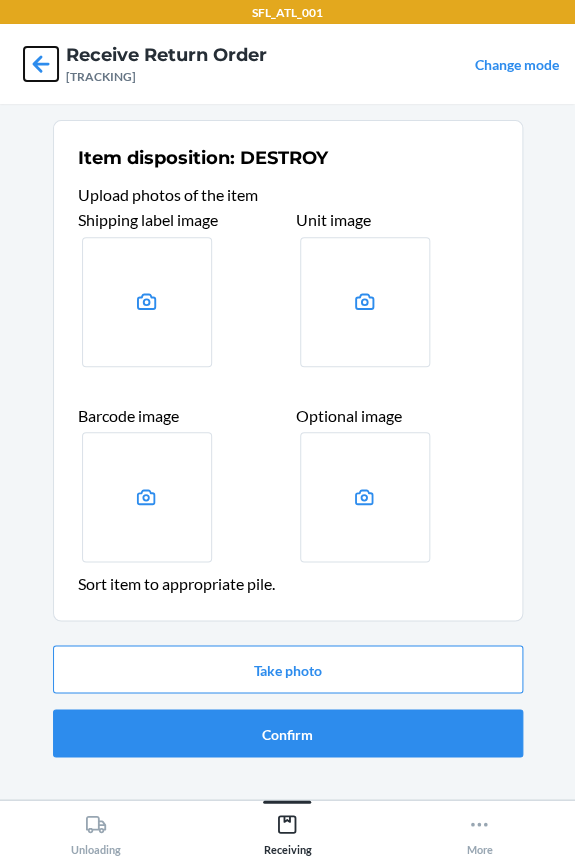 click 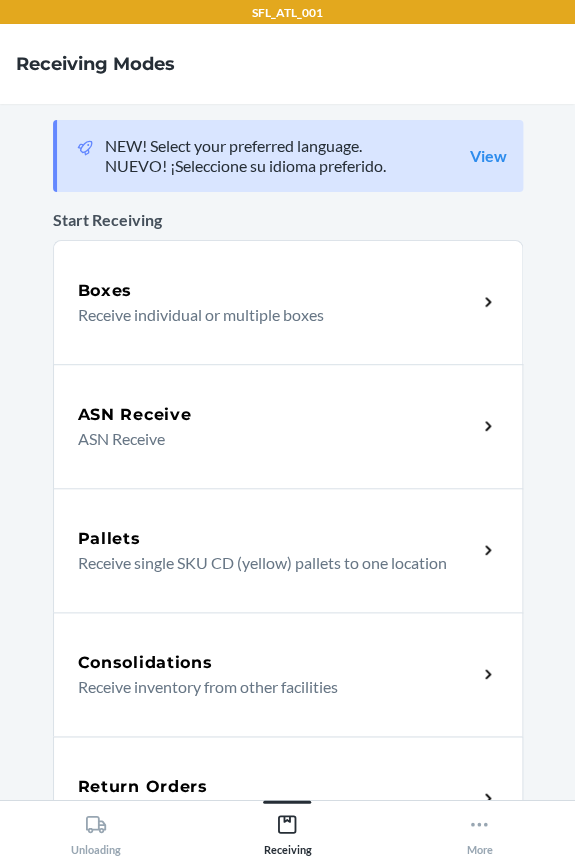 click on "Return Orders" at bounding box center (277, 786) 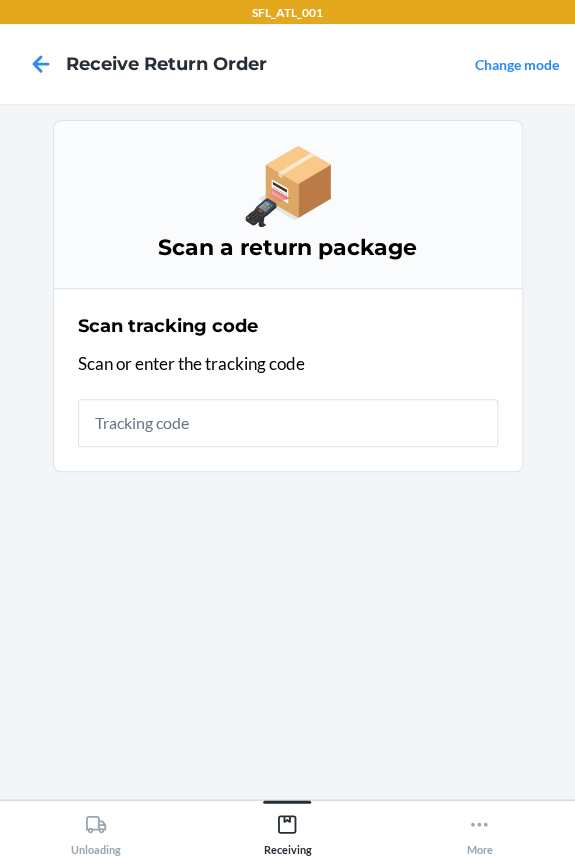 click at bounding box center [288, 423] 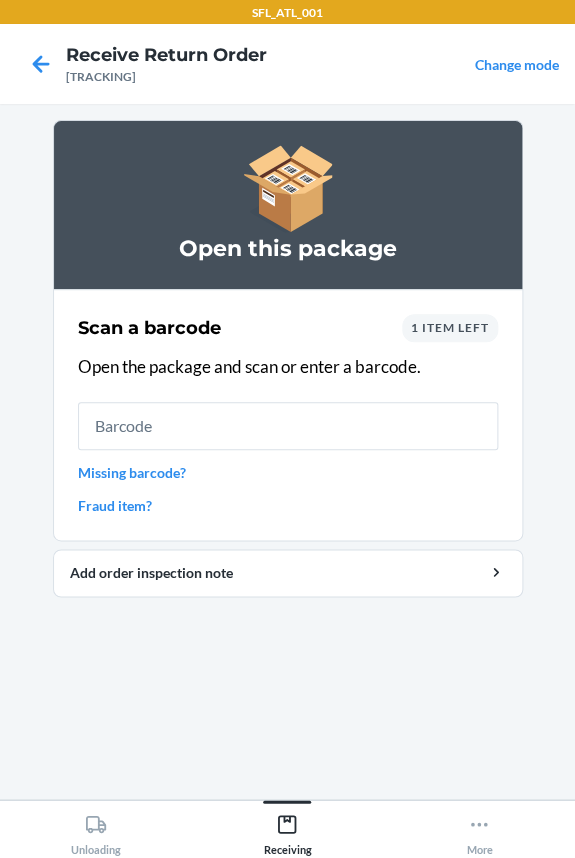 click at bounding box center (288, 426) 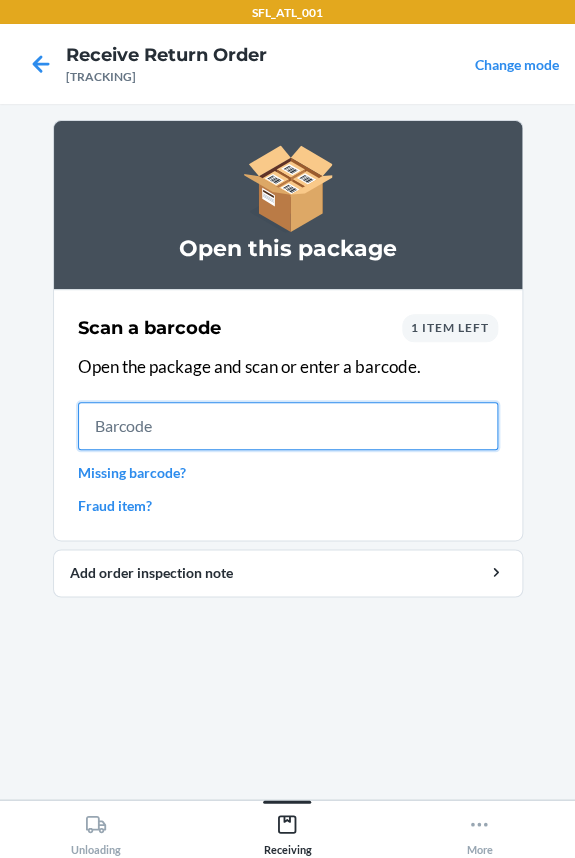 click at bounding box center (288, 426) 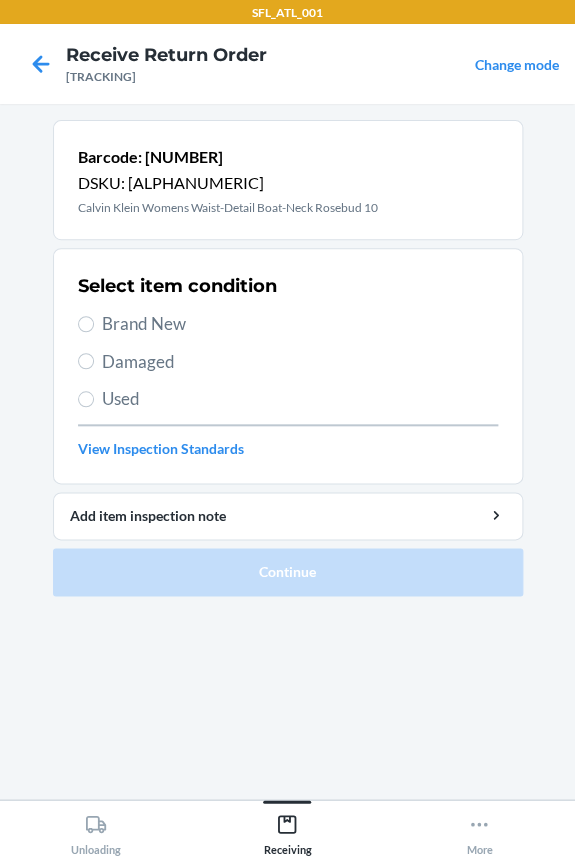 click on "Brand New" at bounding box center (300, 324) 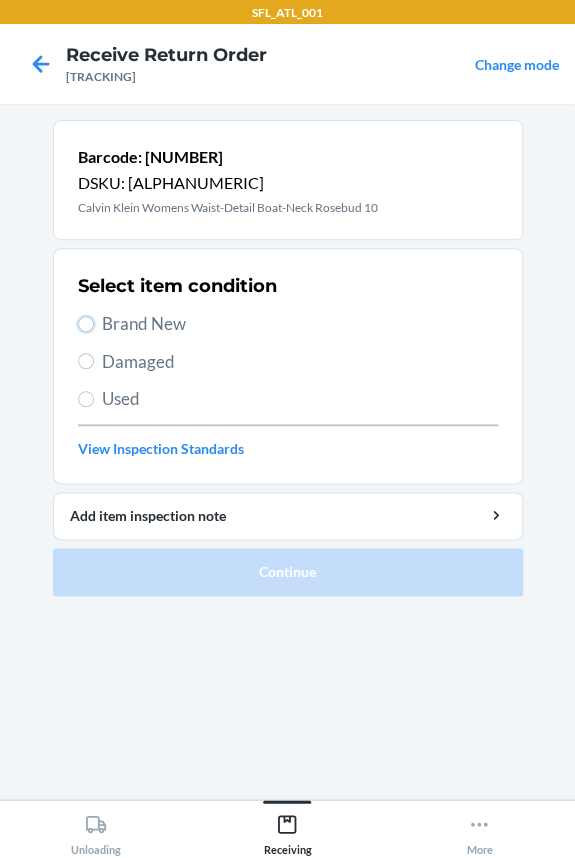 click on "Brand New" at bounding box center [86, 324] 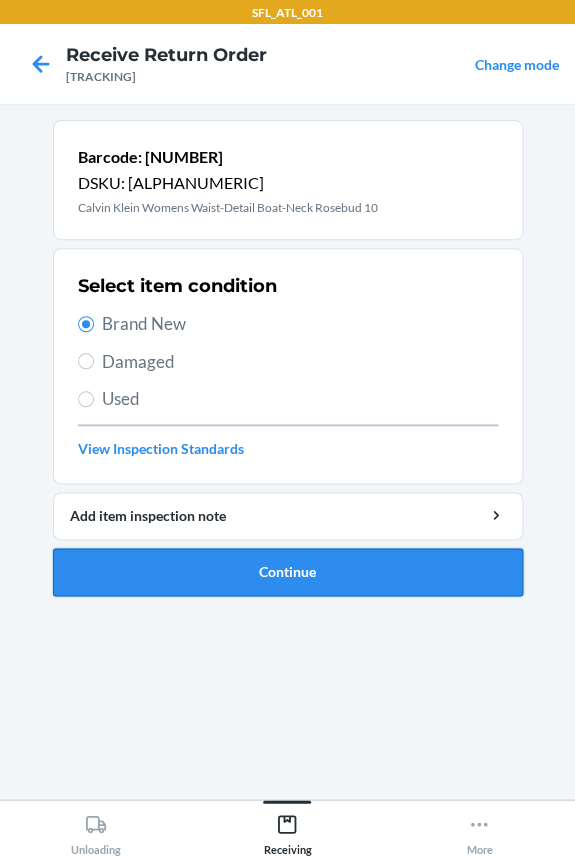 click on "Continue" at bounding box center [288, 572] 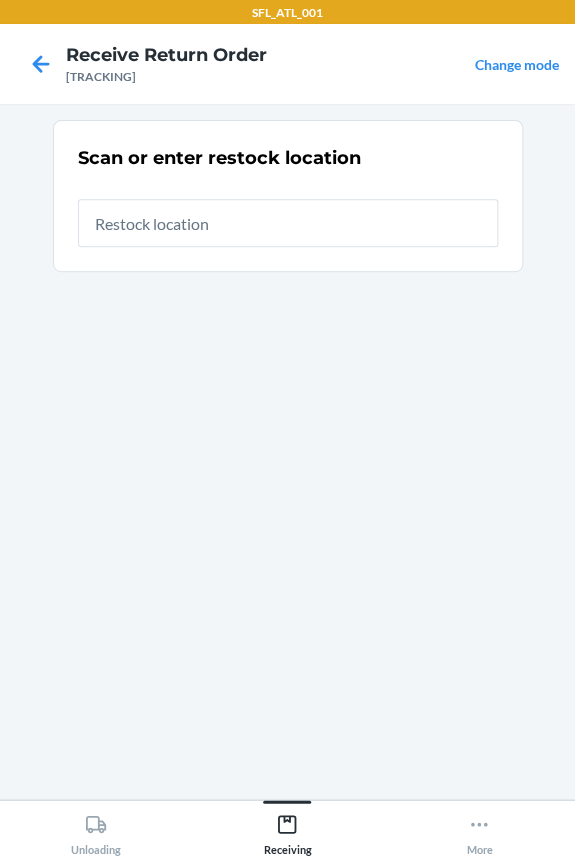 click at bounding box center (288, 223) 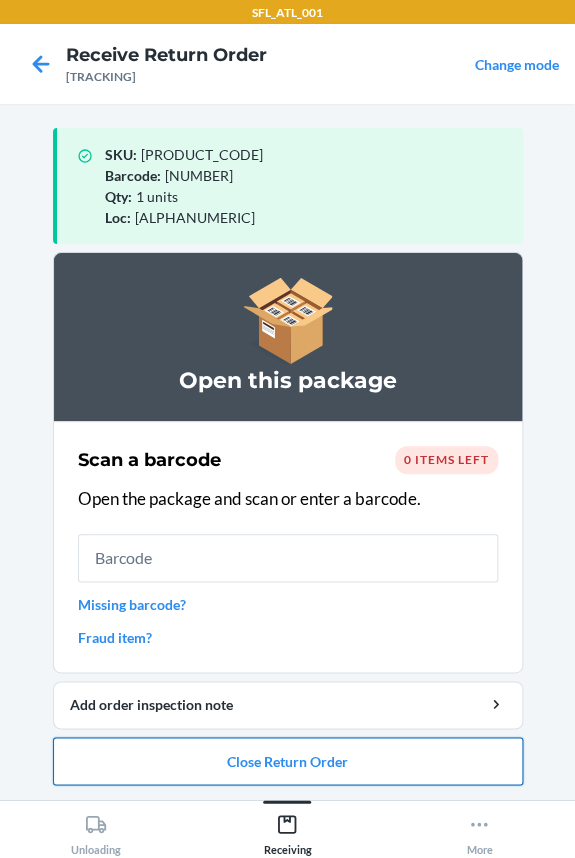 click on "Close Return Order" at bounding box center [288, 761] 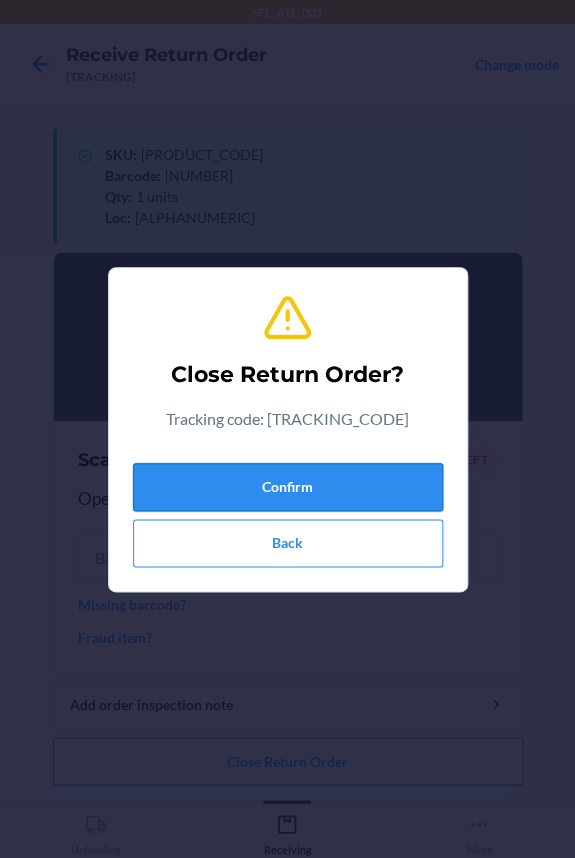 click on "Confirm" at bounding box center [288, 487] 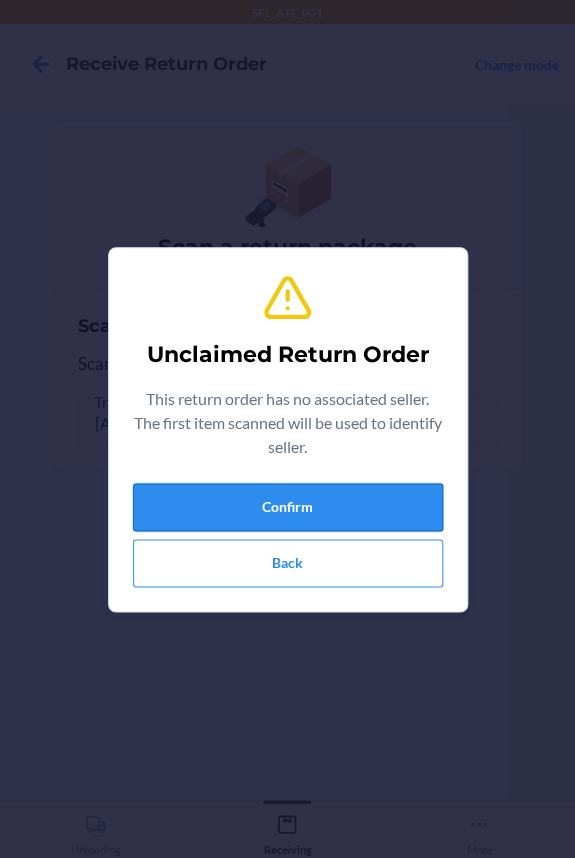 click on "Confirm" at bounding box center [288, 507] 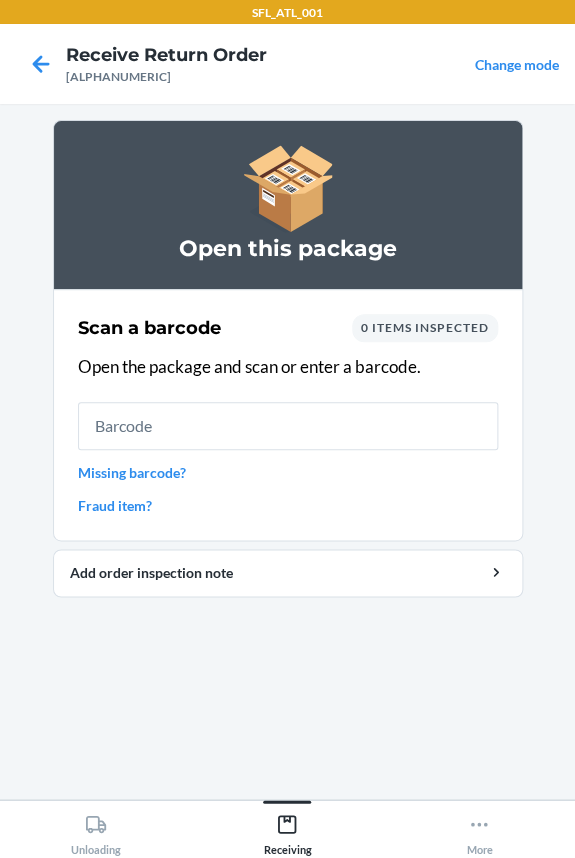 click on "0 items inspected" at bounding box center [425, 327] 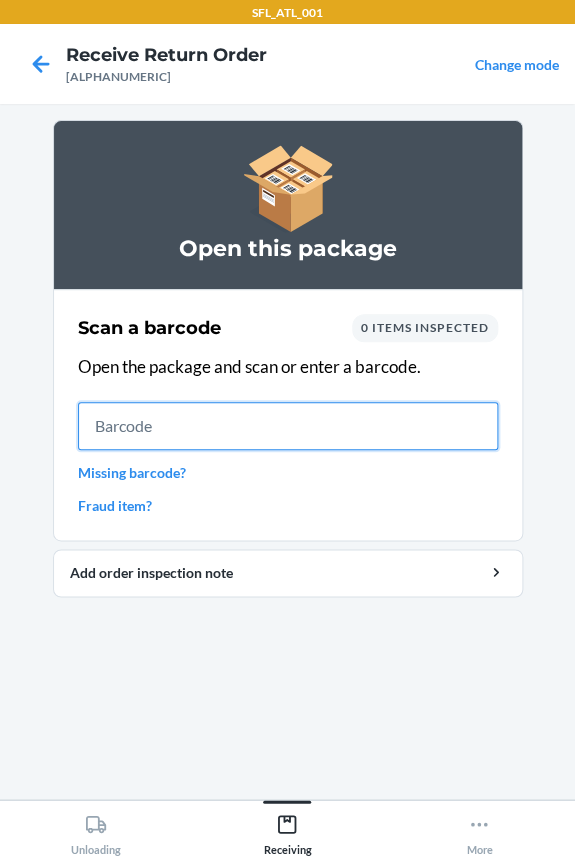 click at bounding box center [288, 426] 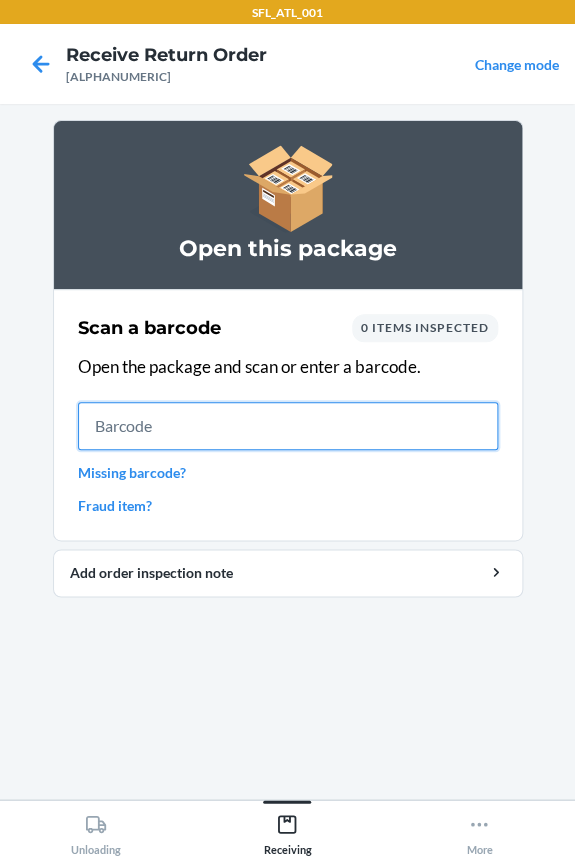 click at bounding box center [288, 426] 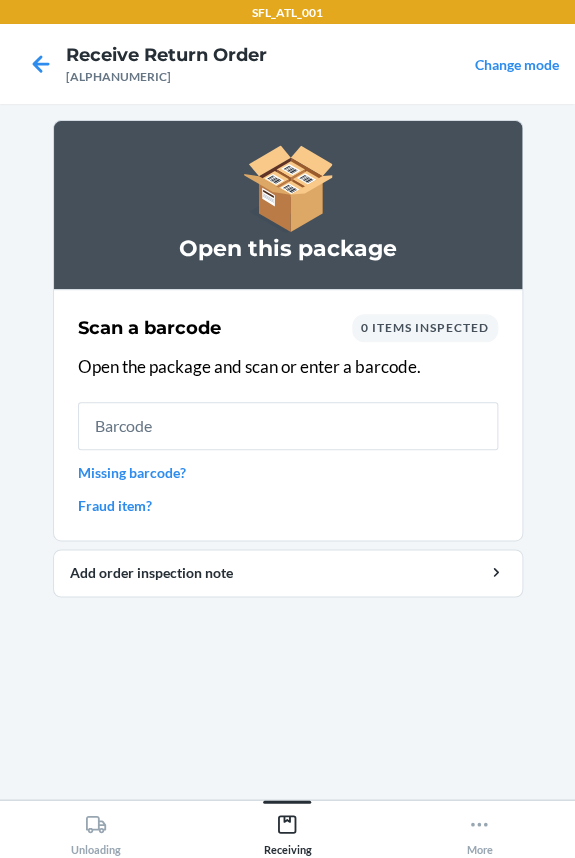 click on "0 items inspected" at bounding box center [425, 327] 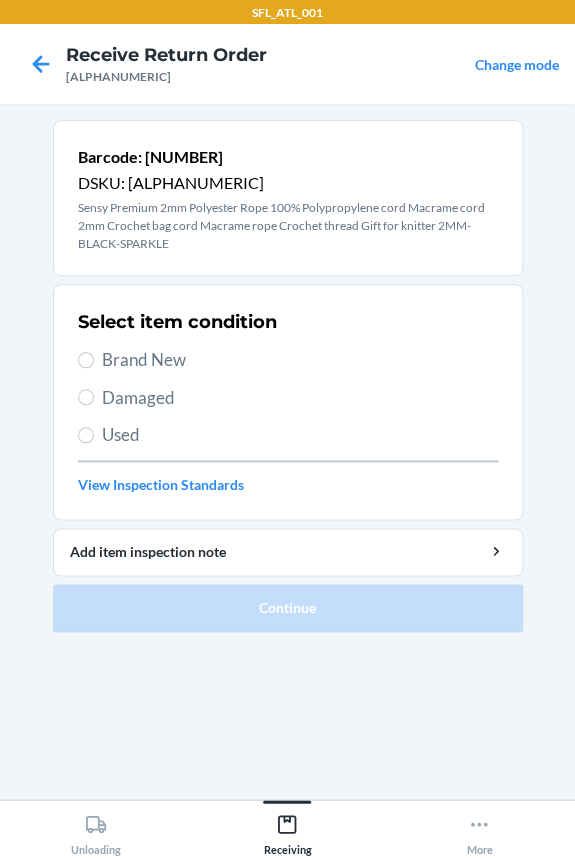 click on "Used" at bounding box center [300, 435] 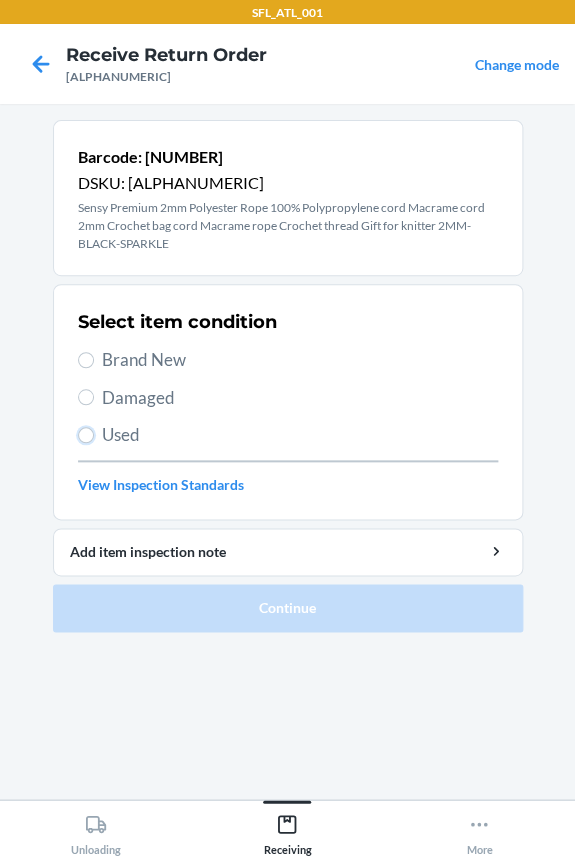 click on "Used" at bounding box center [86, 435] 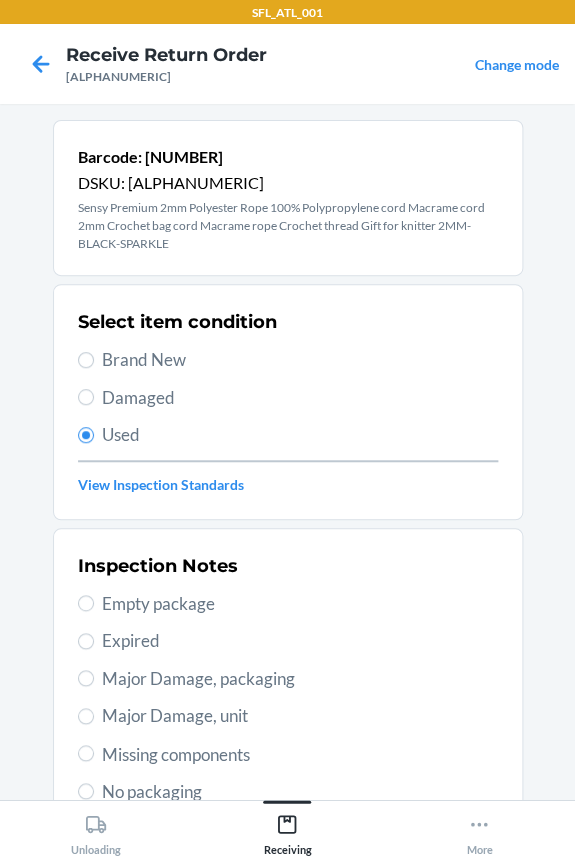 click on "Damaged" at bounding box center (300, 398) 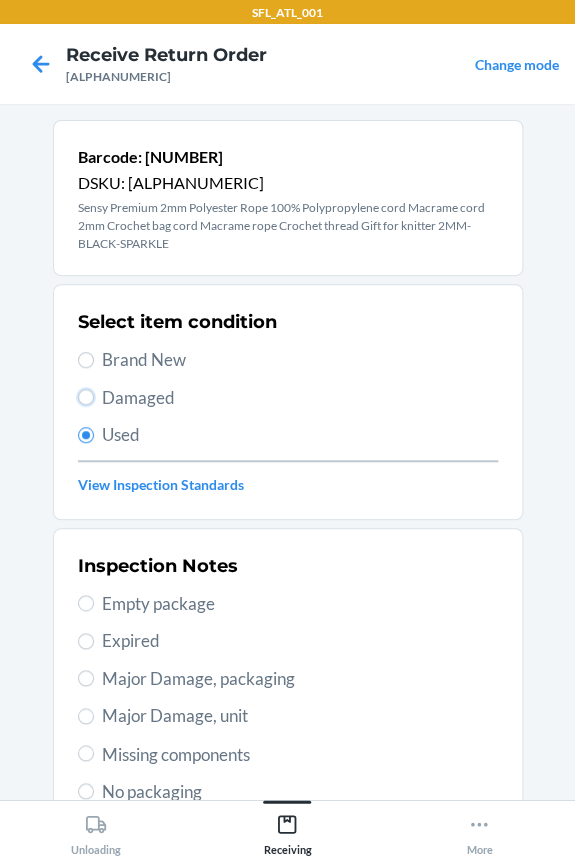 click on "Damaged" at bounding box center [86, 397] 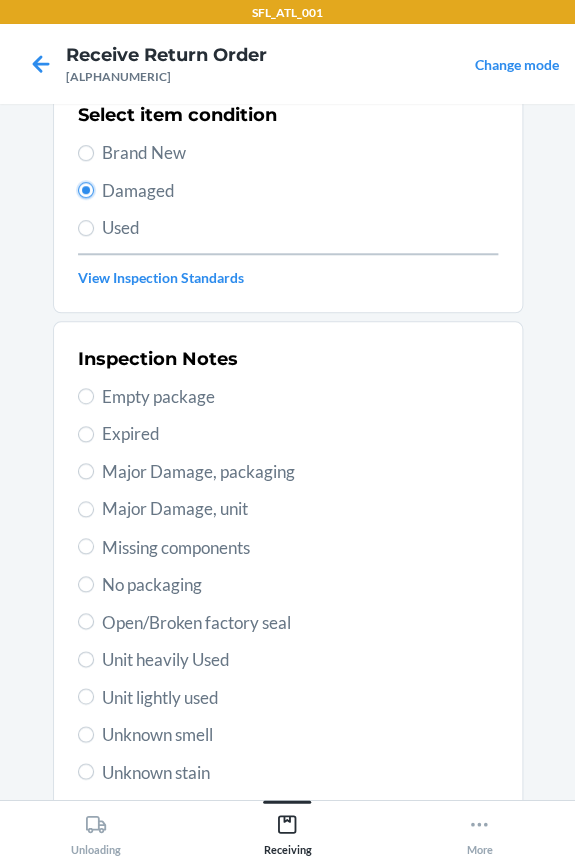 scroll, scrollTop: 380, scrollLeft: 0, axis: vertical 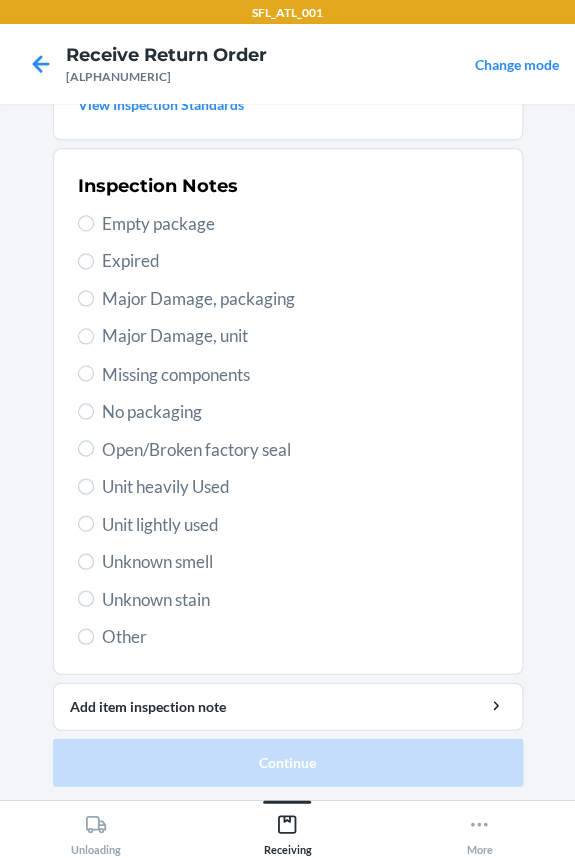 click on "No packaging" at bounding box center (300, 411) 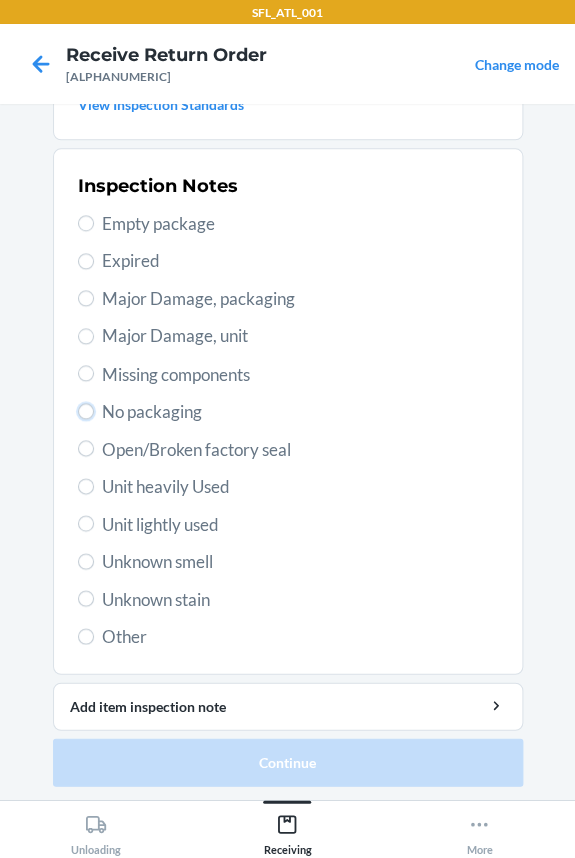 click on "No packaging" at bounding box center [86, 411] 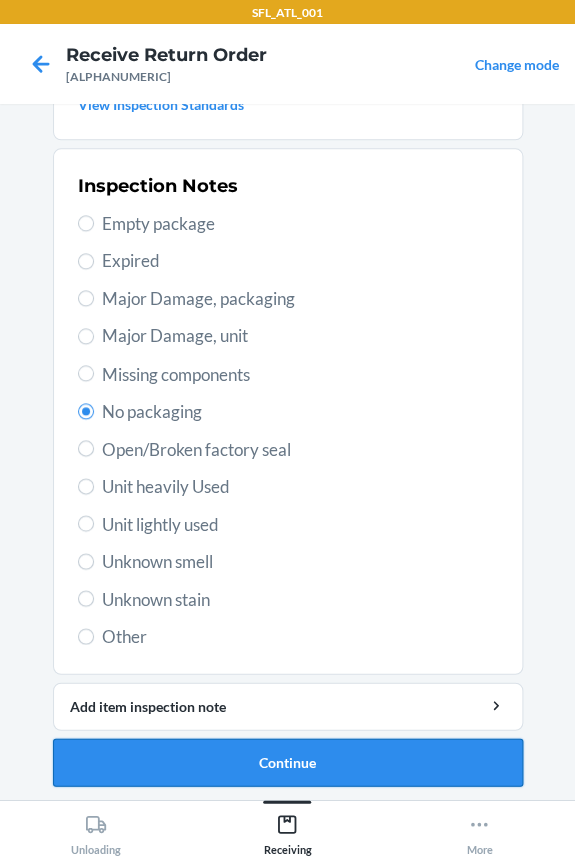 click on "Continue" at bounding box center (288, 762) 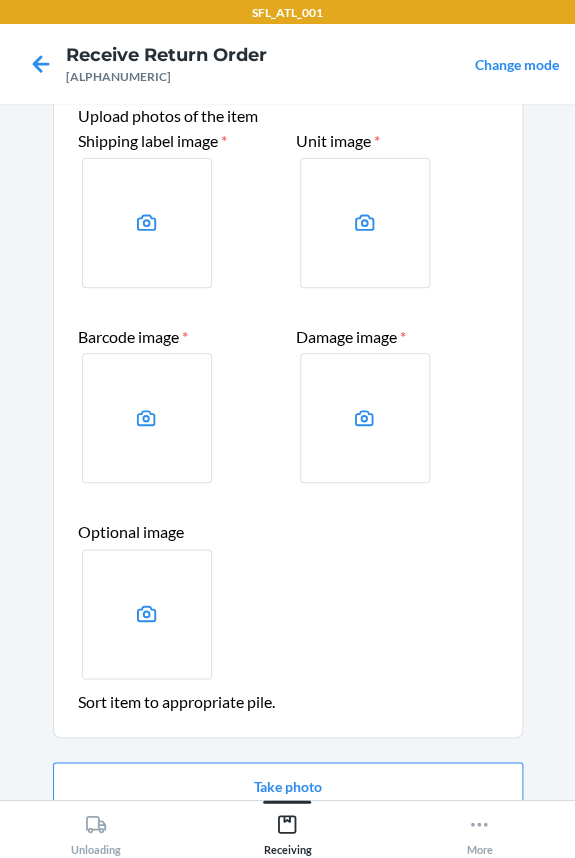scroll, scrollTop: 170, scrollLeft: 0, axis: vertical 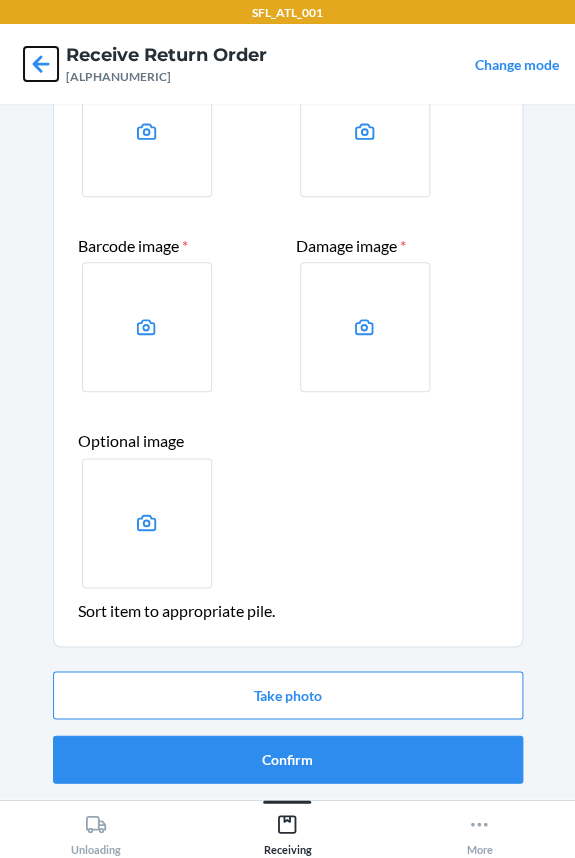 click 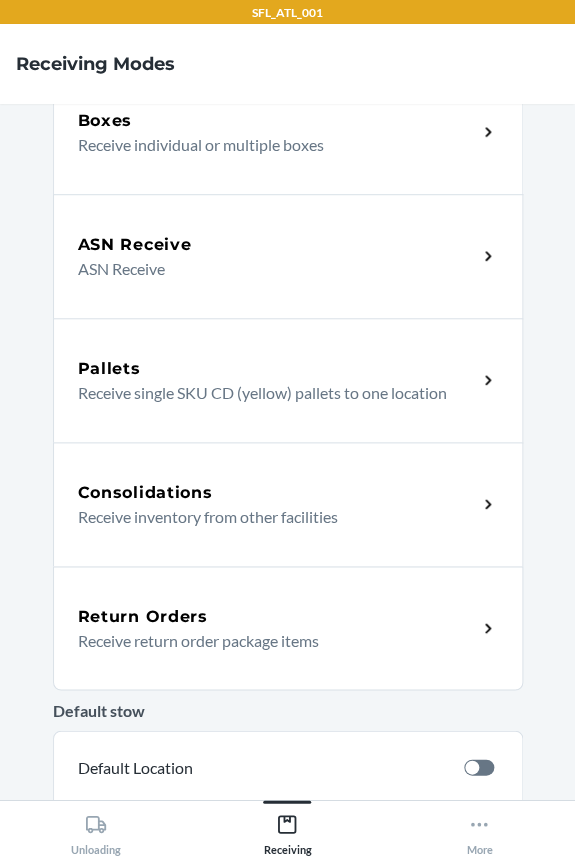 click on "Receive return order package items" at bounding box center (269, 640) 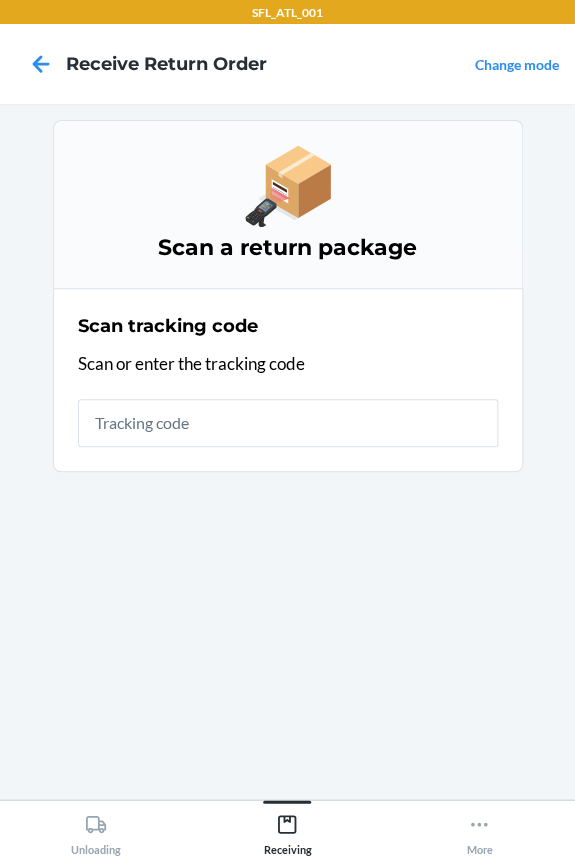 scroll, scrollTop: 0, scrollLeft: 0, axis: both 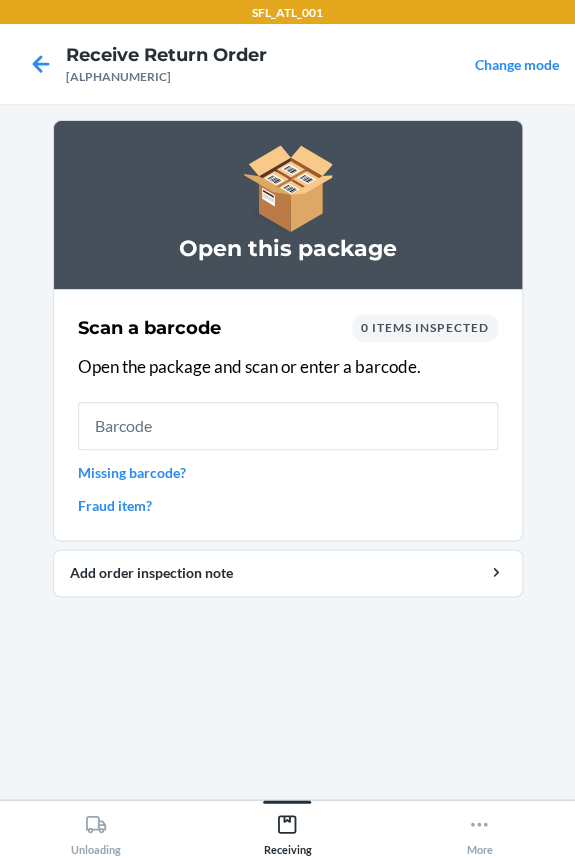 click at bounding box center [288, 426] 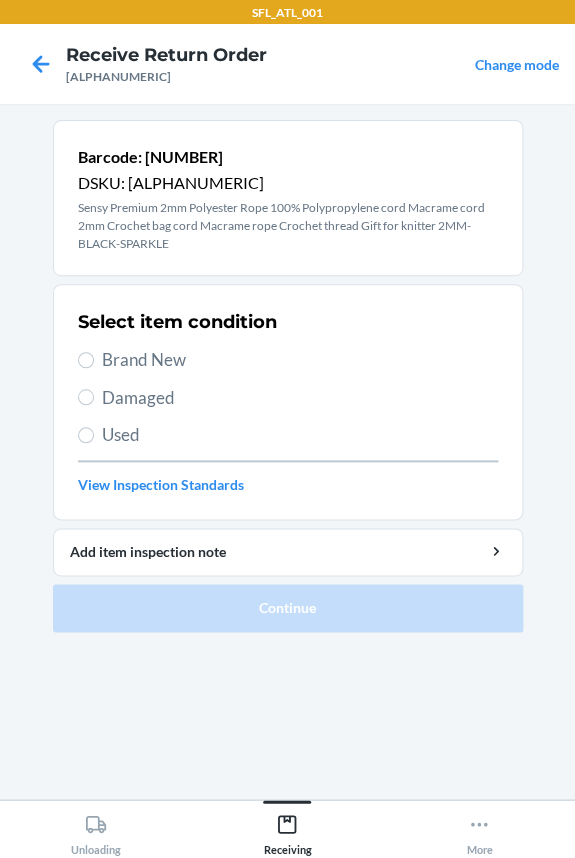 click on "Used" at bounding box center (300, 435) 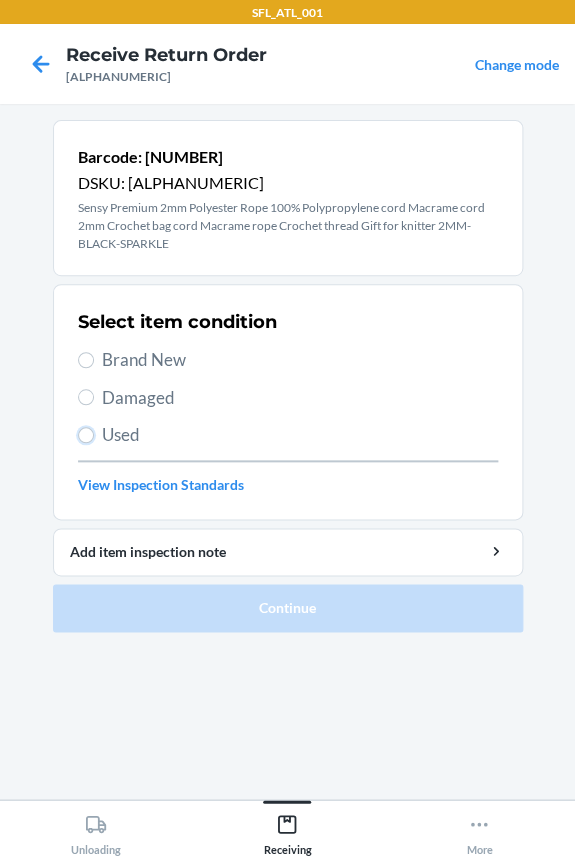 click on "Used" at bounding box center [86, 435] 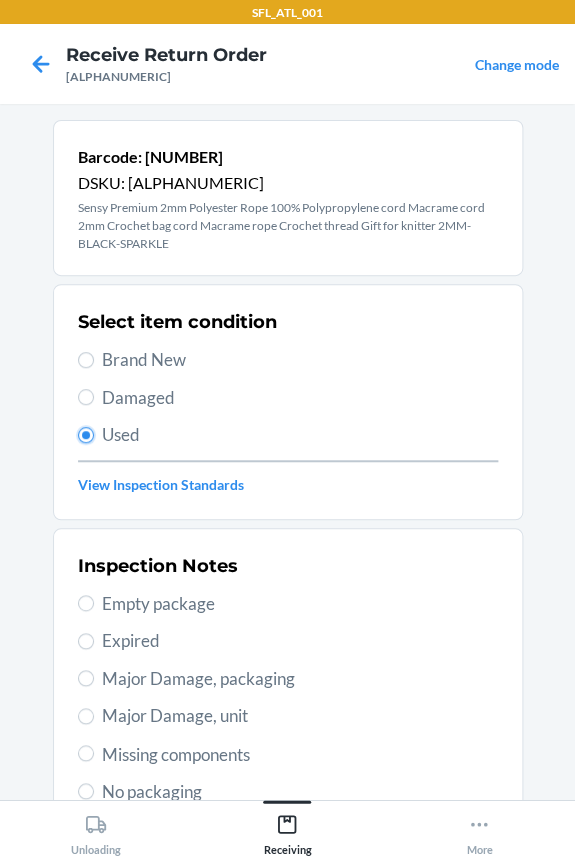 scroll, scrollTop: 363, scrollLeft: 0, axis: vertical 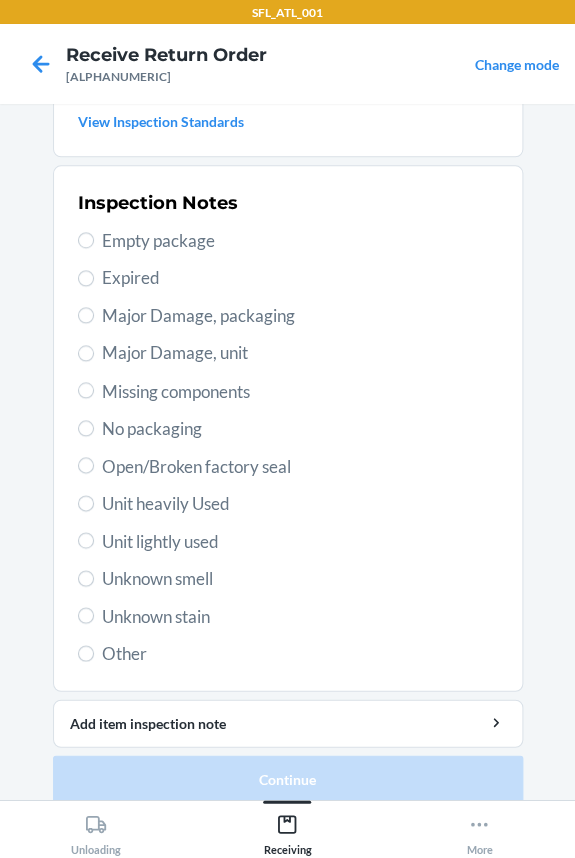 click on "No packaging" at bounding box center (300, 428) 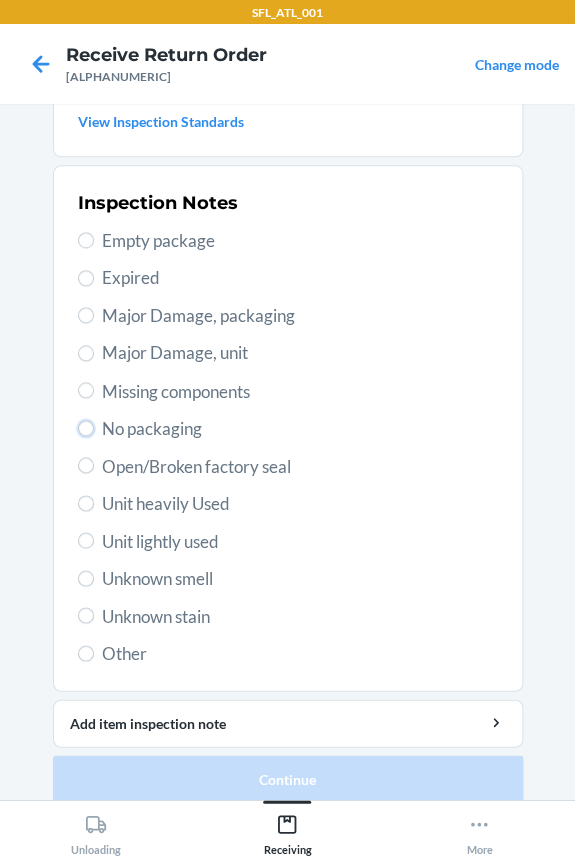 click on "No packaging" at bounding box center [86, 428] 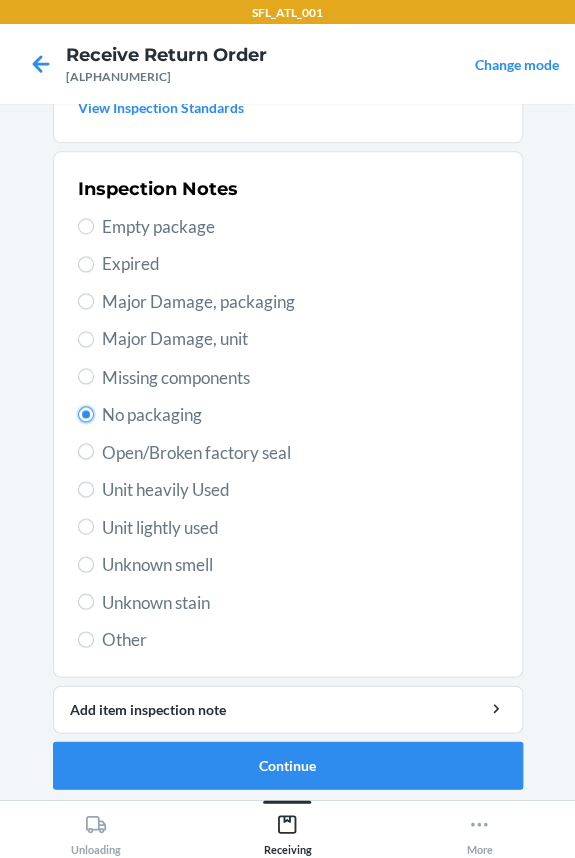 scroll, scrollTop: 380, scrollLeft: 0, axis: vertical 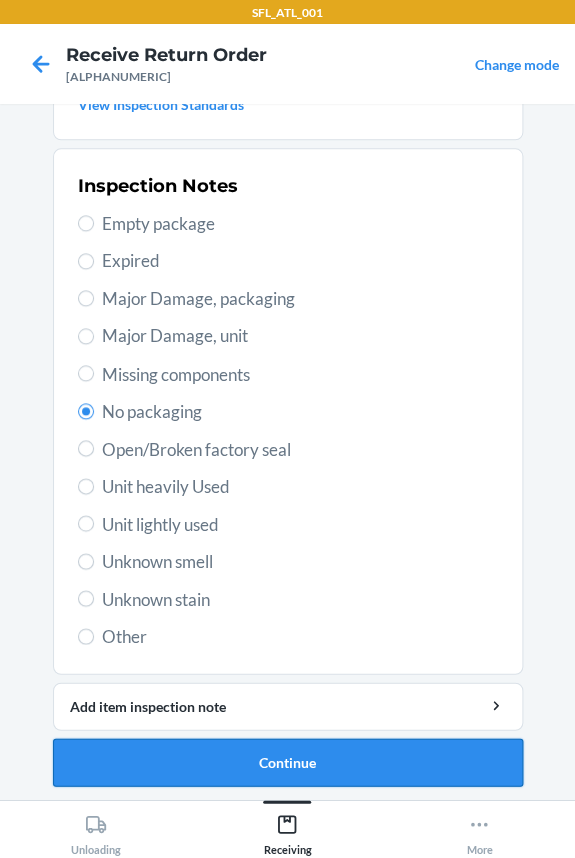 click on "Continue" at bounding box center [288, 762] 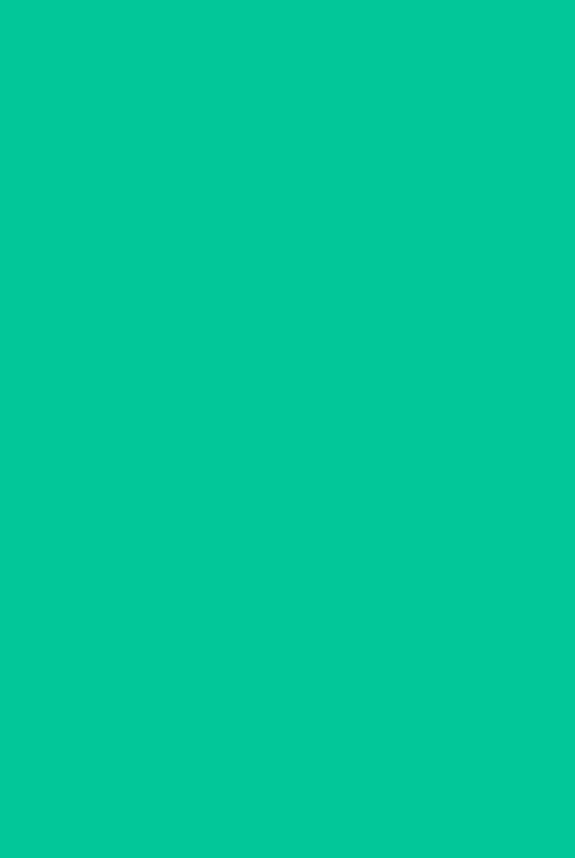 scroll, scrollTop: 0, scrollLeft: 0, axis: both 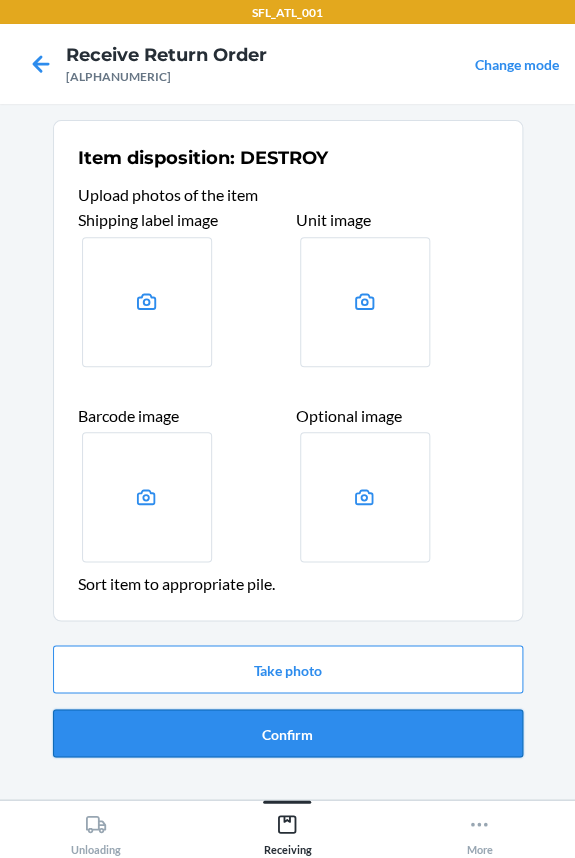 click on "Confirm" at bounding box center (288, 733) 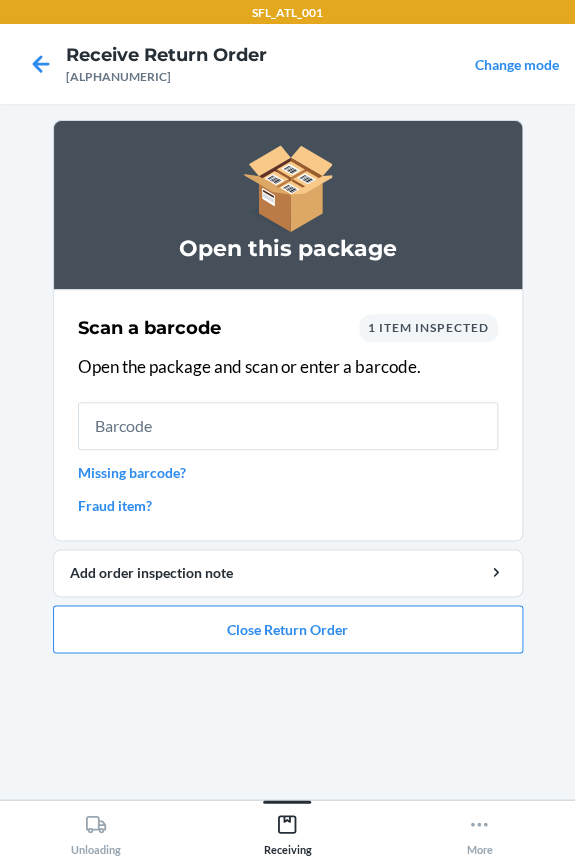 click at bounding box center (288, 426) 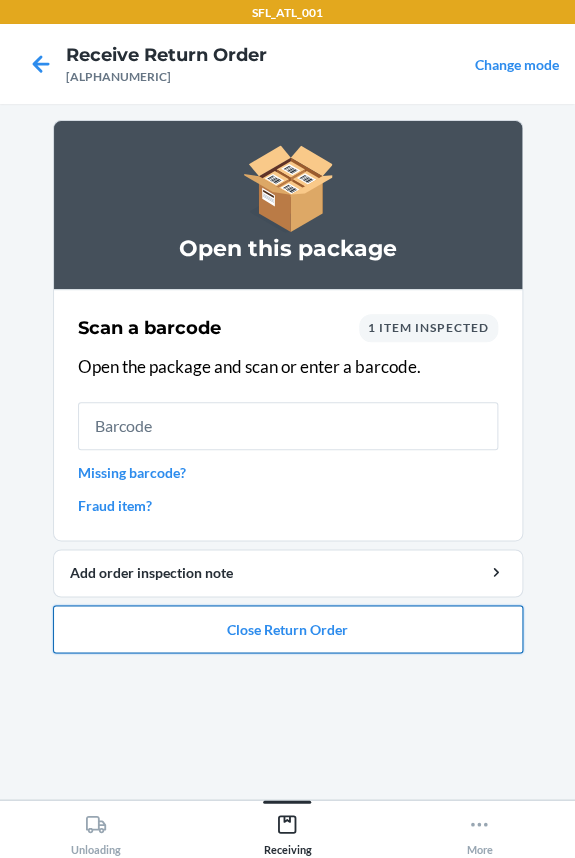 click on "Close Return Order" at bounding box center (288, 629) 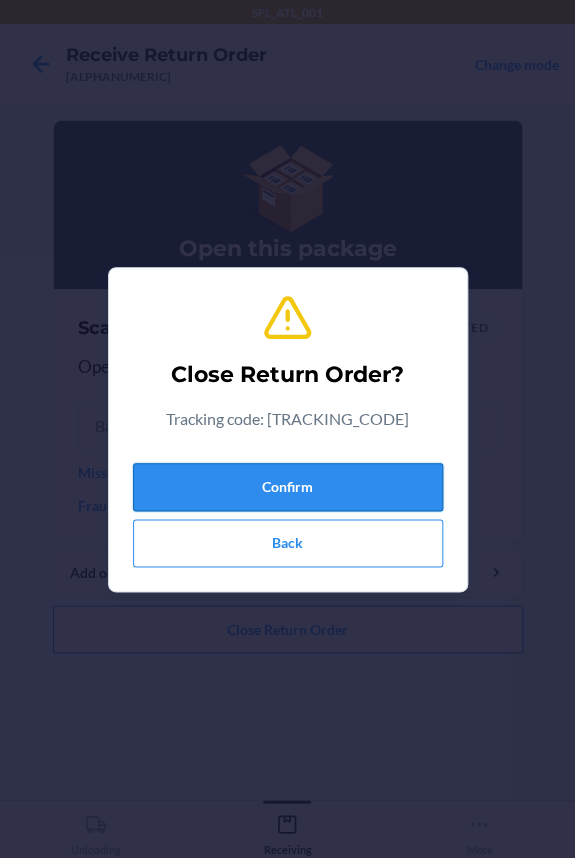 click on "Confirm" at bounding box center (288, 487) 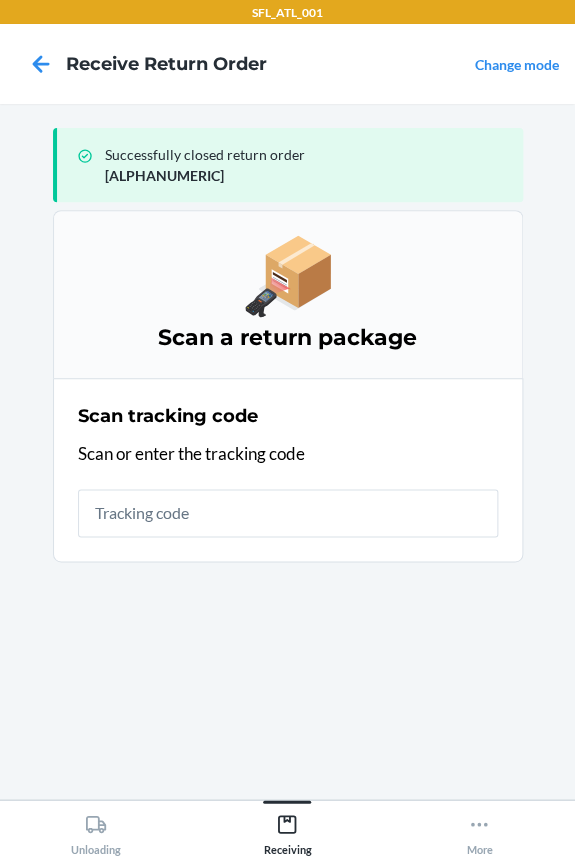click at bounding box center [288, 513] 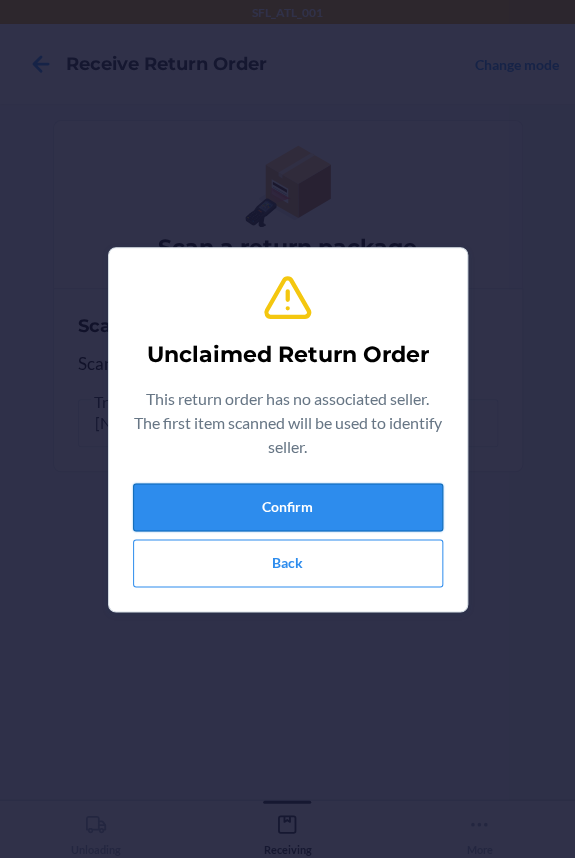 click on "Confirm" at bounding box center [288, 507] 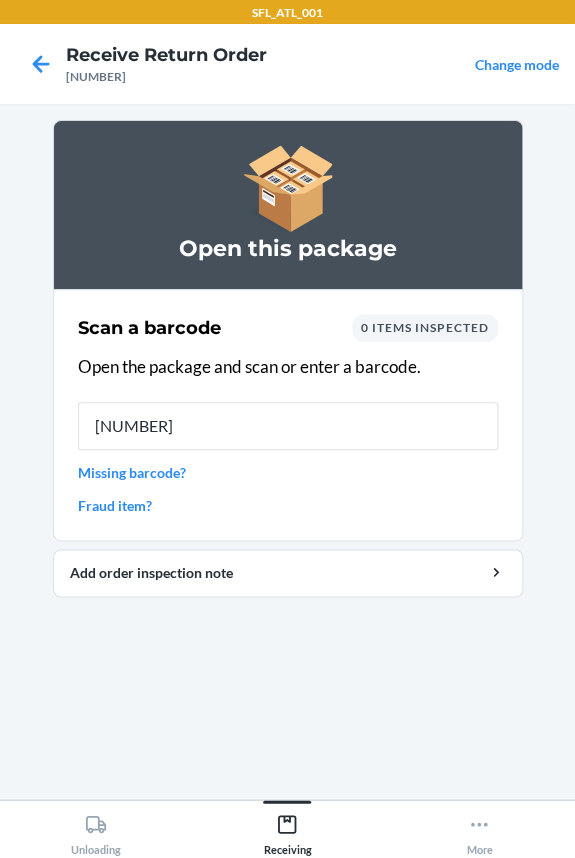 click on "Scan a barcode 0 items inspected Open the package and scan or enter a barcode. [NUMBER] Missing barcode? Fraud item?" at bounding box center [288, 415] 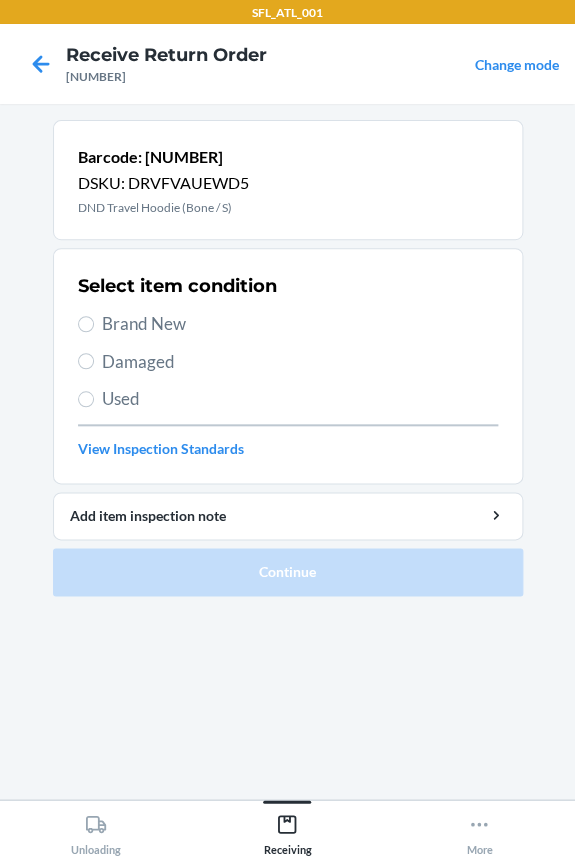 click on "Brand New" at bounding box center [300, 324] 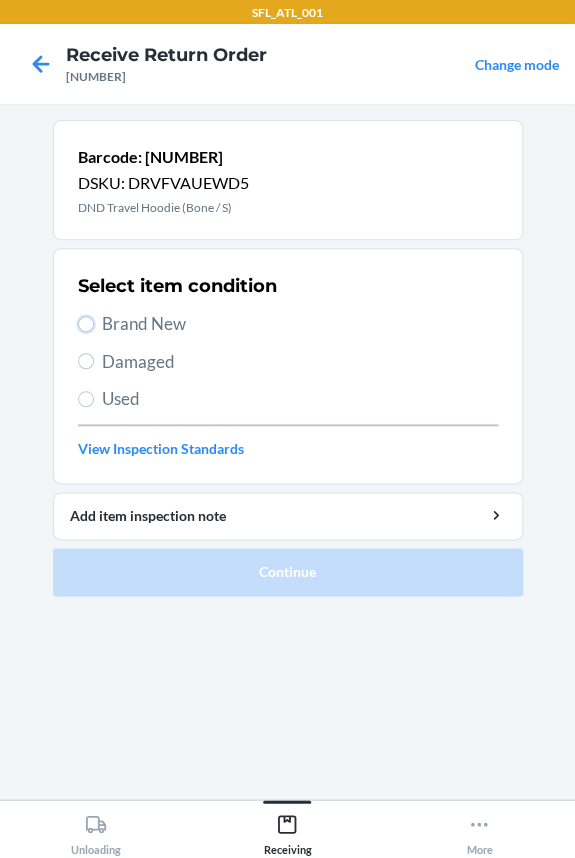 click on "Brand New" at bounding box center [86, 324] 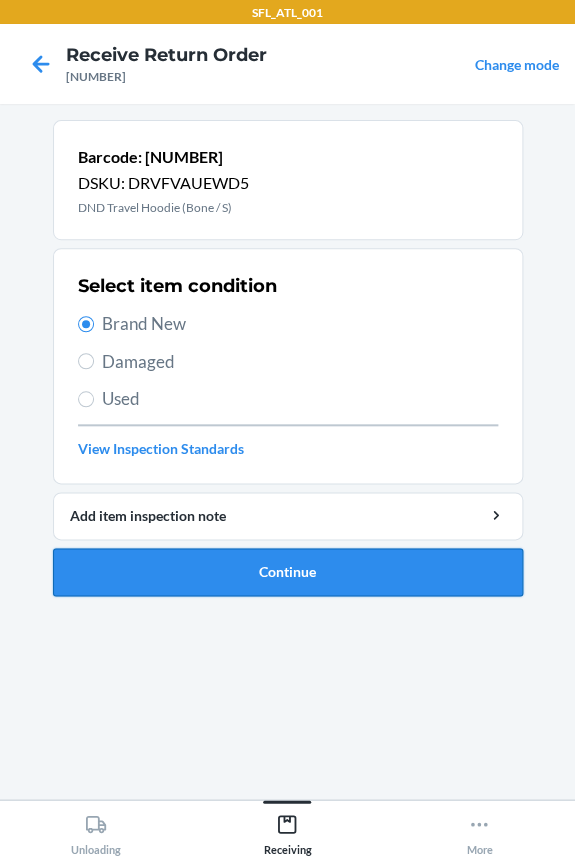 click on "Continue" at bounding box center [288, 572] 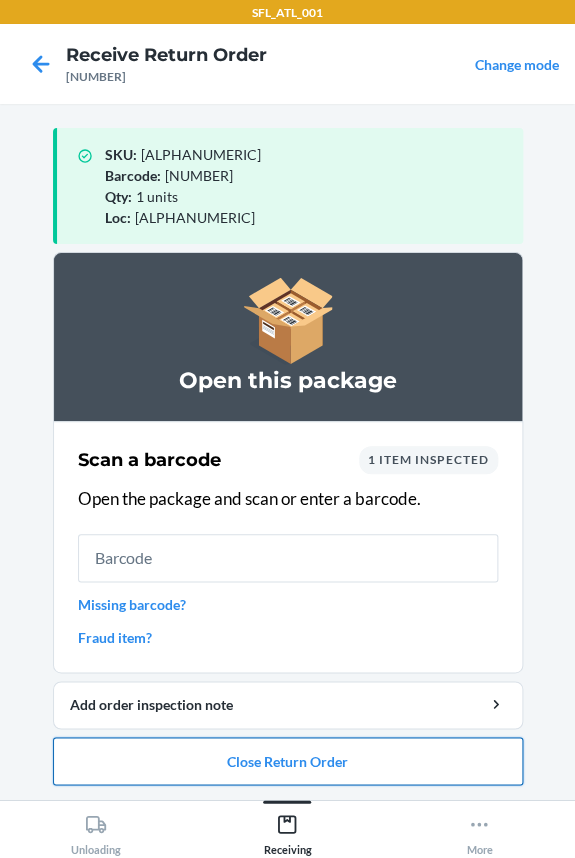 click on "Close Return Order" at bounding box center [288, 761] 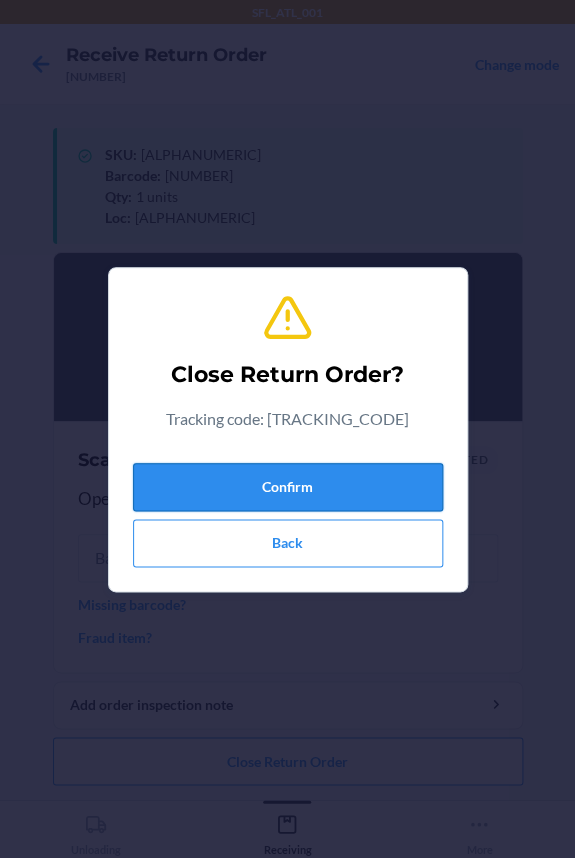 click on "Confirm" at bounding box center [288, 487] 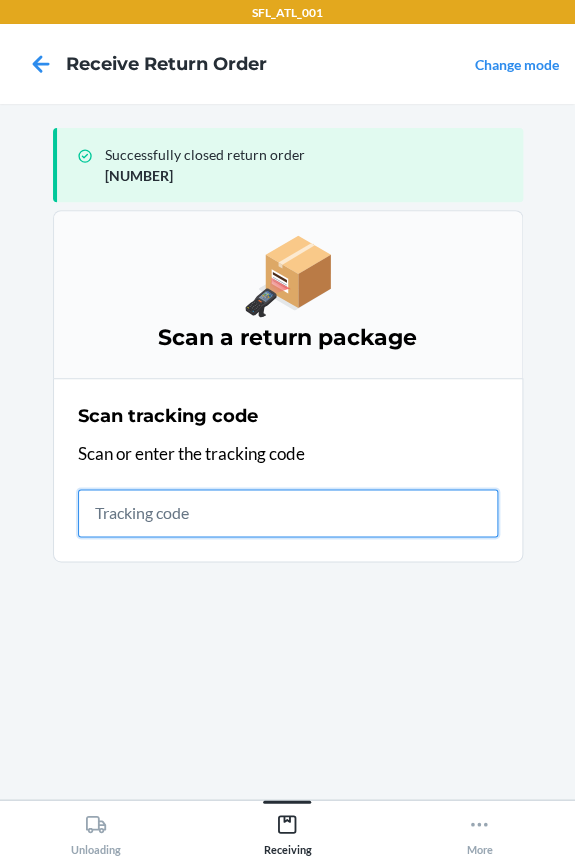click at bounding box center [288, 513] 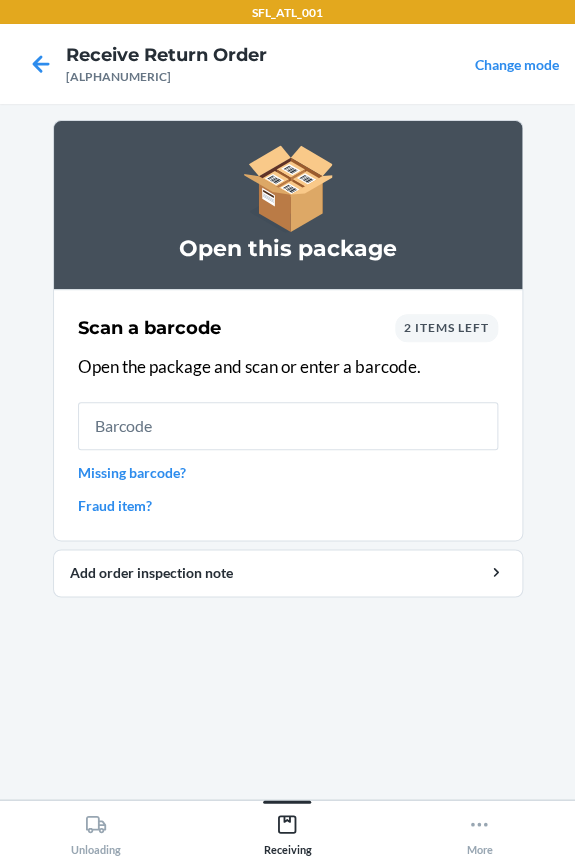 click at bounding box center (288, 426) 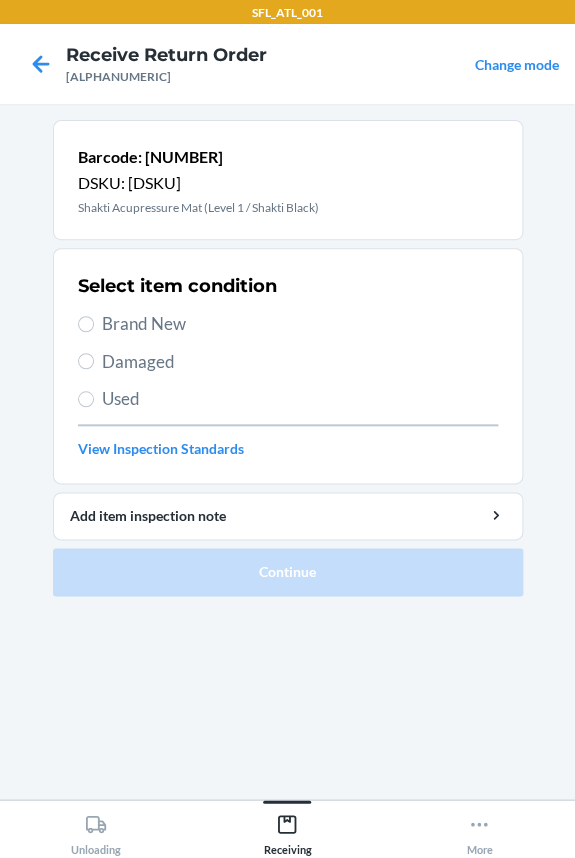 click on "Brand New" at bounding box center [300, 324] 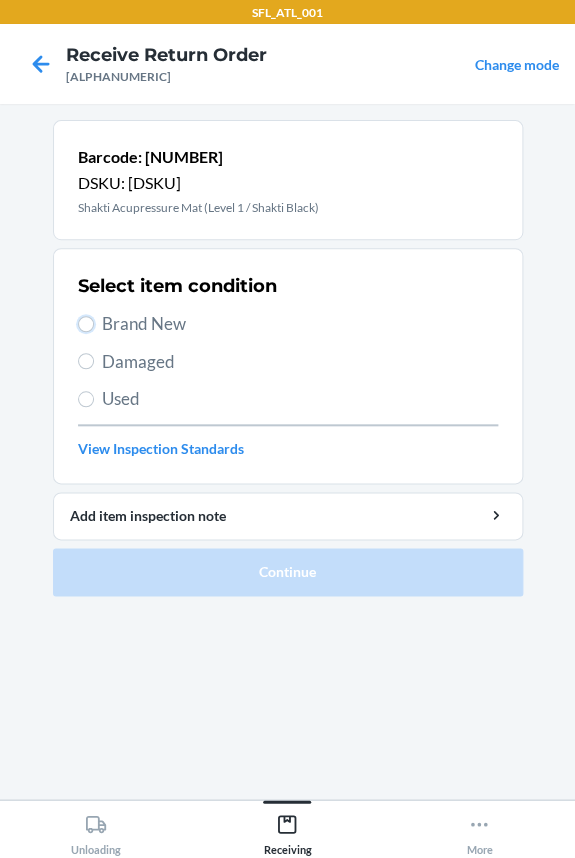 click on "Brand New" at bounding box center [86, 324] 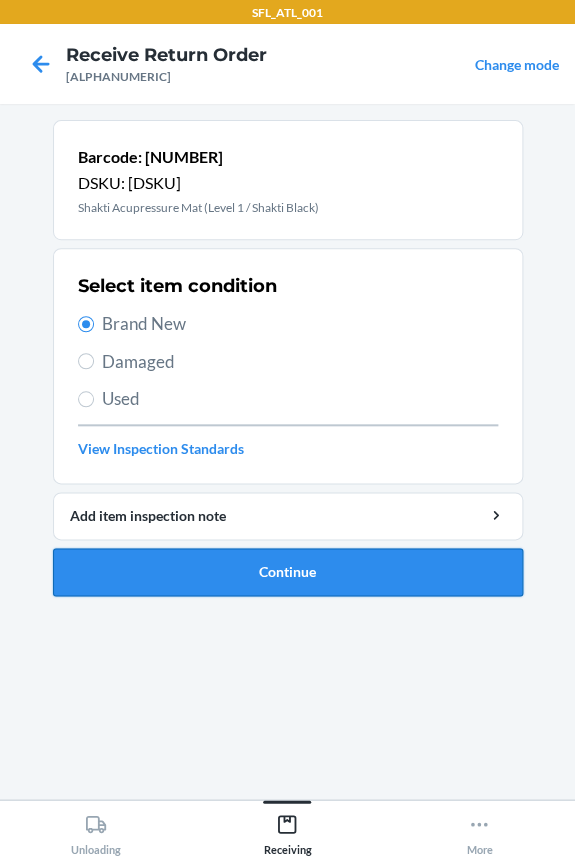 click on "Continue" at bounding box center (288, 572) 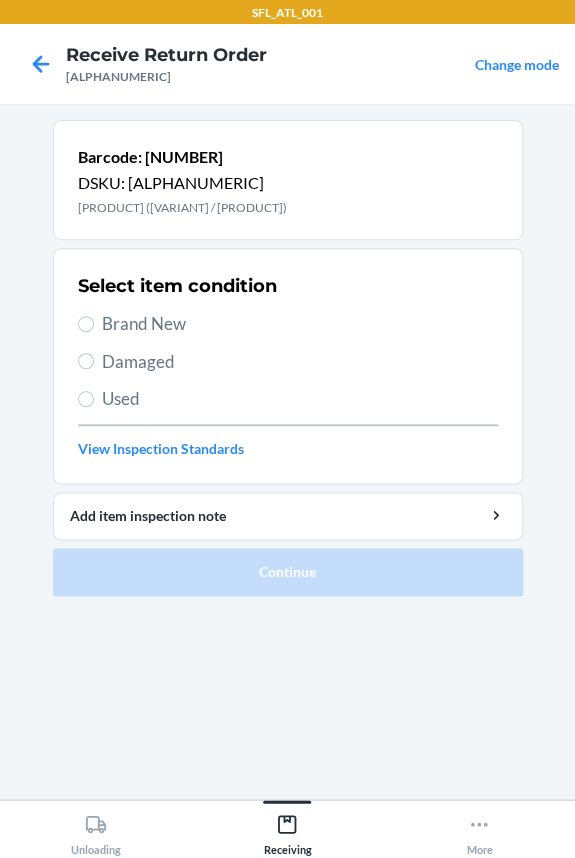 click on "Damaged" at bounding box center [300, 362] 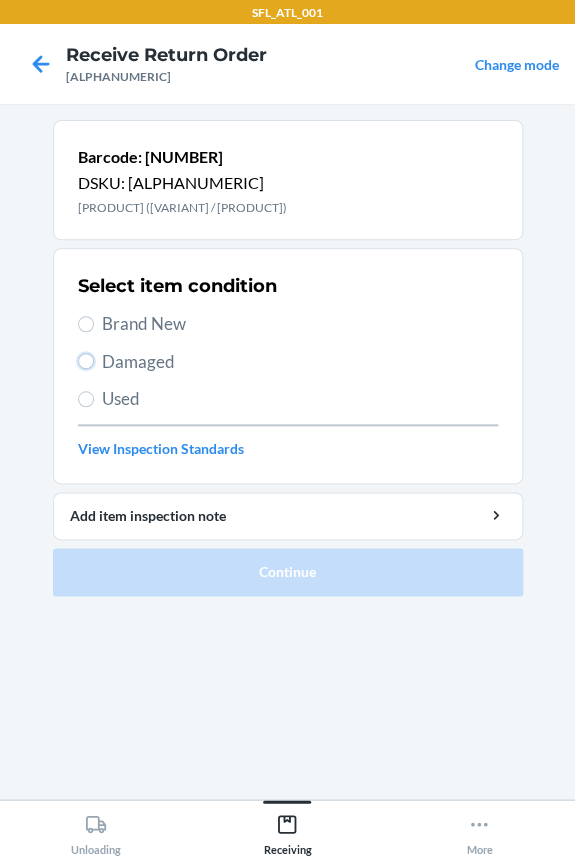 click on "Damaged" at bounding box center (86, 361) 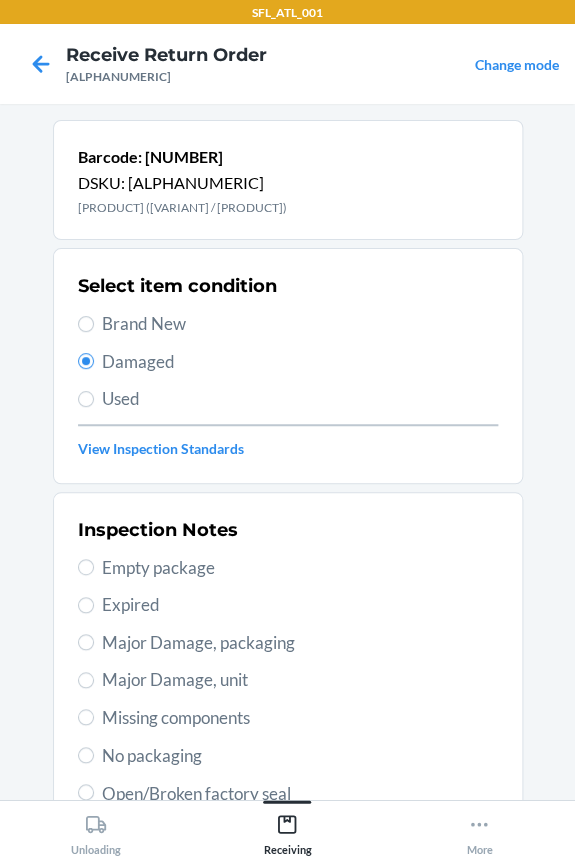 click on "Used" at bounding box center (300, 399) 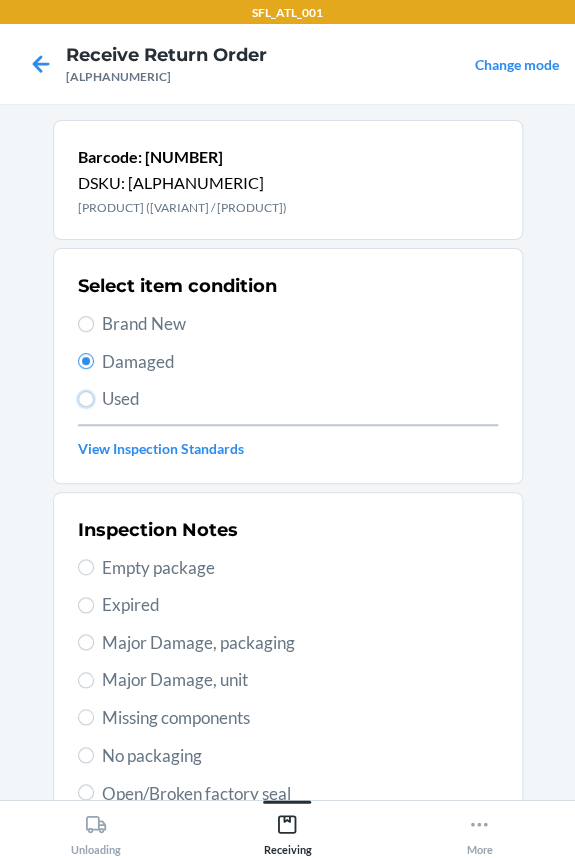 click on "Used" at bounding box center (86, 399) 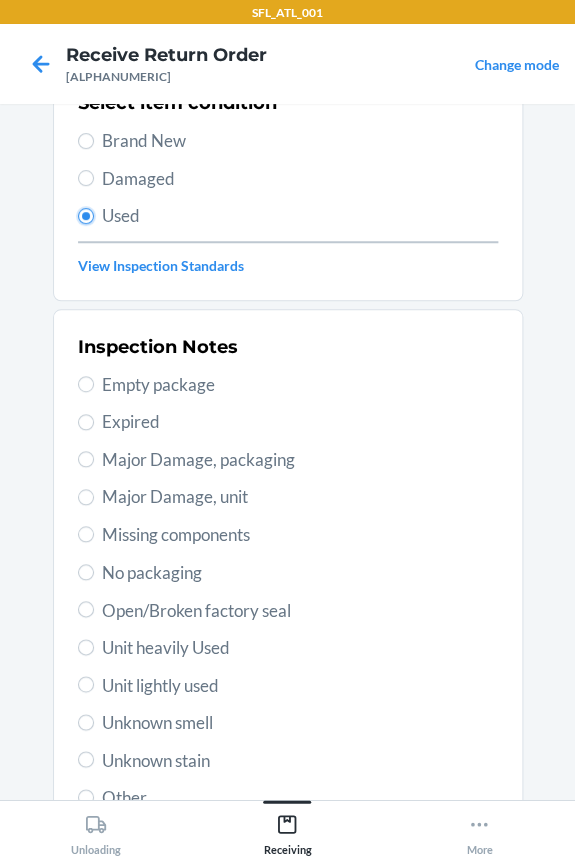 scroll, scrollTop: 344, scrollLeft: 0, axis: vertical 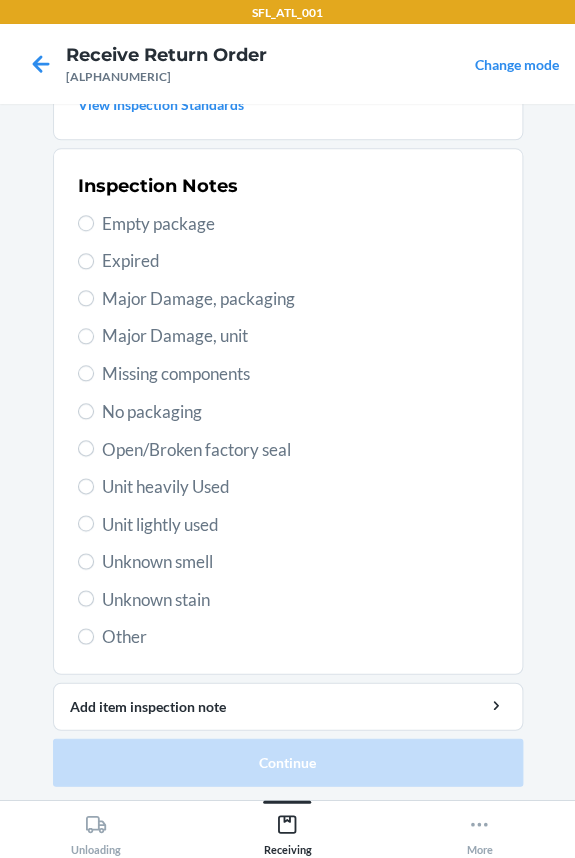 click on "Unit heavily Used" at bounding box center [300, 486] 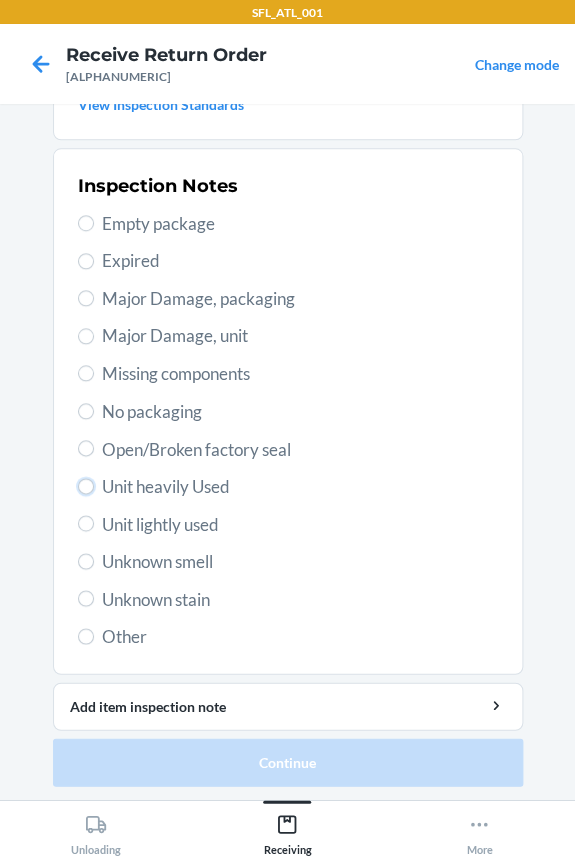 click on "Unit heavily Used" at bounding box center [86, 486] 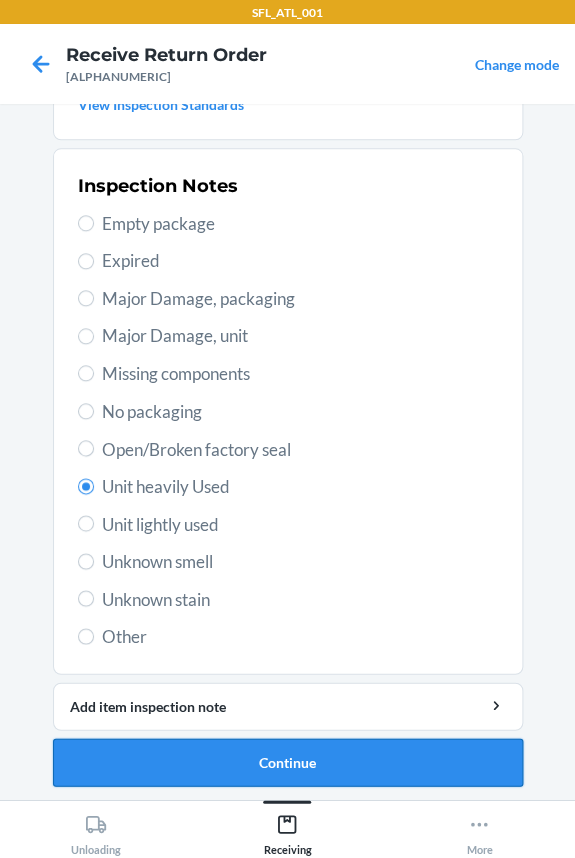 click on "Continue" at bounding box center [288, 762] 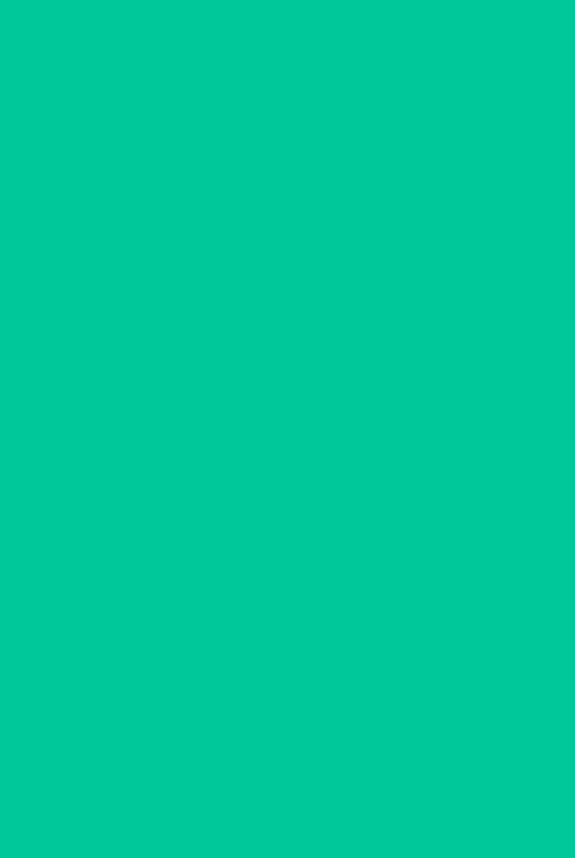 scroll, scrollTop: 0, scrollLeft: 0, axis: both 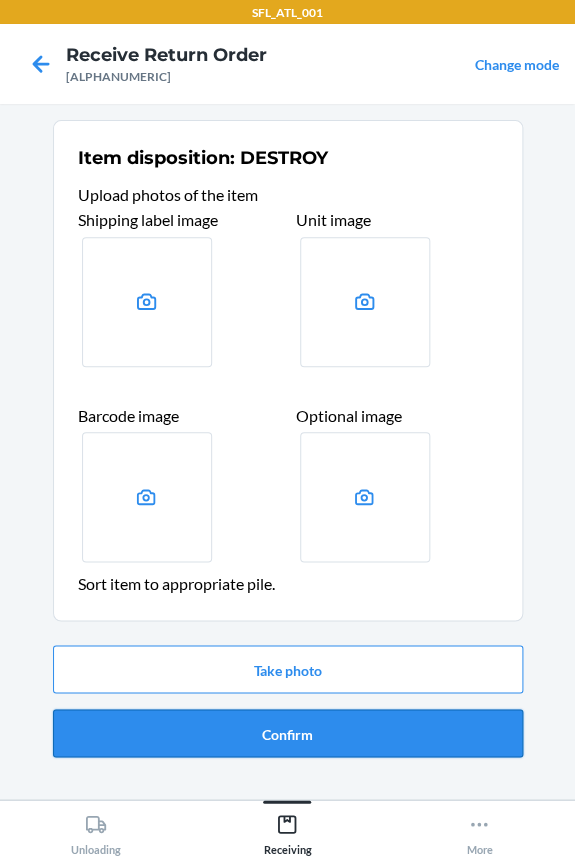 click on "Confirm" at bounding box center [288, 733] 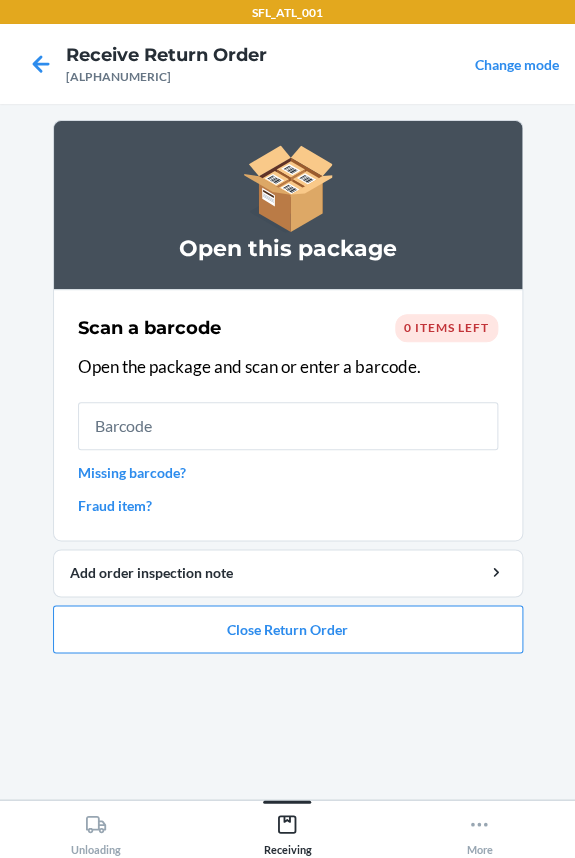 click at bounding box center [288, 426] 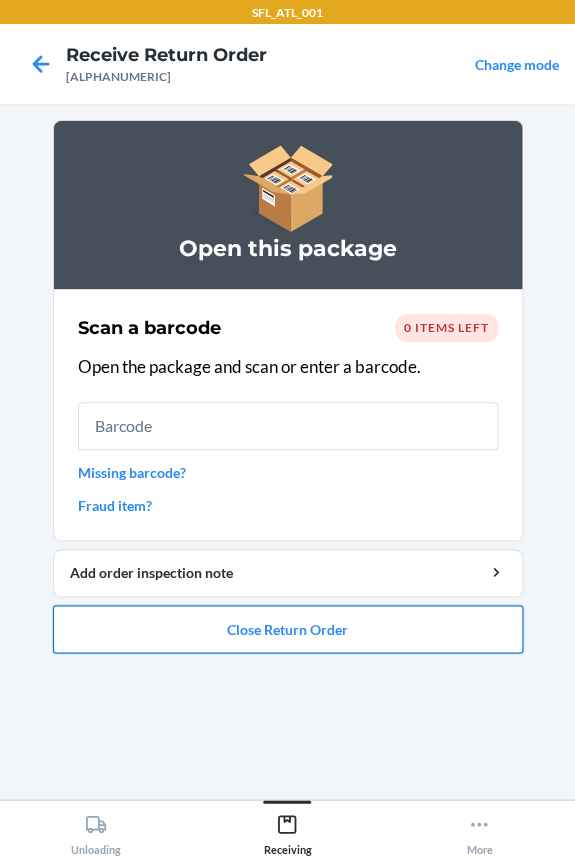 click on "Close Return Order" at bounding box center (288, 629) 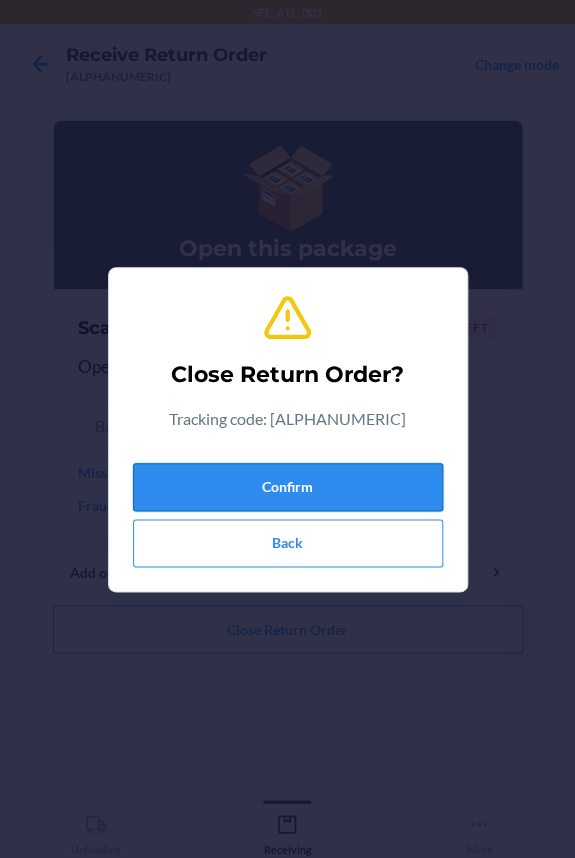 click on "Confirm" at bounding box center (288, 487) 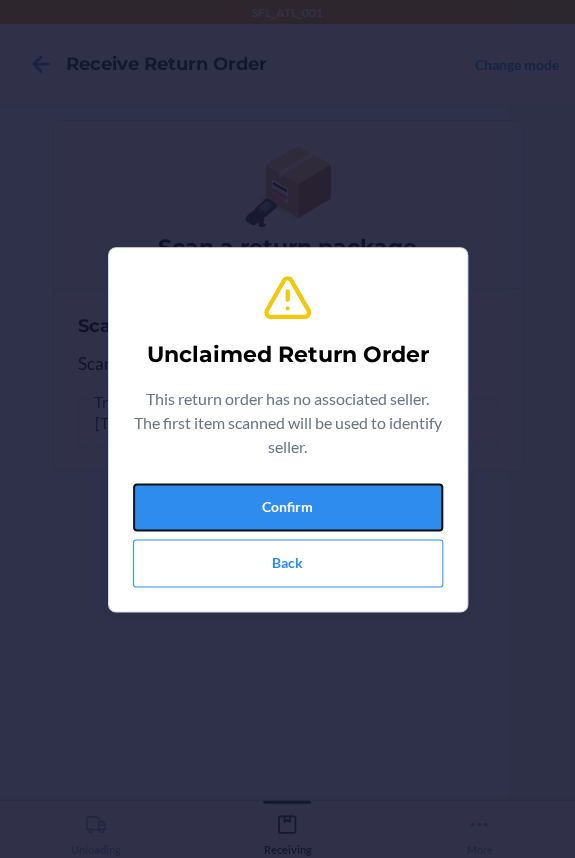 click on "Confirm" at bounding box center [288, 507] 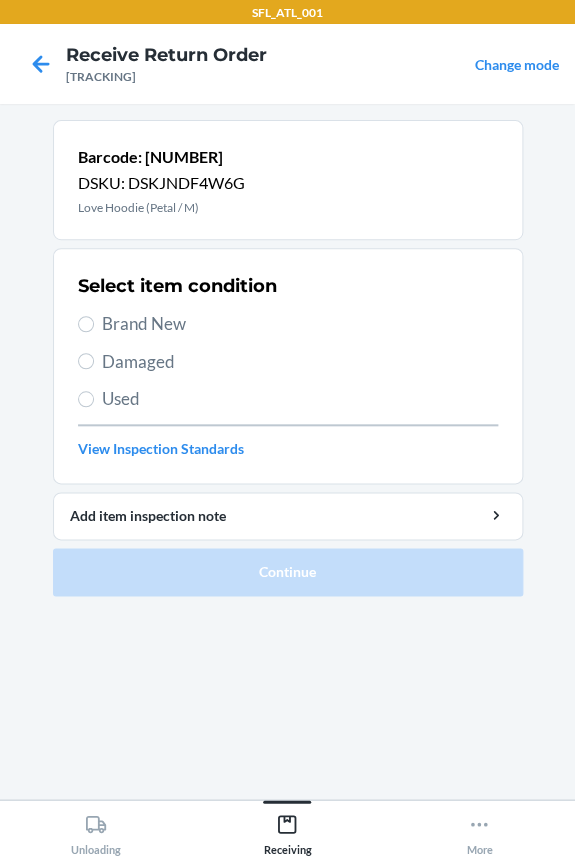click on "Brand New" at bounding box center [300, 324] 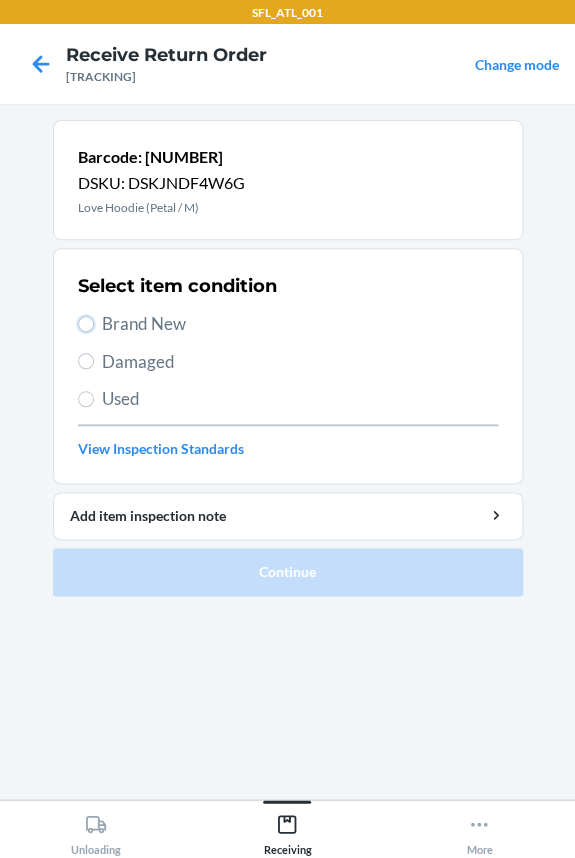 click on "Brand New" at bounding box center [86, 324] 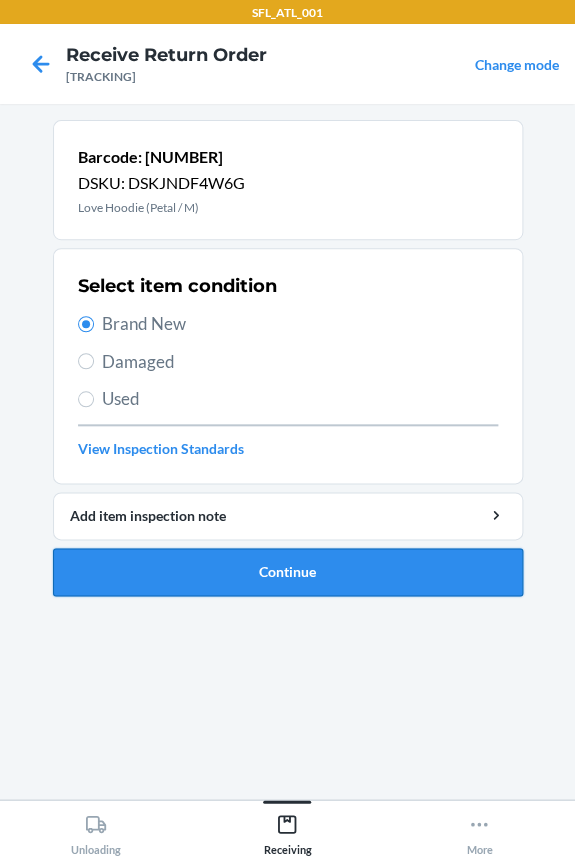 click on "Continue" at bounding box center [288, 572] 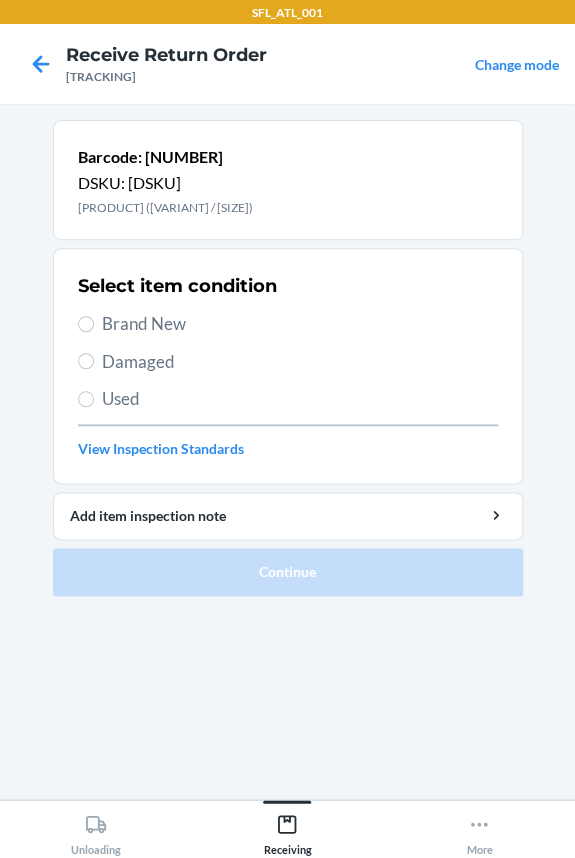 click on "Brand New" at bounding box center [300, 324] 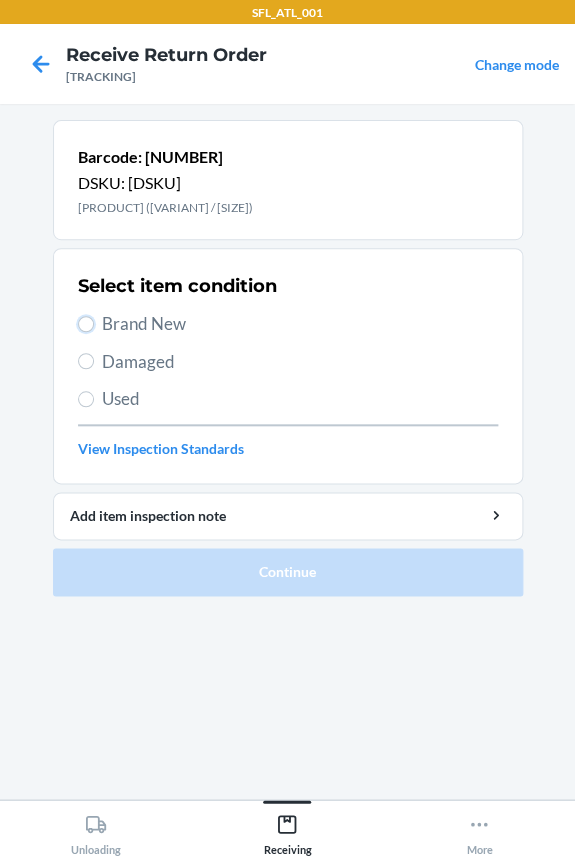 click on "Brand New" at bounding box center (86, 324) 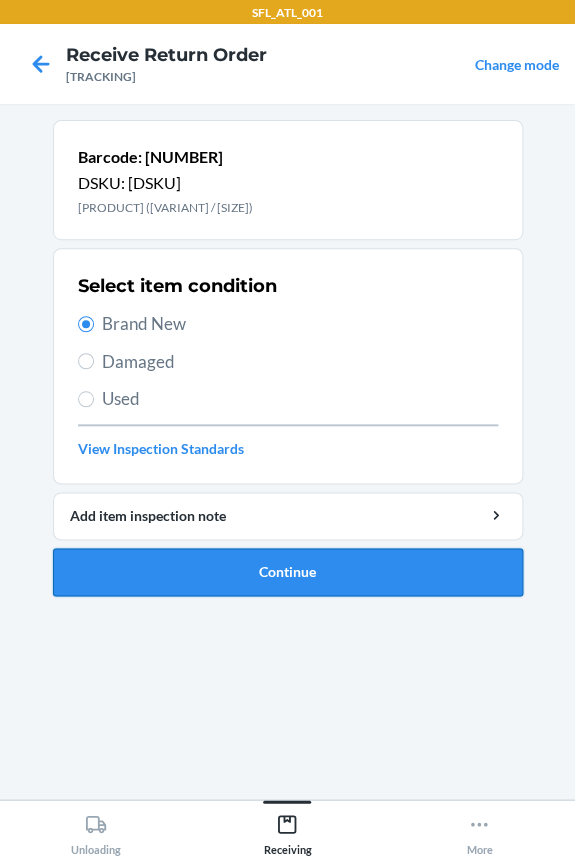 click on "Continue" at bounding box center [288, 572] 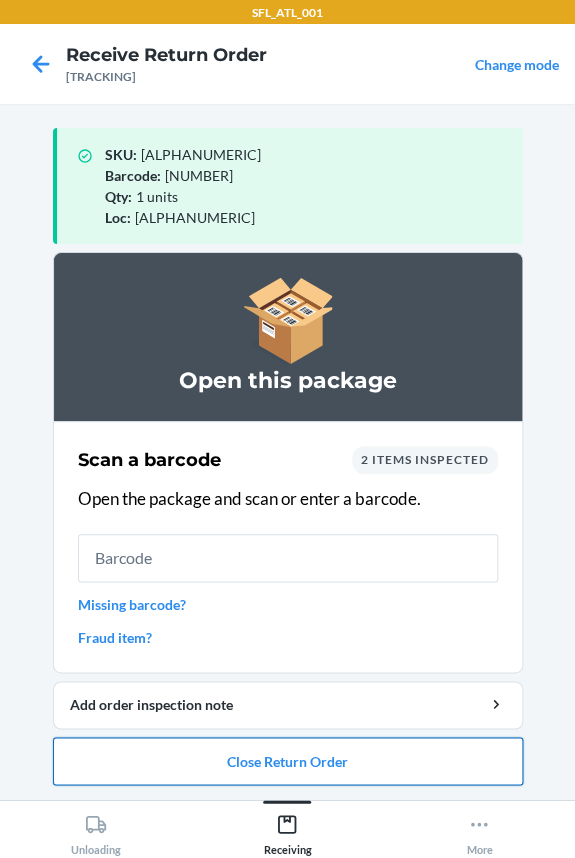 click on "Close Return Order" at bounding box center (288, 761) 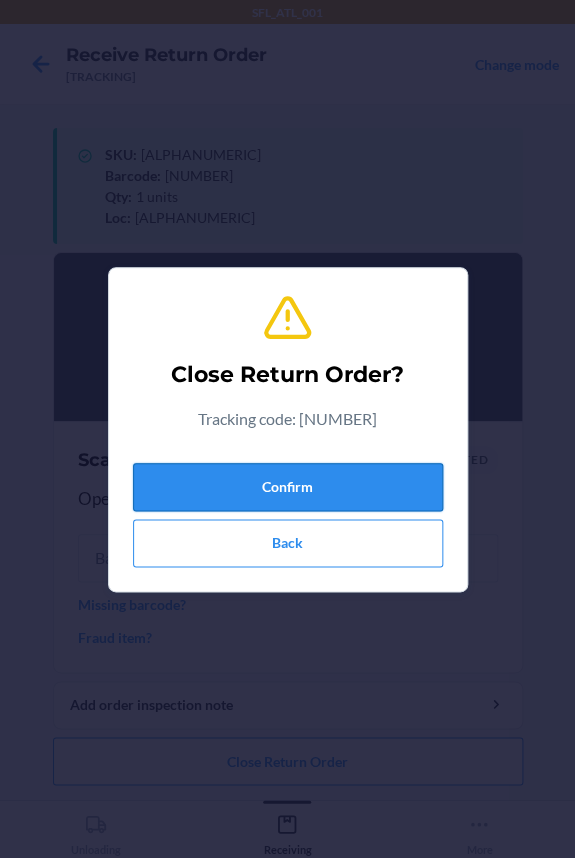 click on "Confirm" at bounding box center [288, 487] 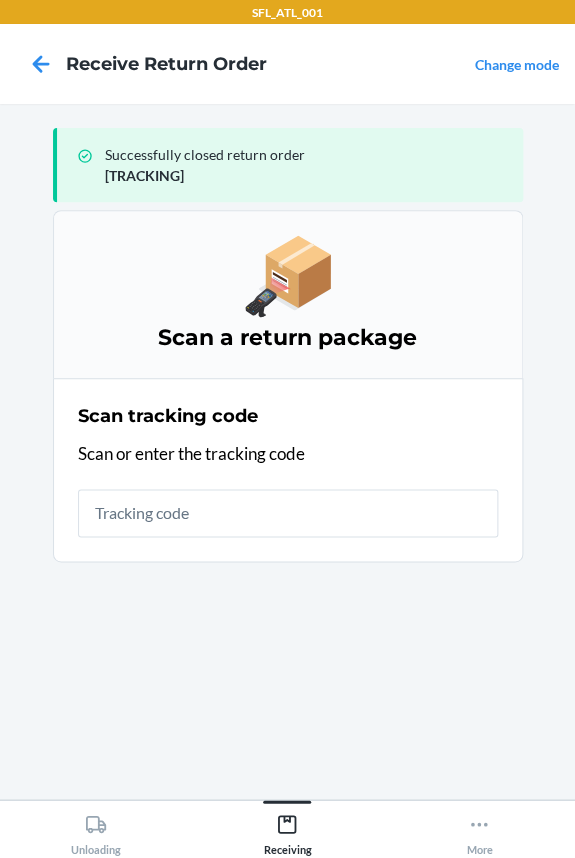 click at bounding box center (288, 513) 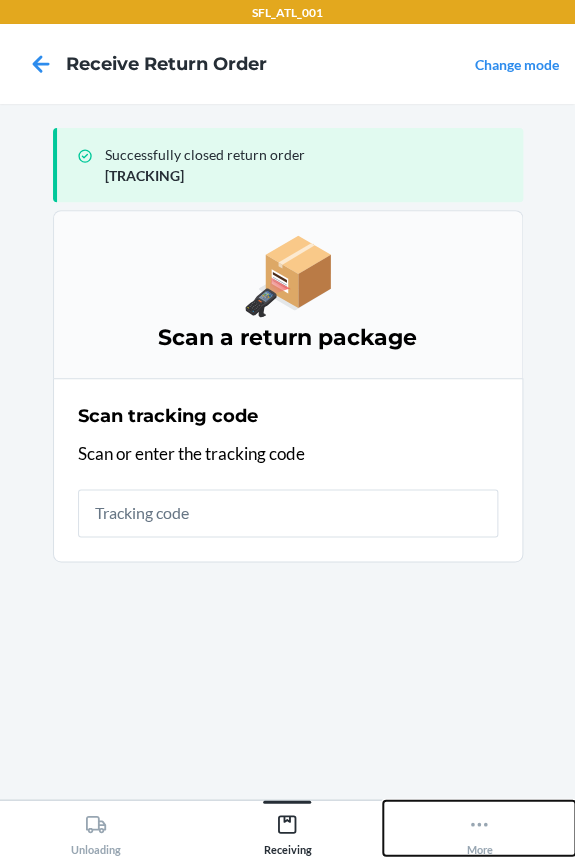 click on "More" at bounding box center (479, 830) 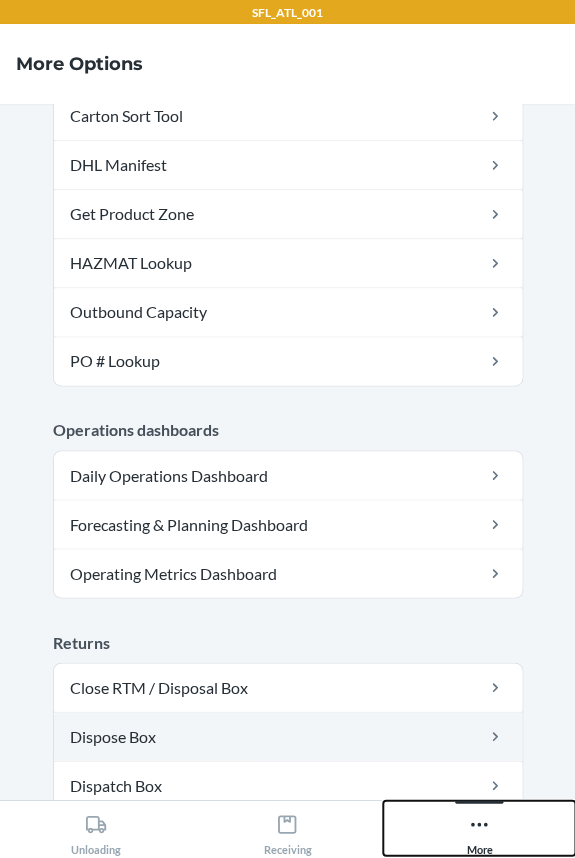 scroll, scrollTop: 588, scrollLeft: 0, axis: vertical 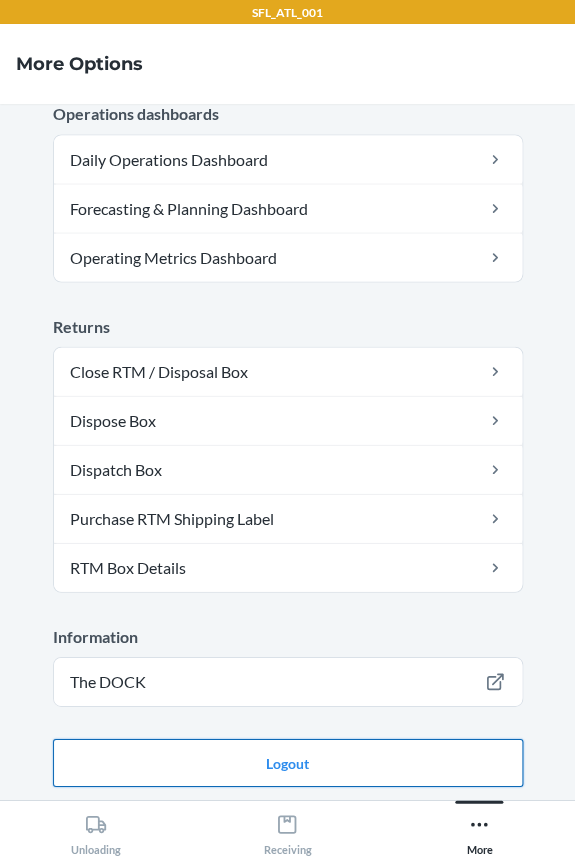 click on "Logout" at bounding box center (288, 762) 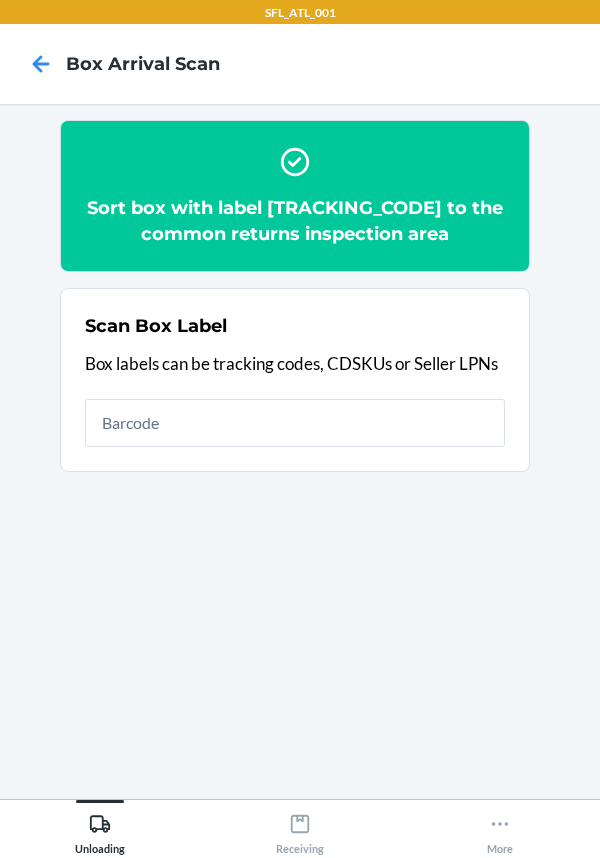 scroll, scrollTop: 0, scrollLeft: 0, axis: both 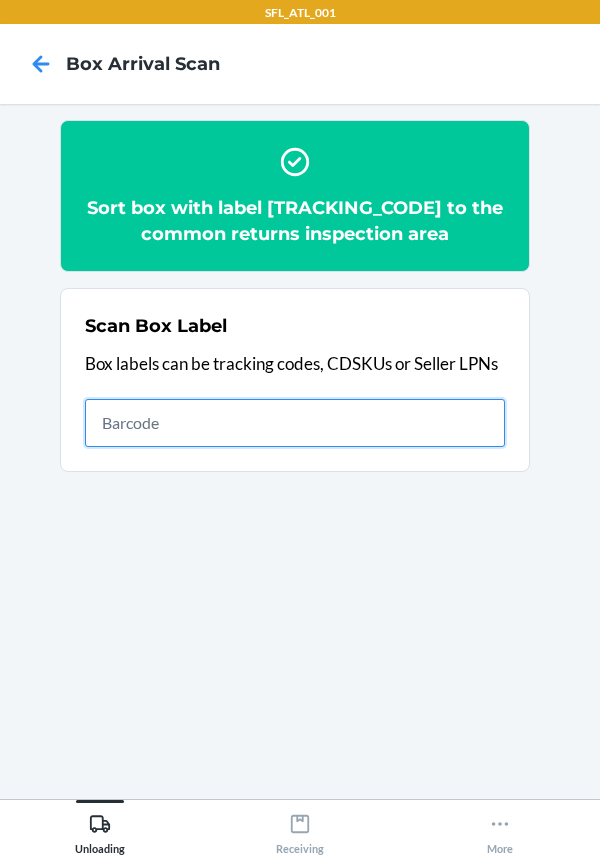 click at bounding box center [295, 423] 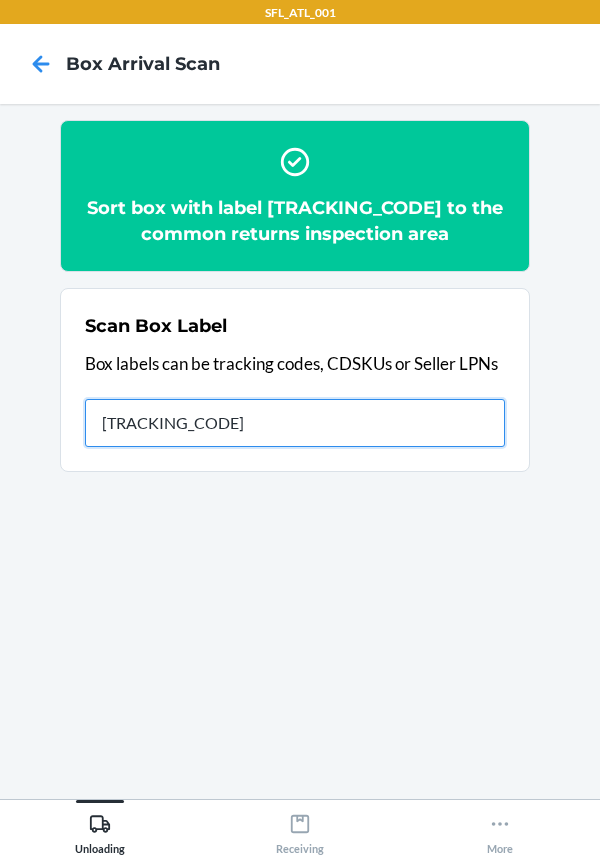 type on "[TRACKING_CODE]" 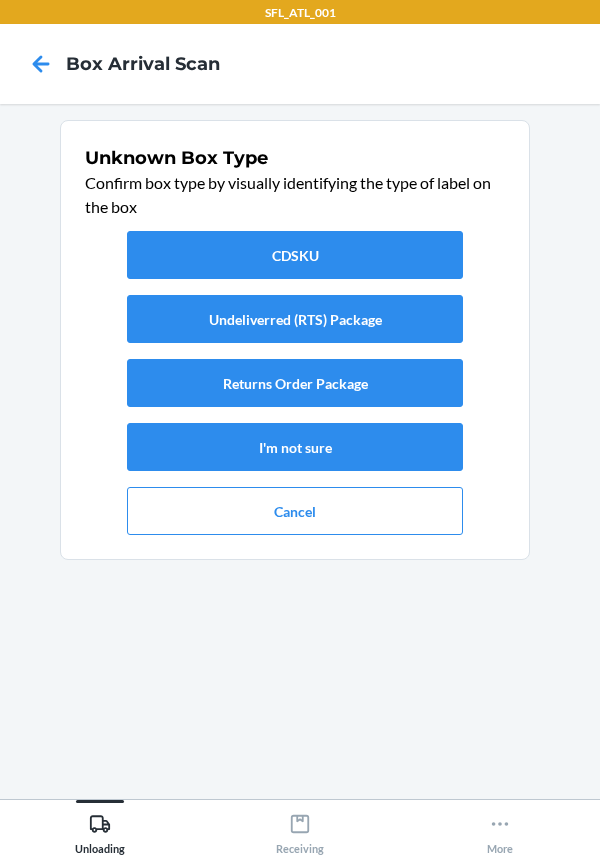 click on "CDSKU Undeliverred (RTS) Package Returns Order Package I'm not sure Cancel" at bounding box center [295, 383] 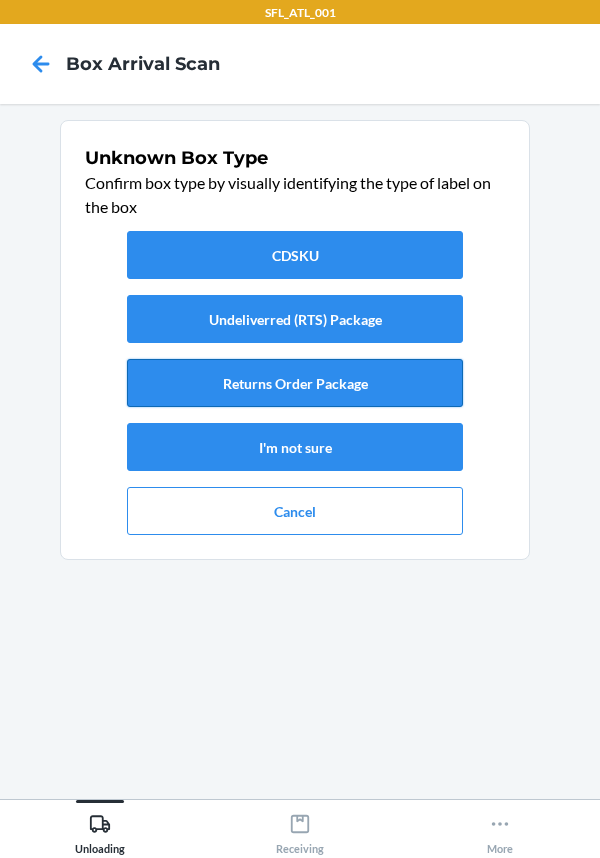 click on "Returns Order Package" at bounding box center (295, 383) 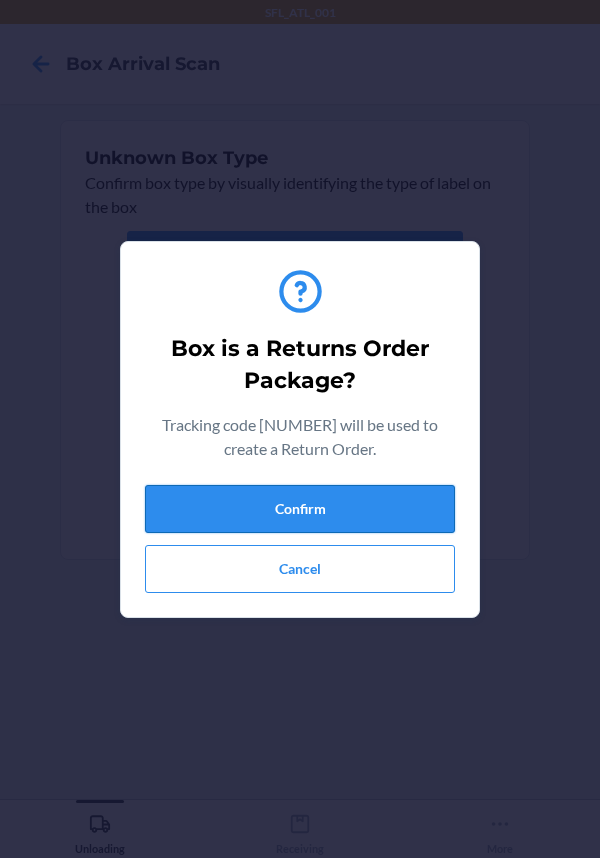 click on "Confirm" at bounding box center (300, 509) 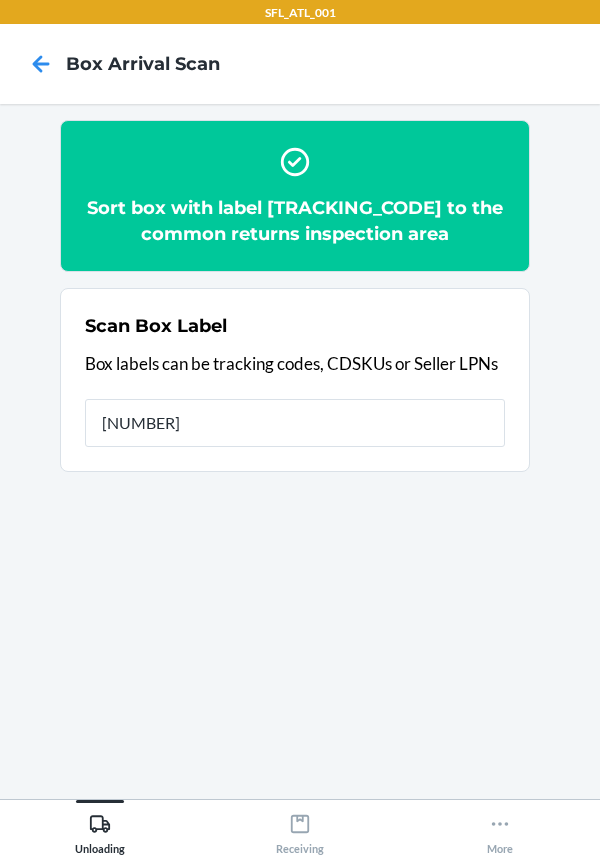 type on "[NUMBER]" 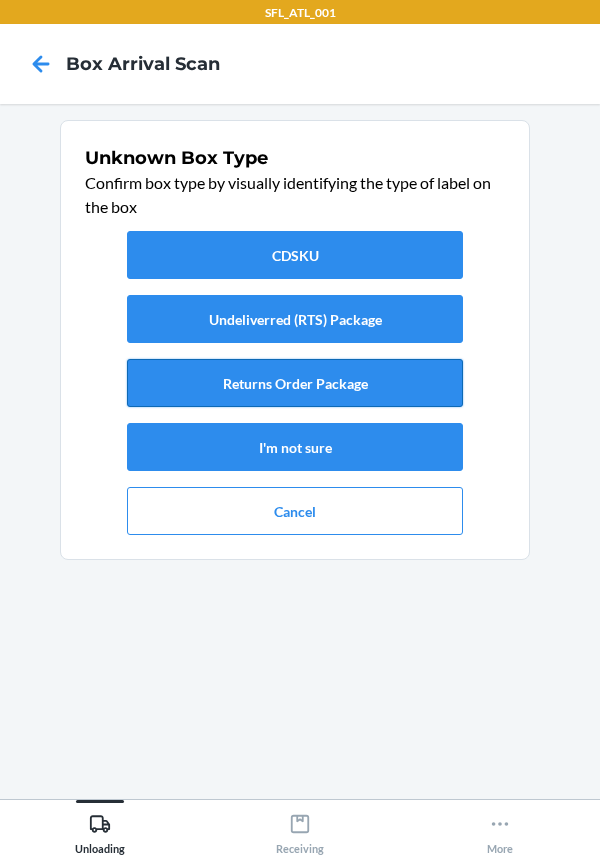 click on "Returns Order Package" at bounding box center [295, 383] 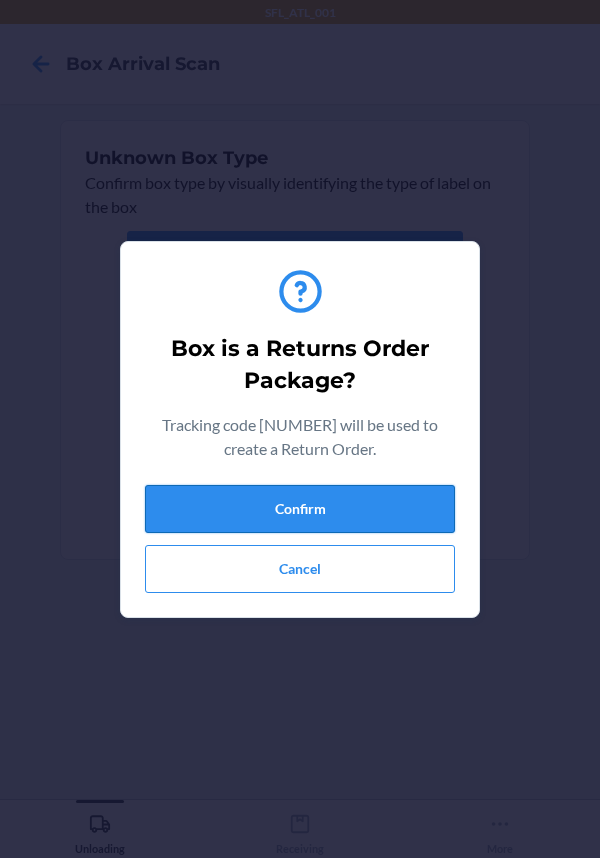 click on "Confirm" at bounding box center [300, 509] 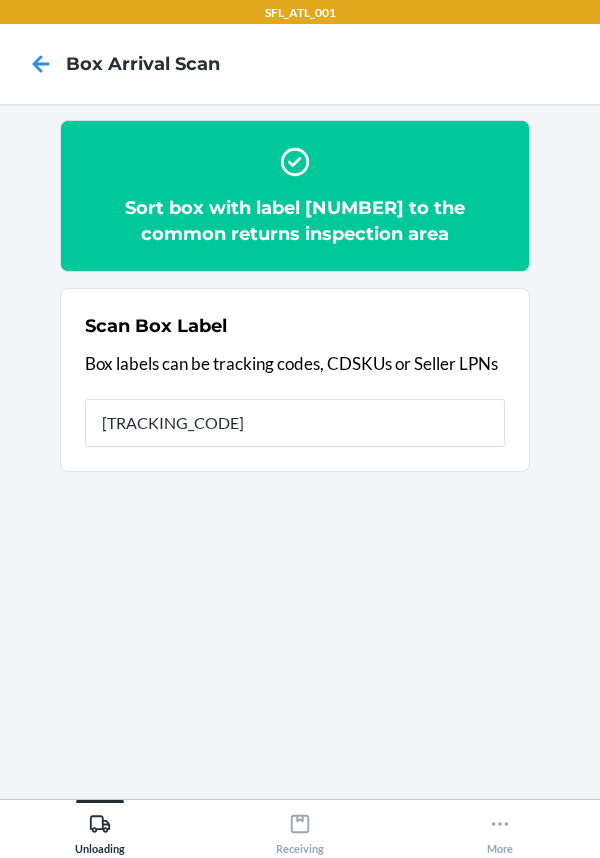 type on "[TRACKING_CODE]" 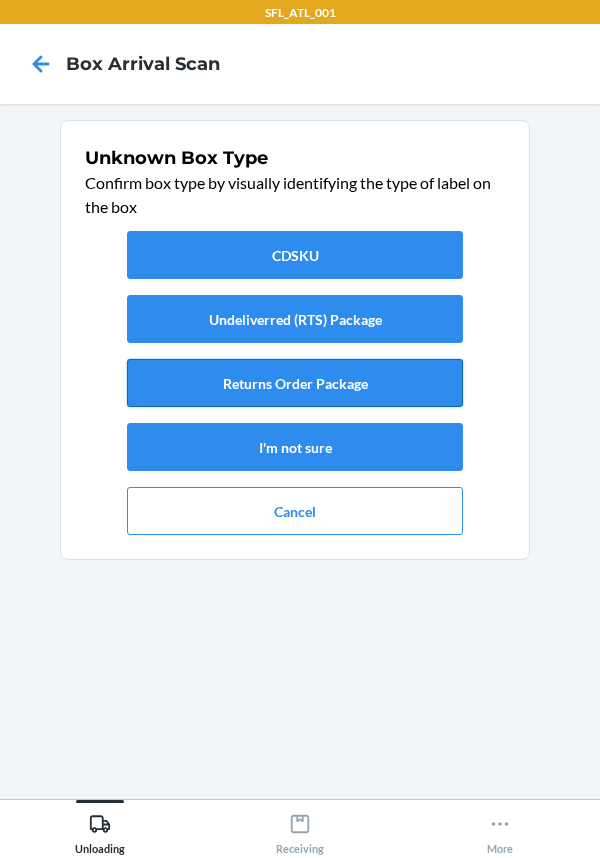 click on "Returns Order Package" at bounding box center (295, 383) 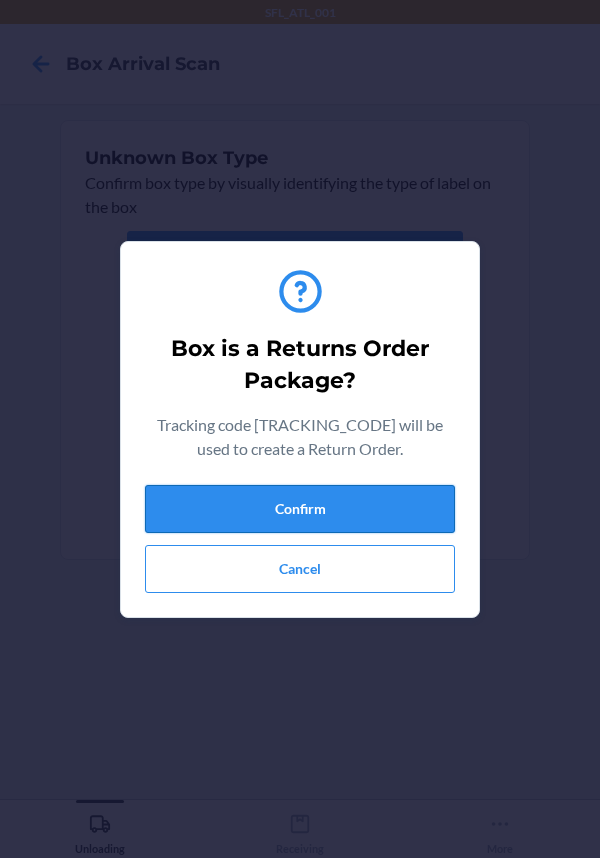 click on "Confirm" at bounding box center [300, 509] 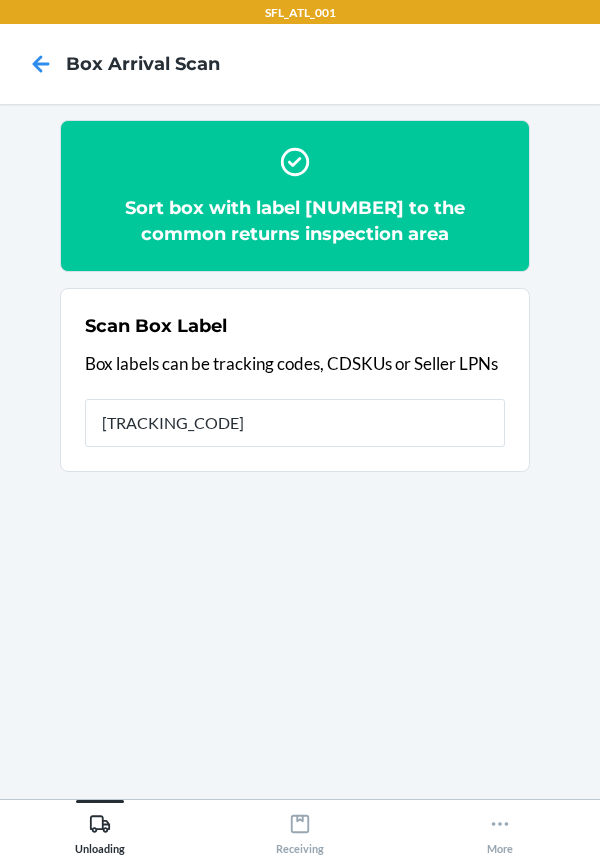 type on "[TRACKING_CODE]" 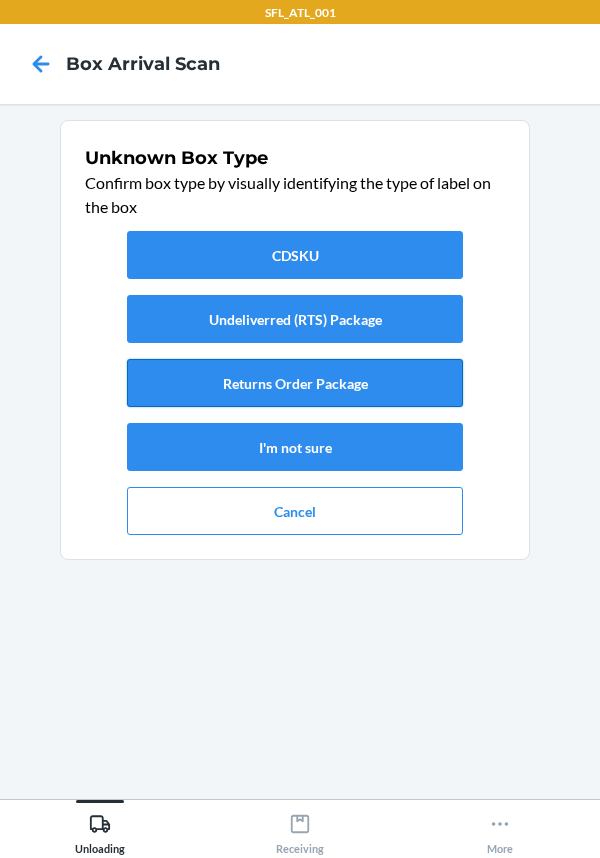 click on "Returns Order Package" at bounding box center [295, 383] 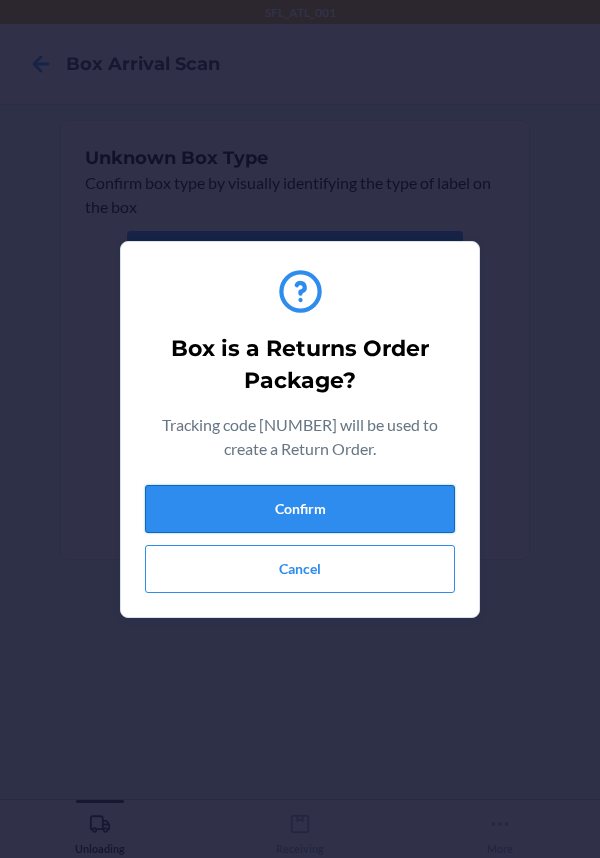 click on "Confirm" at bounding box center (300, 509) 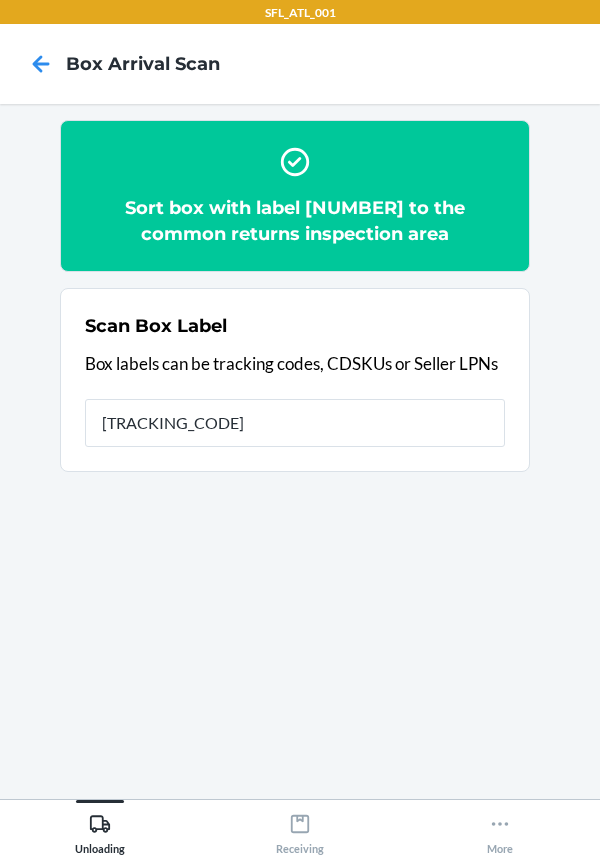 type on "[CREDIT_CARD]" 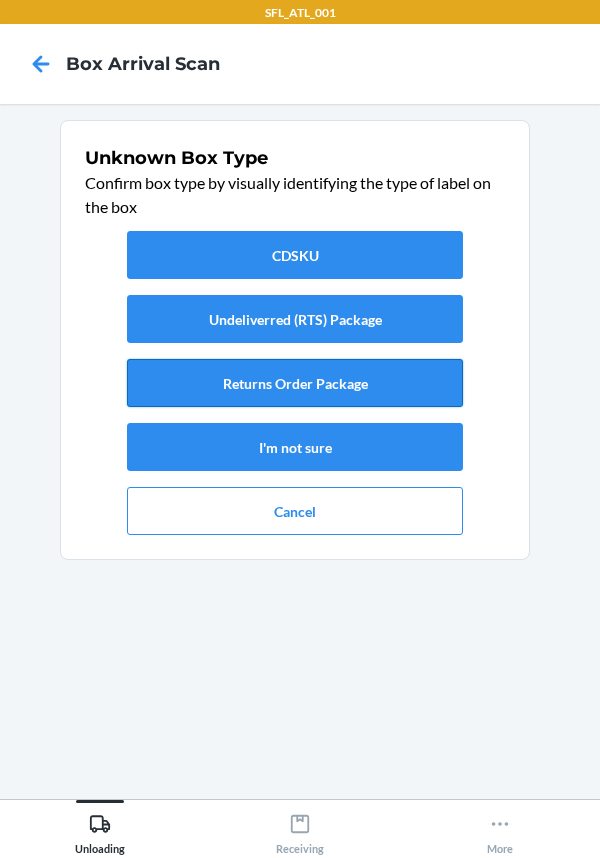 click on "Returns Order Package" at bounding box center (295, 383) 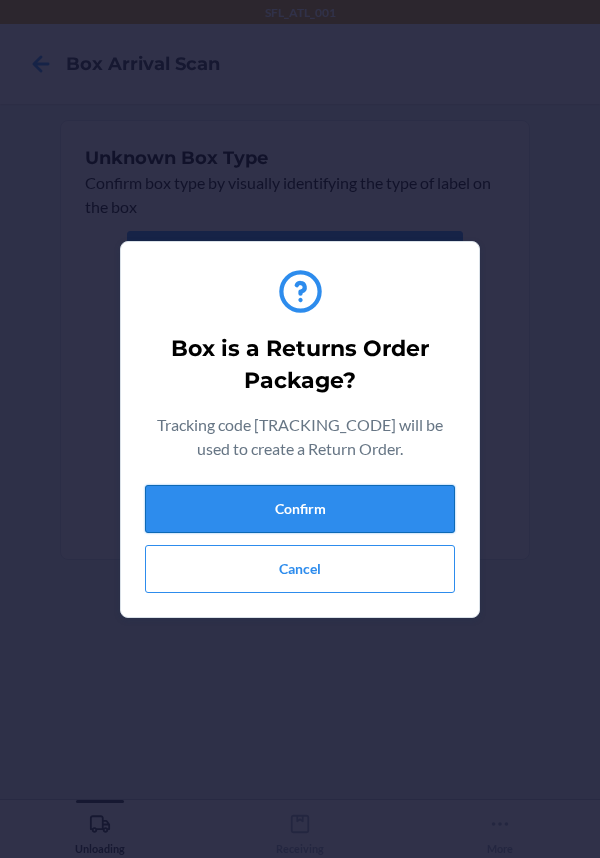 click on "Confirm" at bounding box center [300, 509] 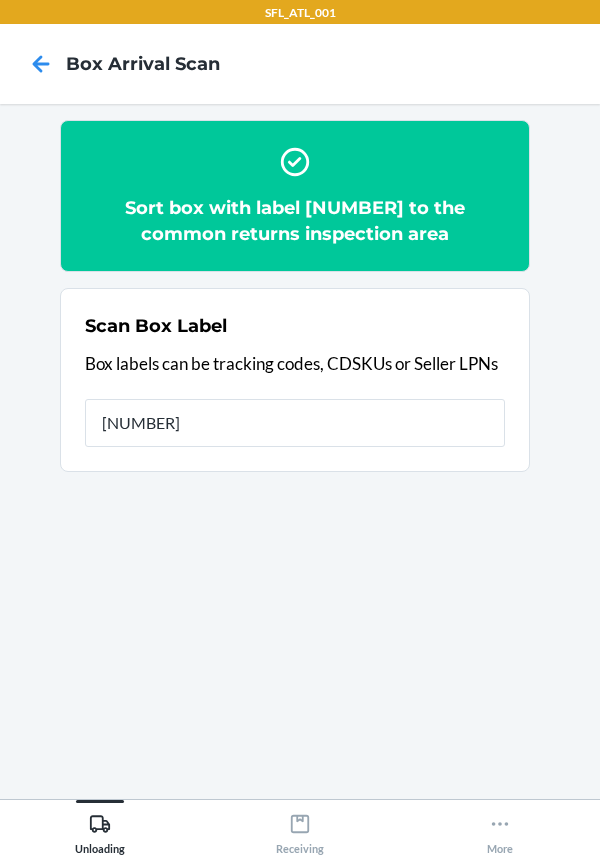 type on "[NUMBER]" 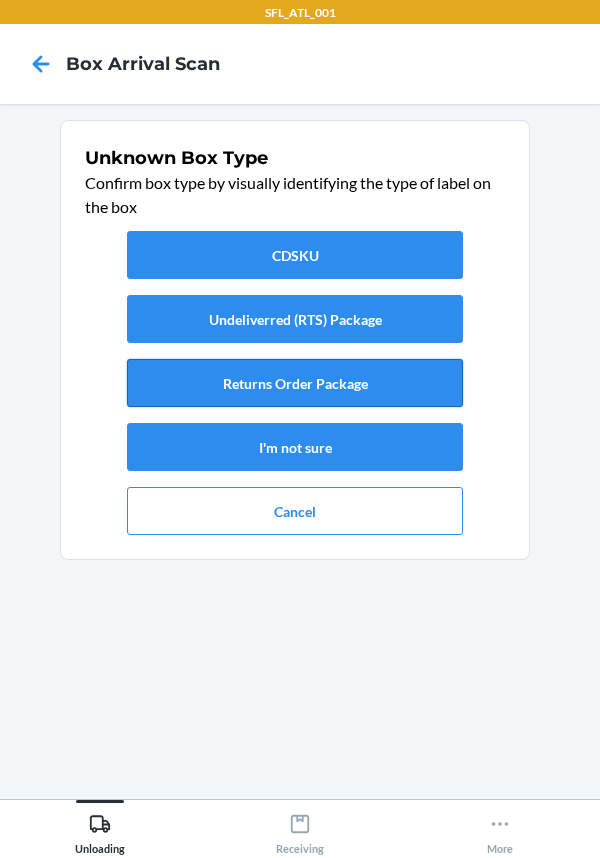 click on "Returns Order Package" at bounding box center (295, 383) 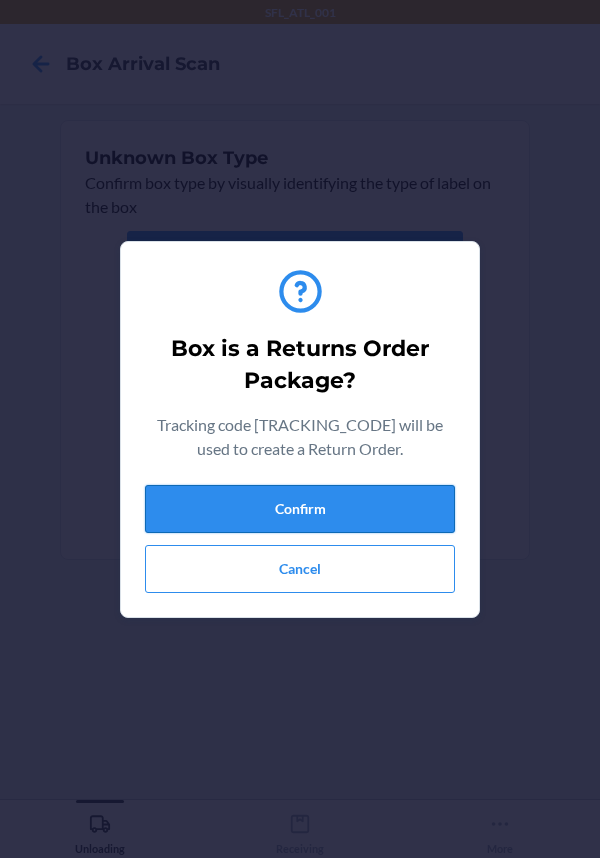click on "Confirm" at bounding box center (300, 509) 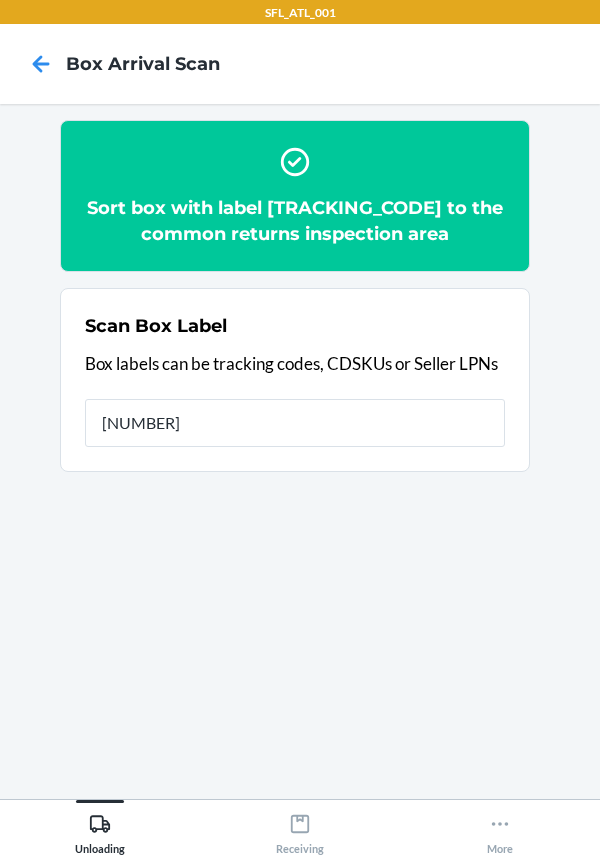 type on "[TRACKING]" 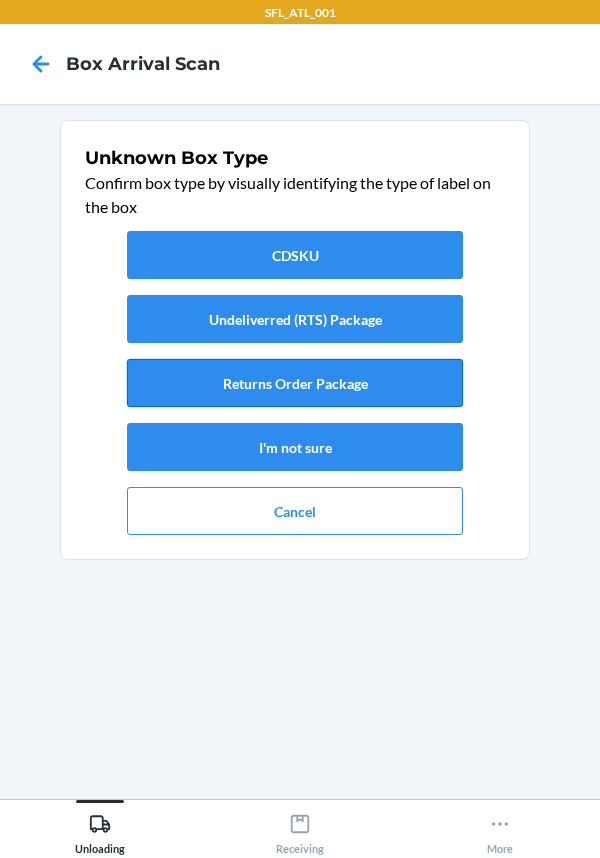 click on "Returns Order Package" at bounding box center [295, 383] 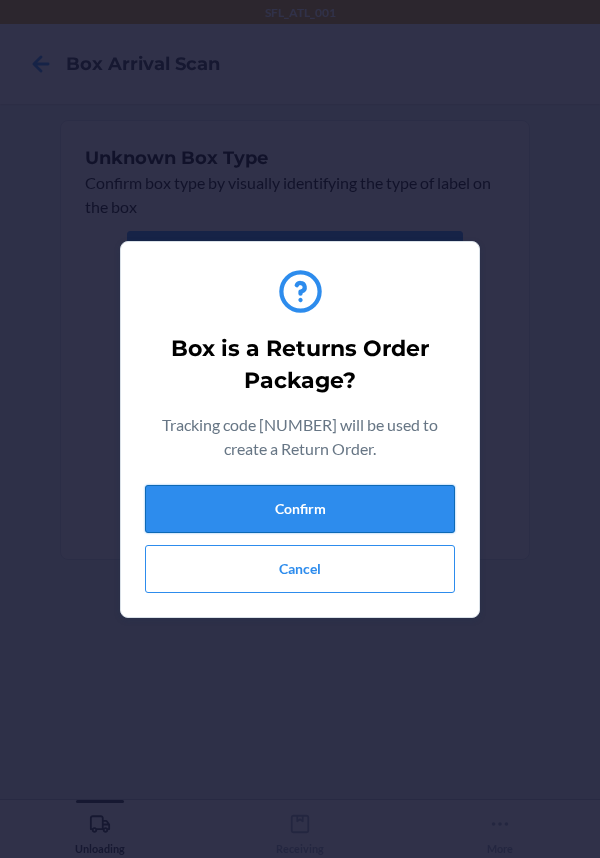 drag, startPoint x: 330, startPoint y: 465, endPoint x: 332, endPoint y: 508, distance: 43.046486 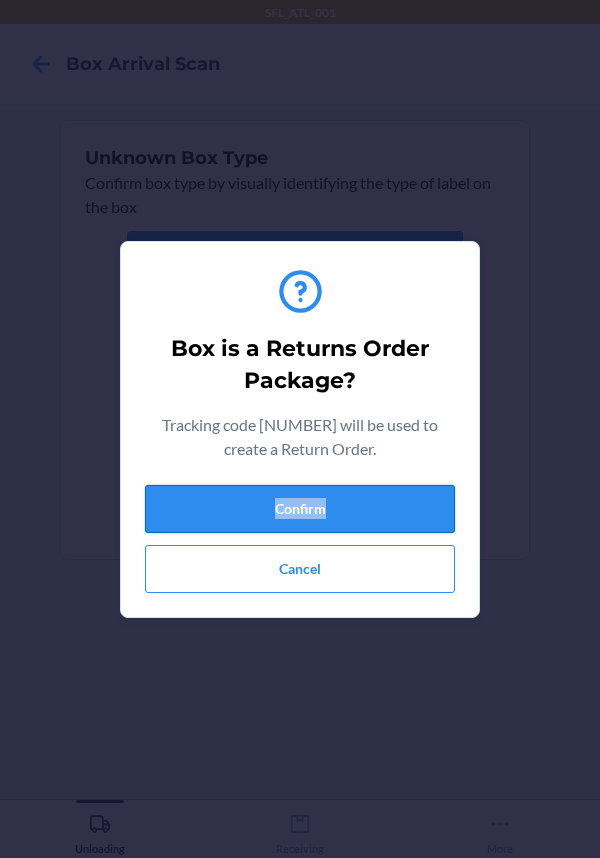 click on "Confirm" at bounding box center [300, 509] 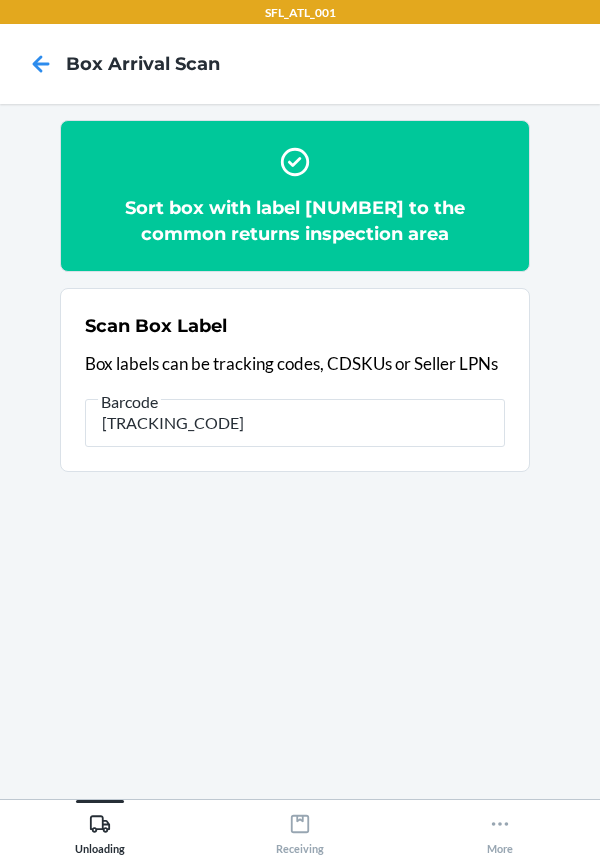 type on "[NUMBER]" 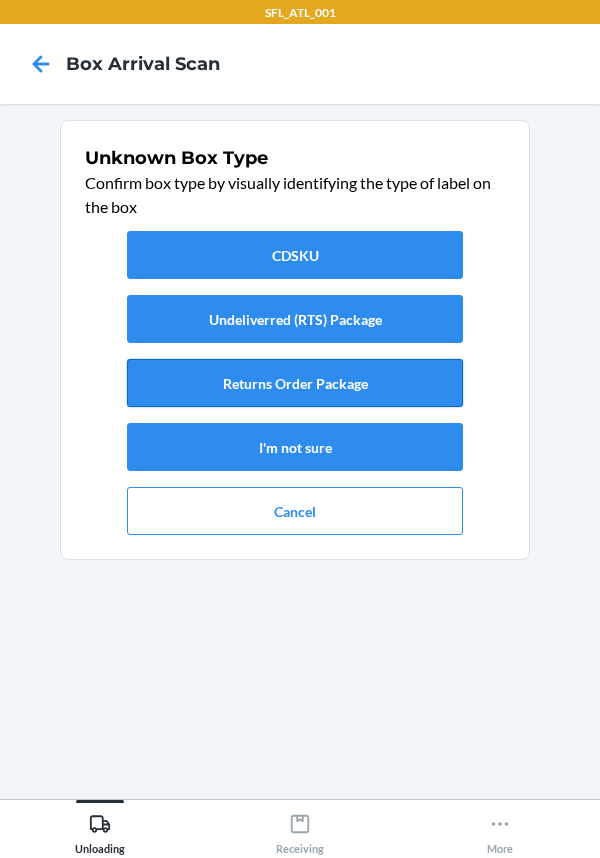 click on "Returns Order Package" at bounding box center [295, 383] 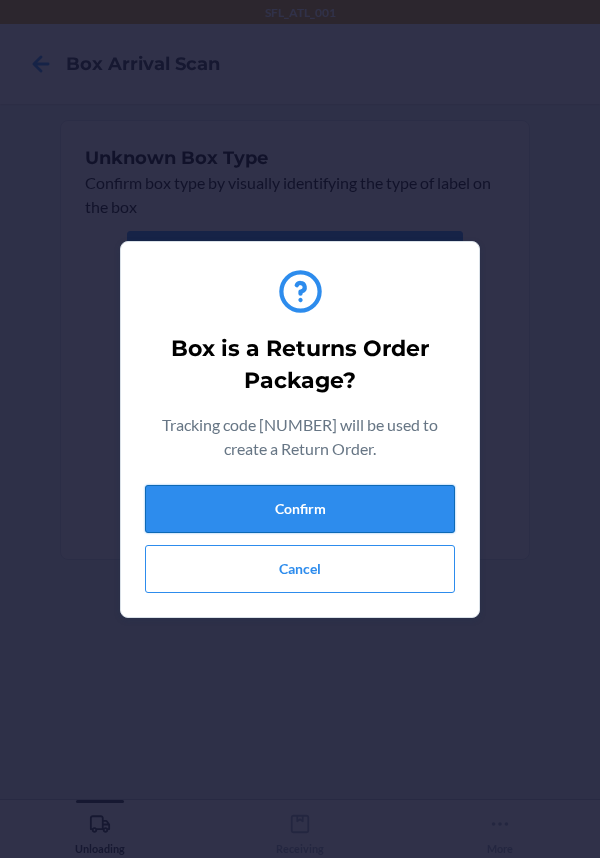click on "Confirm" at bounding box center [300, 509] 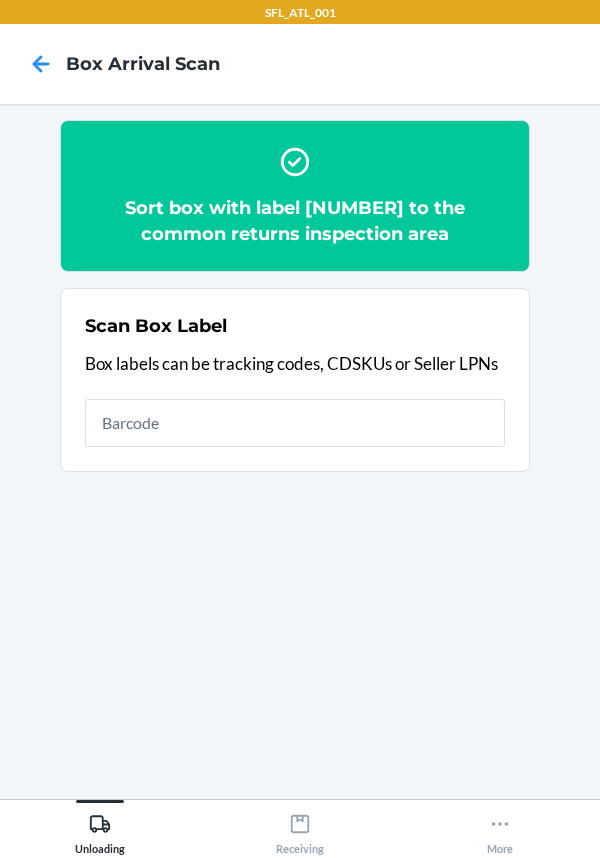 click at bounding box center (295, 423) 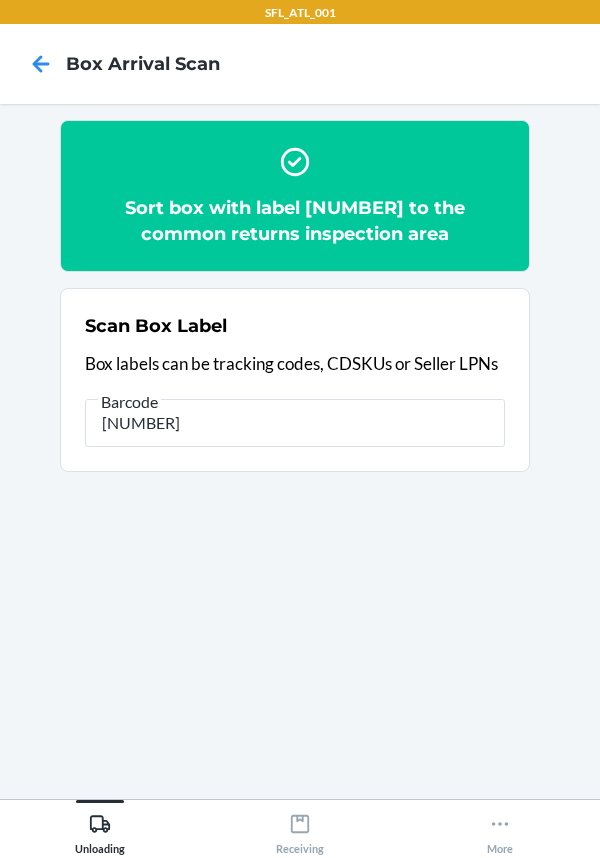 type on "[NUMBER]" 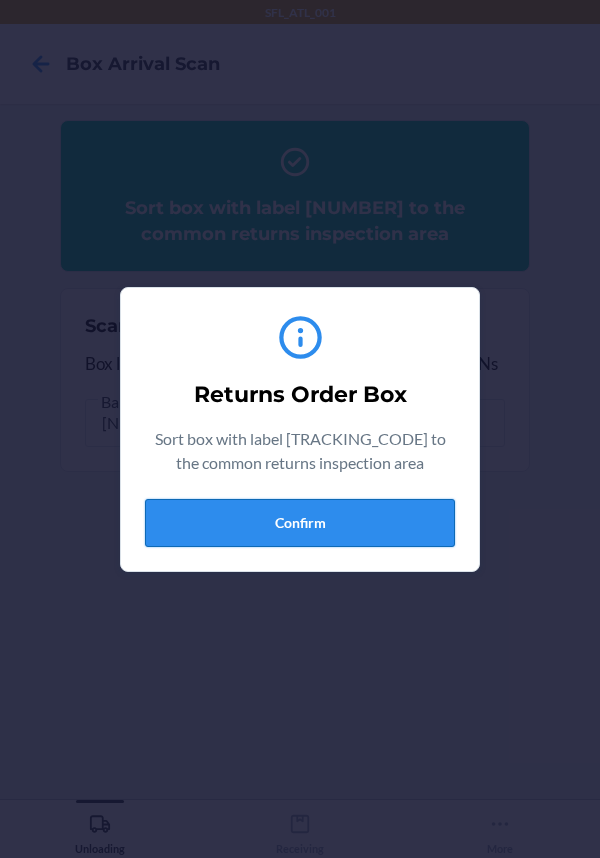 click on "Confirm" at bounding box center (300, 523) 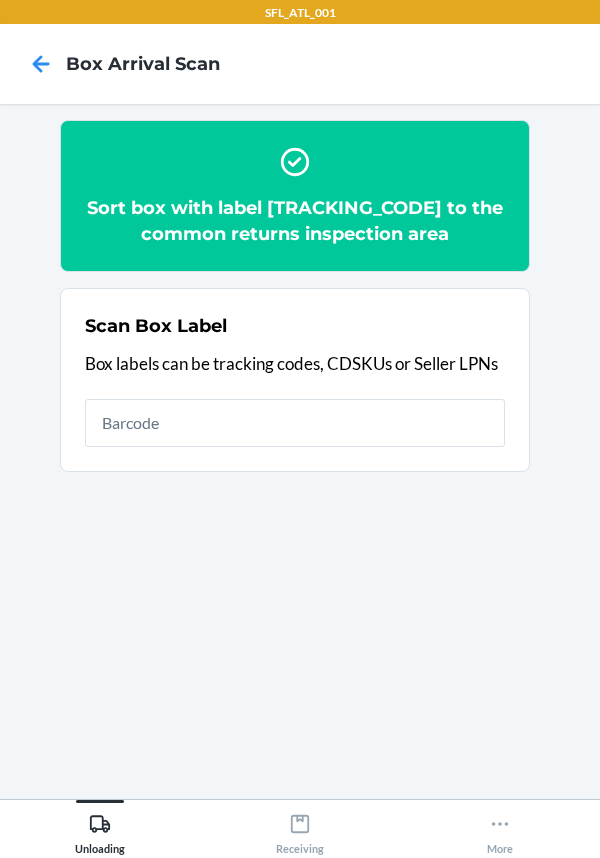 click on "Sort box with label 9434636106023299900936 to the common returns inspection area" at bounding box center (295, 221) 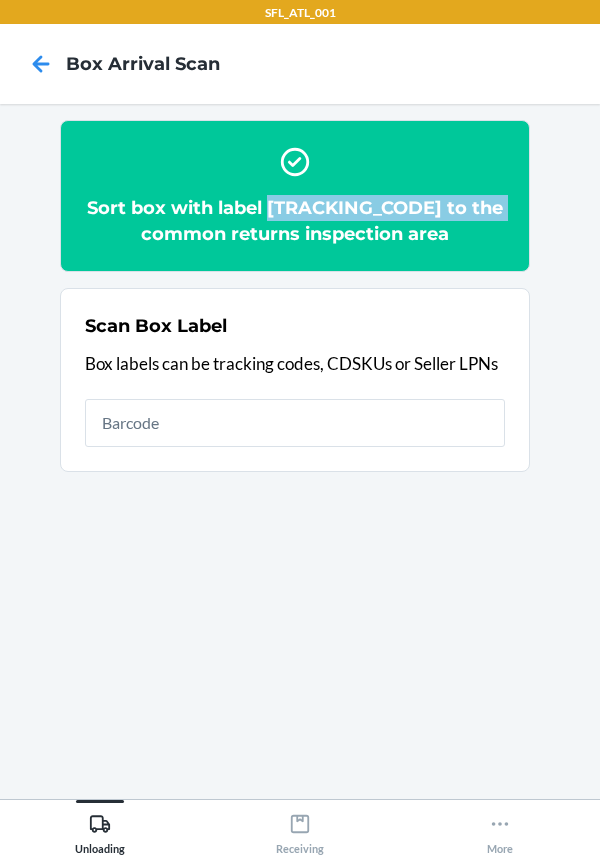 click on "Sort box with label 9434636106023299900936 to the common returns inspection area" at bounding box center (295, 221) 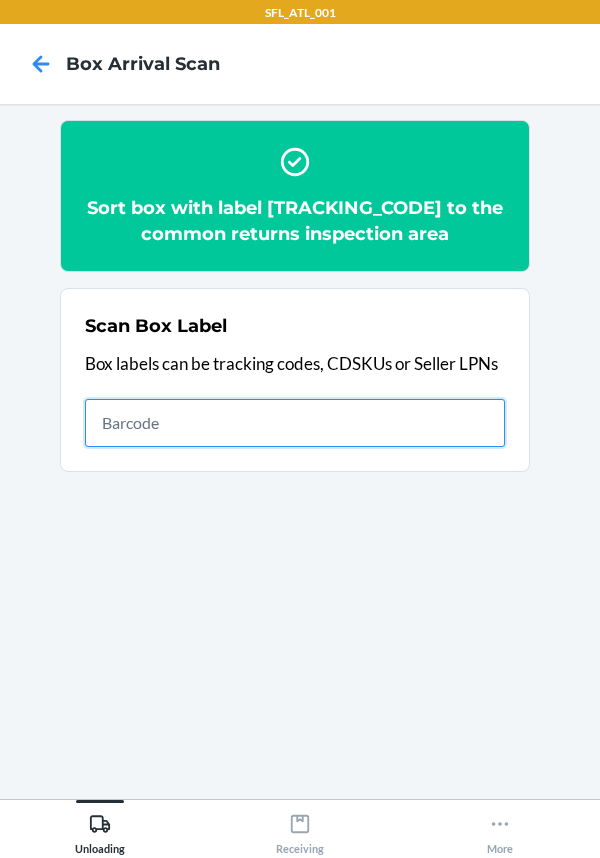 click at bounding box center (295, 423) 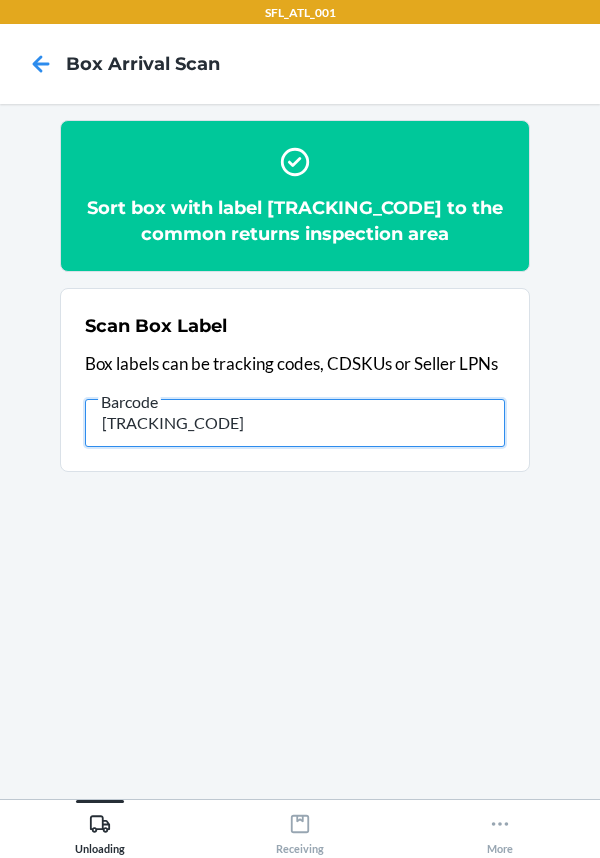 type on "[NUMBER]" 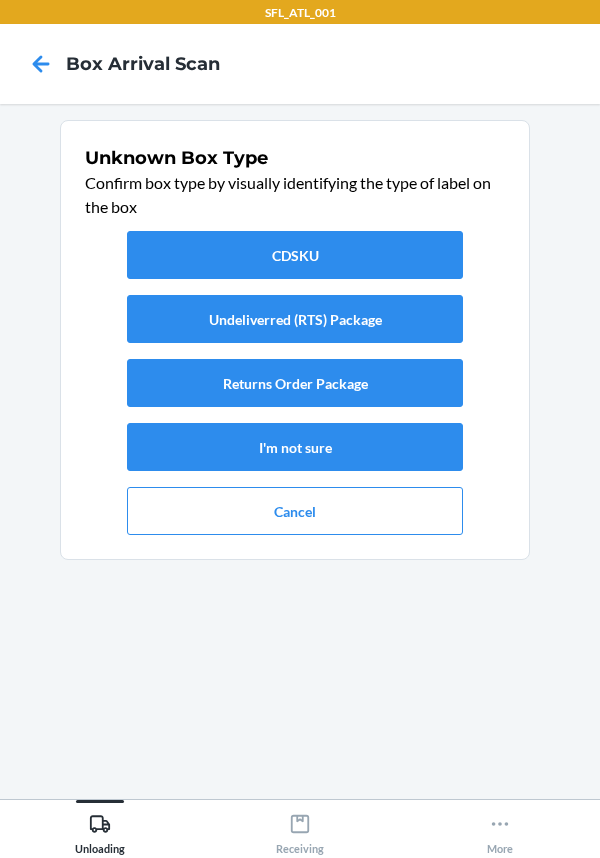 click on "CDSKU Undeliverred (RTS) Package Returns Order Package I'm not sure Cancel" at bounding box center [295, 383] 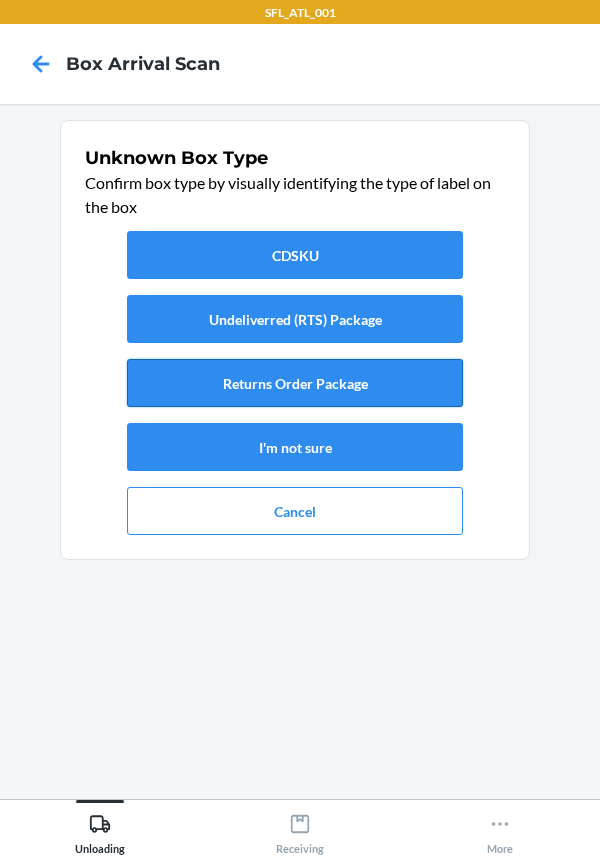 click on "Returns Order Package" at bounding box center (295, 383) 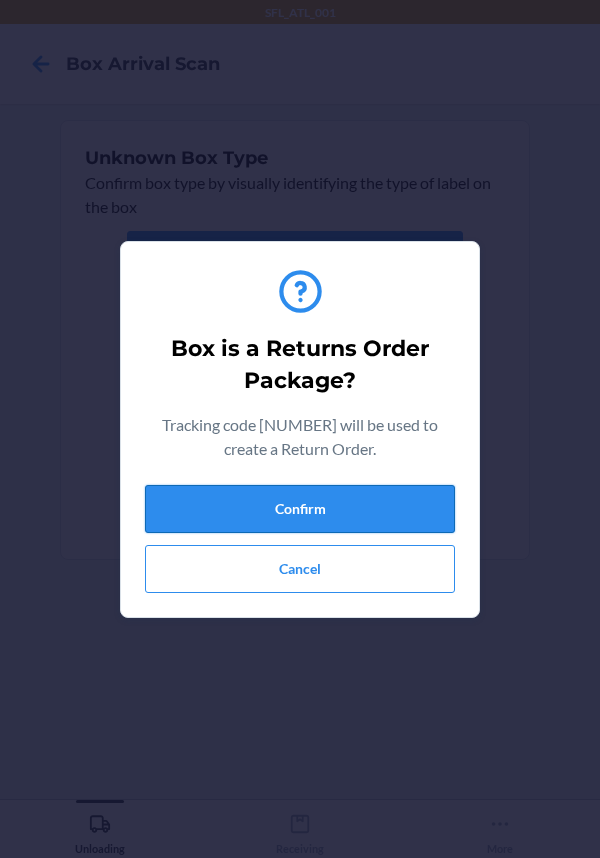 click on "Confirm" at bounding box center [300, 509] 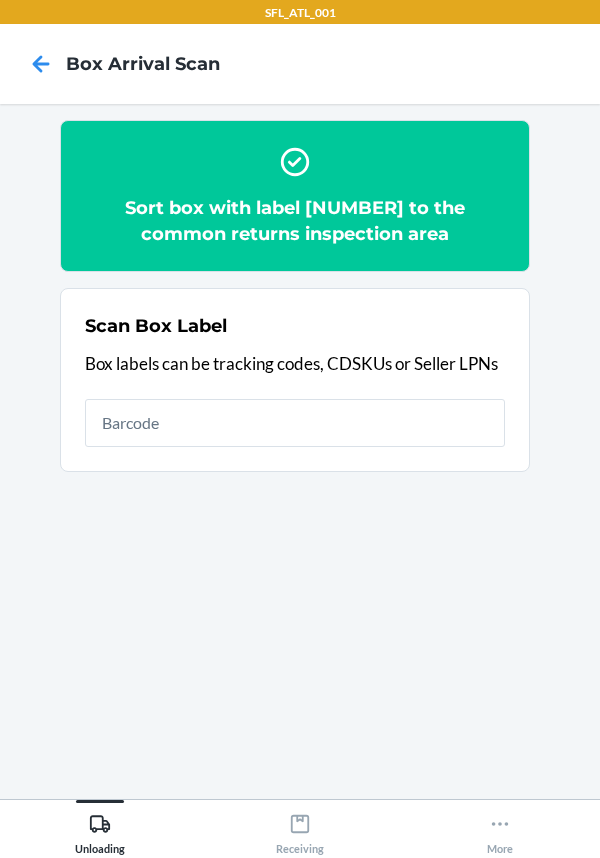 click on "Scan Box Label Box labels can be tracking codes, CDSKUs or Seller LPNs" at bounding box center (295, 380) 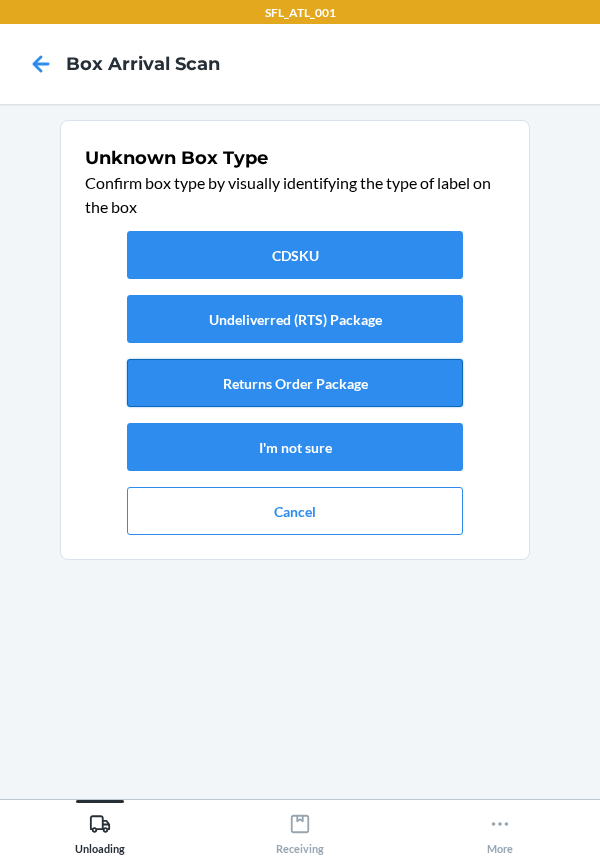 click on "Returns Order Package" at bounding box center (295, 383) 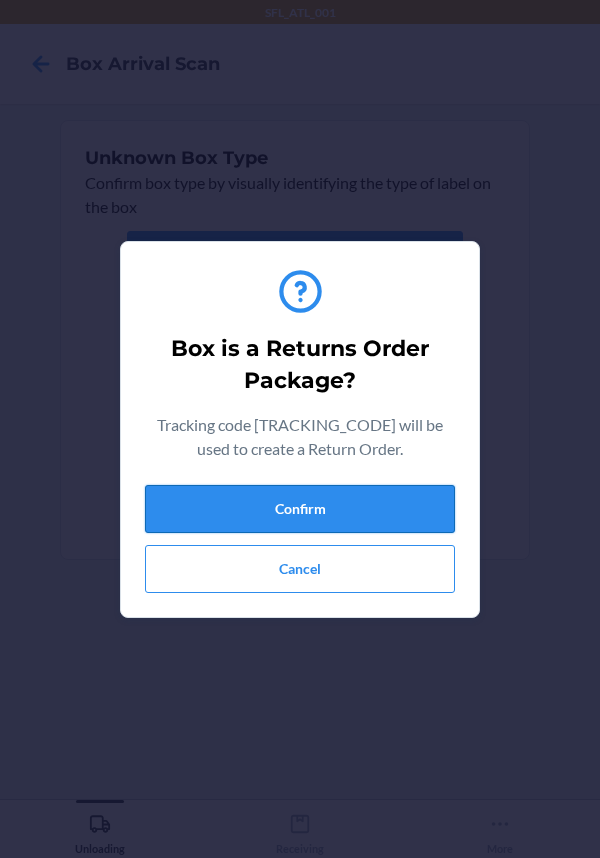 click on "Confirm" at bounding box center (300, 509) 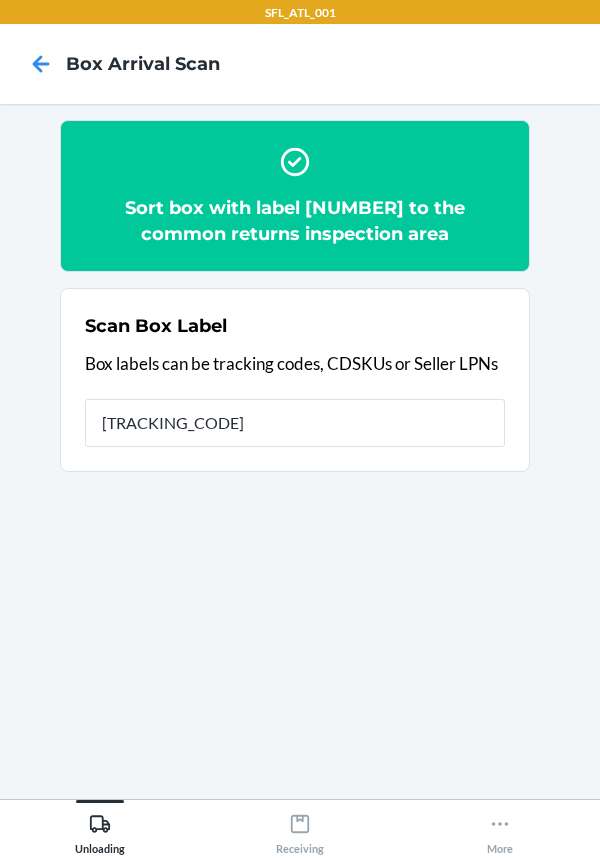 type on "[CREDIT_CARD]" 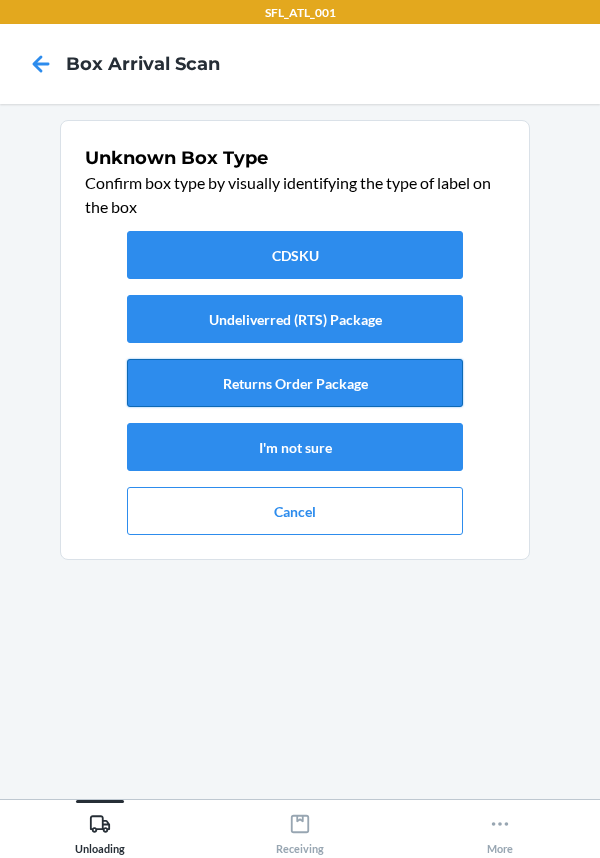 click on "Returns Order Package" at bounding box center (295, 383) 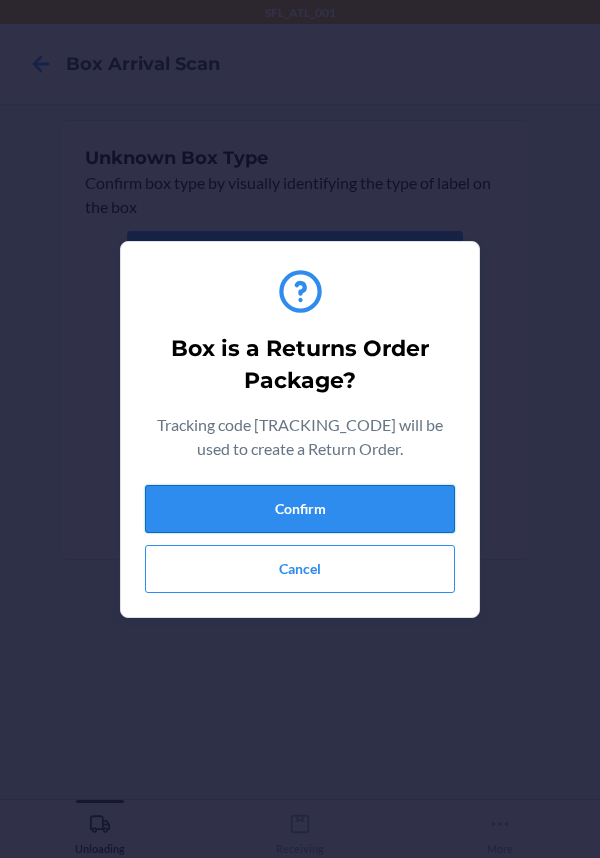 click on "Confirm" at bounding box center [300, 509] 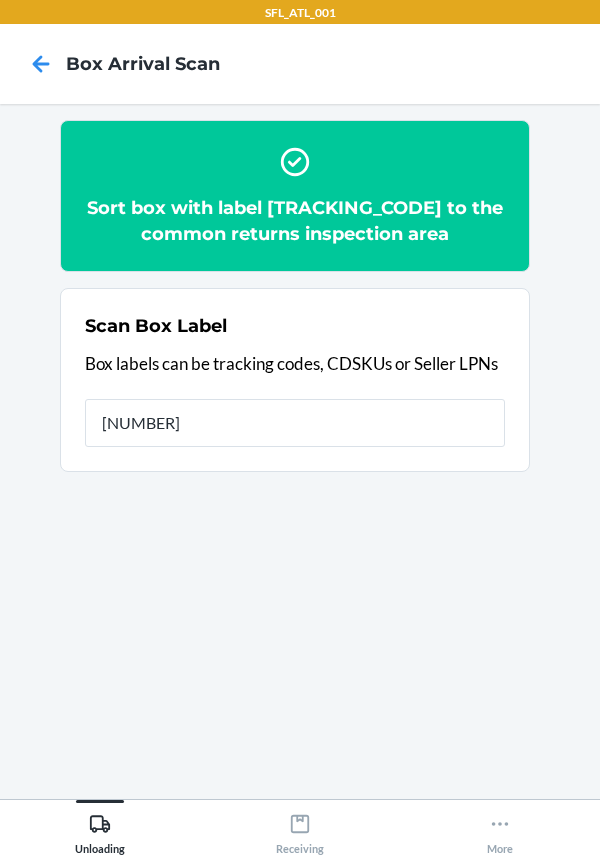 type on "[CREDIT_CARD]" 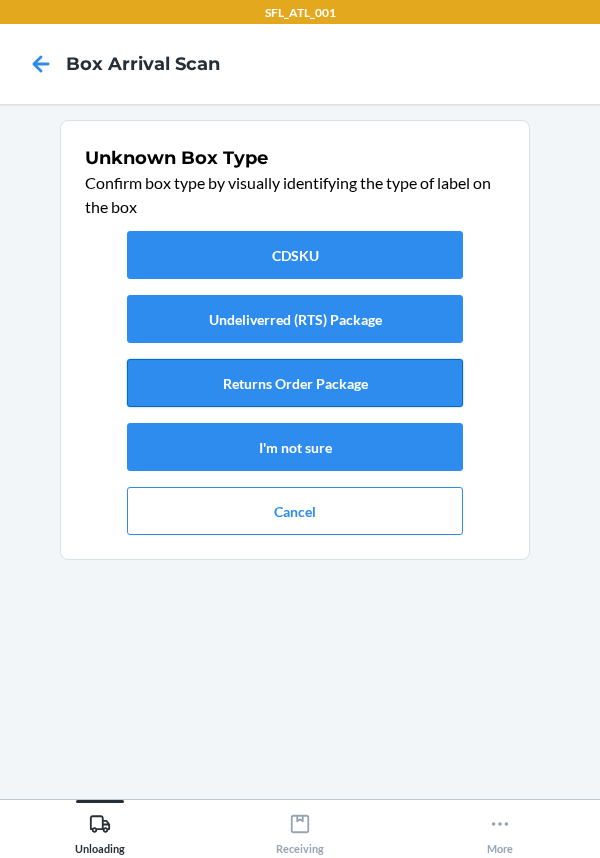 click on "Returns Order Package" at bounding box center [295, 383] 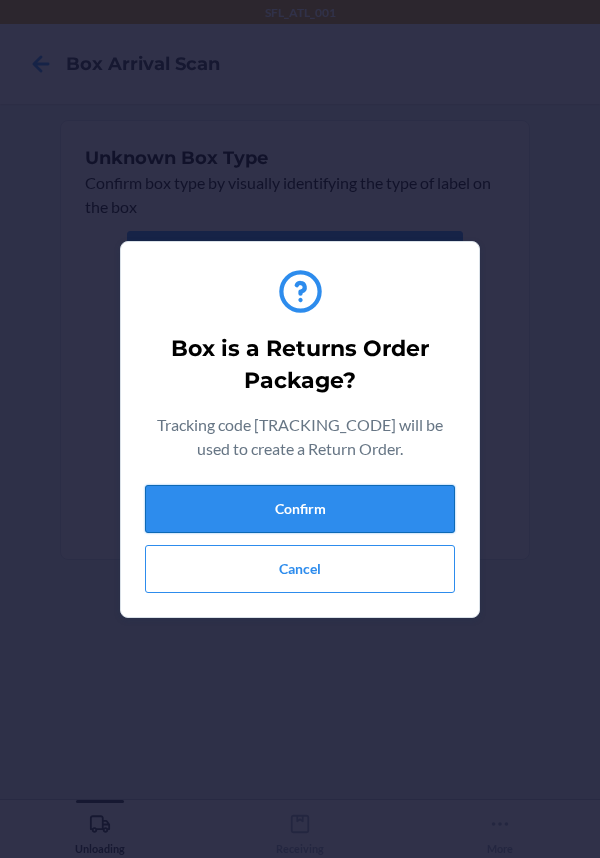 click on "Confirm" at bounding box center (300, 509) 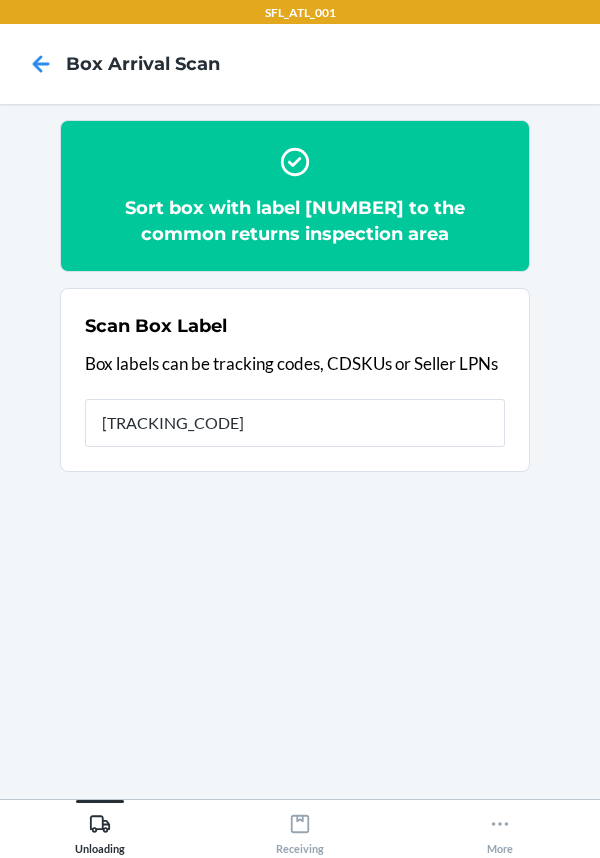 type on "[NUMBER]" 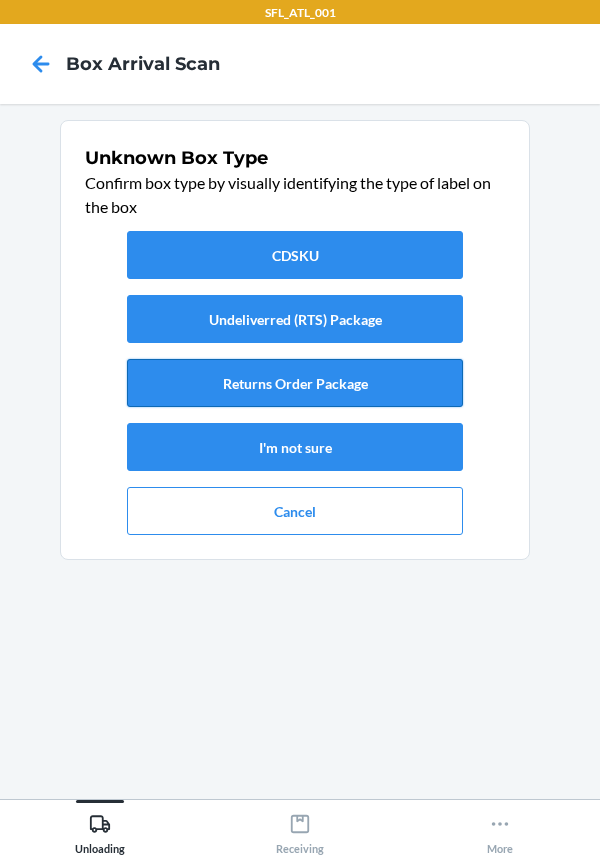 click on "Returns Order Package" at bounding box center [295, 383] 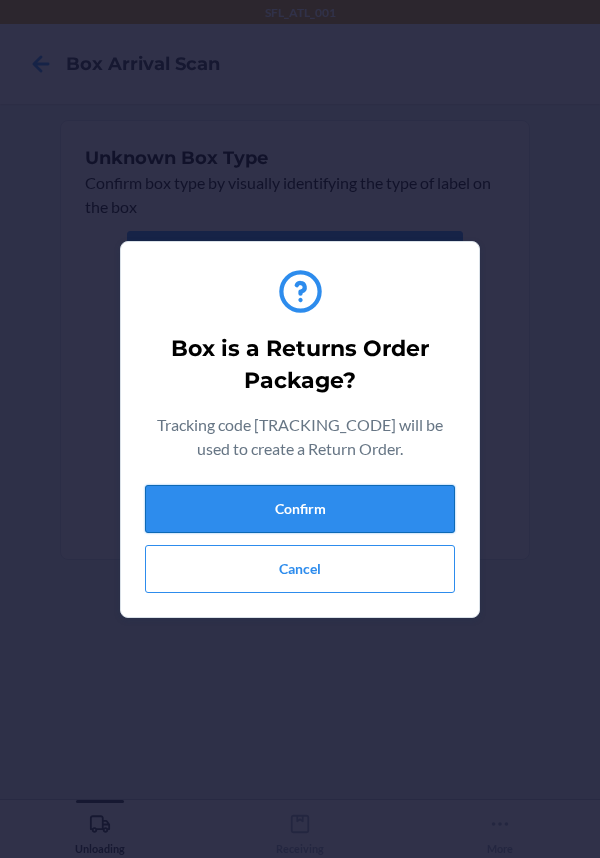 click on "Confirm" at bounding box center (300, 509) 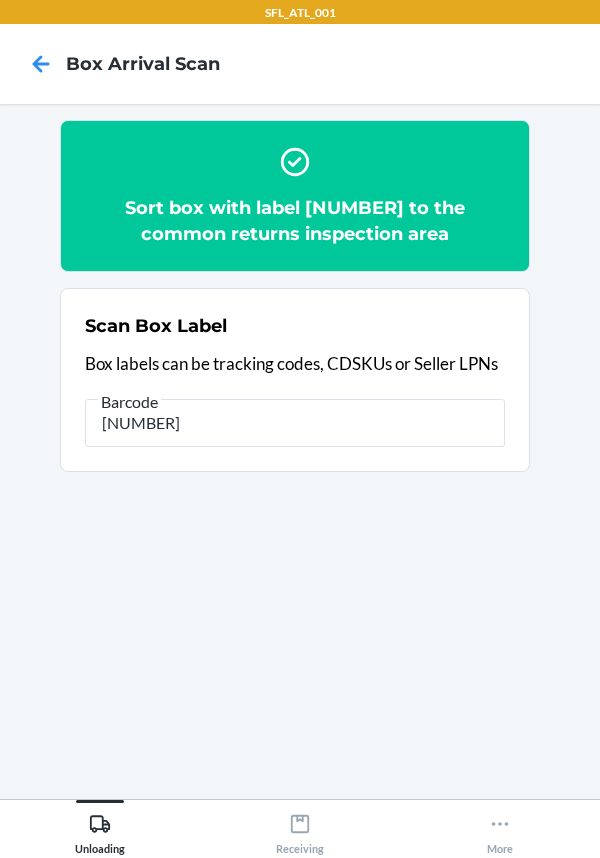 type on "[NUMBER]" 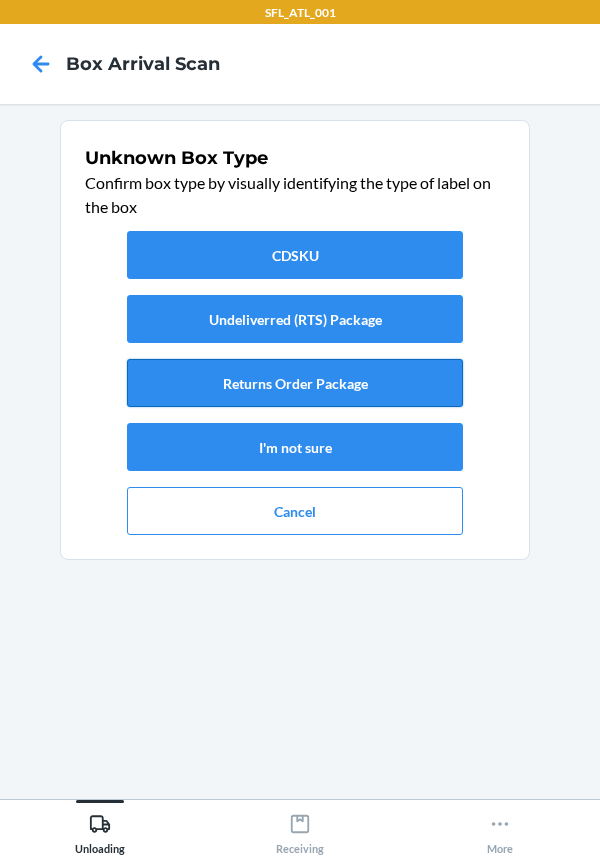click on "Returns Order Package" at bounding box center (295, 383) 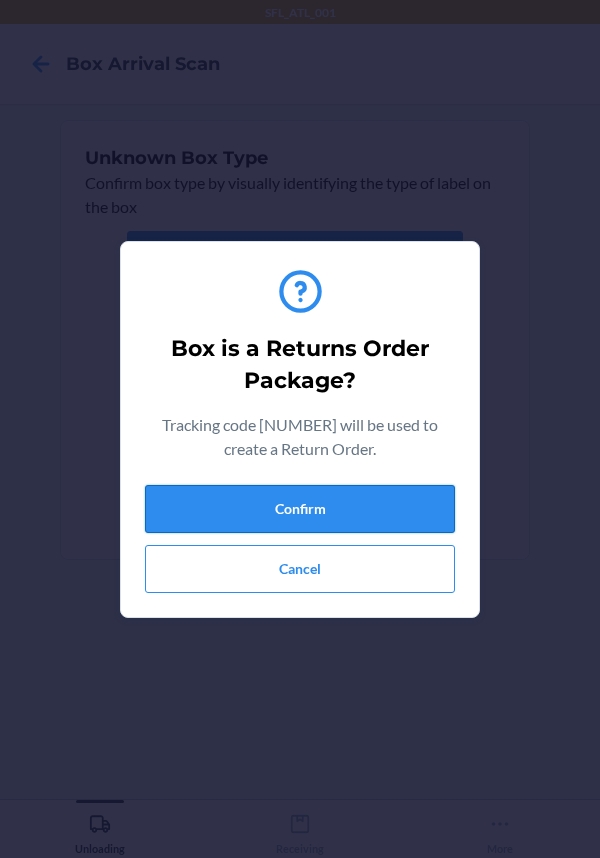 click on "Confirm" at bounding box center (300, 509) 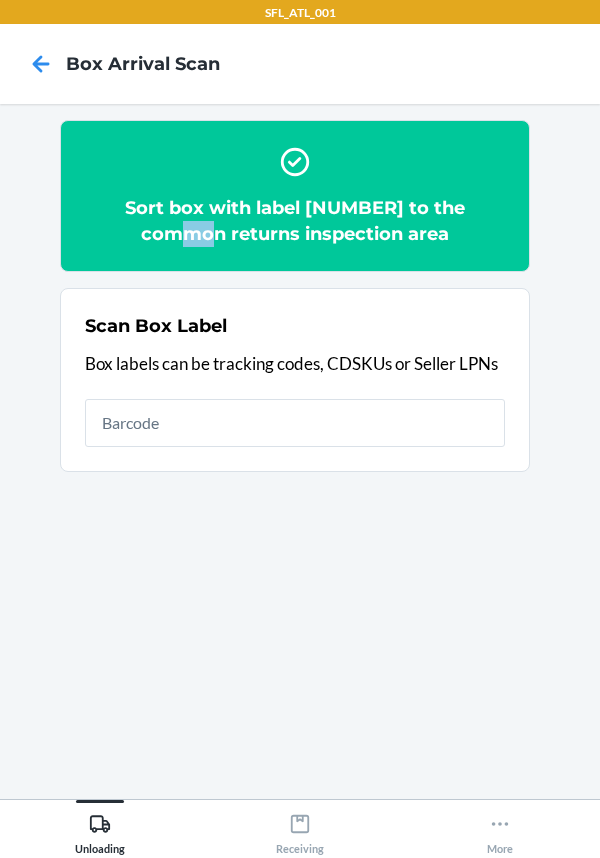 drag, startPoint x: 310, startPoint y: 227, endPoint x: 336, endPoint y: 228, distance: 26.019224 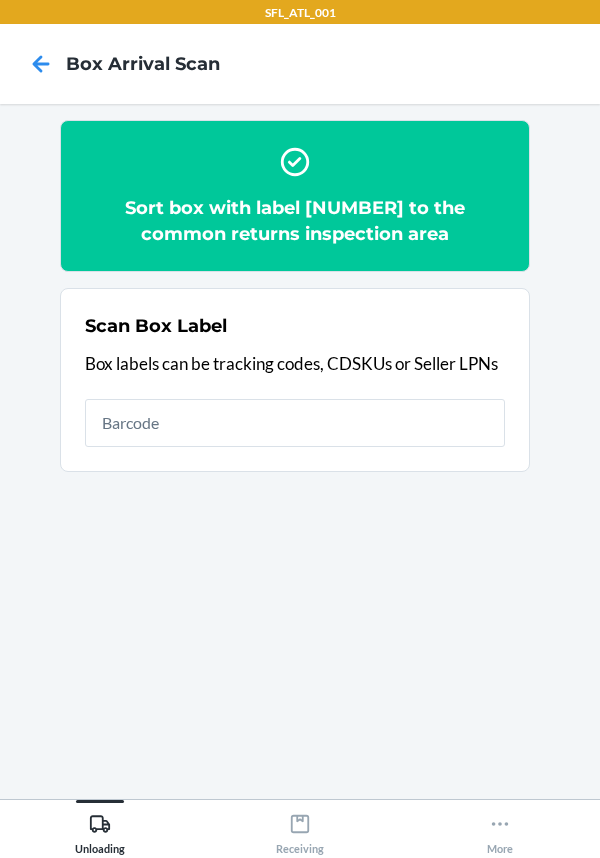 click on "Sort box with label 9434636106023299634558 to the common returns inspection area" at bounding box center [295, 221] 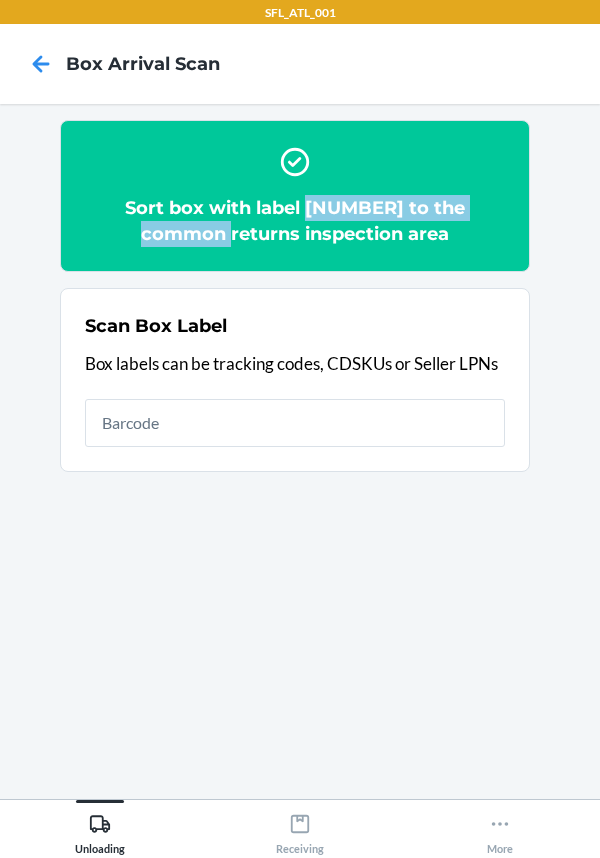 click on "Sort box with label 9434636106023299634558 to the common returns inspection area" at bounding box center (295, 221) 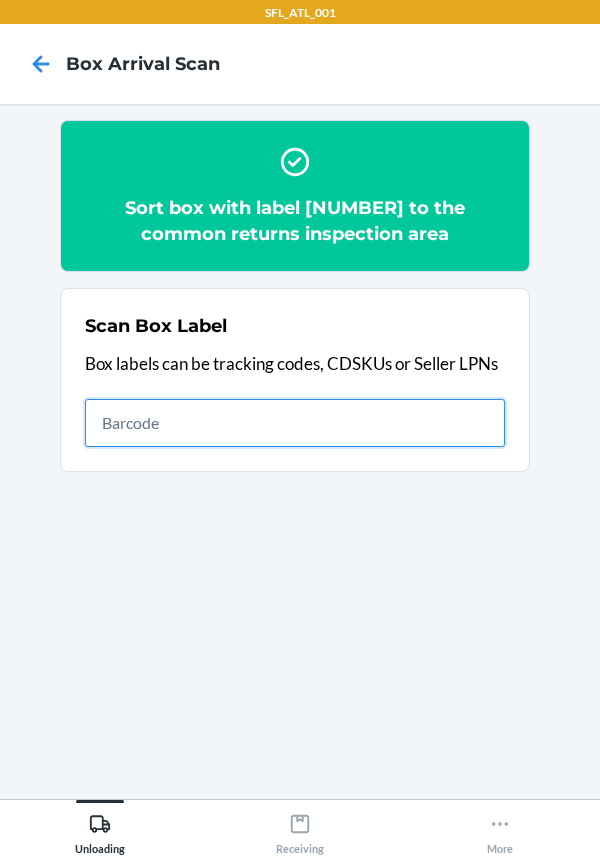 click at bounding box center [295, 423] 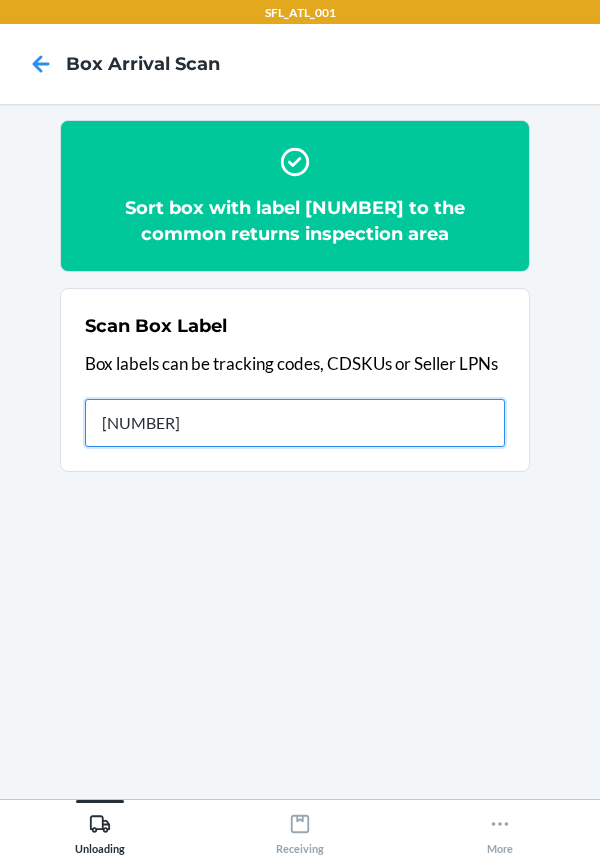 type on "[NUMBER]" 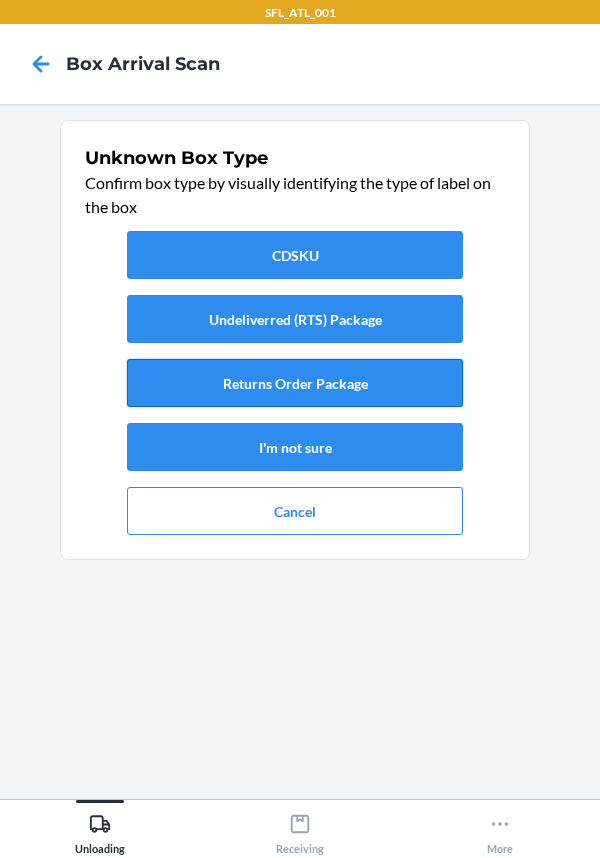 click on "Returns Order Package" at bounding box center (295, 383) 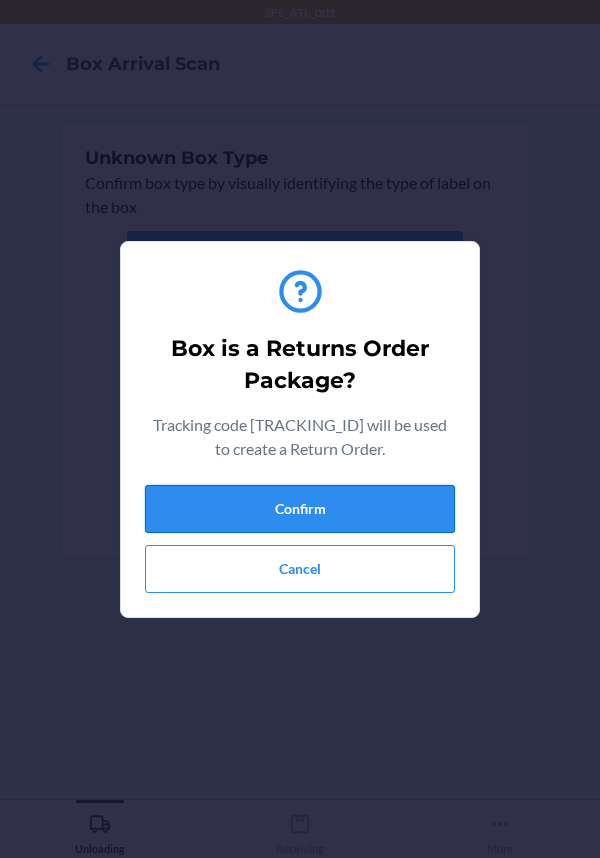 click on "Confirm" at bounding box center (300, 509) 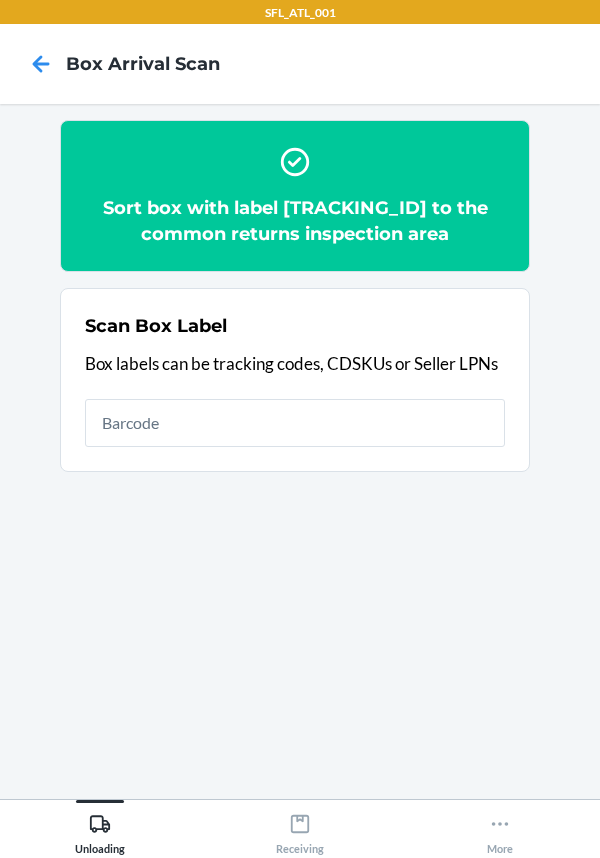click on "Scan Box Label Box labels can be tracking codes, CDSKUs or Seller LPNs" at bounding box center [295, 380] 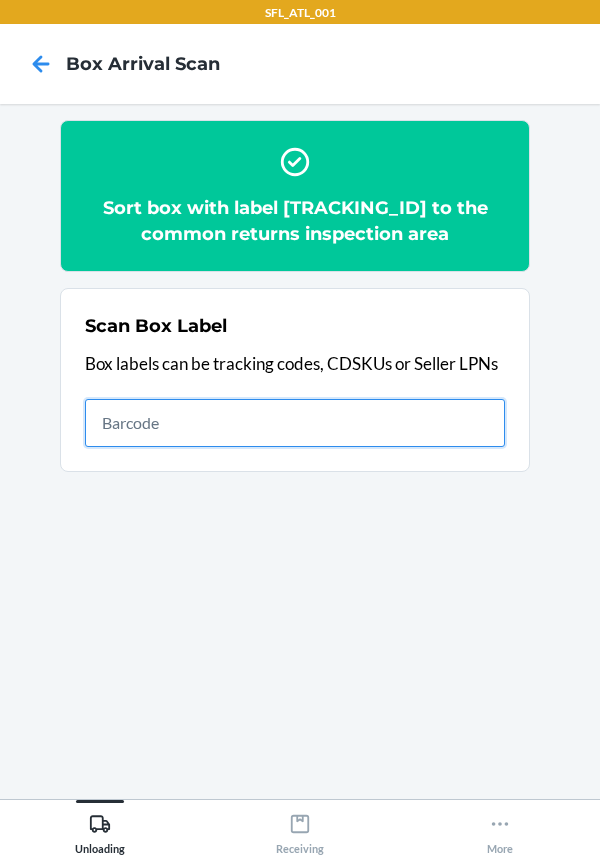 click at bounding box center [295, 423] 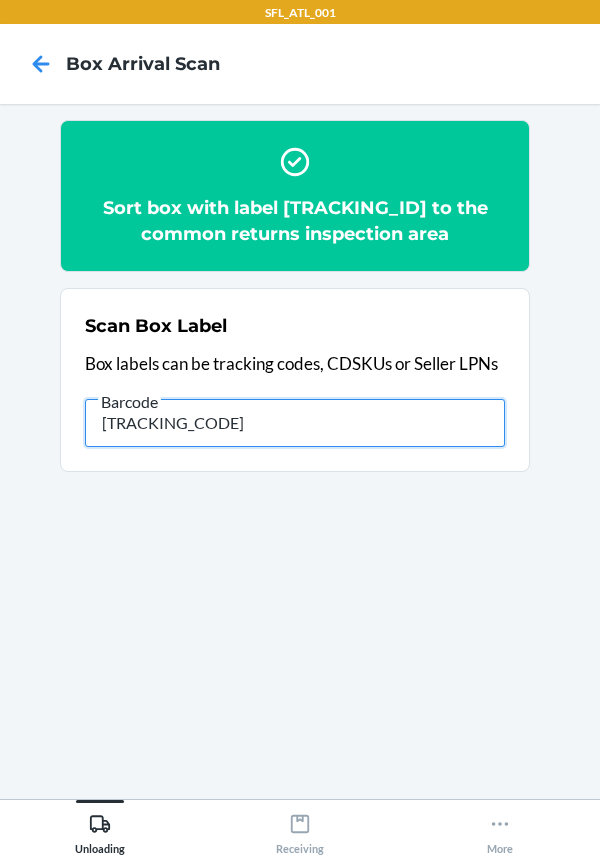 type on "[NUMBER]" 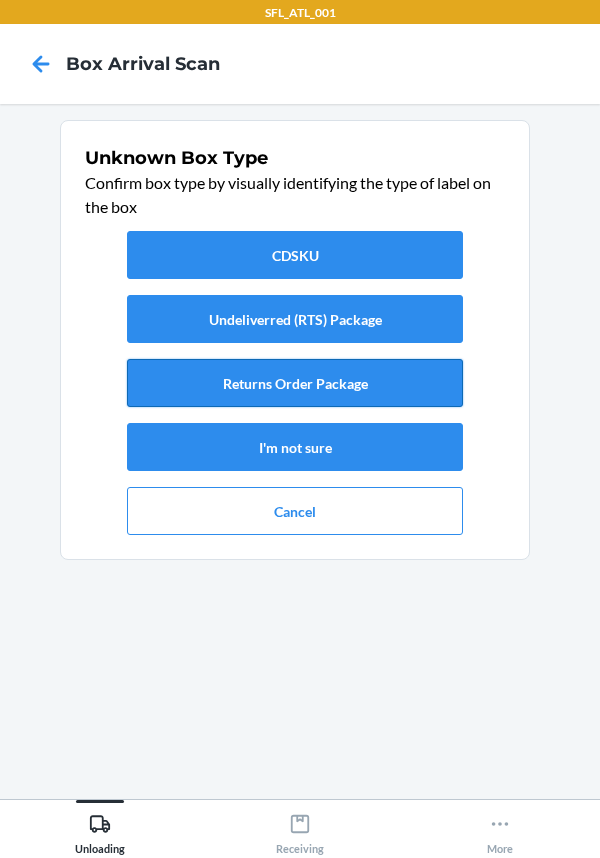click on "Returns Order Package" at bounding box center (295, 383) 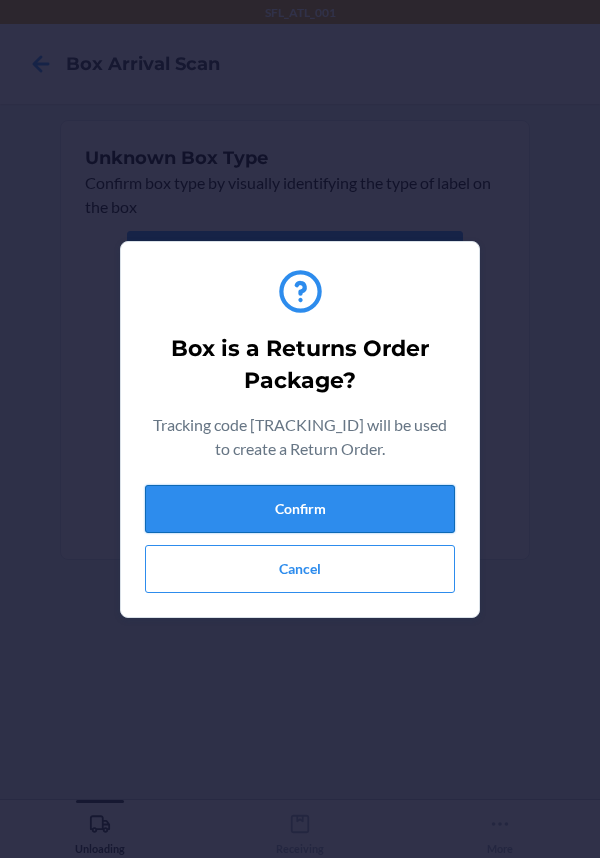 click on "Confirm" at bounding box center (300, 509) 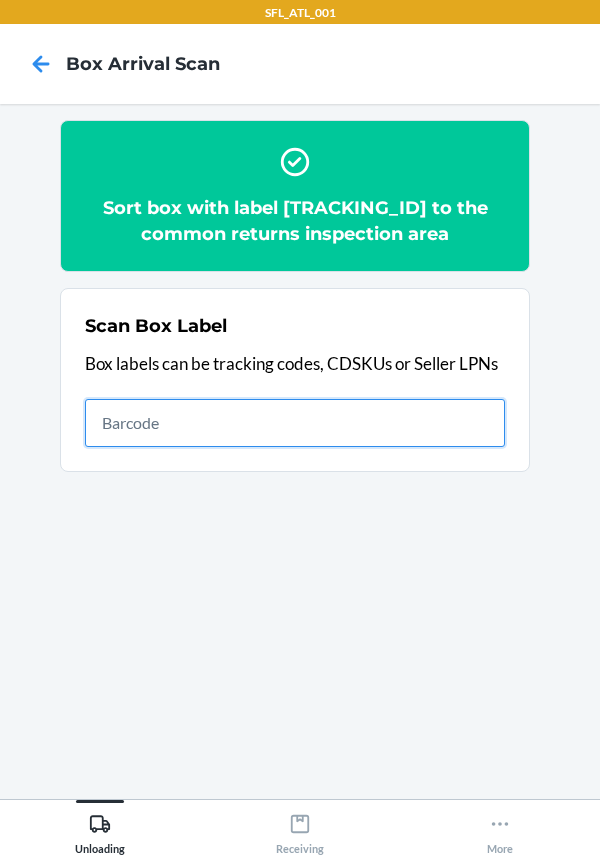 click at bounding box center [295, 423] 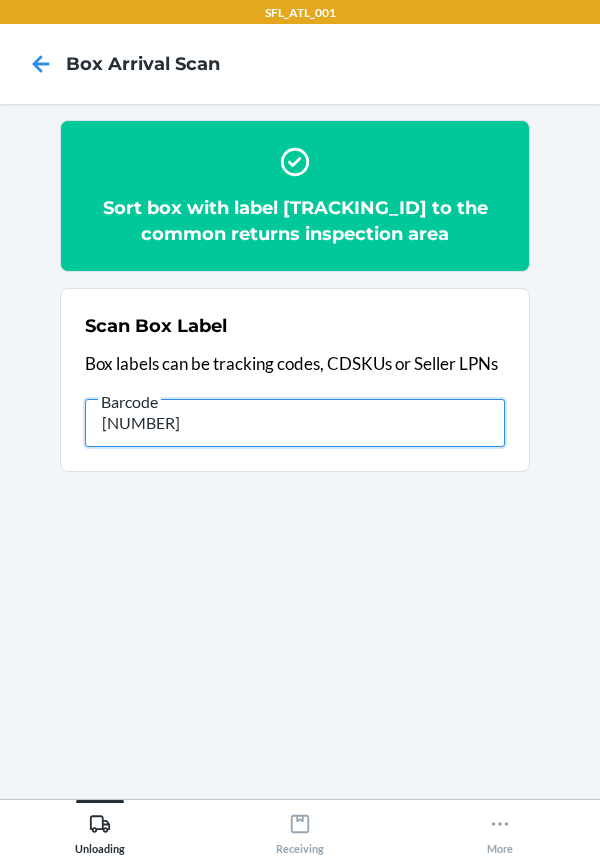 type on "[NUMBER]" 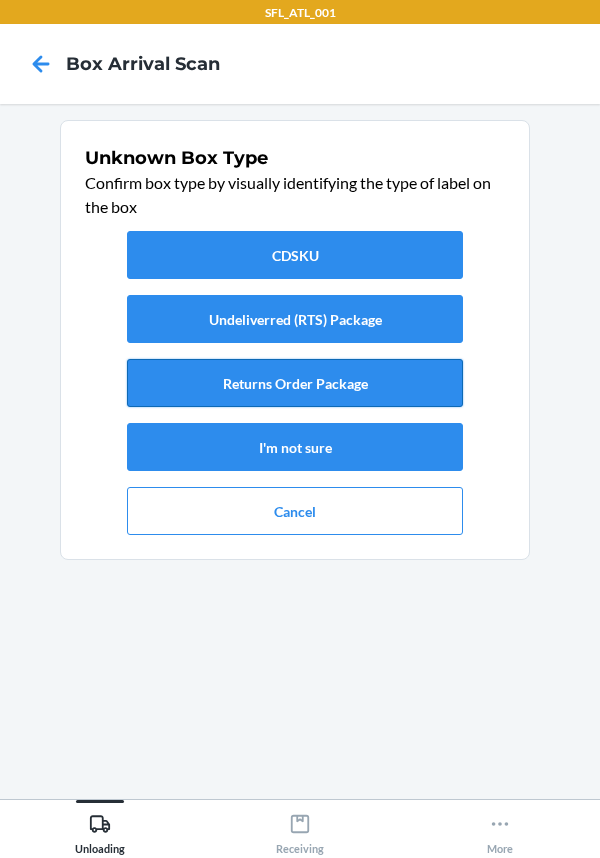 click on "Returns Order Package" at bounding box center (295, 383) 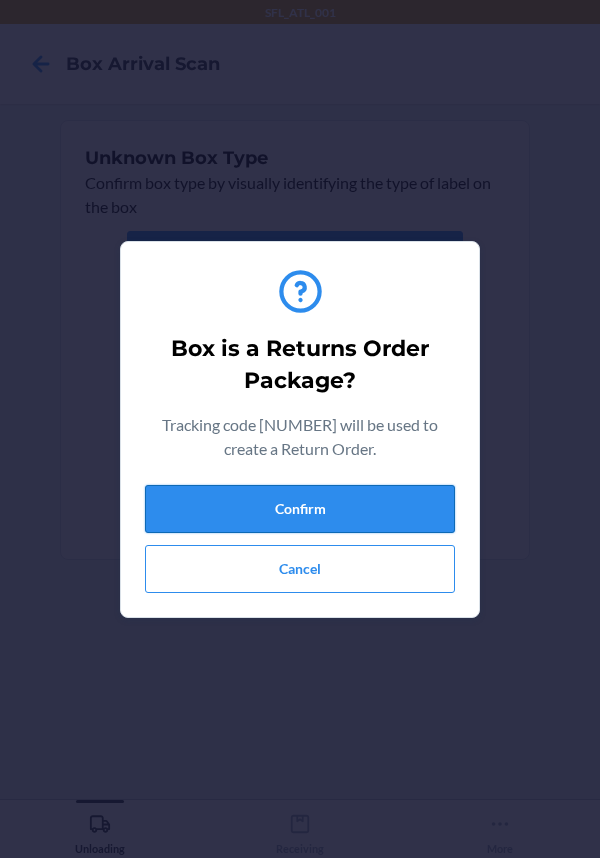 click on "Confirm" at bounding box center [300, 509] 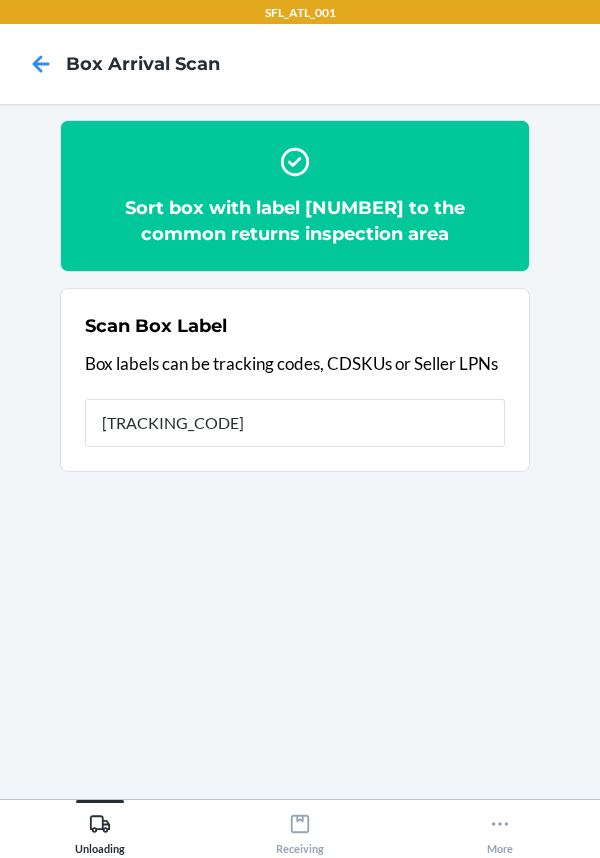 type on "[NUMBER]" 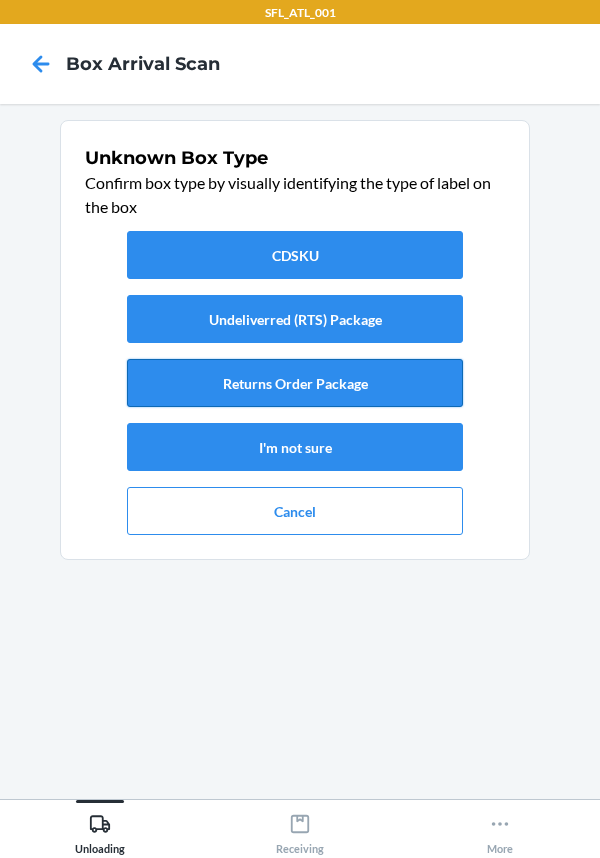 click on "Returns Order Package" at bounding box center [295, 383] 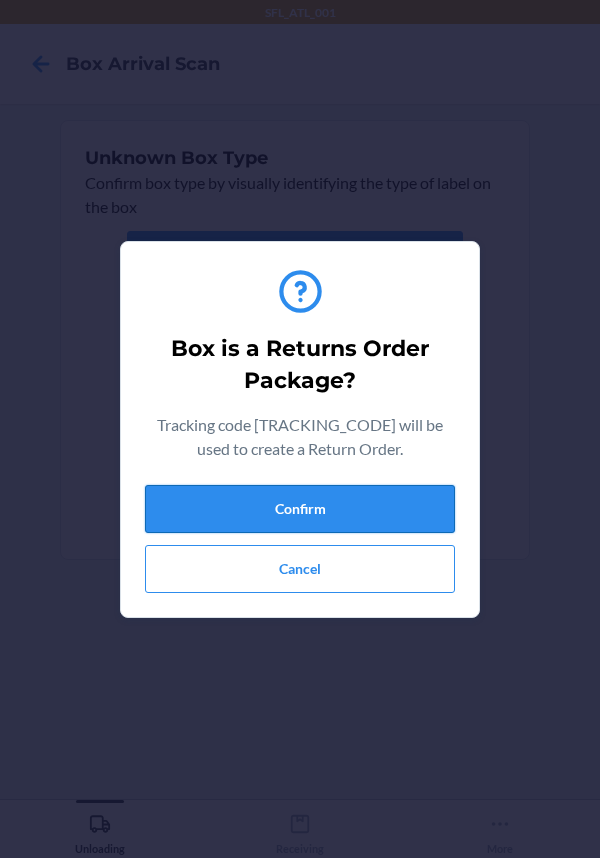 click on "Confirm" at bounding box center [300, 509] 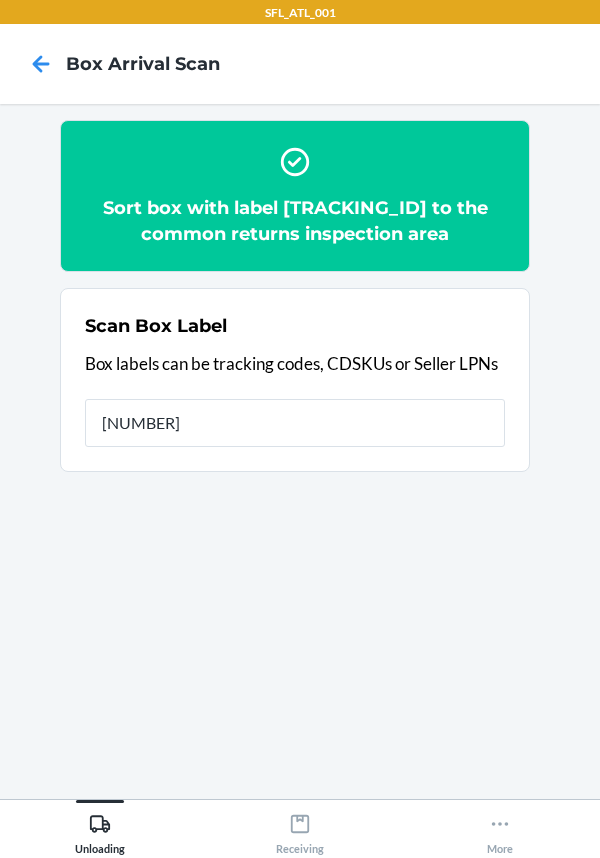 type on "[NUMBER]" 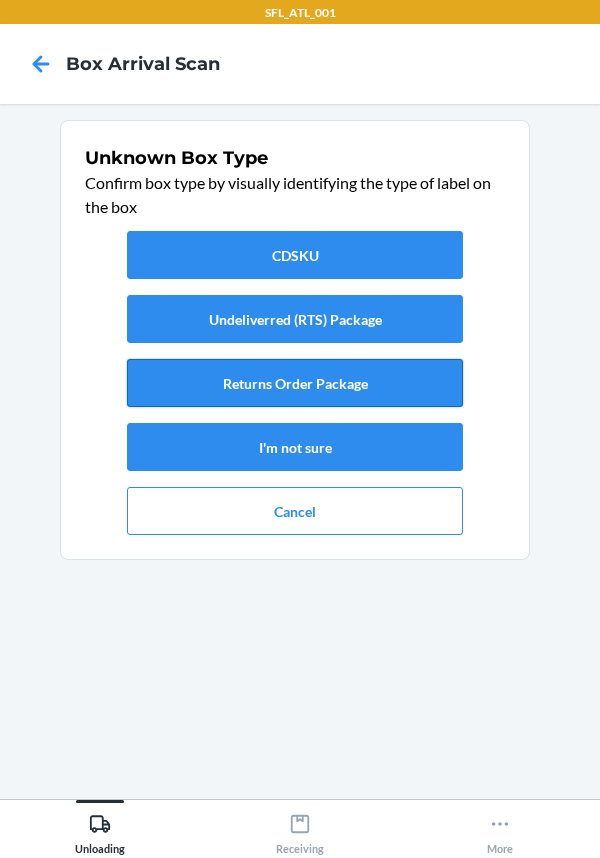 click on "Returns Order Package" at bounding box center [295, 383] 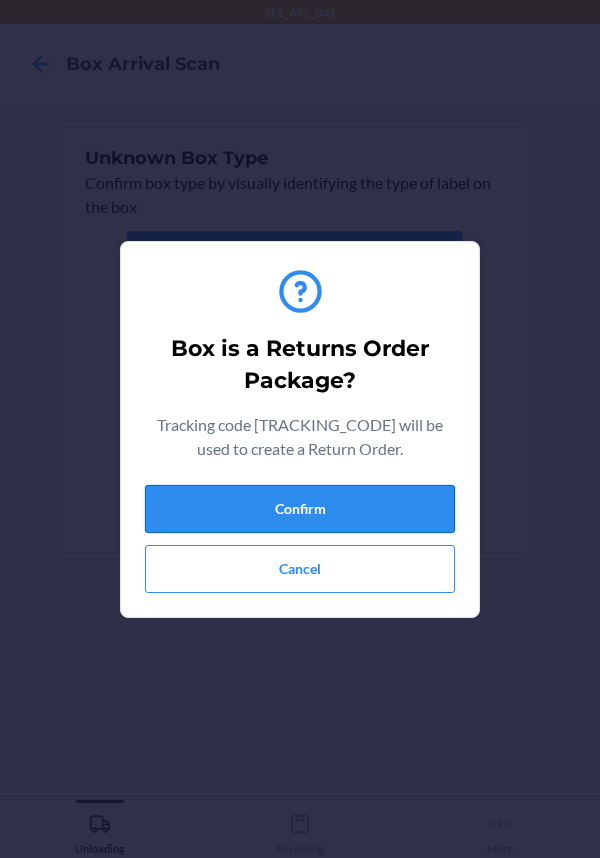 click on "Confirm" at bounding box center [300, 509] 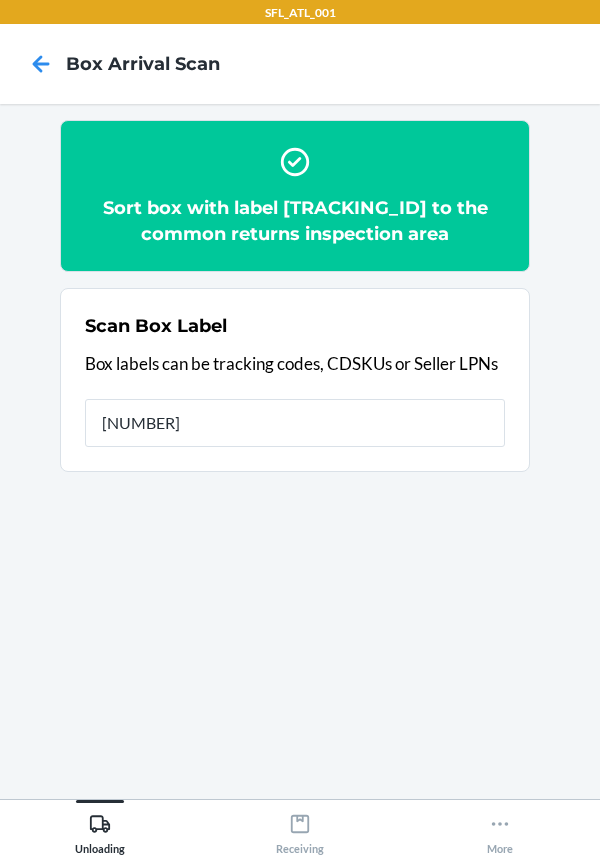 type on "[NUMBER]" 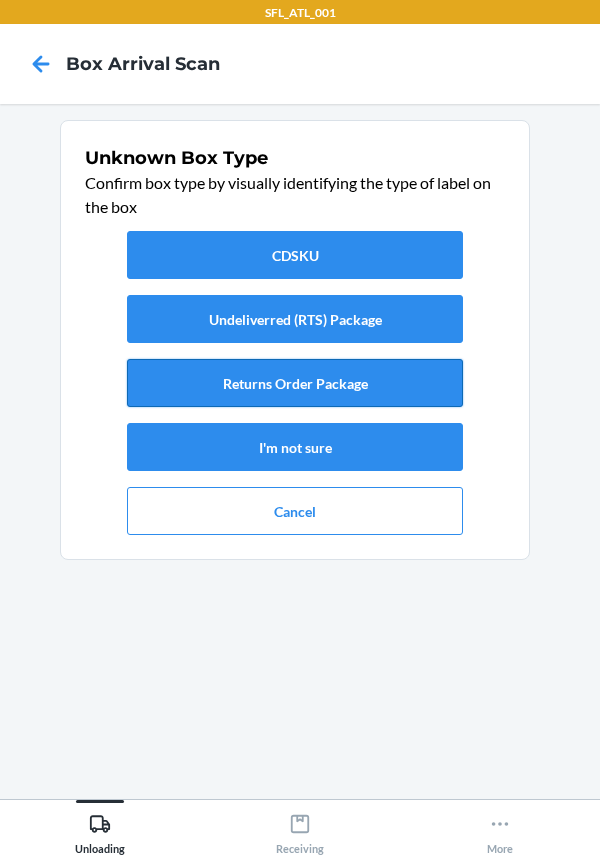 click on "Returns Order Package" at bounding box center (295, 383) 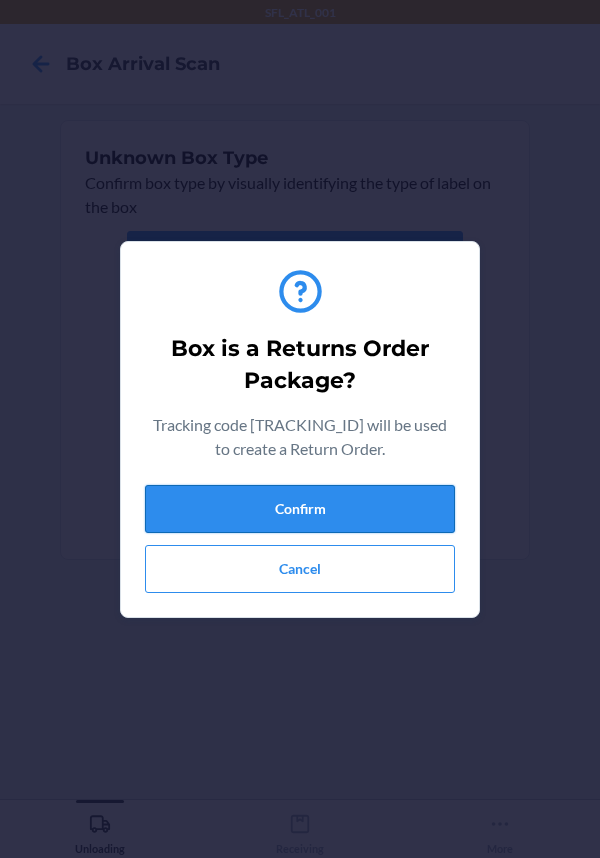 click on "Confirm" at bounding box center [300, 509] 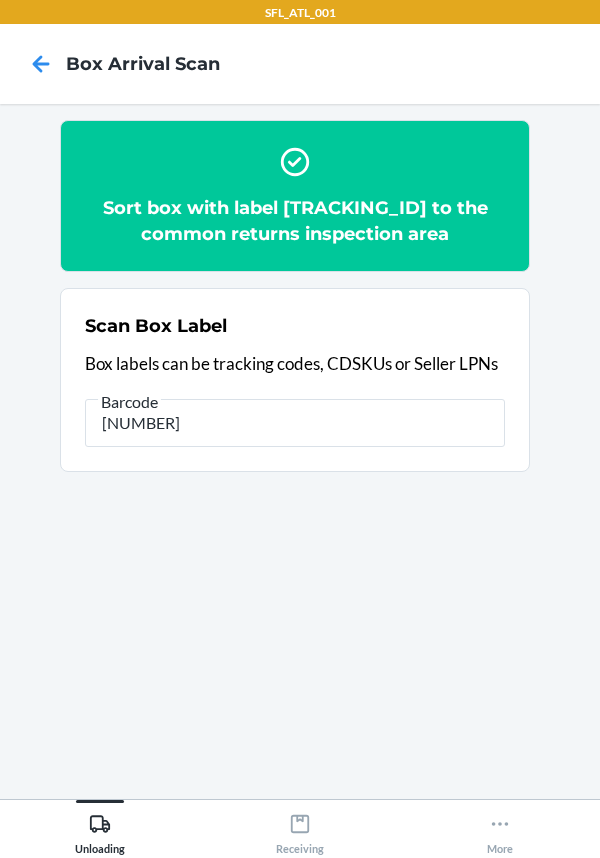type on "[NUMBER]" 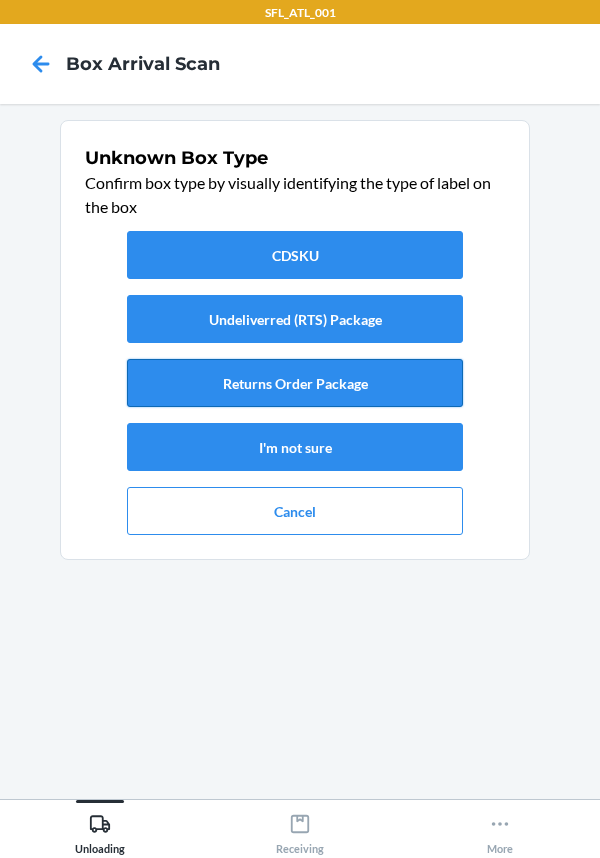 click on "Returns Order Package" at bounding box center [295, 383] 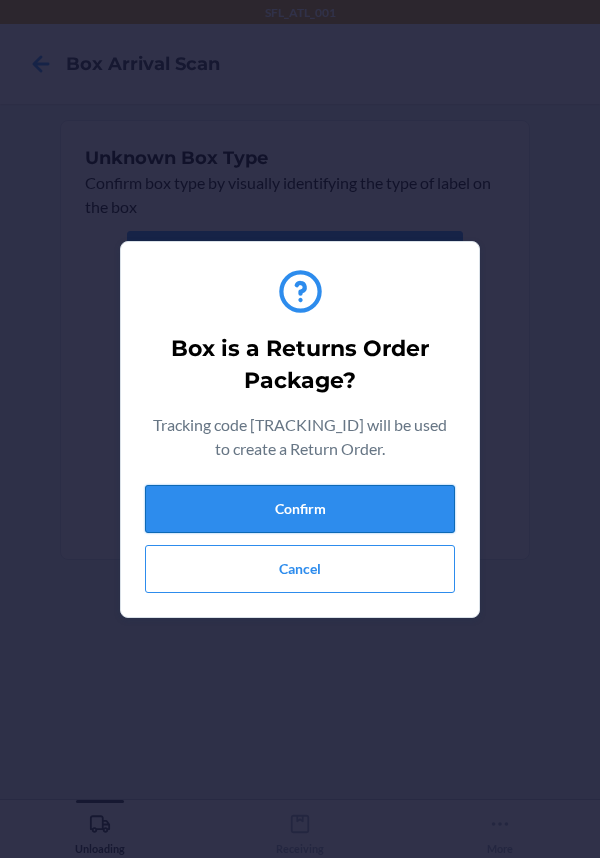 click on "Confirm" at bounding box center [300, 509] 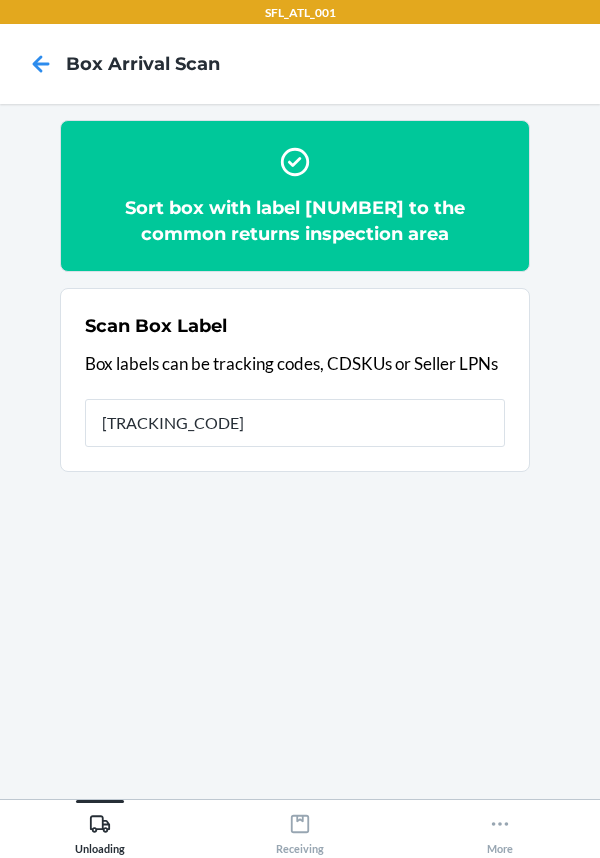 type on "[CREDIT_CARD]" 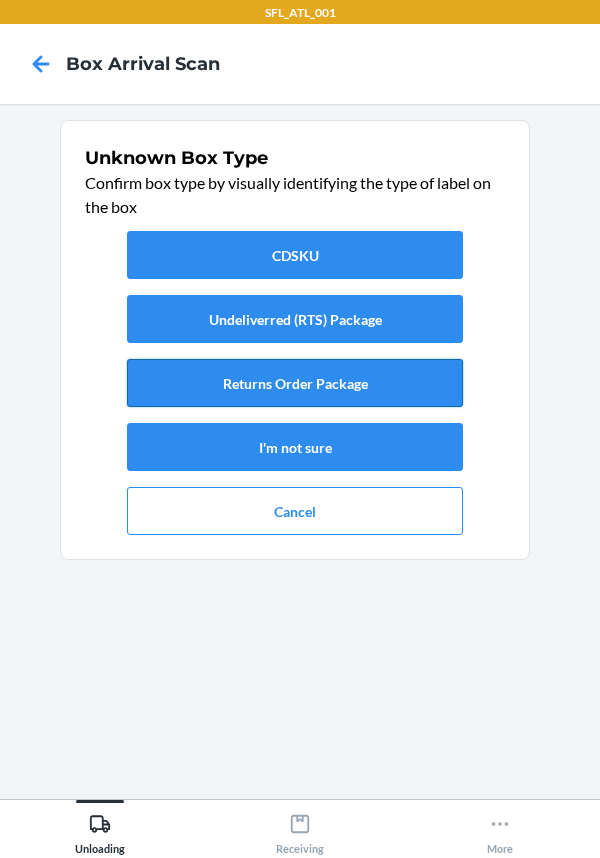 click on "Returns Order Package" at bounding box center (295, 383) 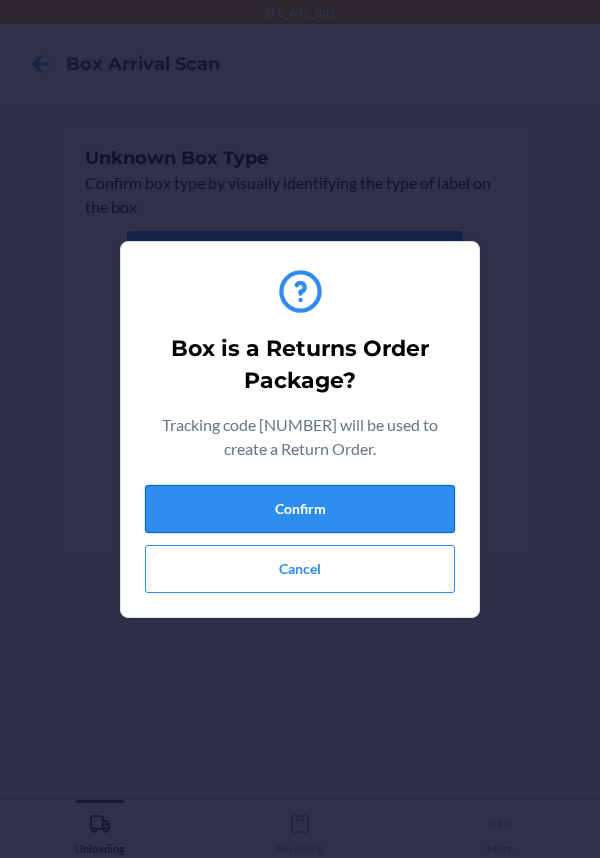 click on "Confirm" at bounding box center (300, 509) 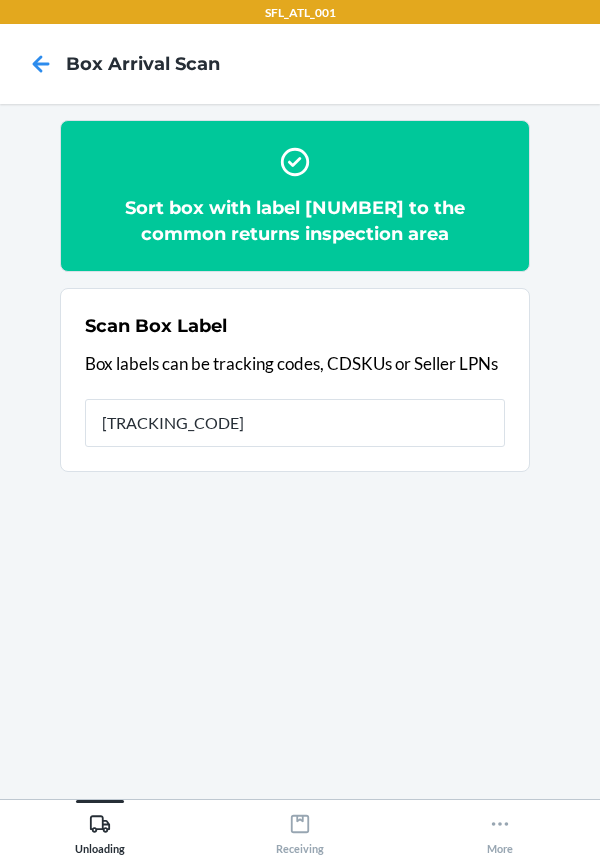 type on "[NUMBER]" 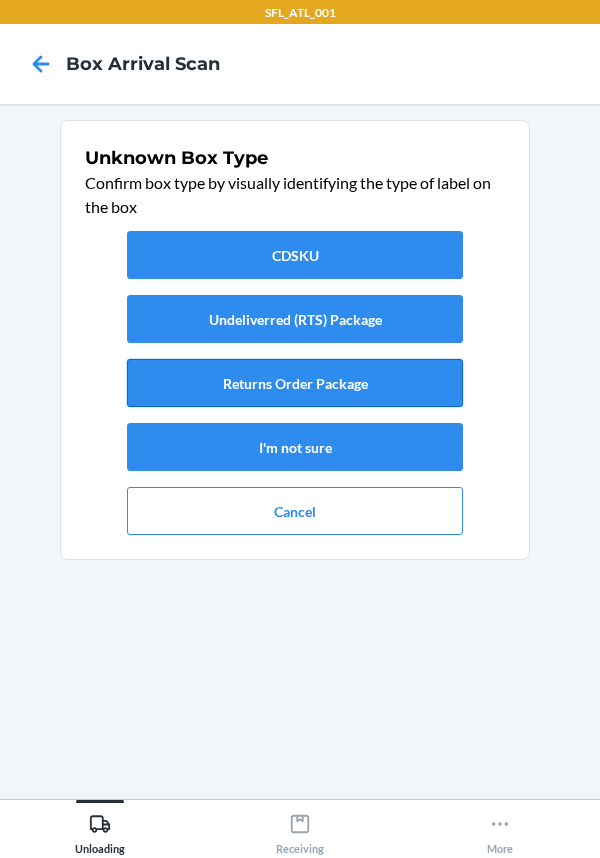 click on "Returns Order Package" at bounding box center [295, 383] 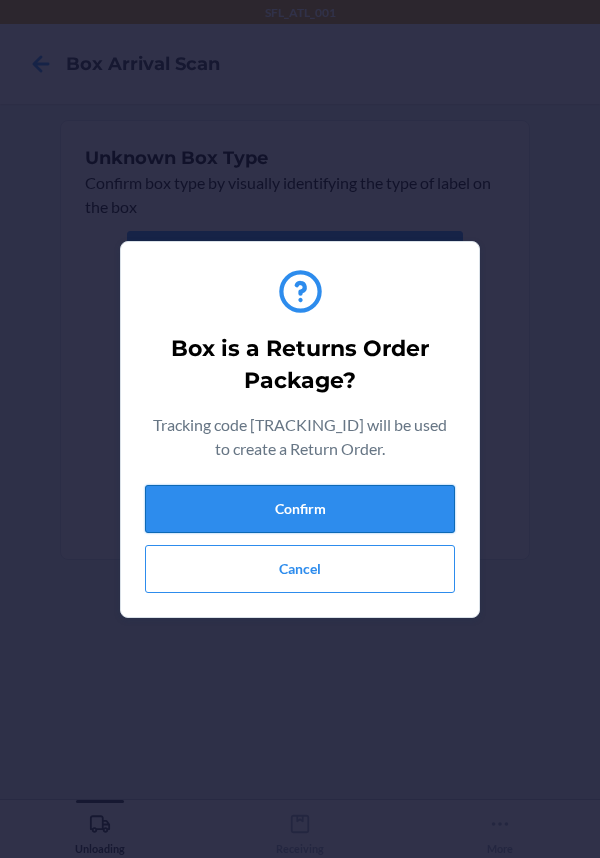click on "Confirm" at bounding box center [300, 509] 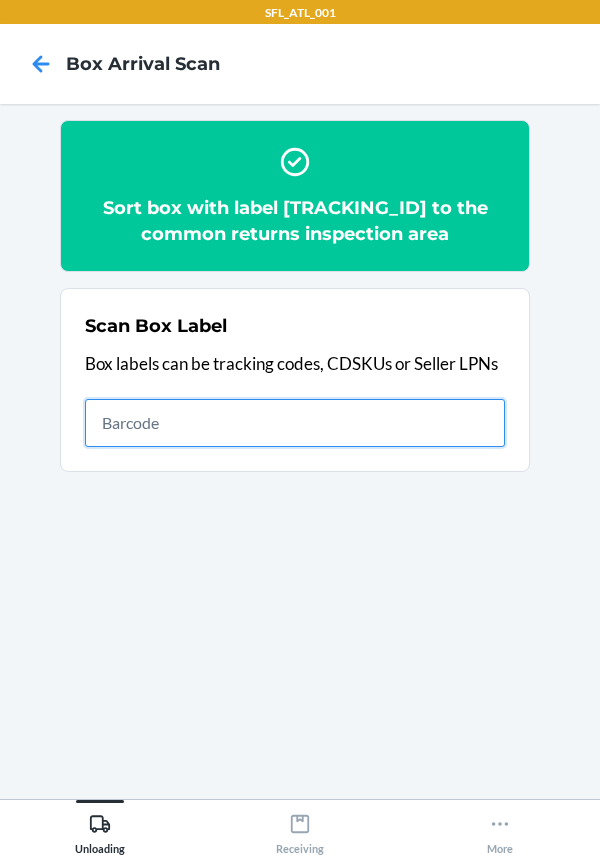 click at bounding box center [295, 423] 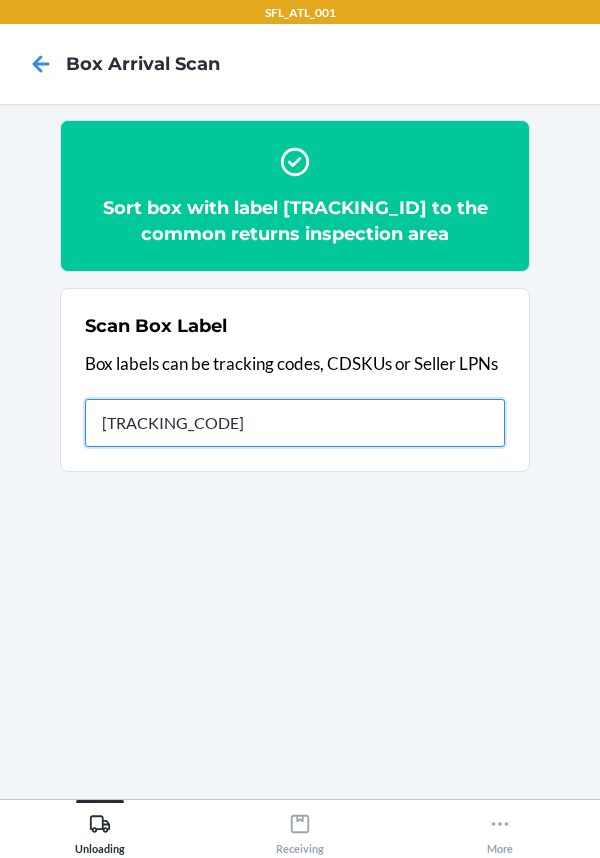 type on "[TRACKING]" 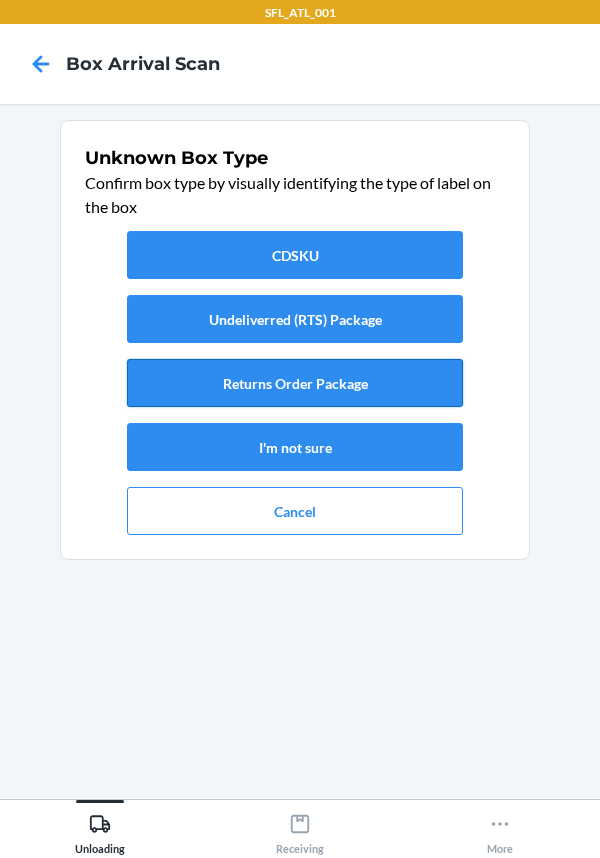 click on "Returns Order Package" at bounding box center (295, 383) 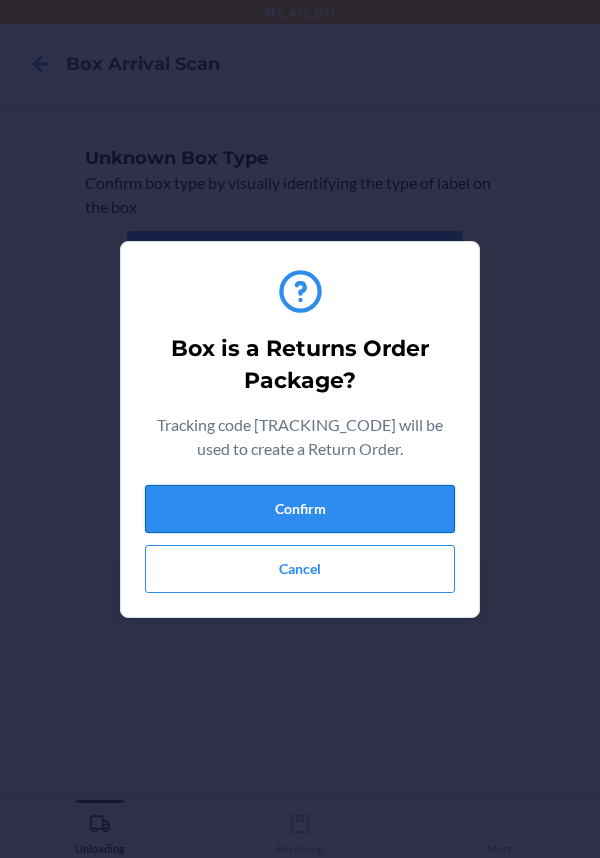 click on "Confirm" at bounding box center [300, 509] 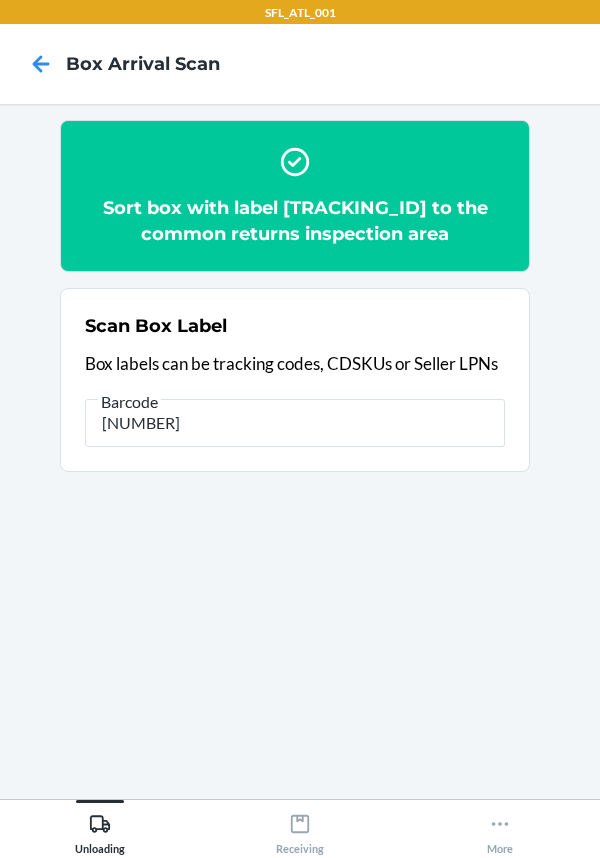 type on "[NUMBER]" 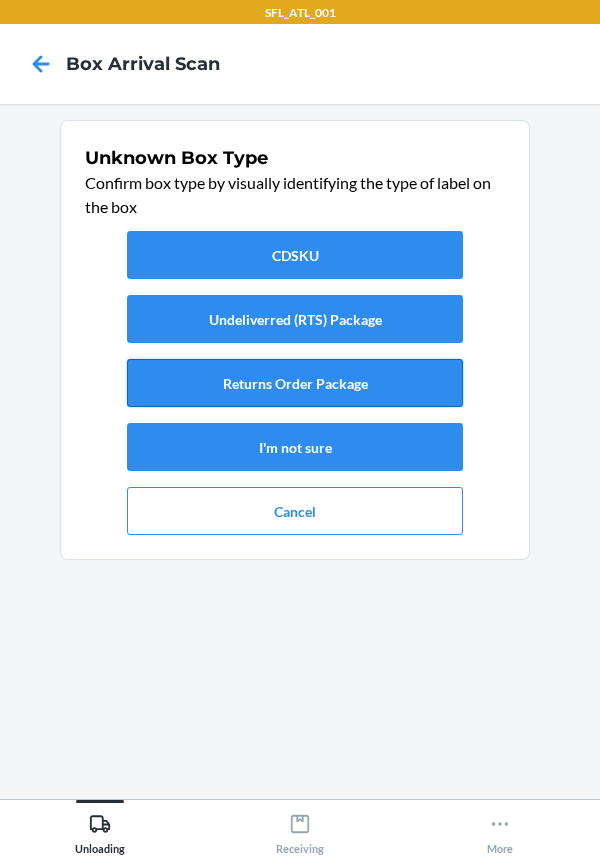 click on "Returns Order Package" at bounding box center [295, 383] 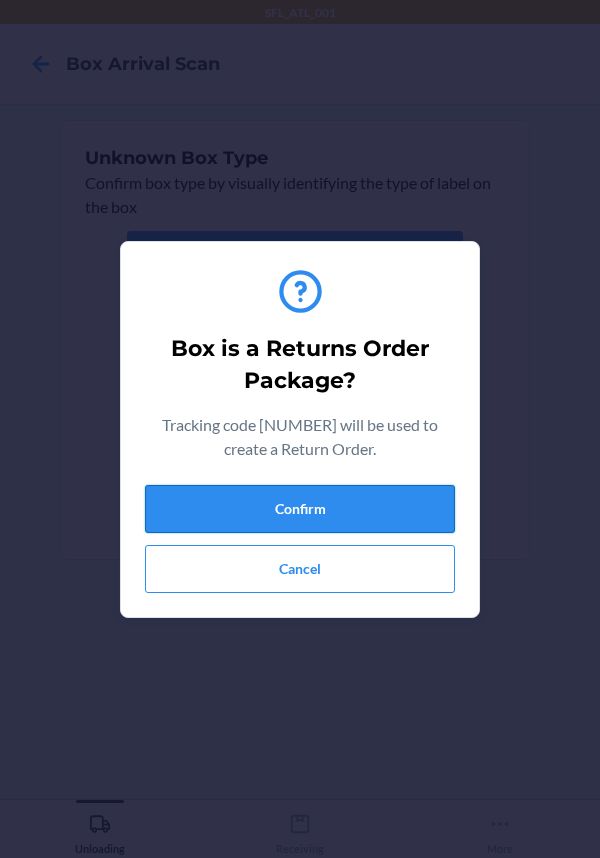 click on "Confirm" at bounding box center [300, 509] 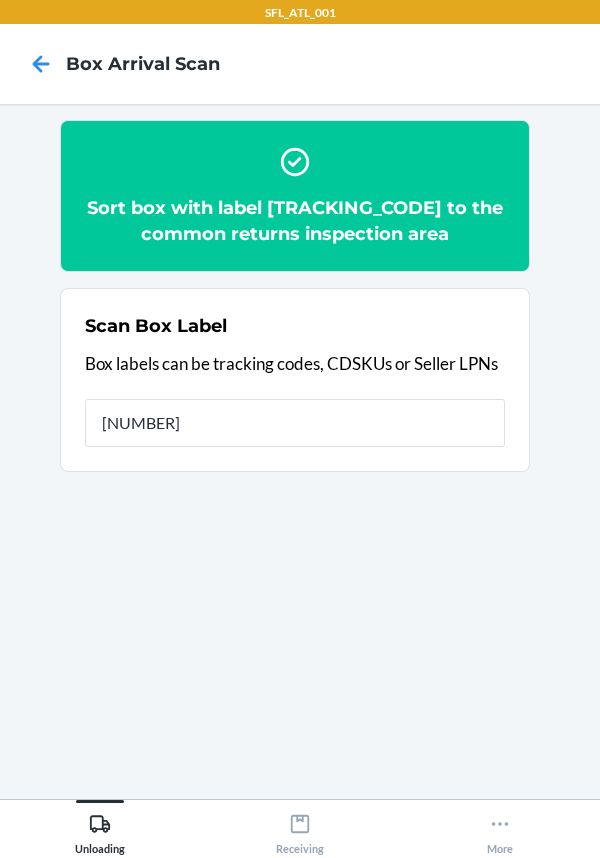 type on "[NUMBER]" 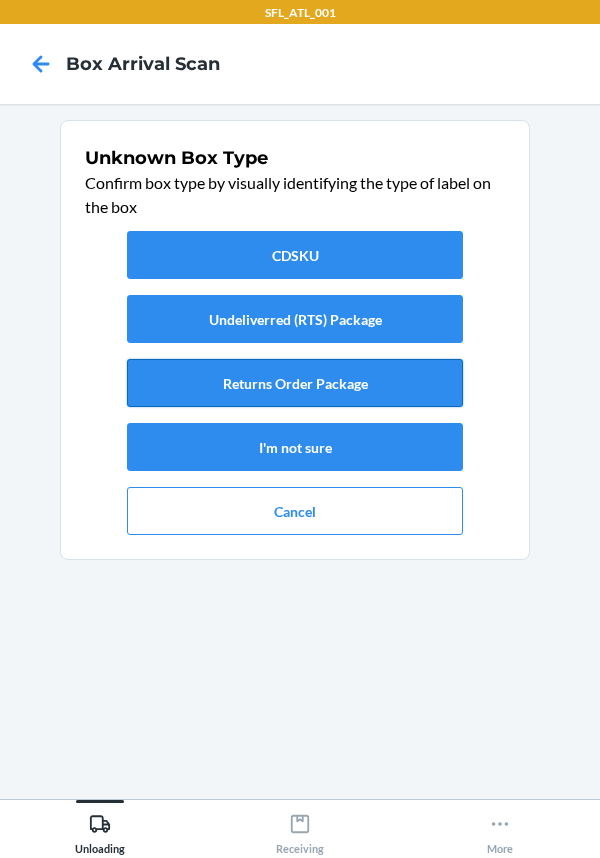 click on "Returns Order Package" at bounding box center (295, 383) 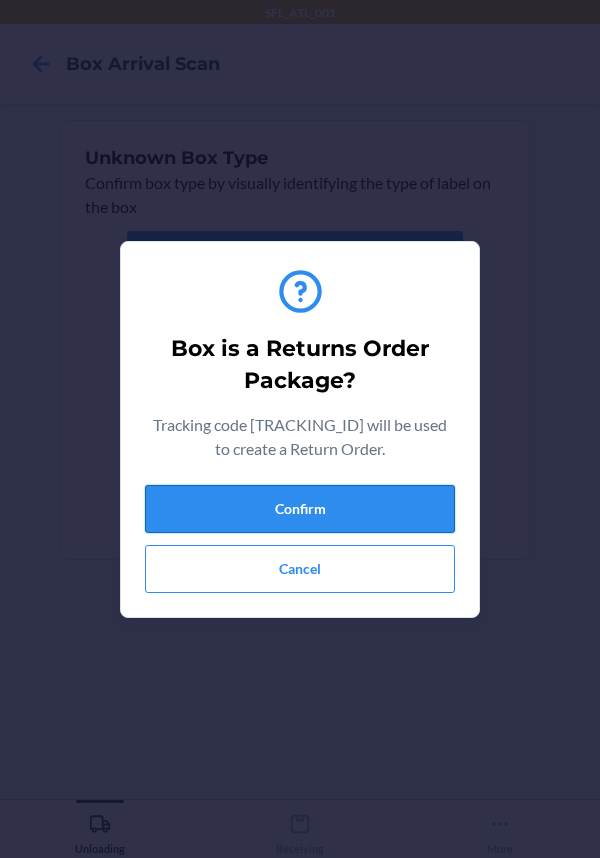 click on "Confirm" at bounding box center [300, 509] 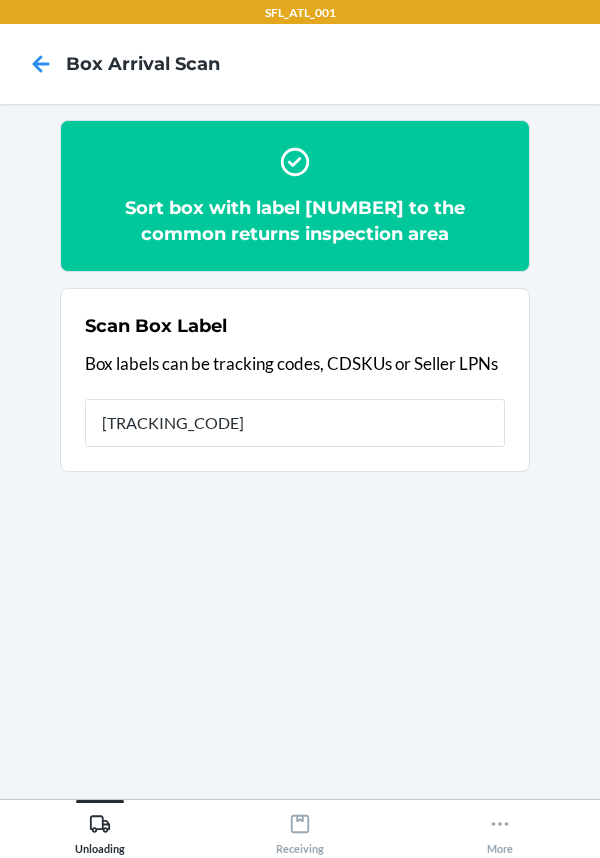 type on "[CREDIT_CARD]" 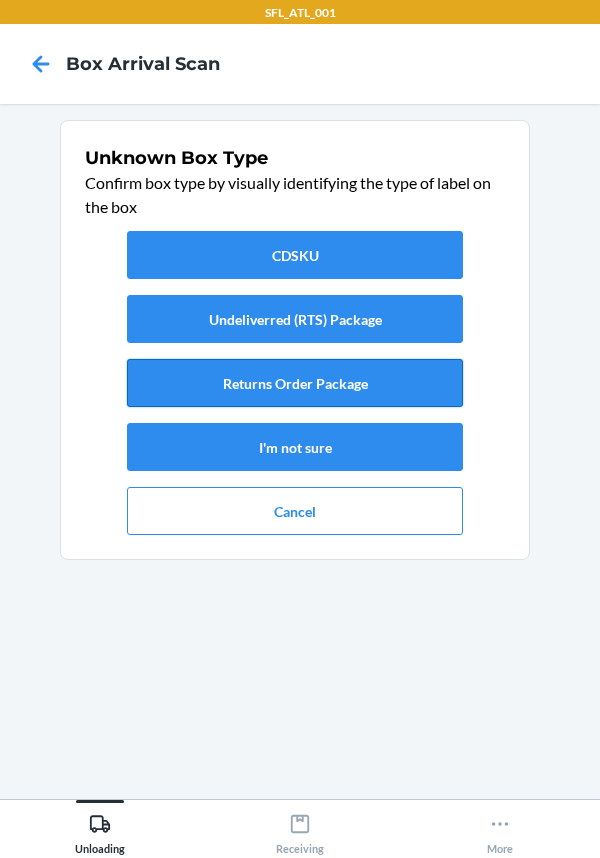 click on "Returns Order Package" at bounding box center [295, 383] 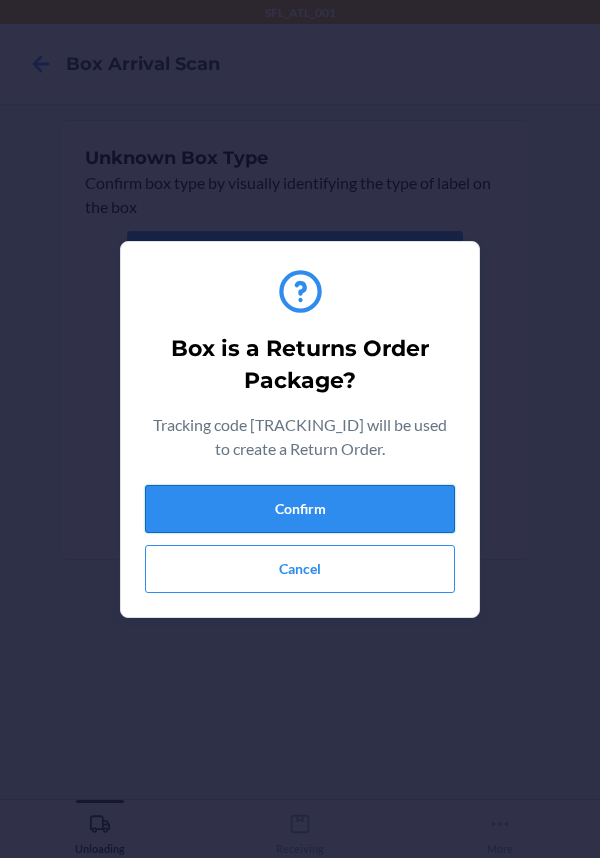 click on "Confirm" at bounding box center (300, 509) 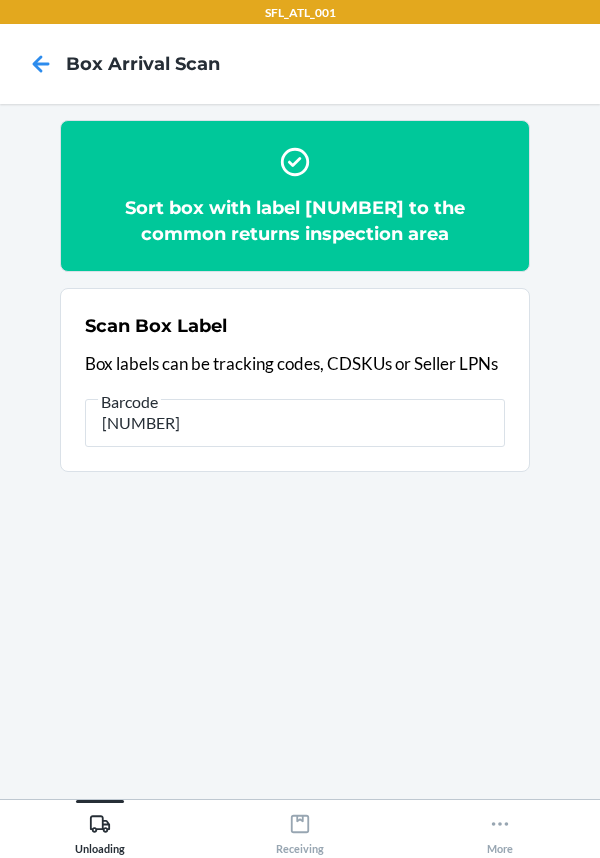 type on "[NUMBER]" 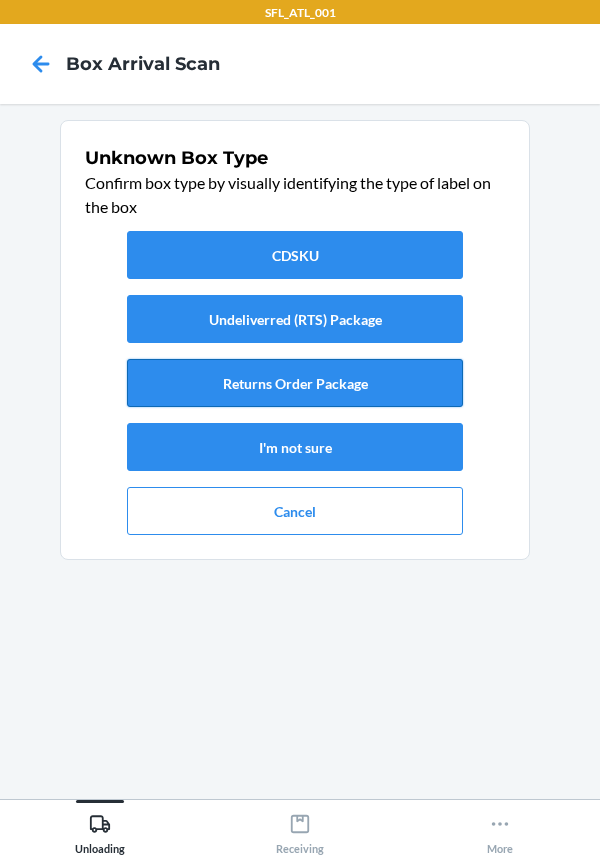 click on "Returns Order Package" at bounding box center (295, 383) 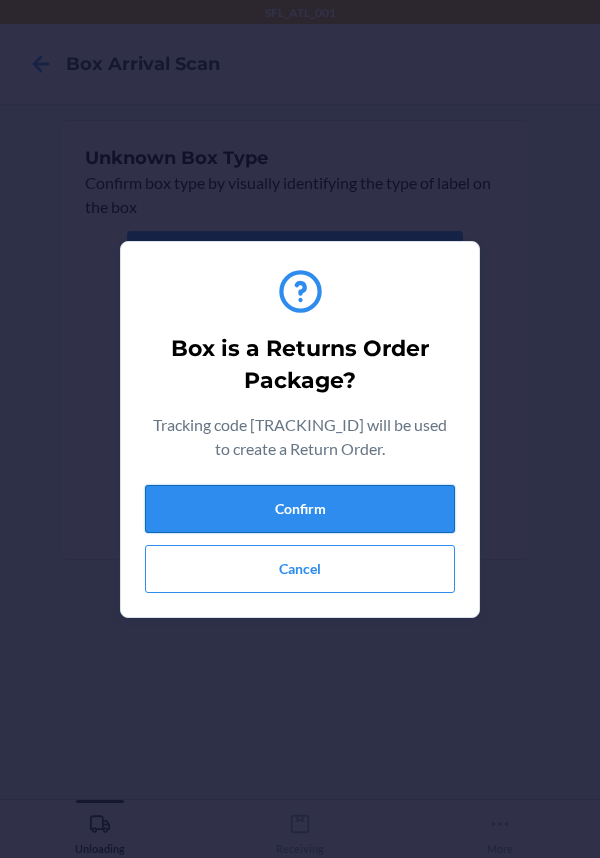 click on "Confirm" at bounding box center [300, 509] 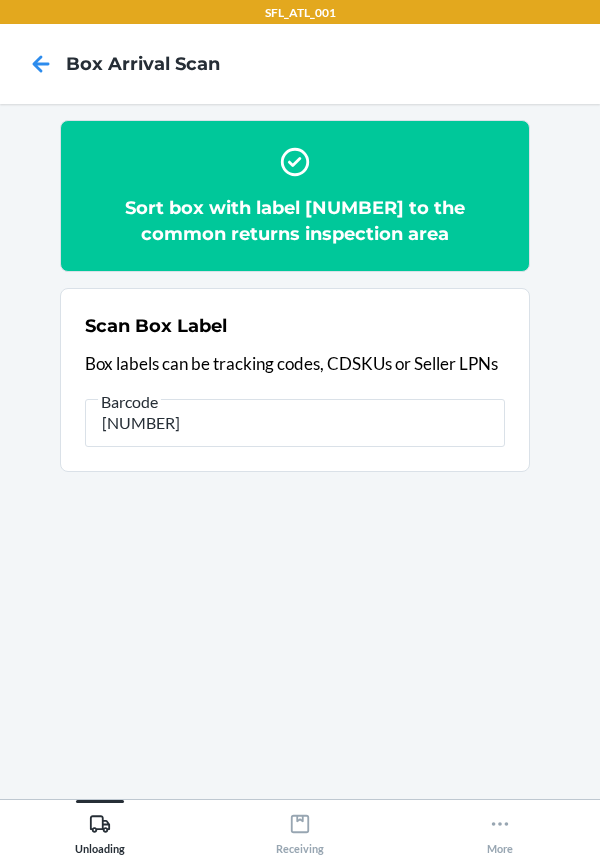 type on "[NUMBER]" 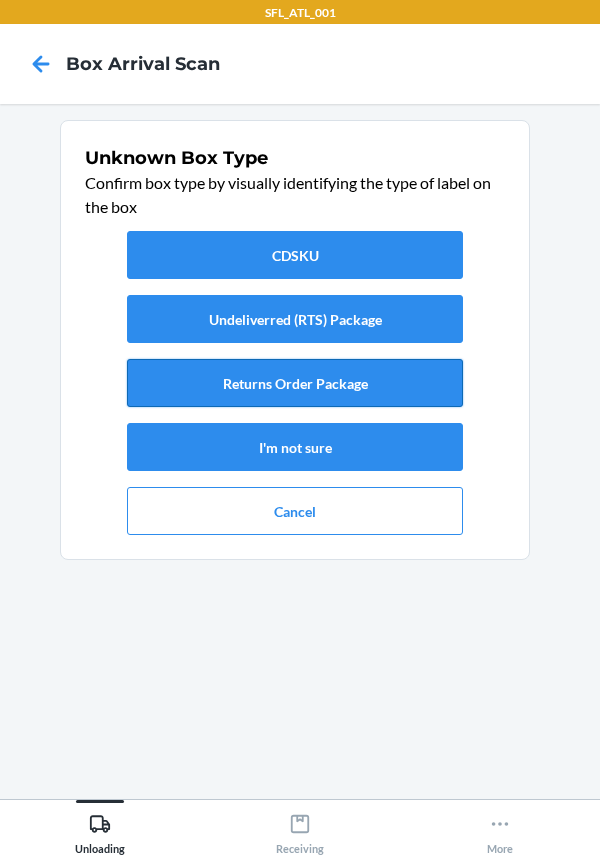 click on "Returns Order Package" at bounding box center [295, 383] 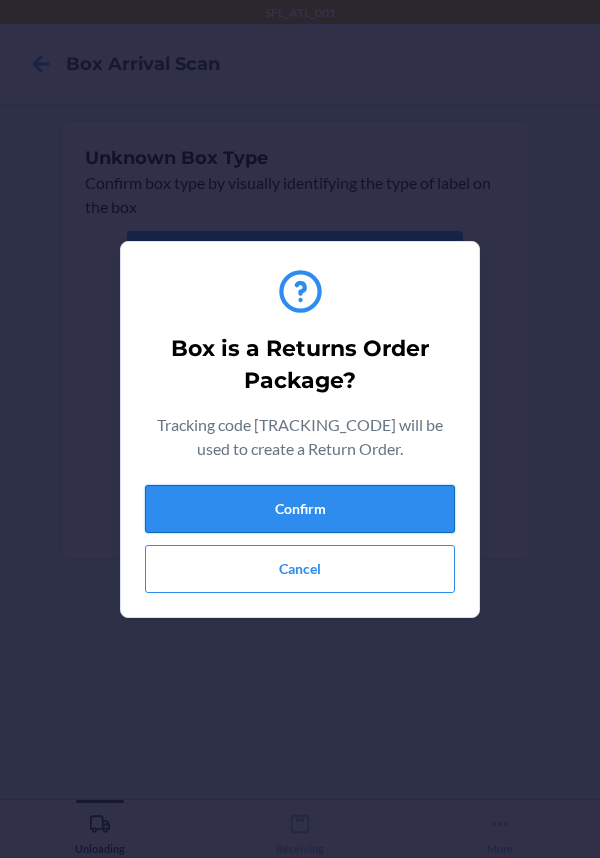 click on "Confirm" at bounding box center [300, 509] 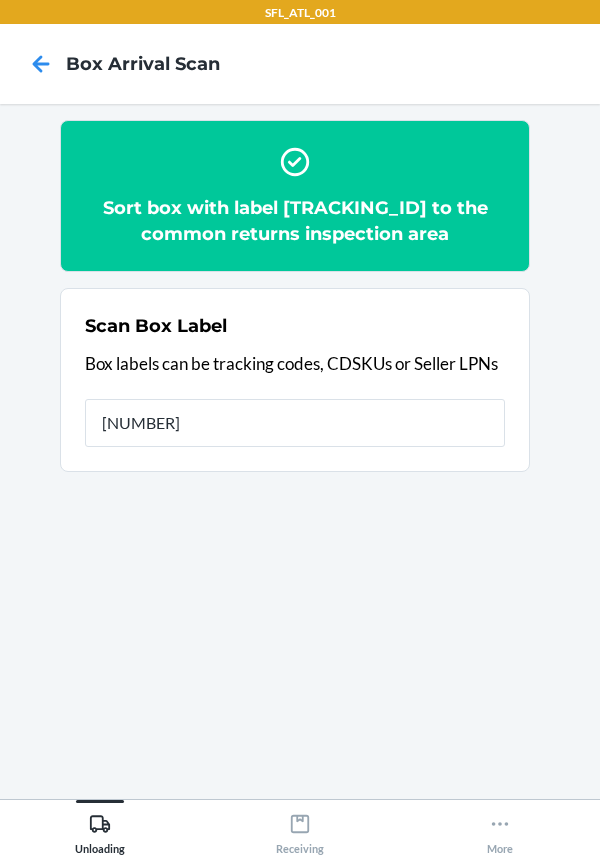 type on "[NUMBER]" 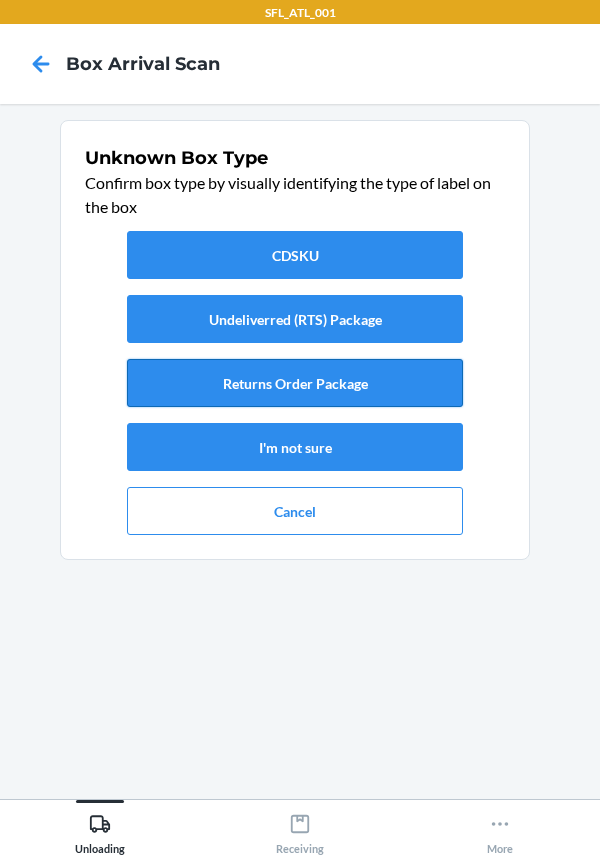 click on "Returns Order Package" at bounding box center [295, 383] 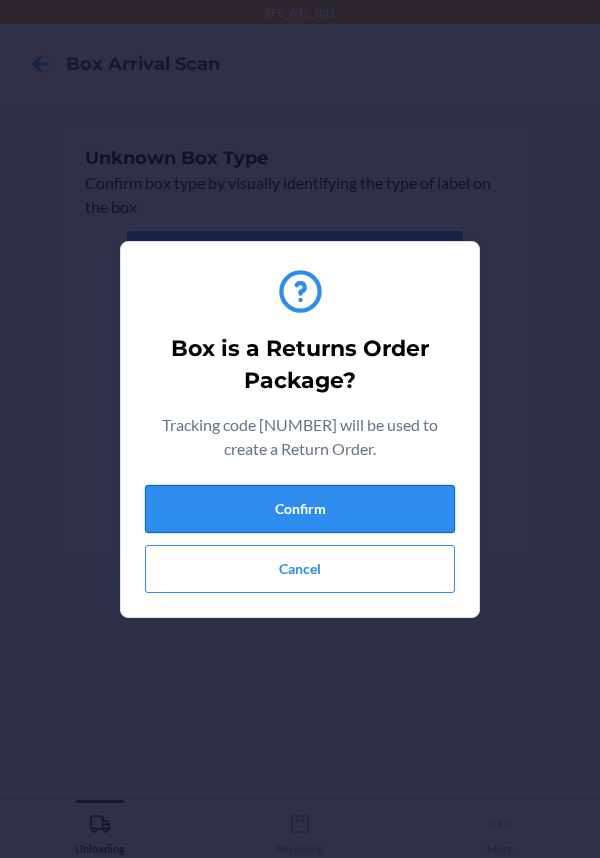 click on "Confirm" at bounding box center (300, 509) 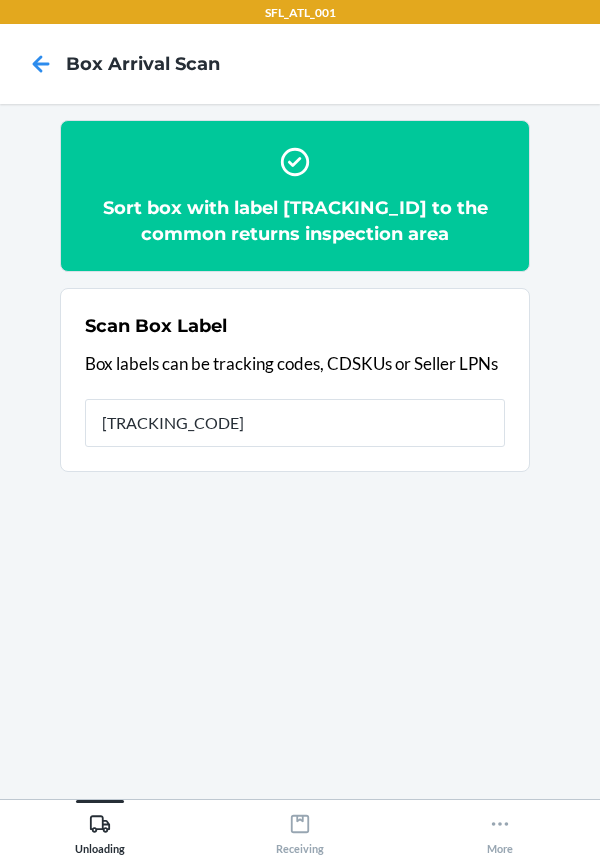 type on "[NUMBER]" 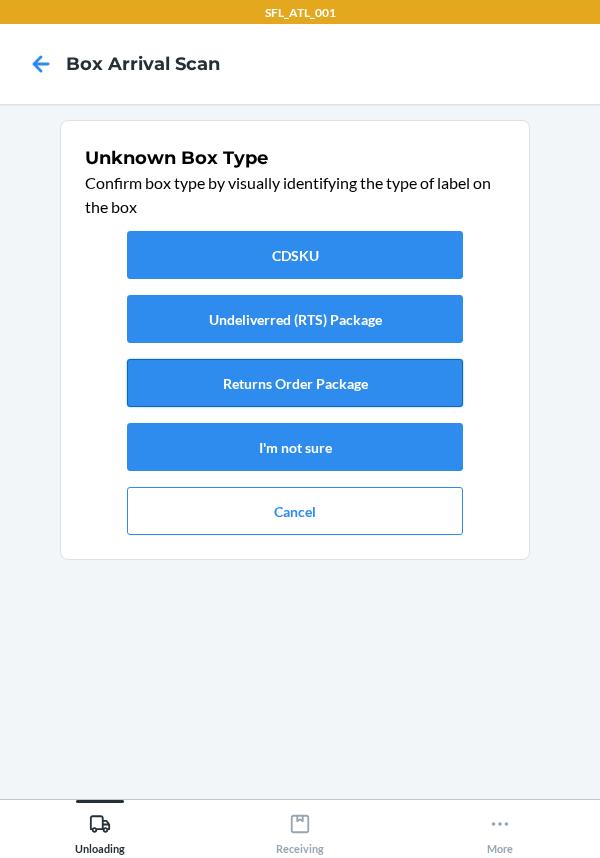 click on "Returns Order Package" at bounding box center (295, 383) 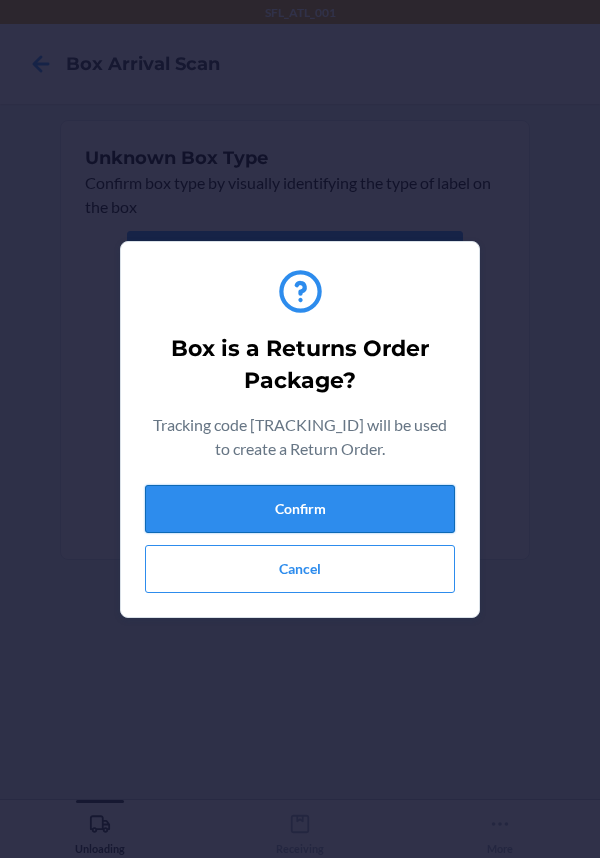 click on "Confirm" at bounding box center [300, 509] 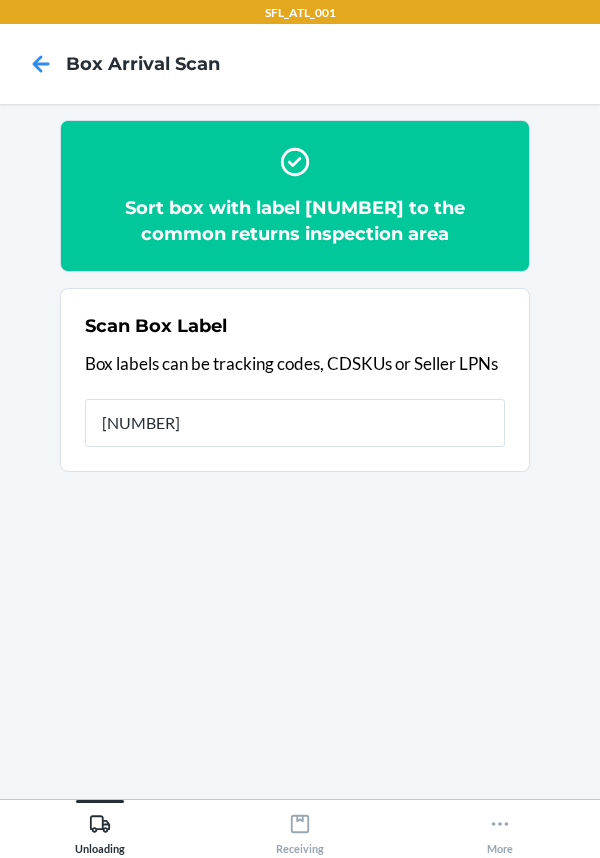 type on "[NUMBER]" 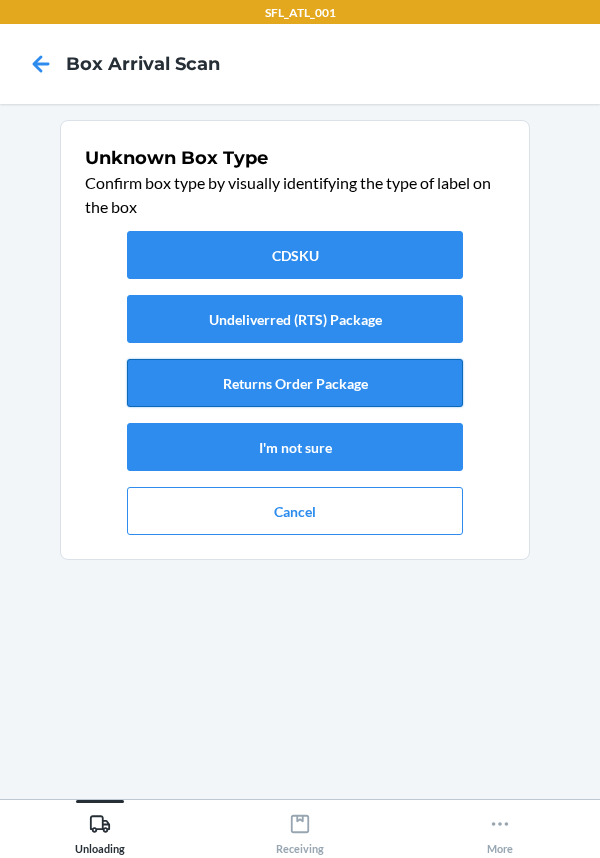 click on "Returns Order Package" at bounding box center (295, 383) 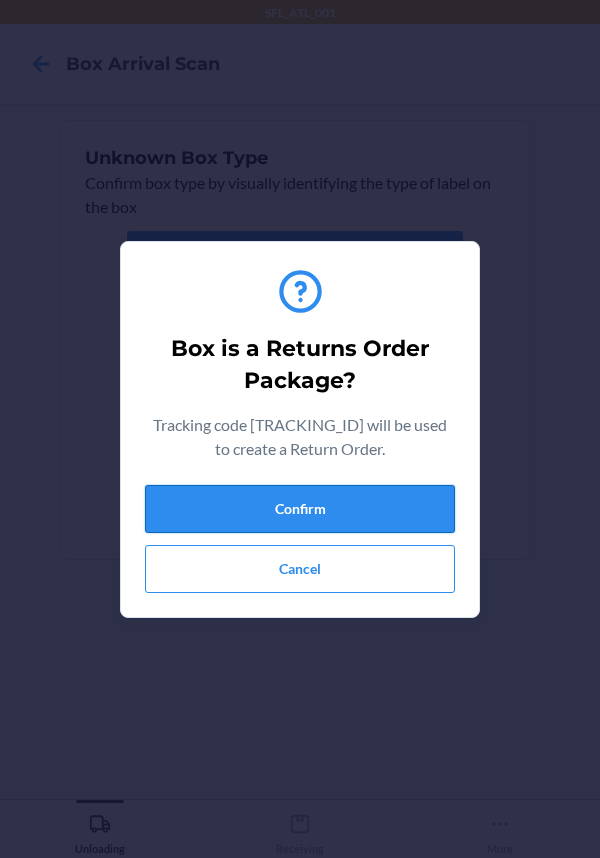 click on "Confirm" at bounding box center (300, 509) 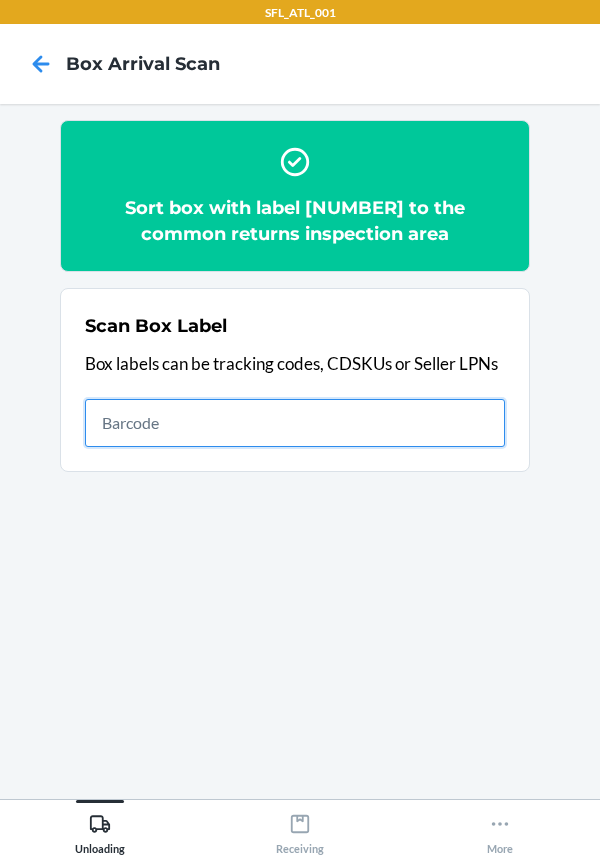 click at bounding box center [295, 423] 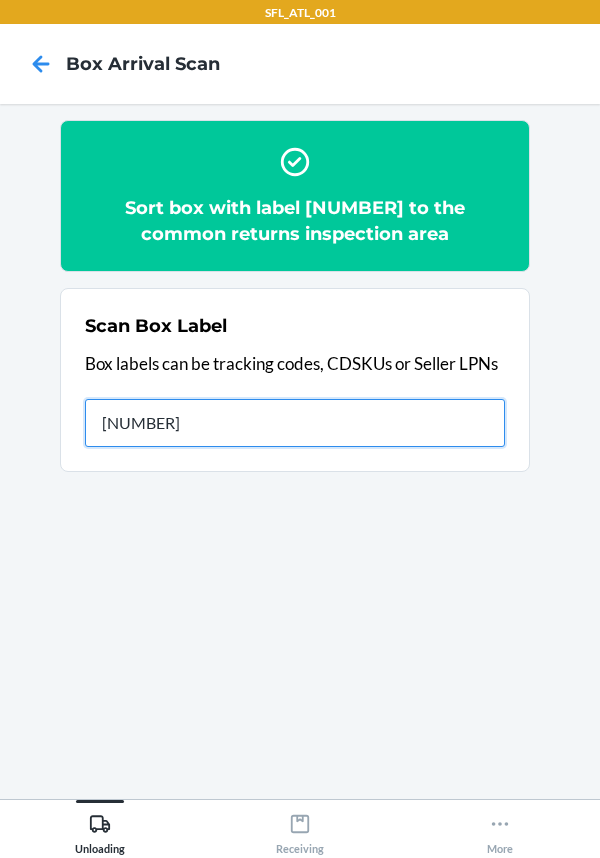 type on "[NUMBER]" 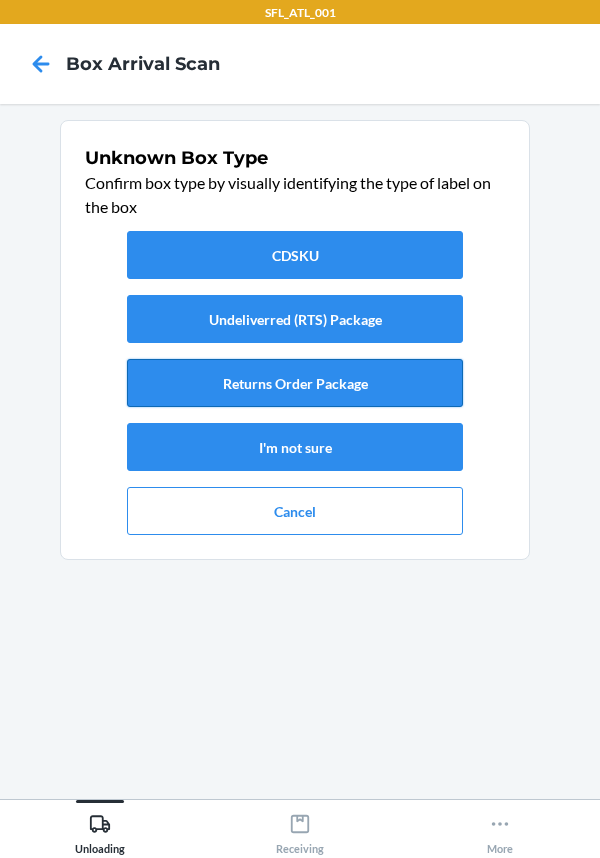 click on "Returns Order Package" at bounding box center [295, 383] 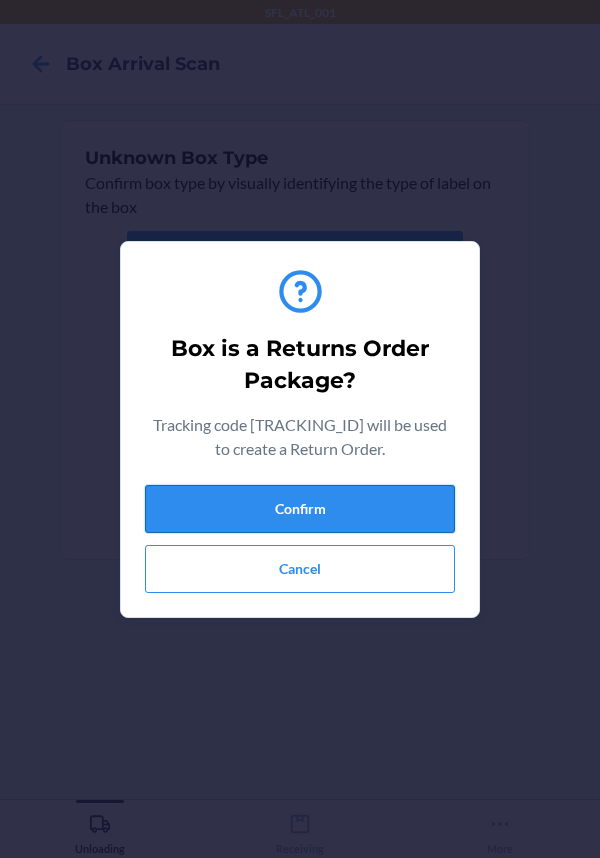 click on "Confirm" at bounding box center [300, 509] 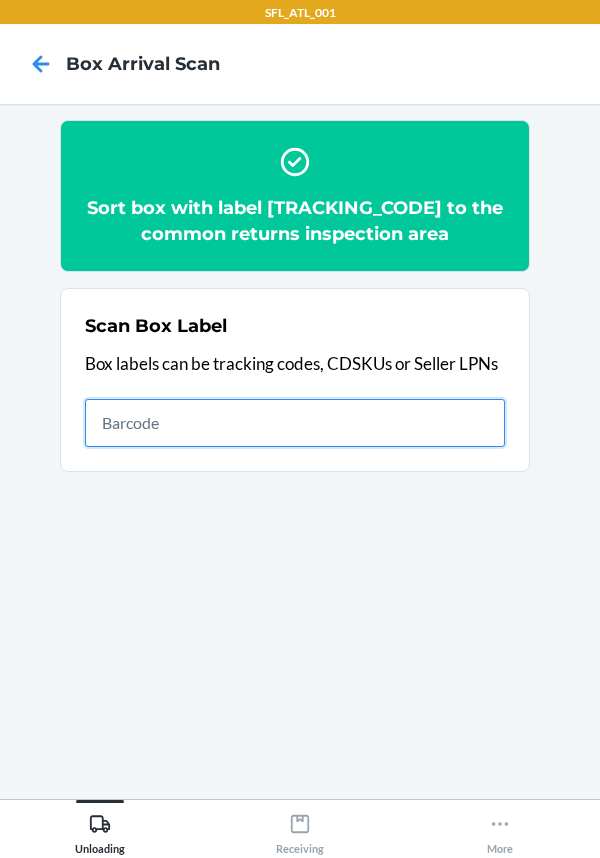 click at bounding box center (295, 423) 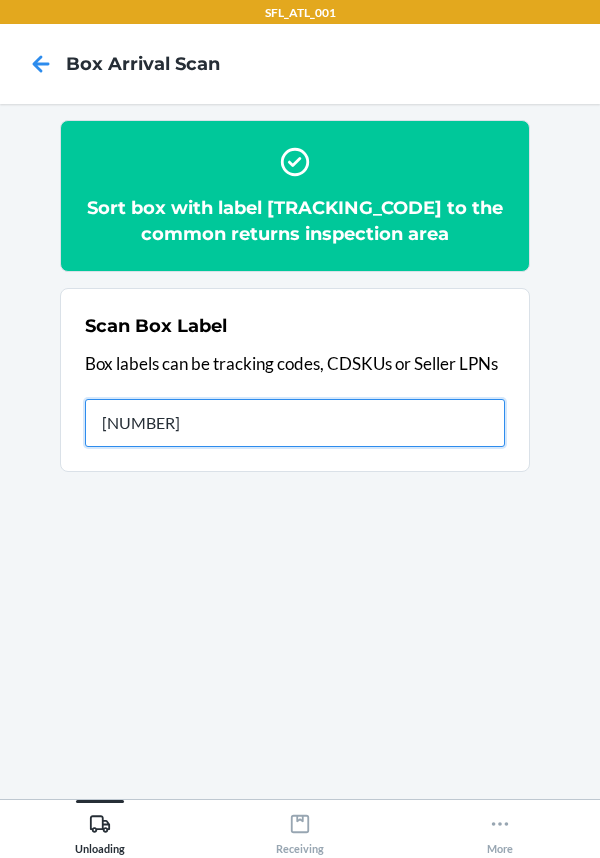 type on "[NUMBER]" 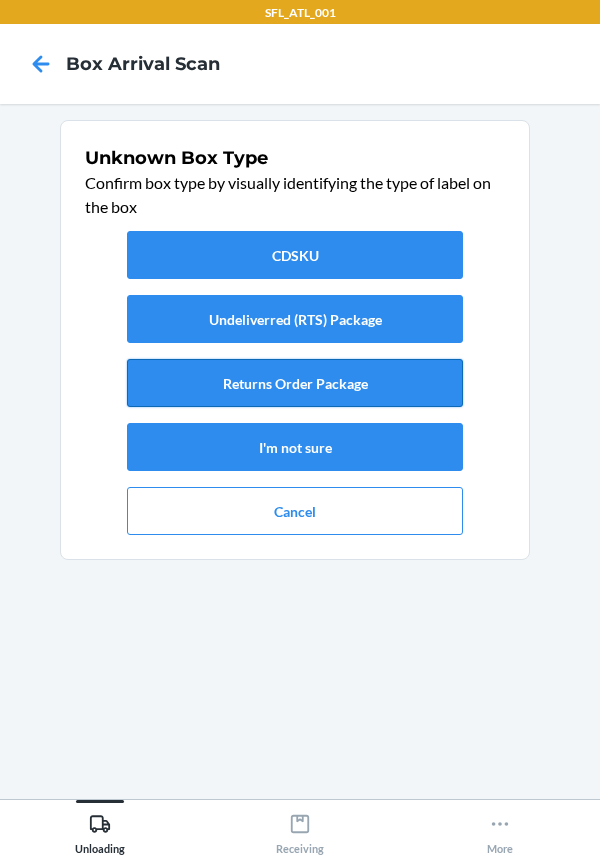 drag, startPoint x: 238, startPoint y: 369, endPoint x: 250, endPoint y: 375, distance: 13.416408 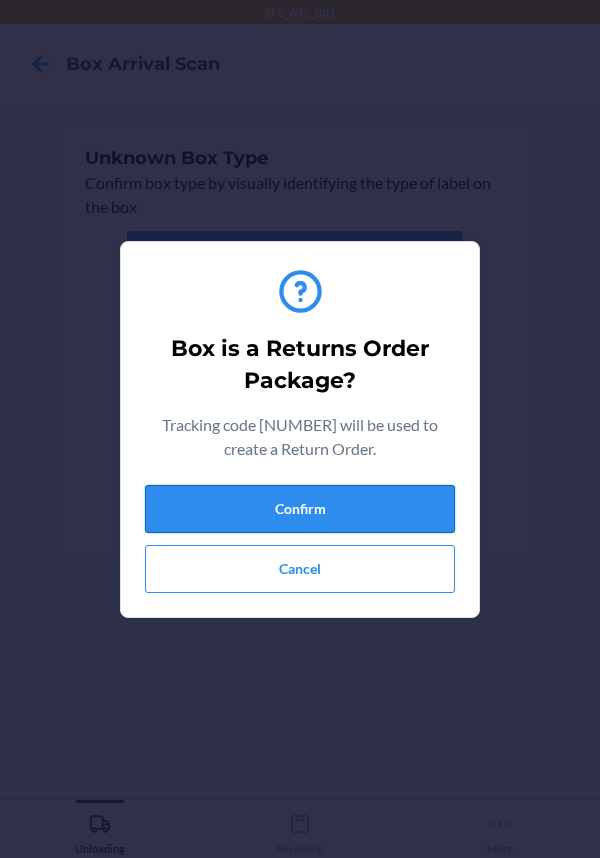 click on "Confirm" at bounding box center [300, 509] 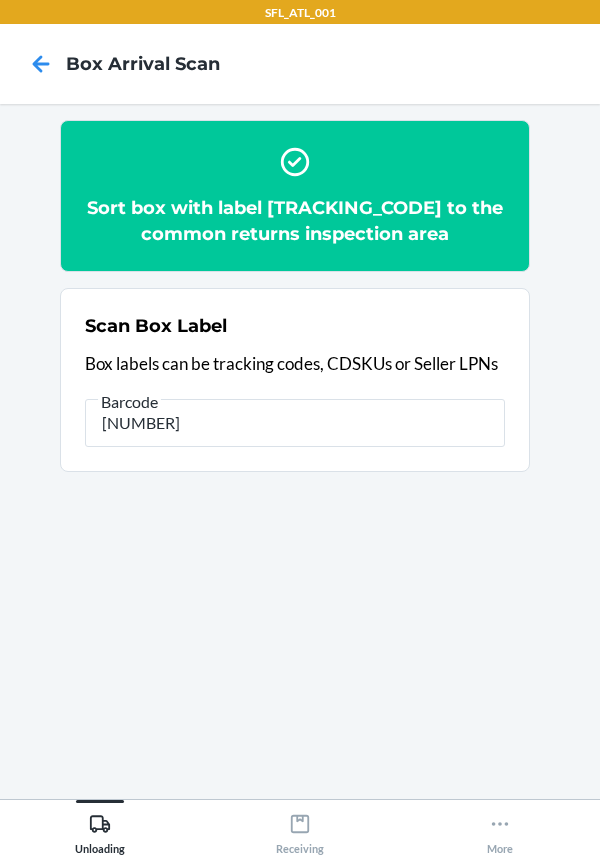 type on "[TRACKING]" 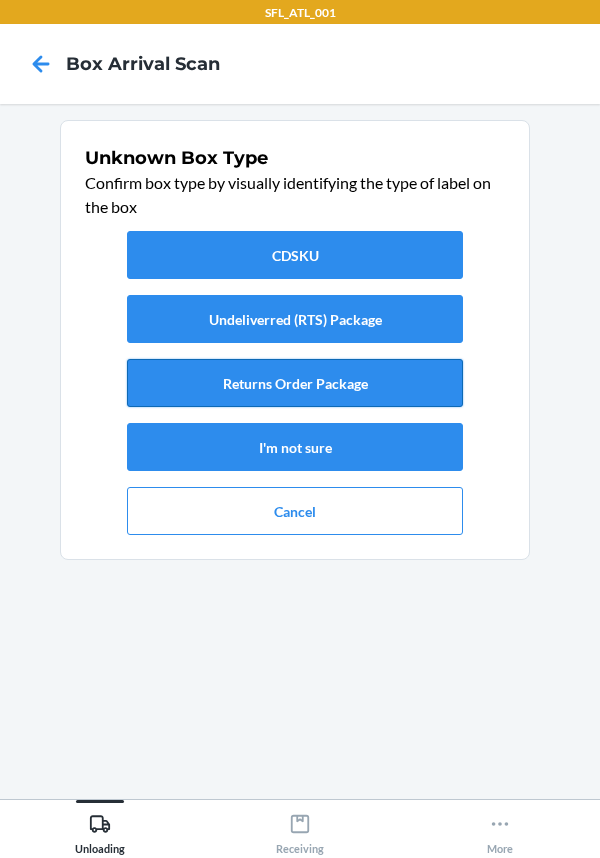 click on "Returns Order Package" at bounding box center (295, 383) 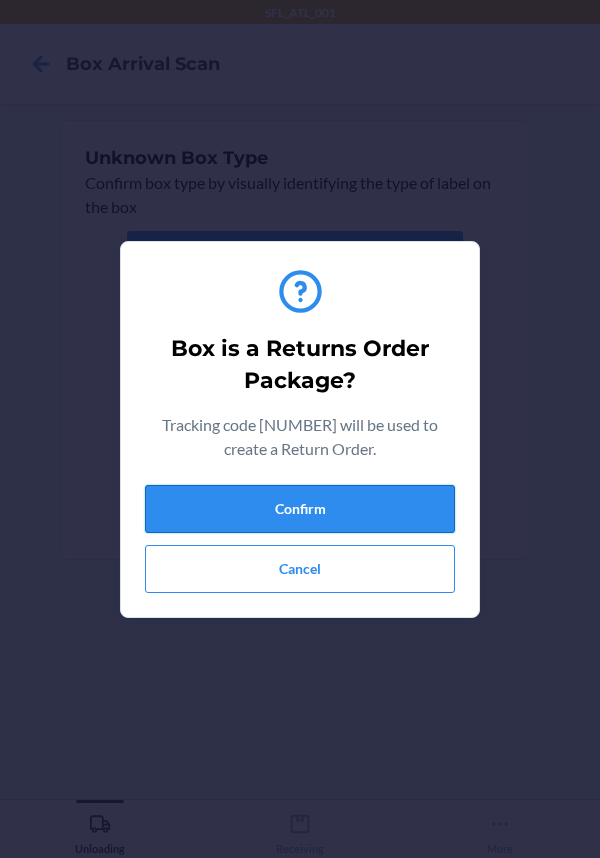 click on "Confirm" at bounding box center (300, 509) 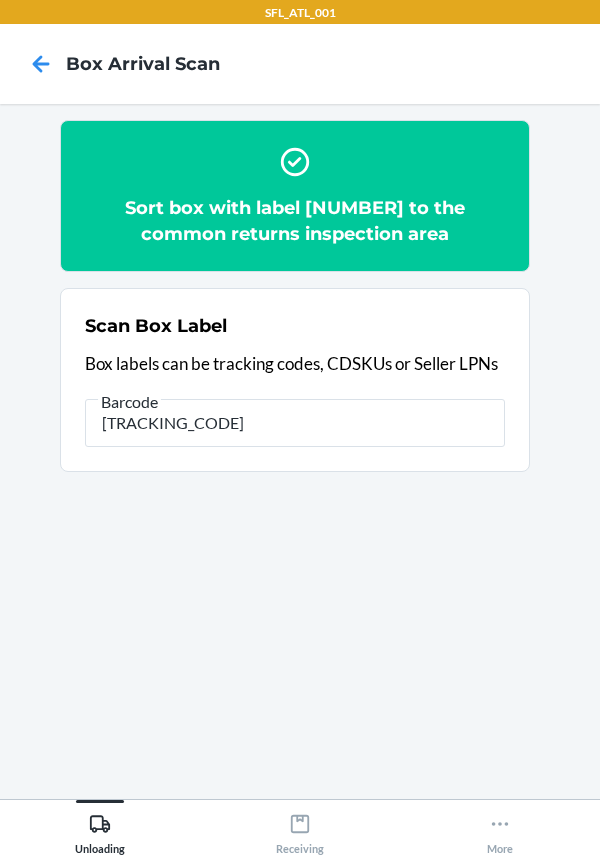 type on "[NUMBER]" 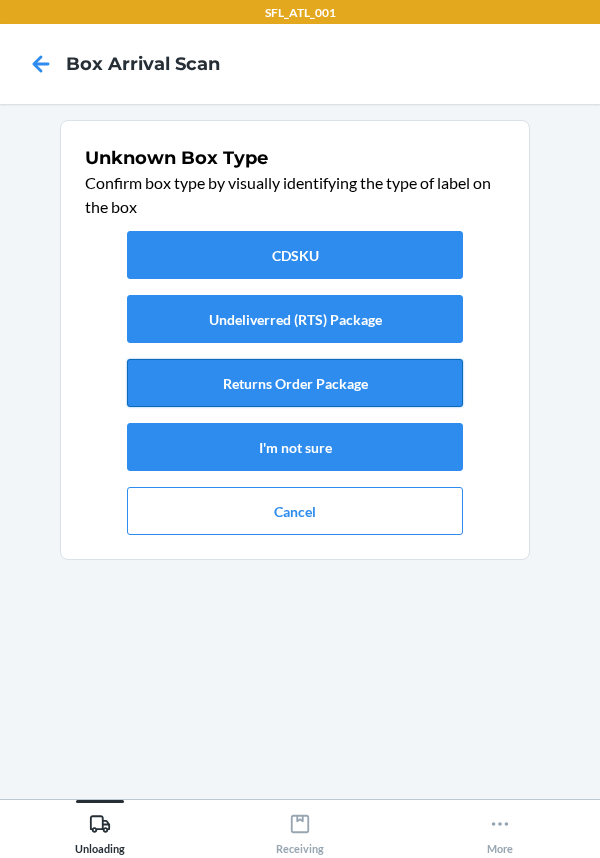 click on "Returns Order Package" at bounding box center [295, 383] 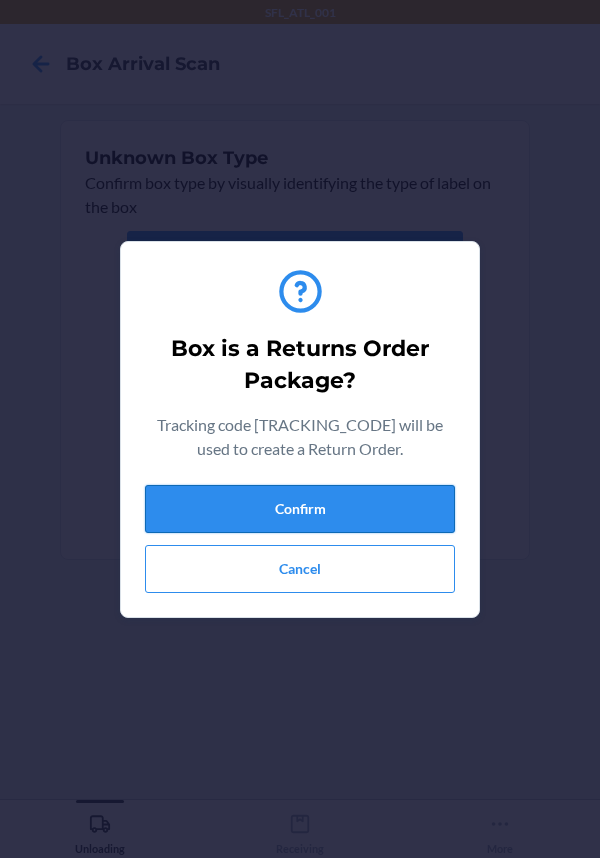 click on "Confirm" at bounding box center (300, 509) 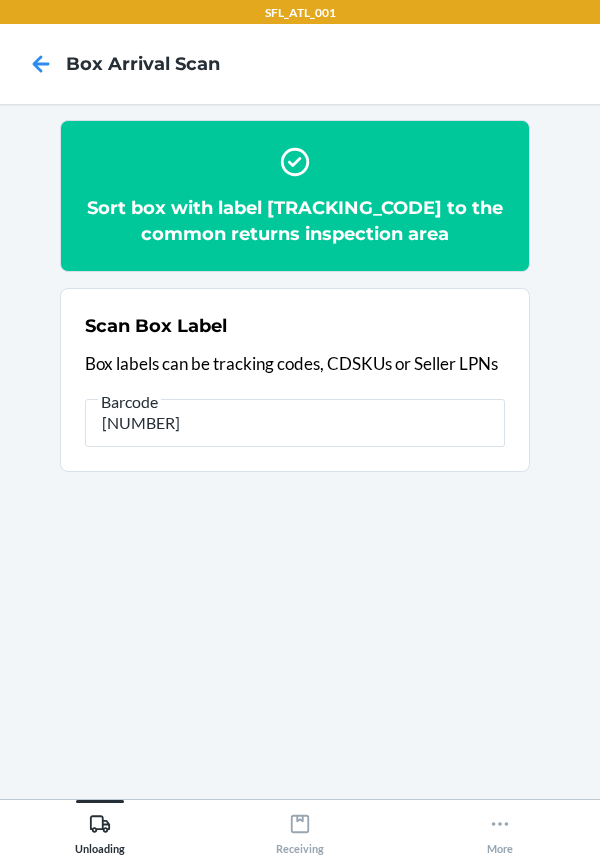 type on "[CREDIT_CARD]" 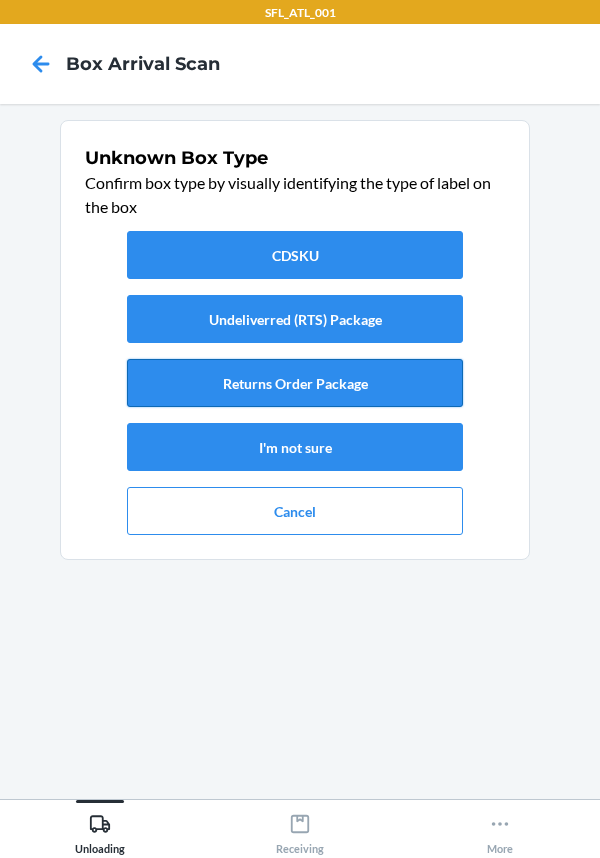 click on "Returns Order Package" at bounding box center [295, 383] 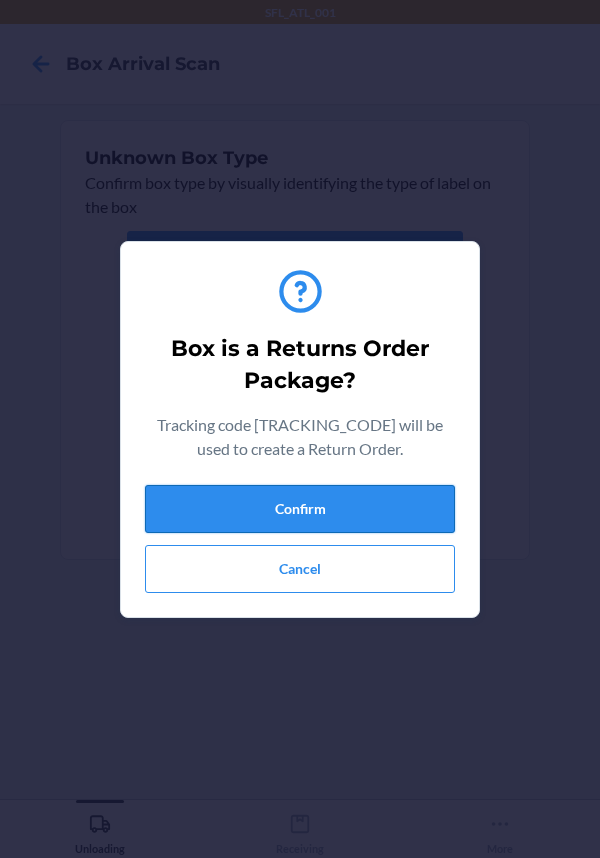click on "Confirm" at bounding box center [300, 509] 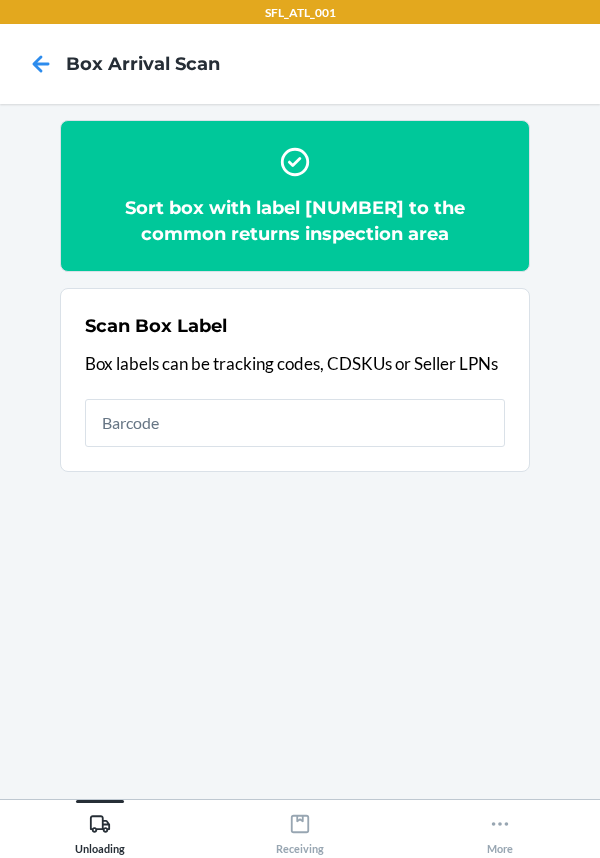 click at bounding box center (295, 423) 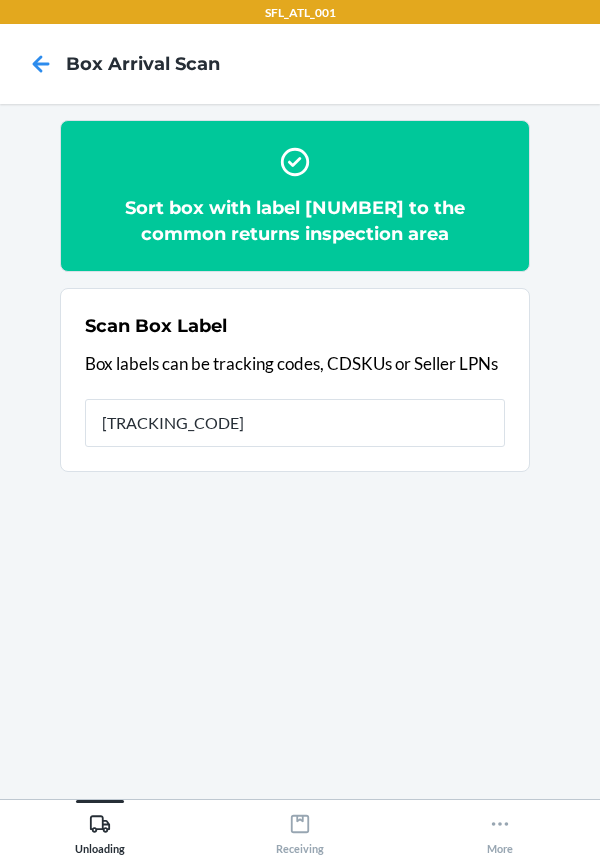 type on "[NUMBER]" 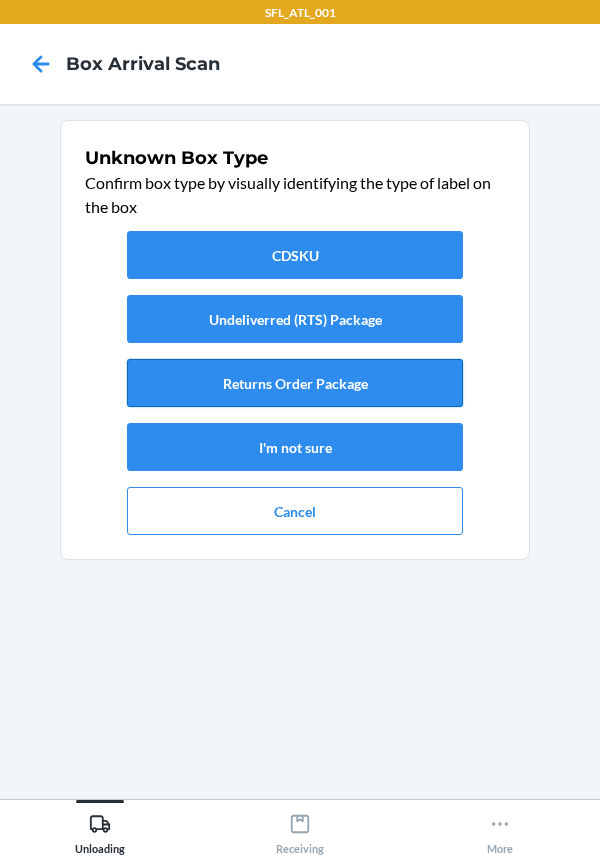 click on "Returns Order Package" at bounding box center (295, 383) 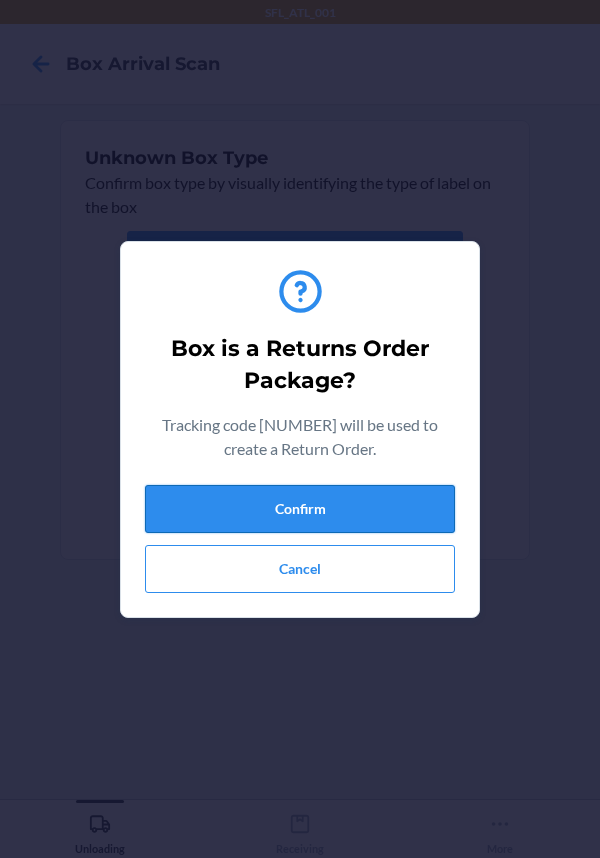 click on "Confirm" at bounding box center [300, 509] 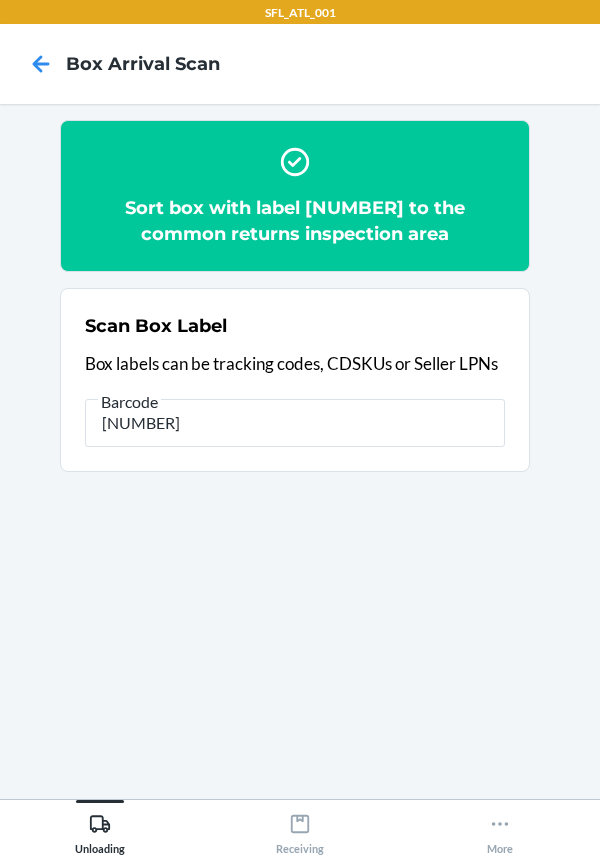 type on "[NUMBER]" 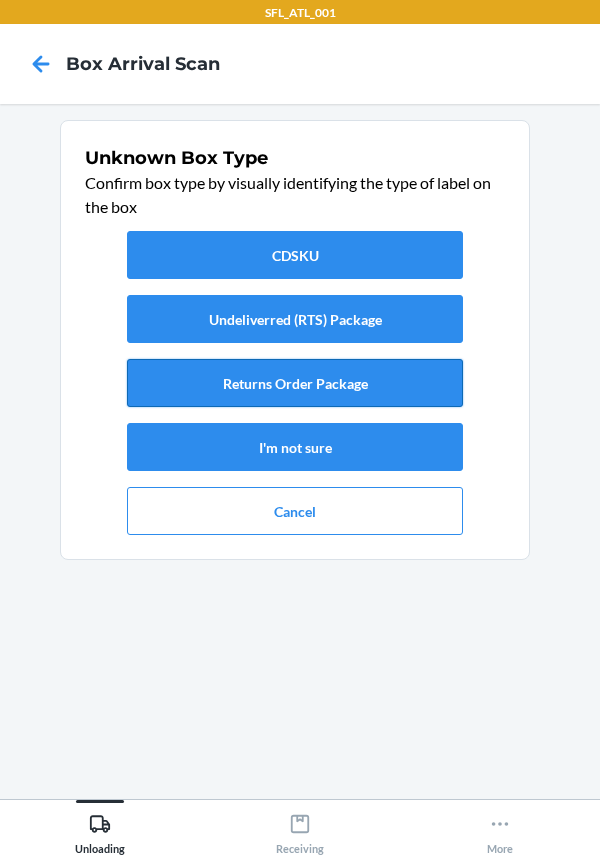 click on "Returns Order Package" at bounding box center (295, 383) 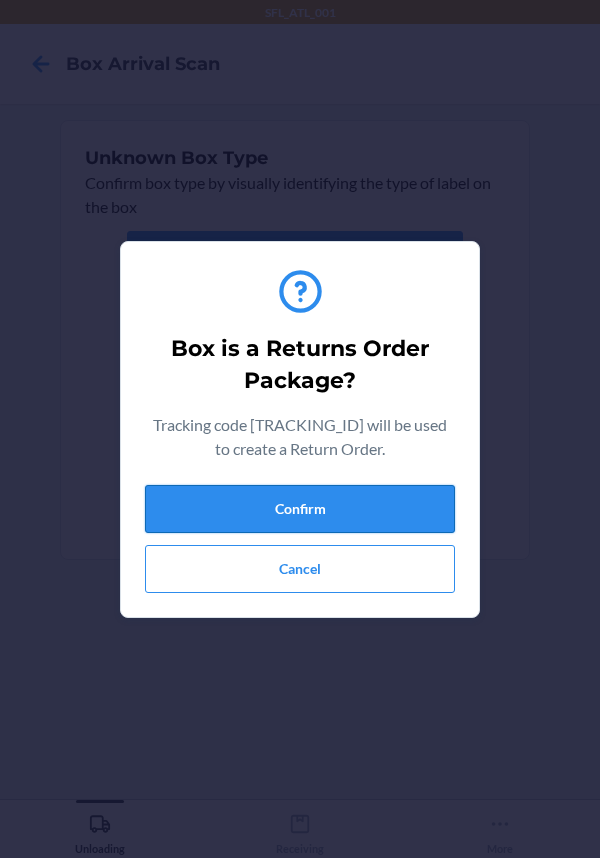 click on "Confirm" at bounding box center (300, 509) 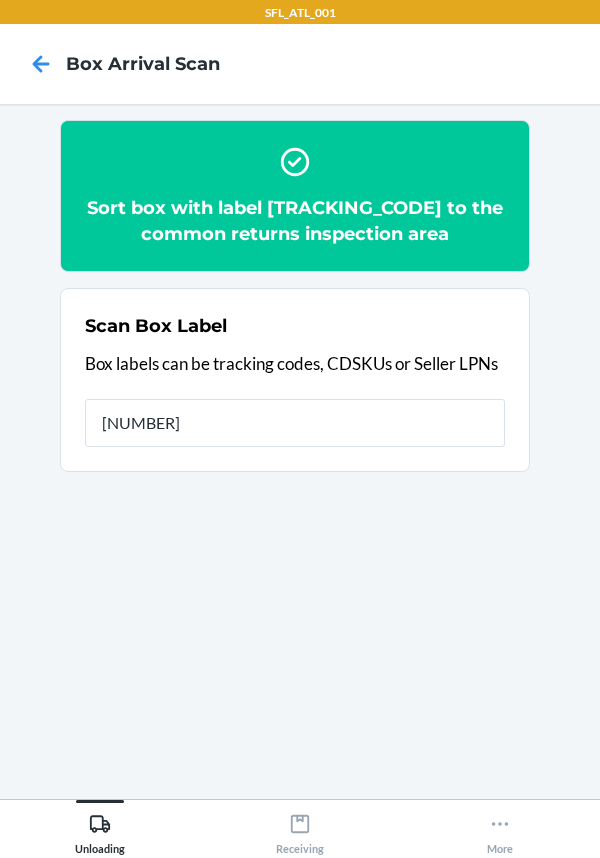 type on "[TRACKING]" 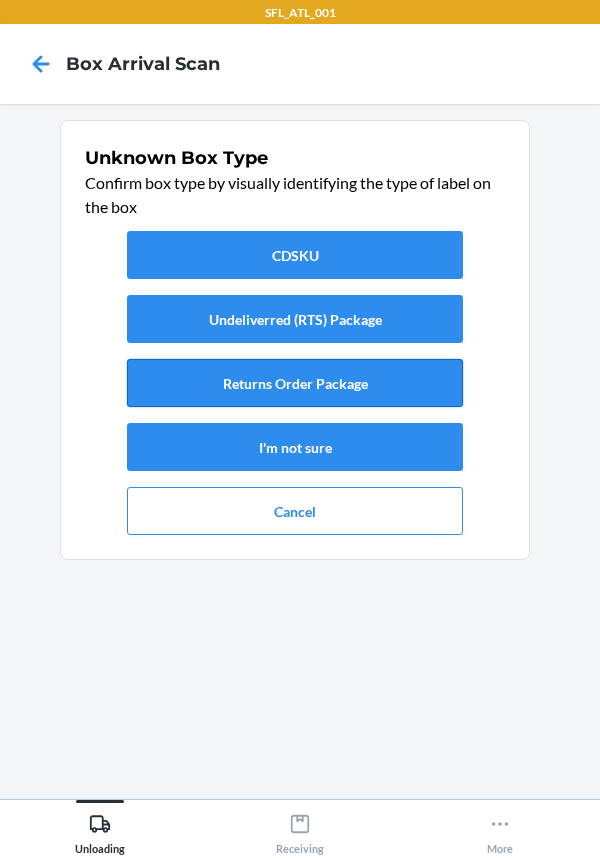 click on "Returns Order Package" at bounding box center [295, 383] 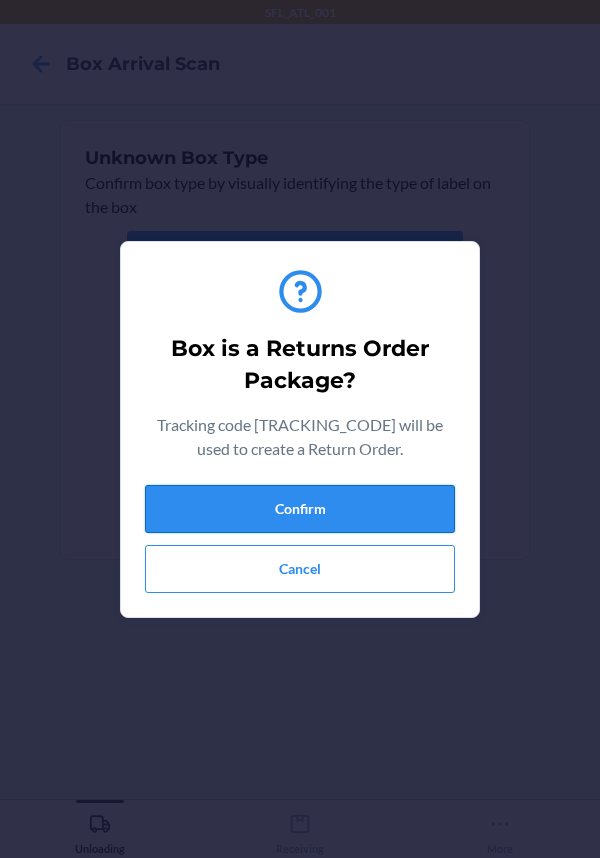 click on "Confirm" at bounding box center (300, 509) 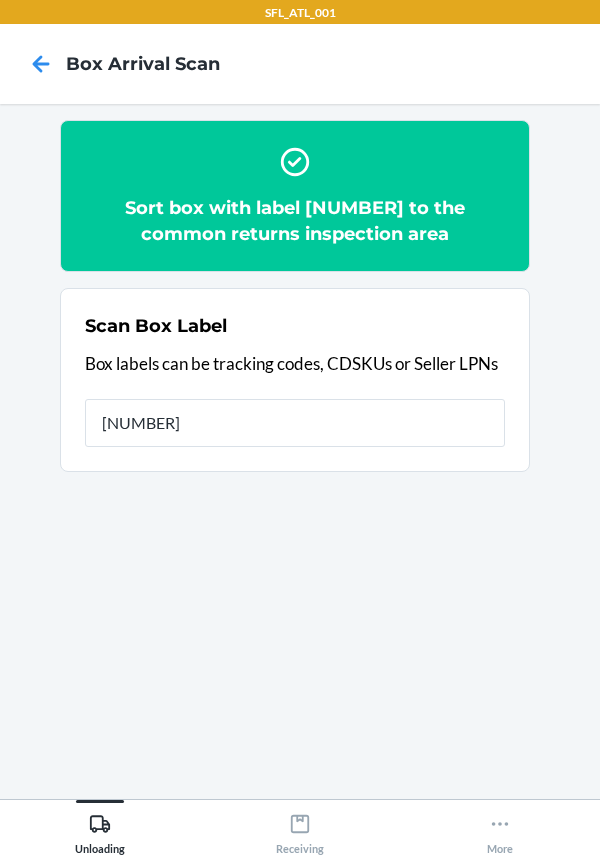 type on "[NUMBER]" 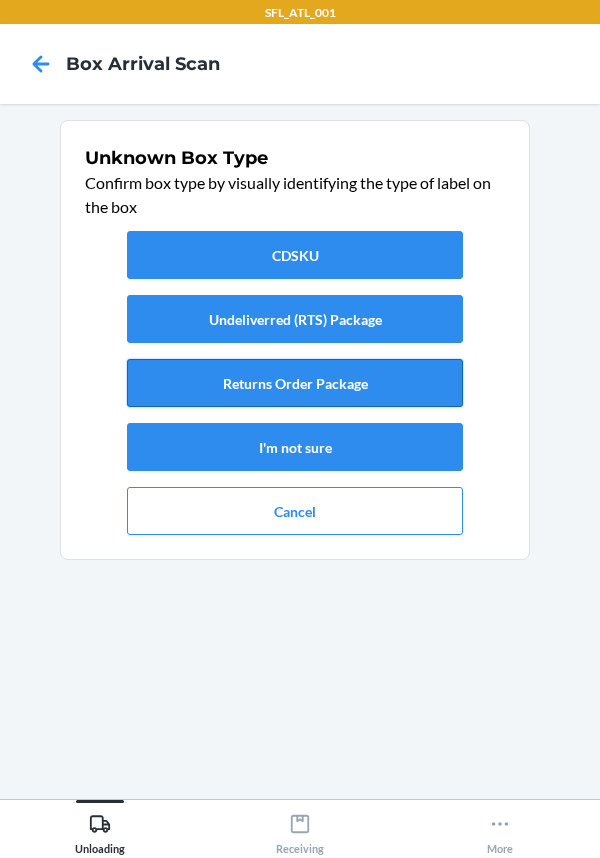 click on "Returns Order Package" at bounding box center [295, 383] 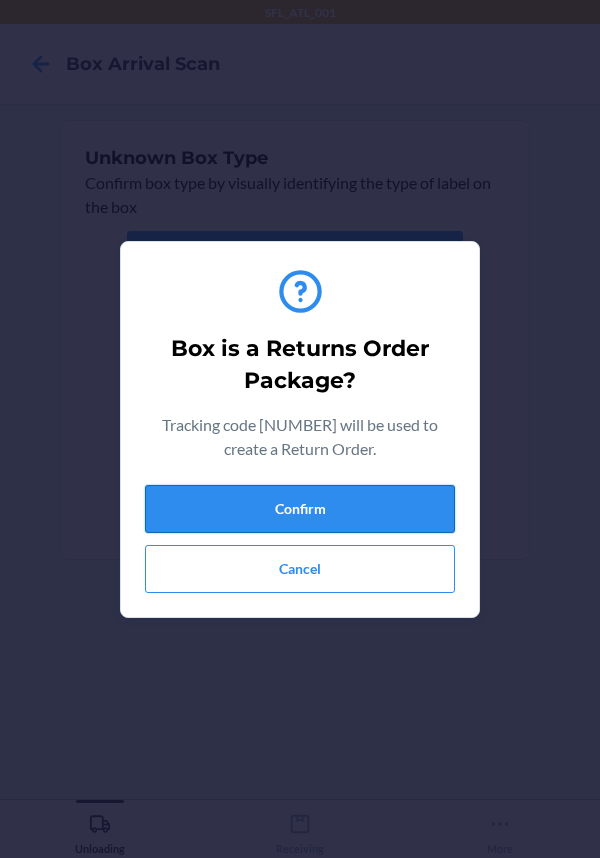click on "Confirm" at bounding box center [300, 509] 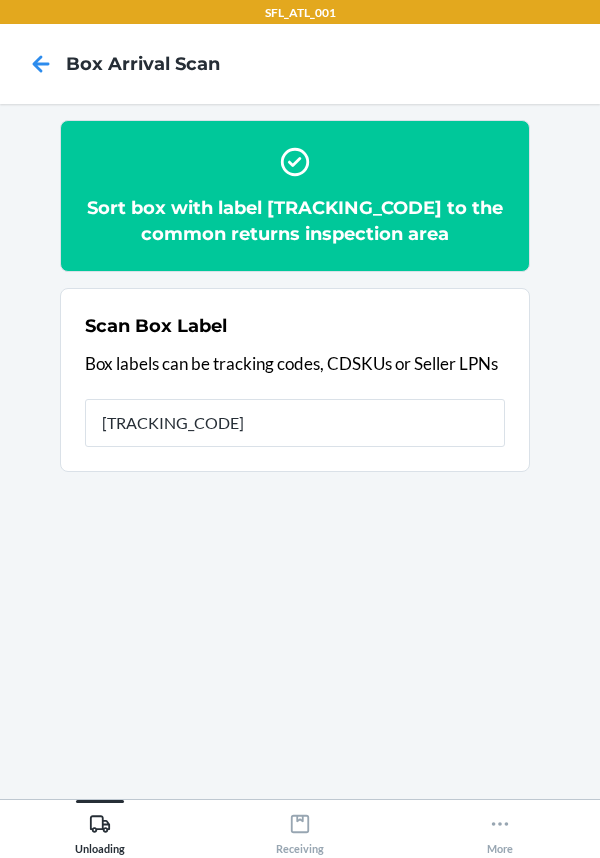 type on "[CREDIT_CARD]" 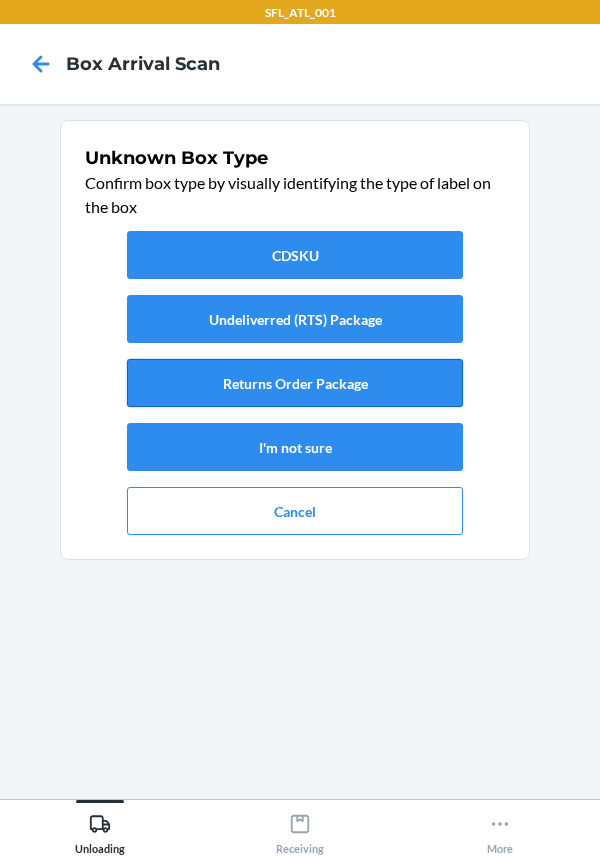 click on "Returns Order Package" at bounding box center [295, 383] 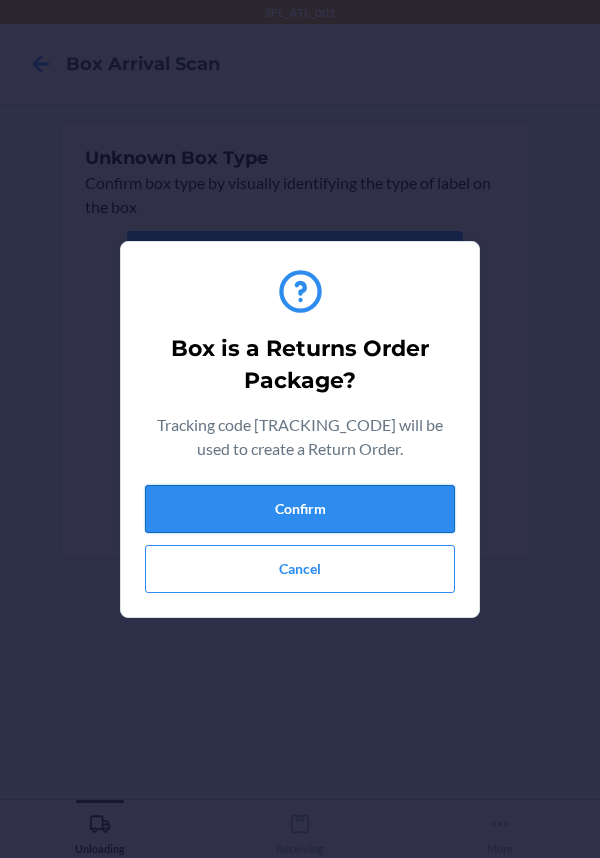 click on "Confirm" at bounding box center (300, 509) 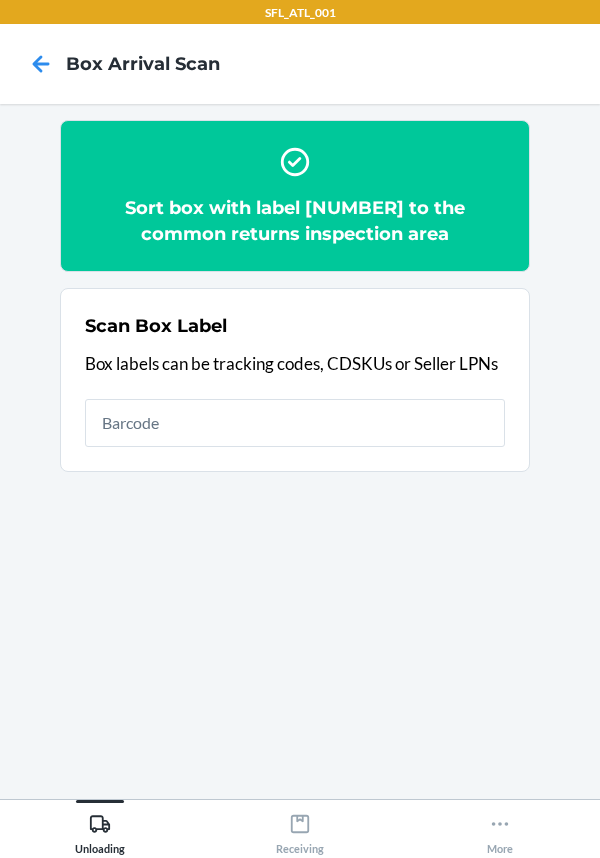 type on "00299434636106023299936263" 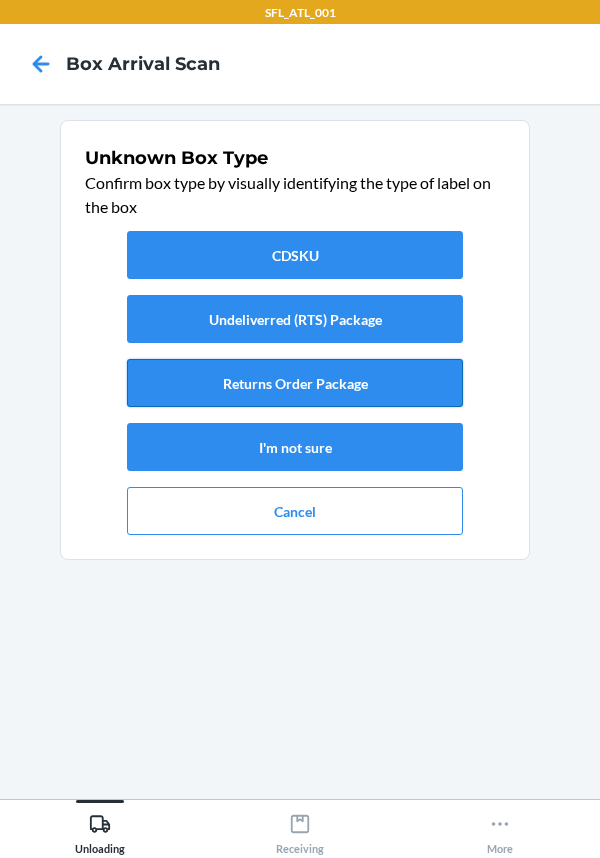 click on "Returns Order Package" at bounding box center [295, 383] 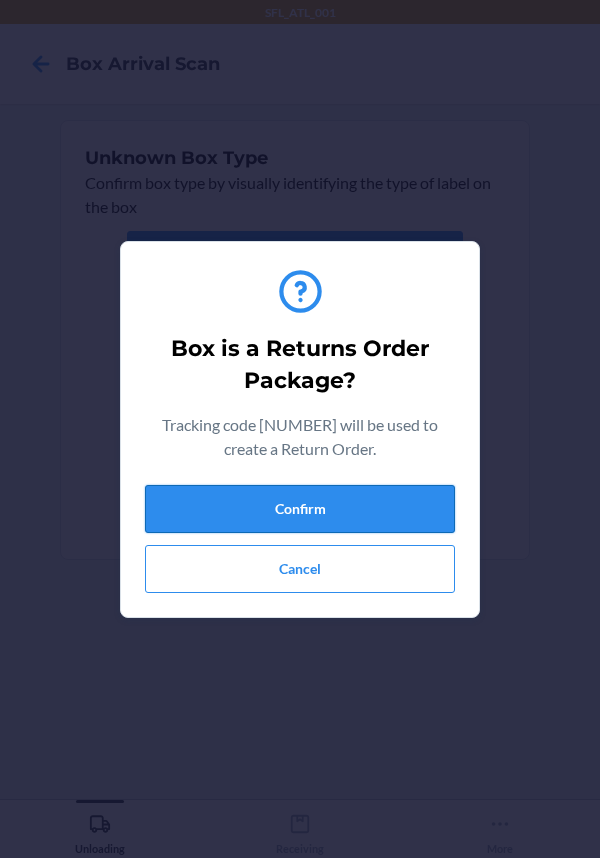 click on "Confirm" at bounding box center (300, 509) 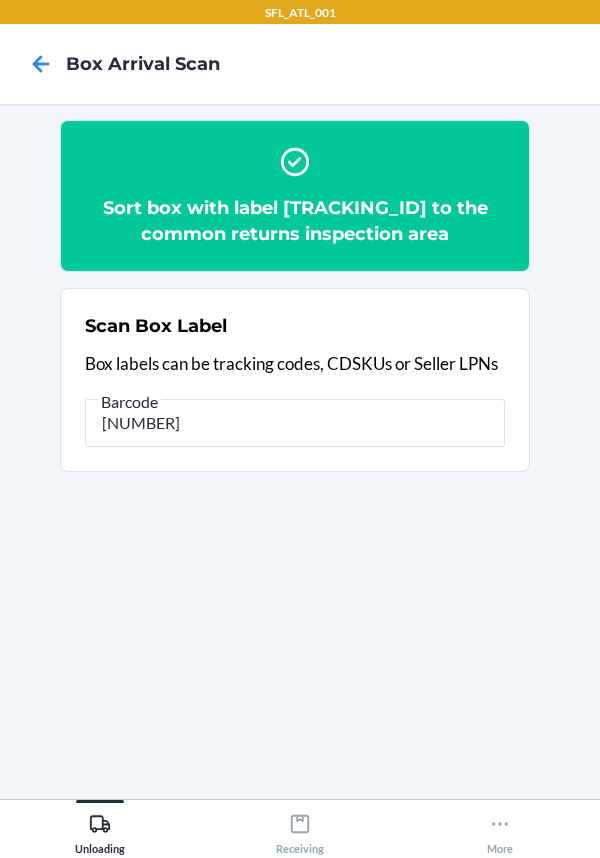 type on "[TRACKING]" 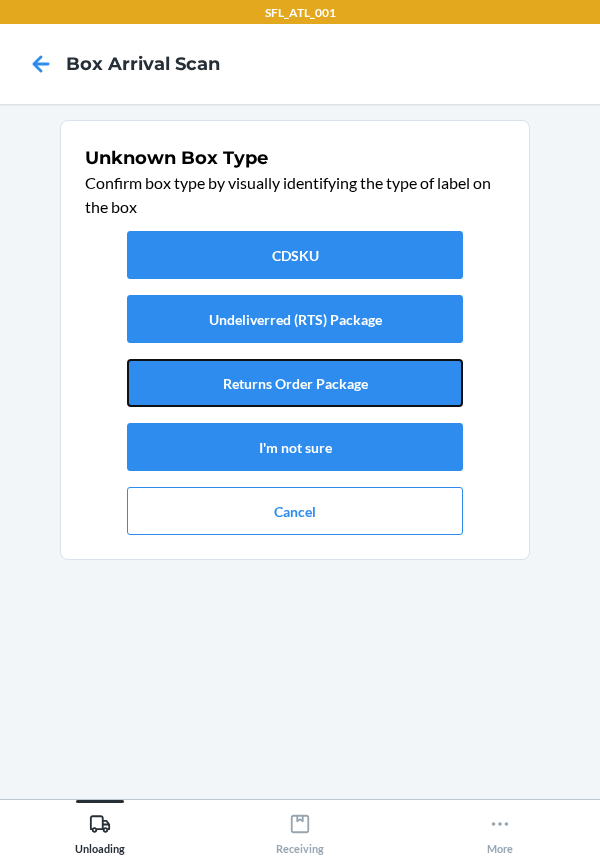 click on "Returns Order Package" at bounding box center (295, 383) 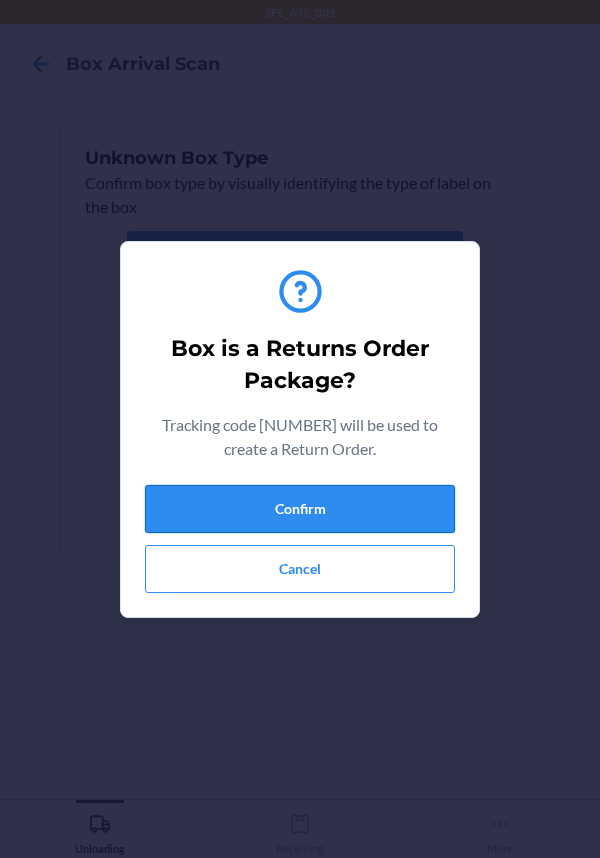 click on "Confirm" at bounding box center (300, 509) 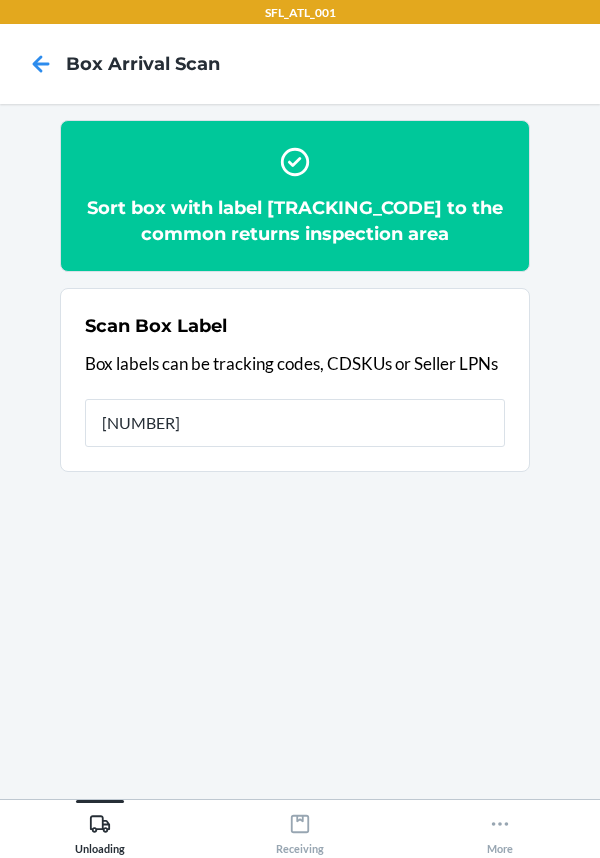 type on "[NUMBER]" 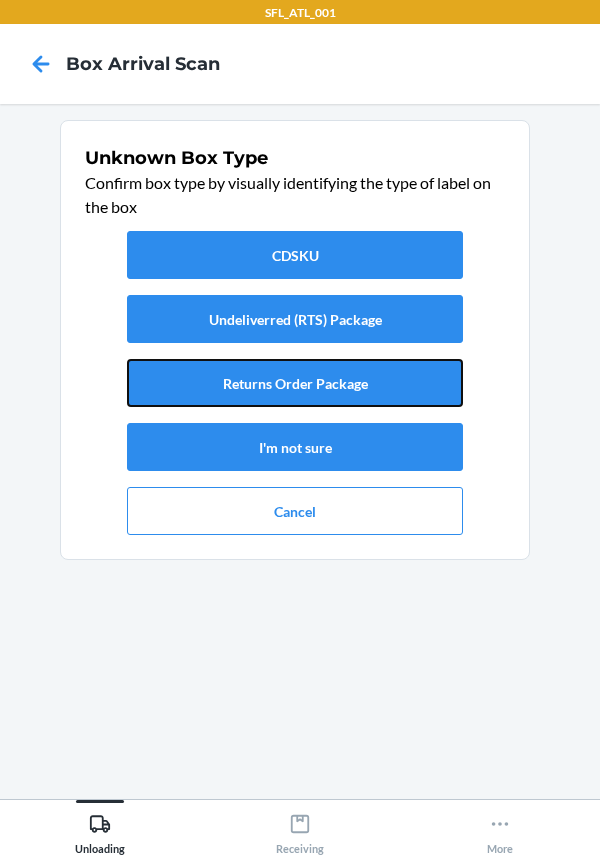 click on "Returns Order Package" at bounding box center [295, 383] 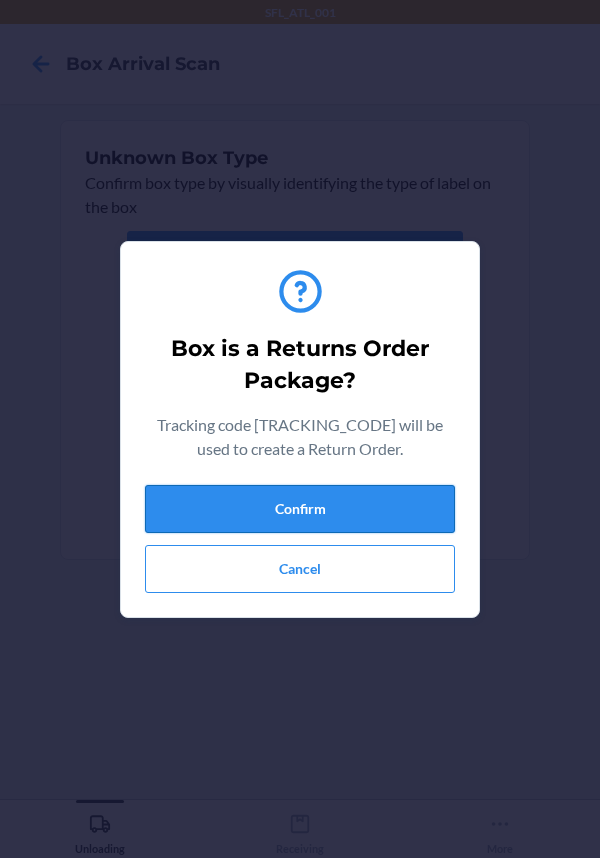 click on "Confirm" at bounding box center [300, 509] 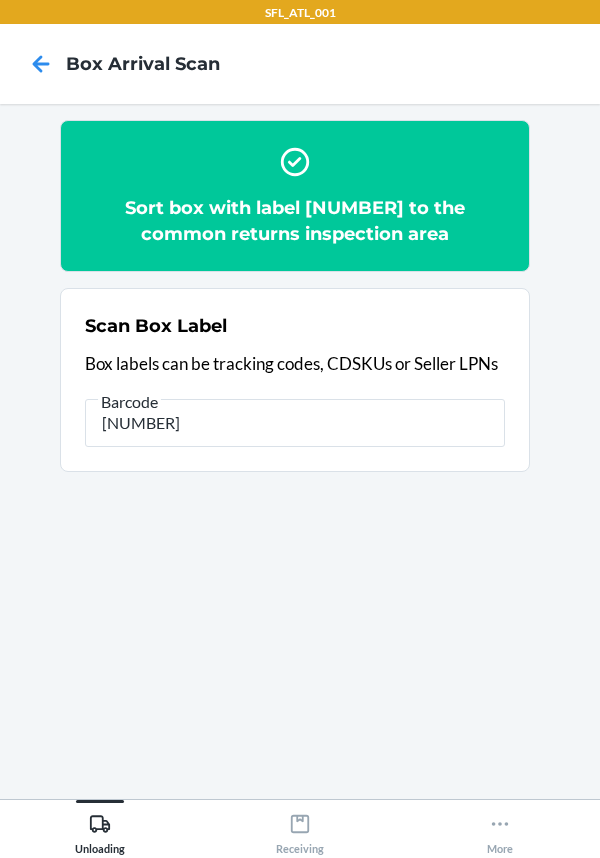type on "[NUMBER]" 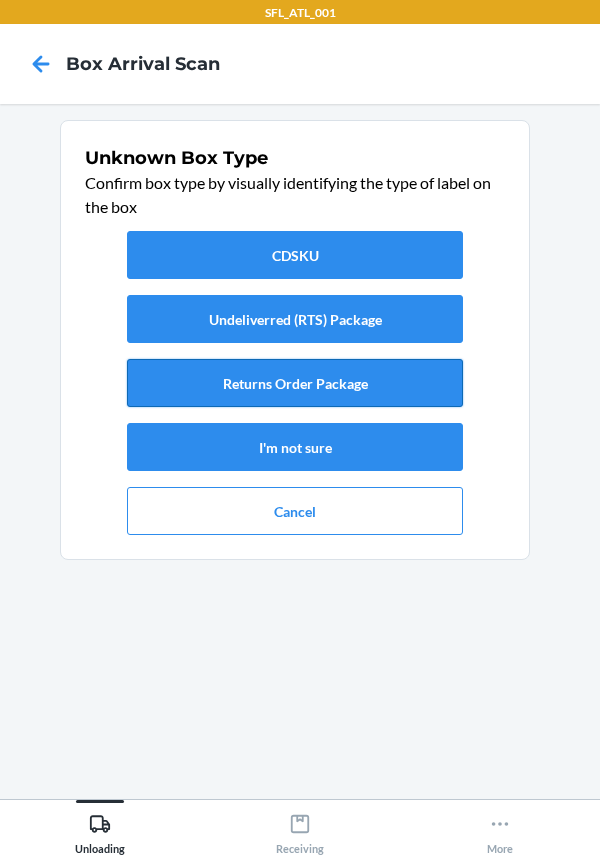 click on "Returns Order Package" at bounding box center (295, 383) 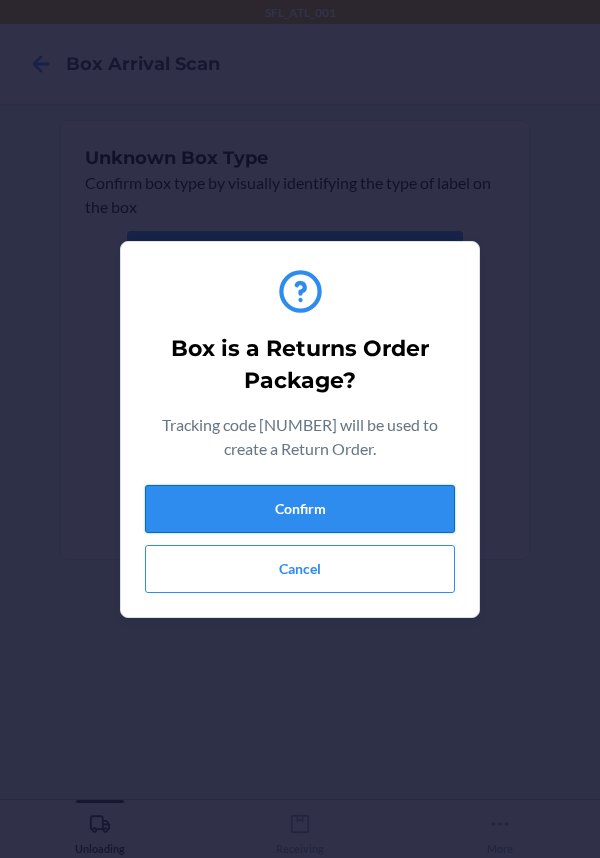 click on "Confirm" at bounding box center [300, 509] 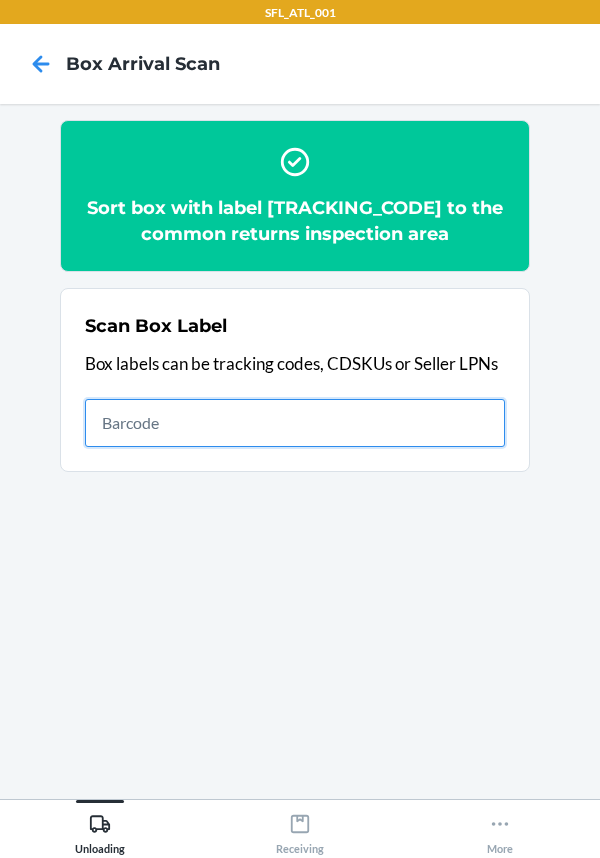 click at bounding box center (295, 423) 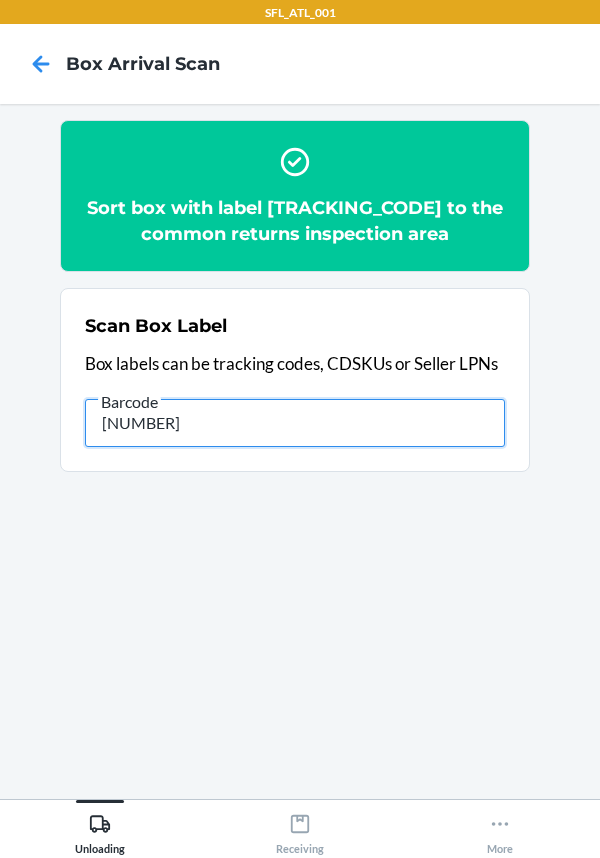 type on "[NUMBER]" 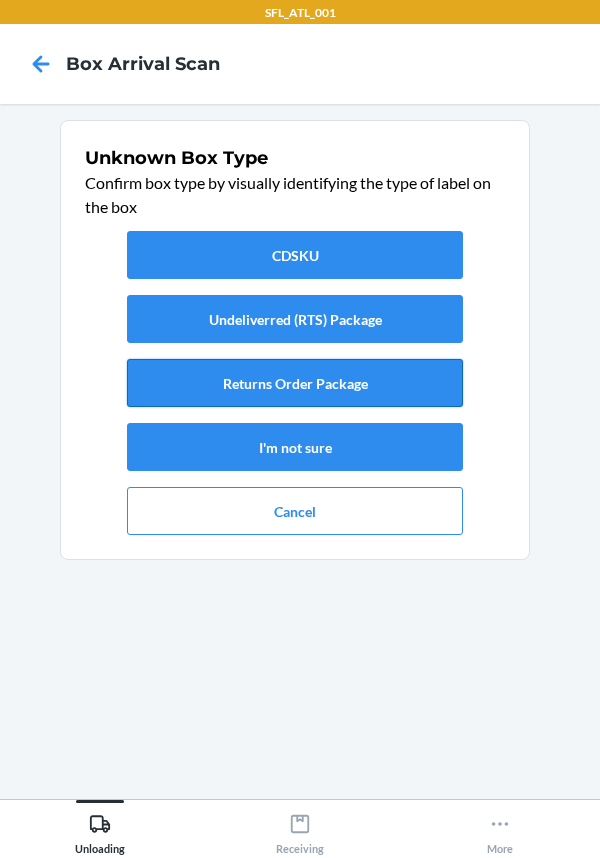 click on "Returns Order Package" at bounding box center [295, 383] 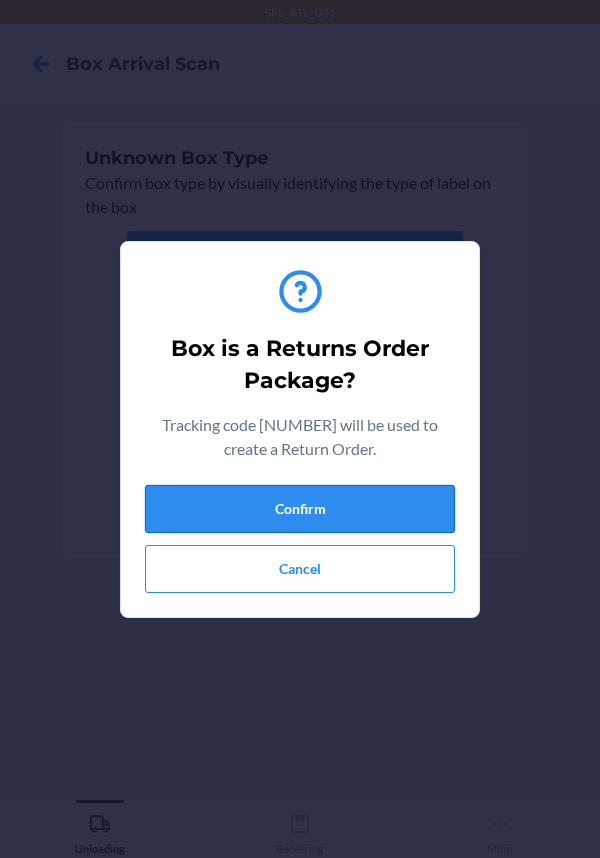 click on "Confirm" at bounding box center (300, 509) 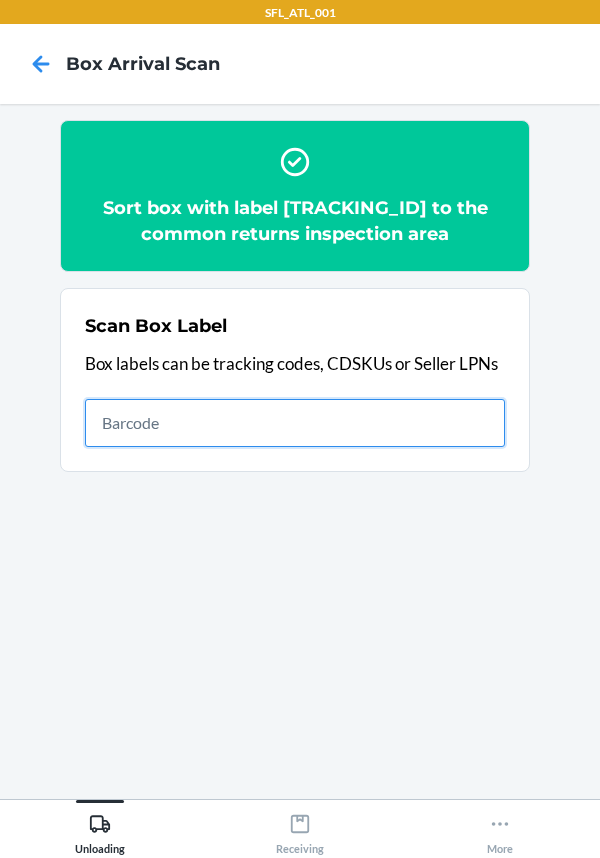 click at bounding box center (295, 423) 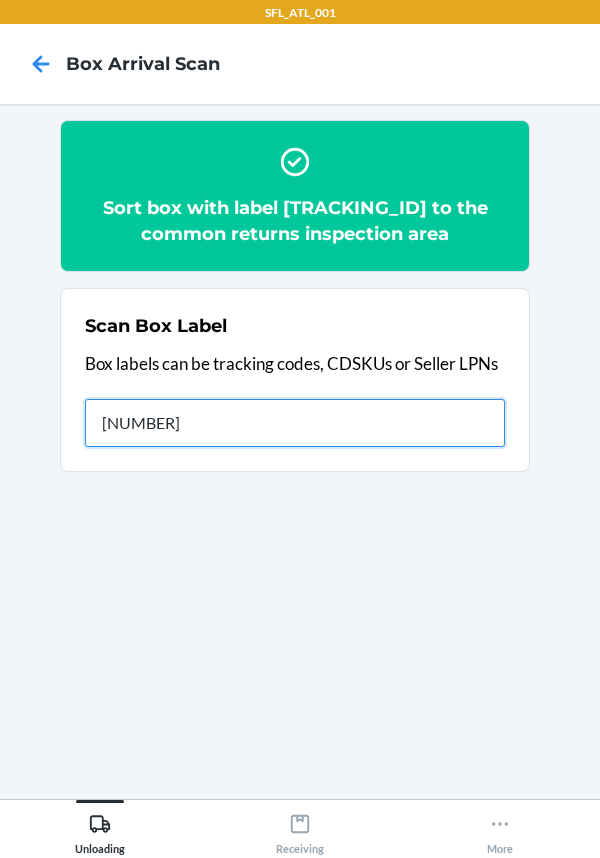 type on "[NUMBER]" 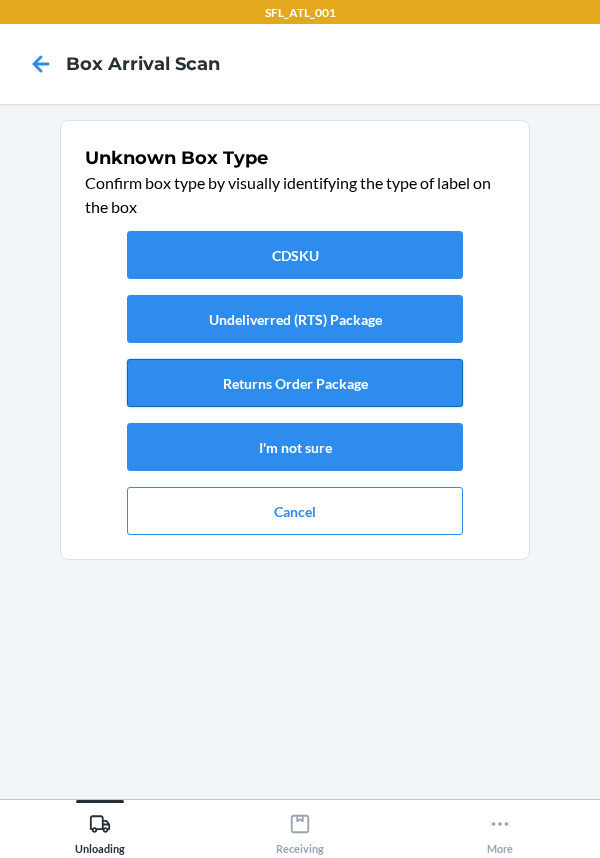 click on "Returns Order Package" at bounding box center (295, 383) 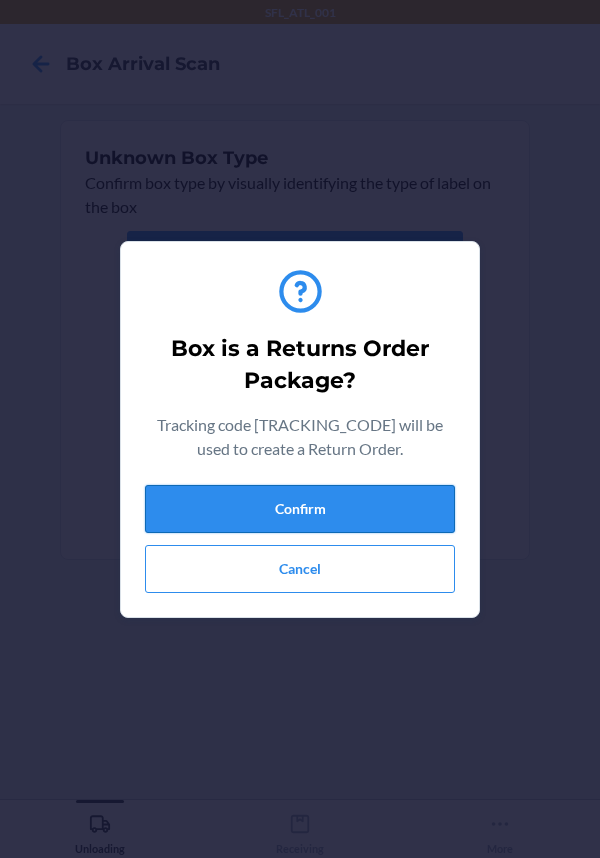 click on "Confirm" at bounding box center (300, 509) 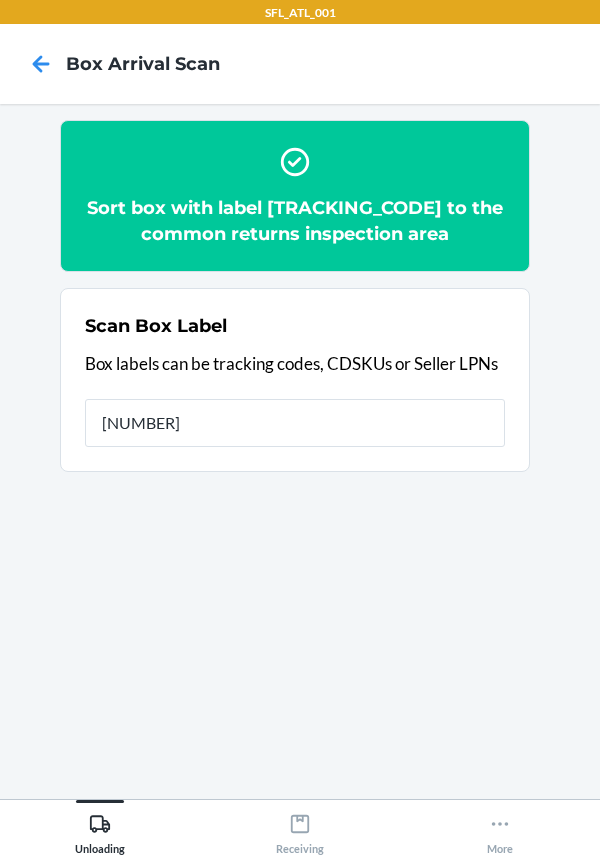 type on "[TRACKING]" 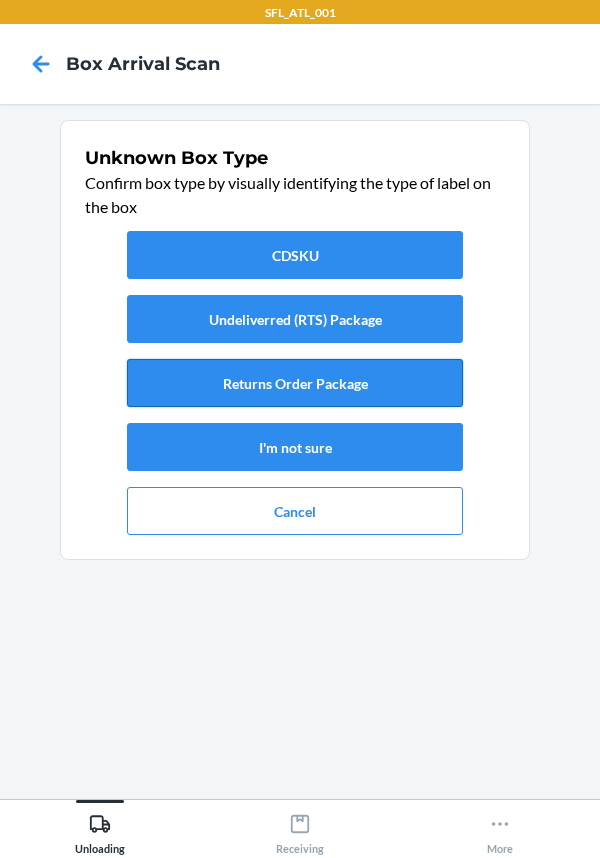click on "Returns Order Package" at bounding box center [295, 383] 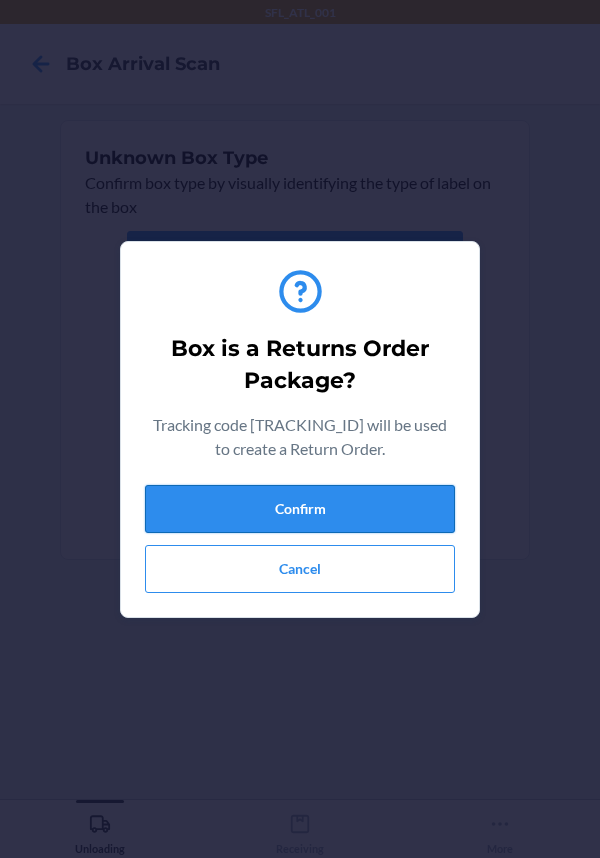 click on "Confirm" at bounding box center [300, 509] 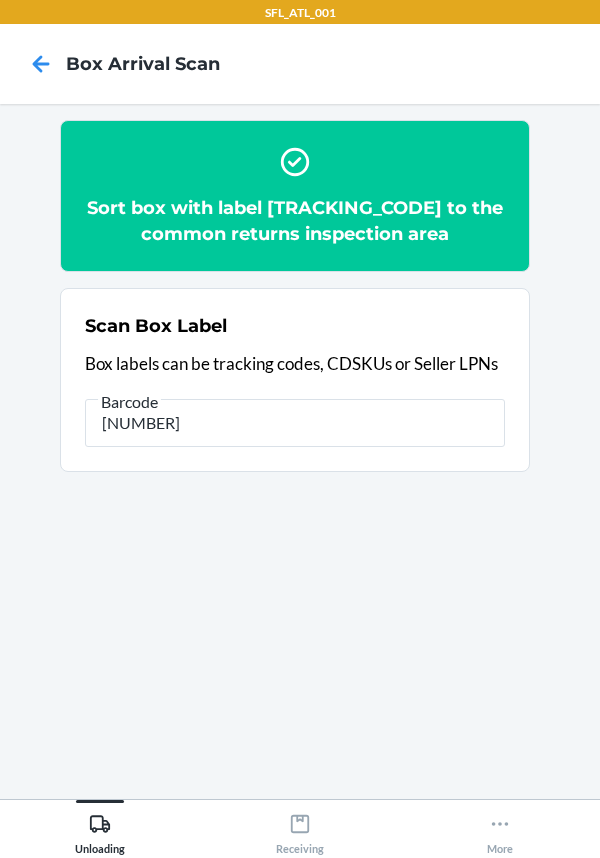 type on "[CREDIT_CARD]" 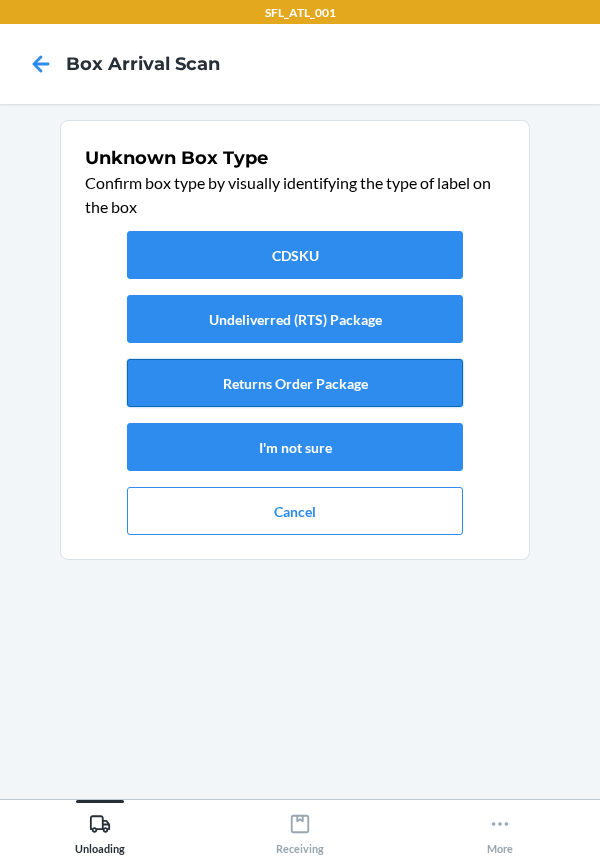 click on "Returns Order Package" at bounding box center (295, 383) 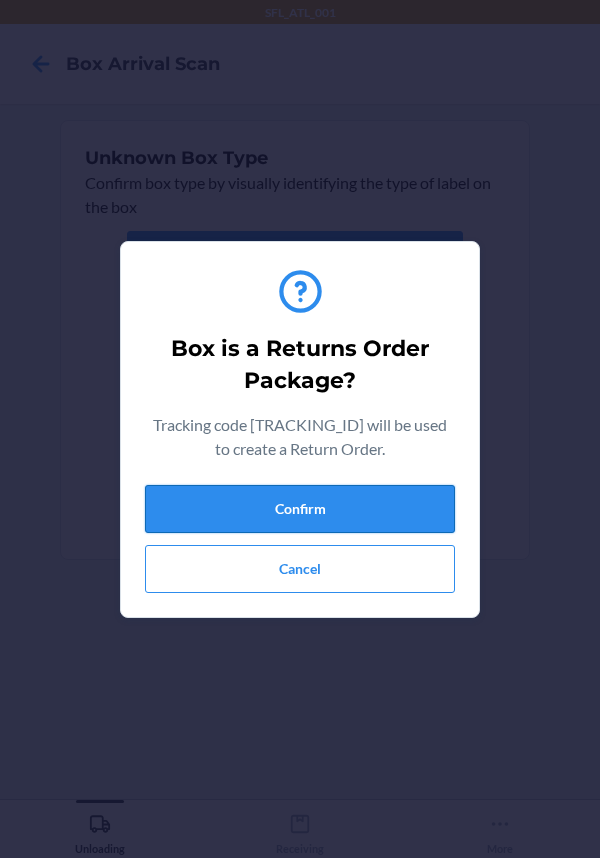 click on "Confirm" at bounding box center (300, 509) 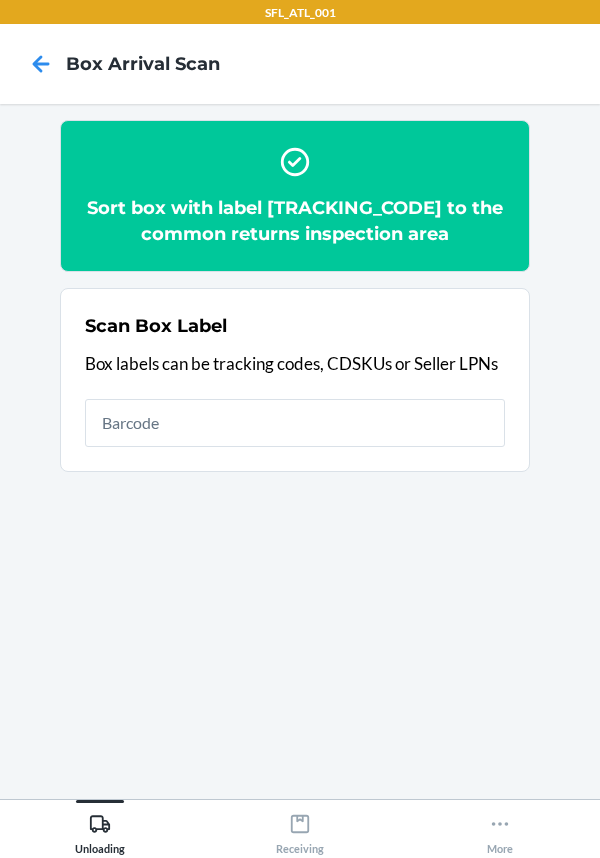 click at bounding box center [295, 423] 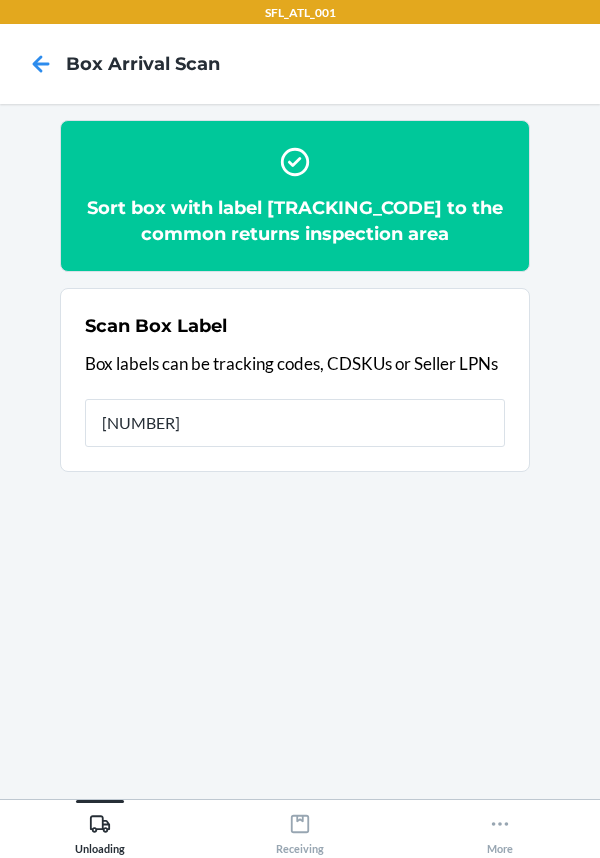 type on "[CREDIT_CARD]" 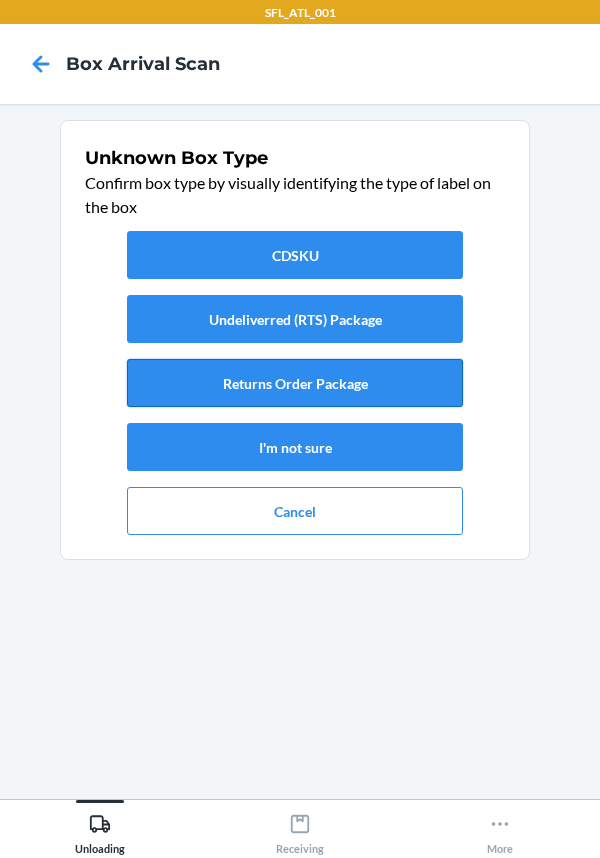 click on "Returns Order Package" at bounding box center (295, 383) 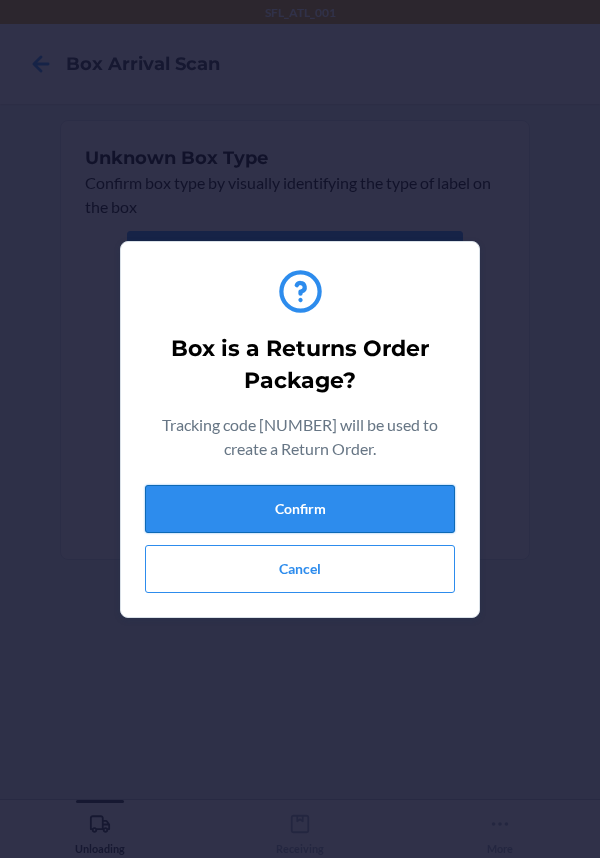 click on "Confirm" at bounding box center (300, 509) 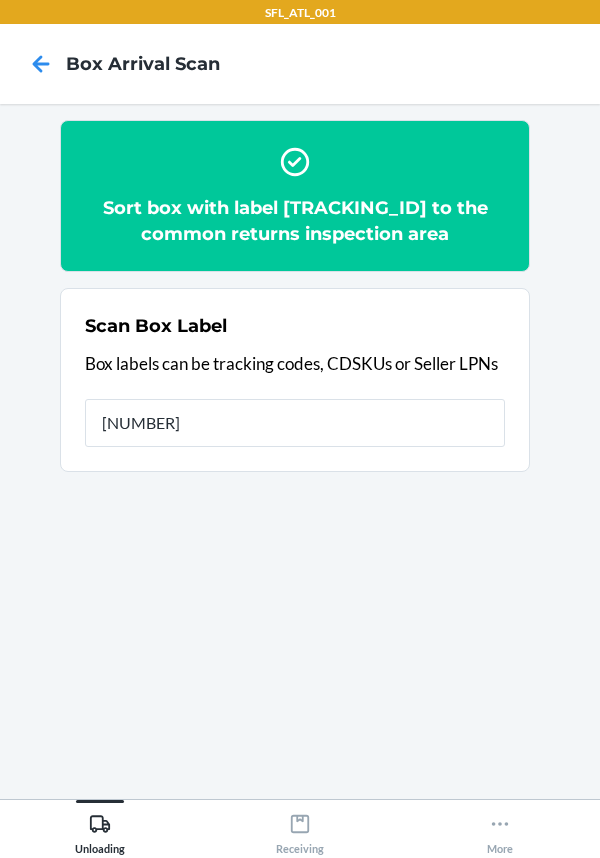 type on "[NUMBER]" 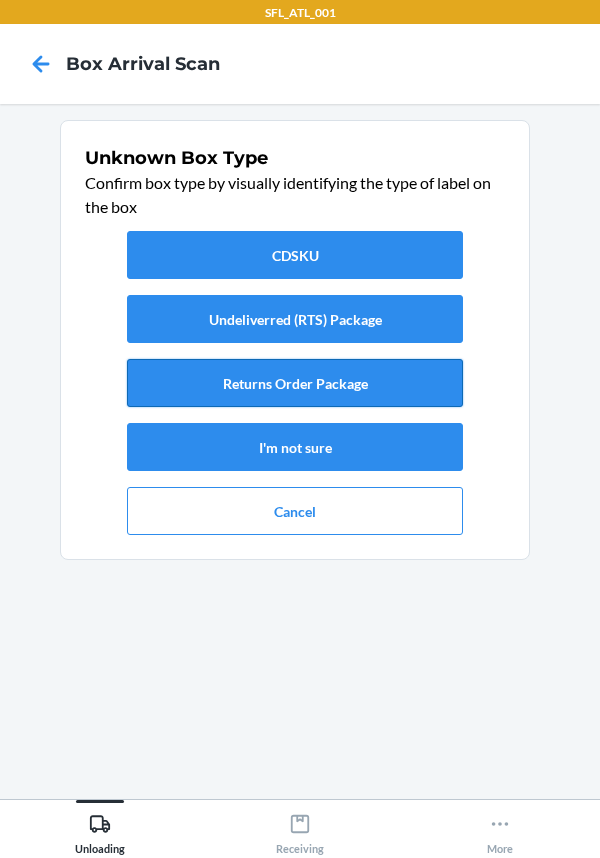 click on "Returns Order Package" at bounding box center [295, 383] 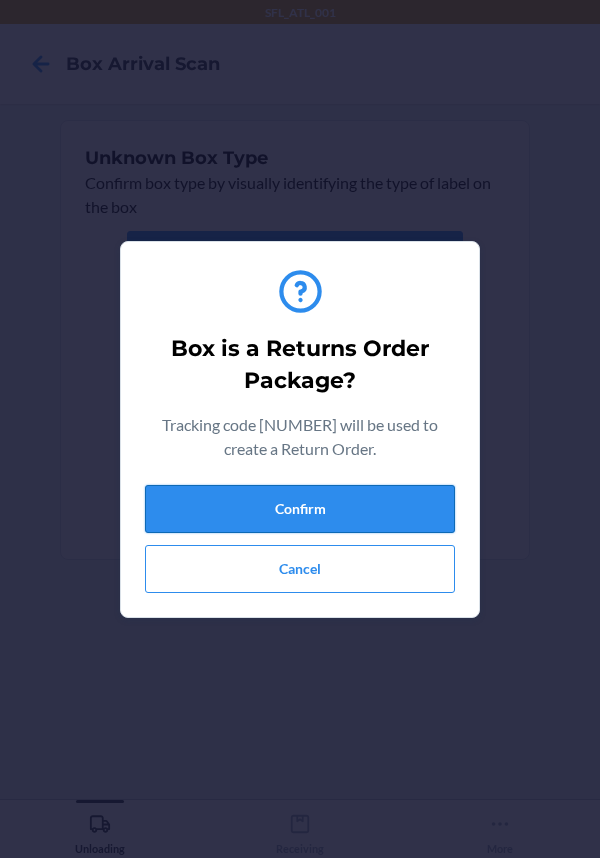 click on "Confirm" at bounding box center [300, 509] 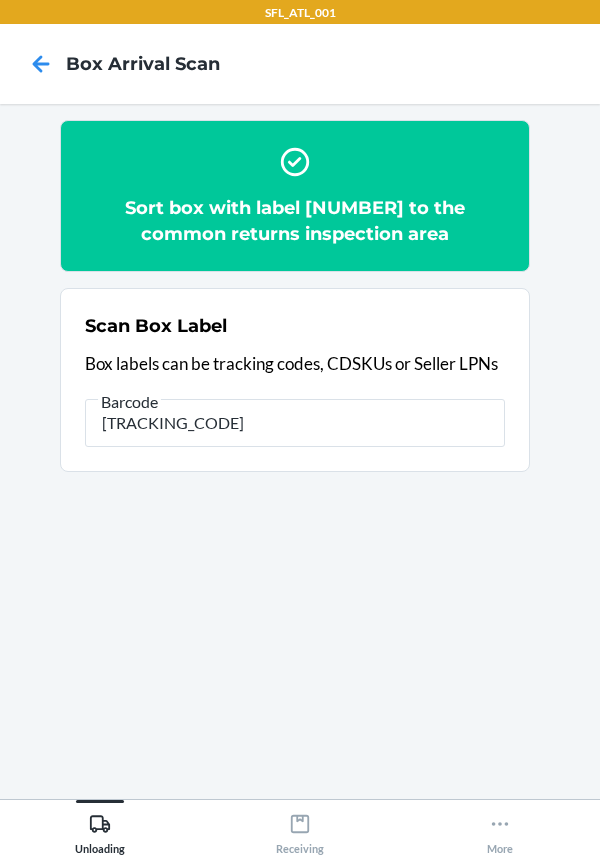 type on "[NUMBER]" 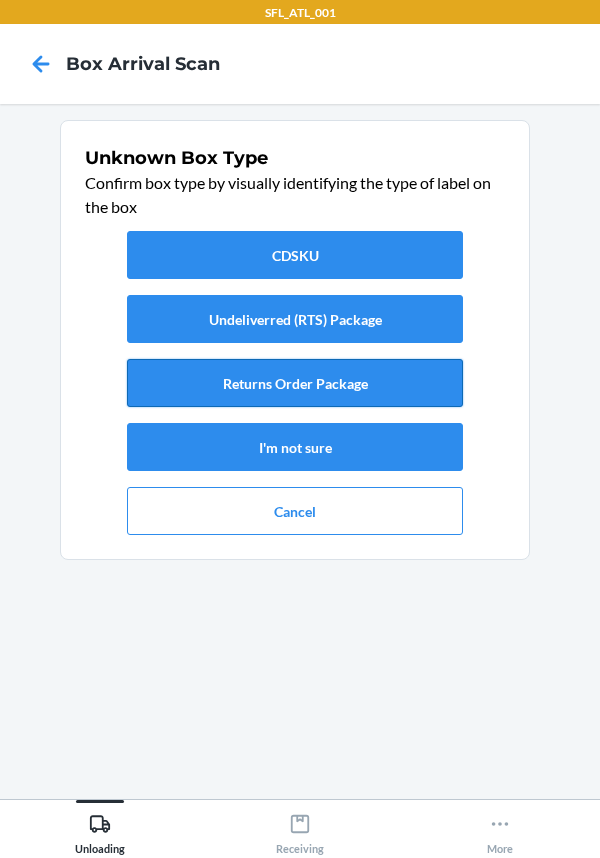 click on "Returns Order Package" at bounding box center (295, 383) 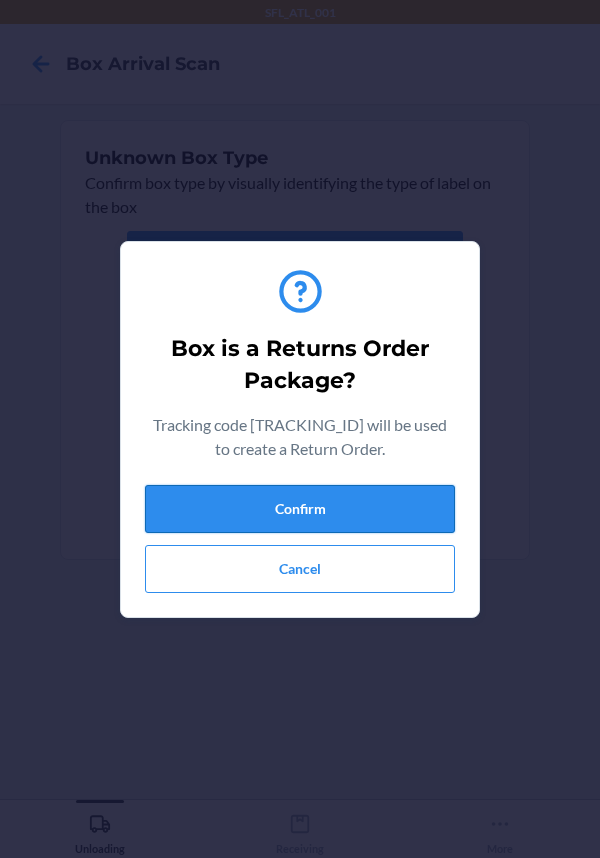click on "Confirm" at bounding box center (300, 509) 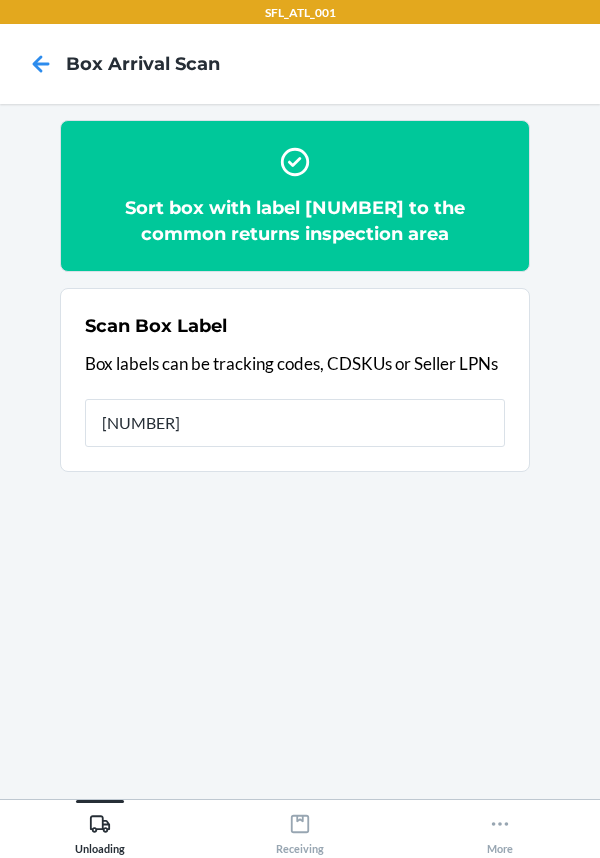 type on "[CREDIT_CARD]" 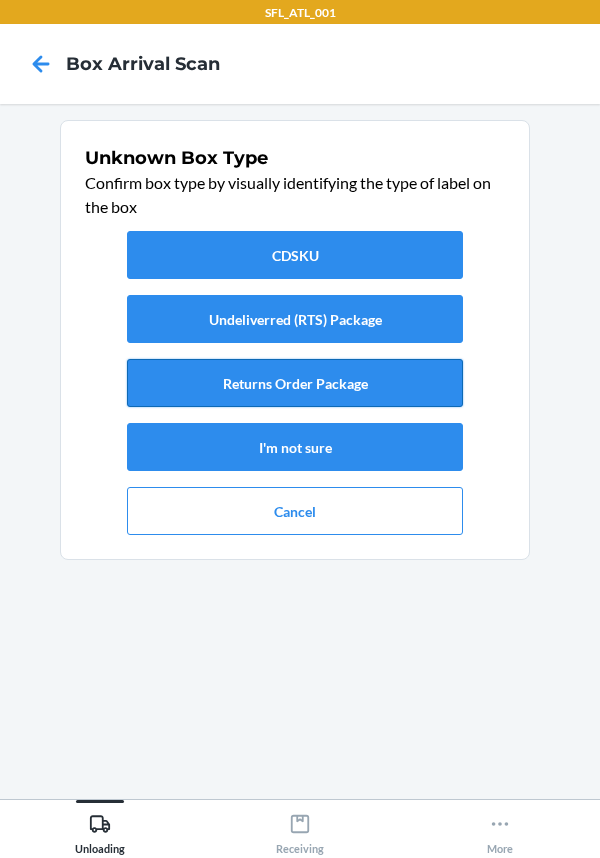 click on "Returns Order Package" at bounding box center (295, 383) 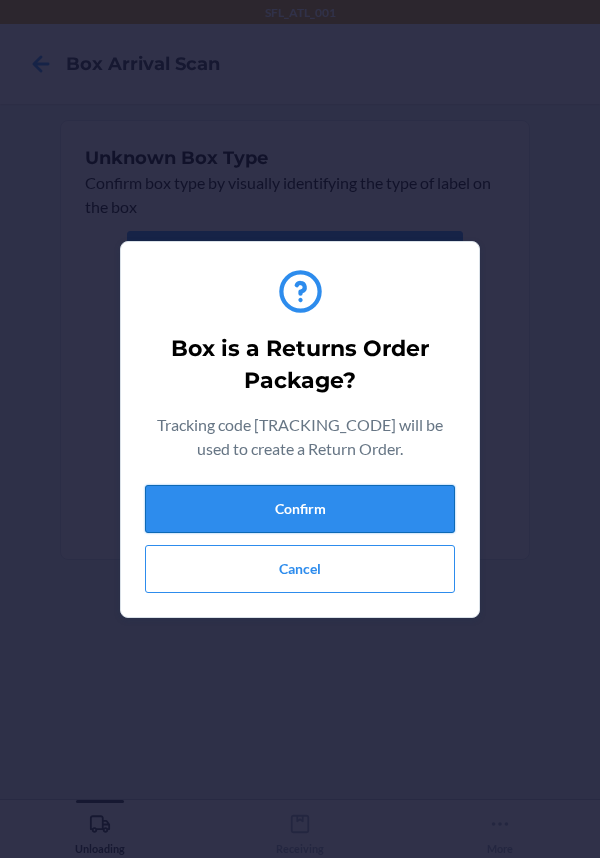 click on "Confirm" at bounding box center (300, 509) 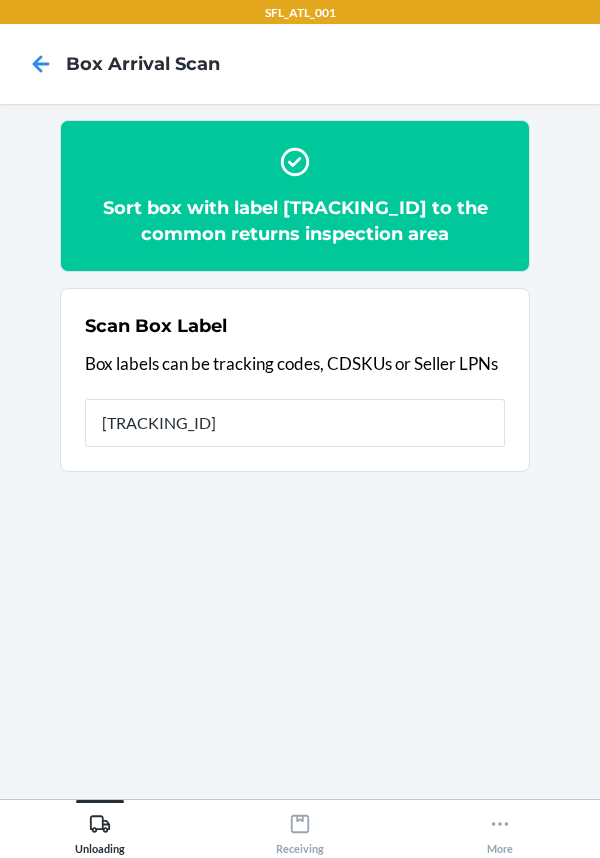 type on "[CREDIT_CARD]" 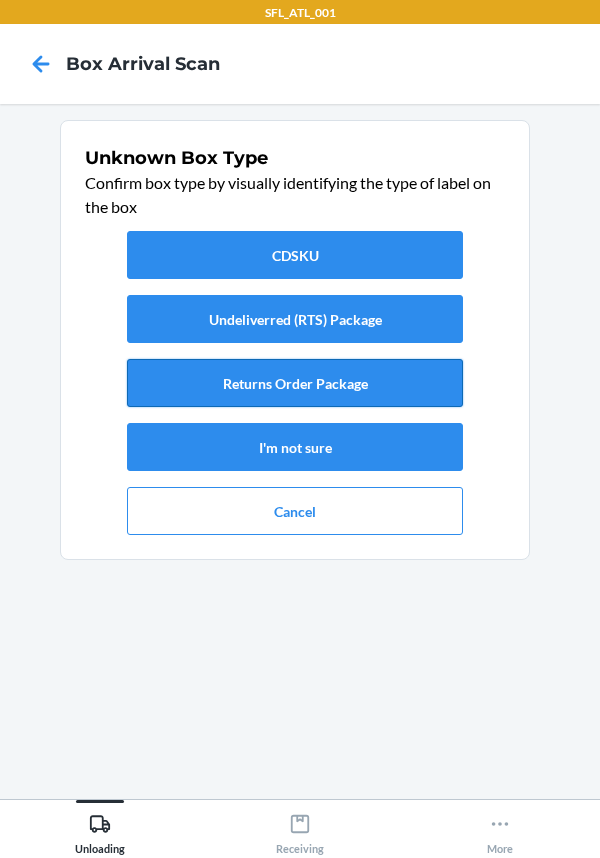 click on "Returns Order Package" at bounding box center [295, 383] 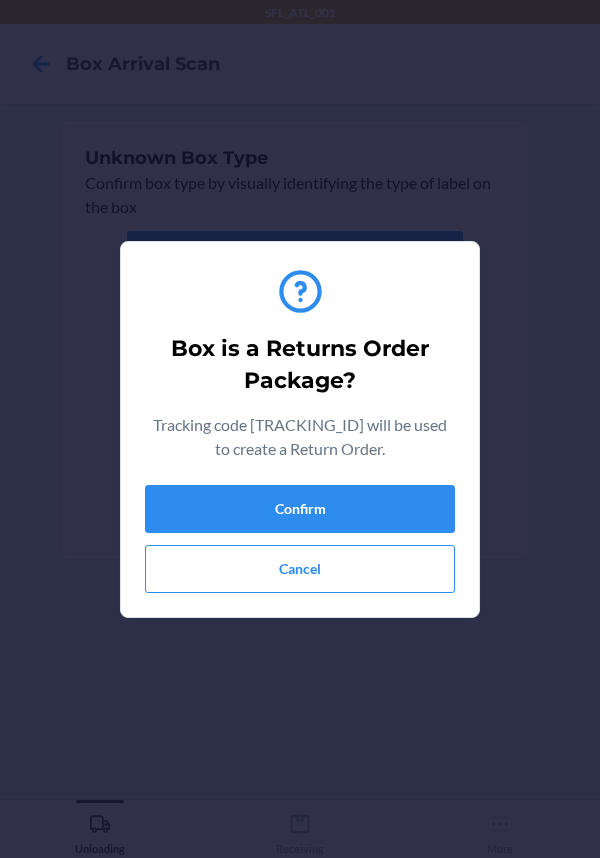 click on "Box is a Returns Order Package? Tracking code 9434636106023298527394 will be used to create a Return Order. Confirm Cancel" at bounding box center [300, 429] 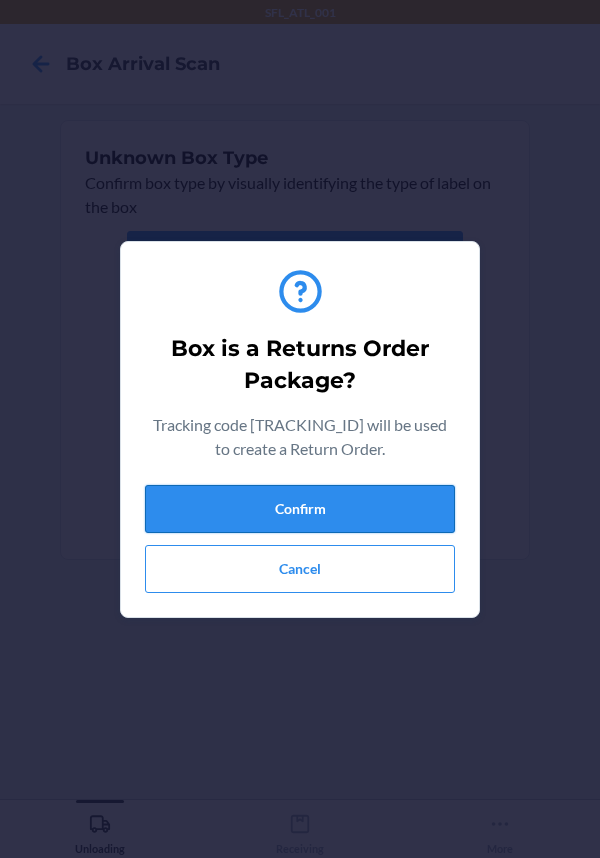 click on "Confirm" at bounding box center [300, 509] 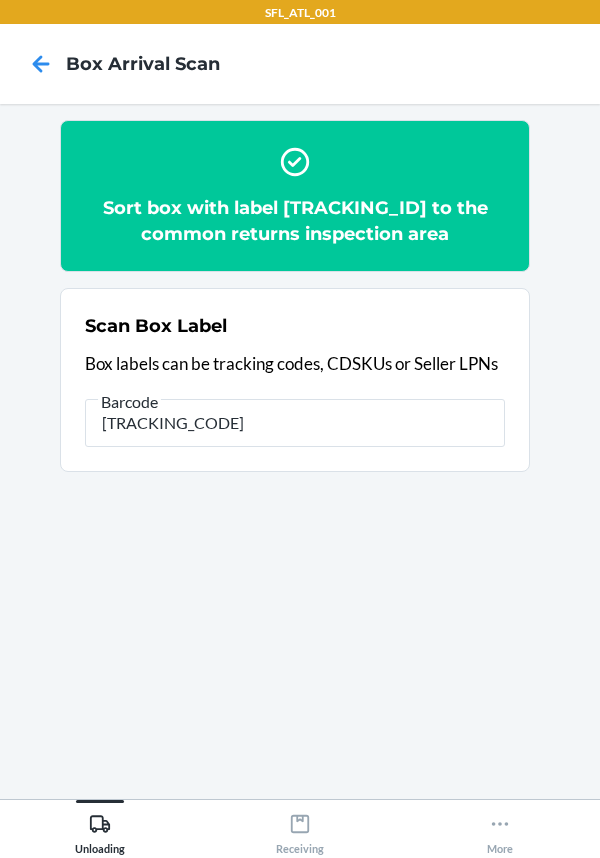type on "[NUMBER]" 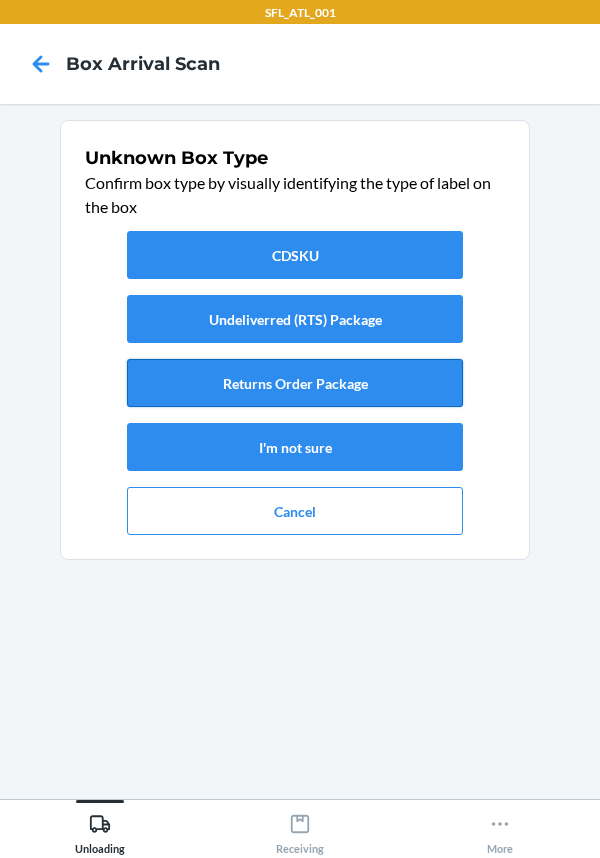 click on "Returns Order Package" at bounding box center [295, 383] 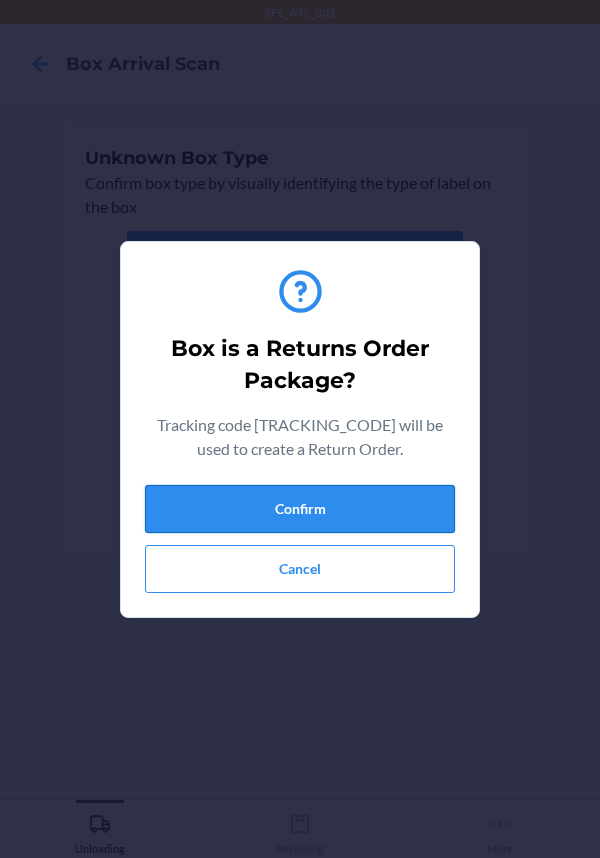click on "Confirm" at bounding box center (300, 509) 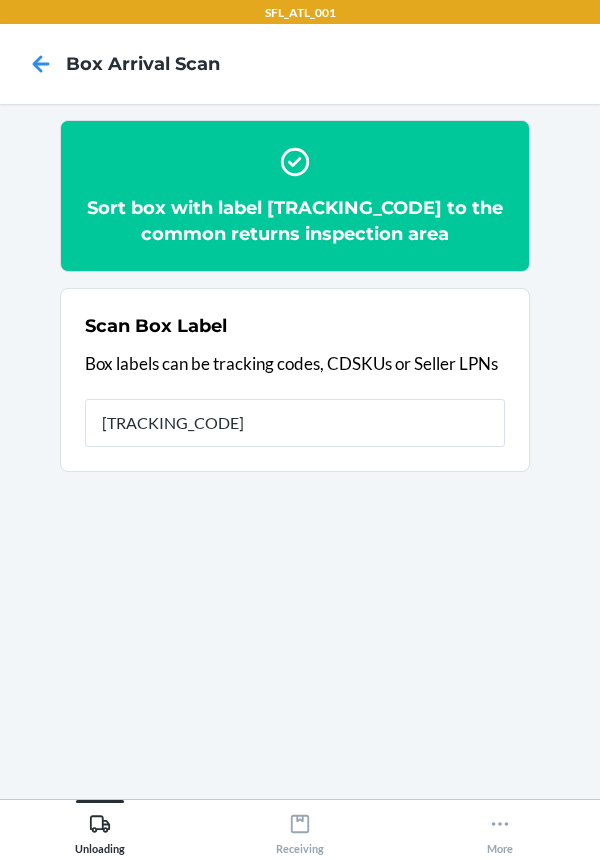 type on "[NUMBER]" 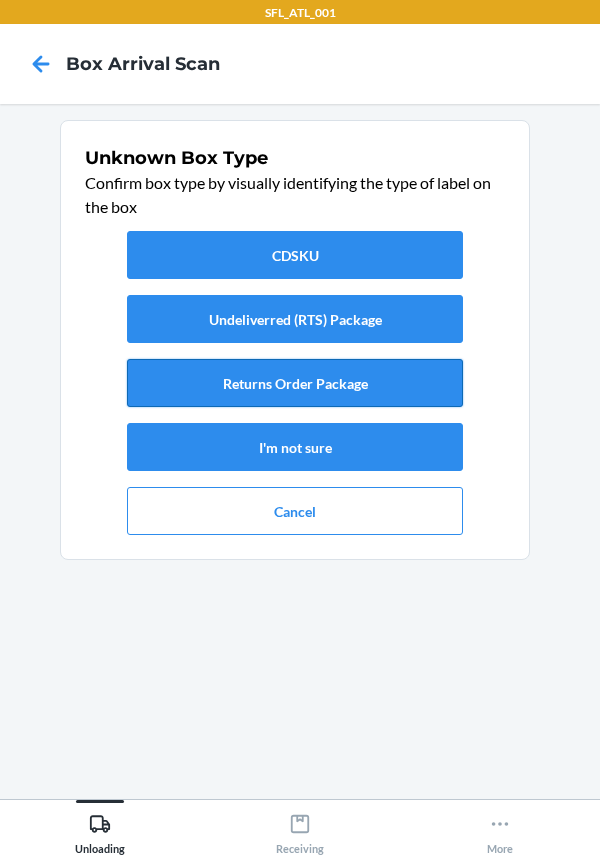click on "Returns Order Package" at bounding box center (295, 383) 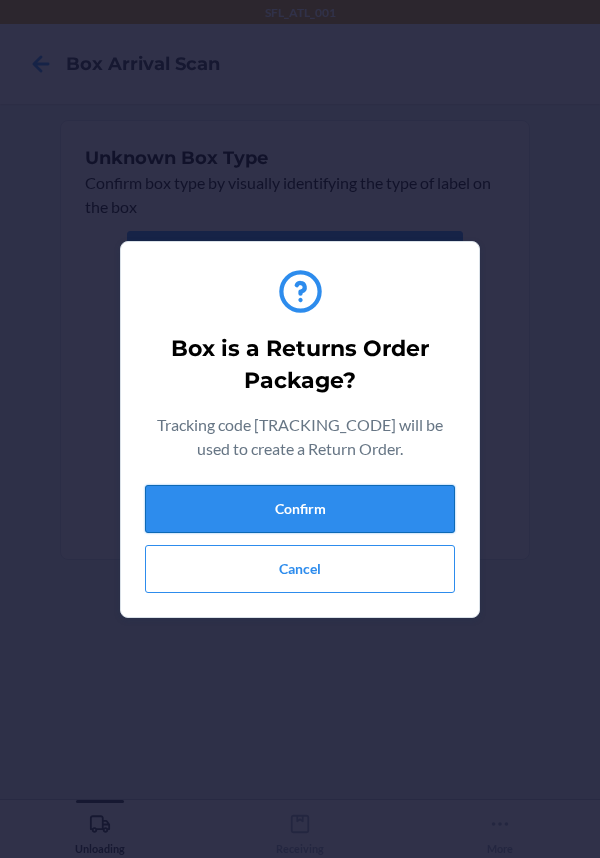 click on "Confirm" at bounding box center (300, 509) 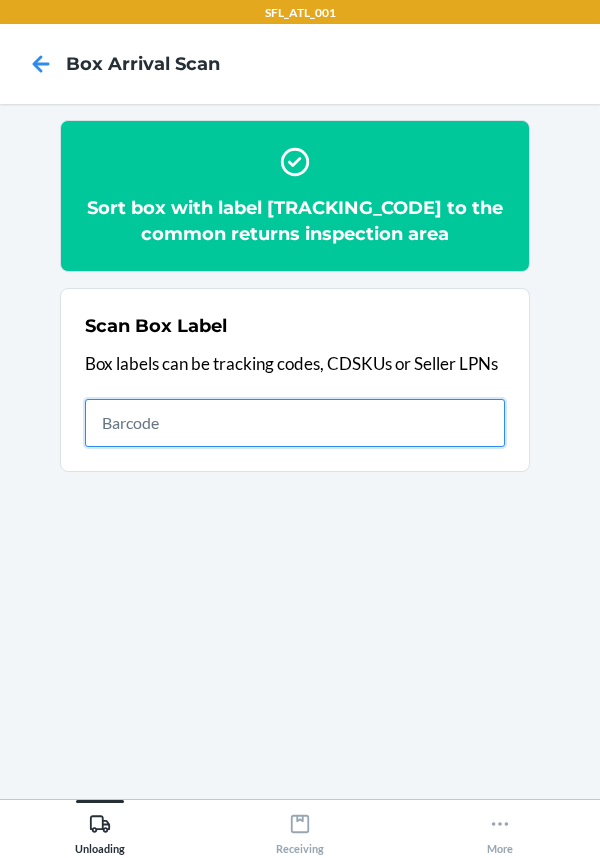click at bounding box center (295, 423) 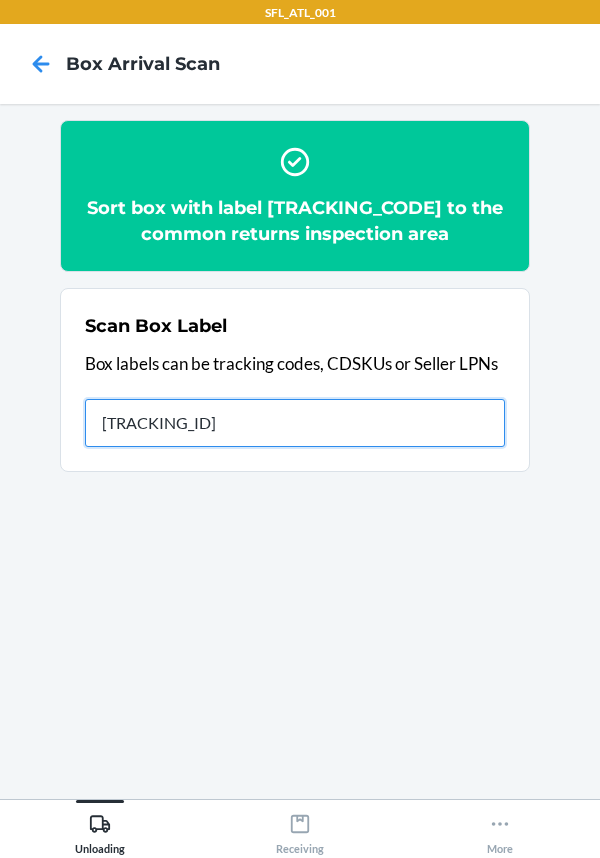 type on "[PRODUCT_CODE]" 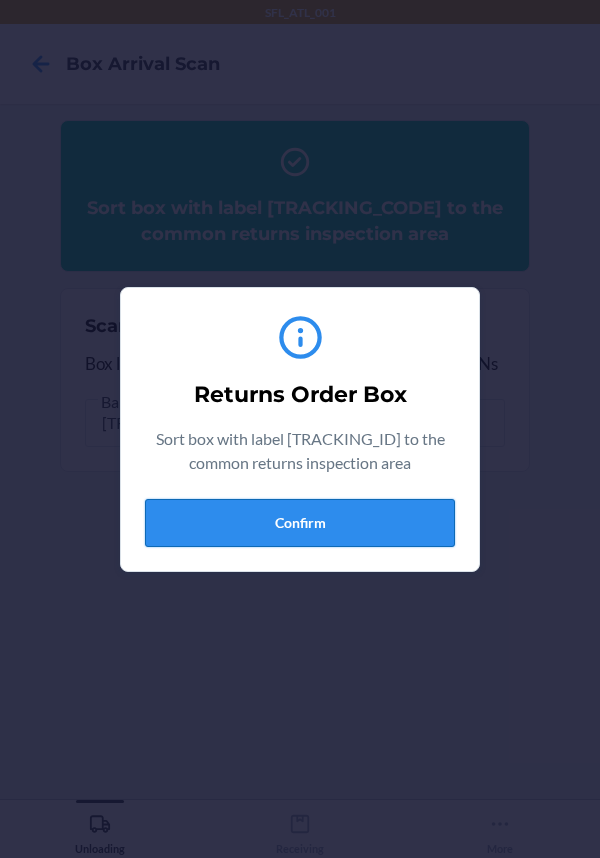 drag, startPoint x: 367, startPoint y: 516, endPoint x: 354, endPoint y: 509, distance: 14.764823 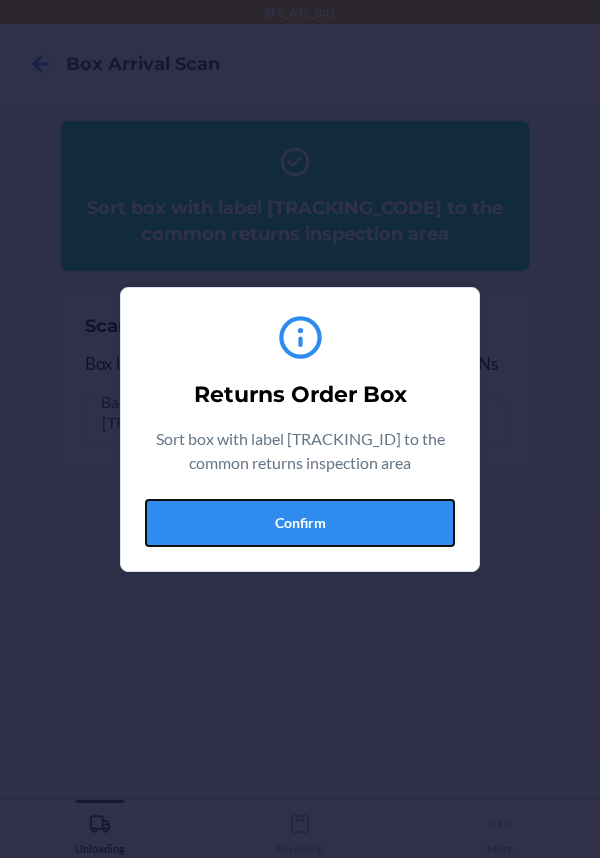click on "Confirm" at bounding box center (300, 523) 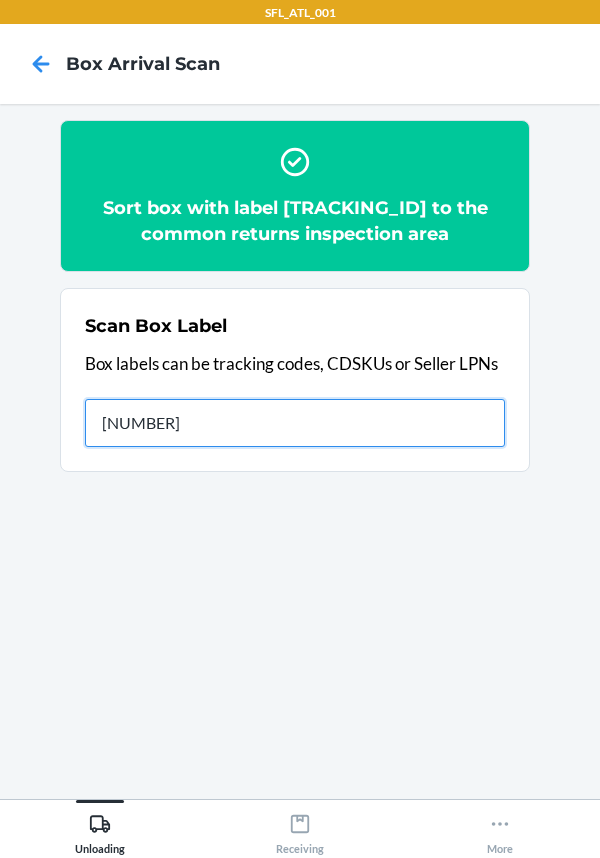 type on "[NUMBER]" 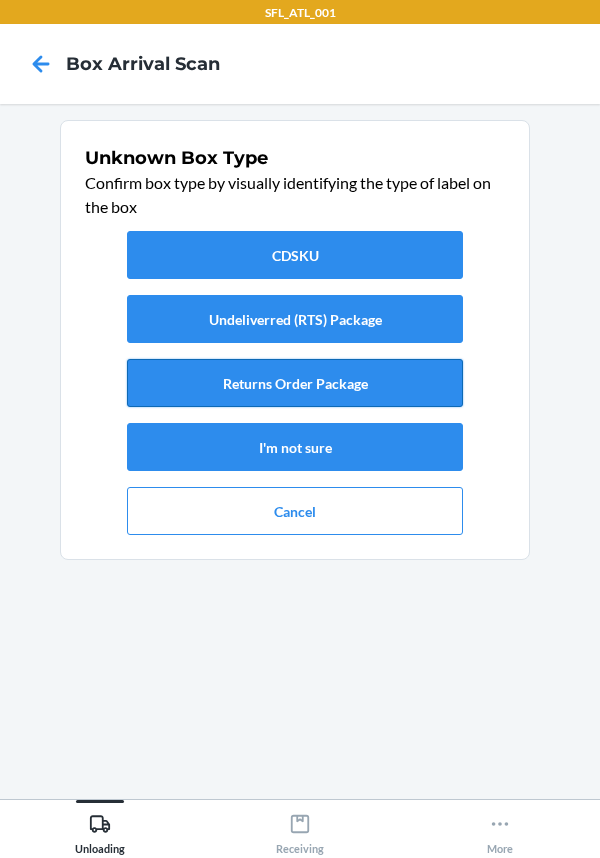 click on "Returns Order Package" at bounding box center [295, 383] 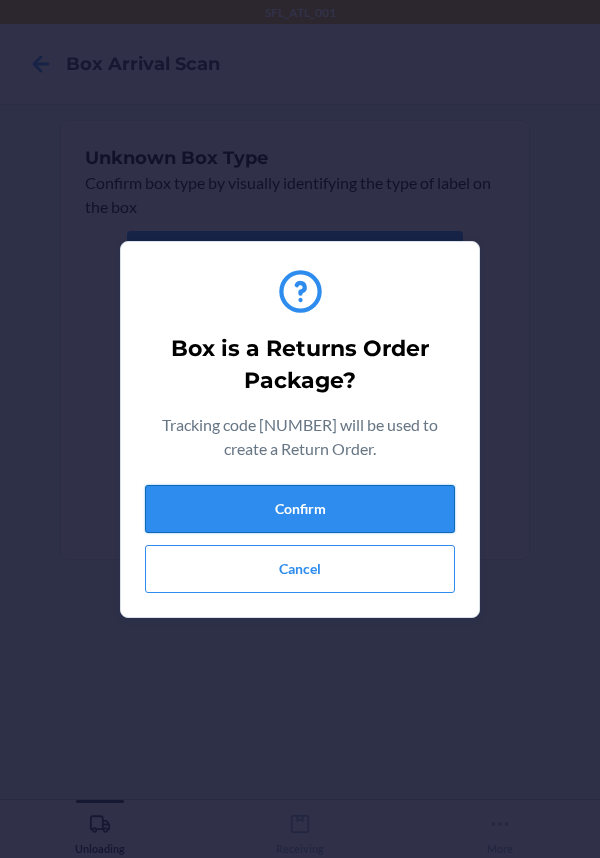 click on "Confirm" at bounding box center (300, 509) 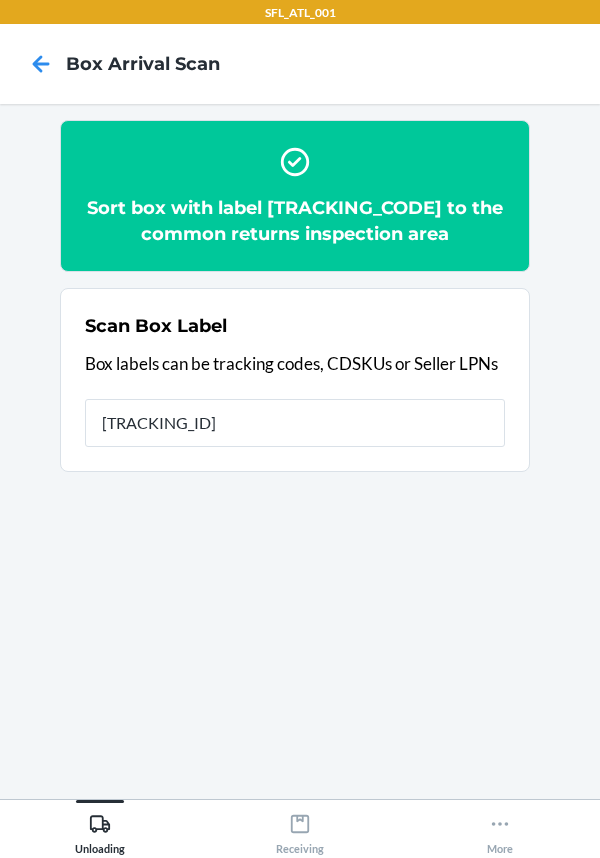 type on "[TRACKING]" 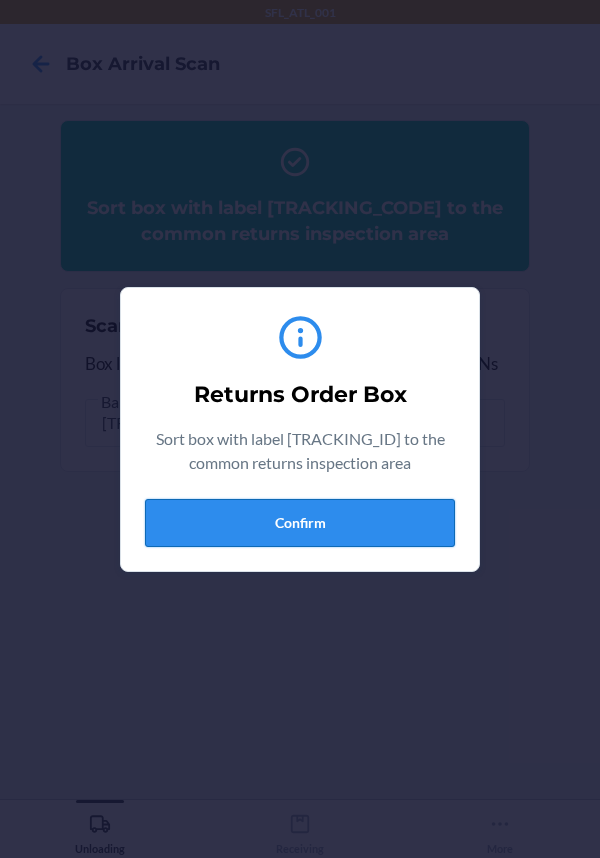 click on "Confirm" at bounding box center [300, 523] 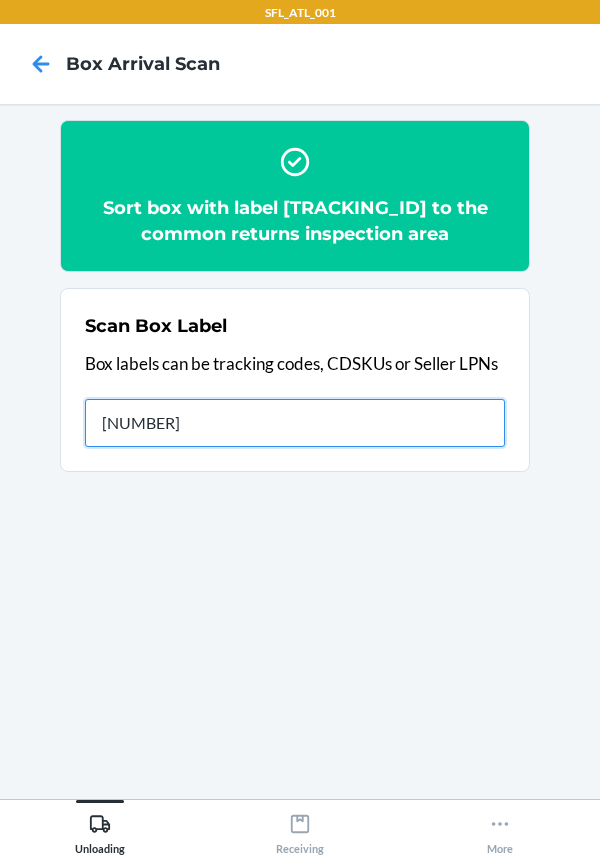 type on "[CREDIT_CARD]" 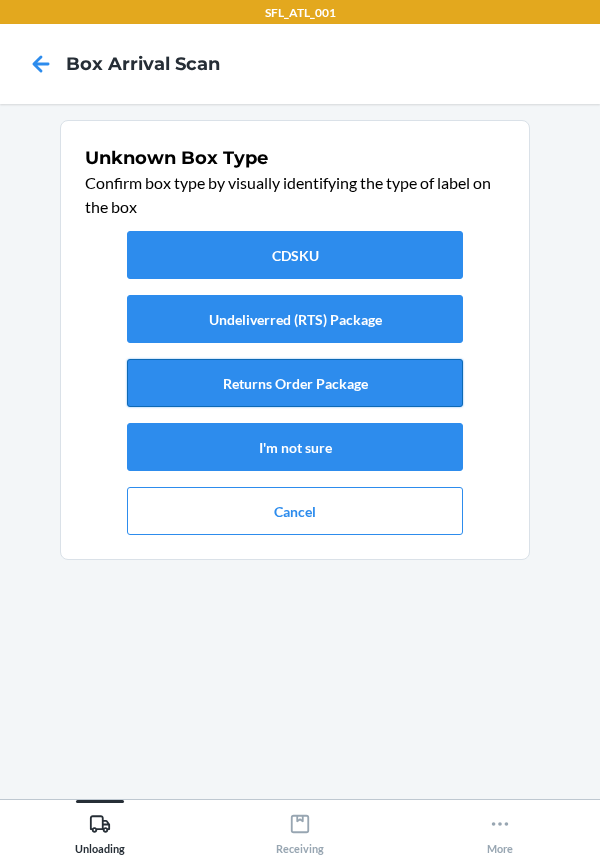 click on "Returns Order Package" at bounding box center [295, 383] 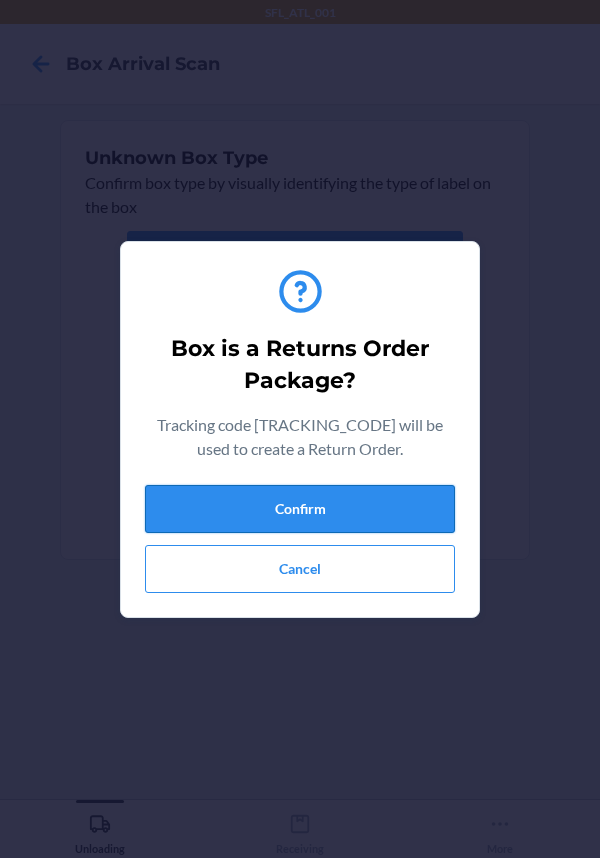 click on "Confirm" at bounding box center (300, 509) 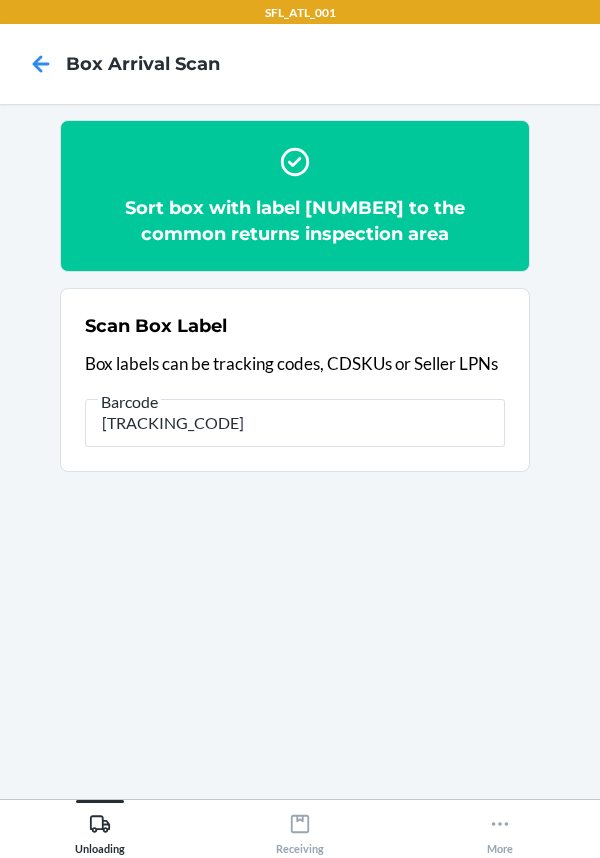 type on "[PRODUCT_CODE]" 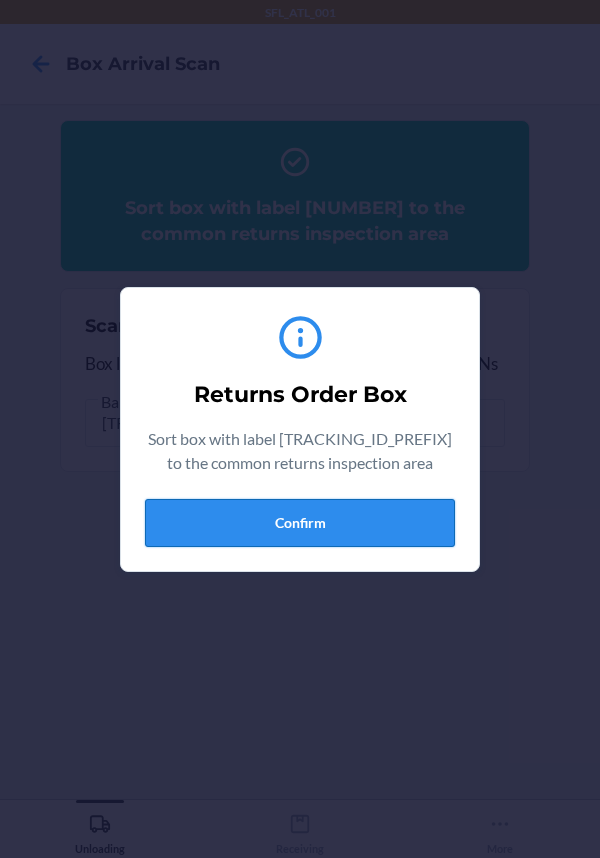 click on "Confirm" at bounding box center [300, 523] 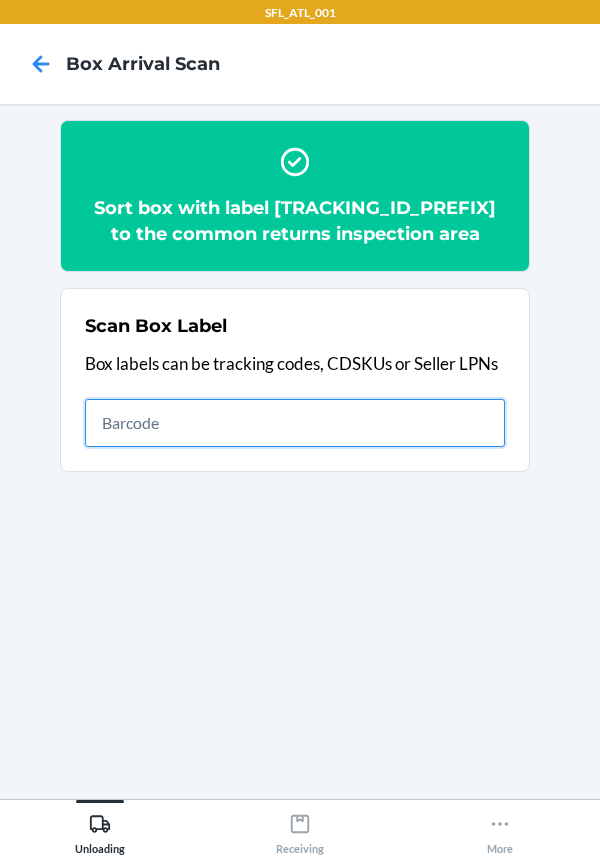 click at bounding box center (295, 423) 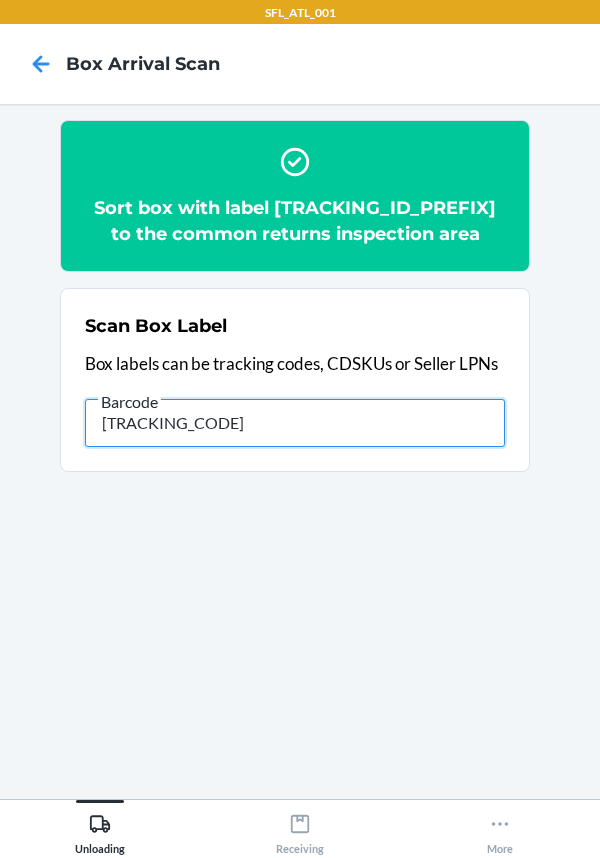 type on "[CREDIT_CARD]" 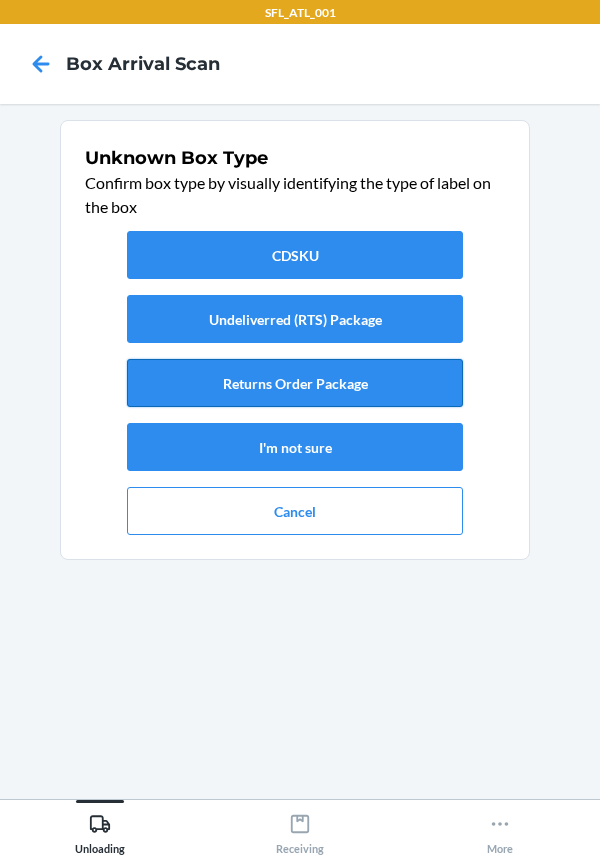 click on "Returns Order Package" at bounding box center (295, 383) 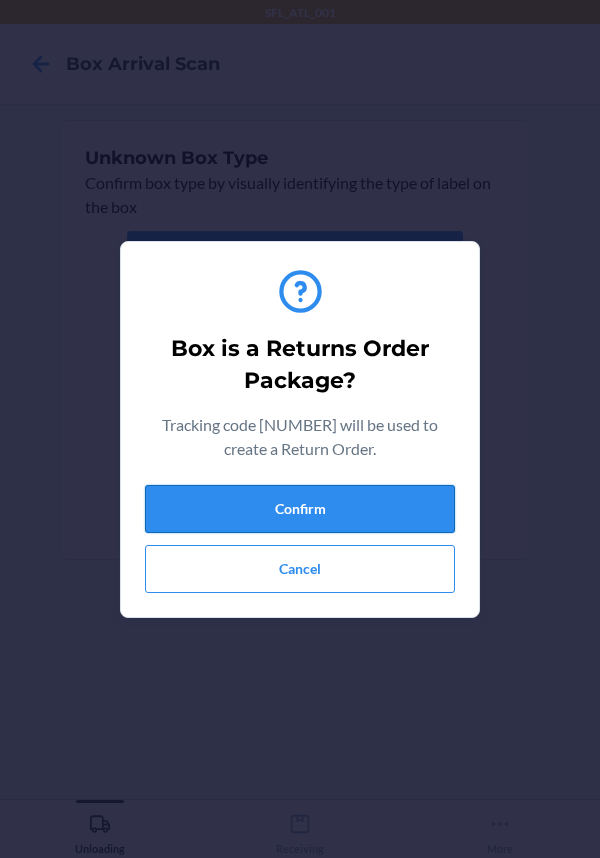 click on "Confirm" at bounding box center [300, 509] 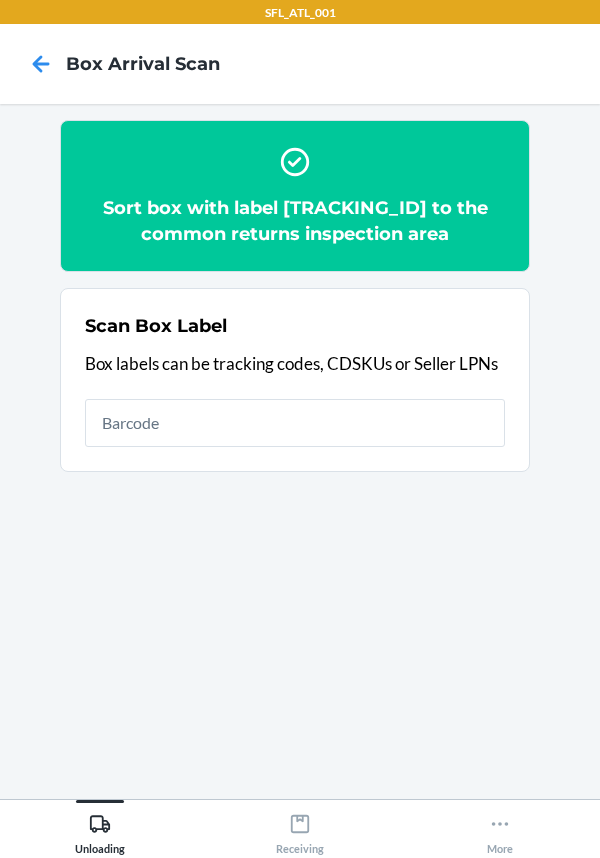 click at bounding box center (295, 423) 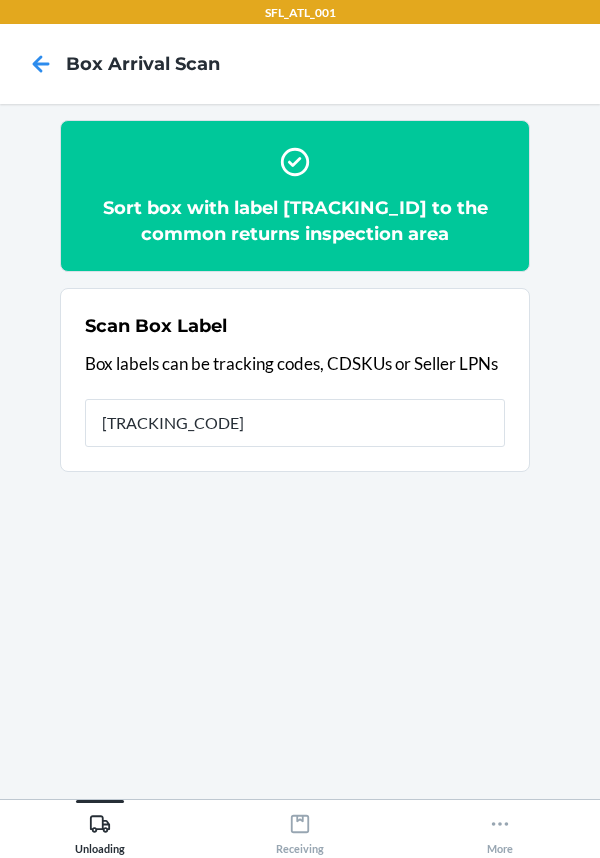 type on "420302599434636106023300039440" 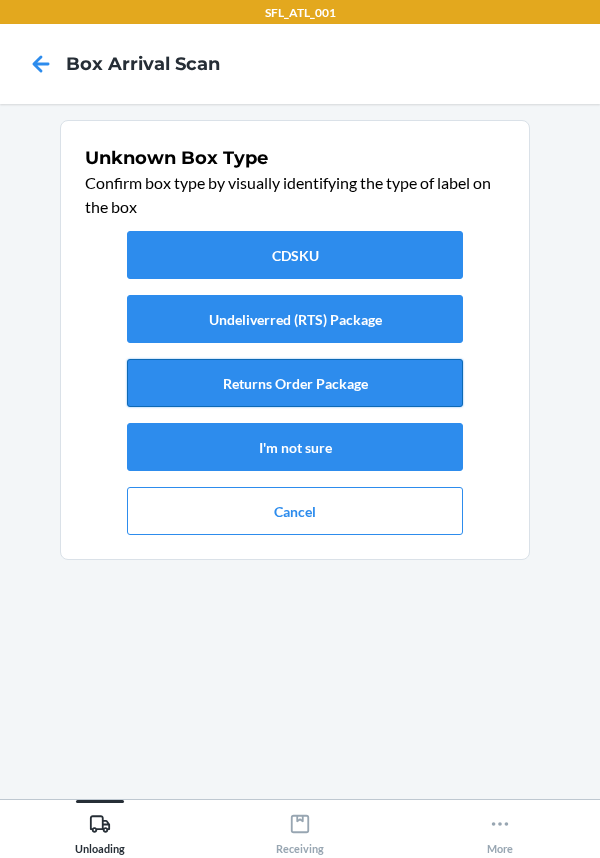 click on "Returns Order Package" at bounding box center [295, 383] 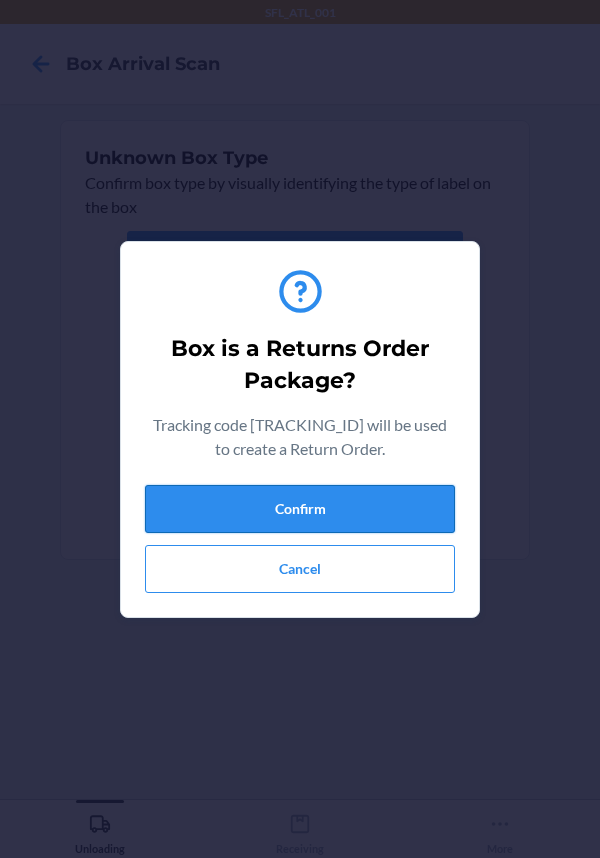 click on "Confirm" at bounding box center [300, 509] 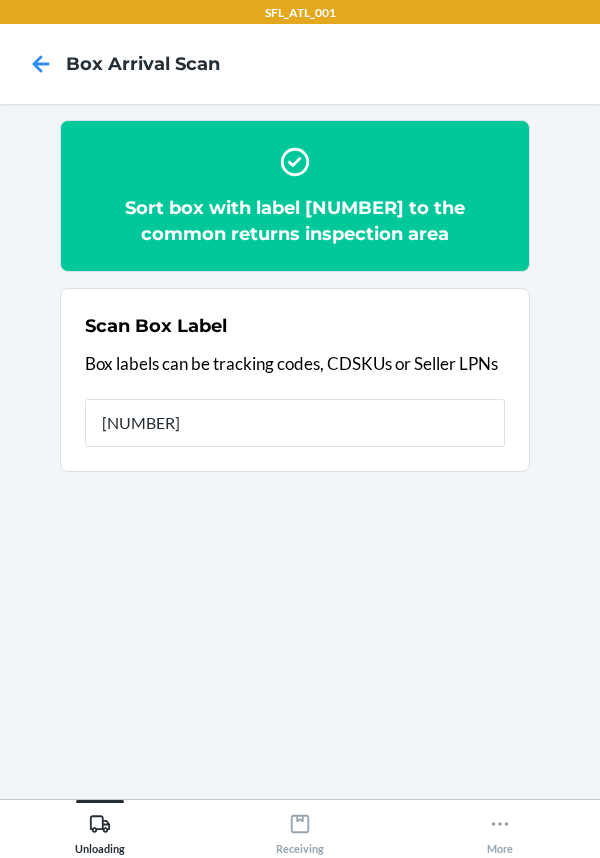type on "420302599434636106023300039440" 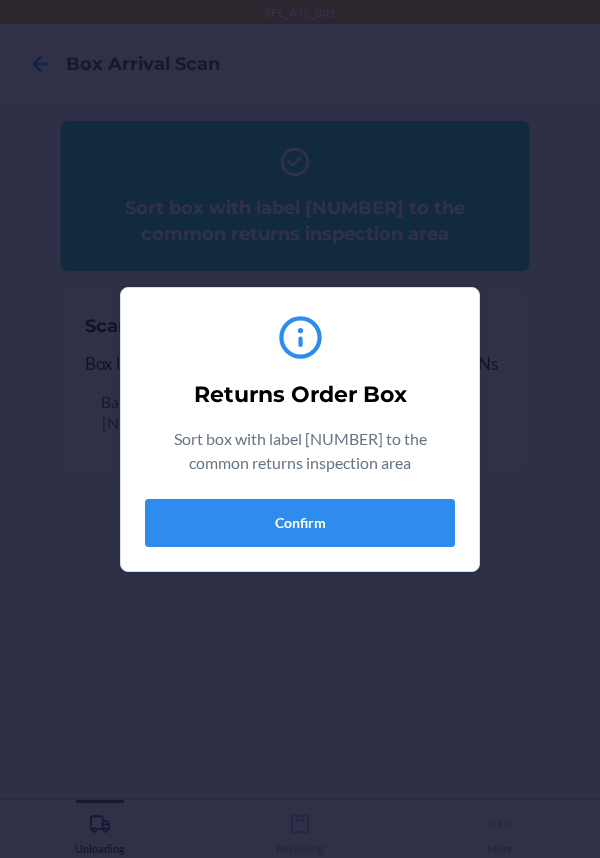 type on "420302599434636106023300039440605258268488" 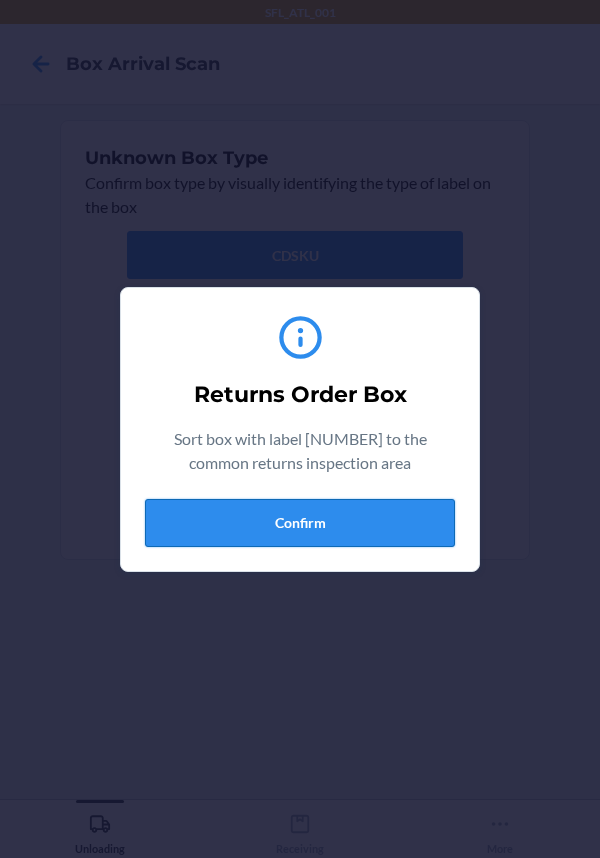 click on "Confirm" at bounding box center [300, 523] 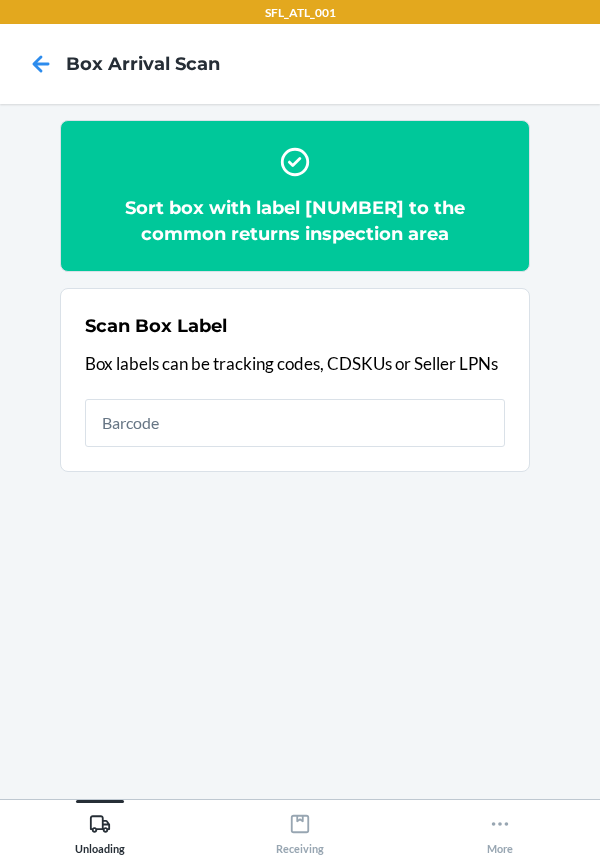 click on "Sort box with label 9434636106023300039440 to the common returns inspection area" at bounding box center (295, 221) 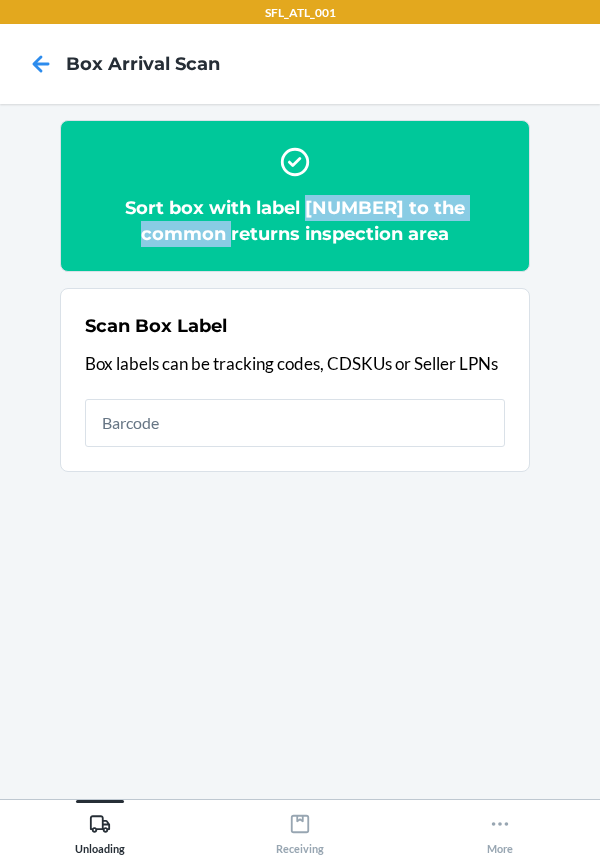 click on "Sort box with label 9434636106023300039440 to the common returns inspection area" at bounding box center (295, 221) 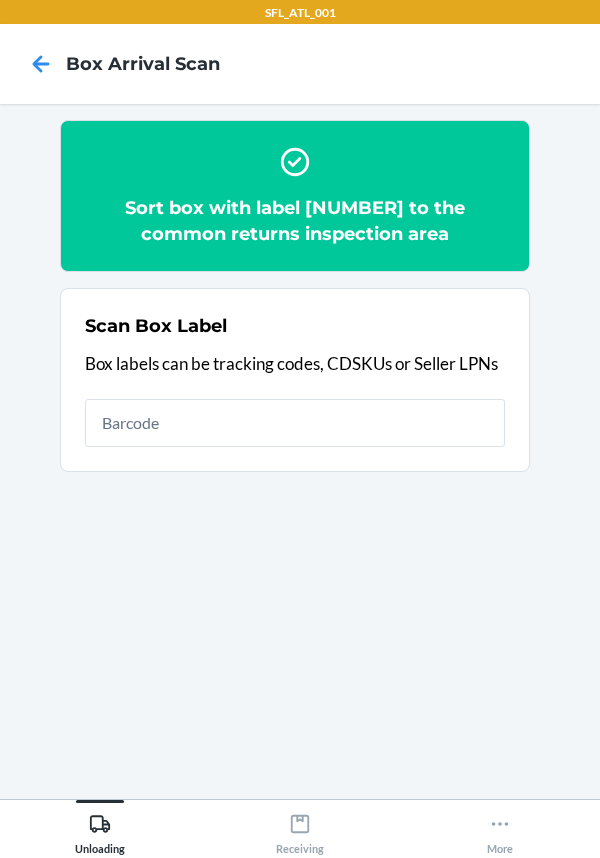 click on "Scan Box Label Box labels can be tracking codes, CDSKUs or Seller LPNs" at bounding box center (295, 380) 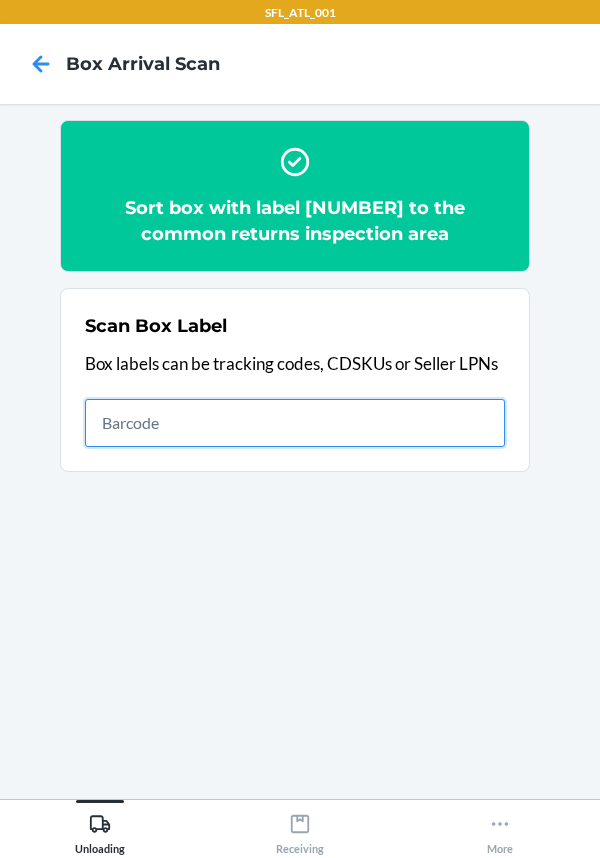 click at bounding box center [295, 423] 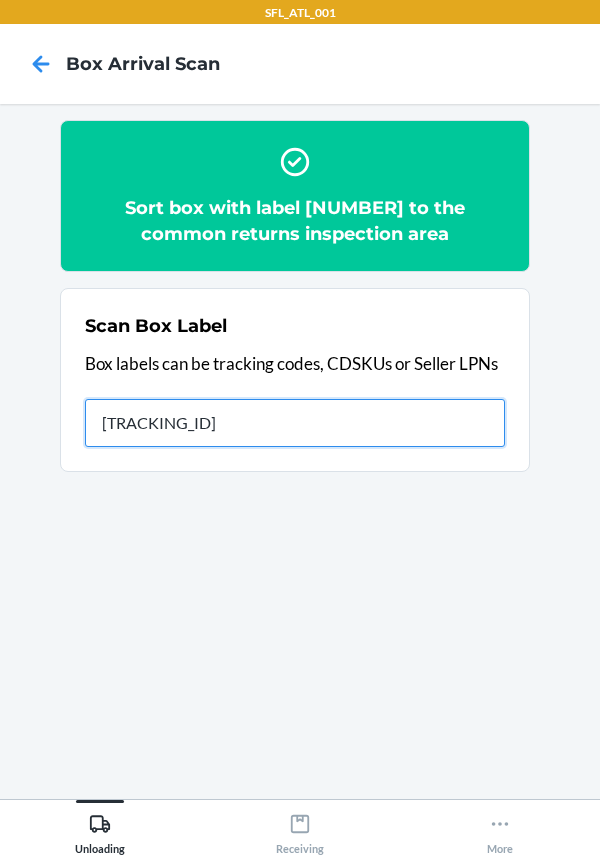 type on "[TRACKING]" 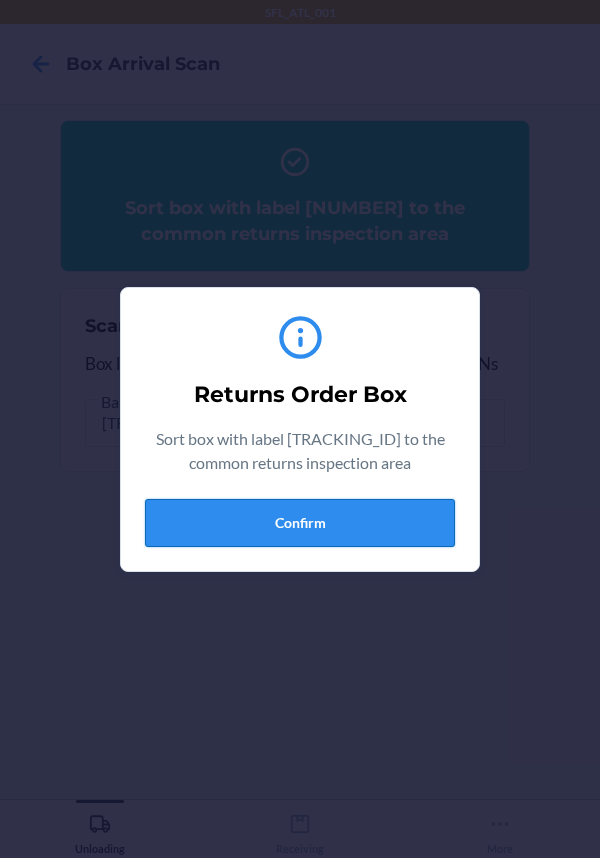 click on "Confirm" at bounding box center (300, 523) 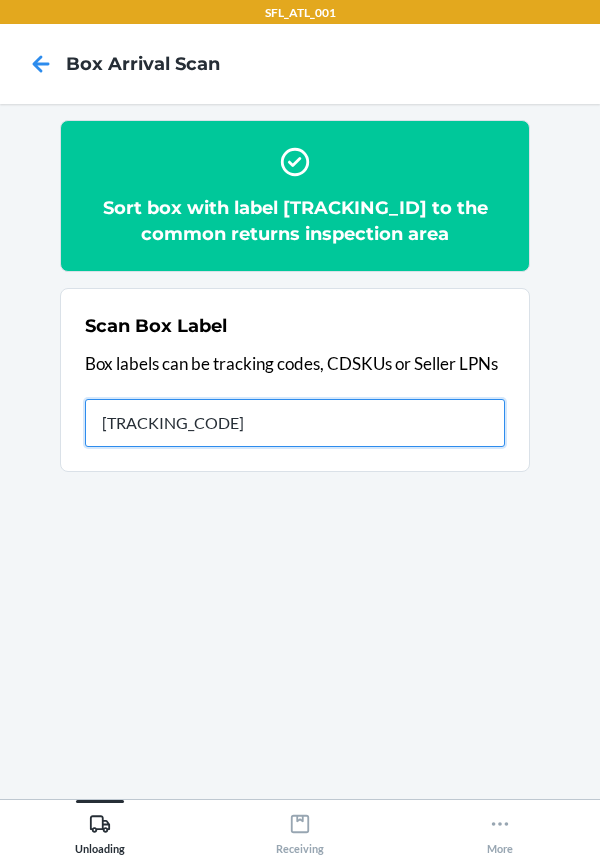 type on "[ALPHANUMERIC]" 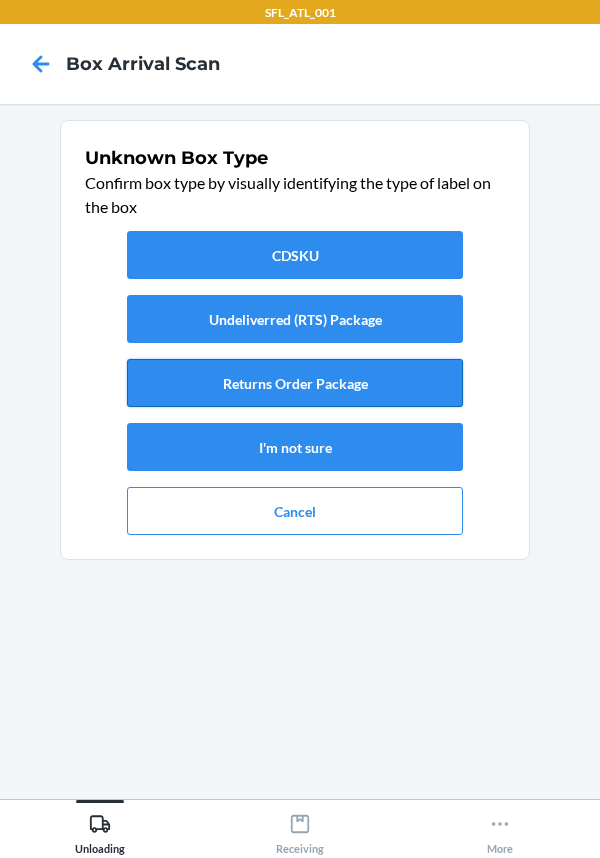 click on "Returns Order Package" at bounding box center (295, 383) 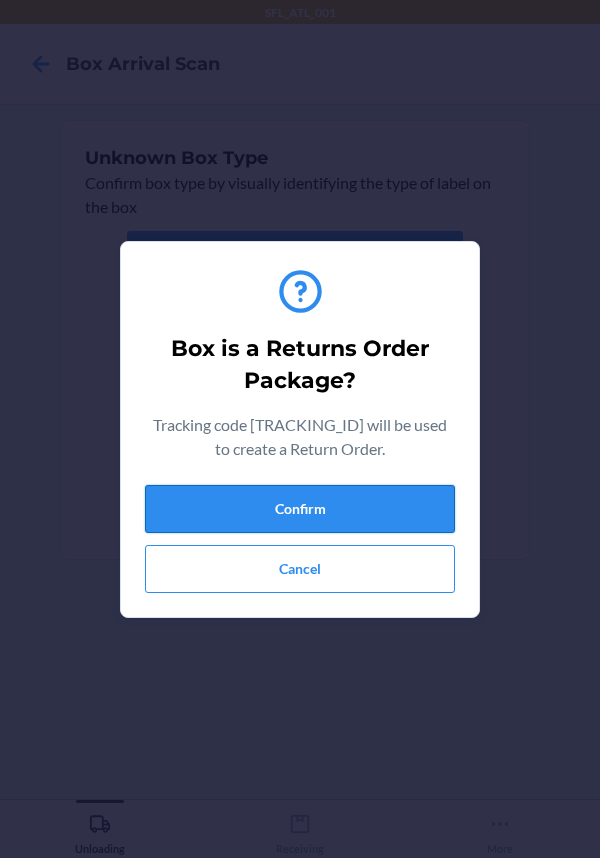 click on "Confirm" at bounding box center [300, 509] 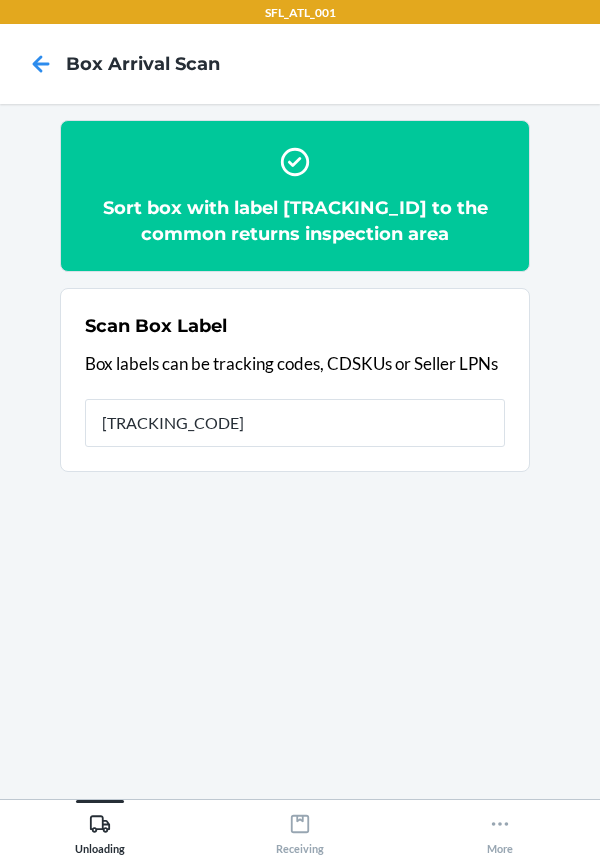 type on "[TRACKING]" 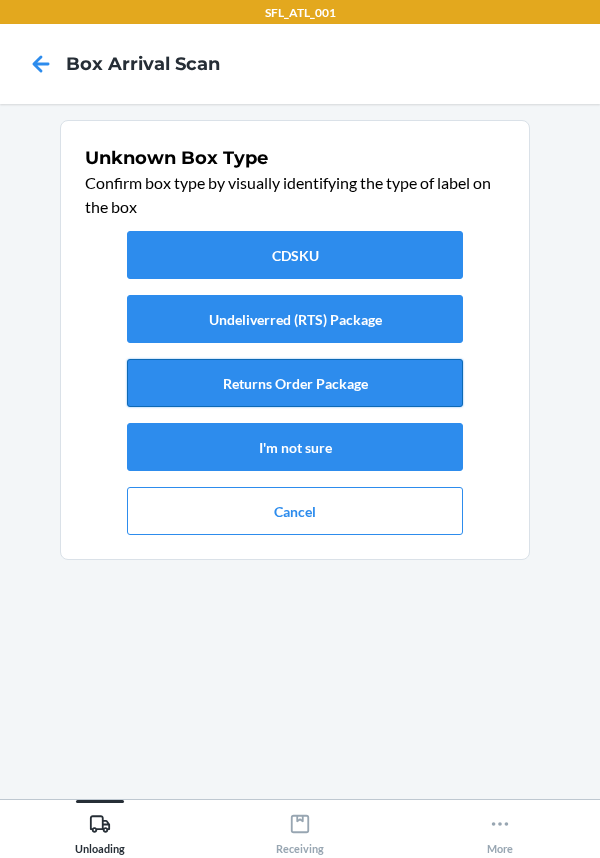click on "Returns Order Package" at bounding box center (295, 383) 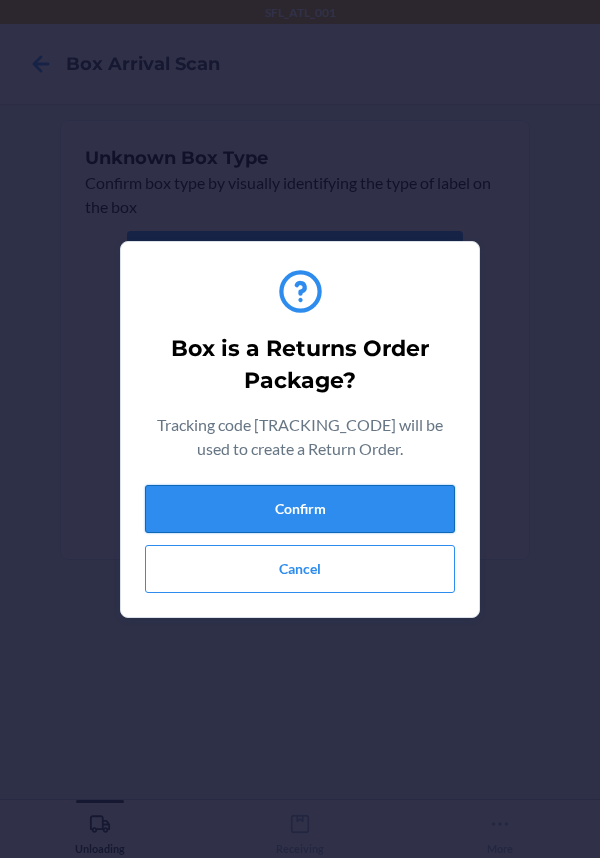 click on "Confirm" at bounding box center [300, 509] 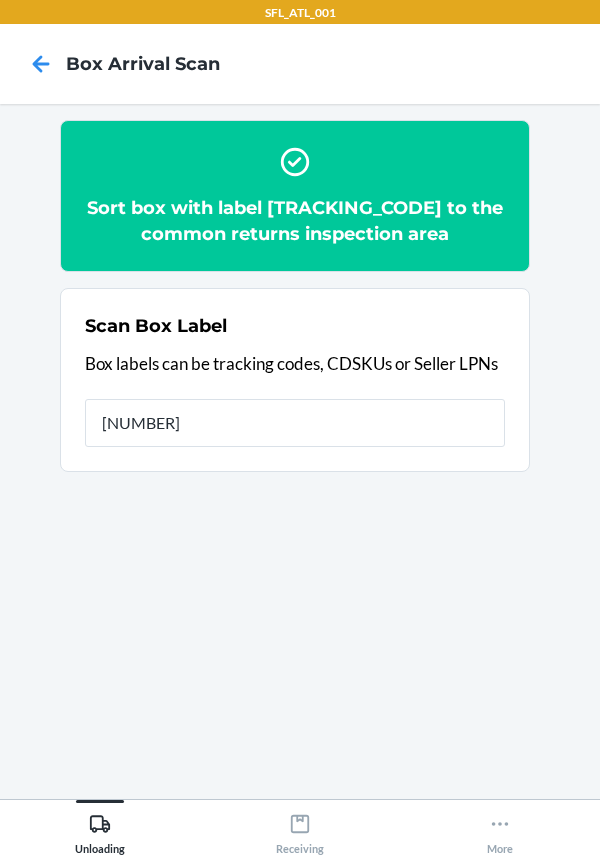 type on "[NUMBER]" 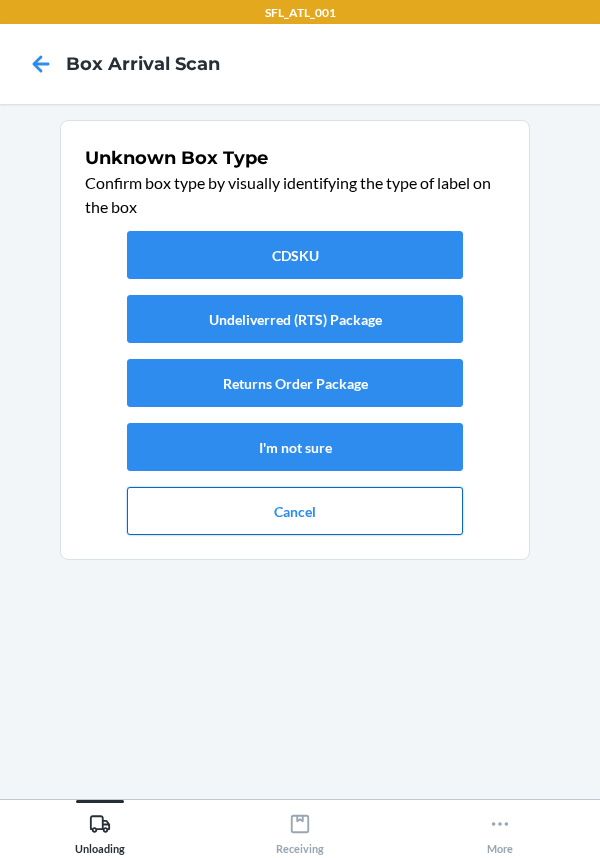 click on "Cancel" at bounding box center (295, 511) 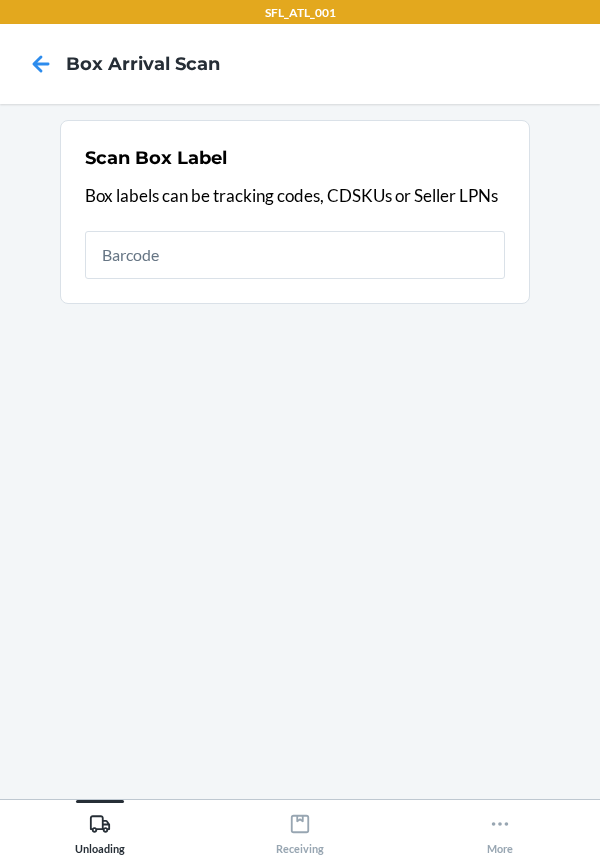 drag, startPoint x: 364, startPoint y: 218, endPoint x: 356, endPoint y: 230, distance: 14.422205 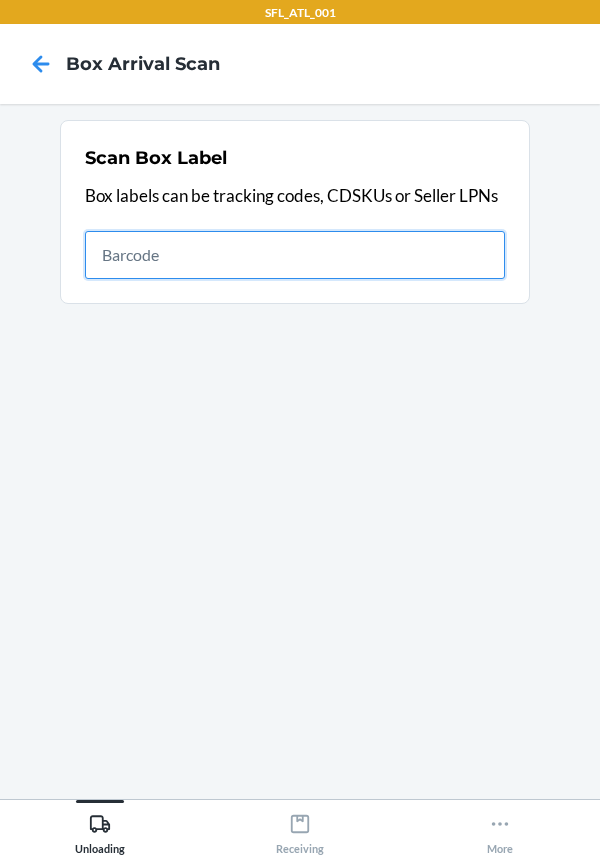 click at bounding box center (295, 255) 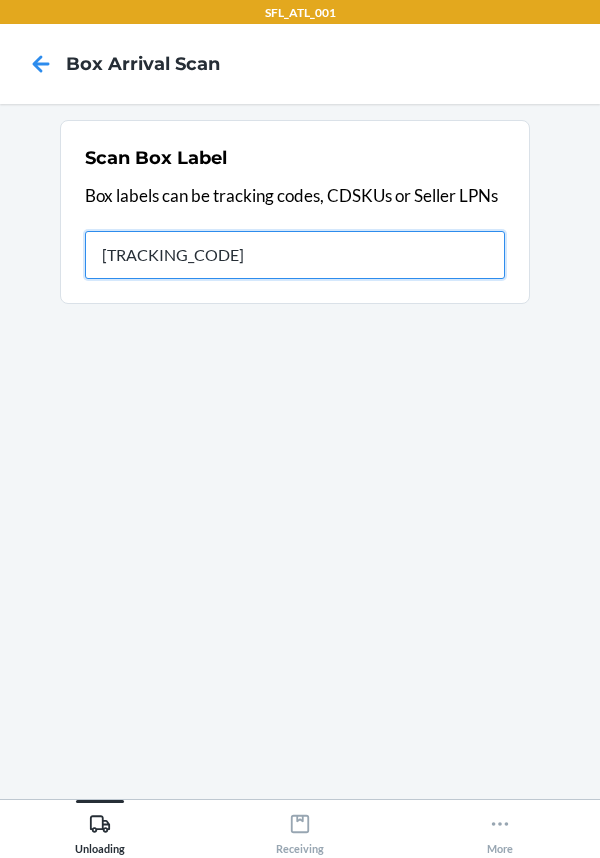 type on "[ALPHANUMERIC]" 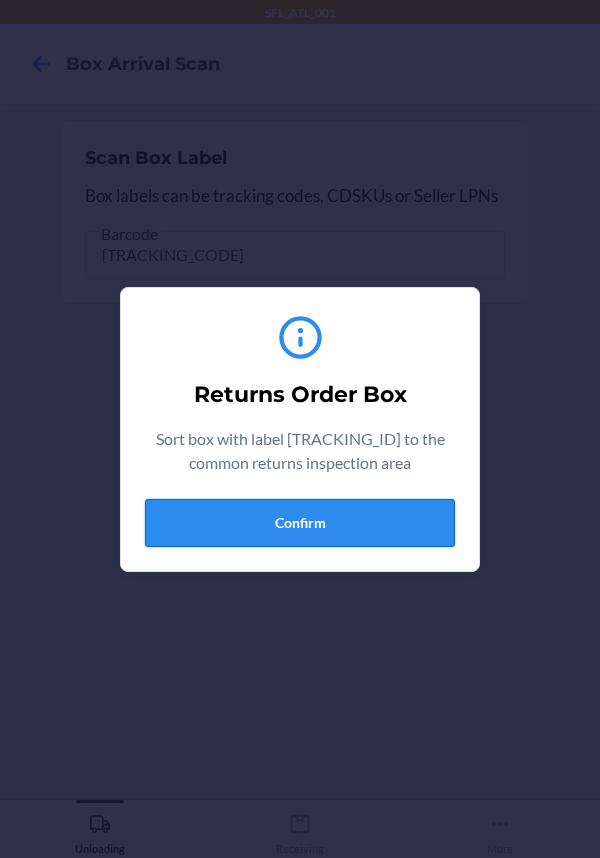 click on "Confirm" at bounding box center [300, 523] 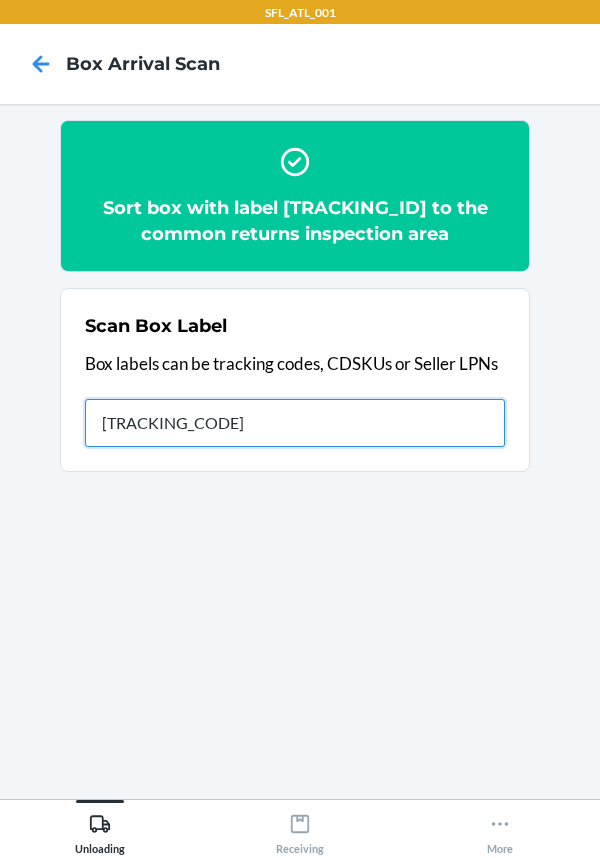 type on "[NUMBER]" 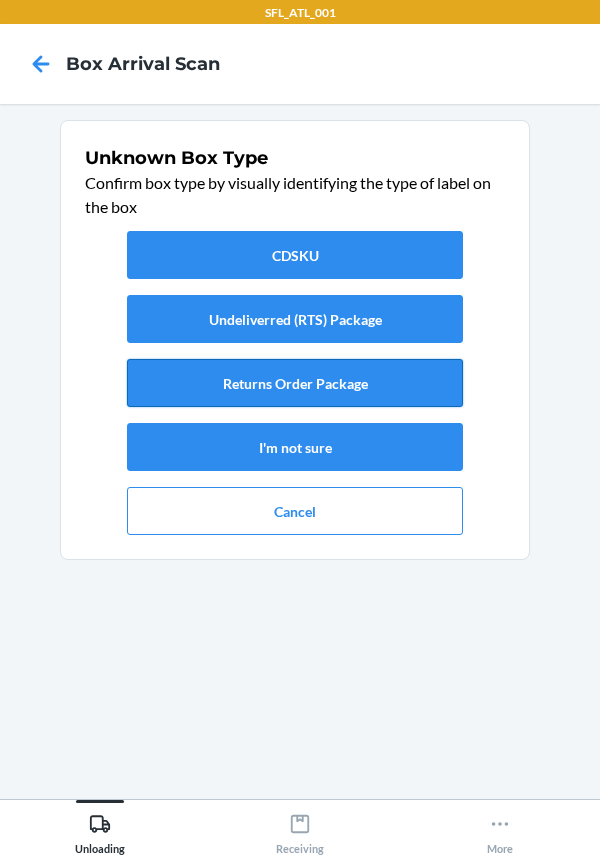click on "Returns Order Package" at bounding box center [295, 383] 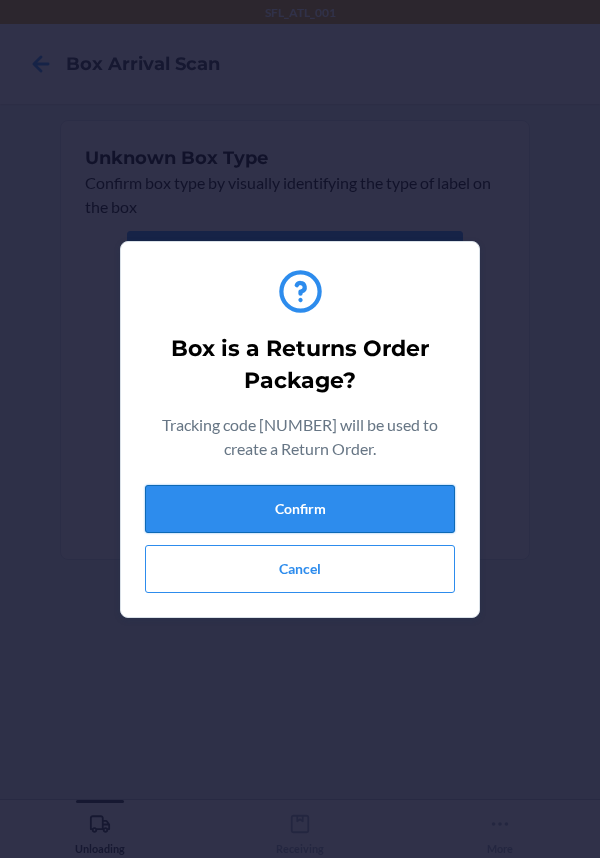 click on "Confirm" at bounding box center [300, 509] 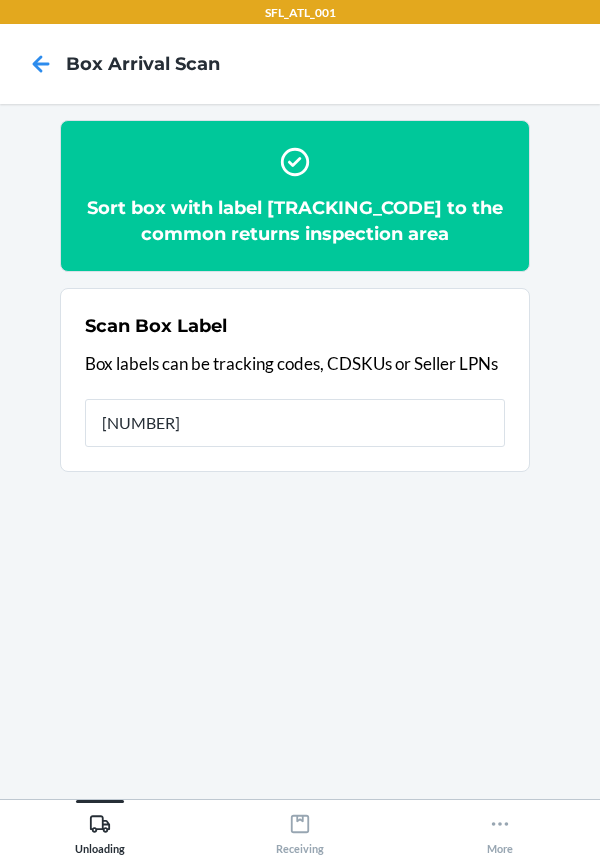 type on "[TRACKING]" 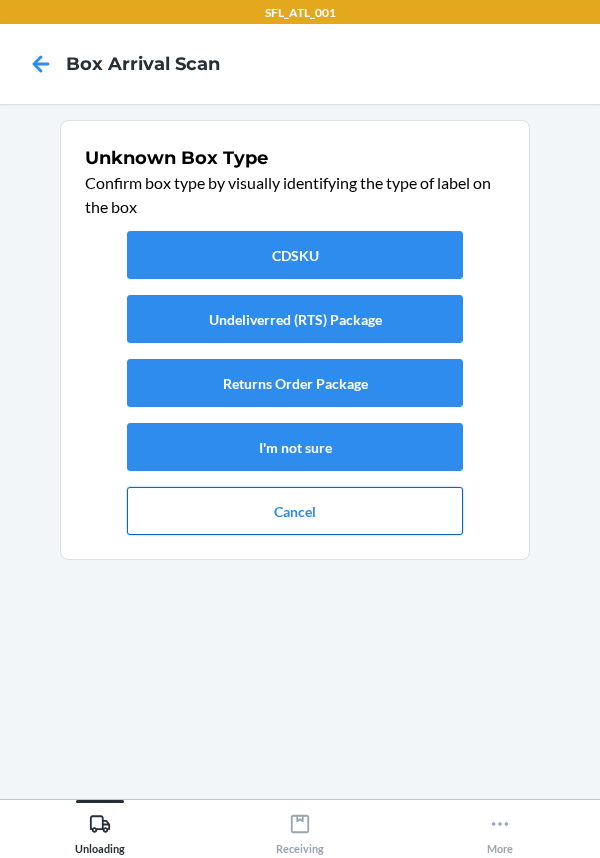 click on "Cancel" at bounding box center (295, 511) 